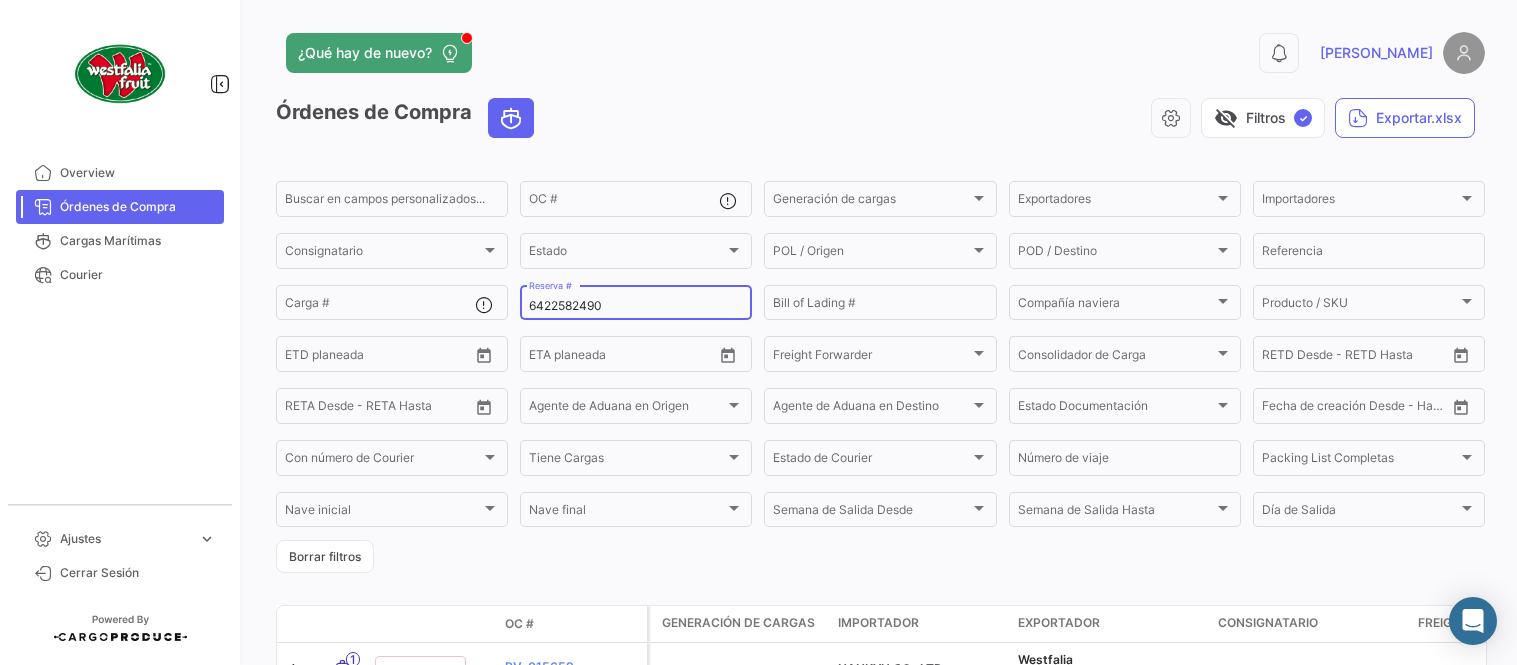 click on "6422582490" at bounding box center [636, 306] 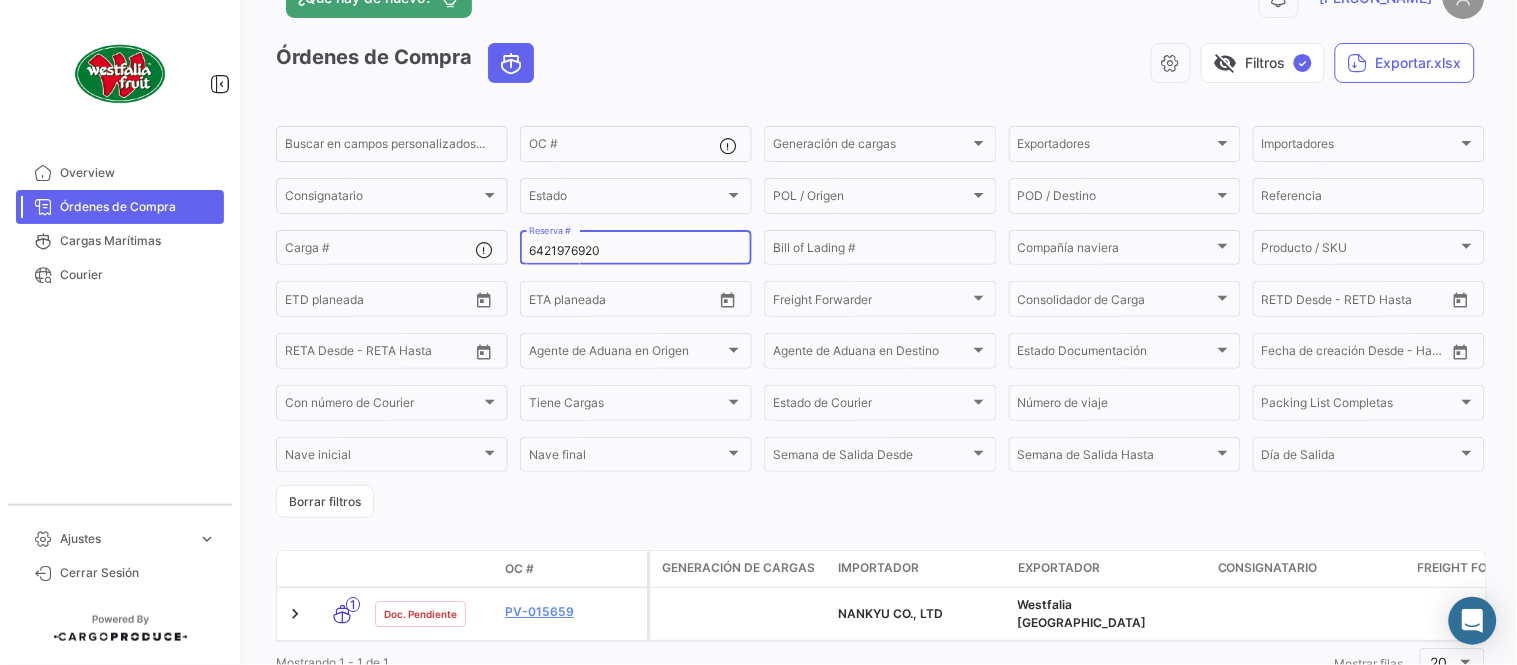 scroll, scrollTop: 128, scrollLeft: 0, axis: vertical 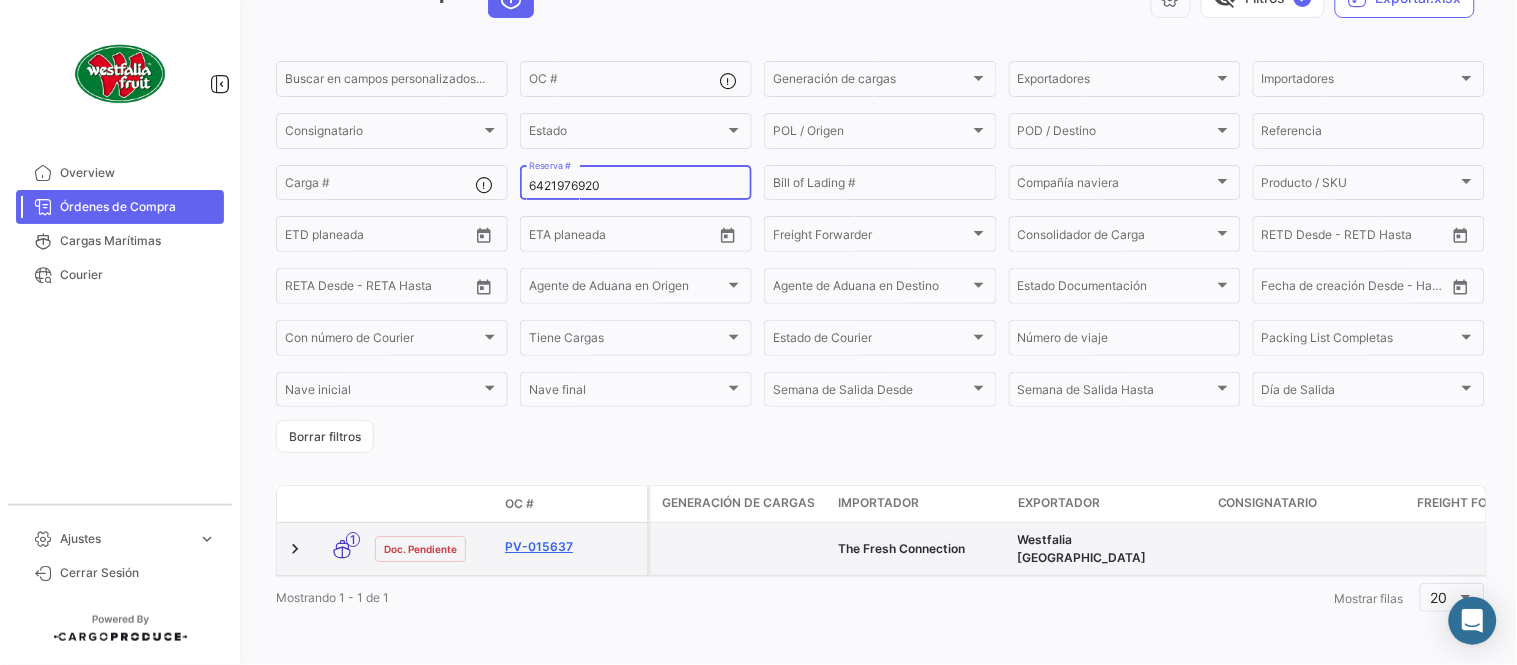 type on "6421976920" 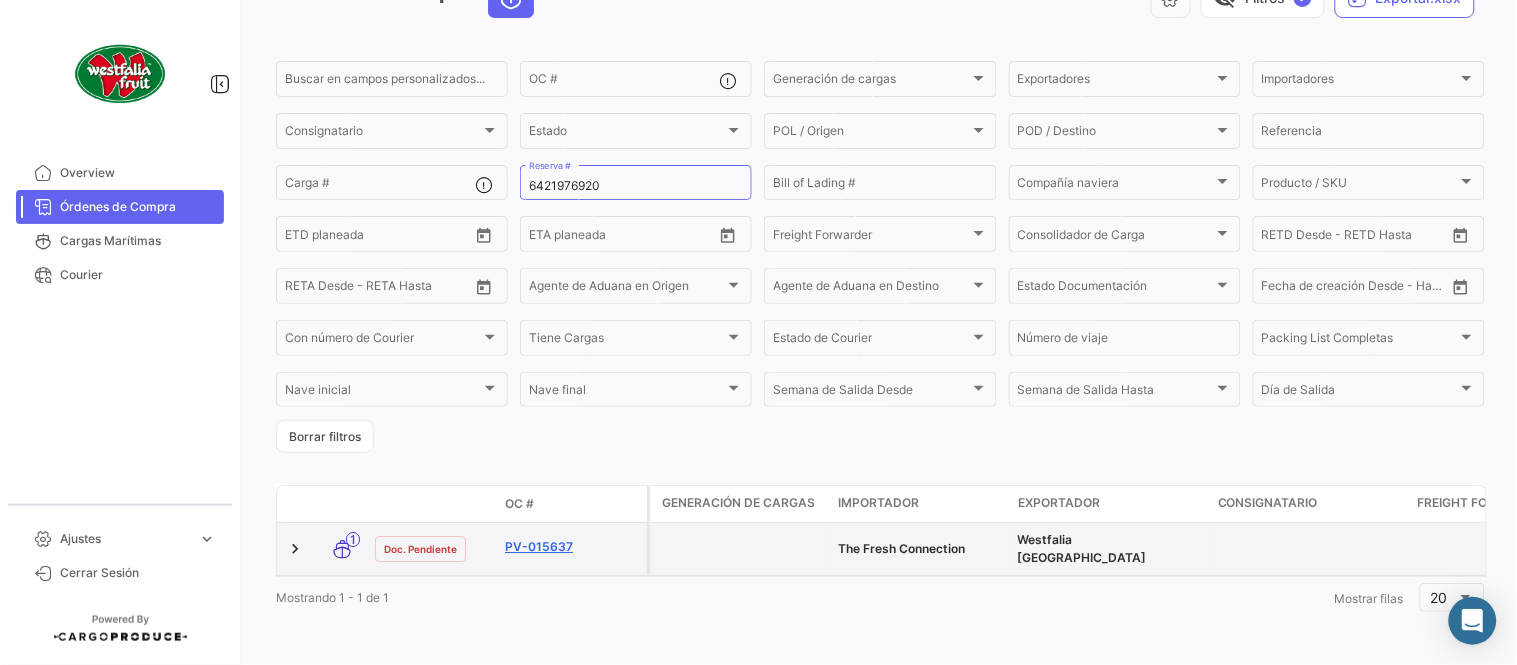 click on "PV-015637" 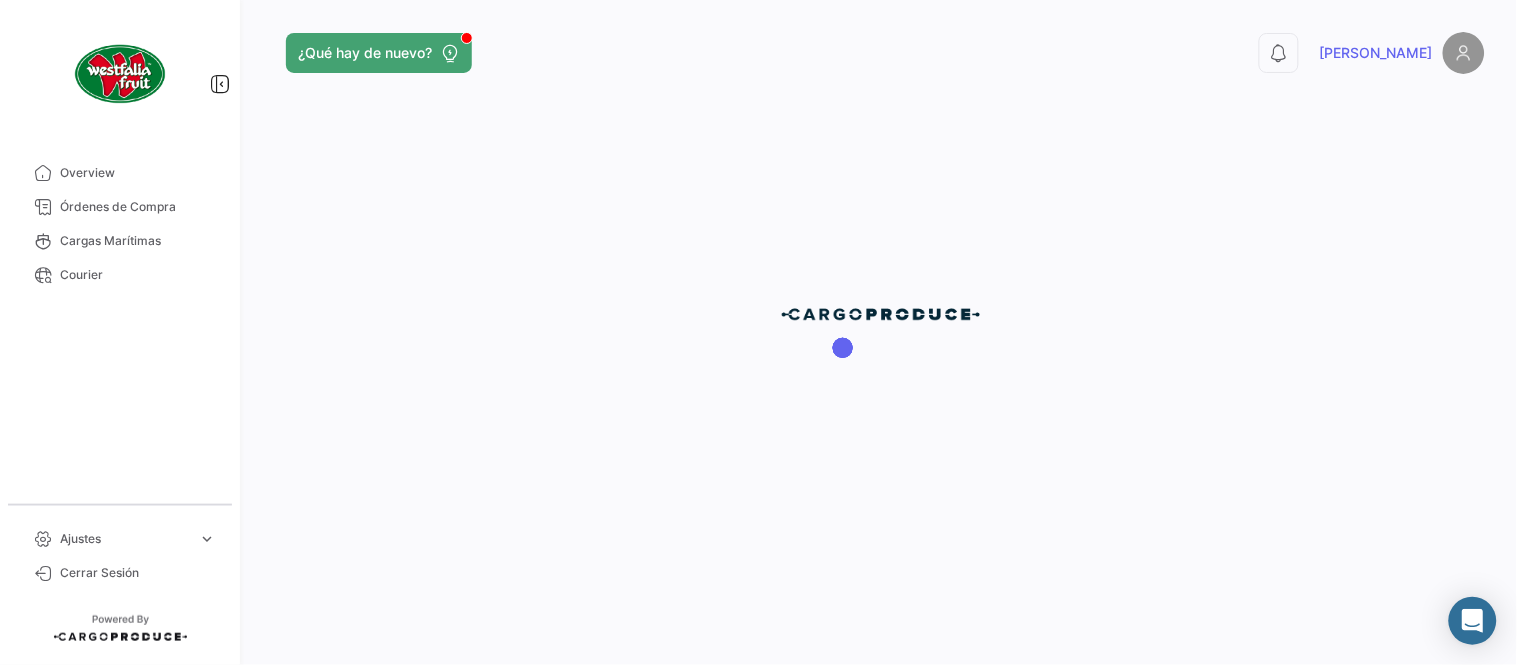 scroll, scrollTop: 0, scrollLeft: 0, axis: both 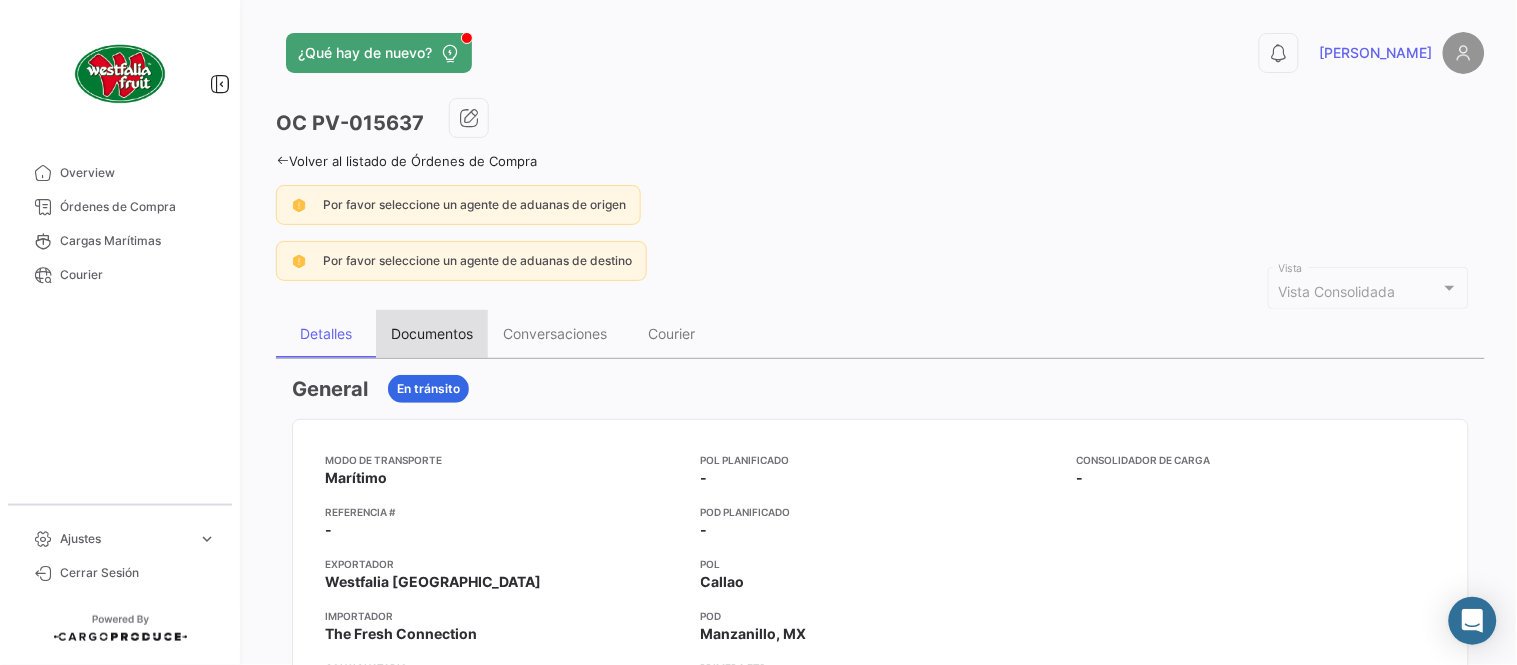 click on "Documentos" at bounding box center [432, 333] 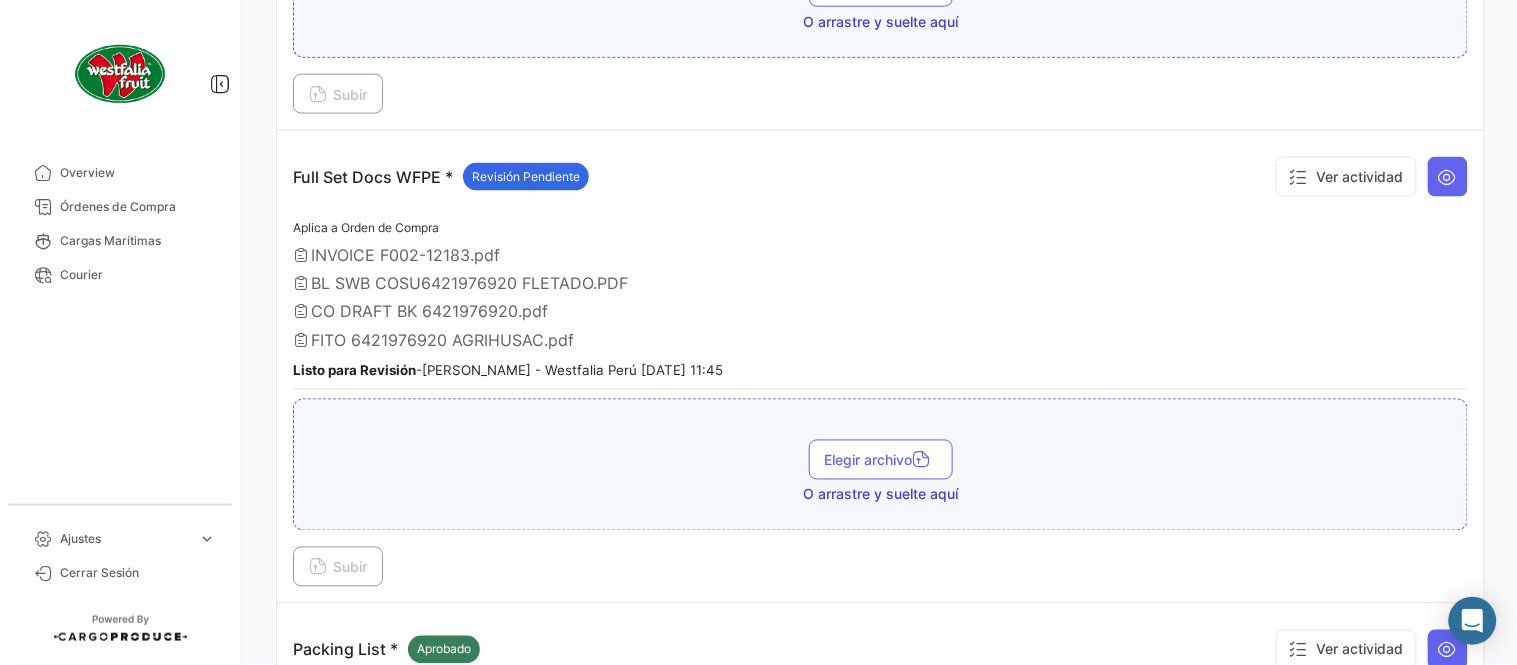 scroll, scrollTop: 666, scrollLeft: 0, axis: vertical 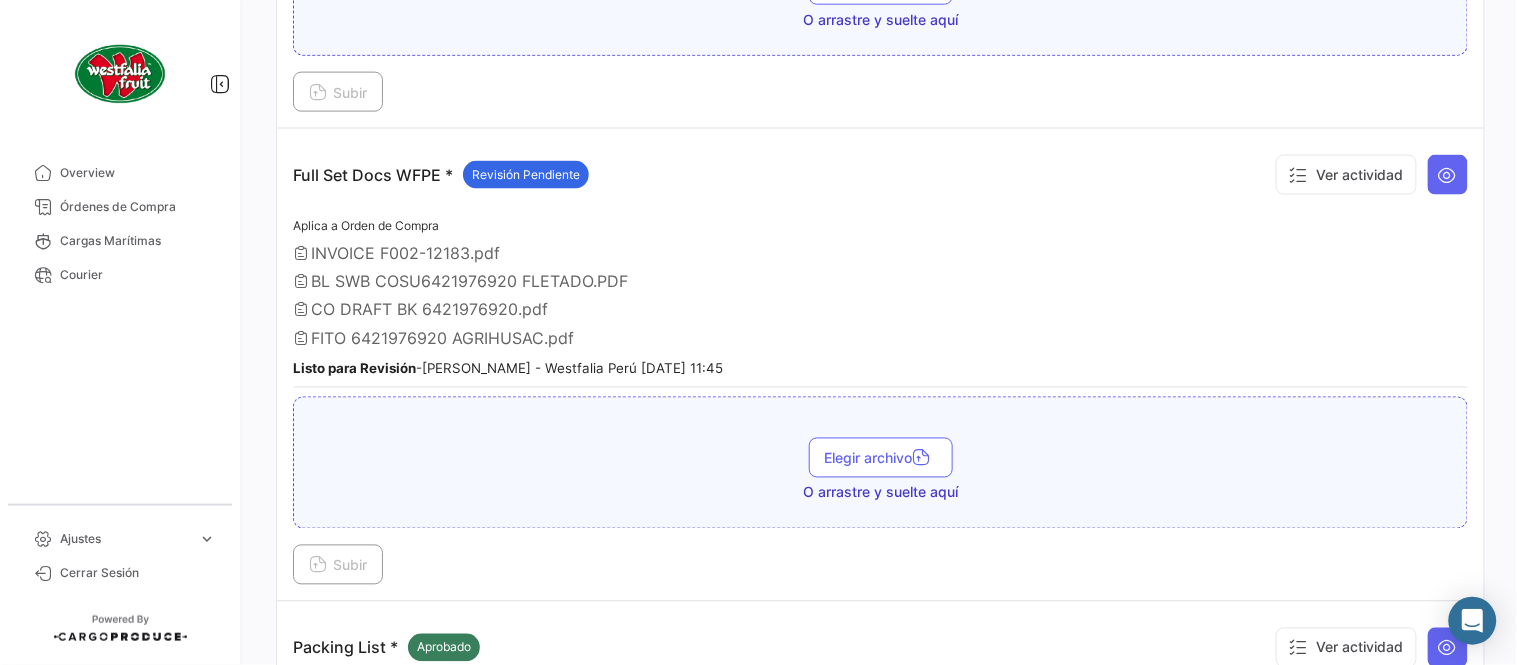 drag, startPoint x: 1333, startPoint y: 281, endPoint x: 1426, endPoint y: 260, distance: 95.34149 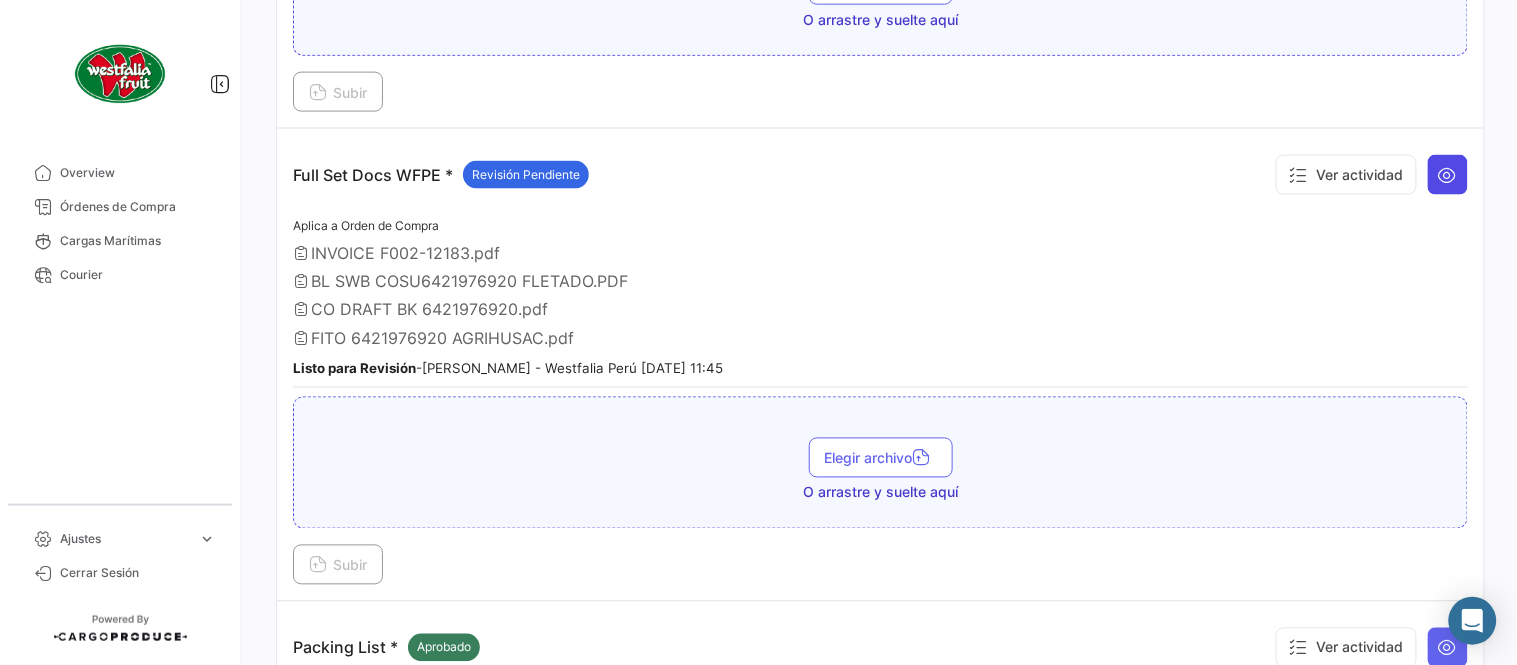 click at bounding box center (1448, 175) 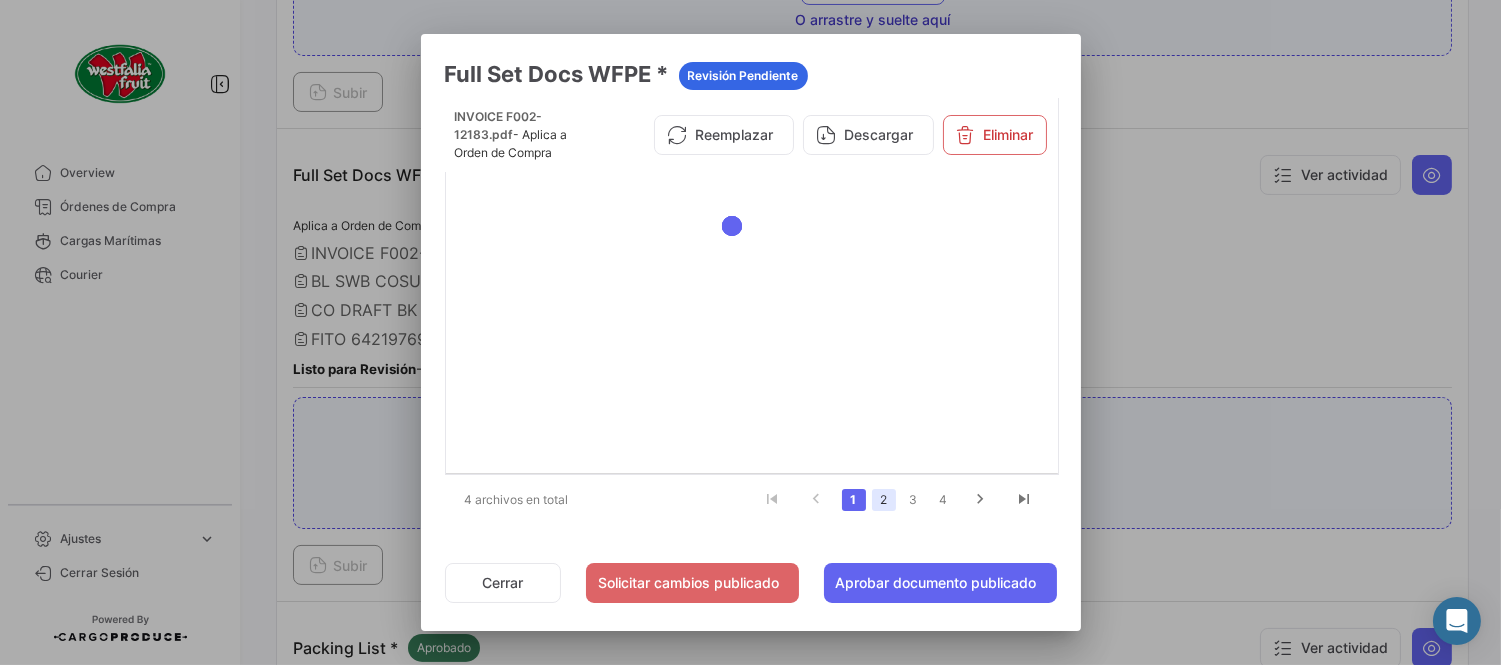 click on "2" 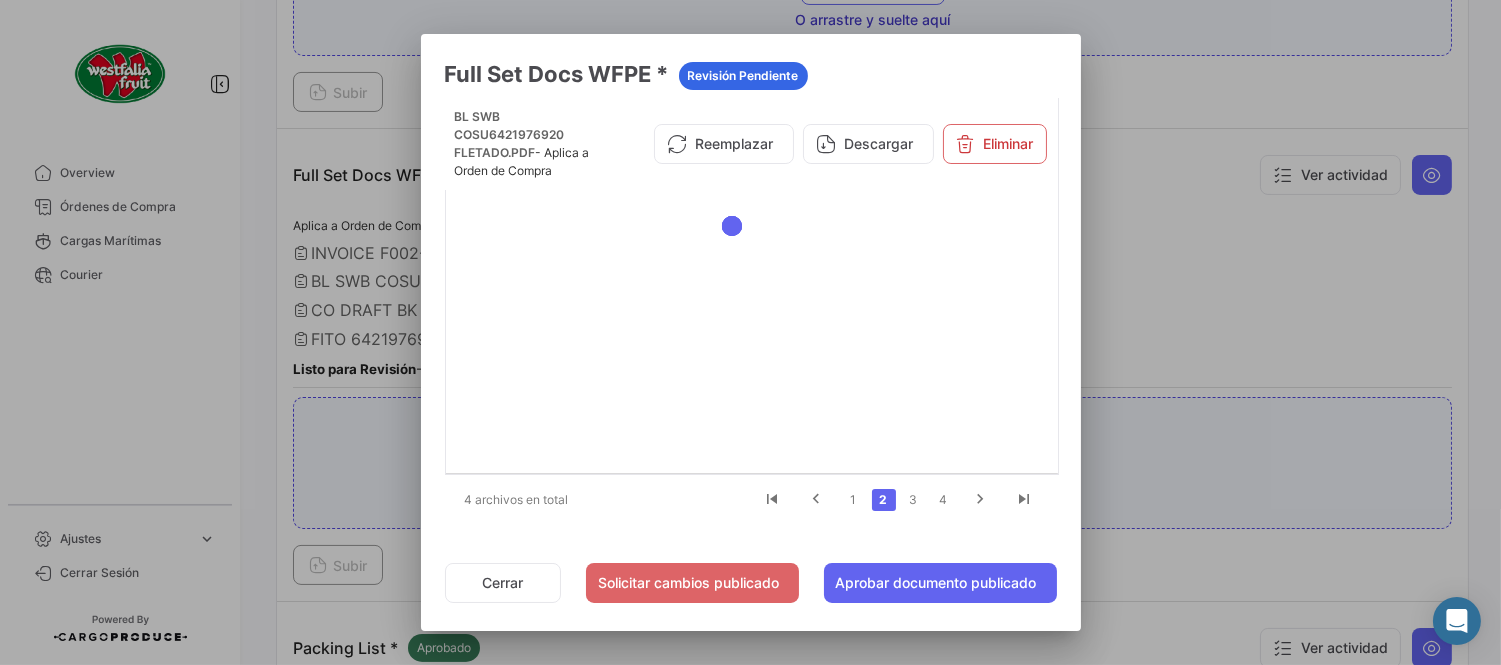 click on "3" 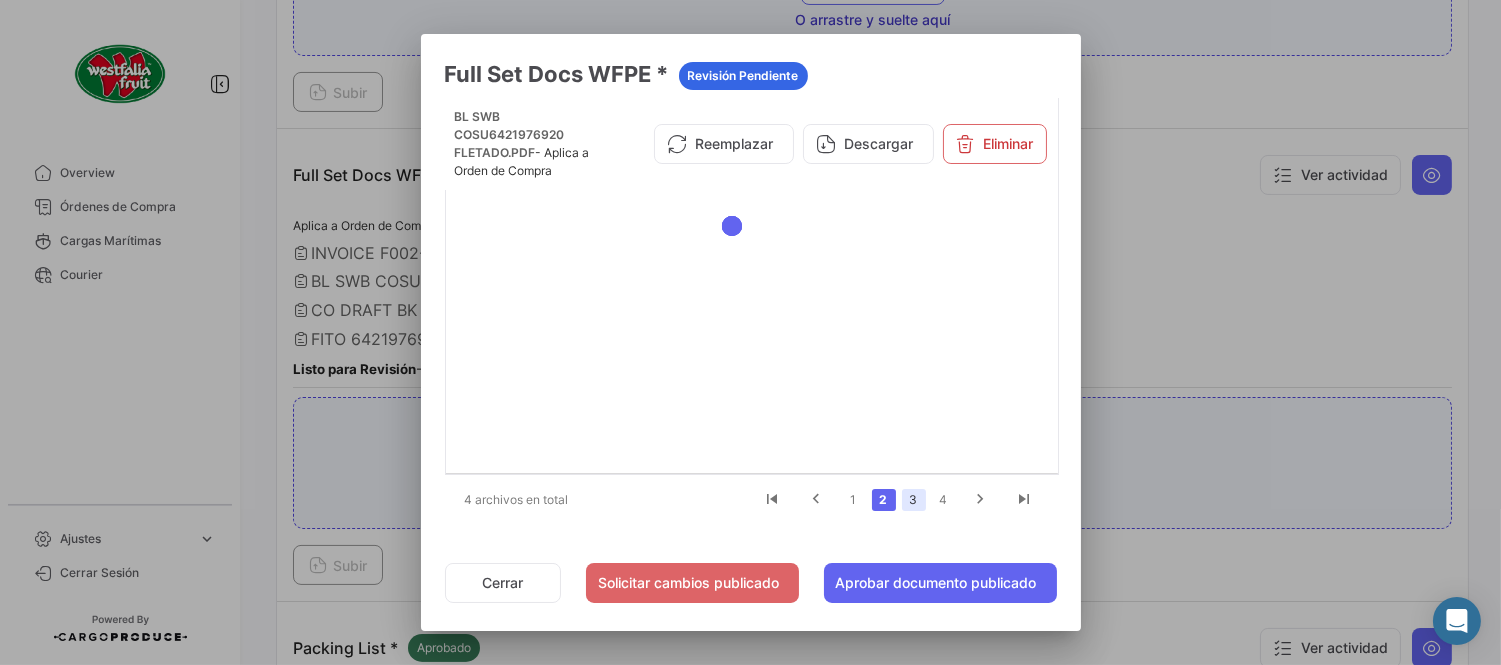 click on "3" 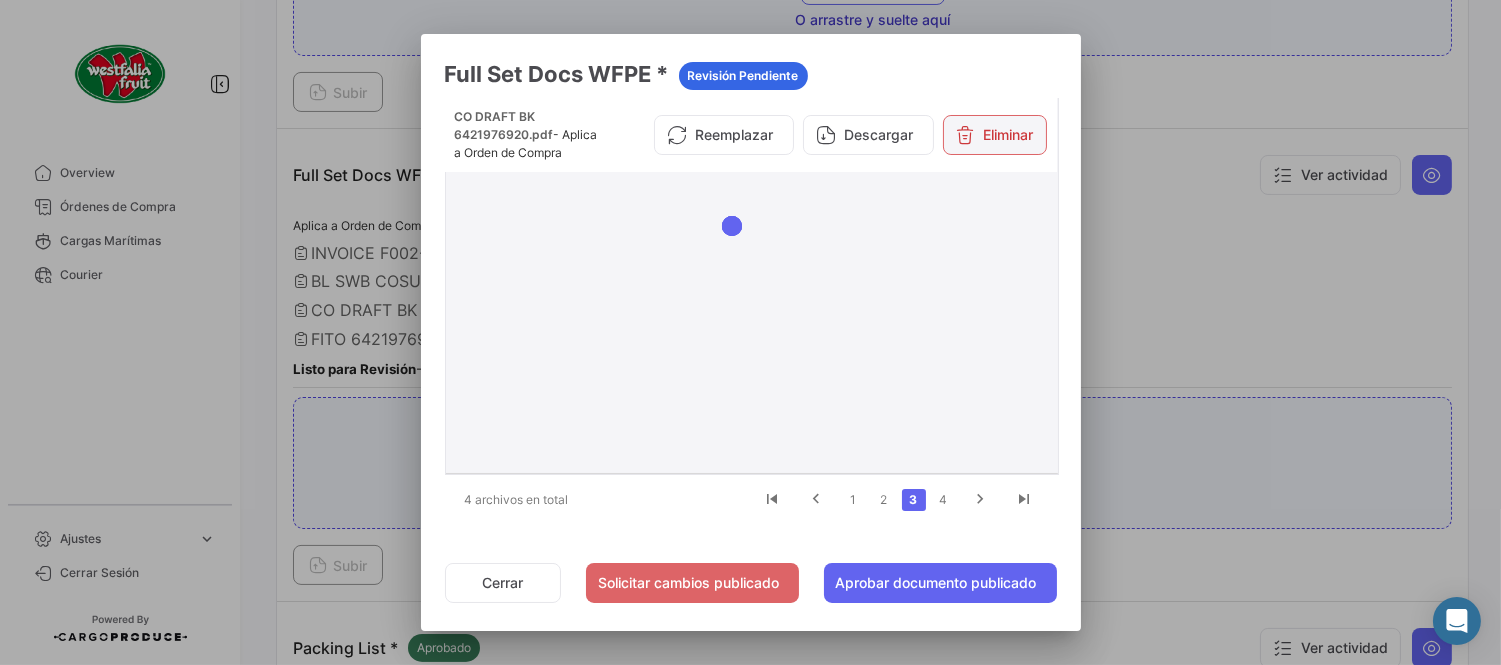 click on "Eliminar" at bounding box center [995, 135] 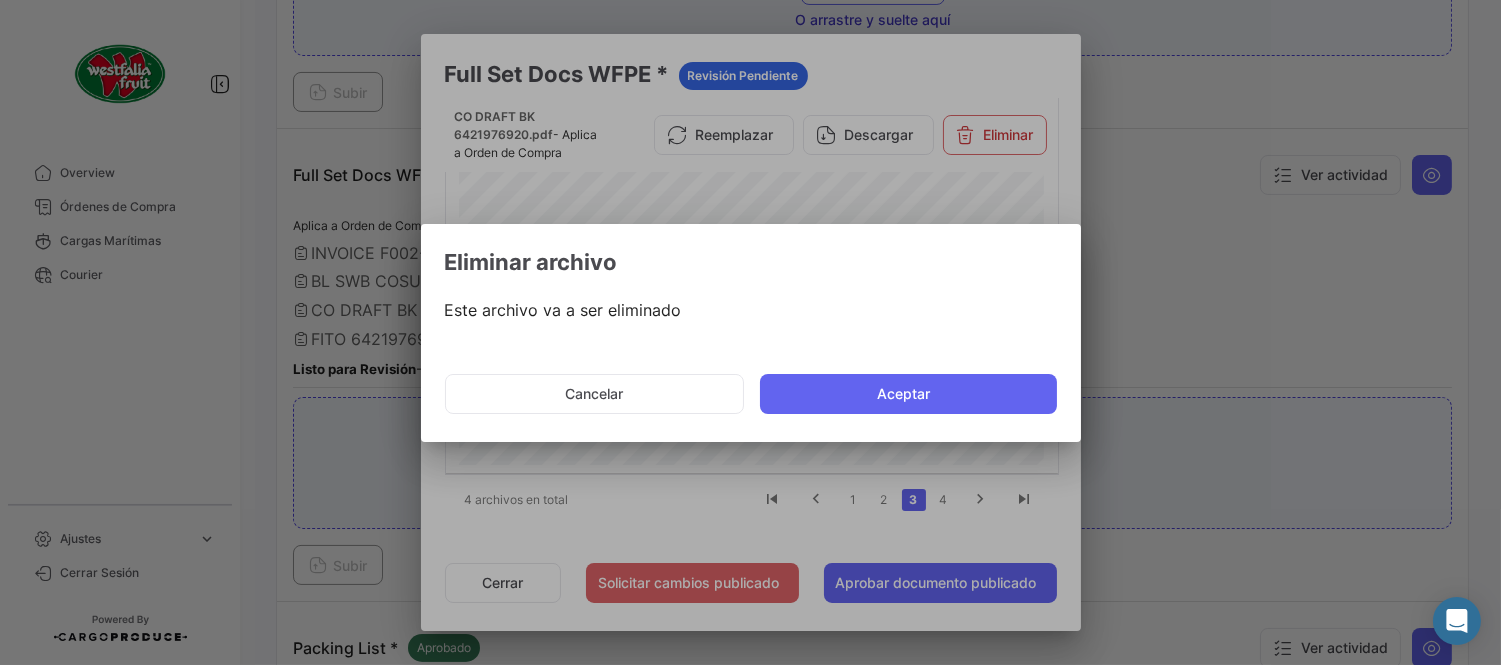 click on "Aceptar" 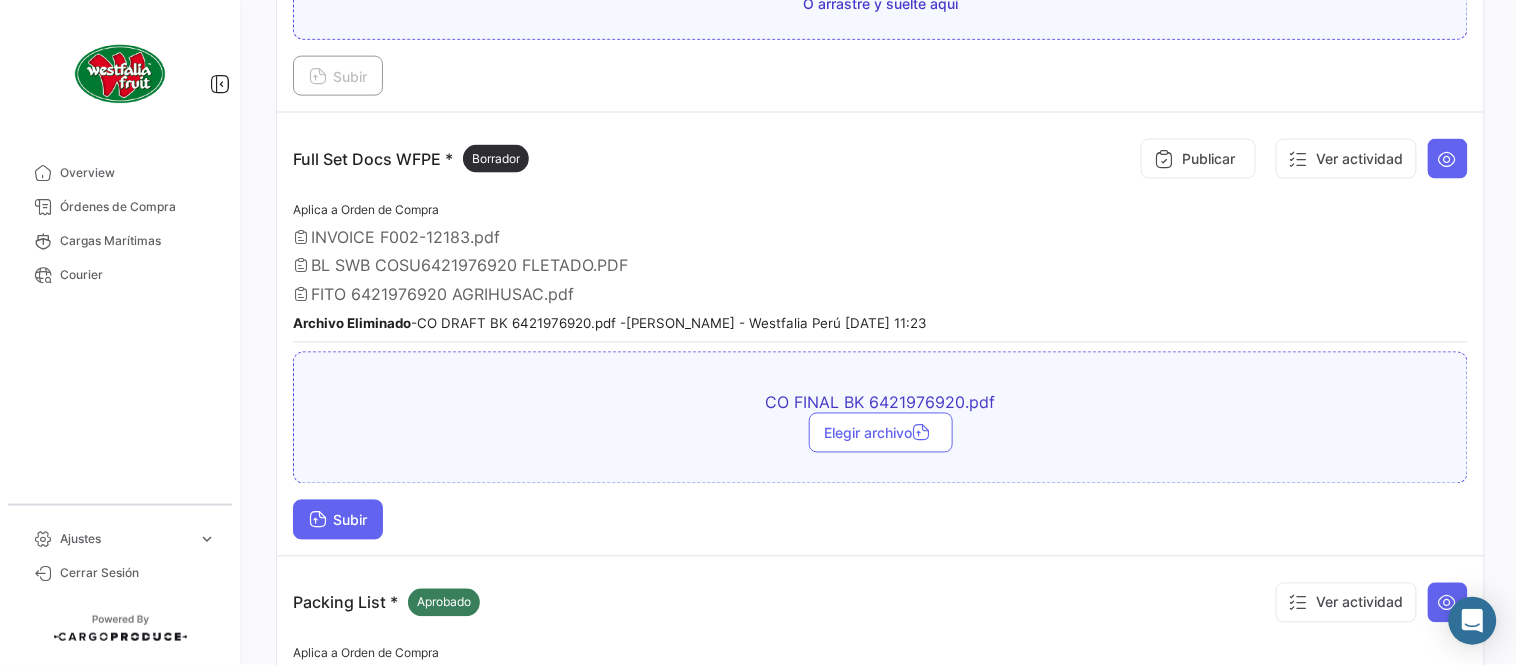 click on "Subir" at bounding box center [338, 520] 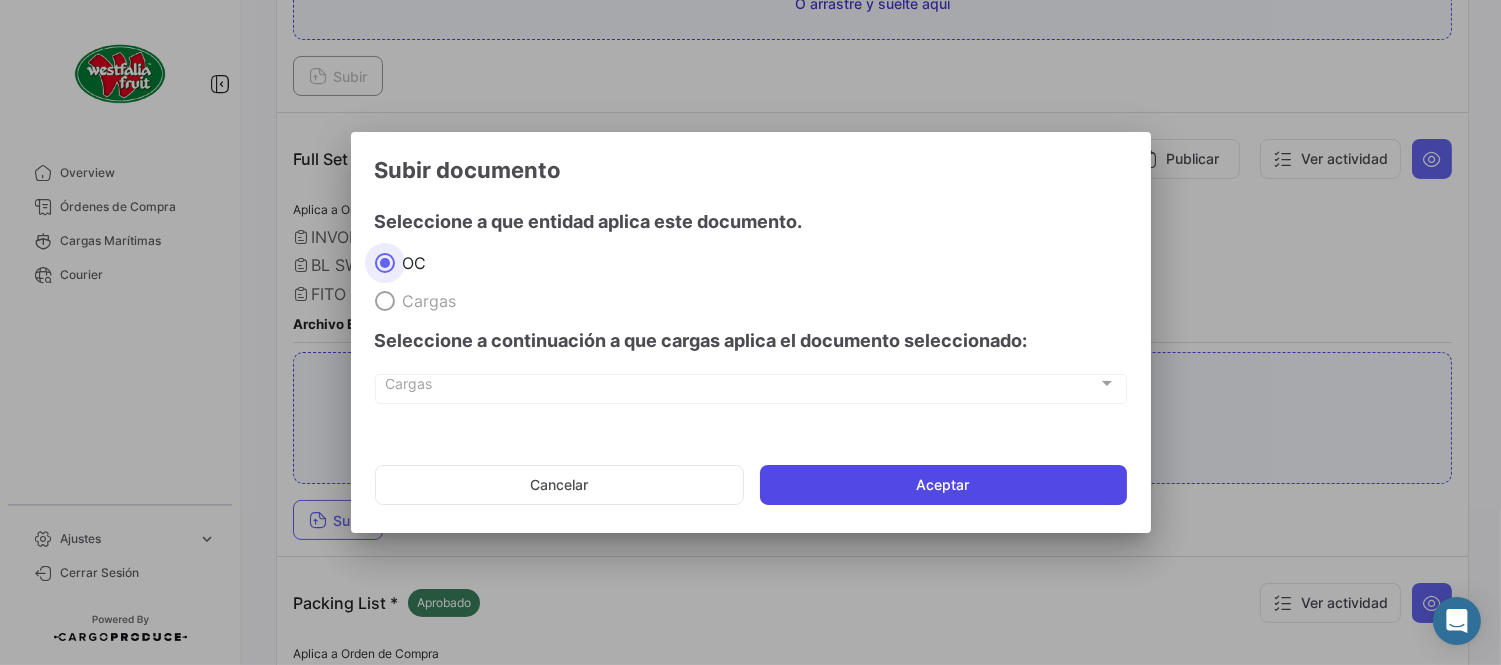 click on "Aceptar" 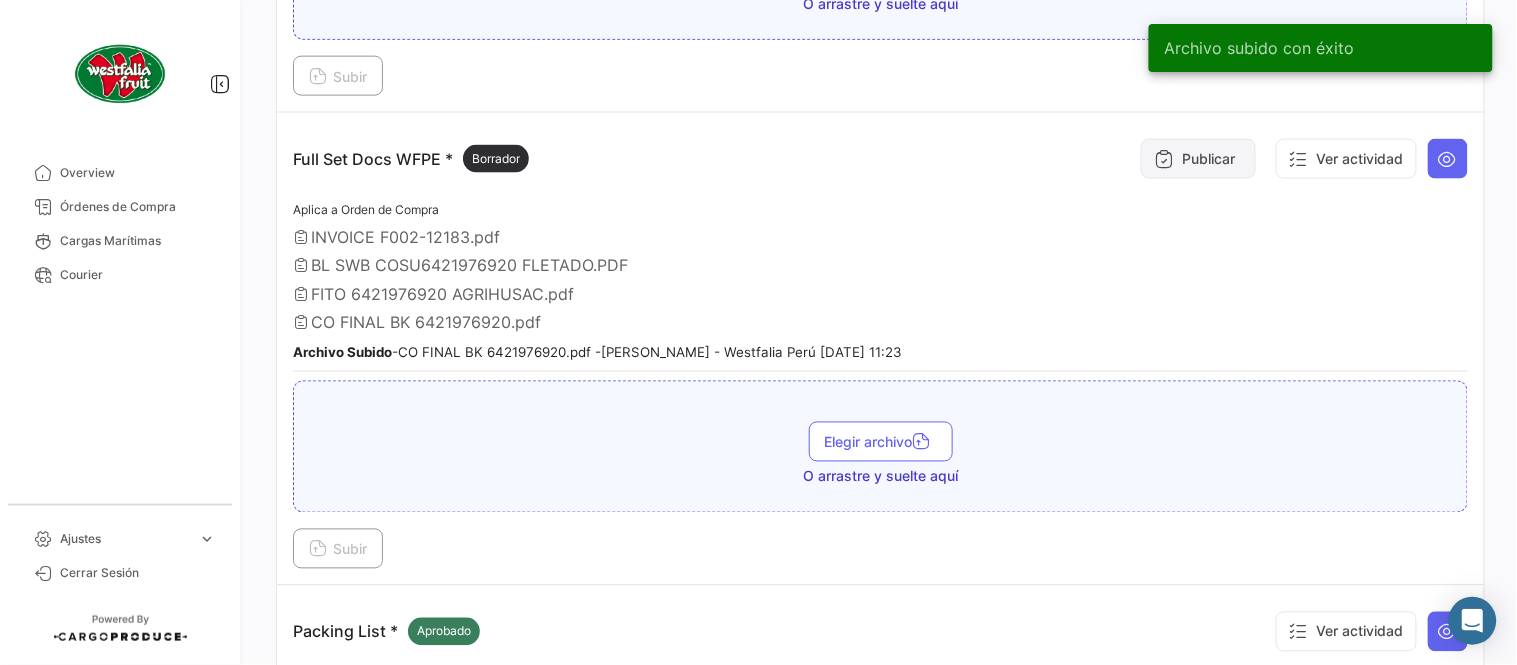 click on "Publicar" at bounding box center [1198, 159] 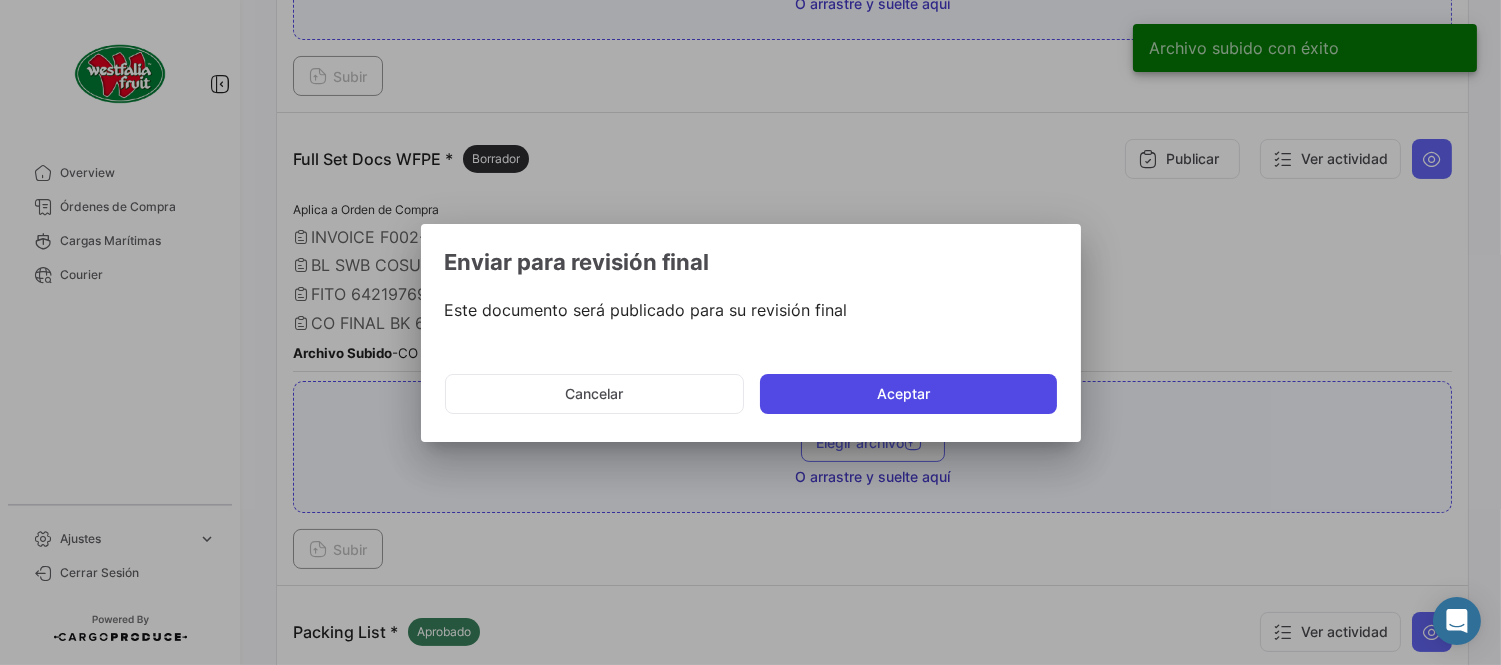 drag, startPoint x: 951, startPoint y: 391, endPoint x: 1083, endPoint y: 511, distance: 178.39282 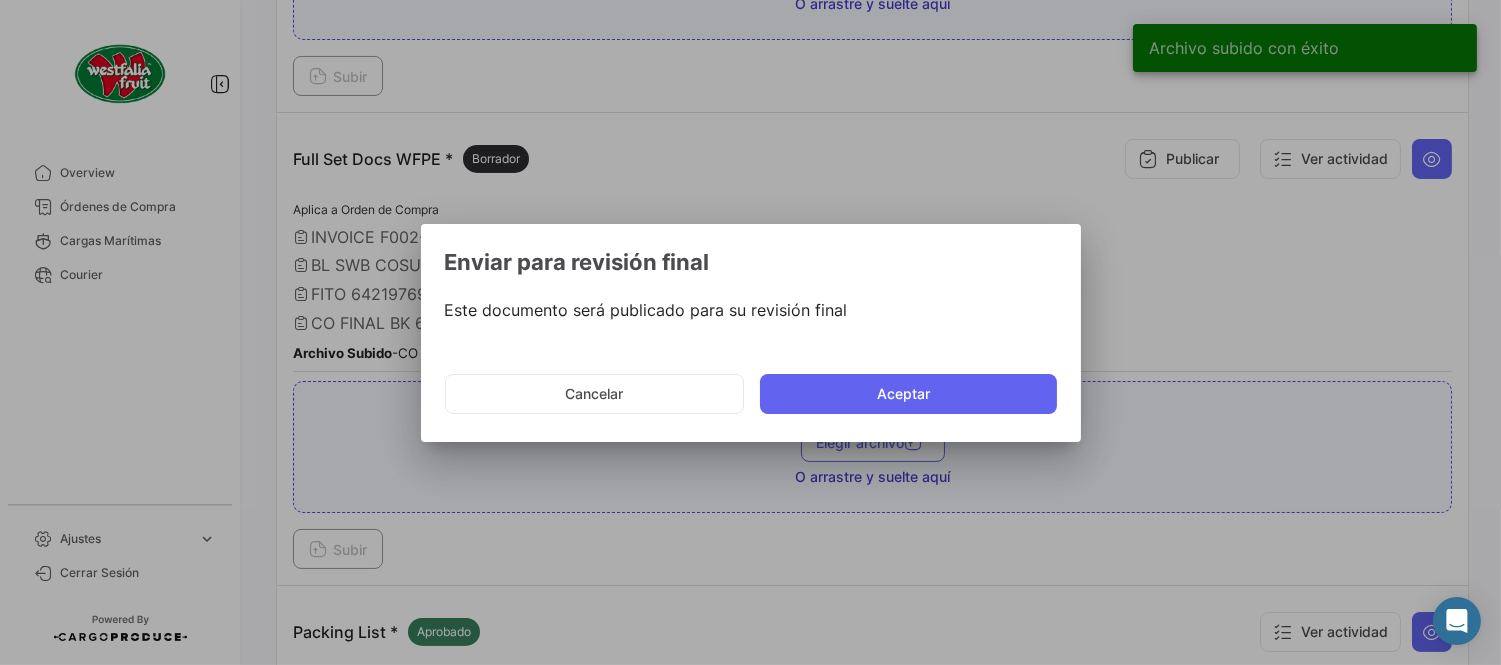 click on "Aceptar" 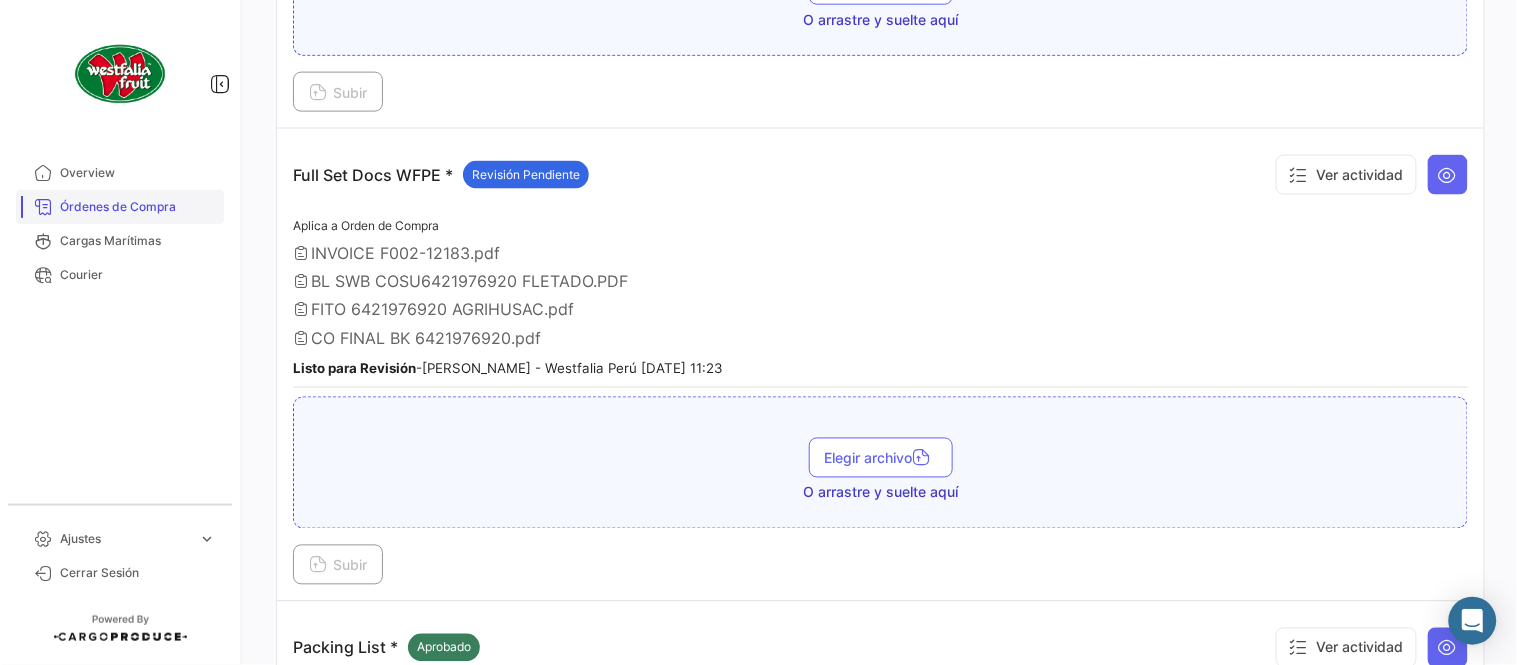 click on "Órdenes de Compra" at bounding box center [138, 207] 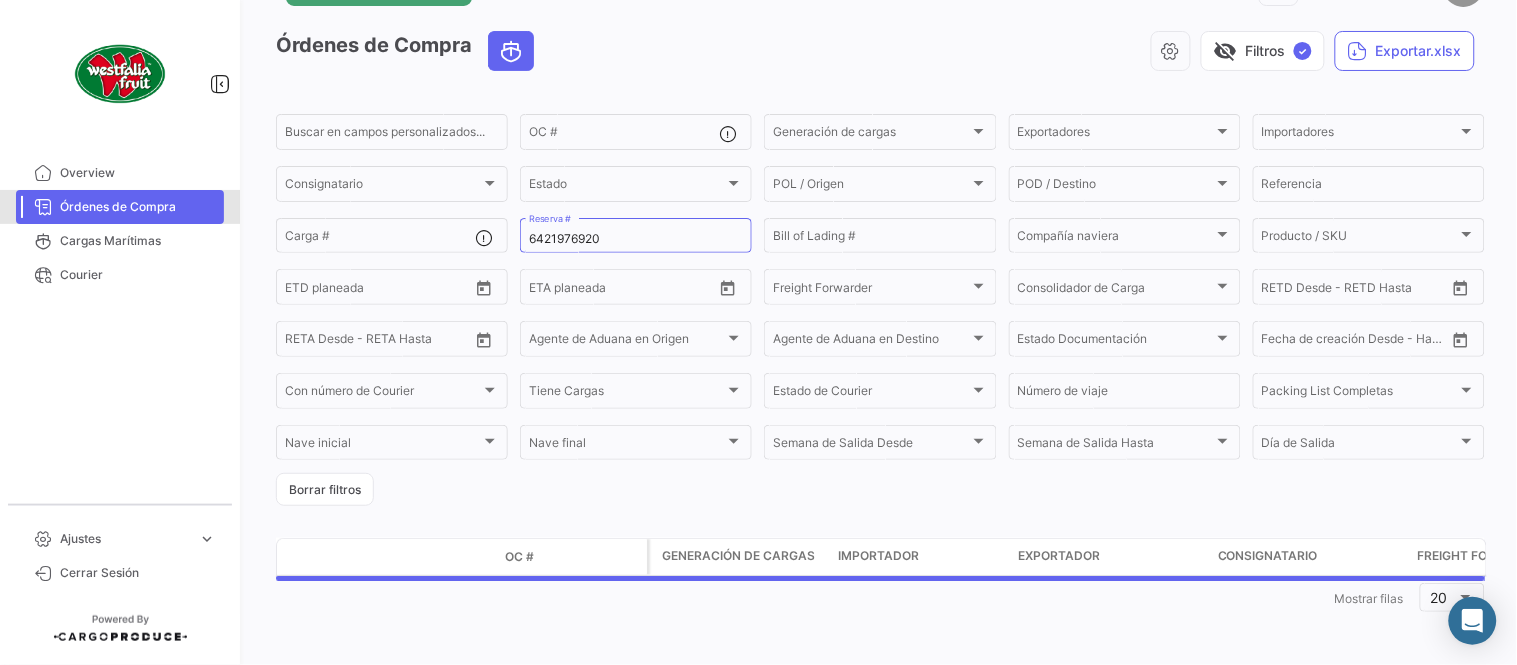 scroll, scrollTop: 0, scrollLeft: 0, axis: both 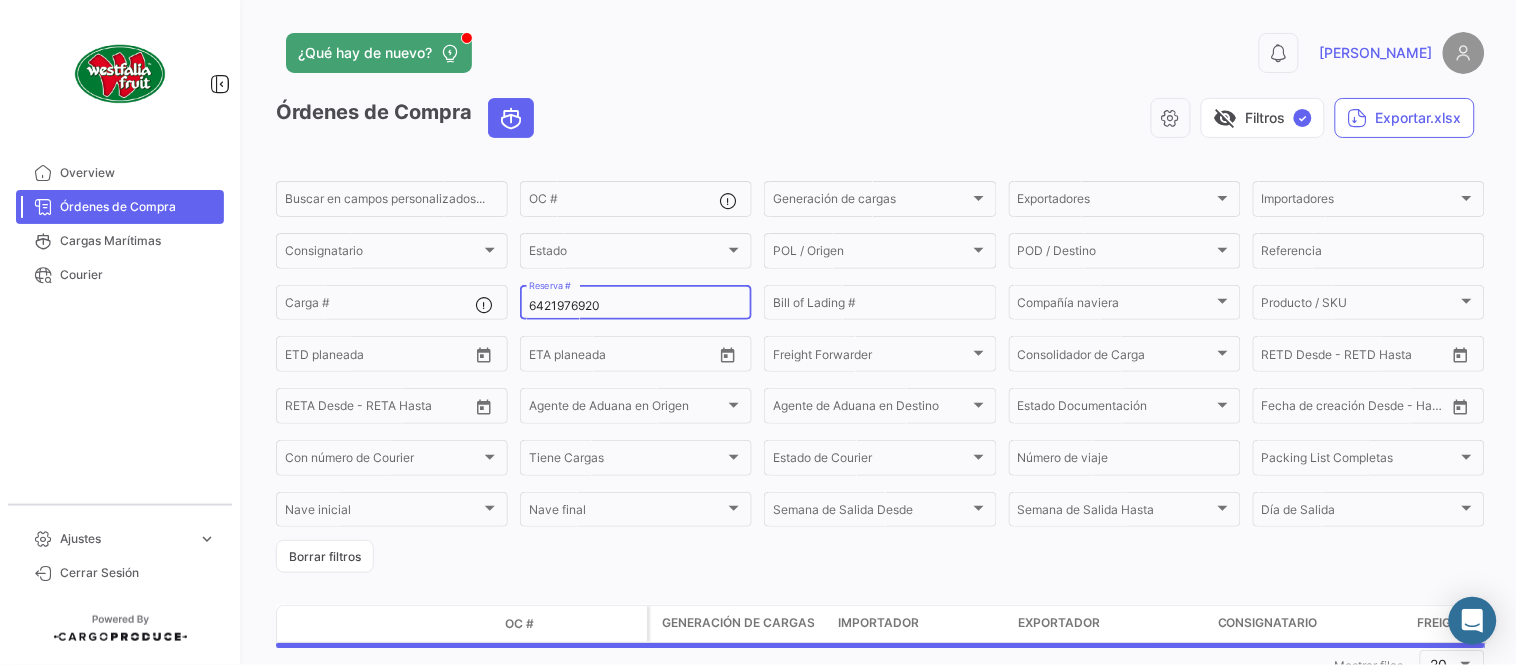 click on "6421976920" at bounding box center [636, 306] 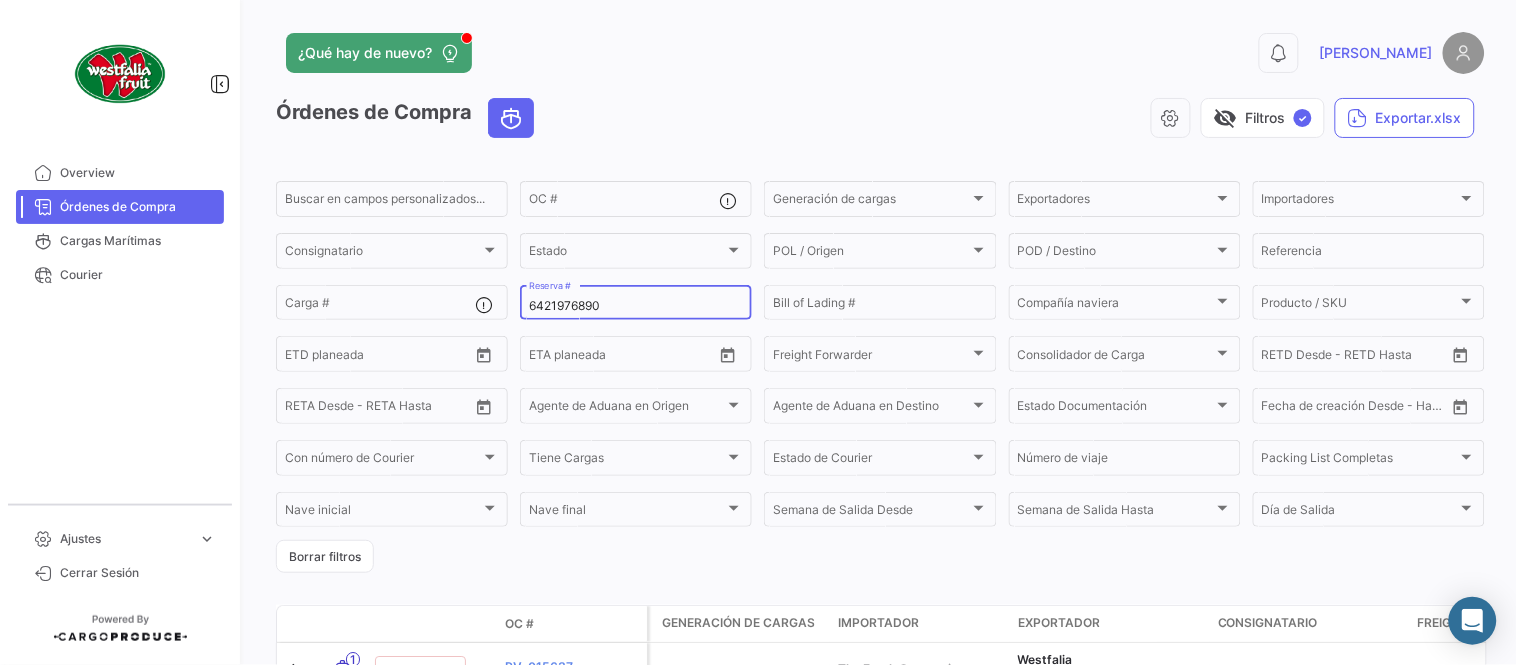 type on "6421976890" 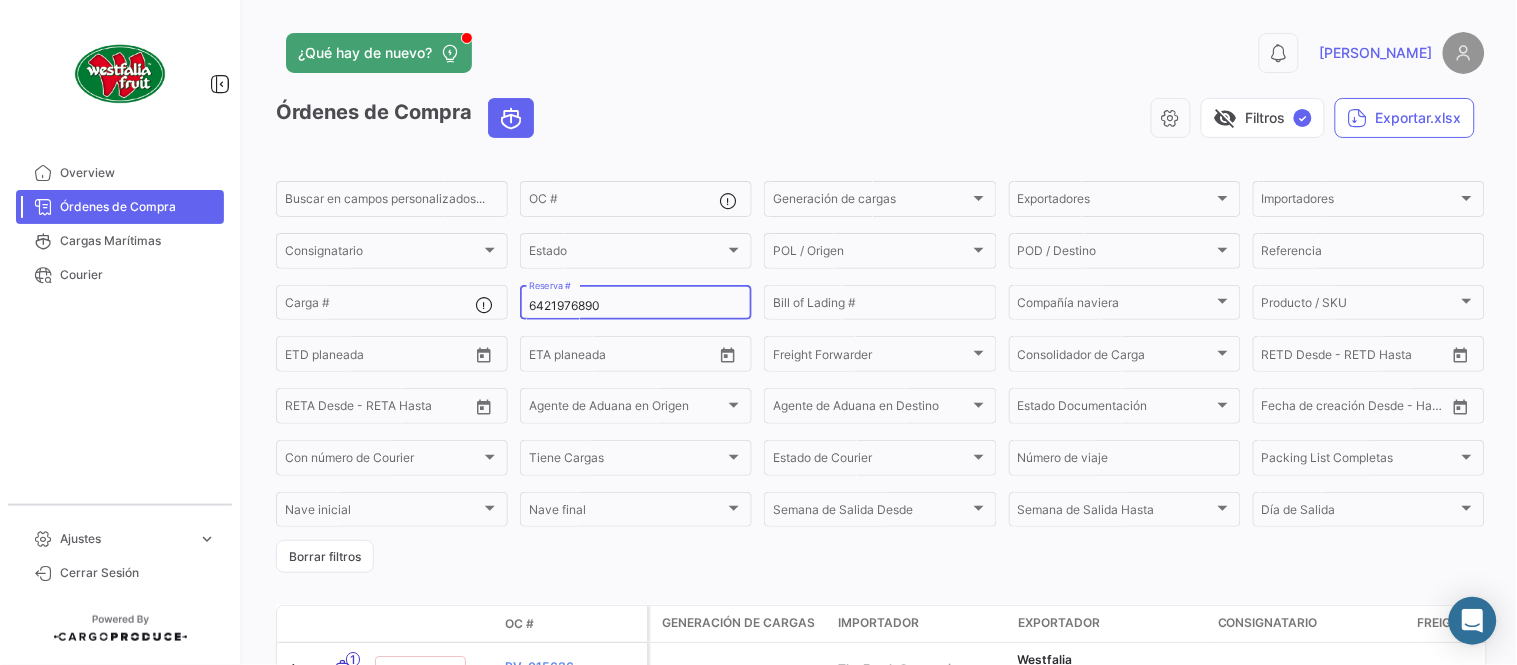 click on "6421976890 Reserva #" 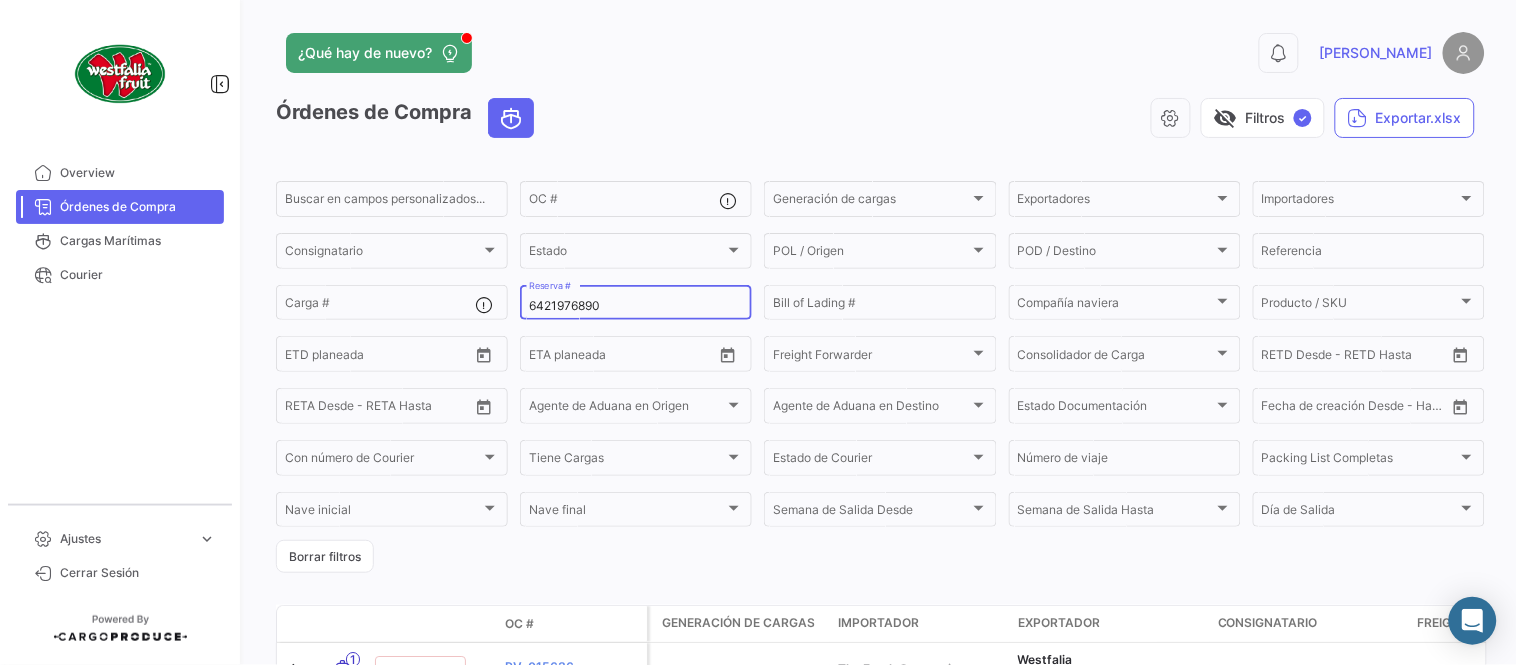 click on "6421976890" at bounding box center [636, 306] 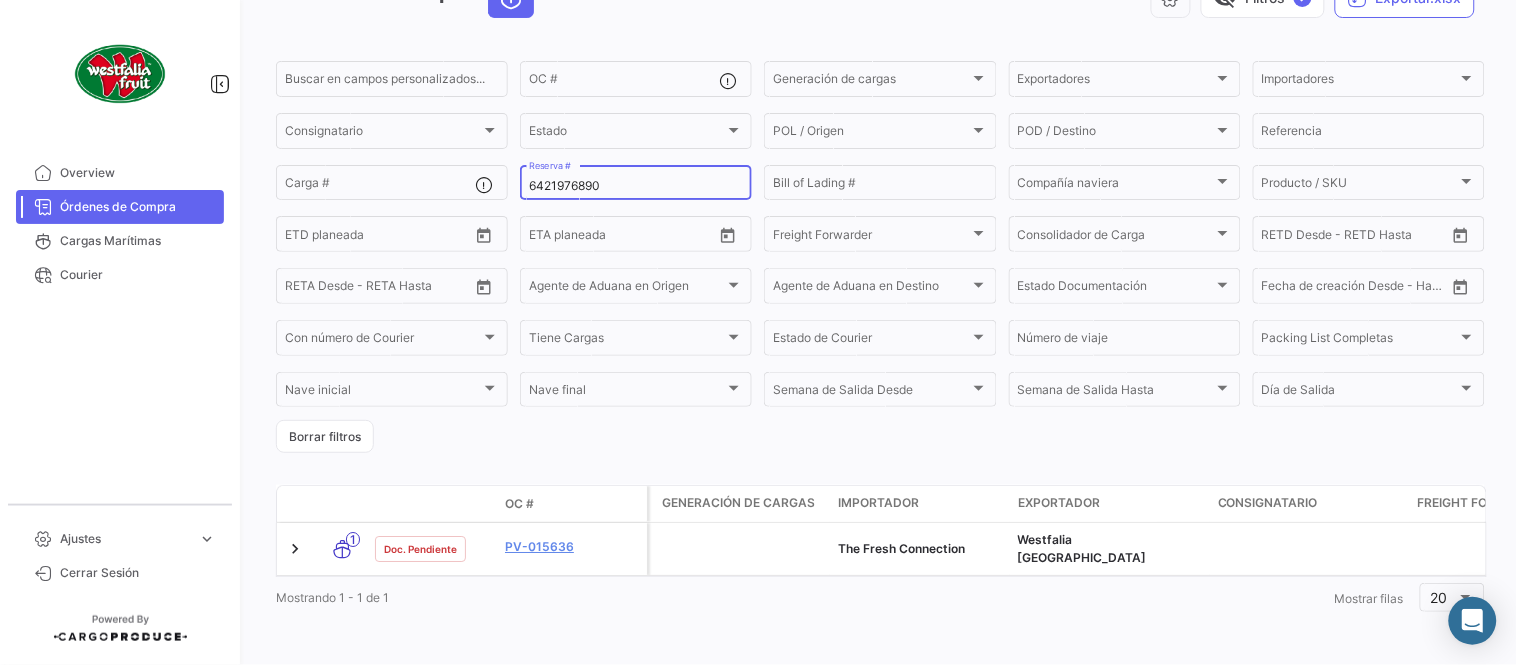 scroll, scrollTop: 128, scrollLeft: 0, axis: vertical 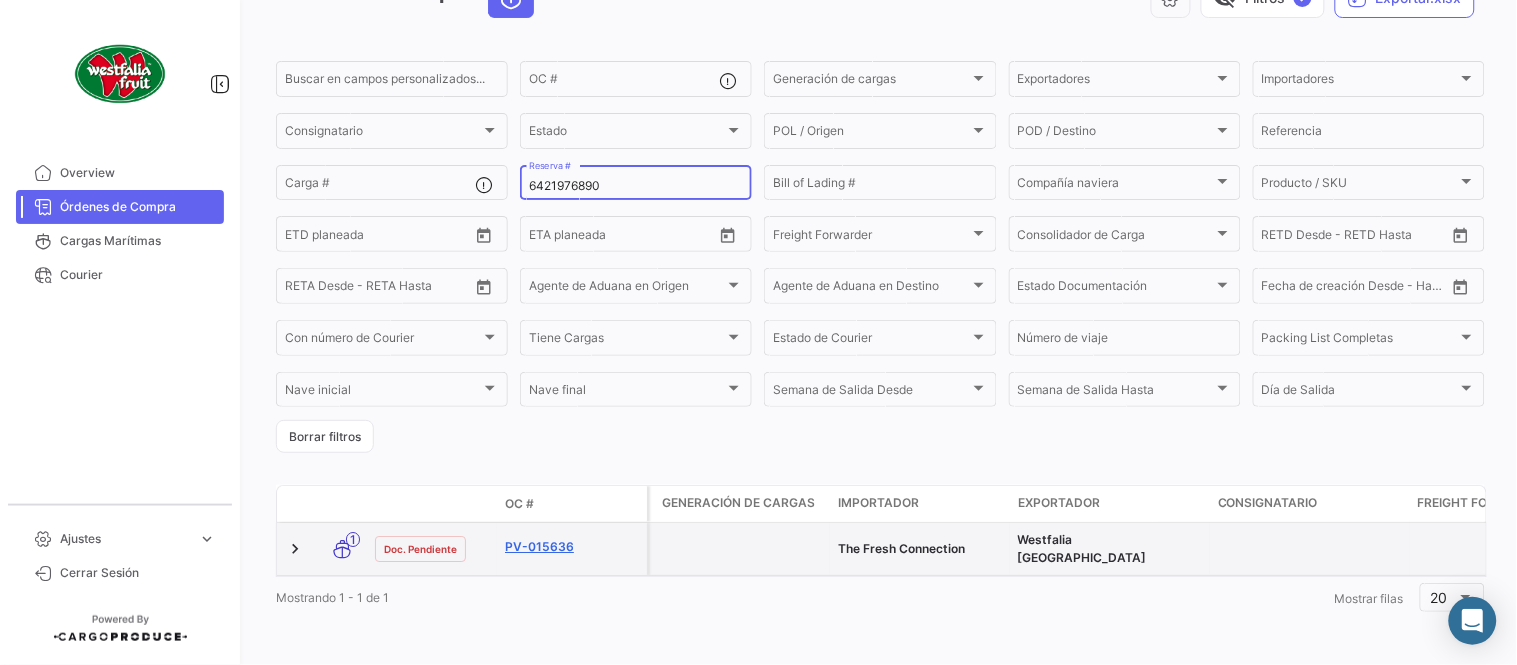 click on "PV-015636" 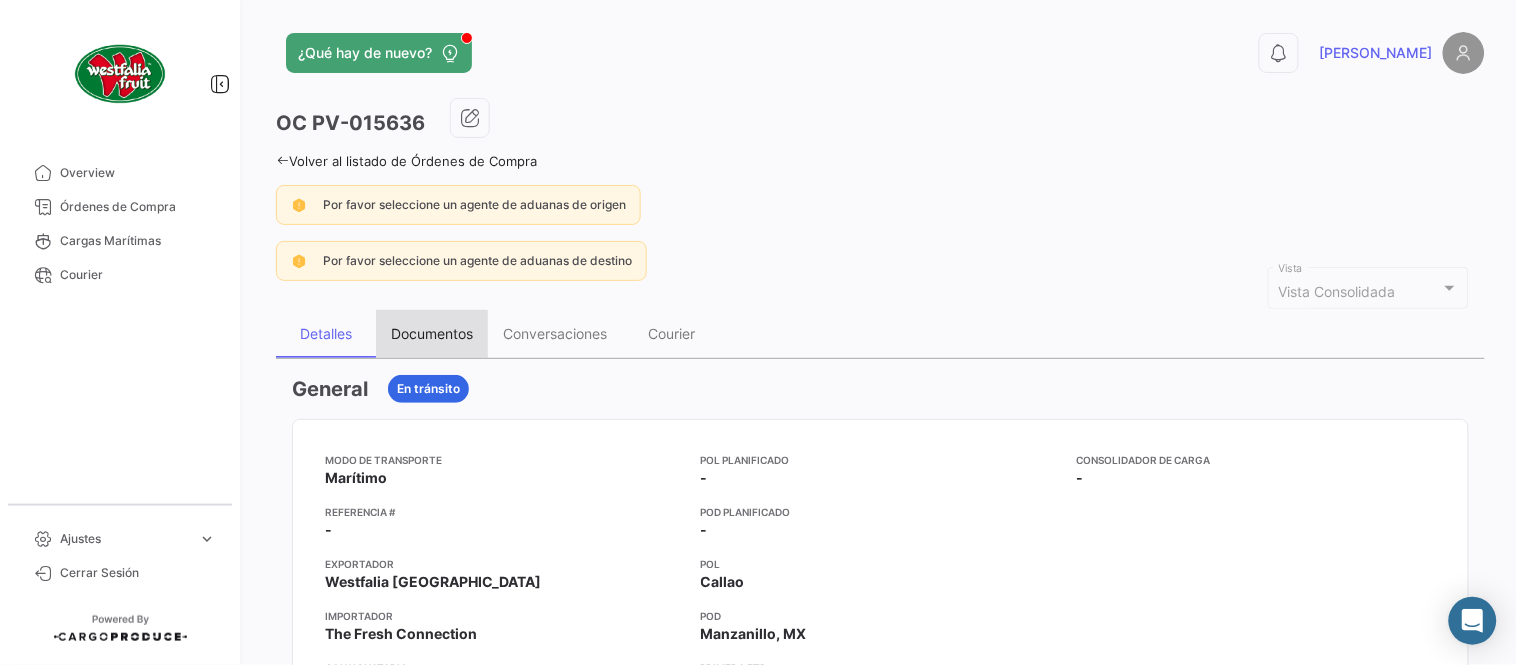 click on "Documentos" at bounding box center [432, 334] 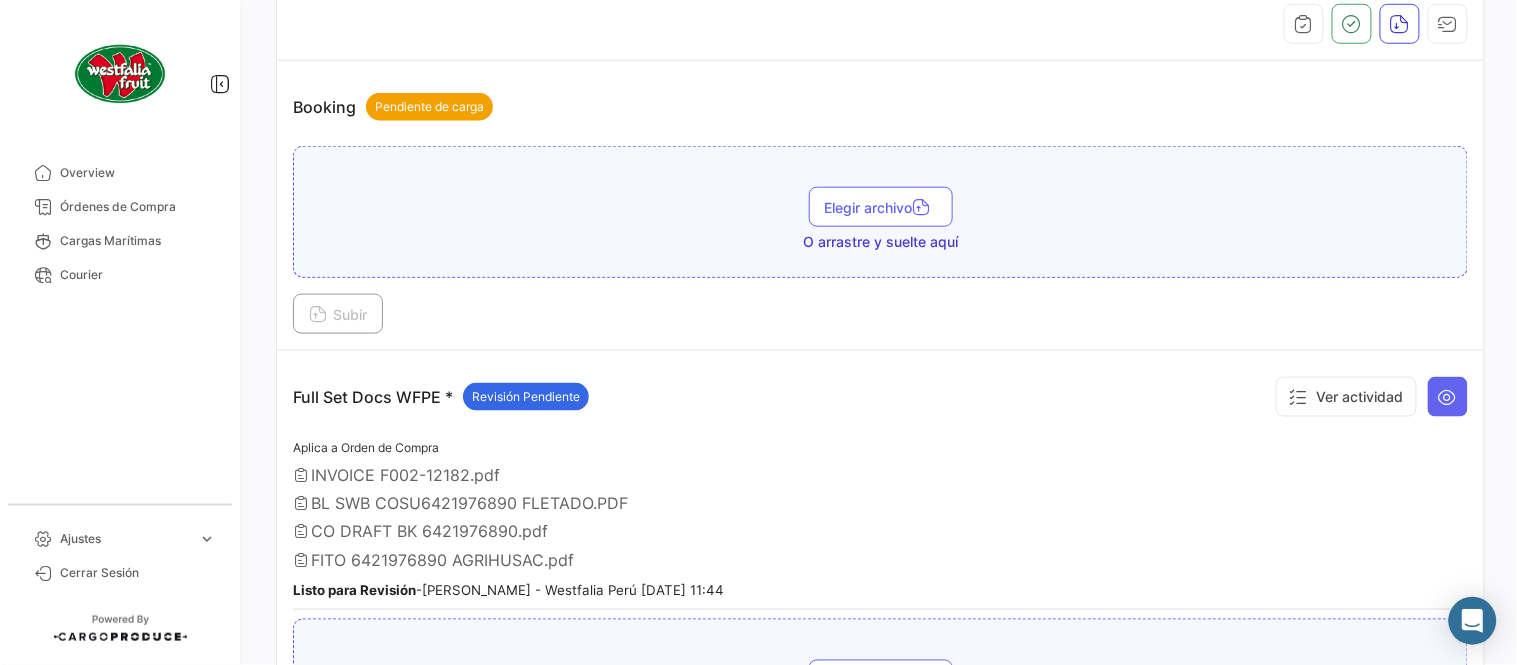 scroll, scrollTop: 555, scrollLeft: 0, axis: vertical 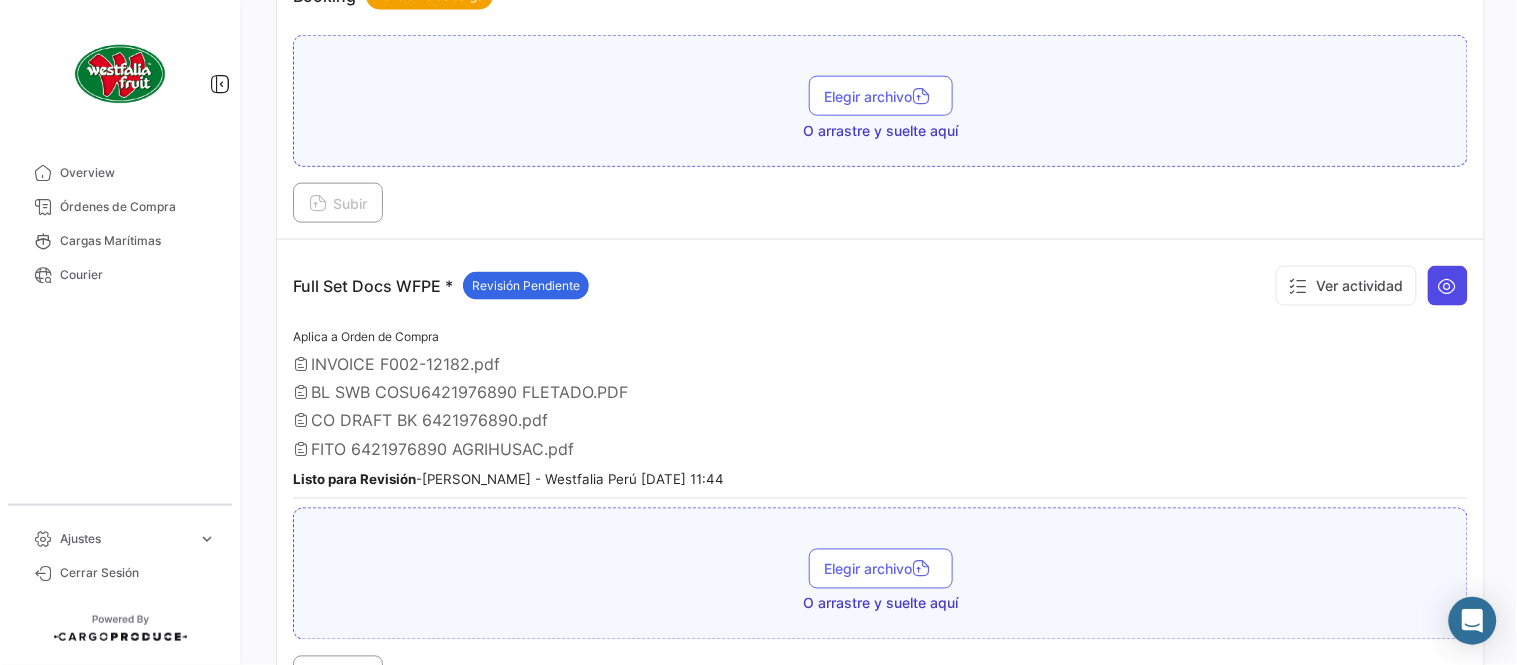 click at bounding box center (1448, 286) 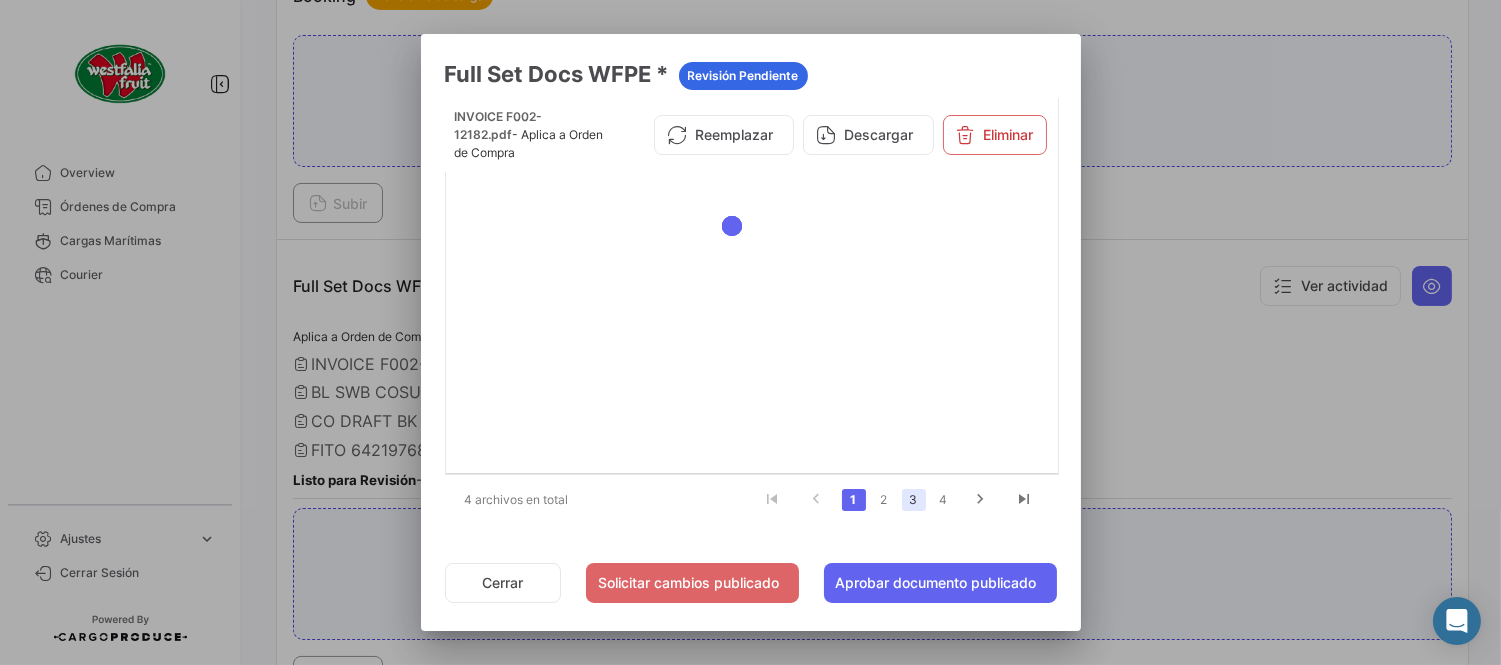 click on "3" 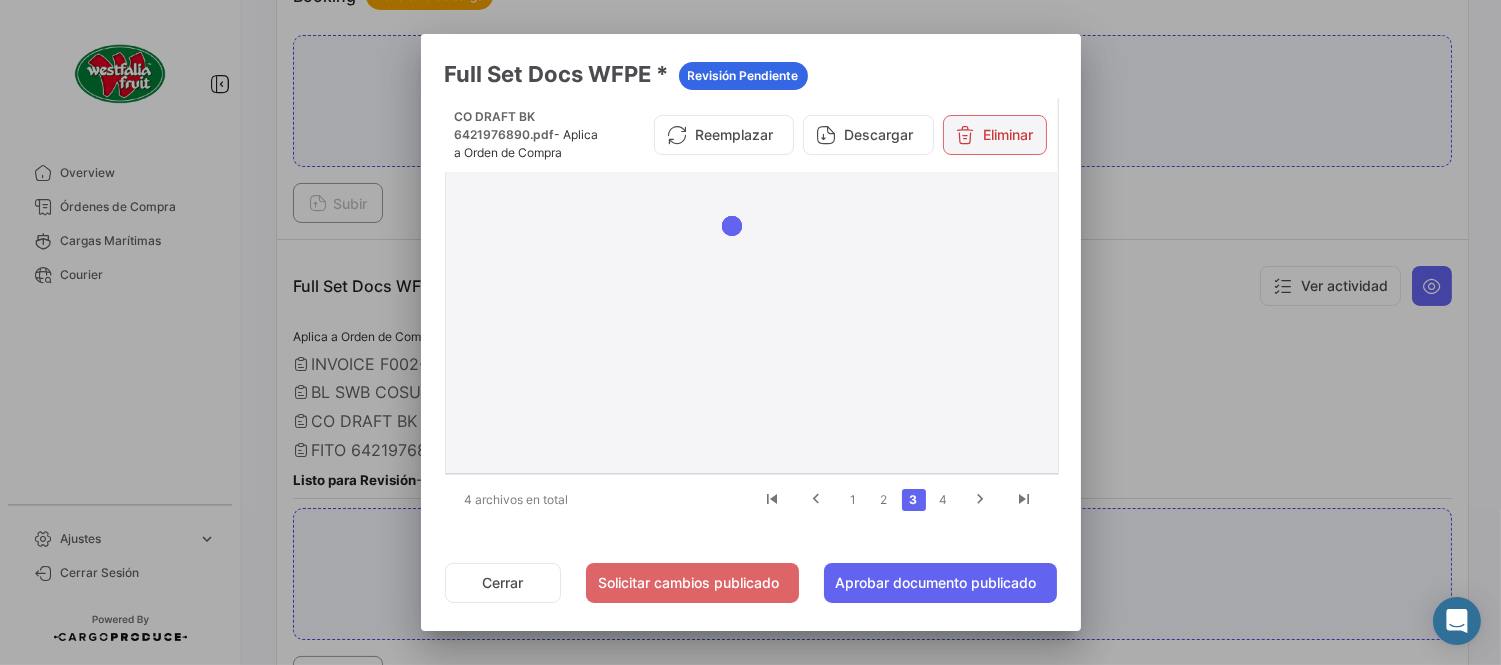 click at bounding box center (966, 135) 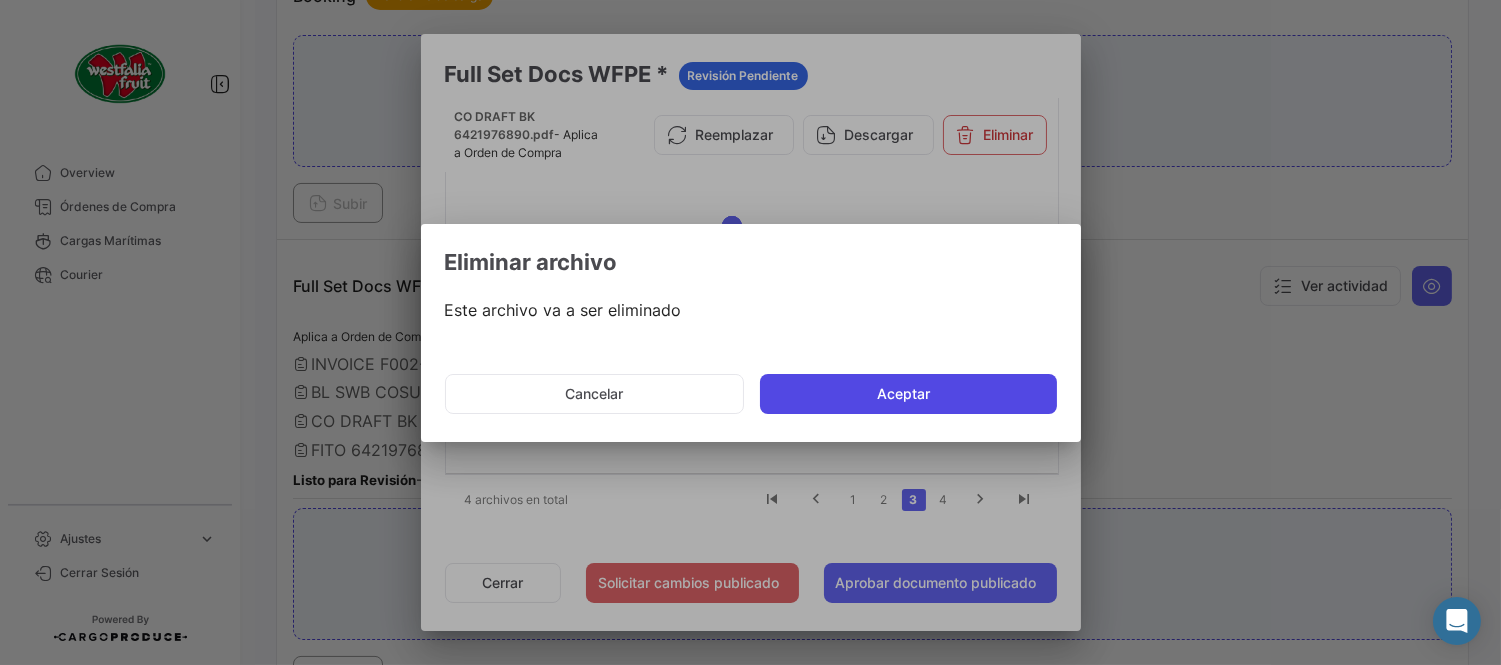 click on "Aceptar" 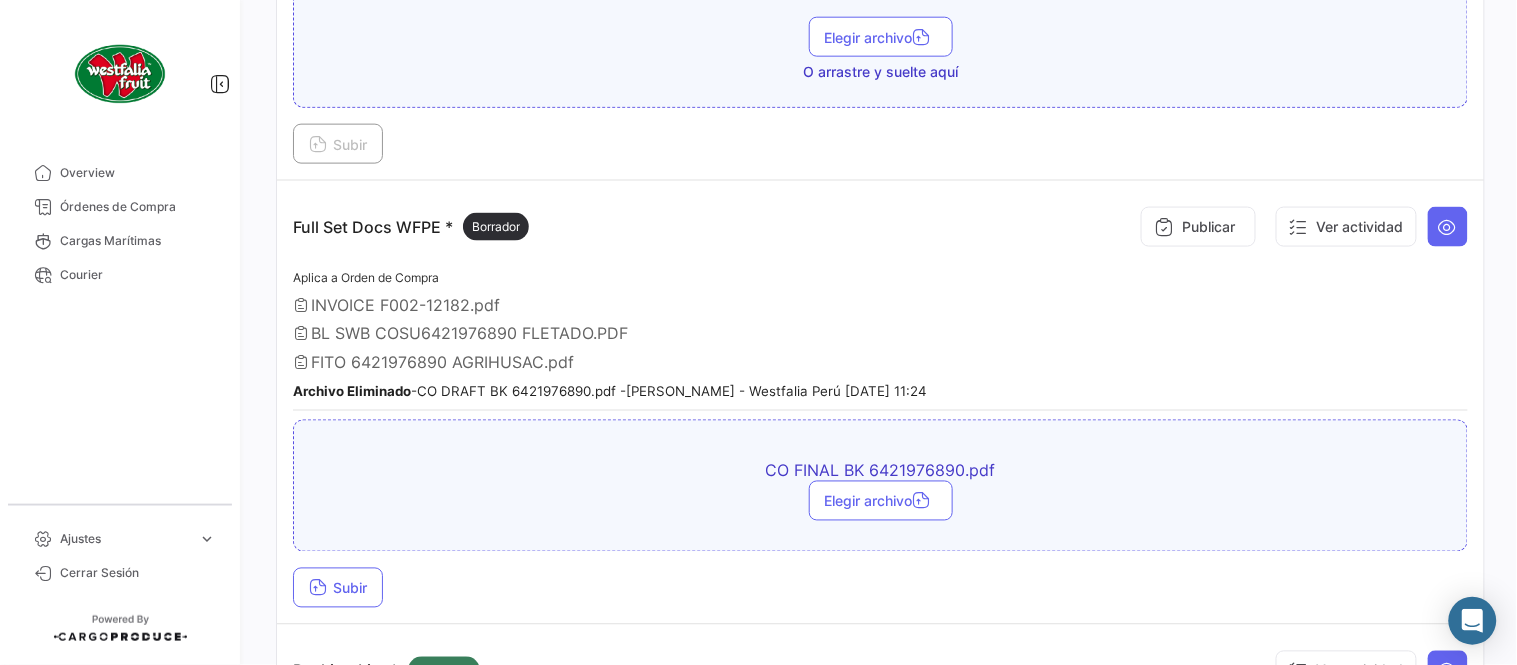scroll, scrollTop: 666, scrollLeft: 0, axis: vertical 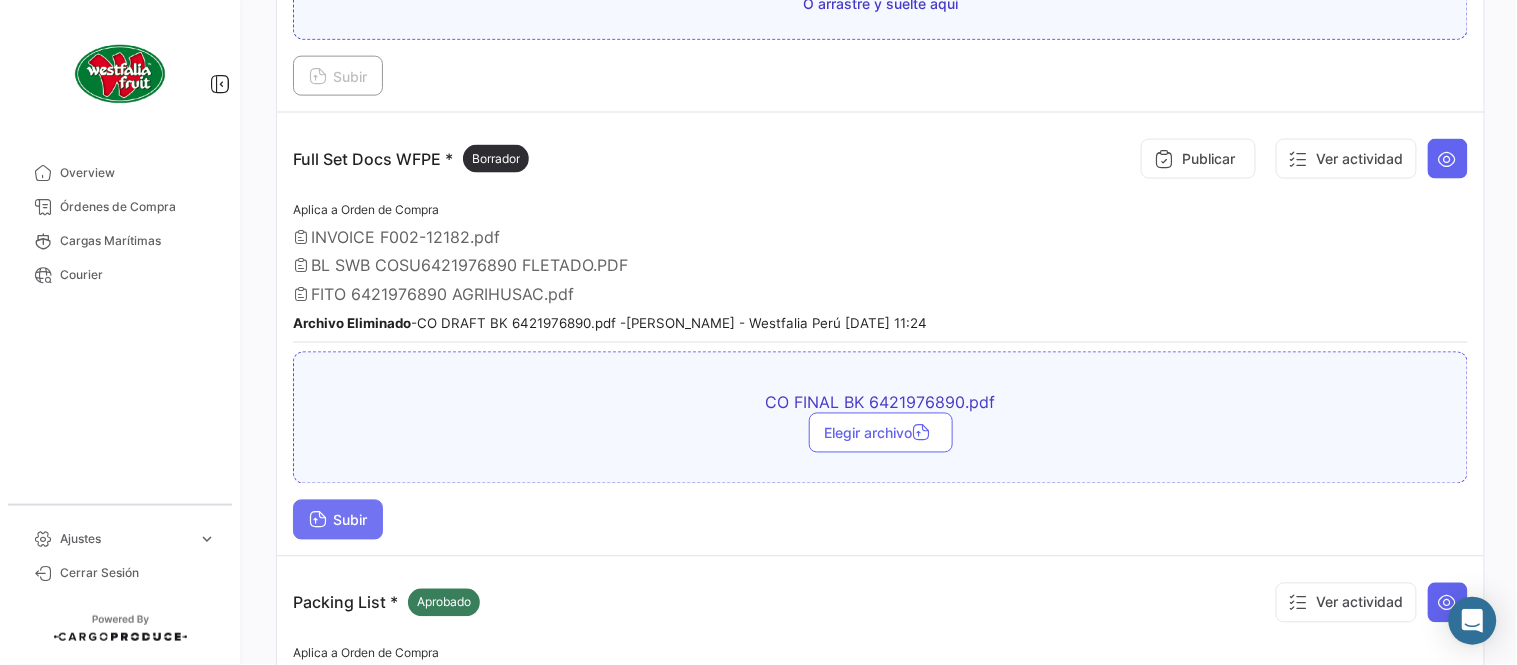 click on "Subir" at bounding box center (338, 520) 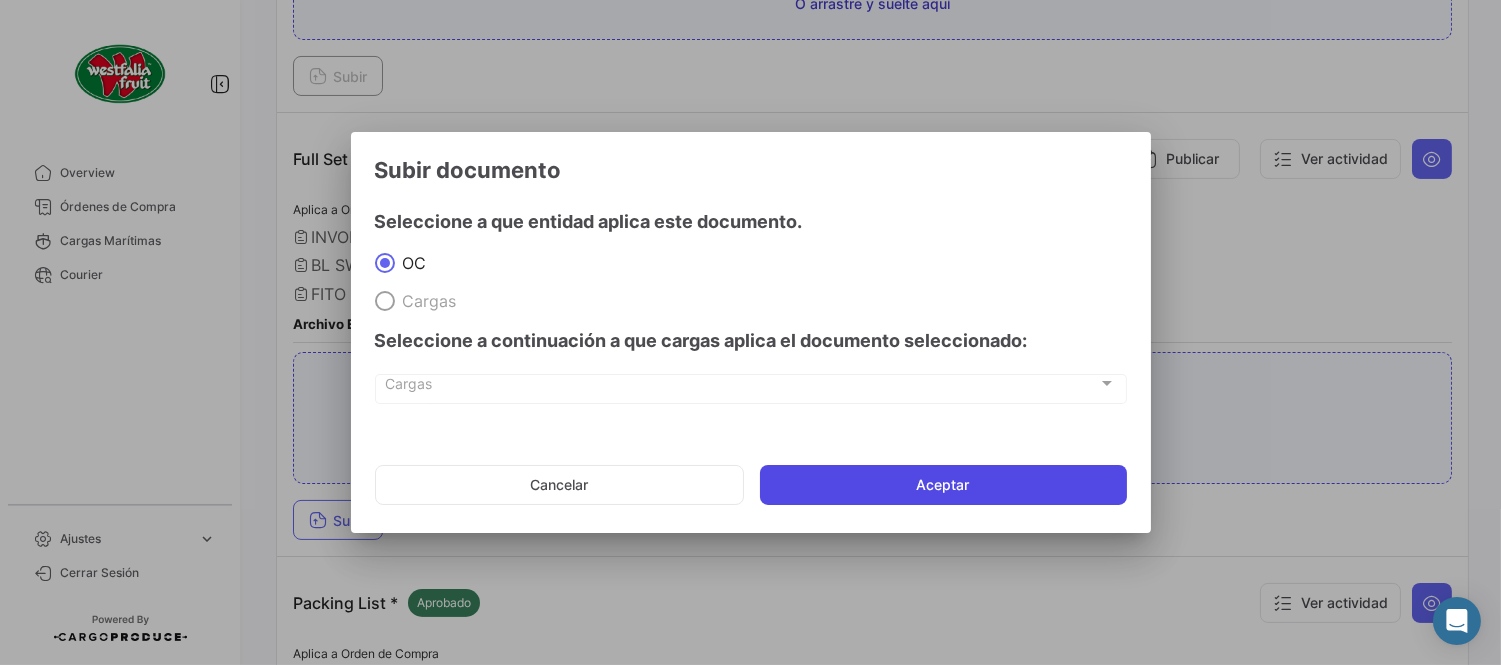 click on "Aceptar" 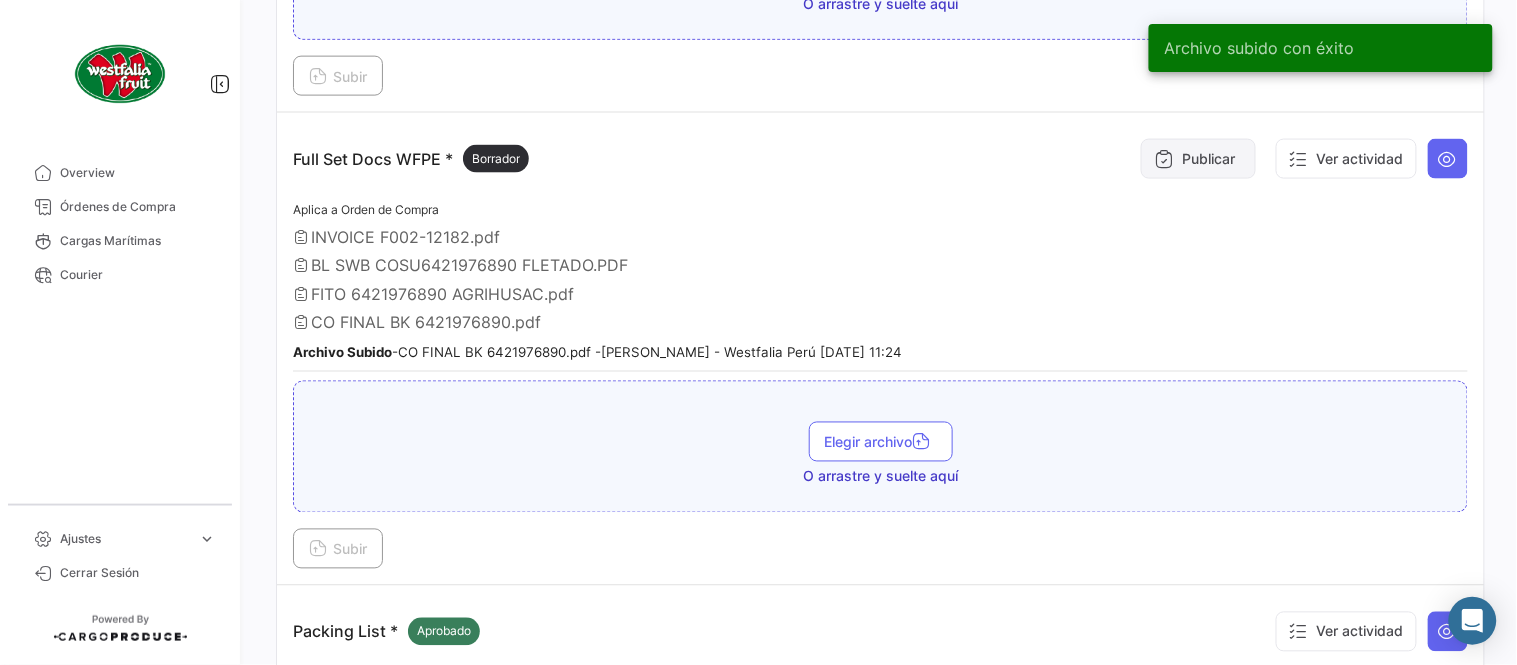 click at bounding box center (1164, 159) 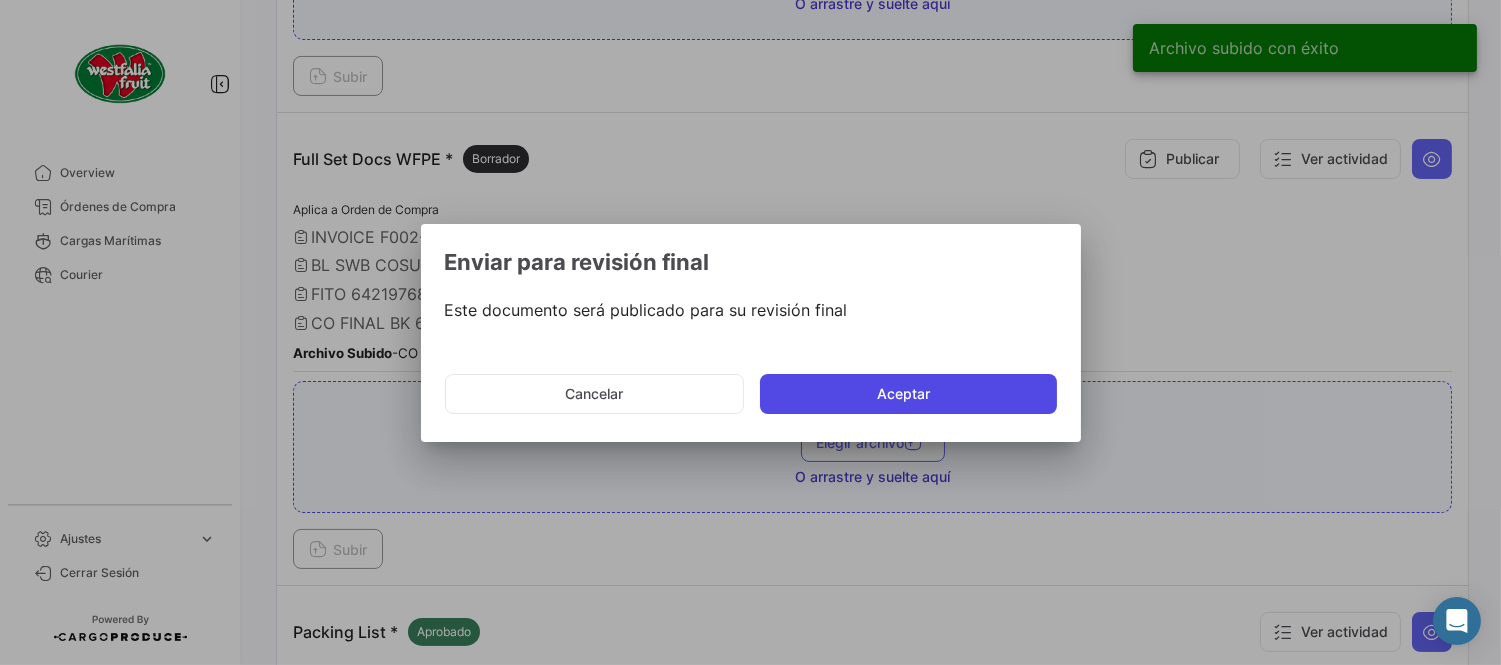 click on "Aceptar" 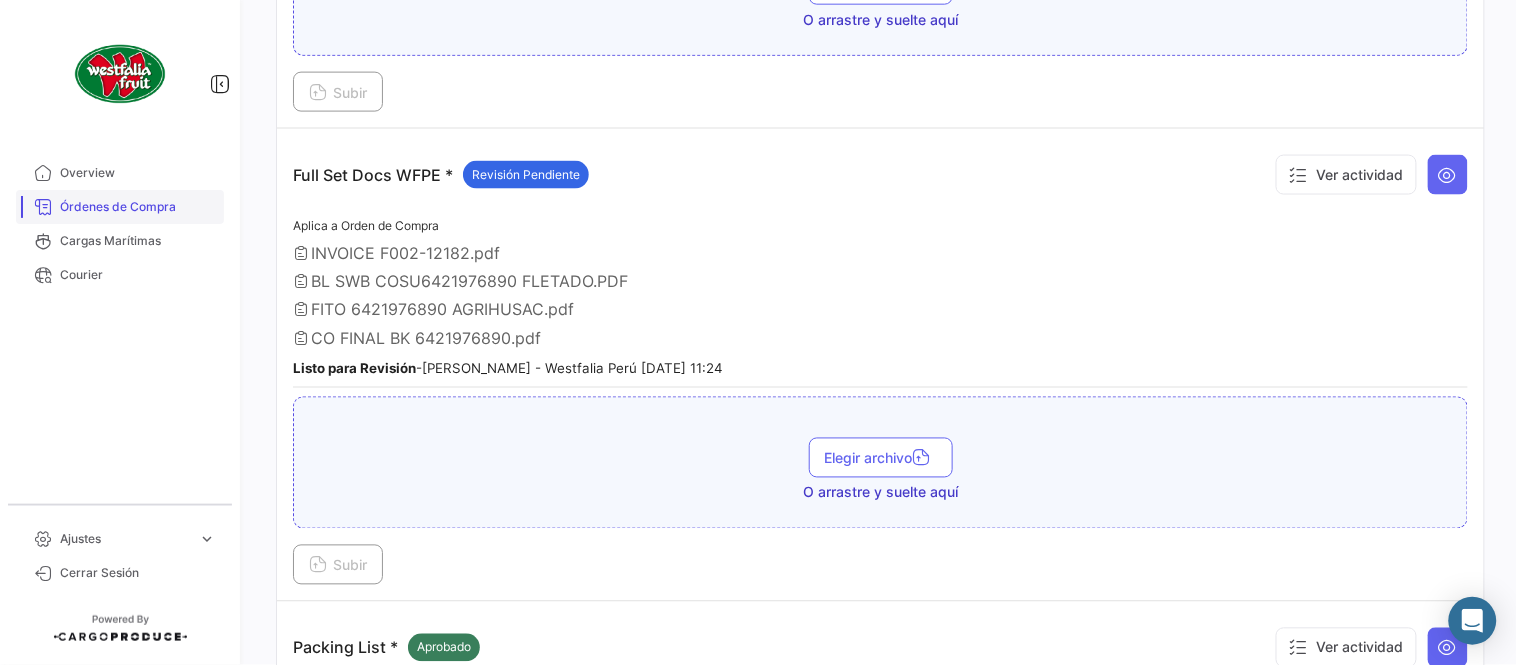 click on "Órdenes de Compra" at bounding box center [138, 207] 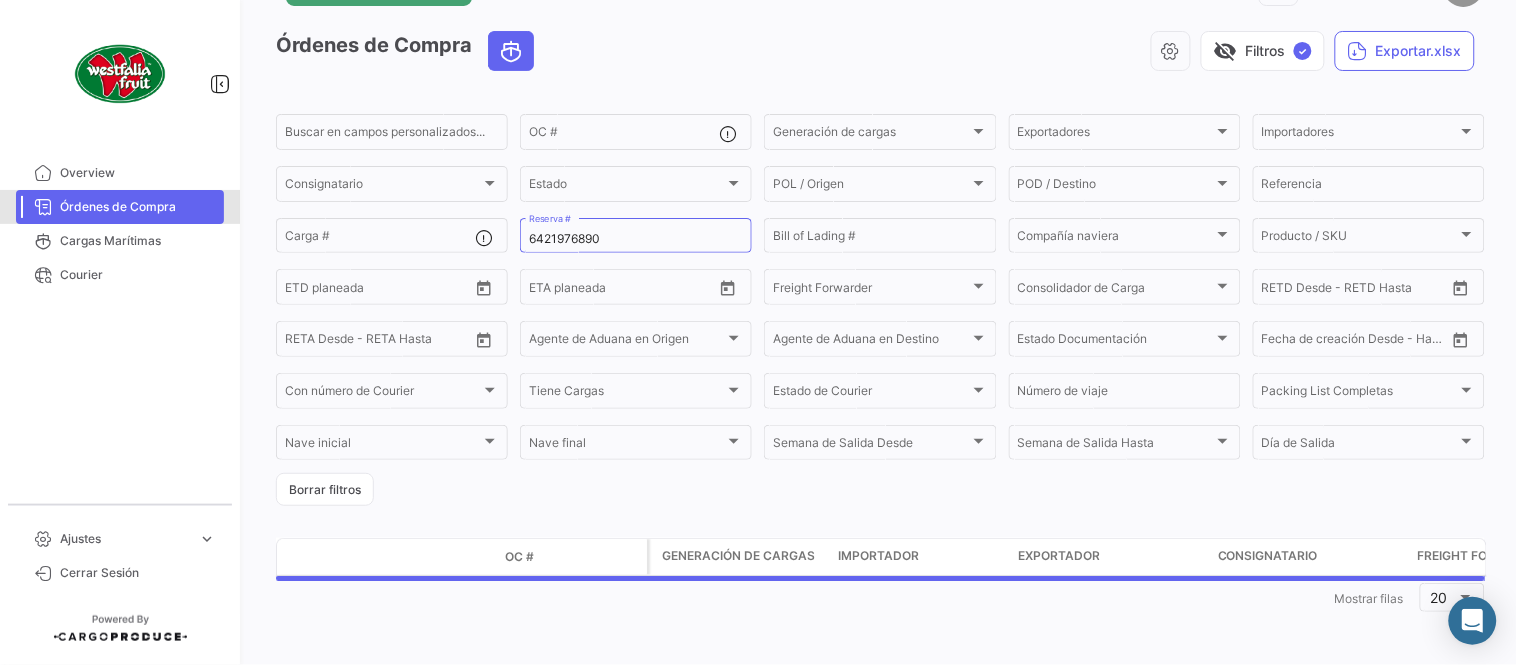 scroll, scrollTop: 0, scrollLeft: 0, axis: both 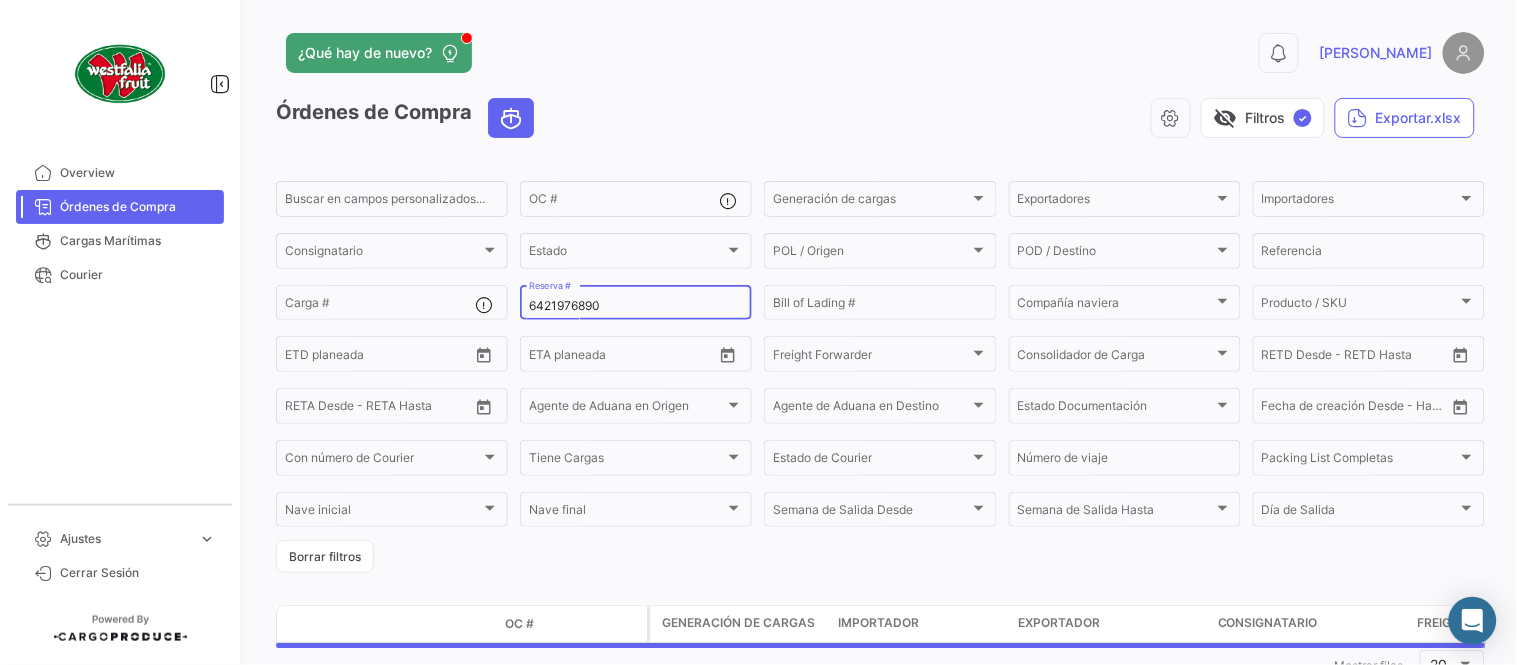 click on "6421976890" at bounding box center [636, 306] 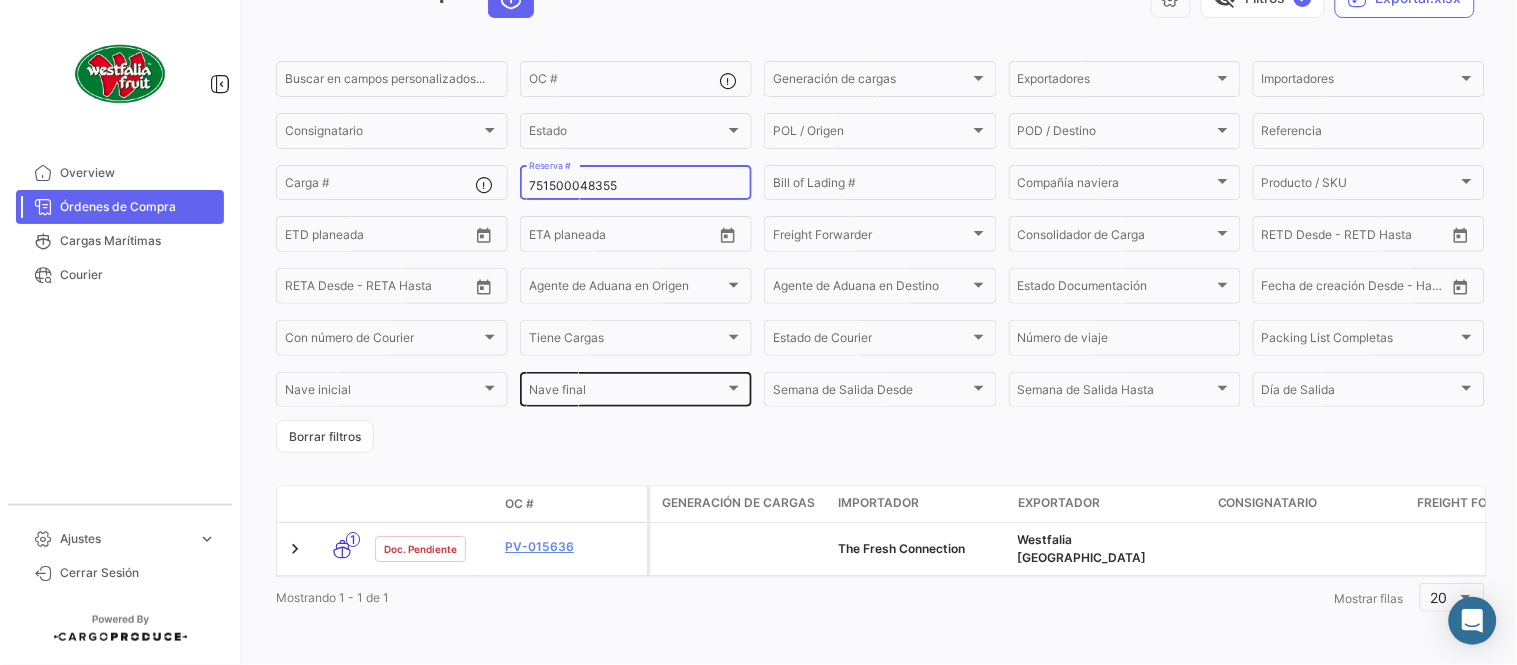 scroll, scrollTop: 128, scrollLeft: 0, axis: vertical 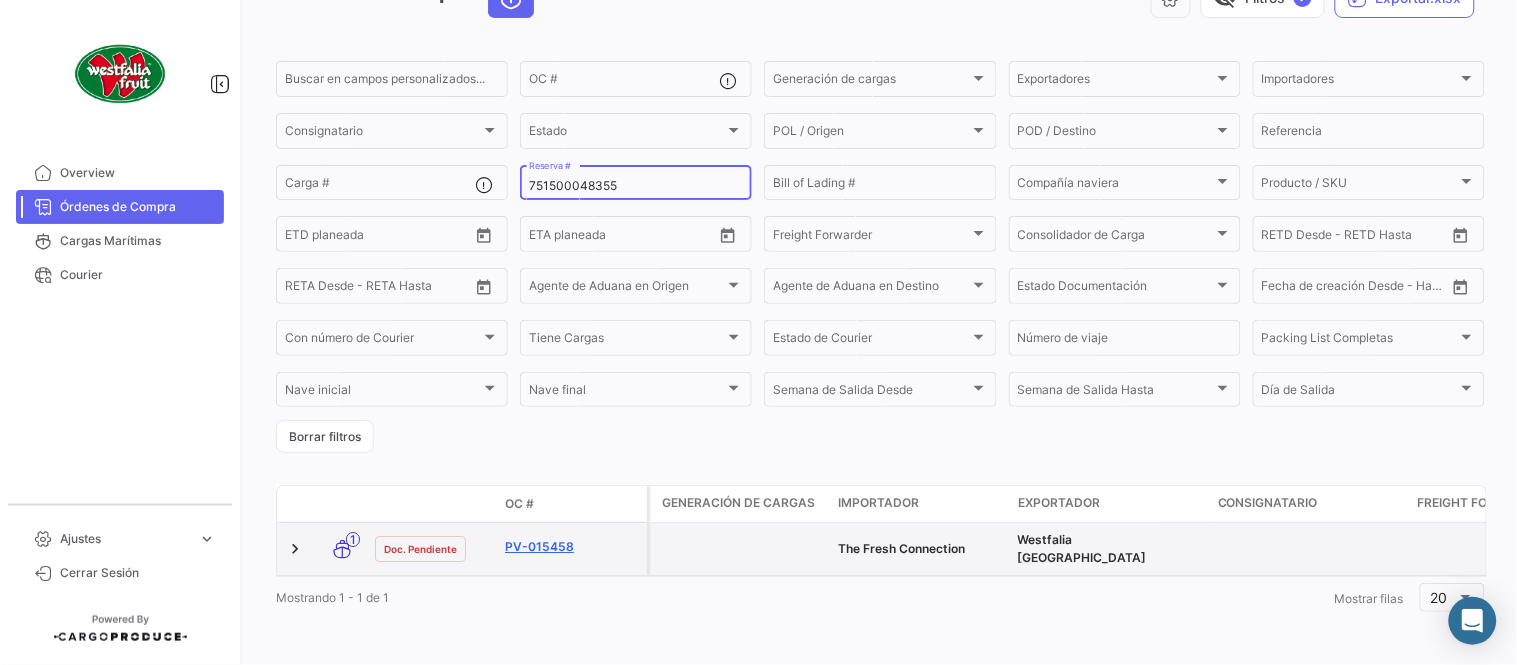 type on "751500048355" 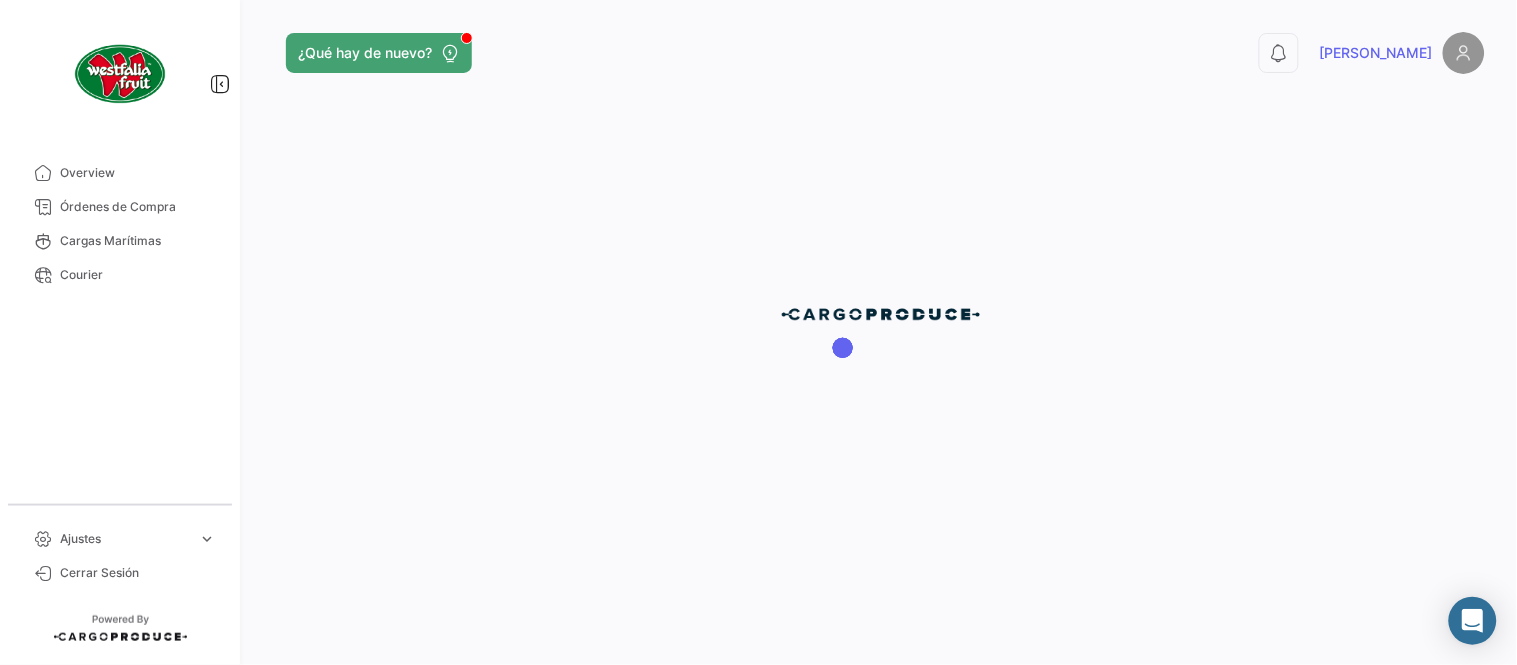 scroll, scrollTop: 0, scrollLeft: 0, axis: both 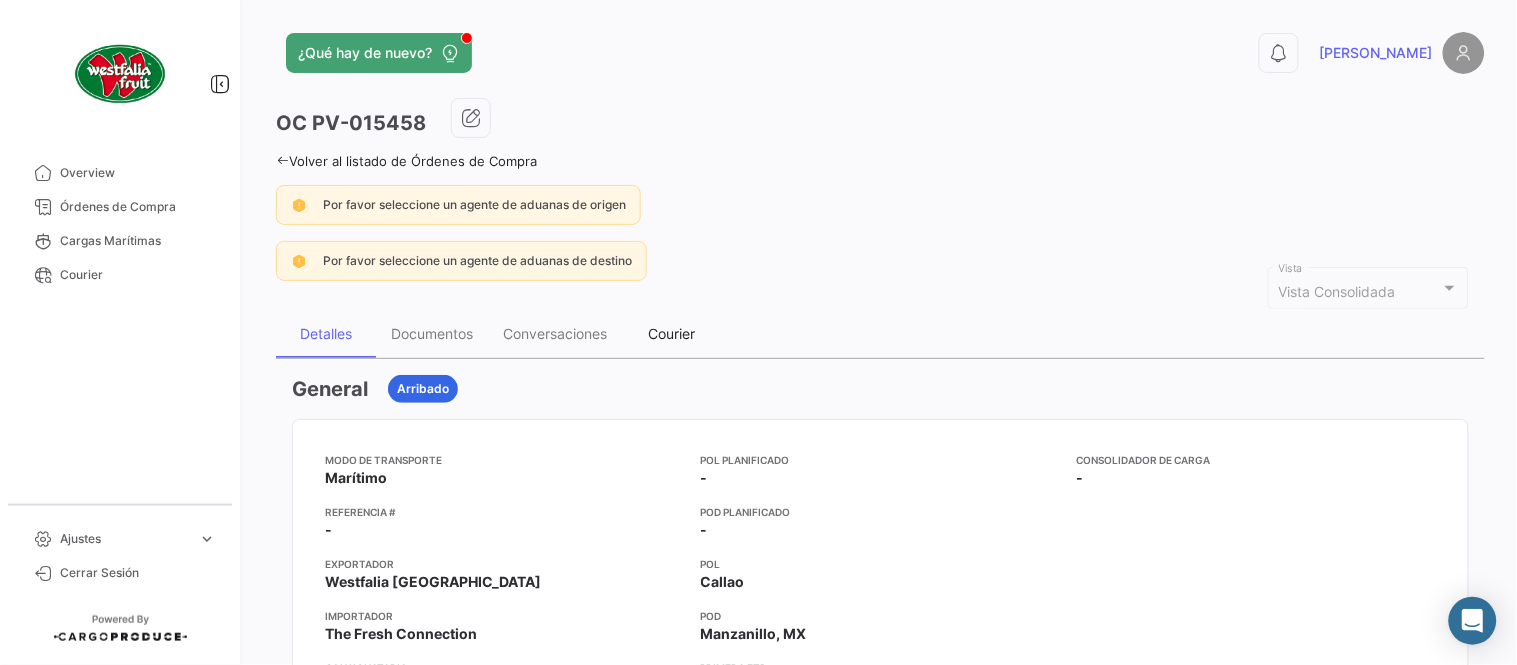 click on "Courier" at bounding box center [672, 334] 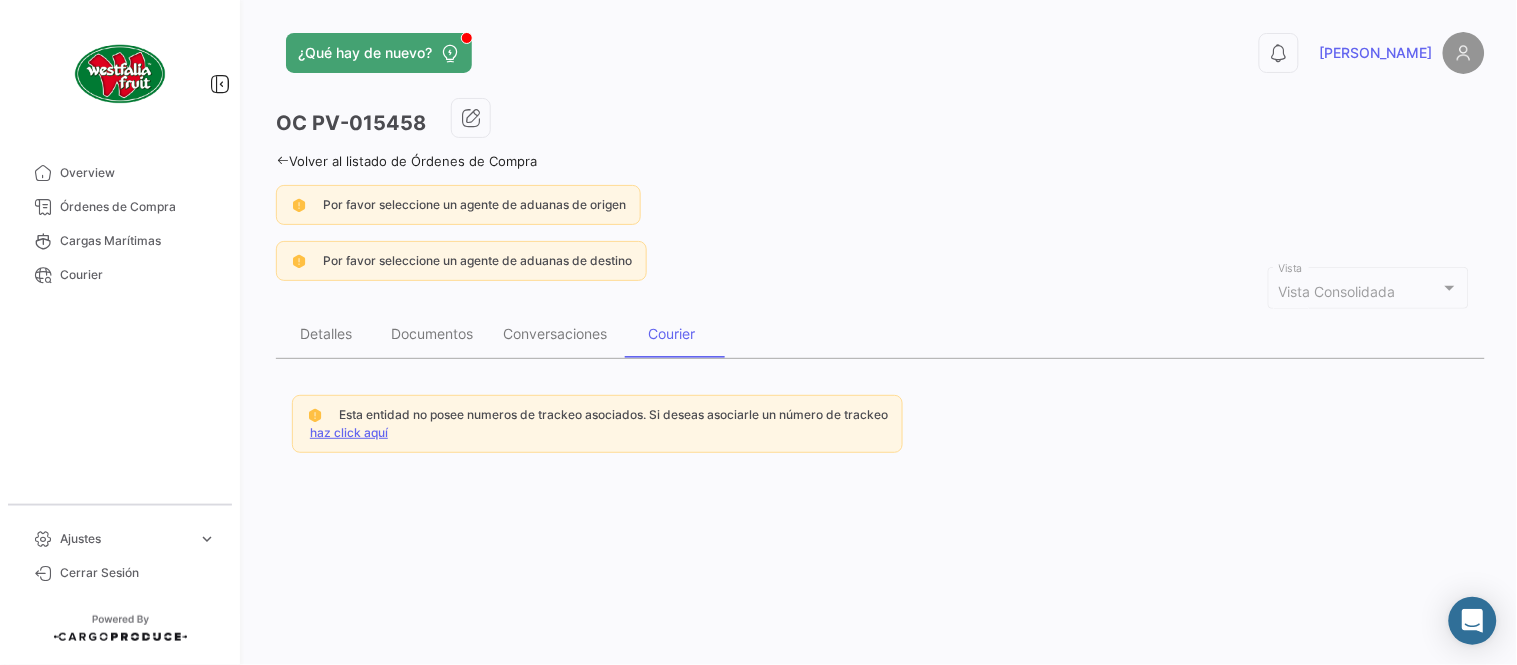 click on "haz click aquí" at bounding box center [349, 432] 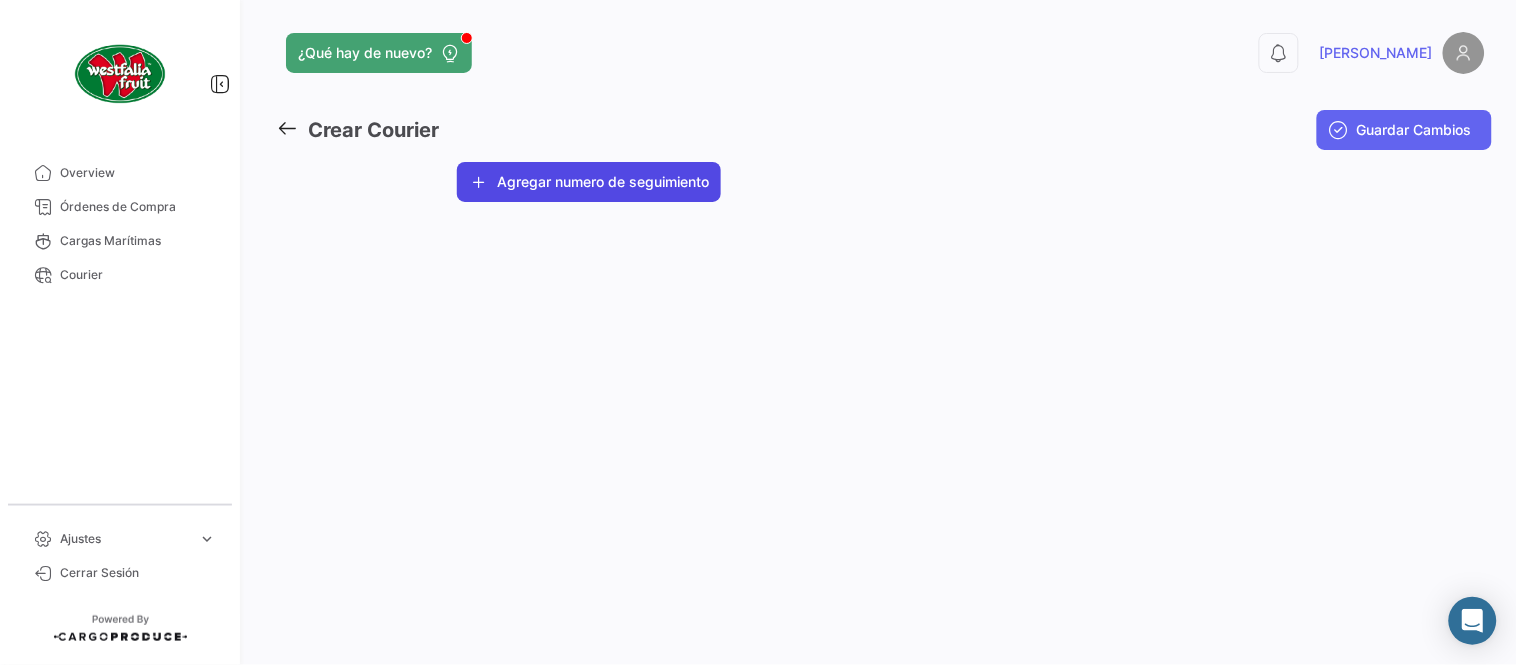 click on "Agregar numero de seguimiento" 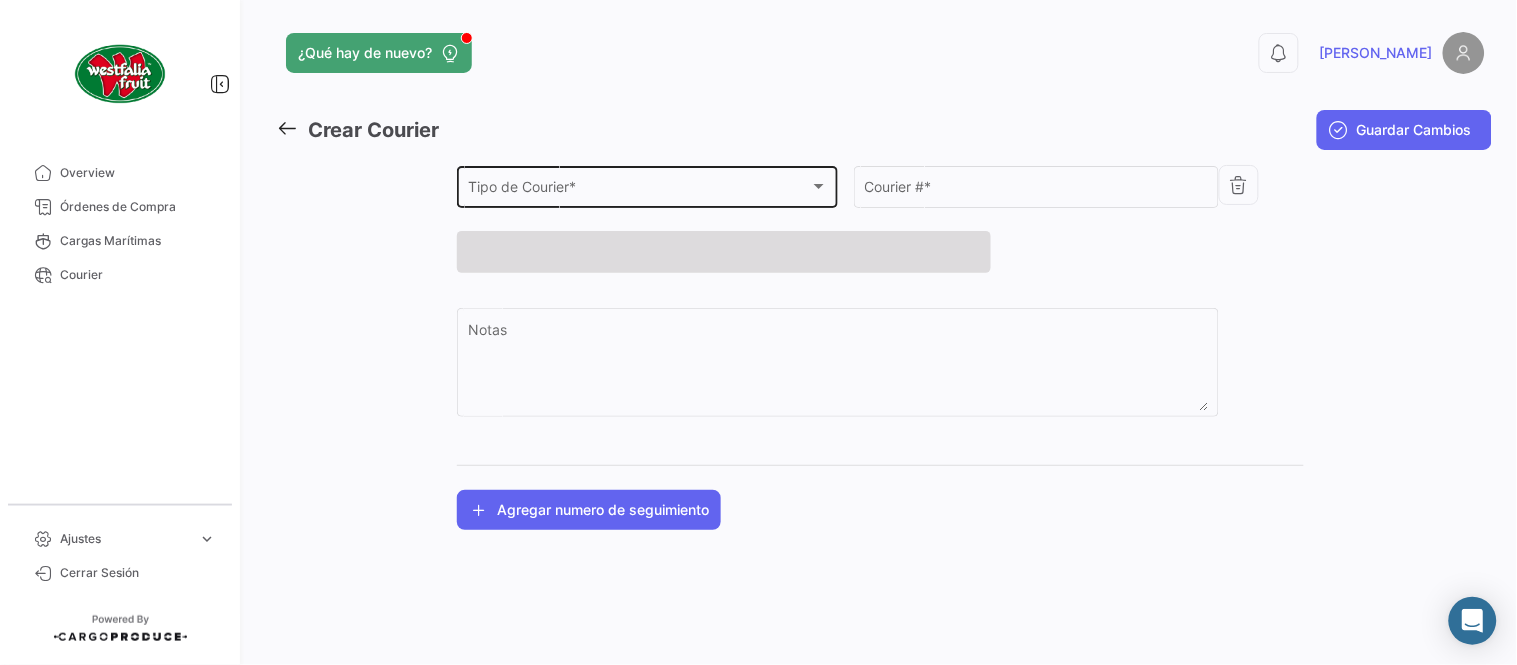 click on "Tipo de Courier * Tipo de Courier  *" 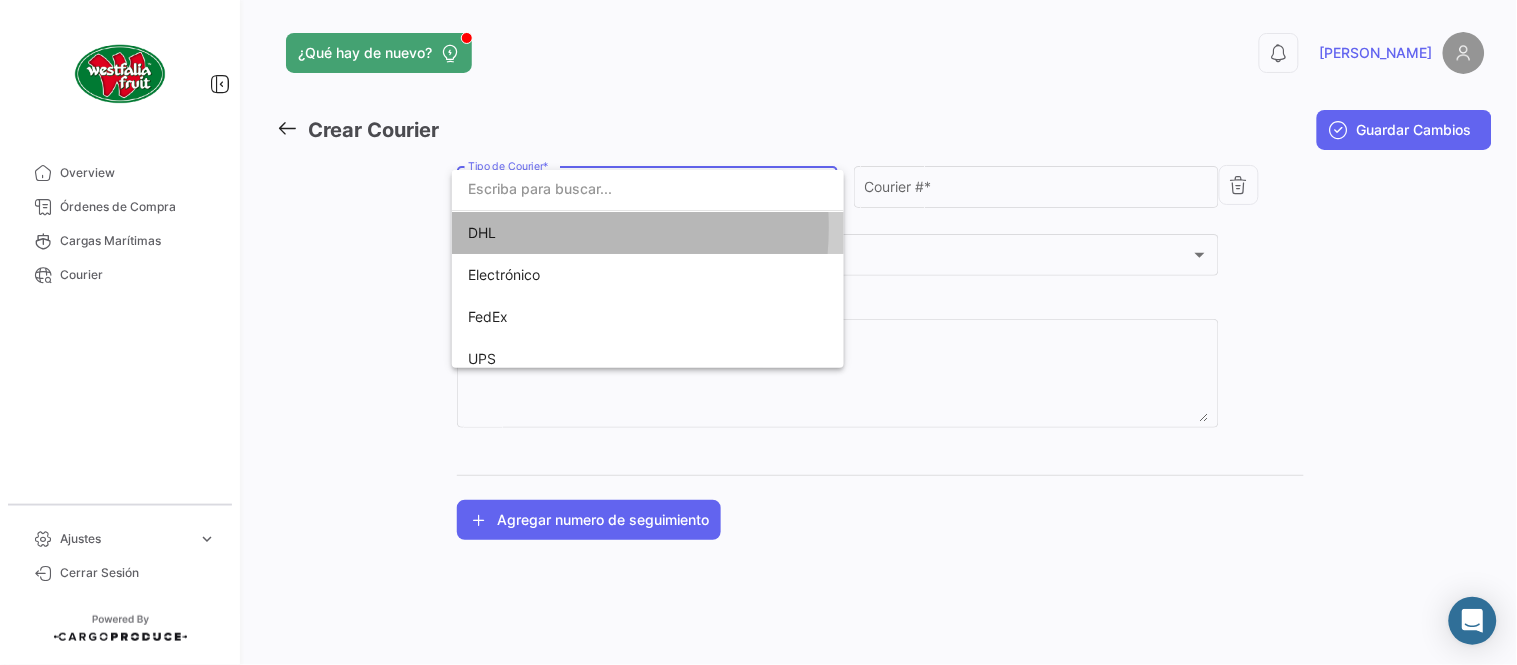 click on "DHL" at bounding box center [608, 233] 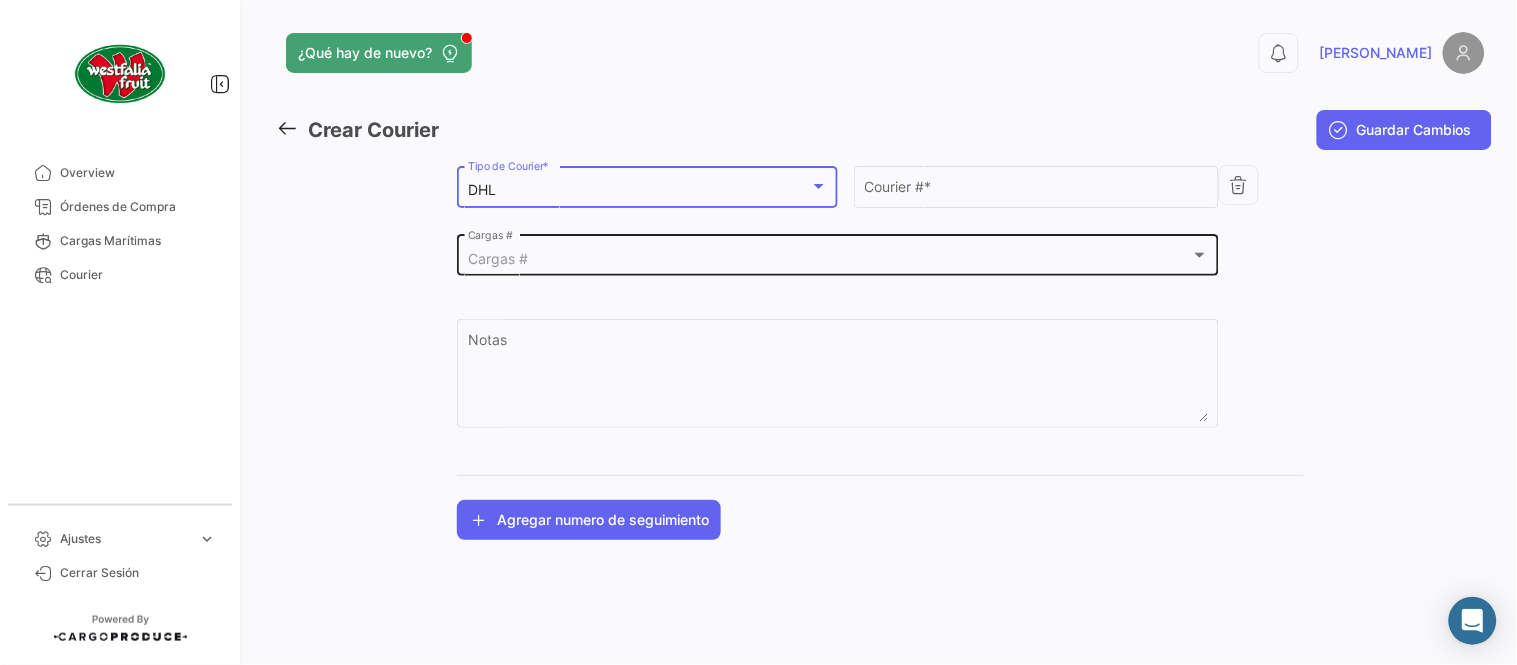click on "Cargas #" at bounding box center [498, 258] 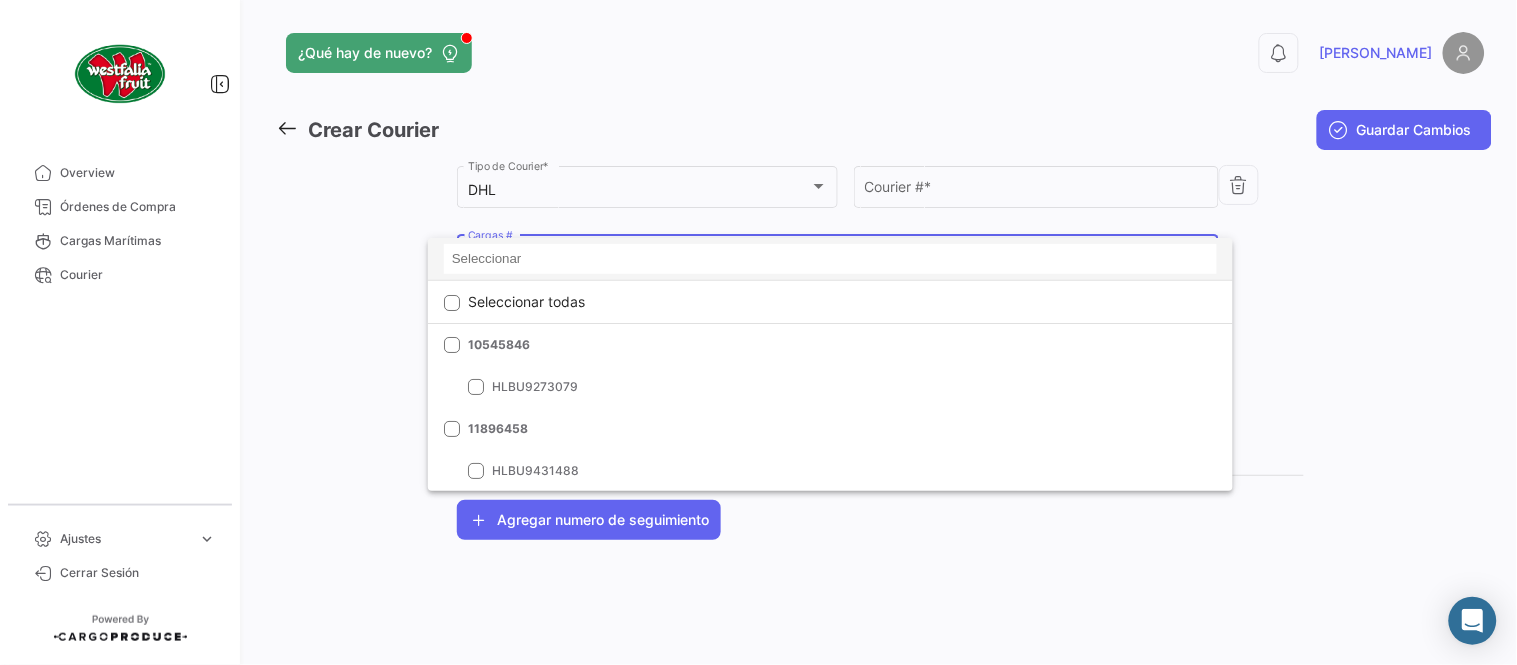 click at bounding box center (830, 259) 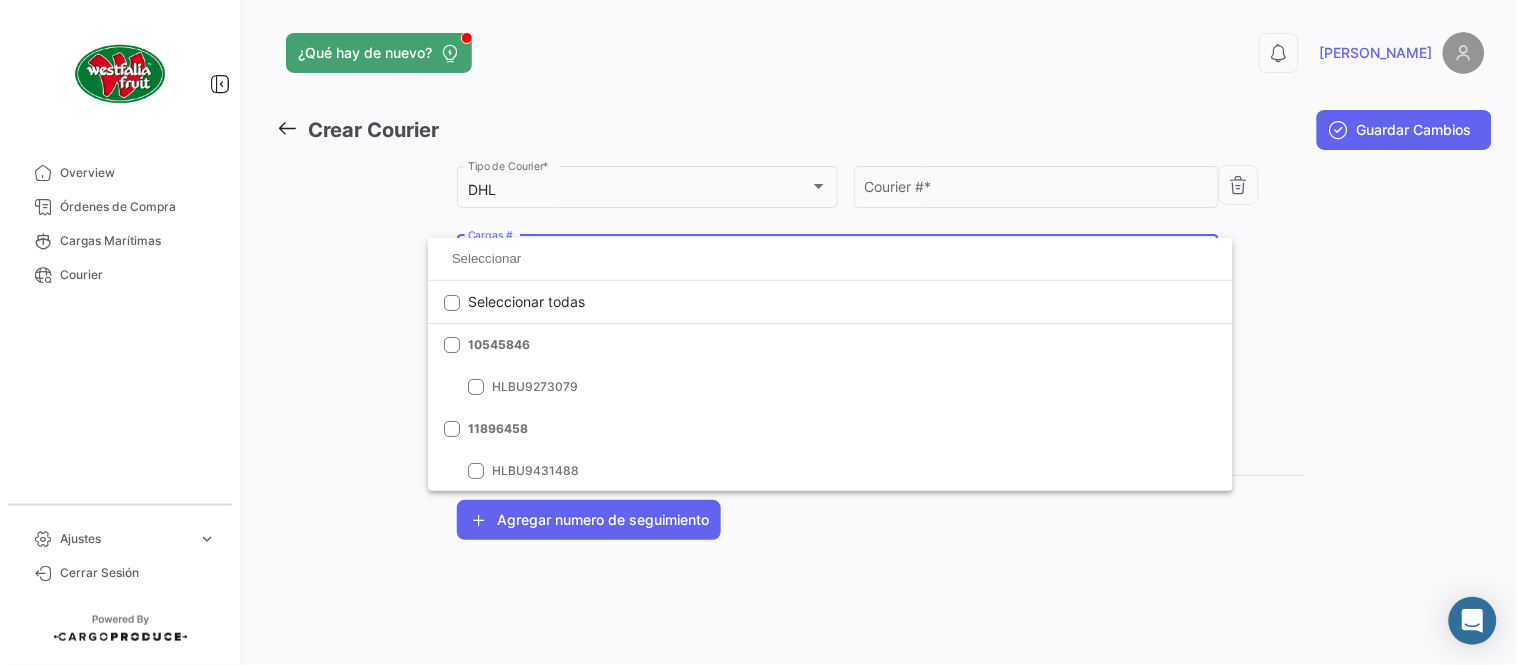 paste on "751500048355" 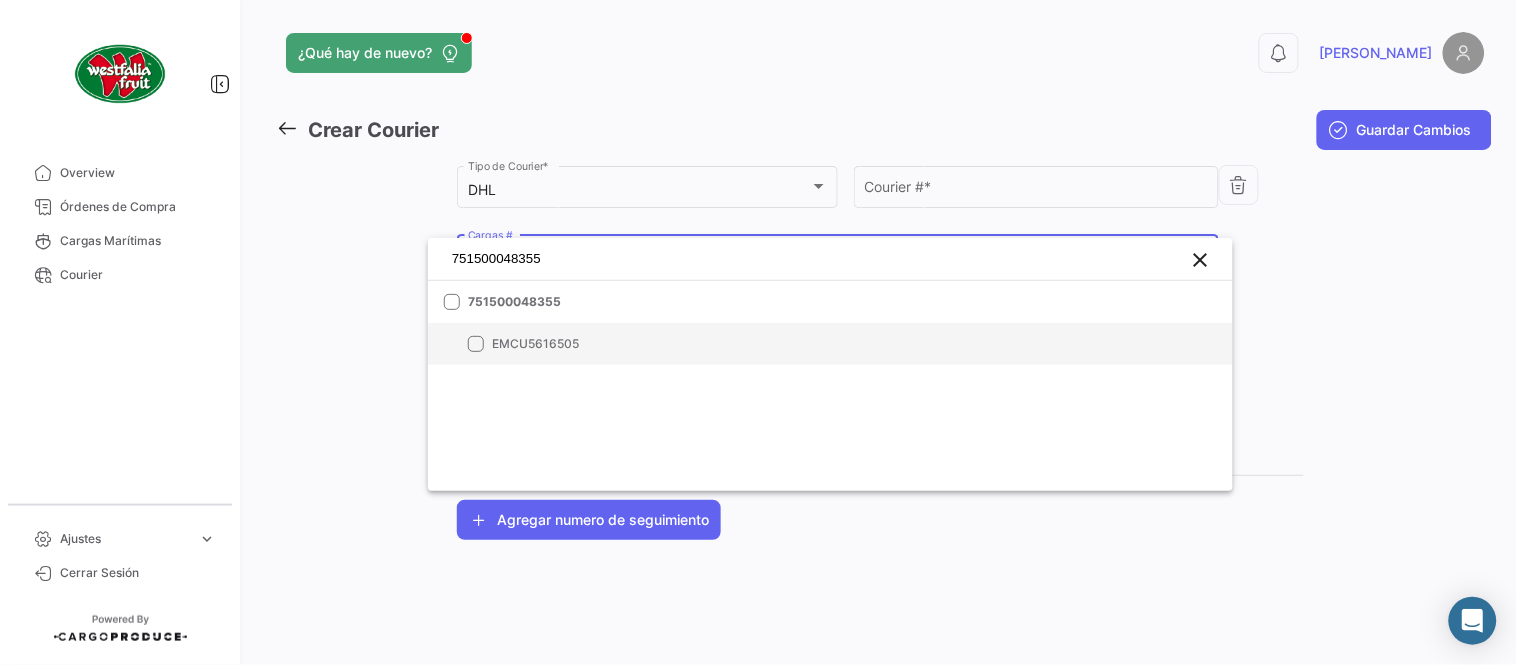 type on "751500048355" 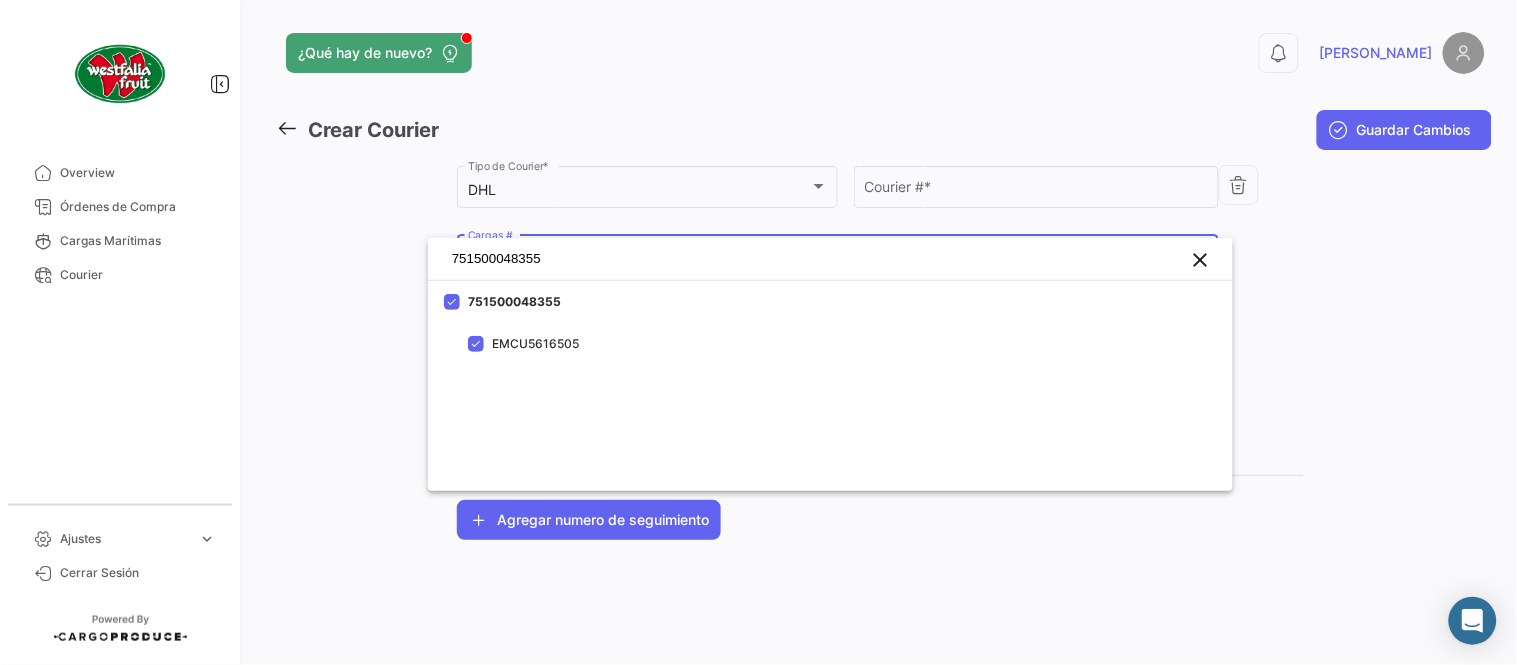 click at bounding box center (758, 332) 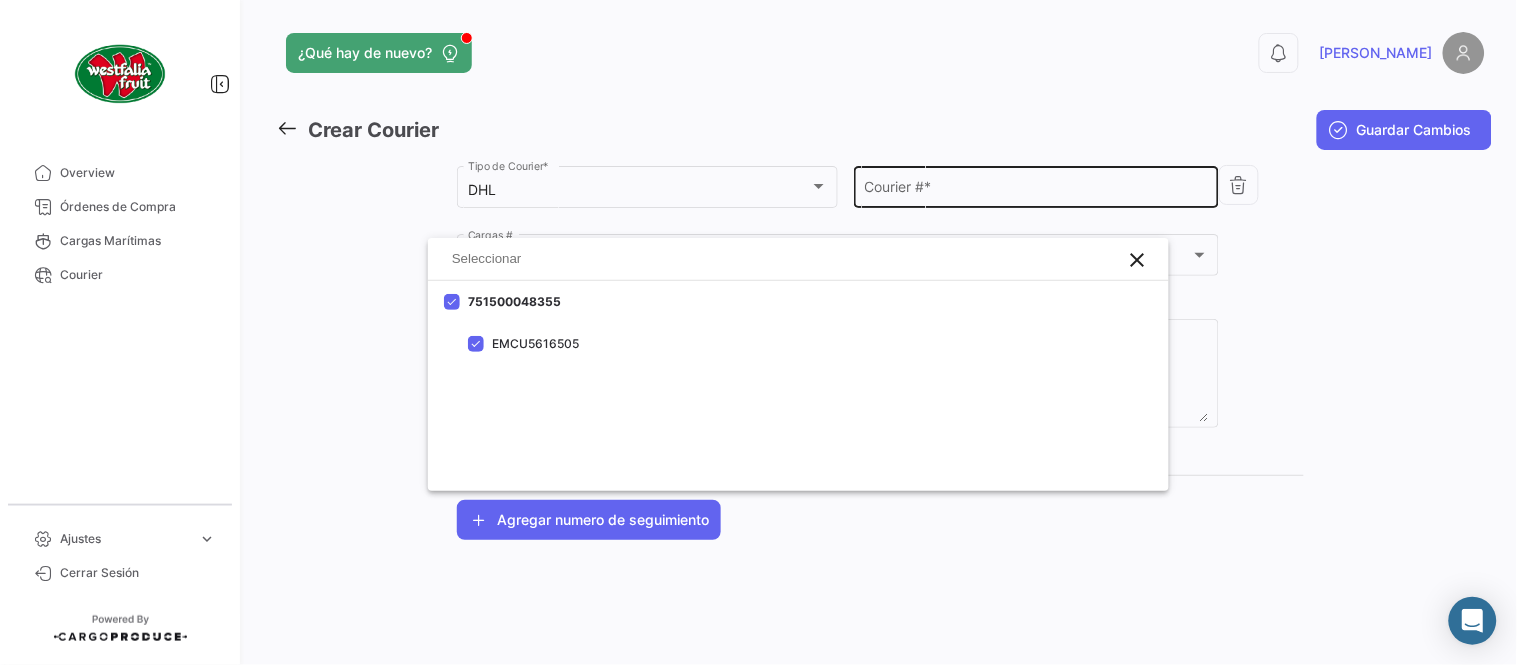 click on "Courier #  *" at bounding box center (1037, 190) 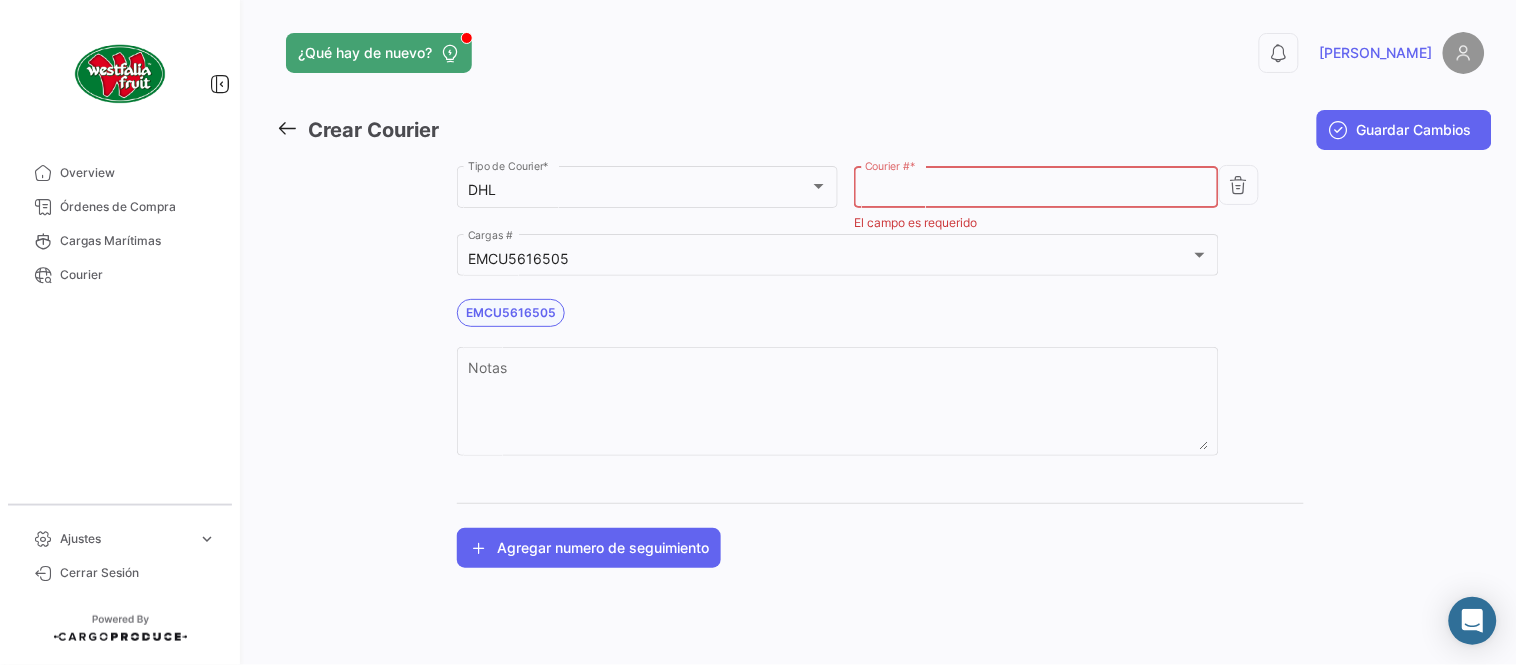 paste on "3091991711" 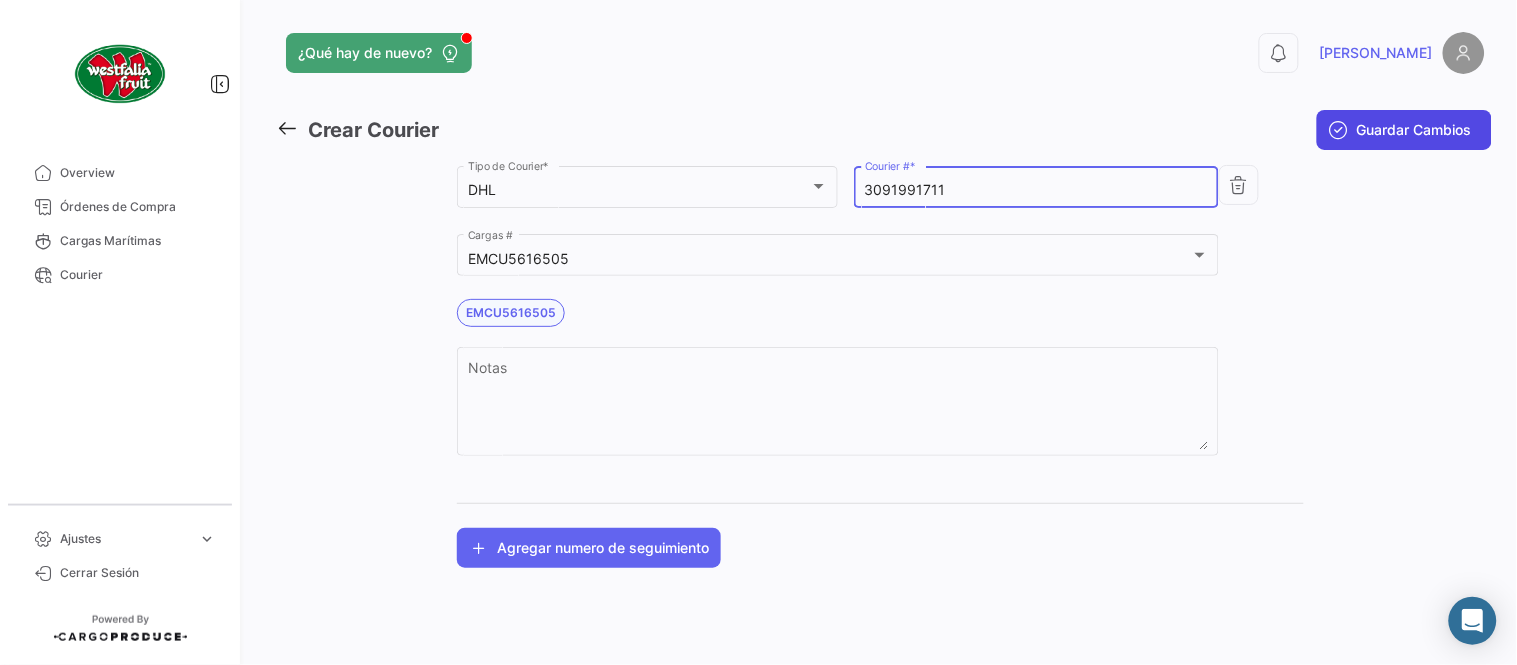 type on "3091991711" 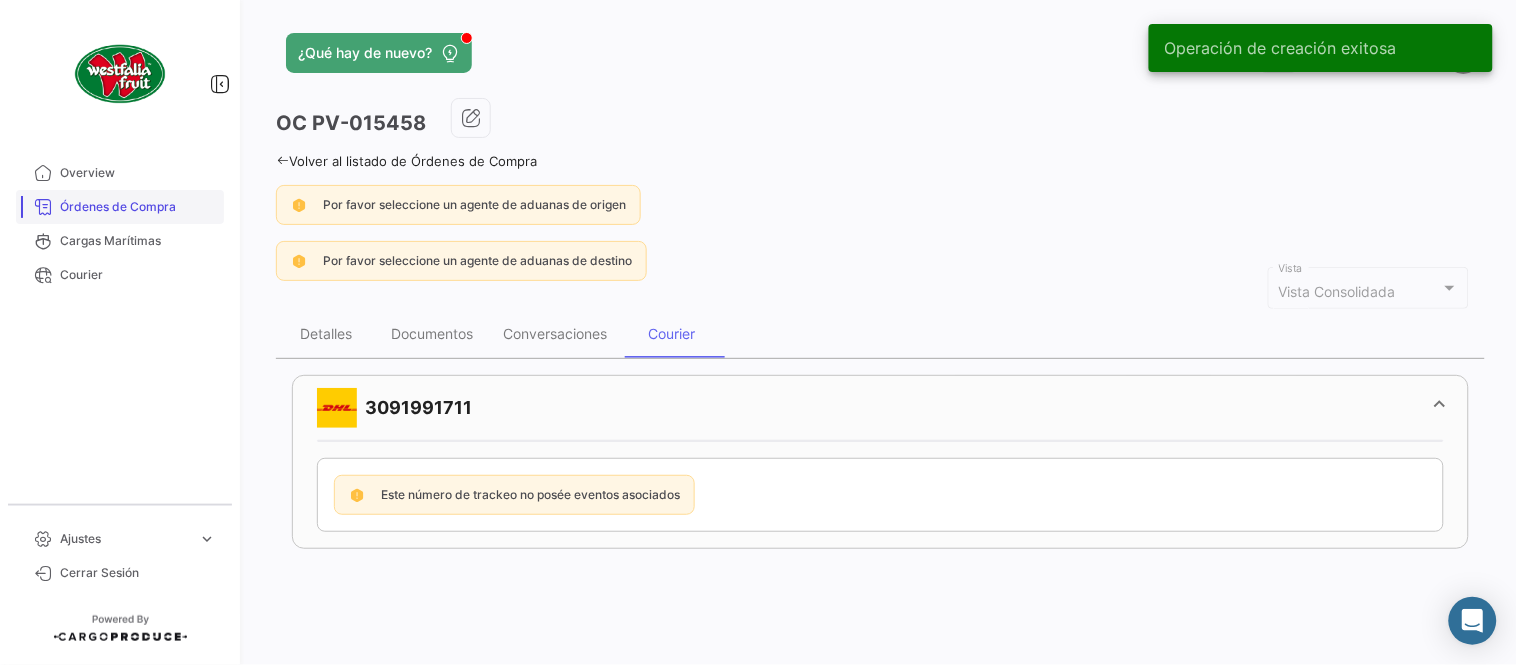click on "Órdenes de Compra" at bounding box center [138, 207] 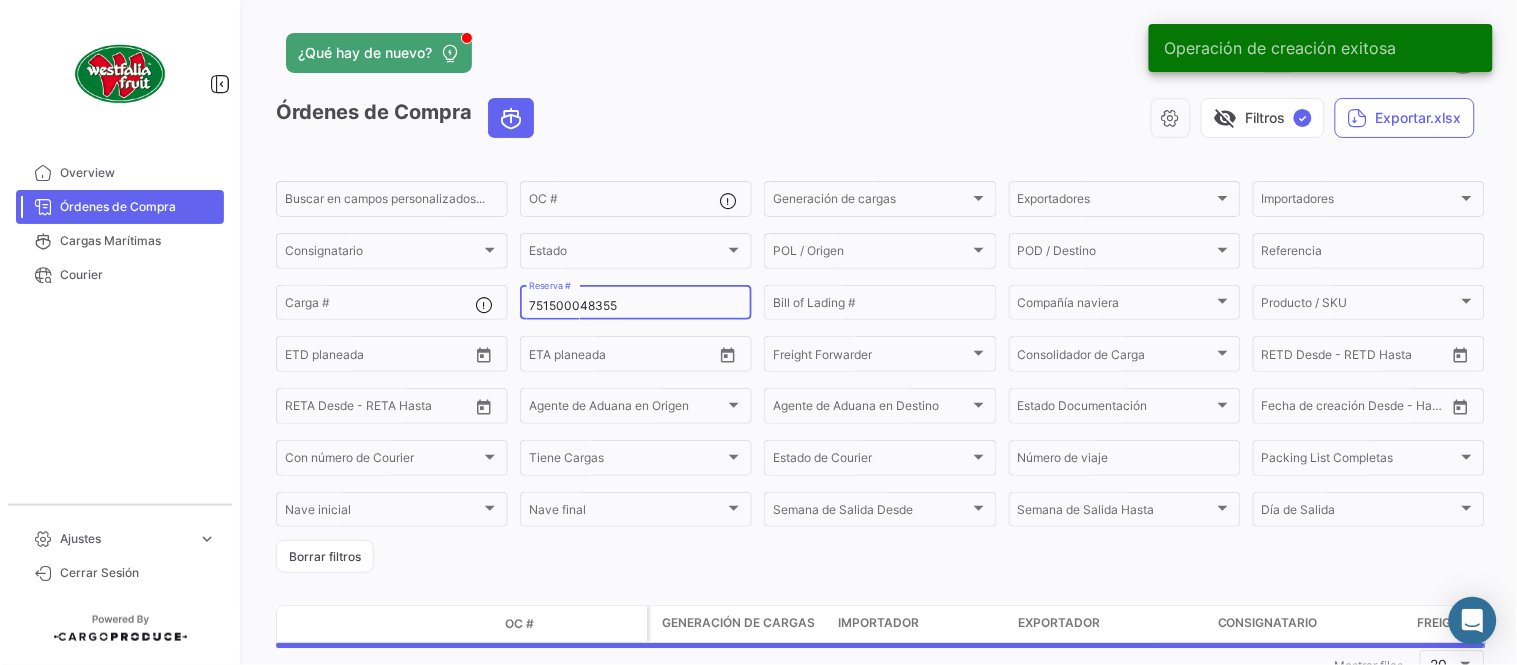 click on "751500048355" at bounding box center (636, 306) 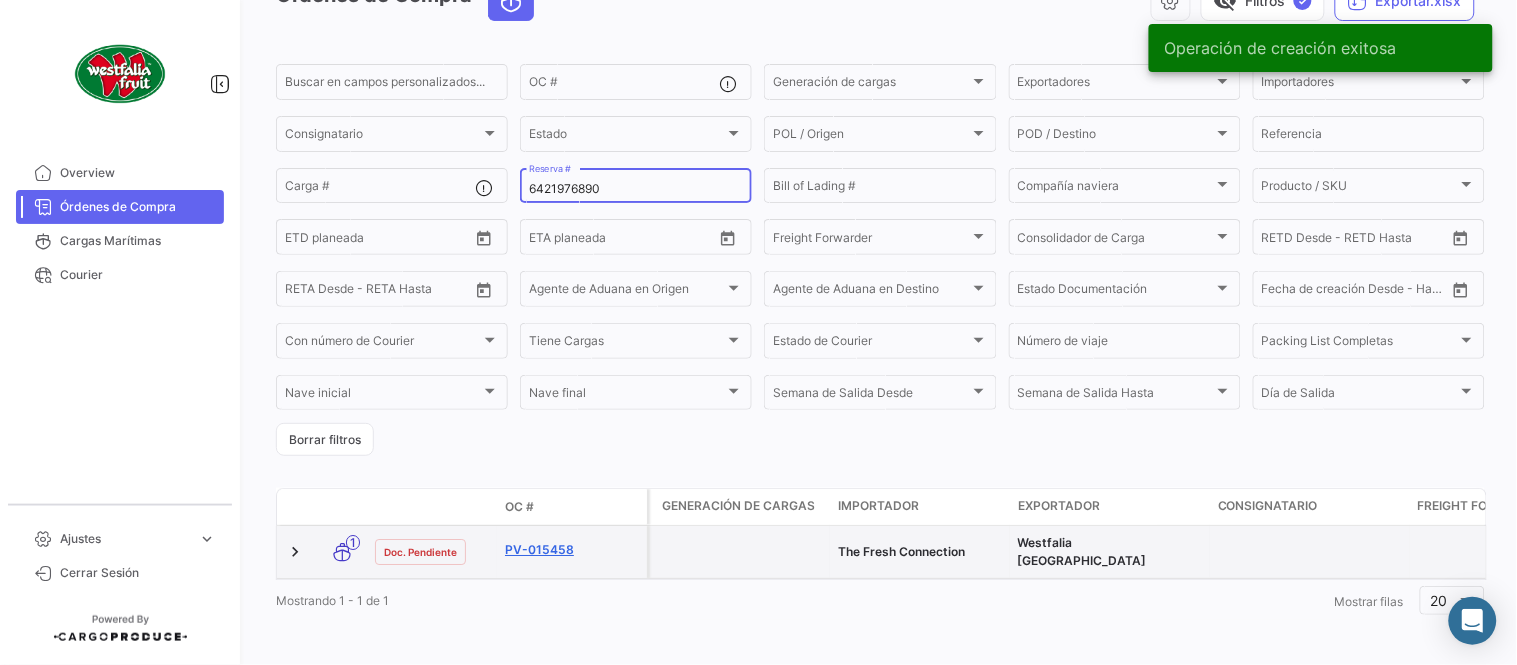 scroll, scrollTop: 128, scrollLeft: 0, axis: vertical 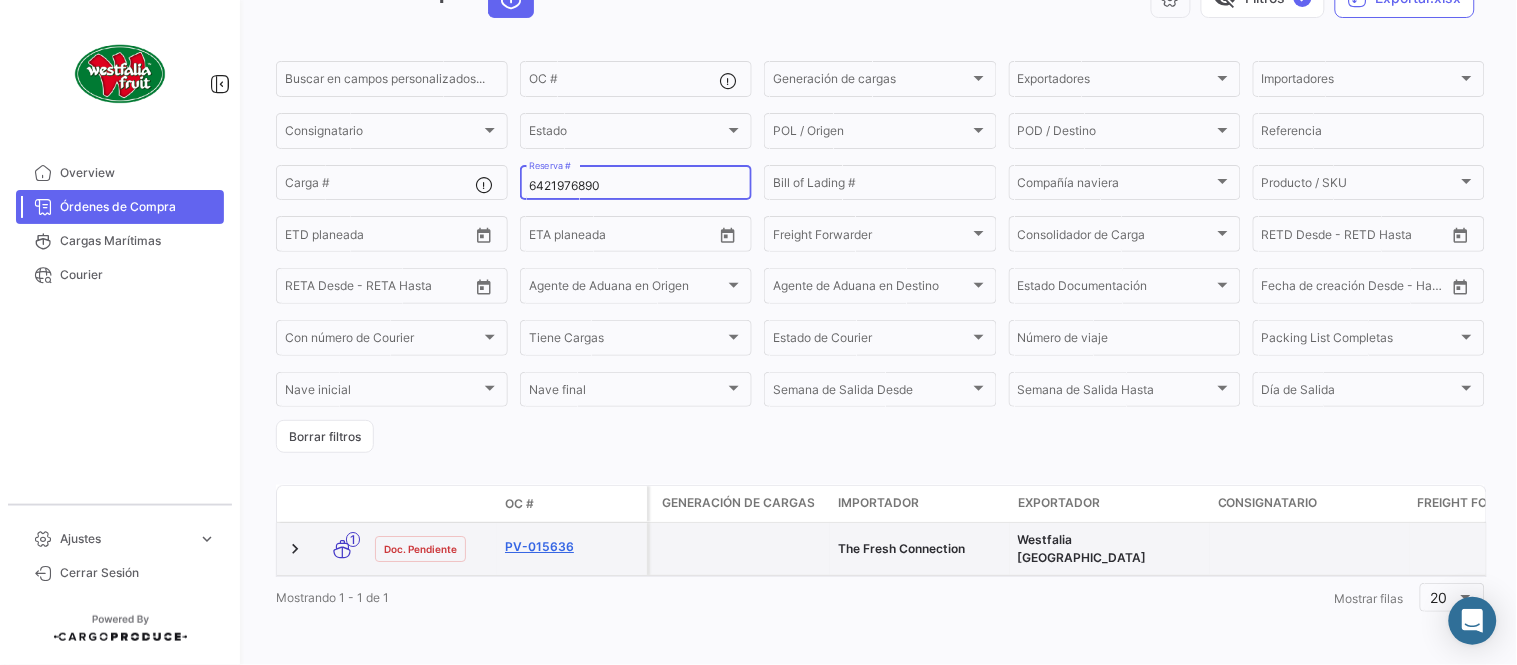 type on "6421976890" 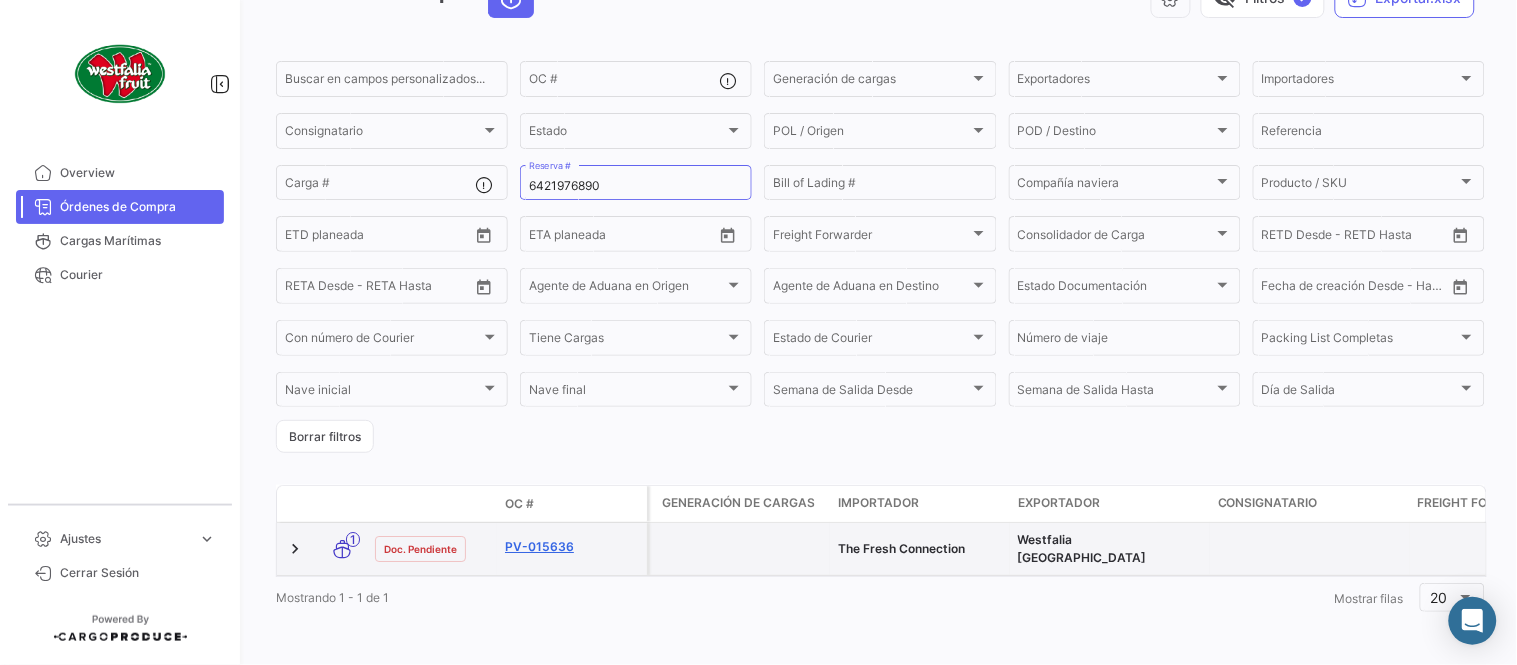 click on "PV-015636" 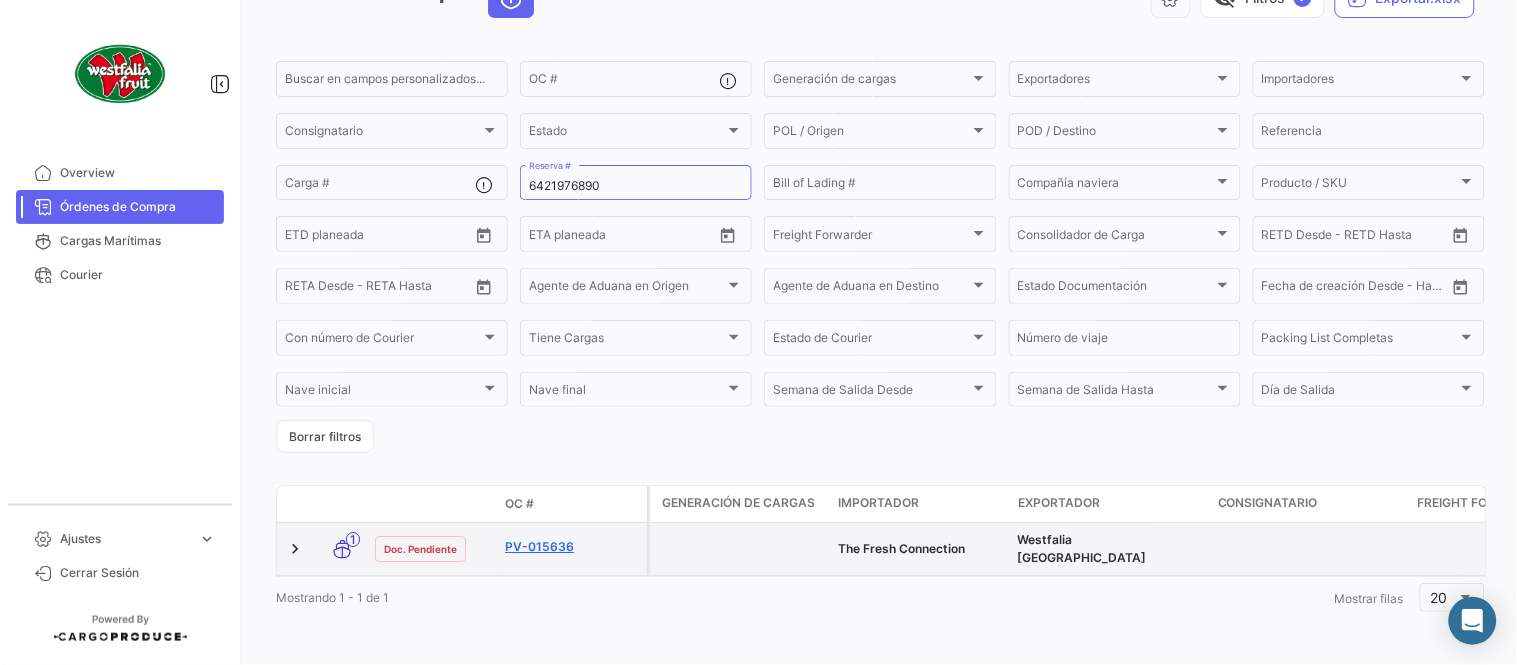 scroll, scrollTop: 0, scrollLeft: 0, axis: both 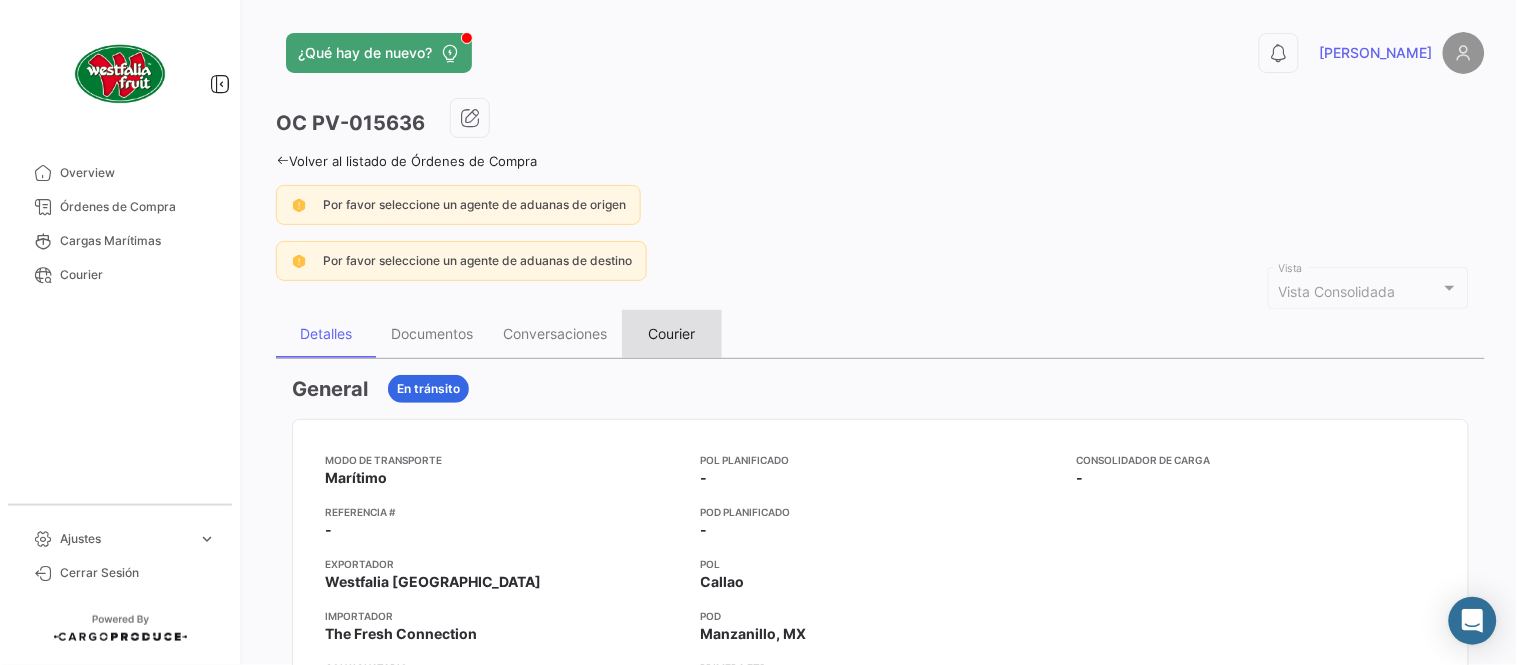 click on "Courier" at bounding box center (672, 333) 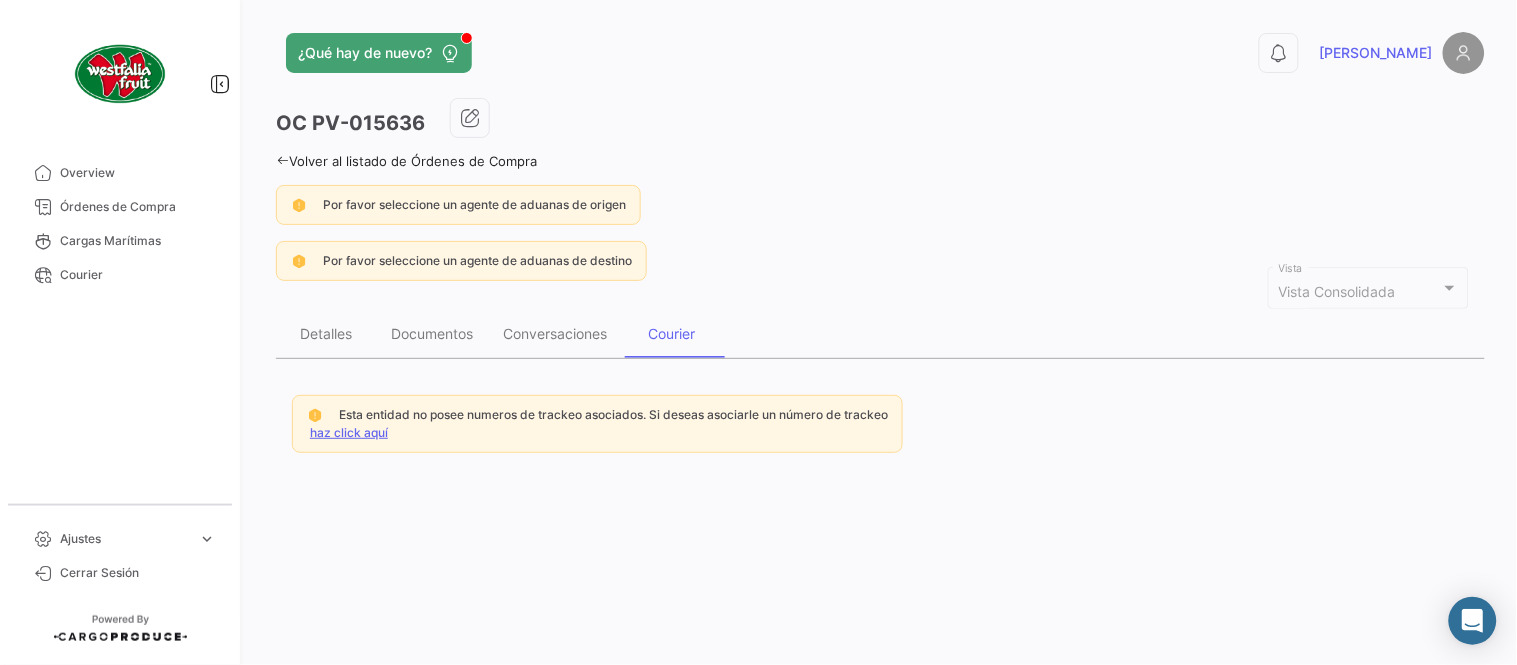 click on "haz click aquí" at bounding box center [349, 432] 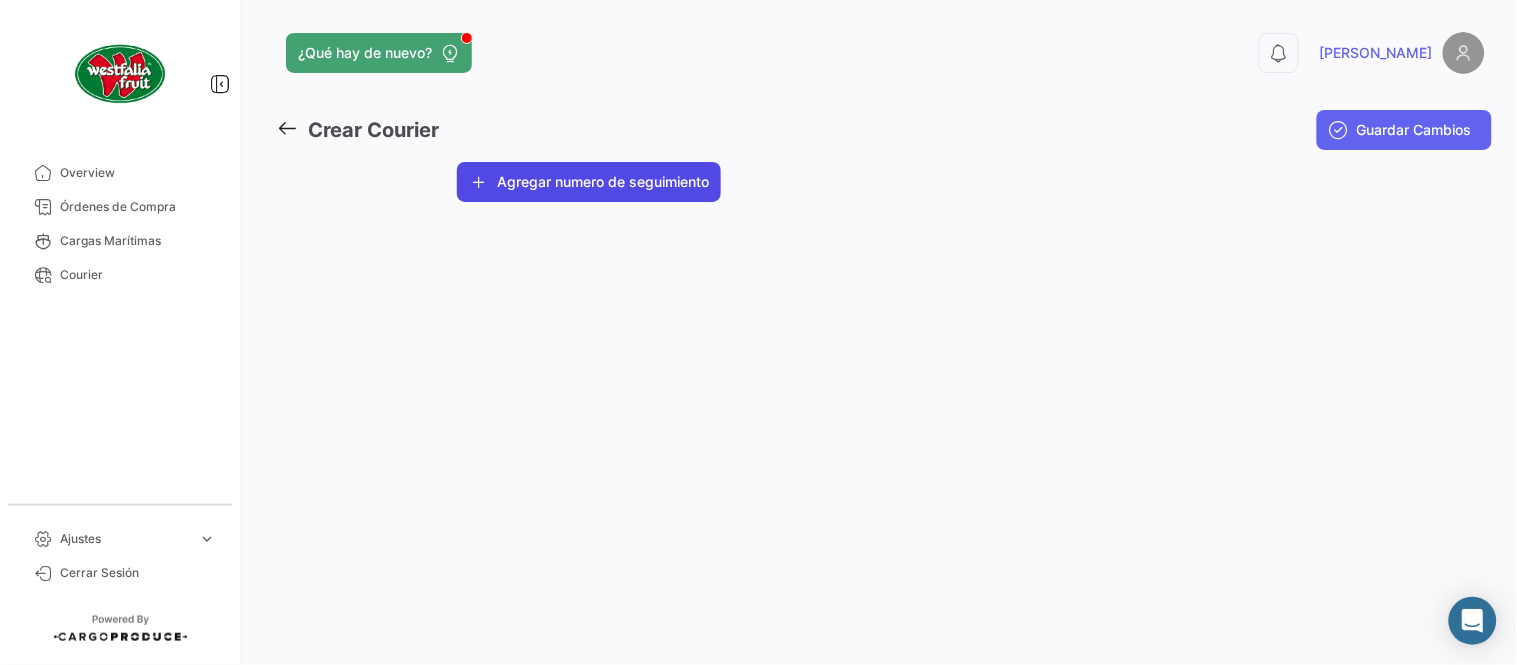 click on "Agregar numero de seguimiento" 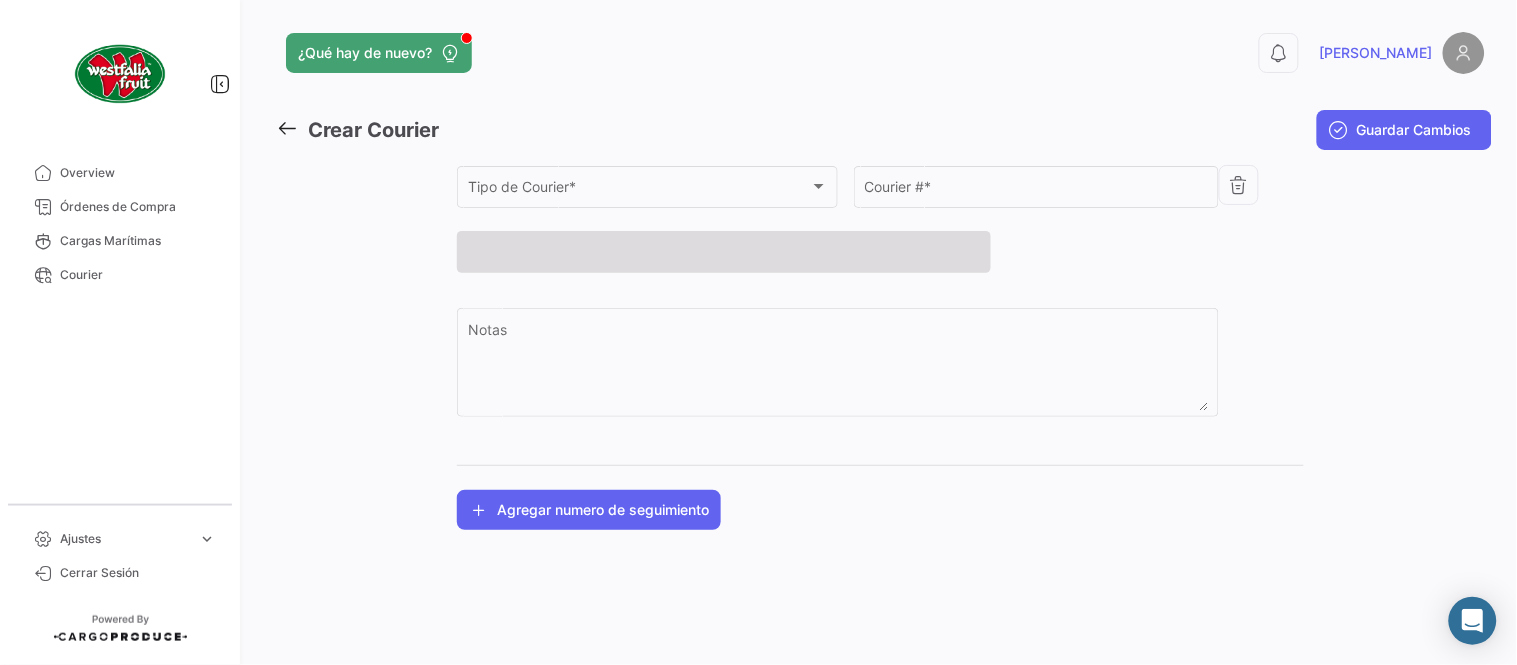 click on "Tipo de Courier * Tipo de Courier  *" 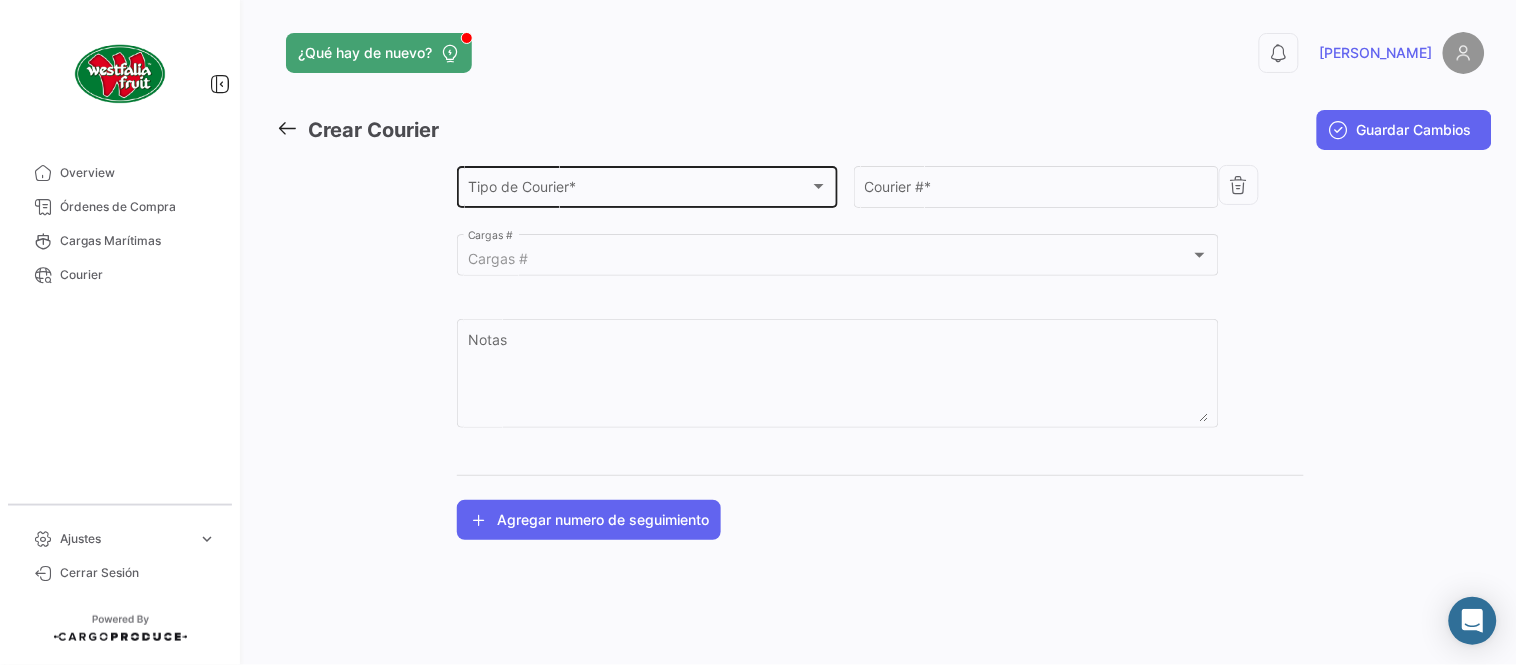 click on "Tipo de Courier *" at bounding box center [639, 190] 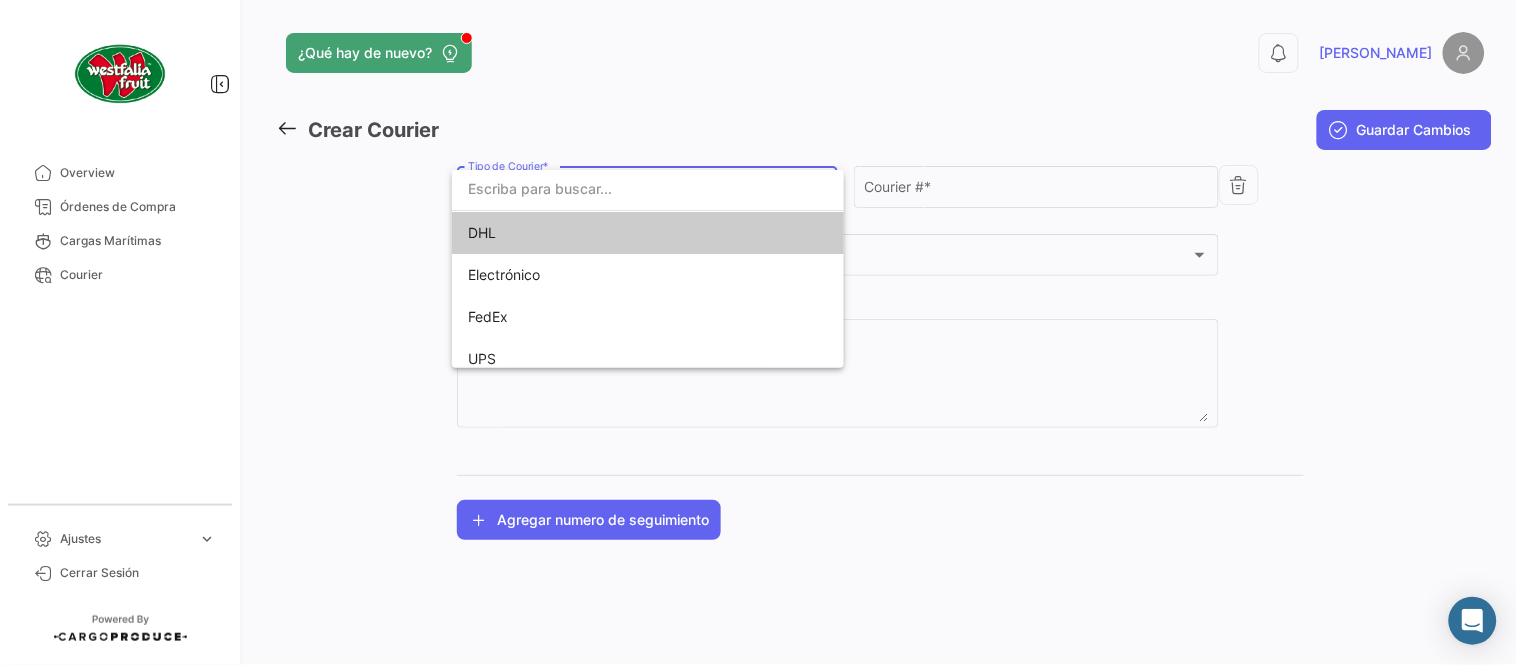 click on "DHL" at bounding box center (608, 233) 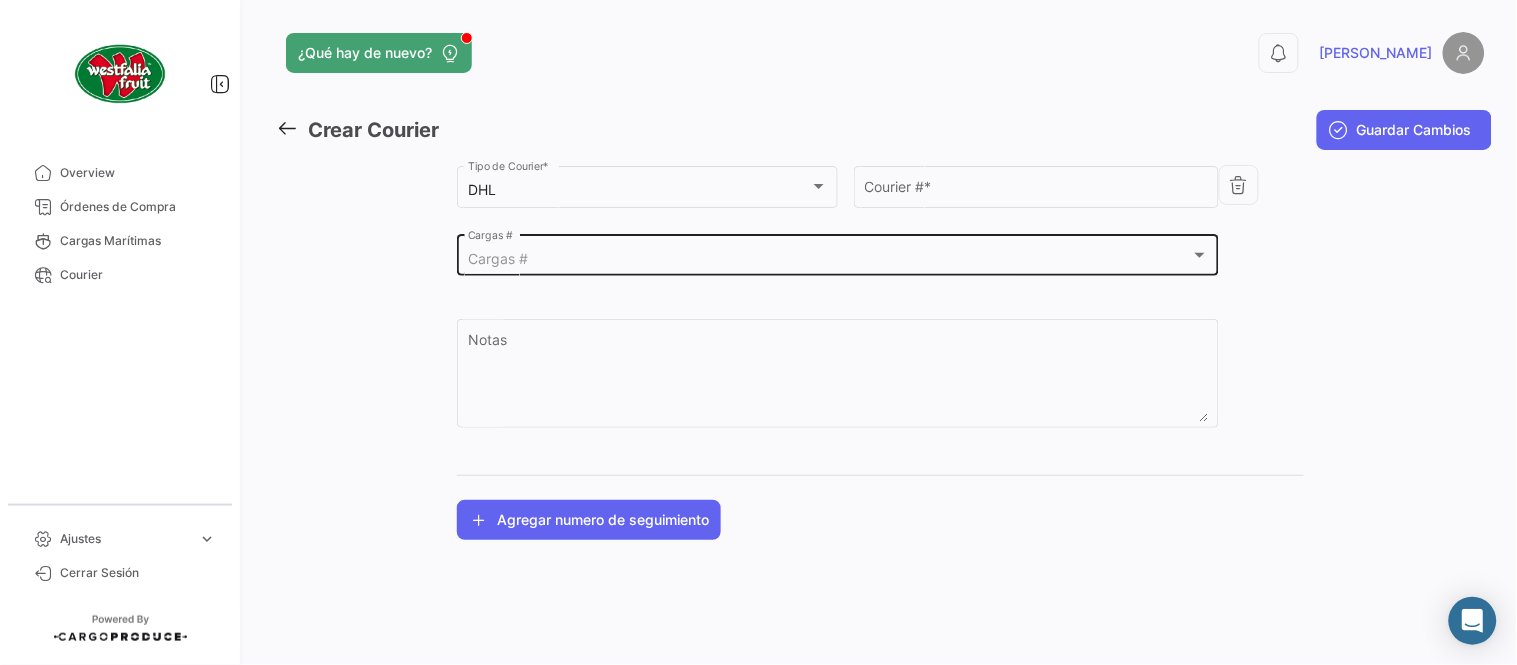 click on "Cargas #  Cargas #" 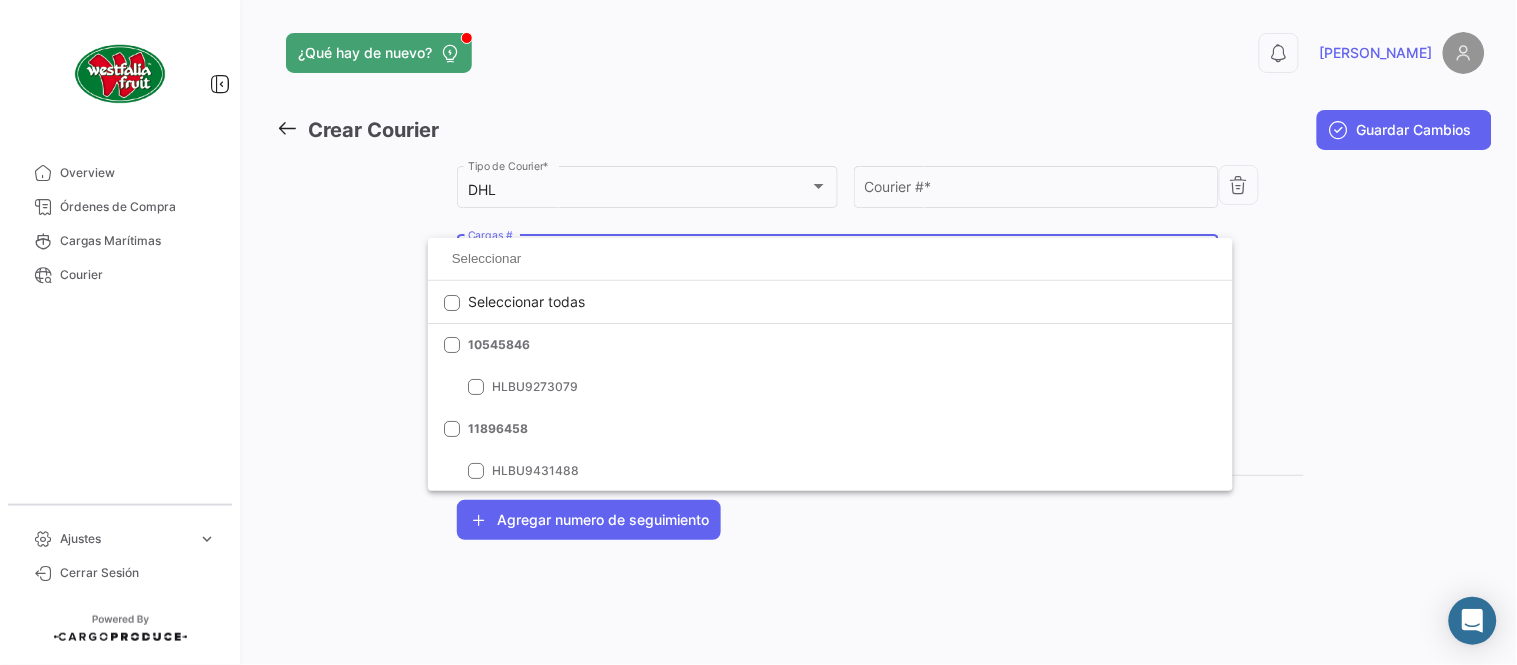 click at bounding box center [830, 259] 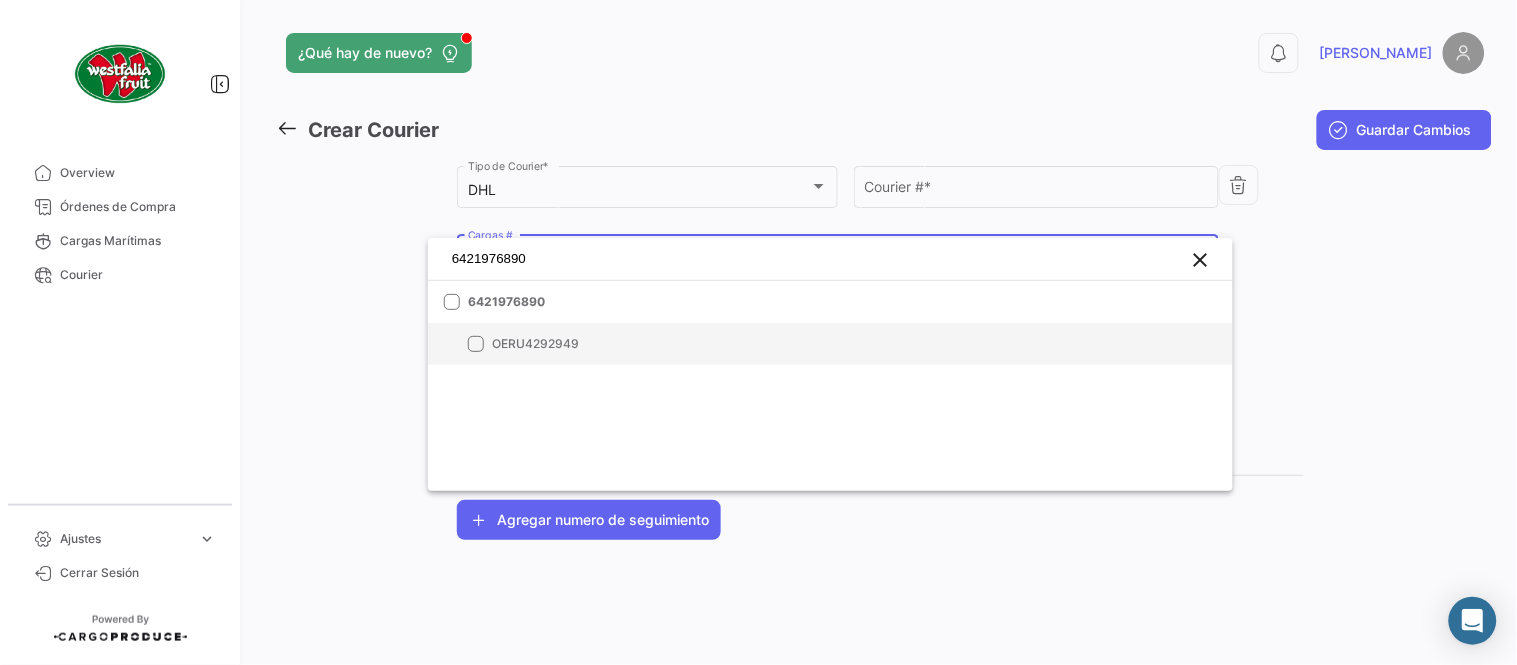 type on "6421976890" 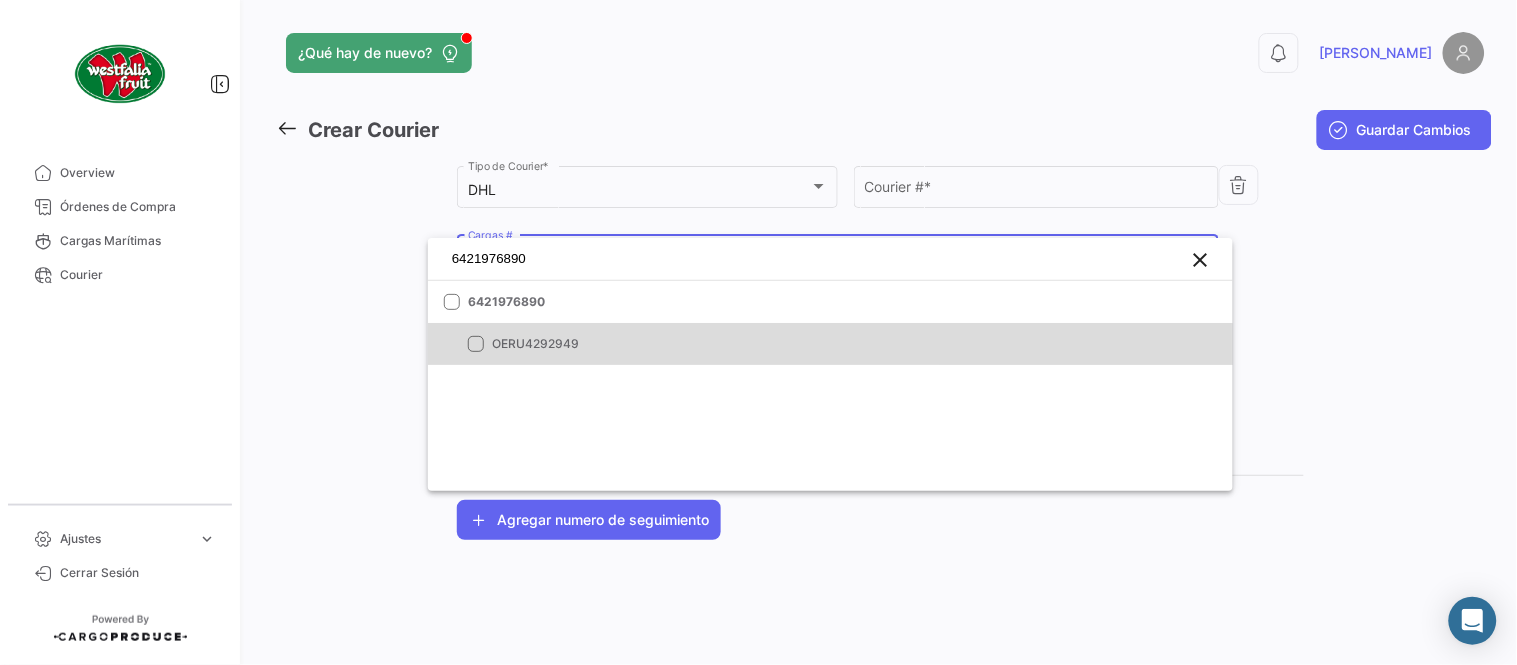 click on "OERU4292949" at bounding box center [632, 344] 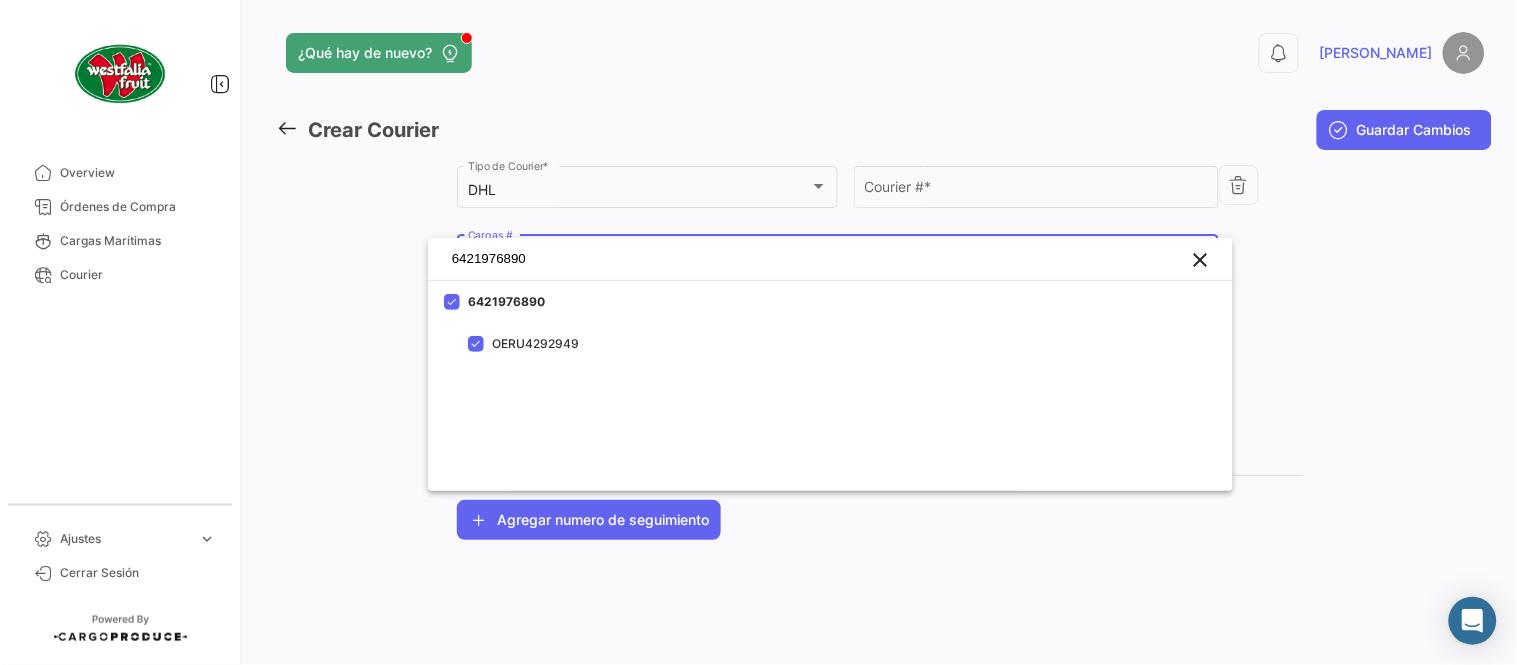click at bounding box center [758, 332] 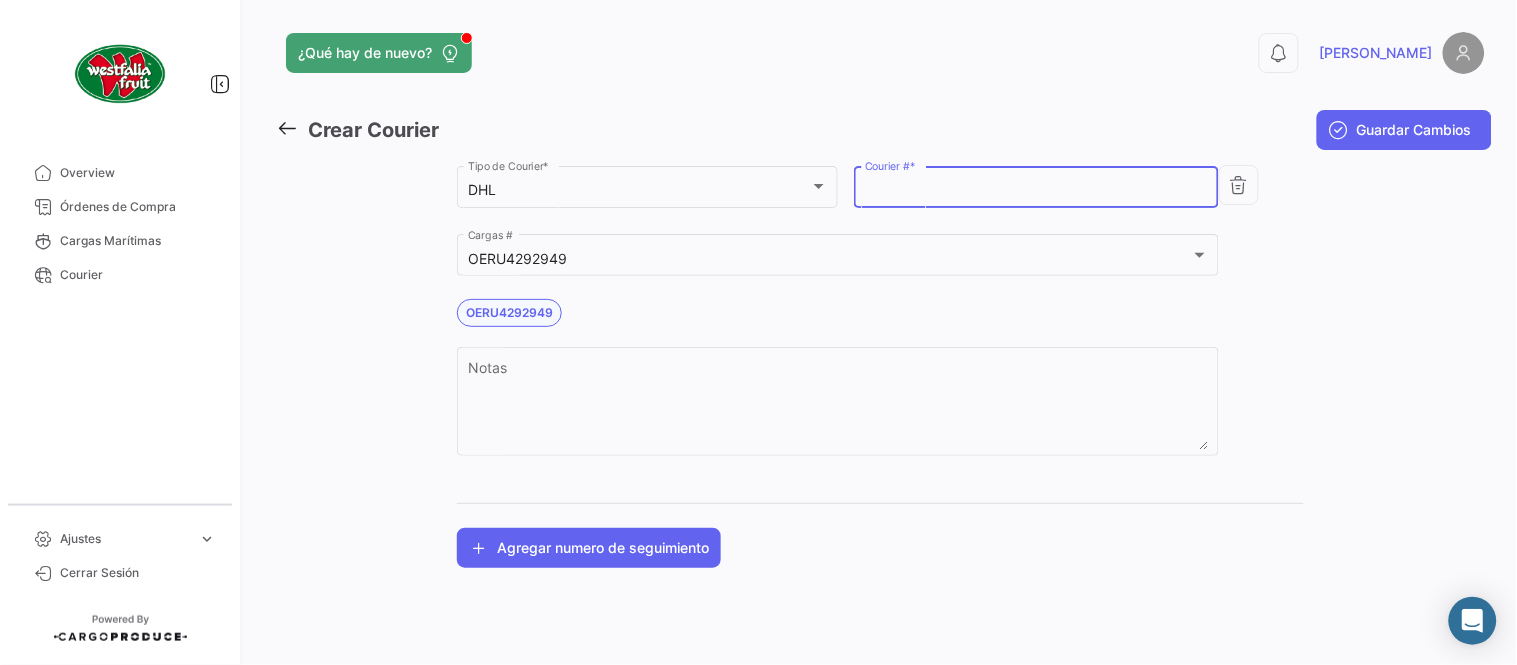 click on "Courier #  *" at bounding box center (1037, 190) 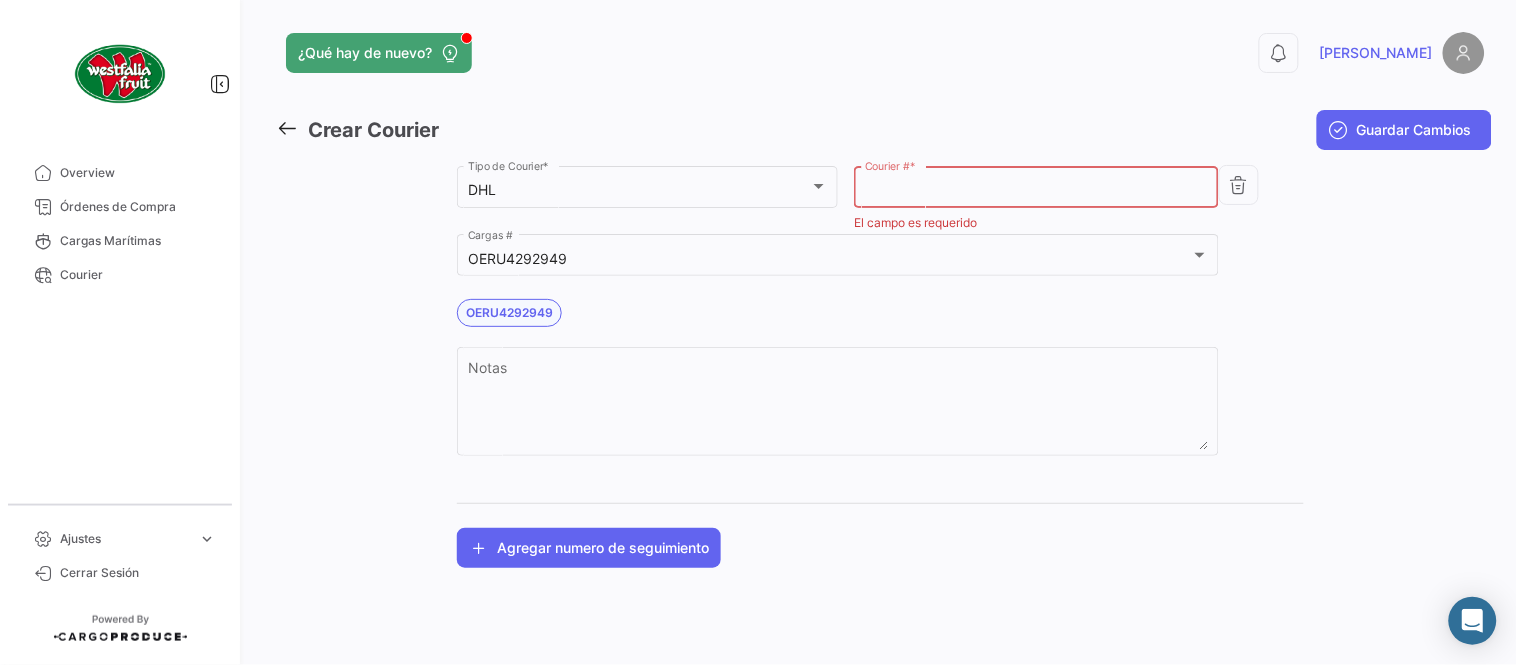 paste on "7728507216" 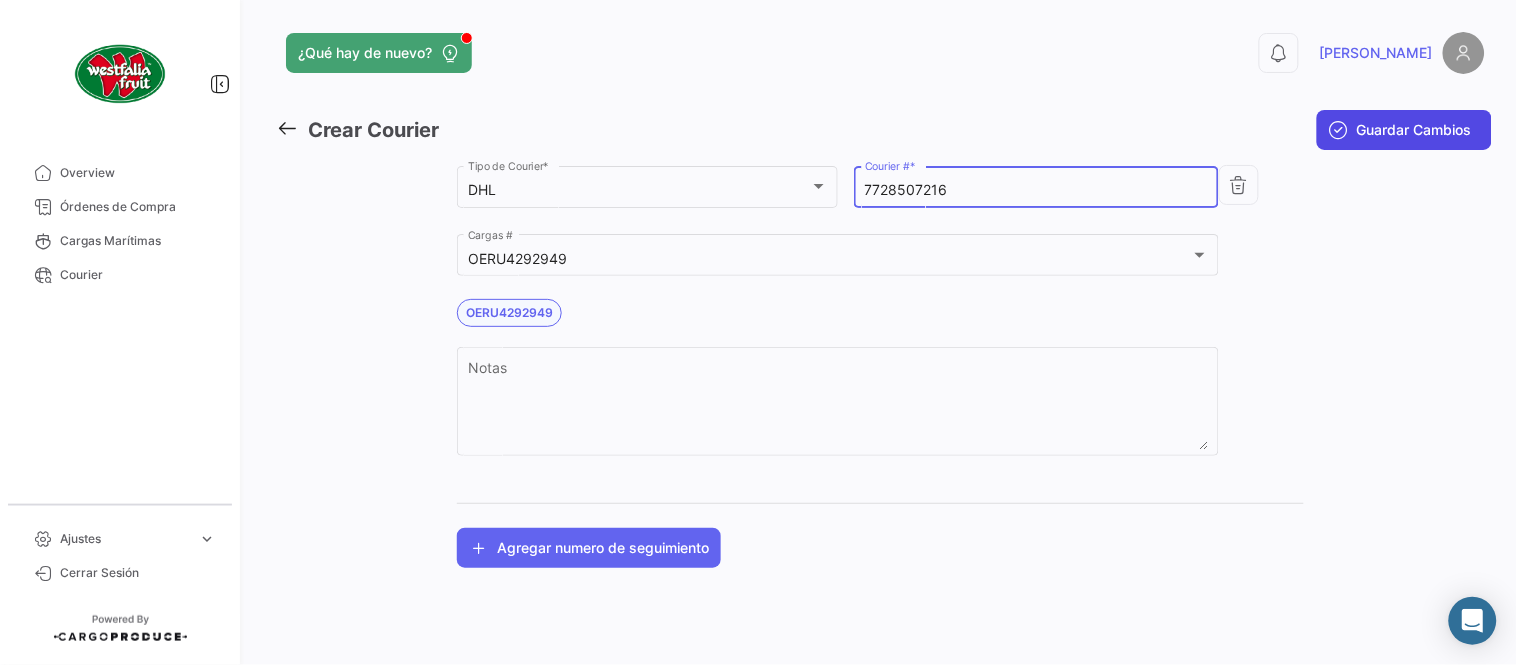 type on "7728507216" 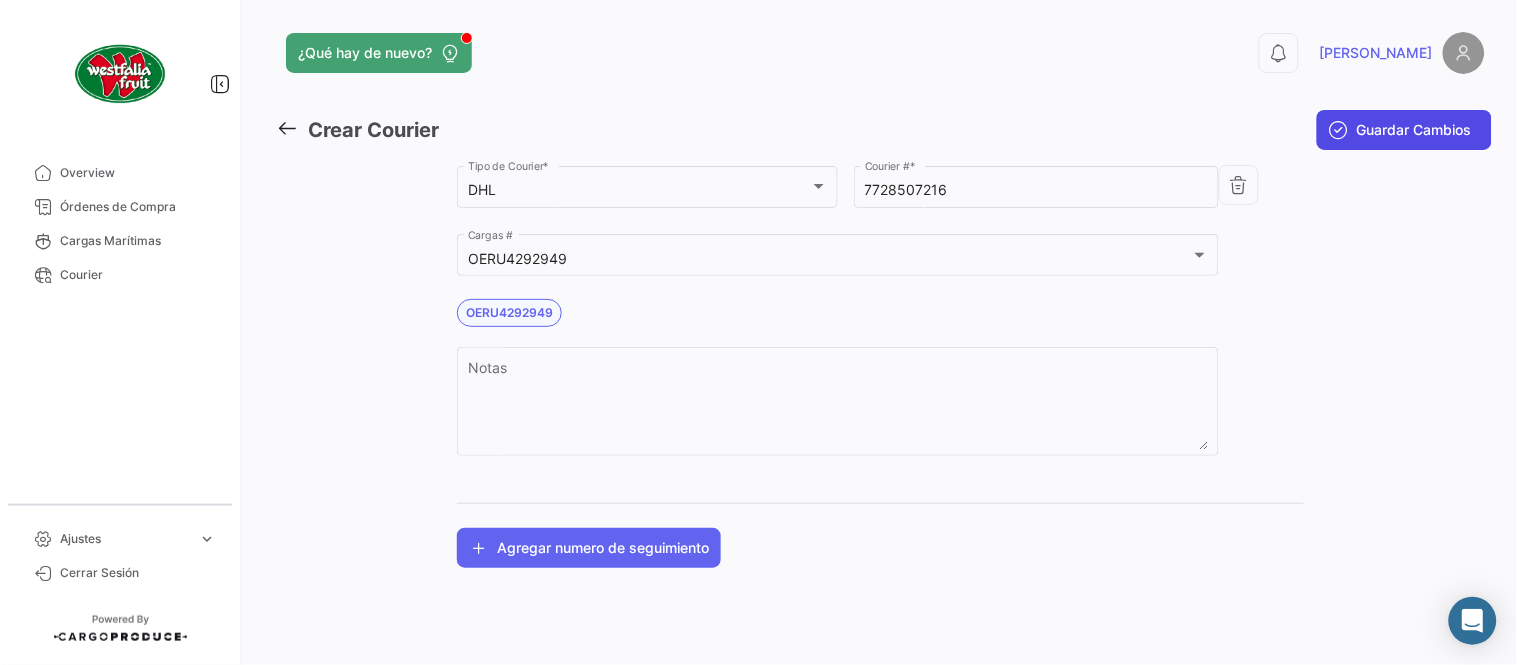 click on "Guardar Cambios" 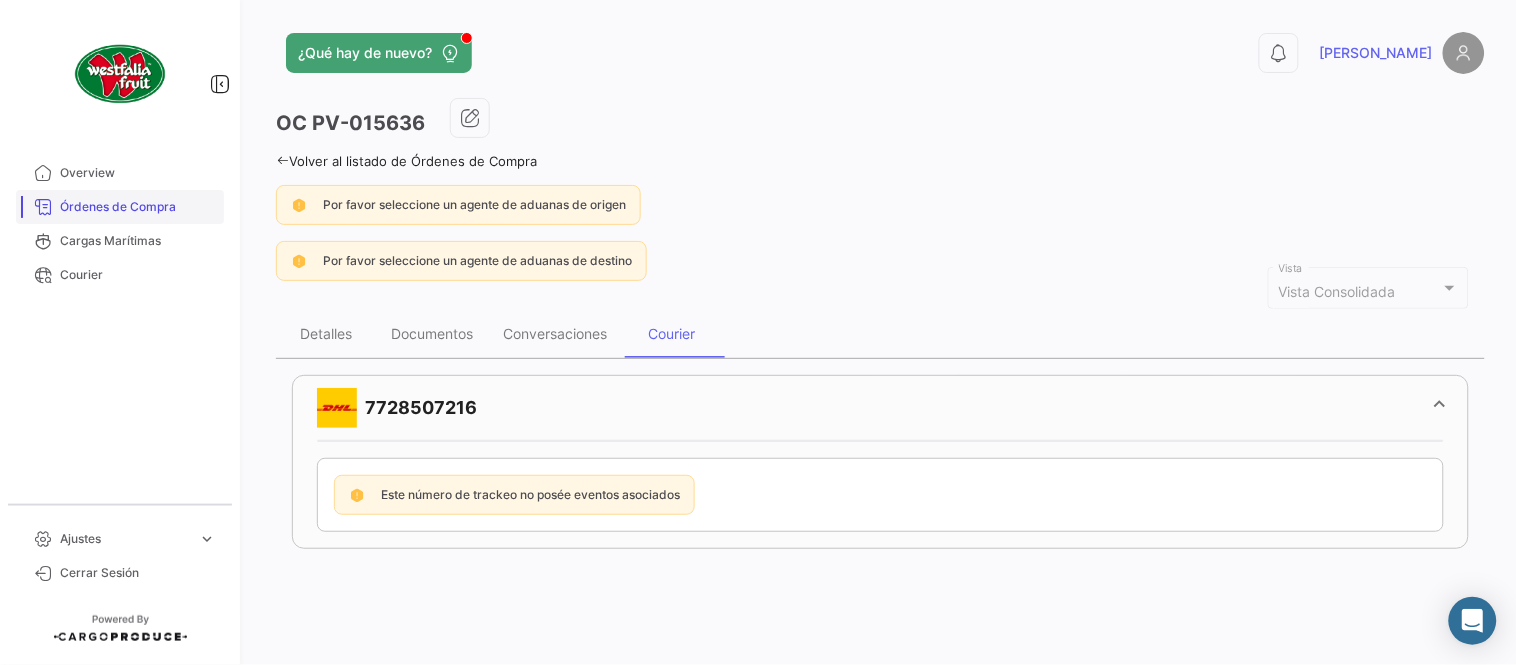 click on "Órdenes de Compra" at bounding box center [138, 207] 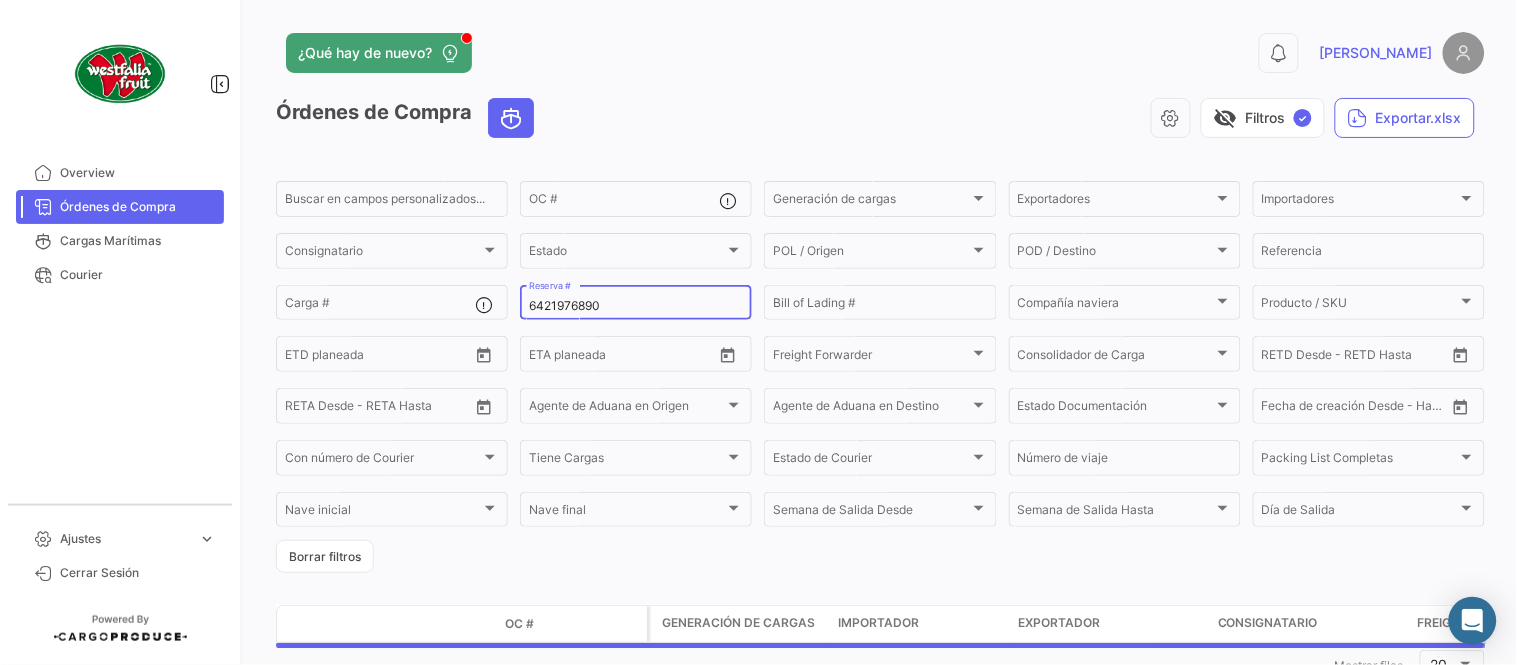 click on "6421976890" at bounding box center [636, 306] 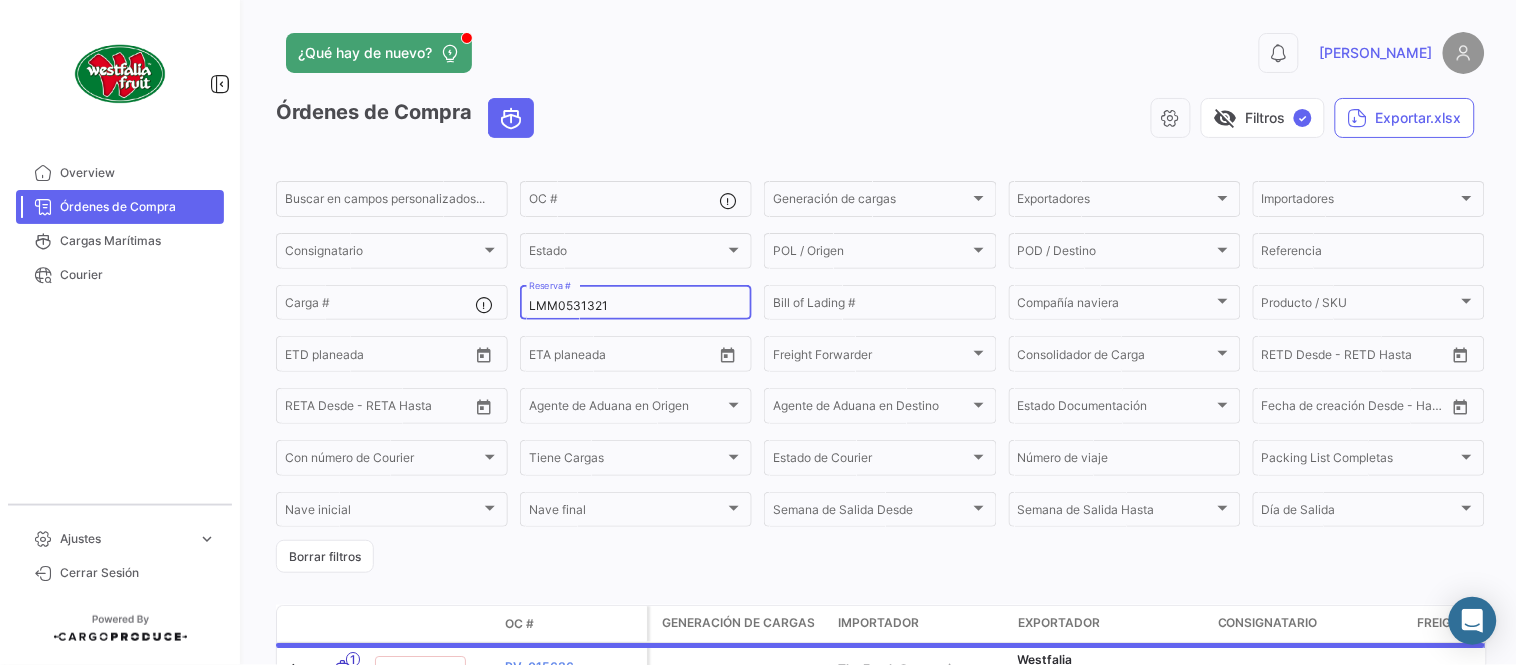 scroll, scrollTop: 128, scrollLeft: 0, axis: vertical 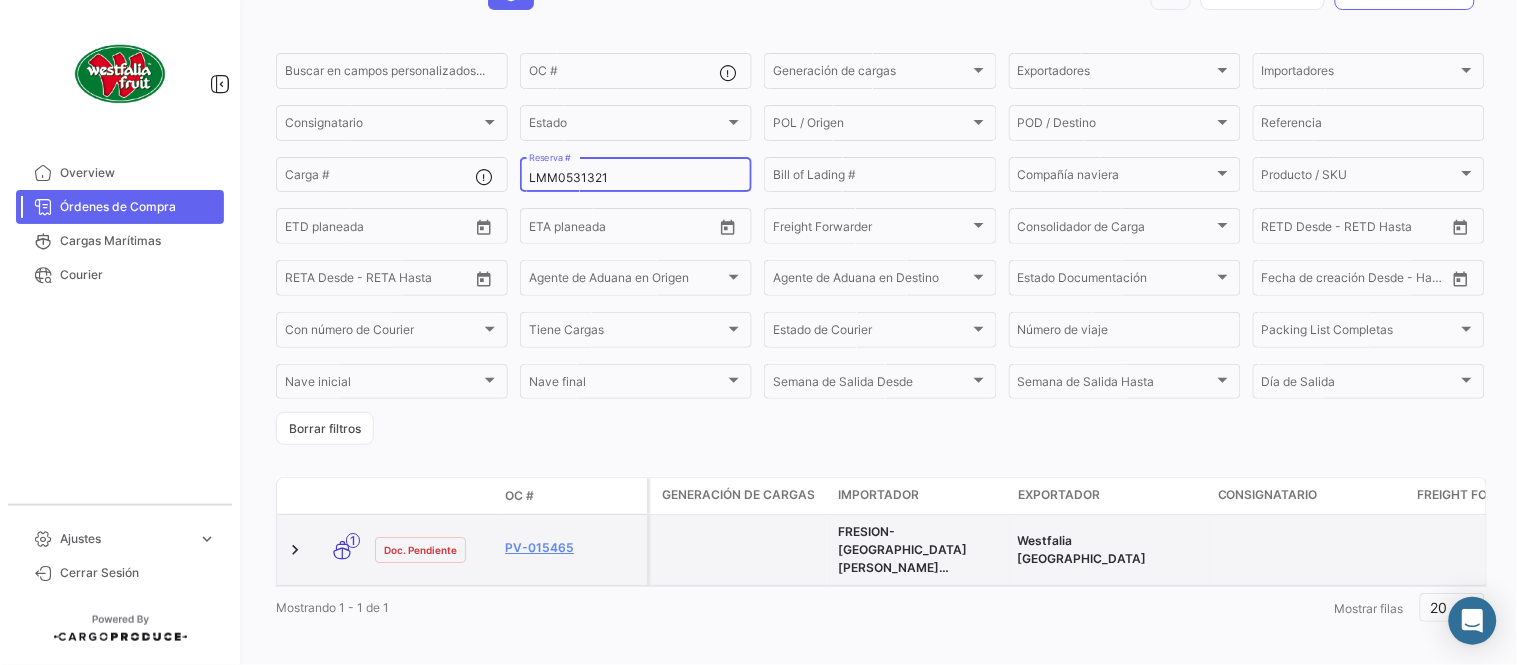 type on "LMM0531321" 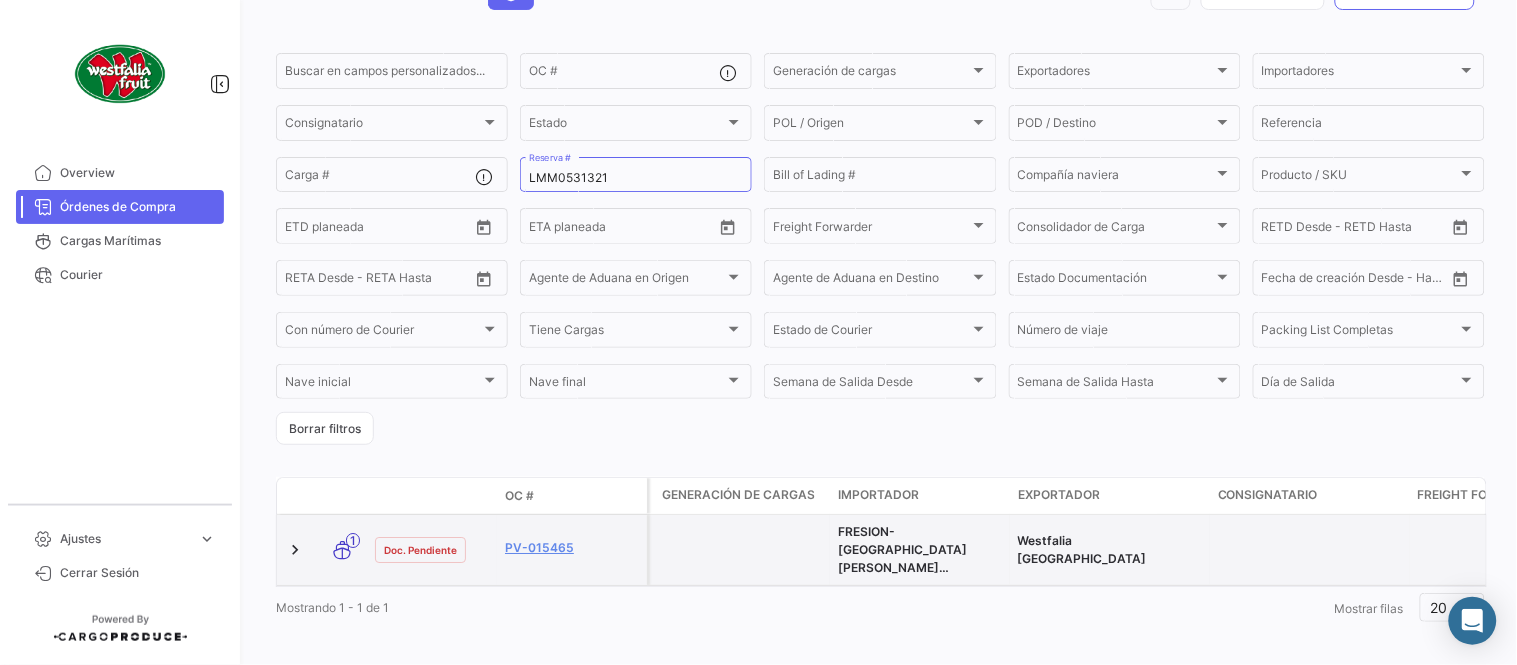 click on "PV-015465" 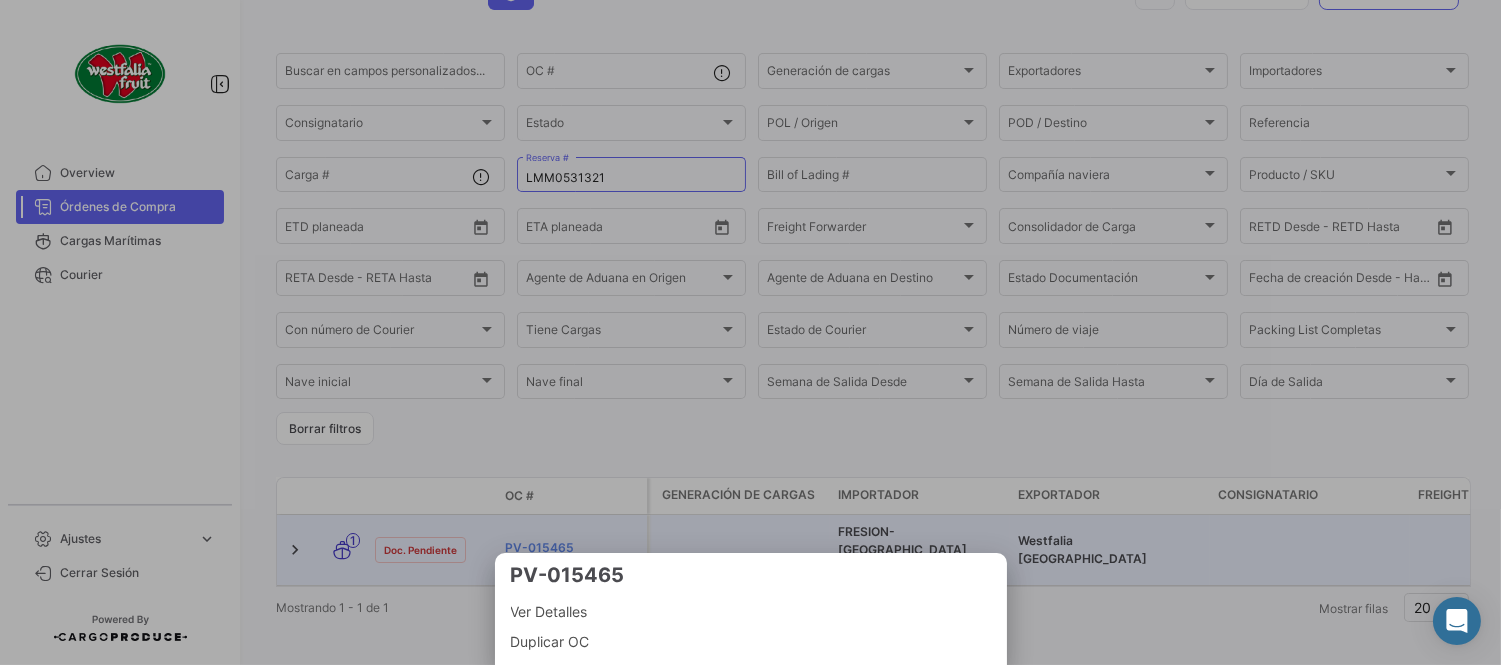 click at bounding box center [750, 332] 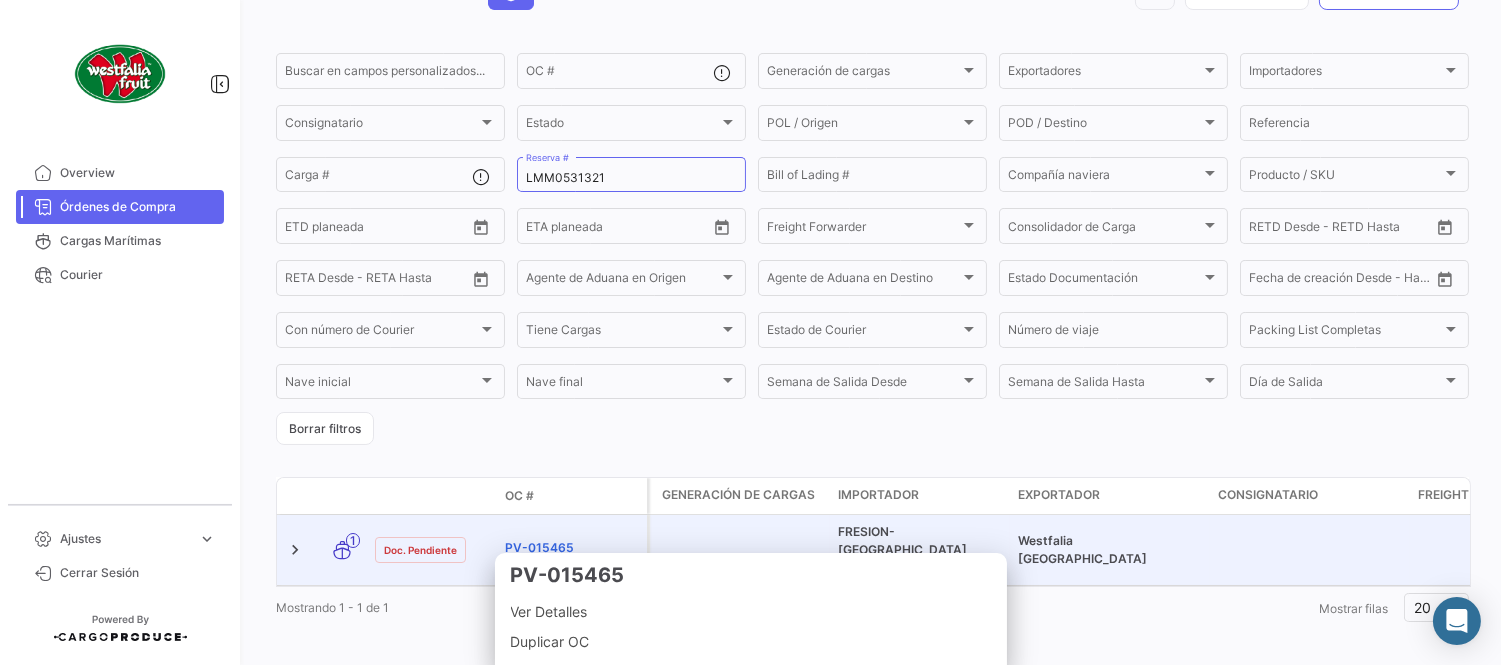 click on "PV-015465" 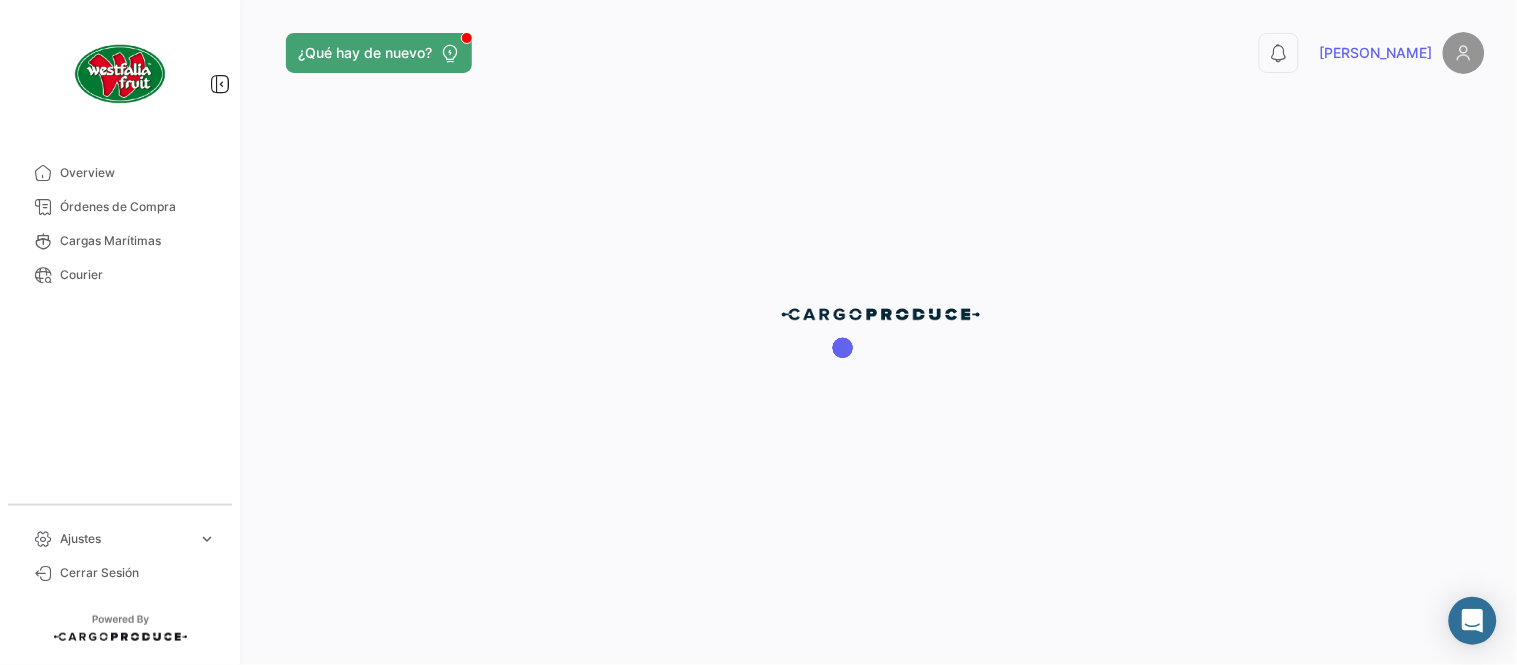 scroll, scrollTop: 0, scrollLeft: 0, axis: both 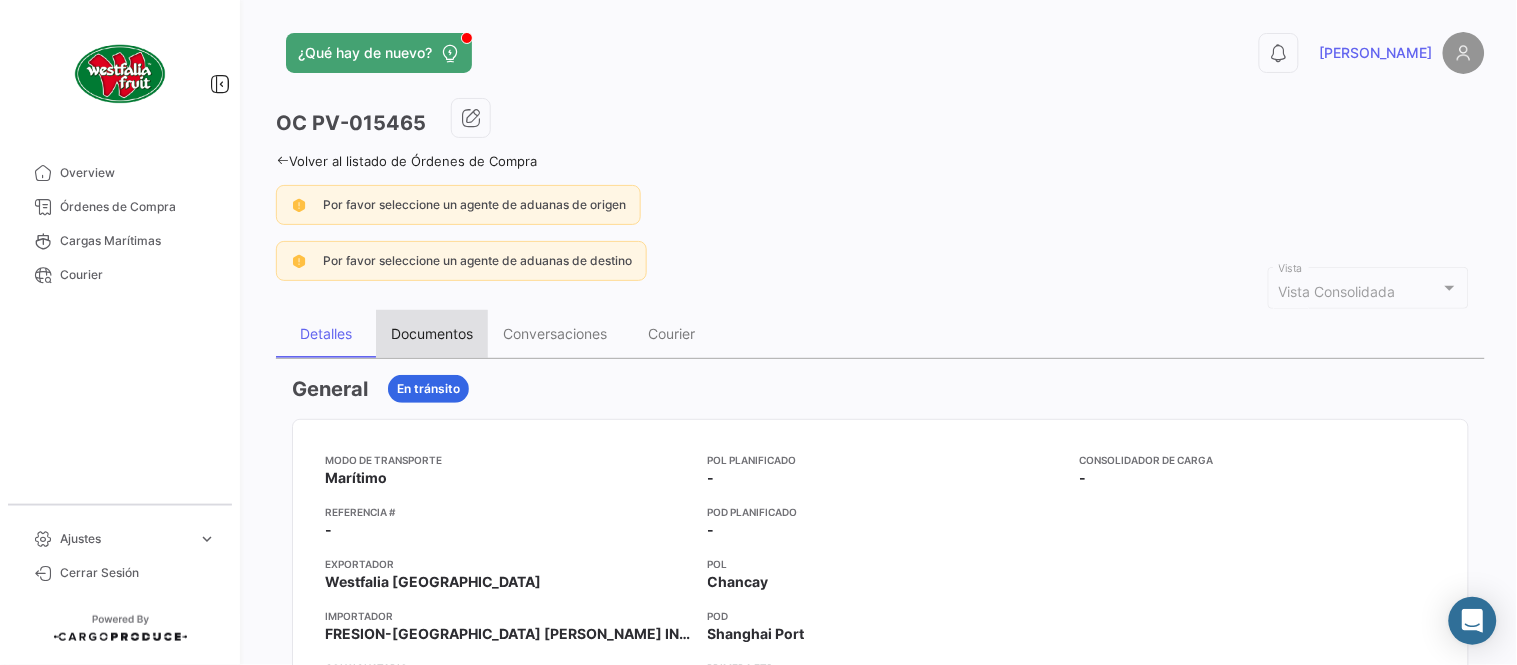 click on "Documentos" at bounding box center (432, 334) 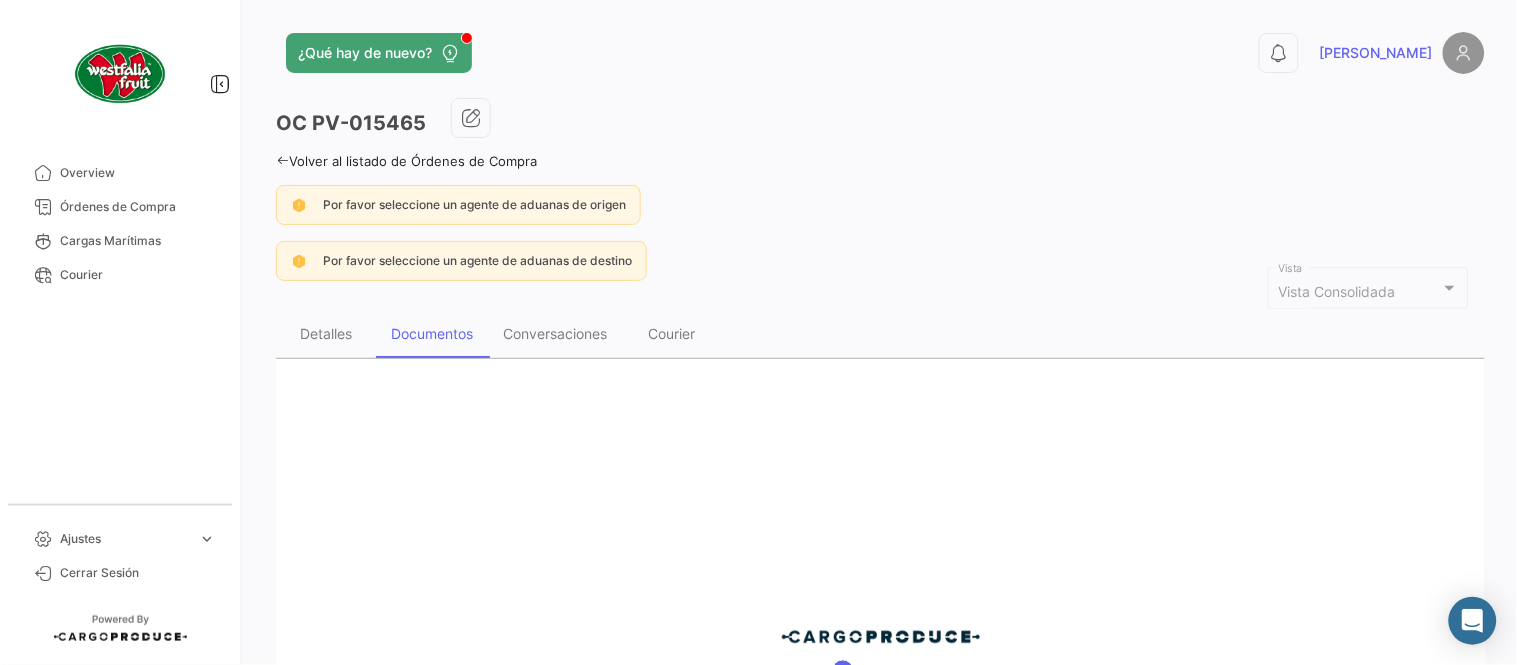 scroll, scrollTop: 111, scrollLeft: 0, axis: vertical 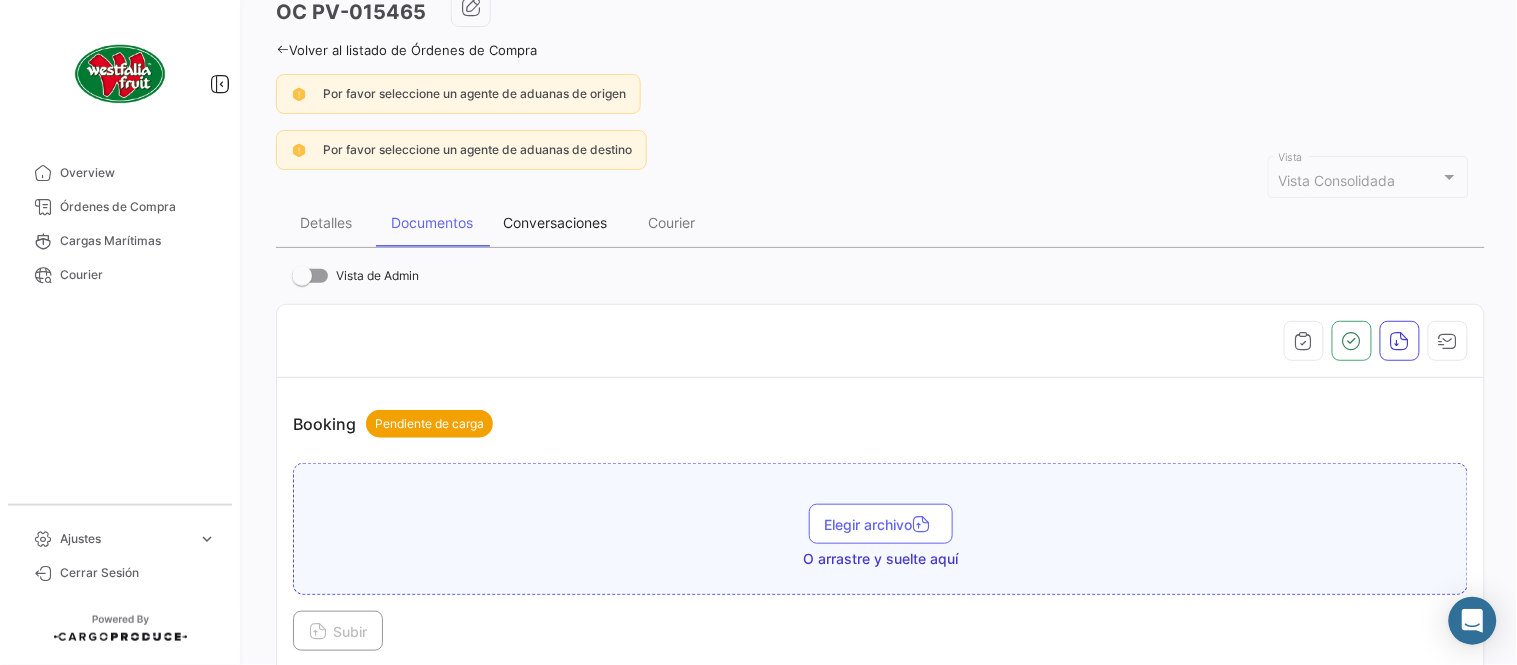 click on "Conversaciones" at bounding box center (555, 222) 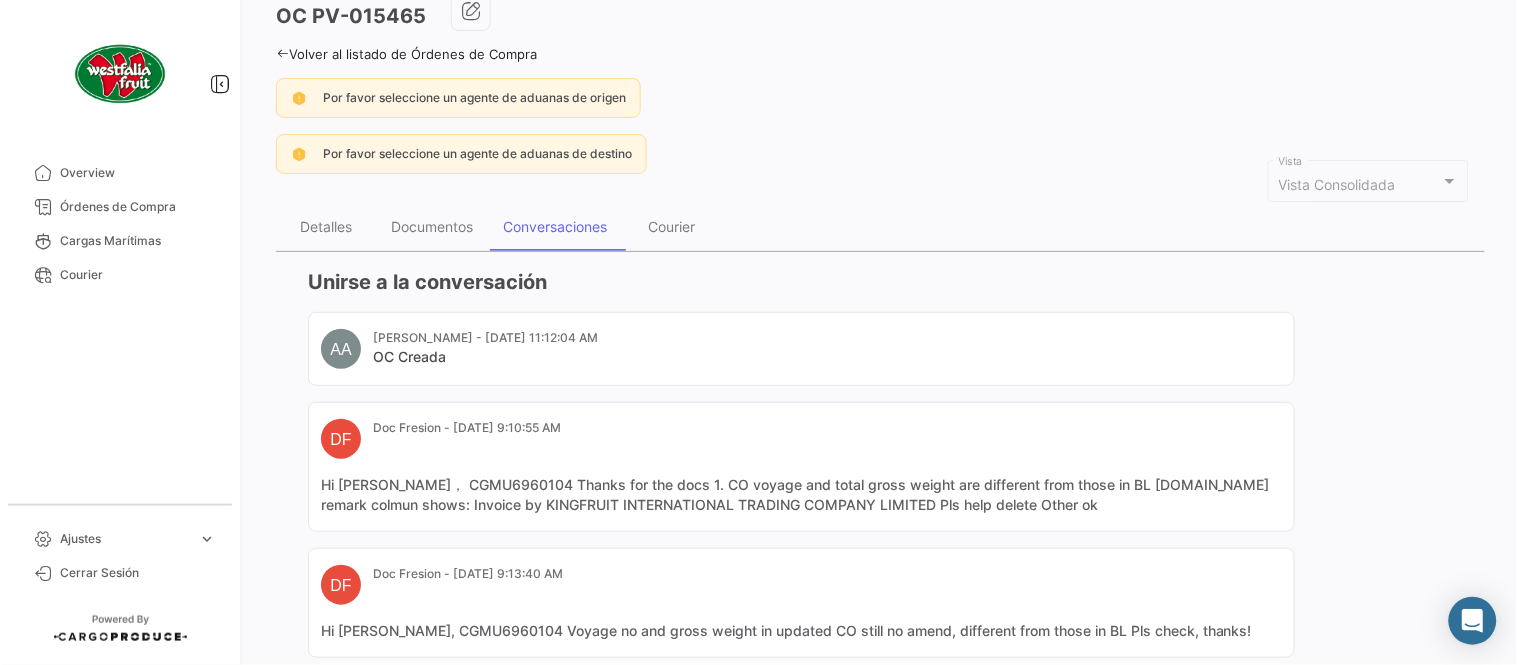 scroll, scrollTop: 0, scrollLeft: 0, axis: both 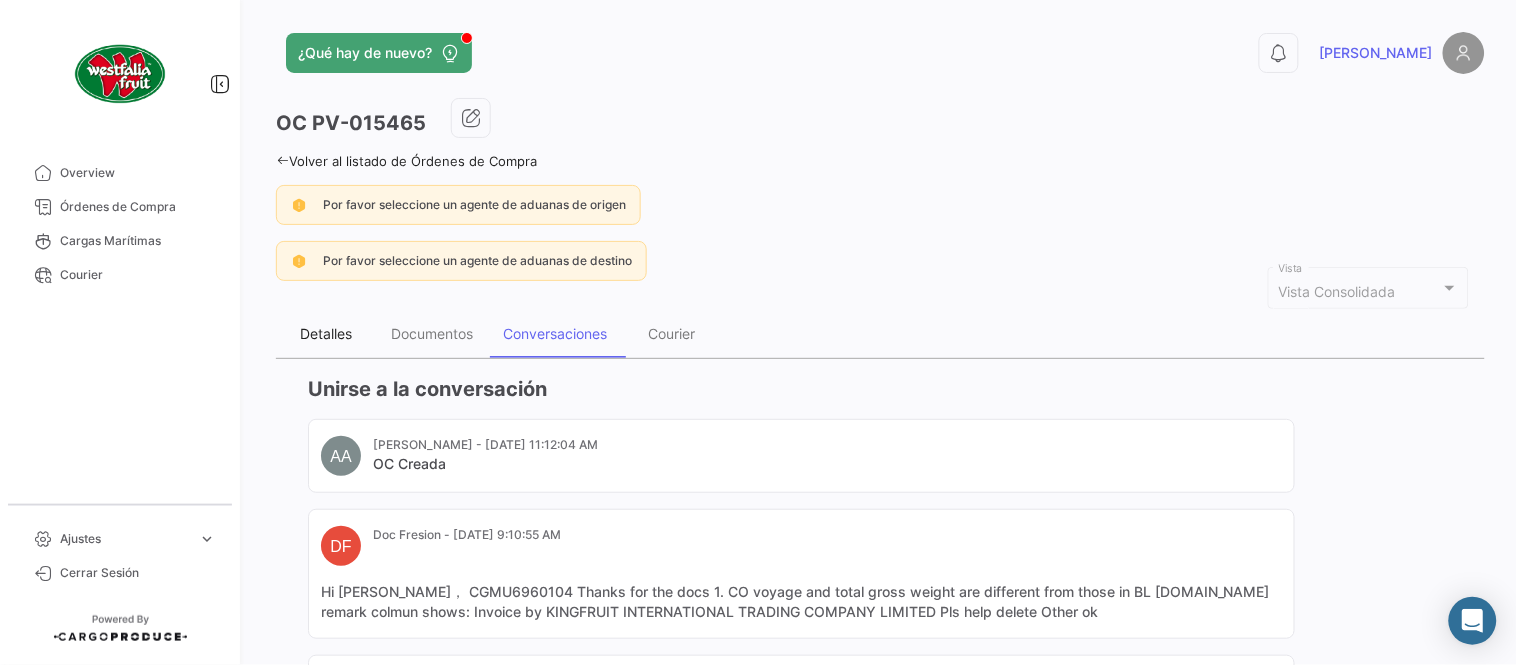 click on "Detalles" at bounding box center [326, 334] 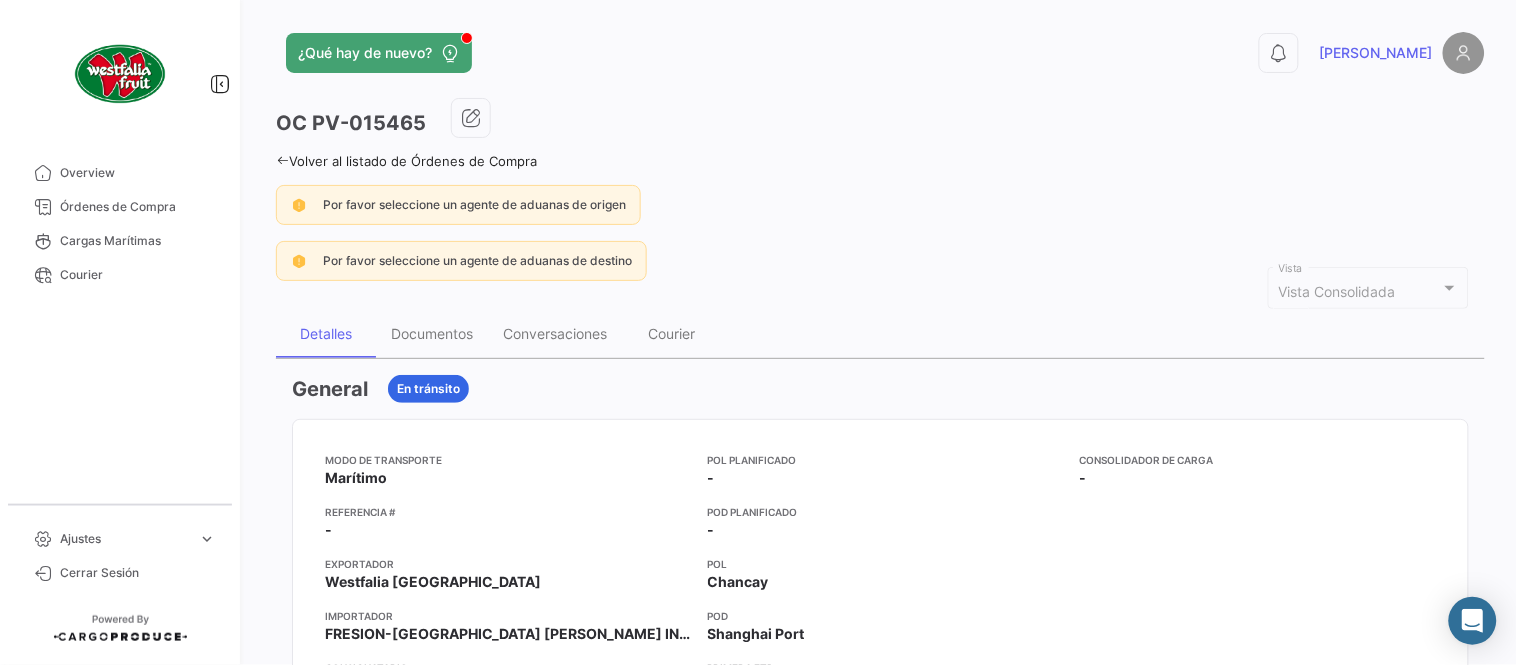 scroll, scrollTop: 444, scrollLeft: 0, axis: vertical 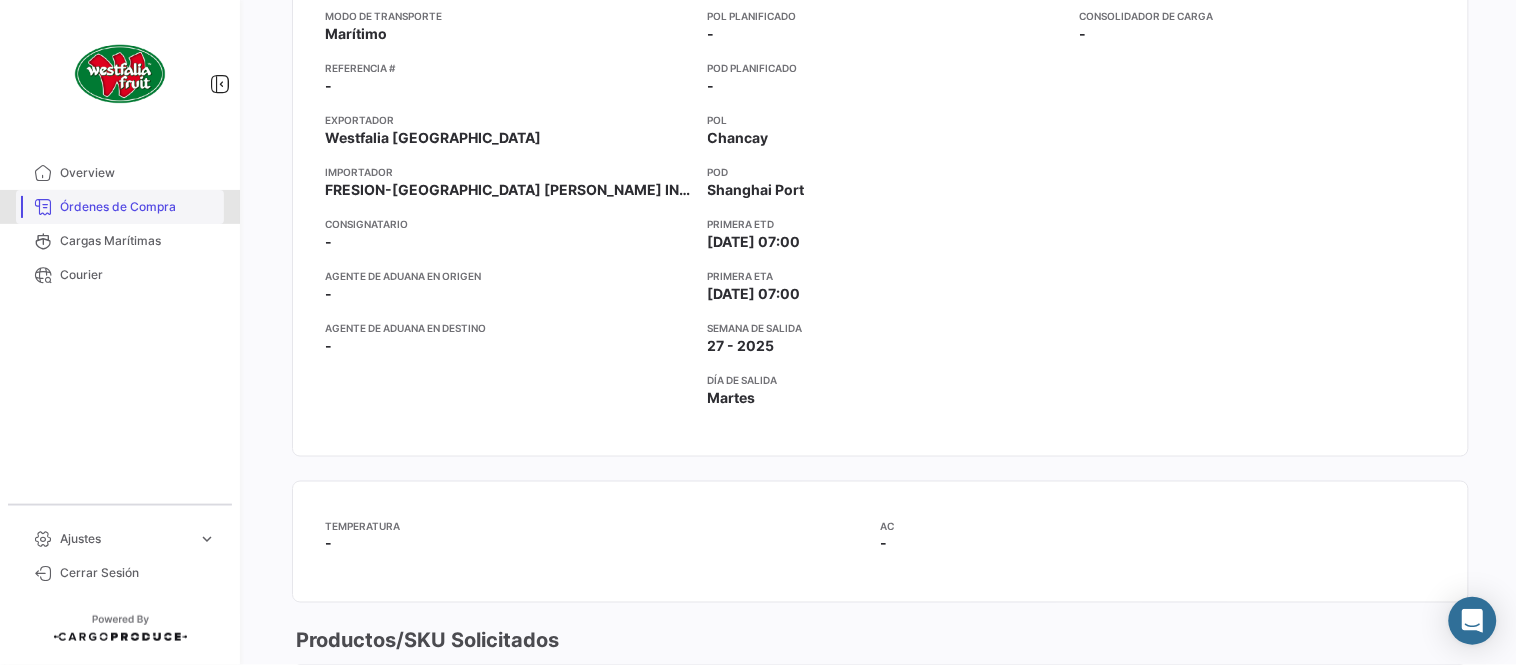 click on "Órdenes de Compra" at bounding box center [138, 207] 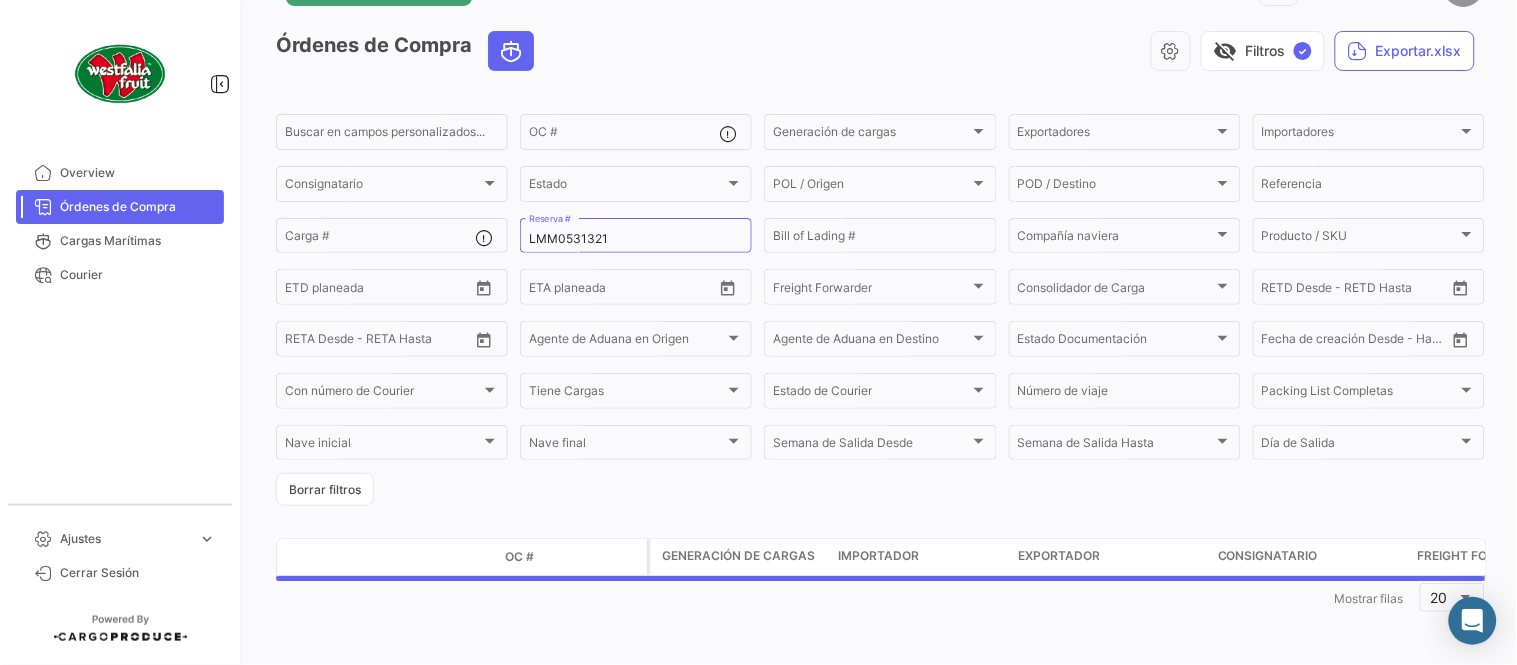 scroll, scrollTop: 0, scrollLeft: 0, axis: both 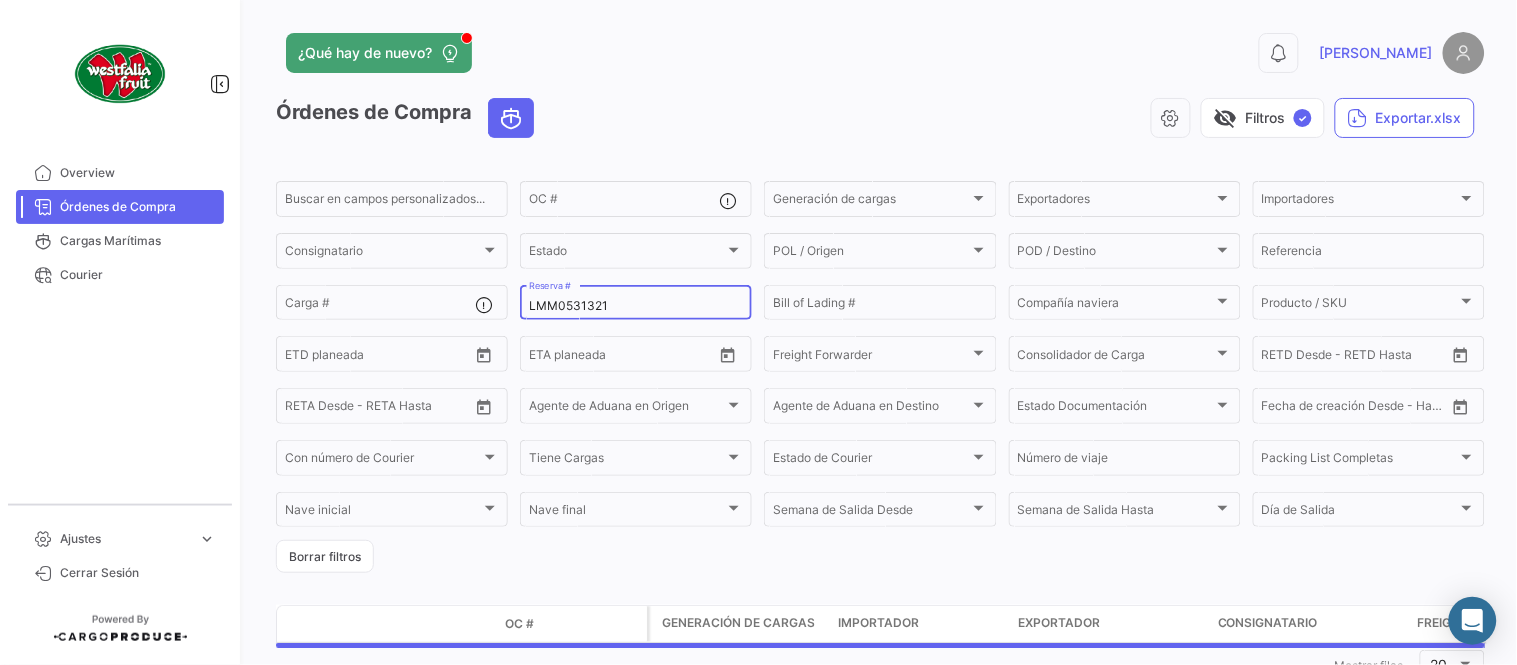 click on "LMM0531321" at bounding box center (636, 306) 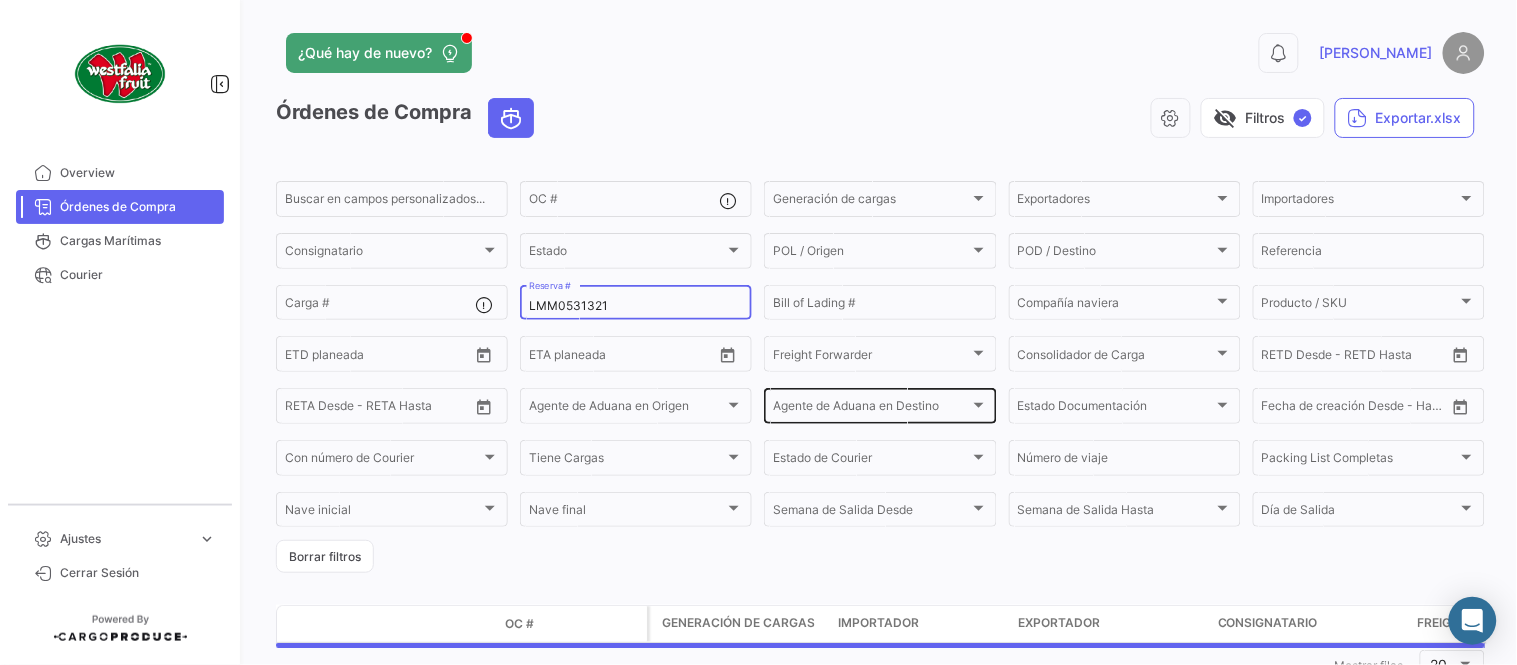 paste on "BN5483" 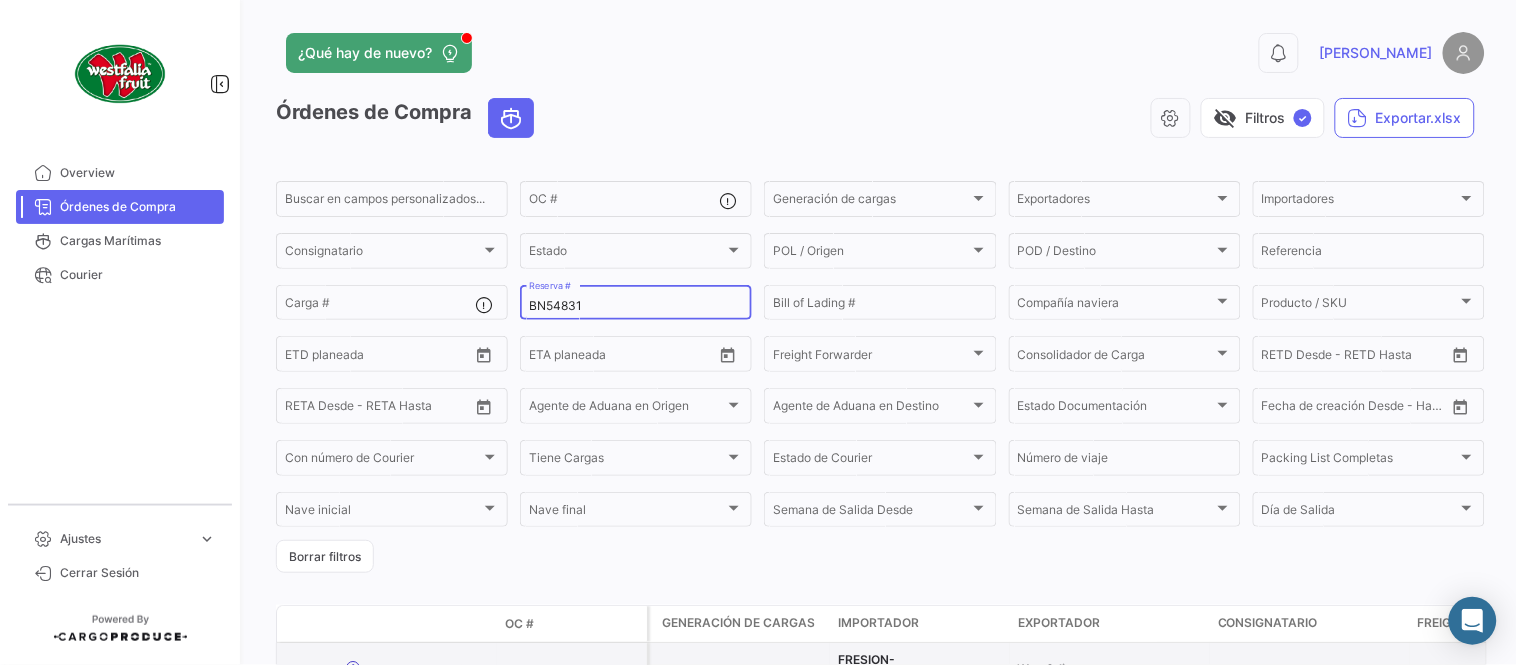 type on "BN54831" 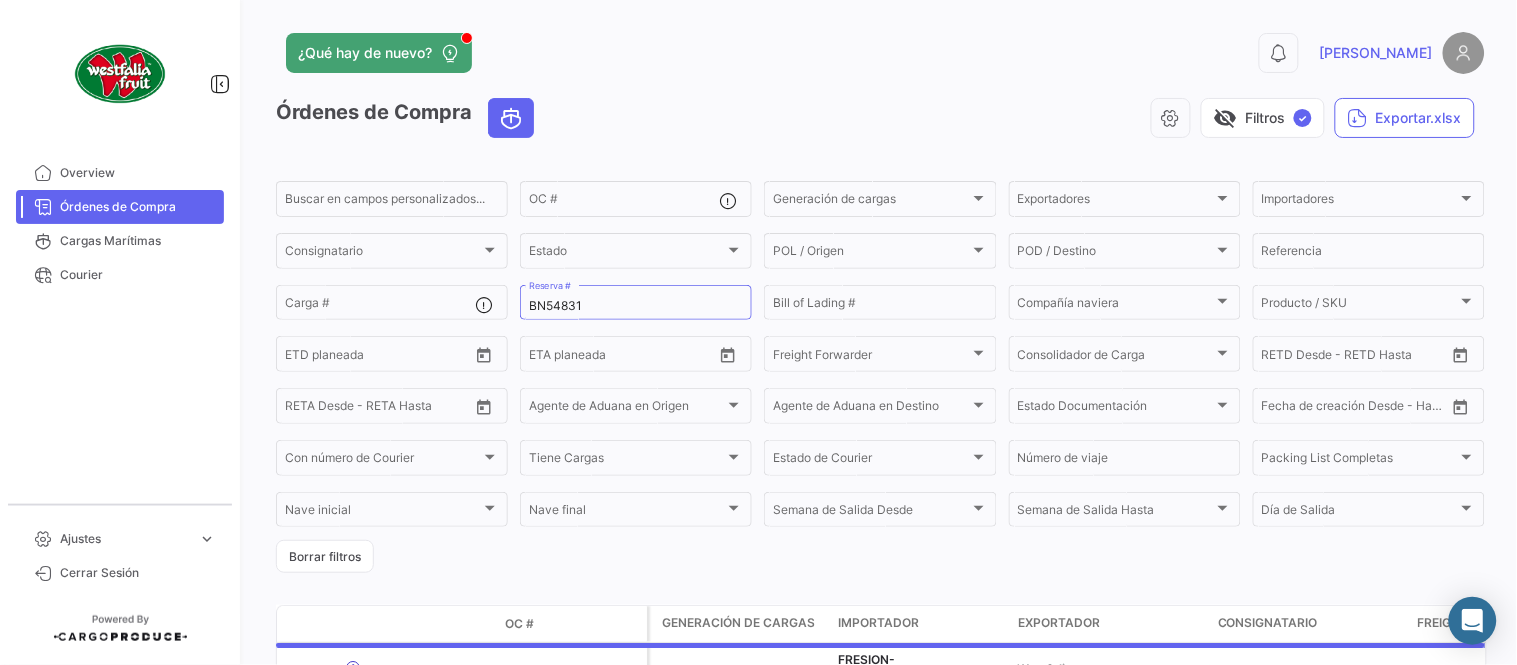 click on "¿Qué hay de nuevo?" 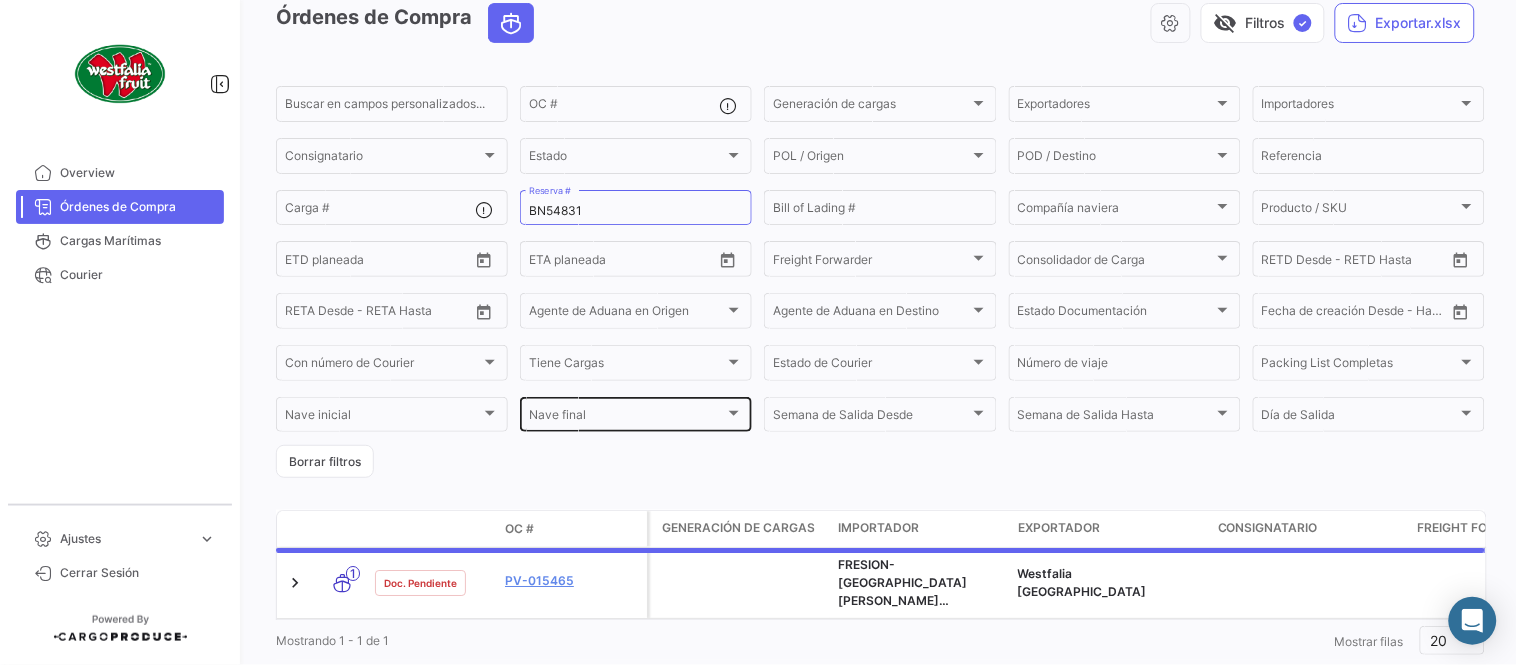 scroll, scrollTop: 136, scrollLeft: 0, axis: vertical 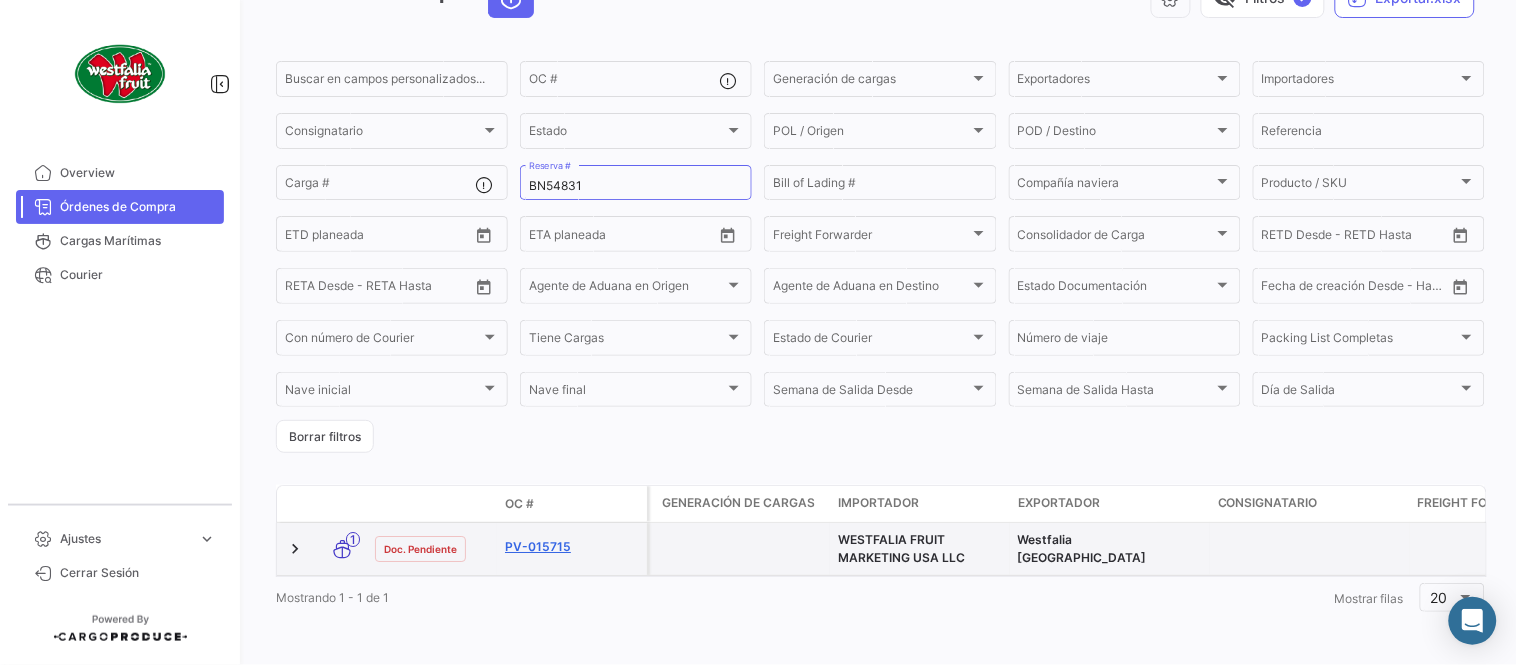 click on "PV-015715" 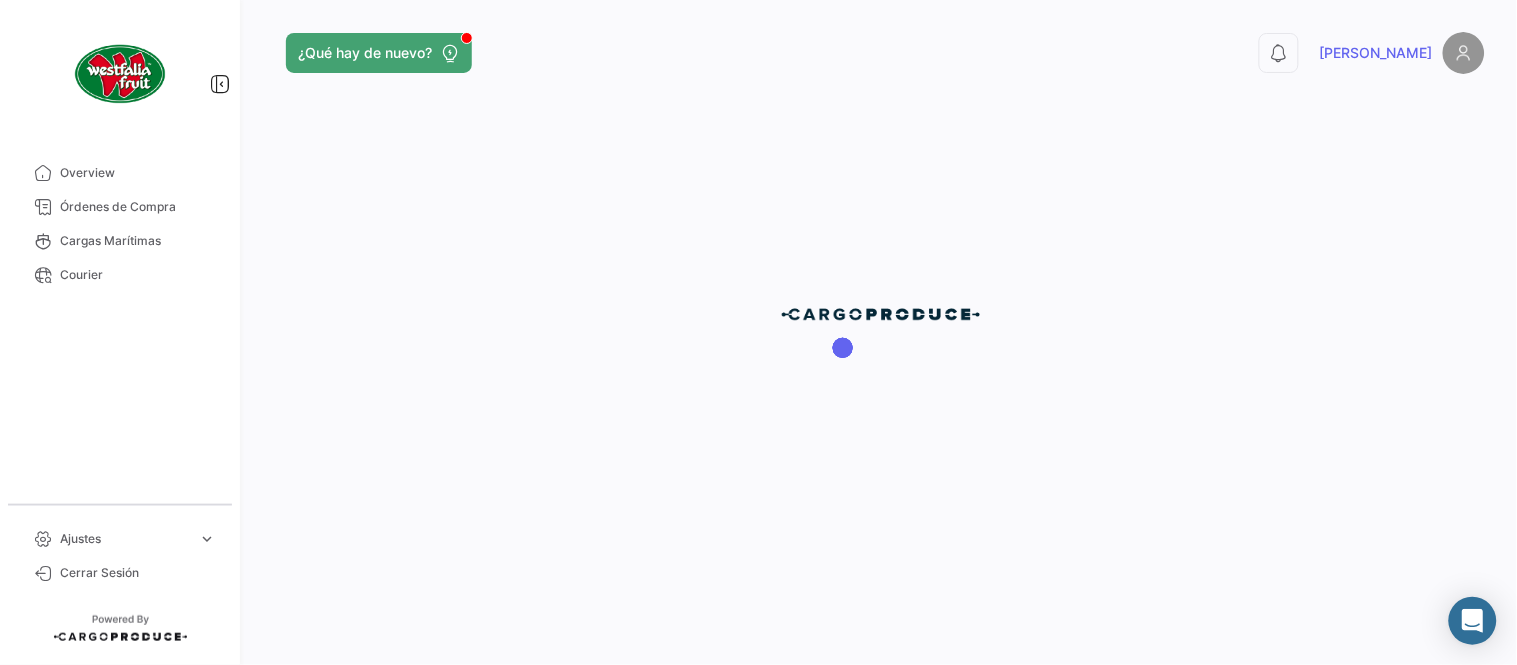 scroll, scrollTop: 0, scrollLeft: 0, axis: both 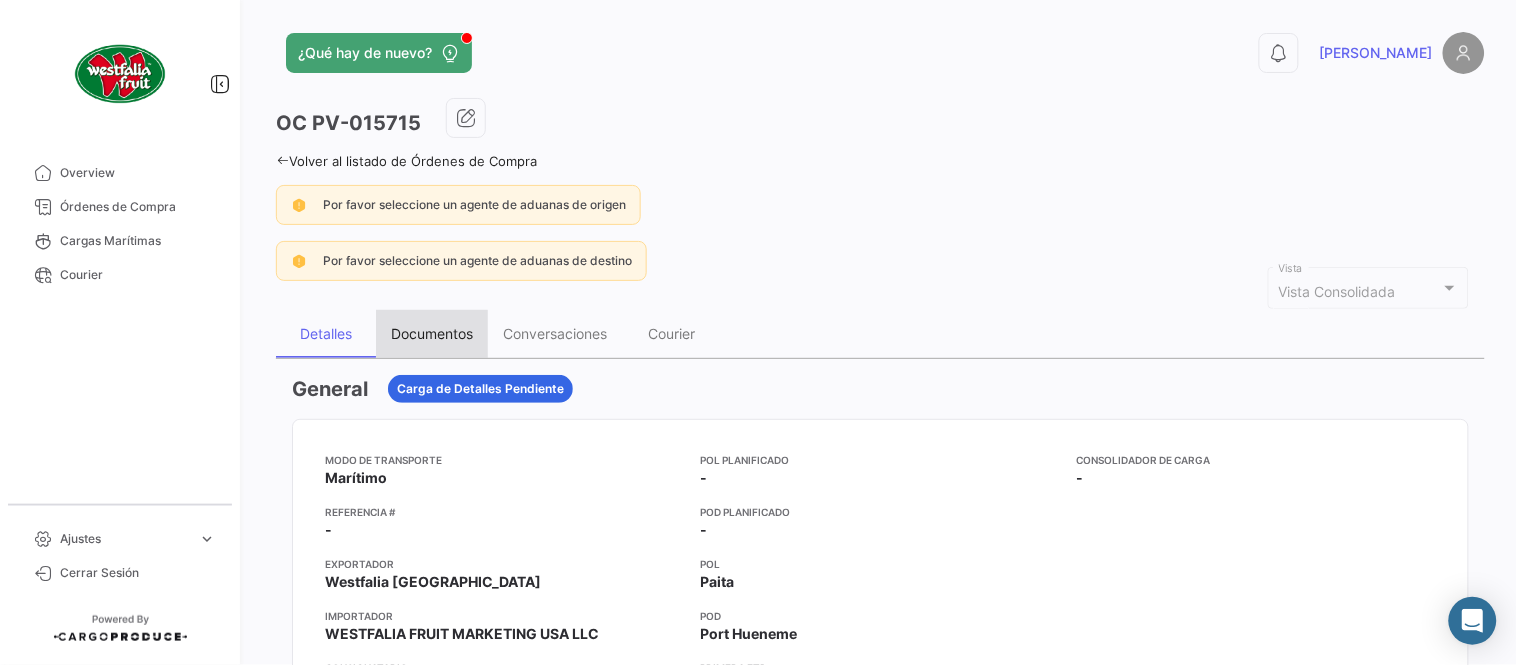 click on "Documentos" at bounding box center (432, 333) 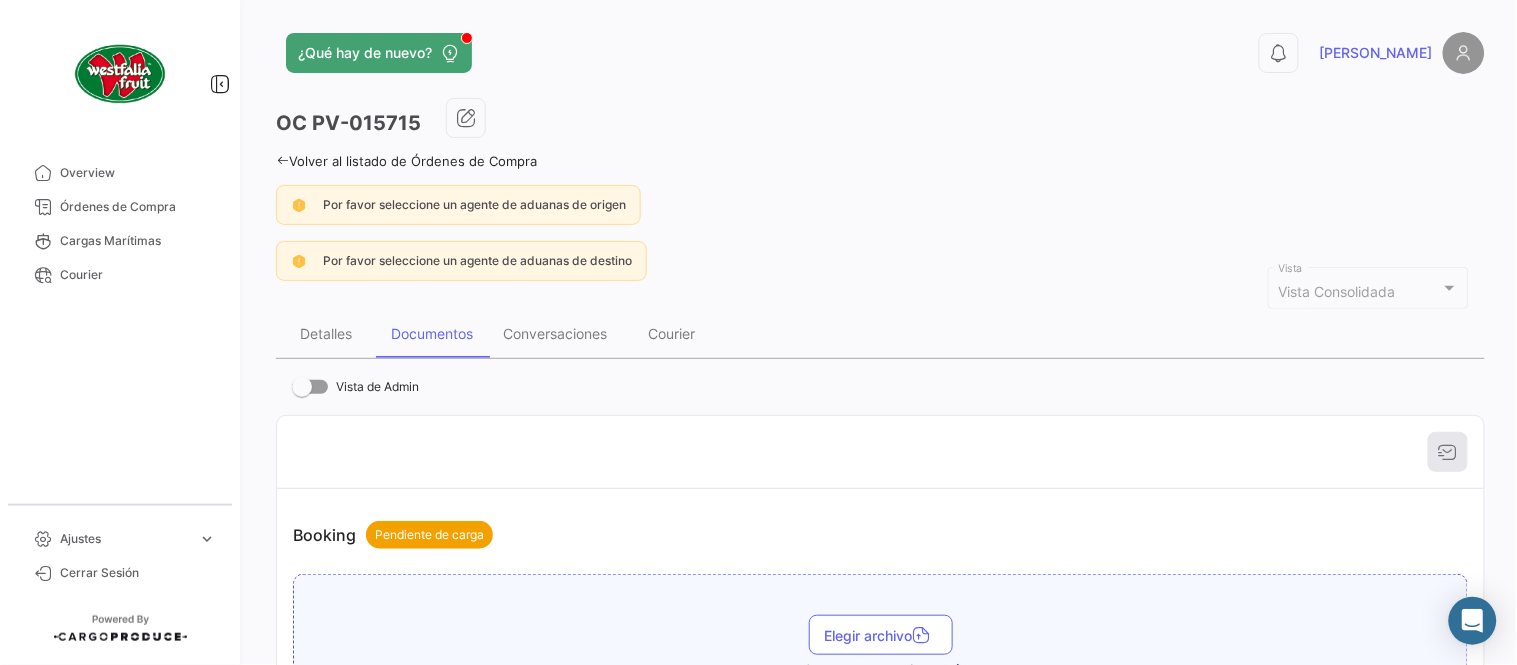drag, startPoint x: 860, startPoint y: 100, endPoint x: 708, endPoint y: 134, distance: 155.75623 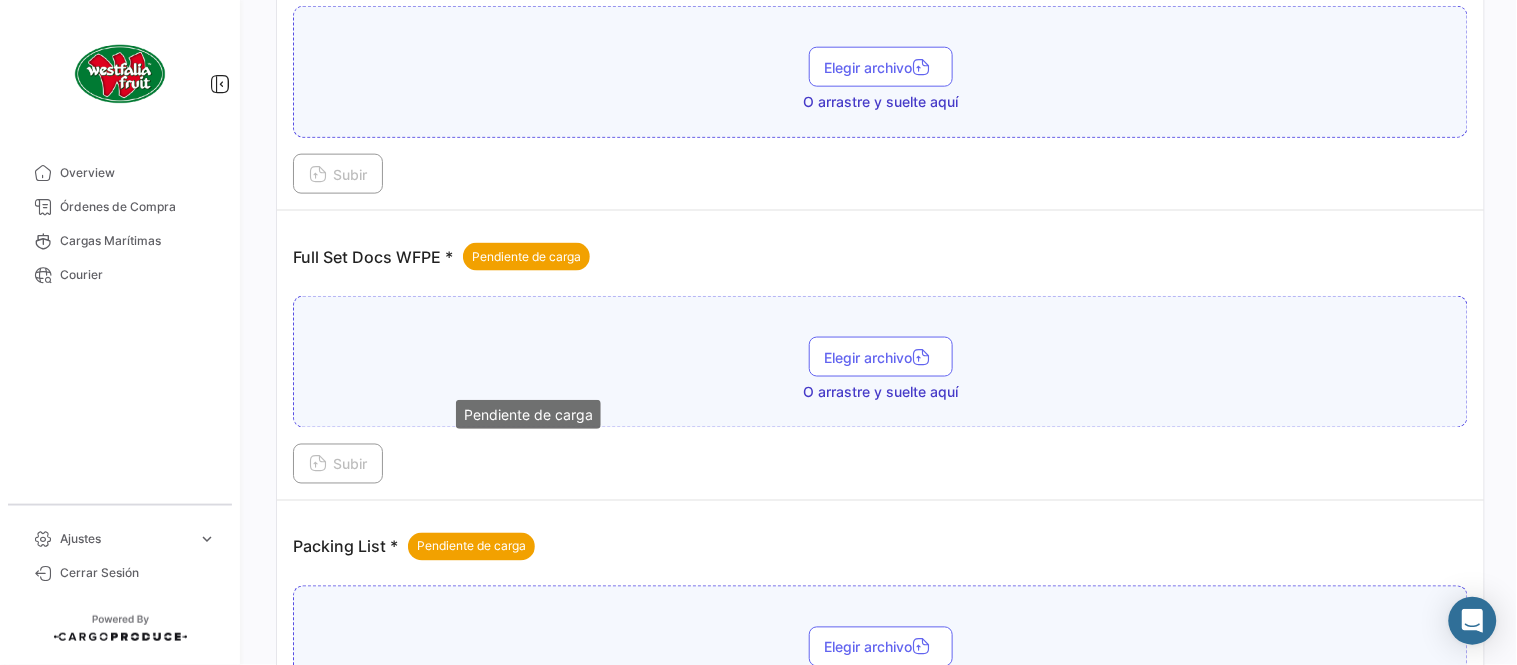 scroll, scrollTop: 777, scrollLeft: 0, axis: vertical 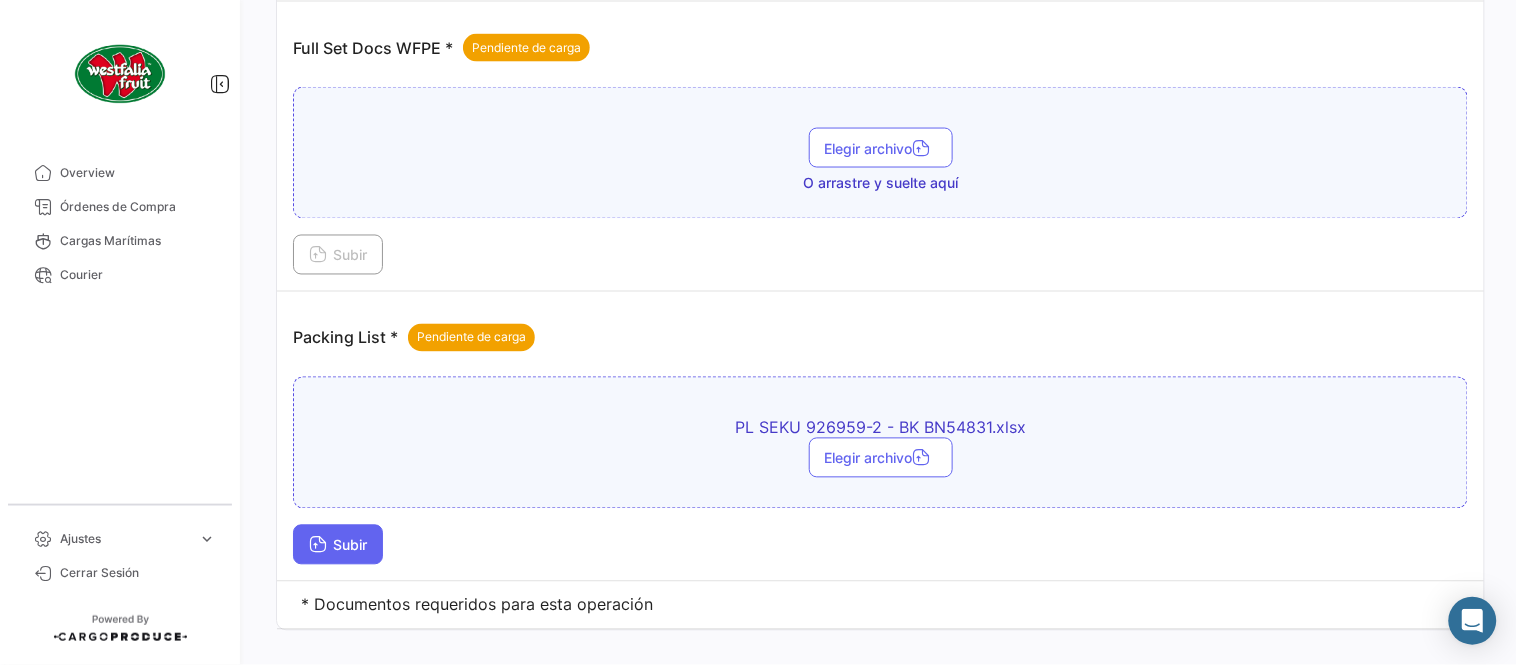 click on "Subir" at bounding box center (338, 545) 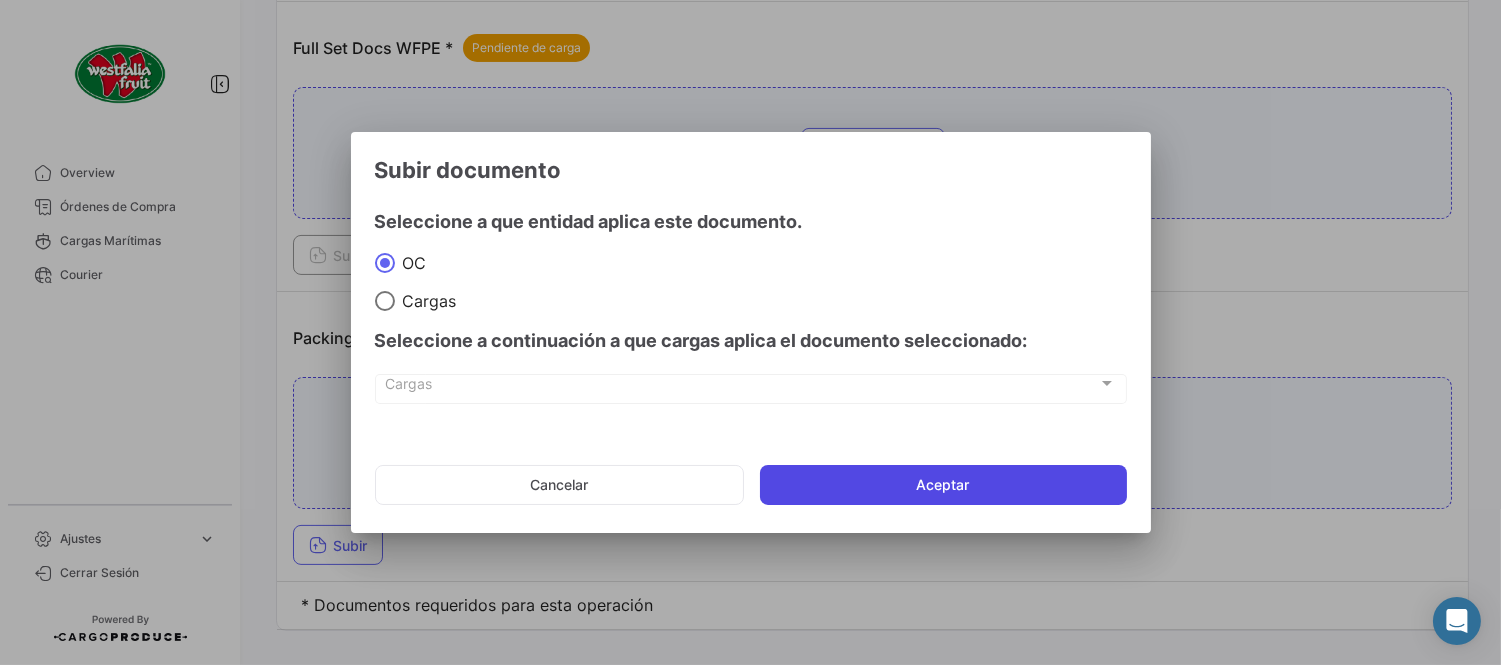 click on "Aceptar" 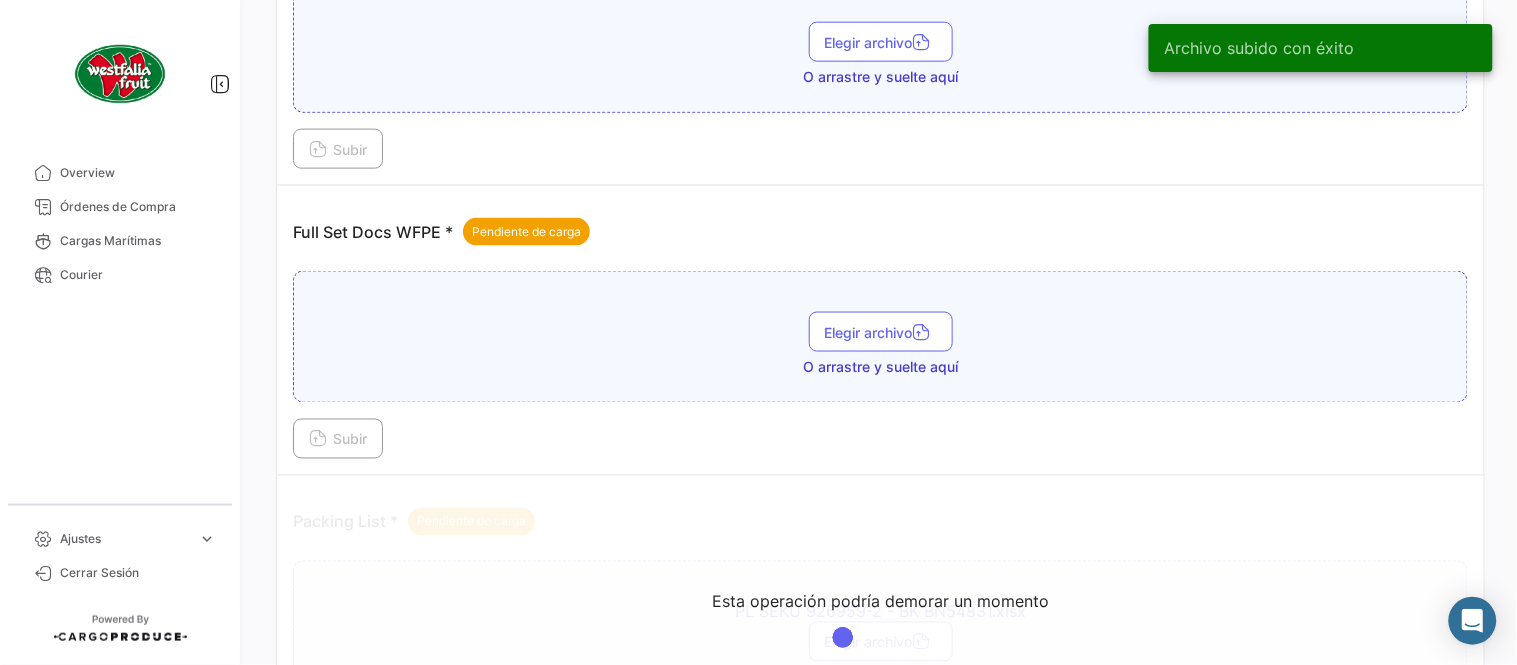 scroll, scrollTop: 555, scrollLeft: 0, axis: vertical 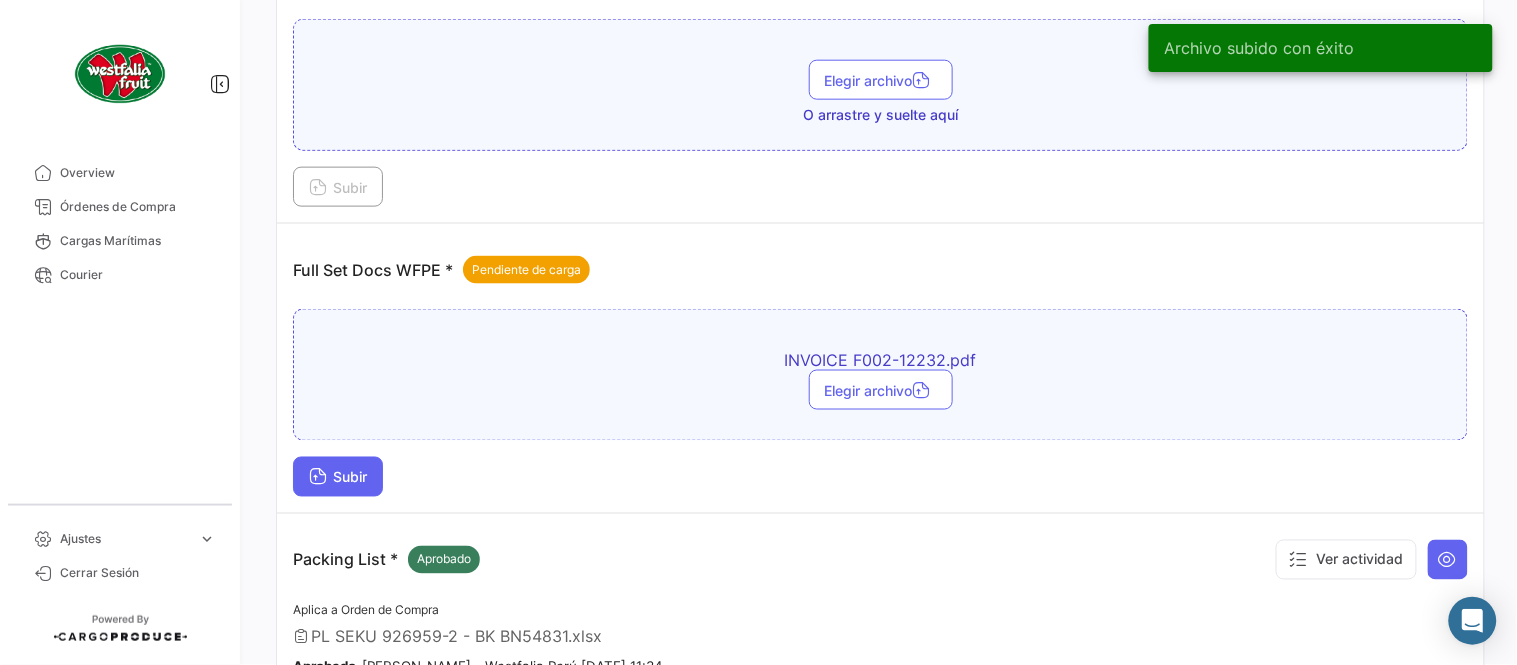 click on "Subir" at bounding box center (338, 477) 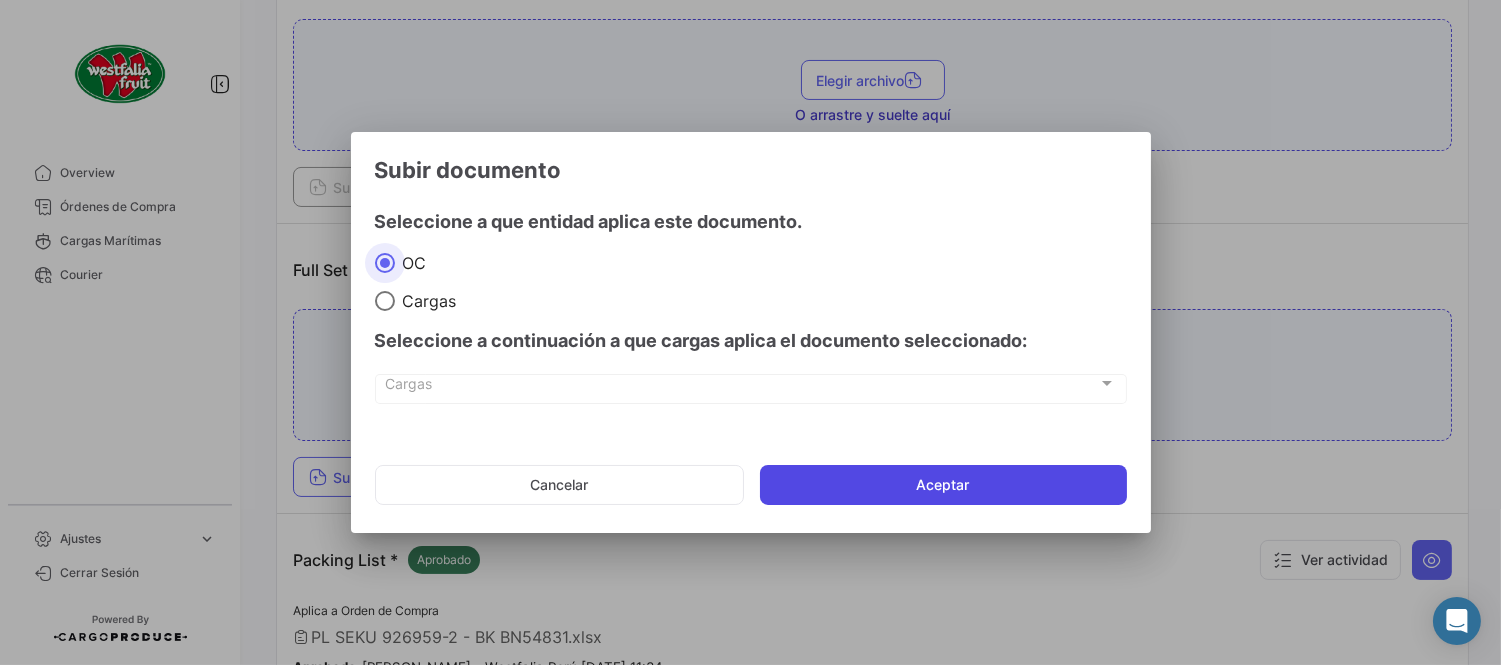 click on "Aceptar" 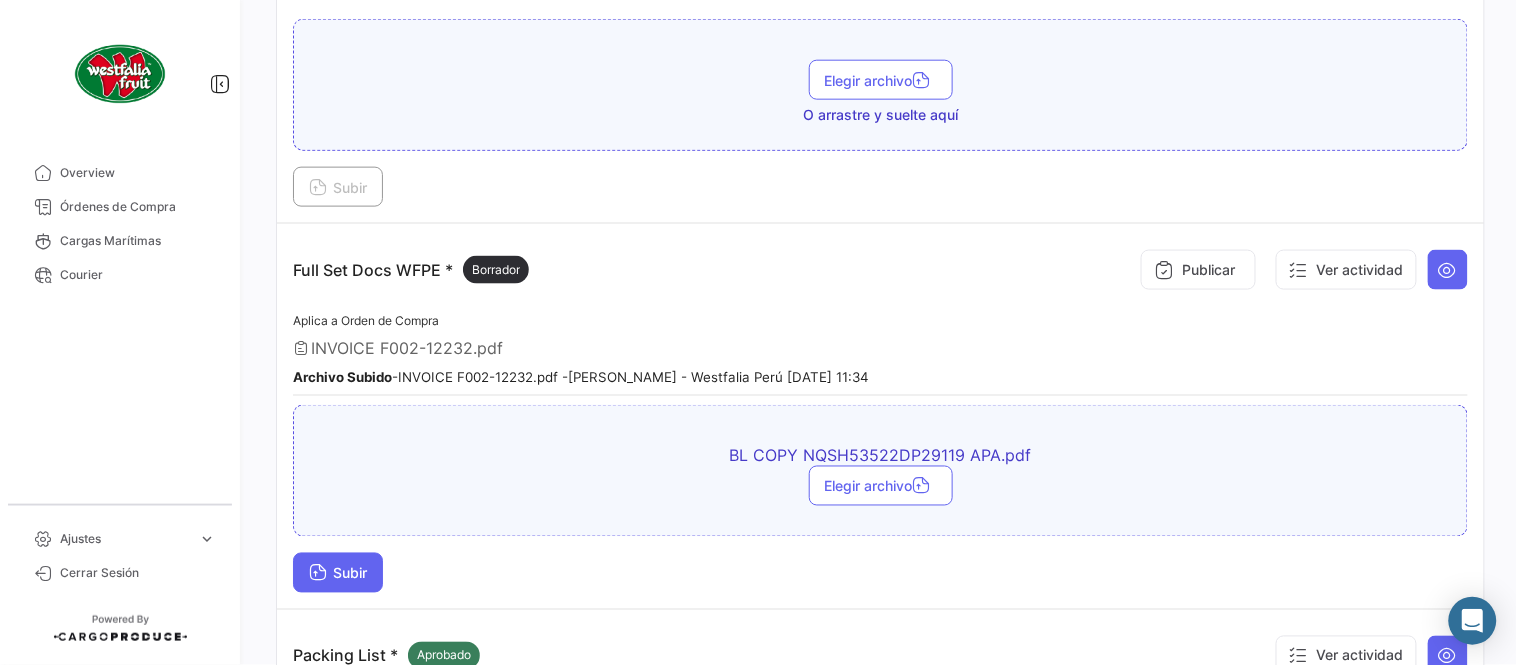 click on "Subir" at bounding box center [338, 573] 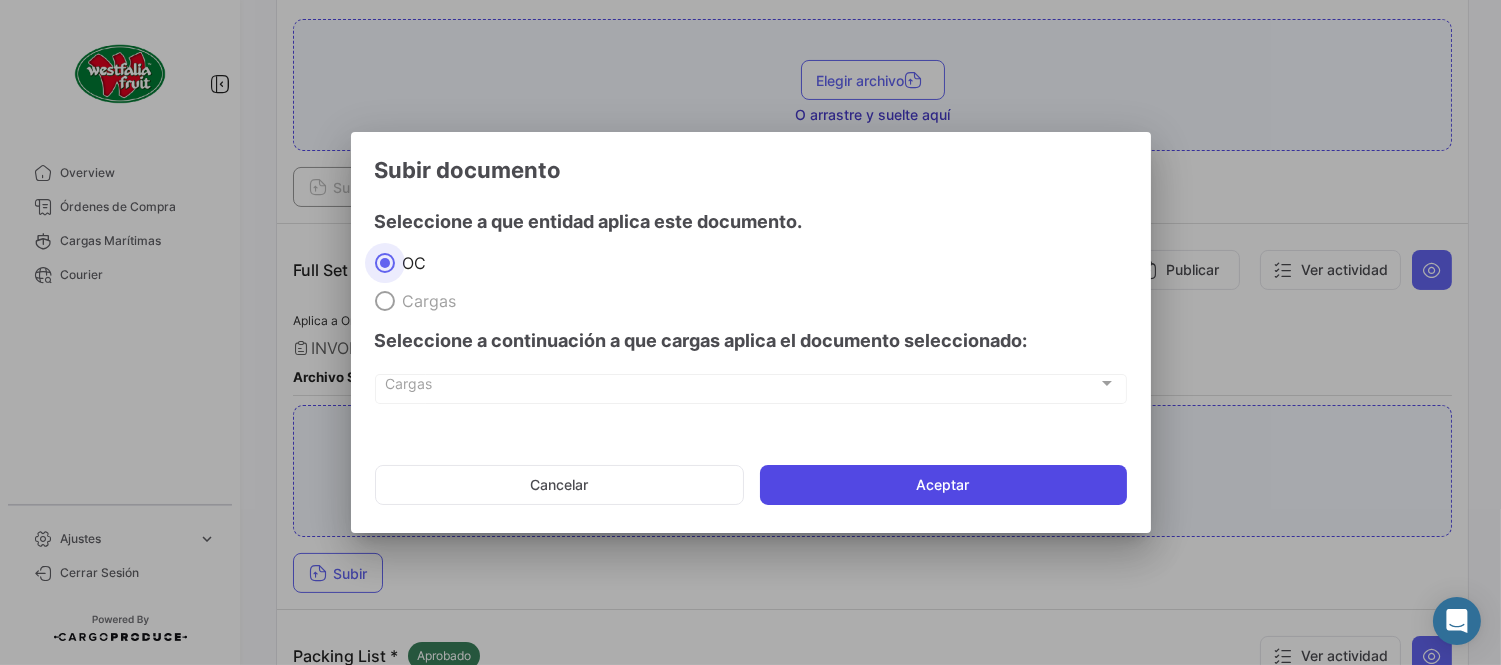click on "Aceptar" 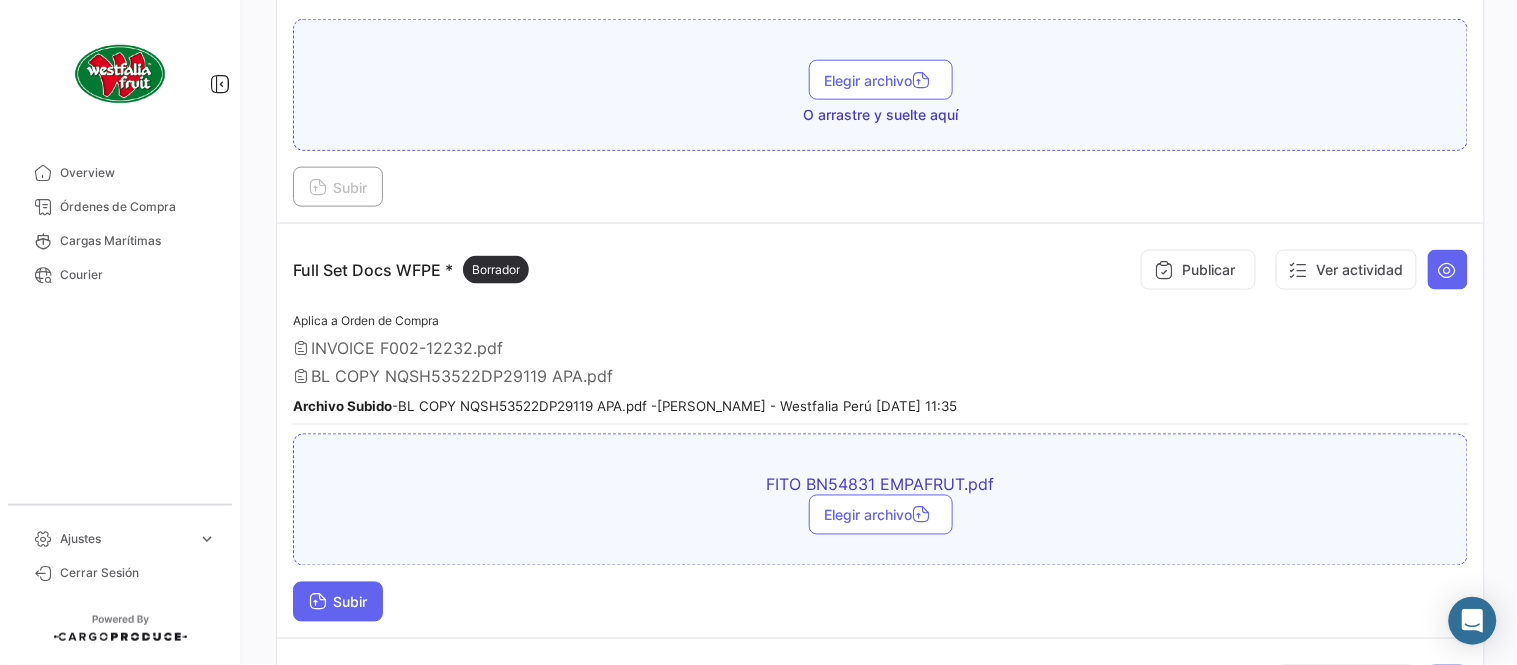 click on "Subir" at bounding box center (338, 602) 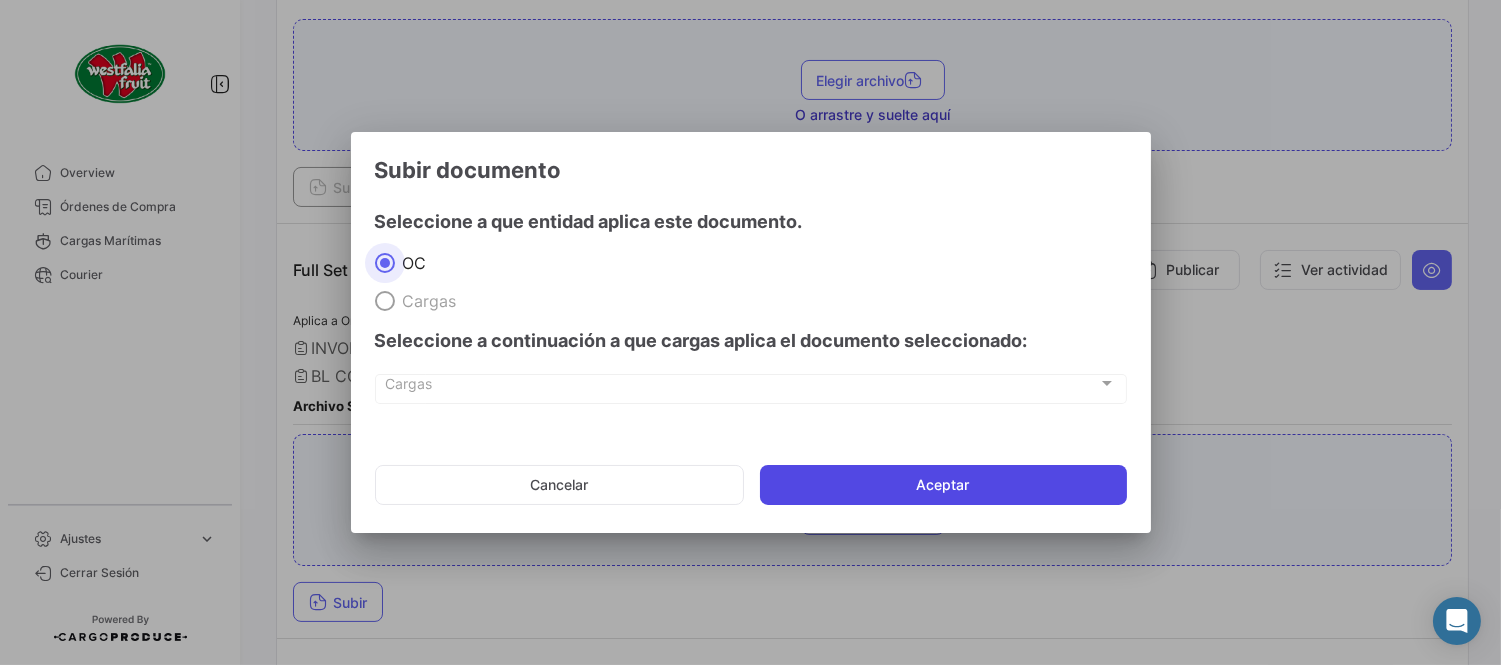 click on "Aceptar" 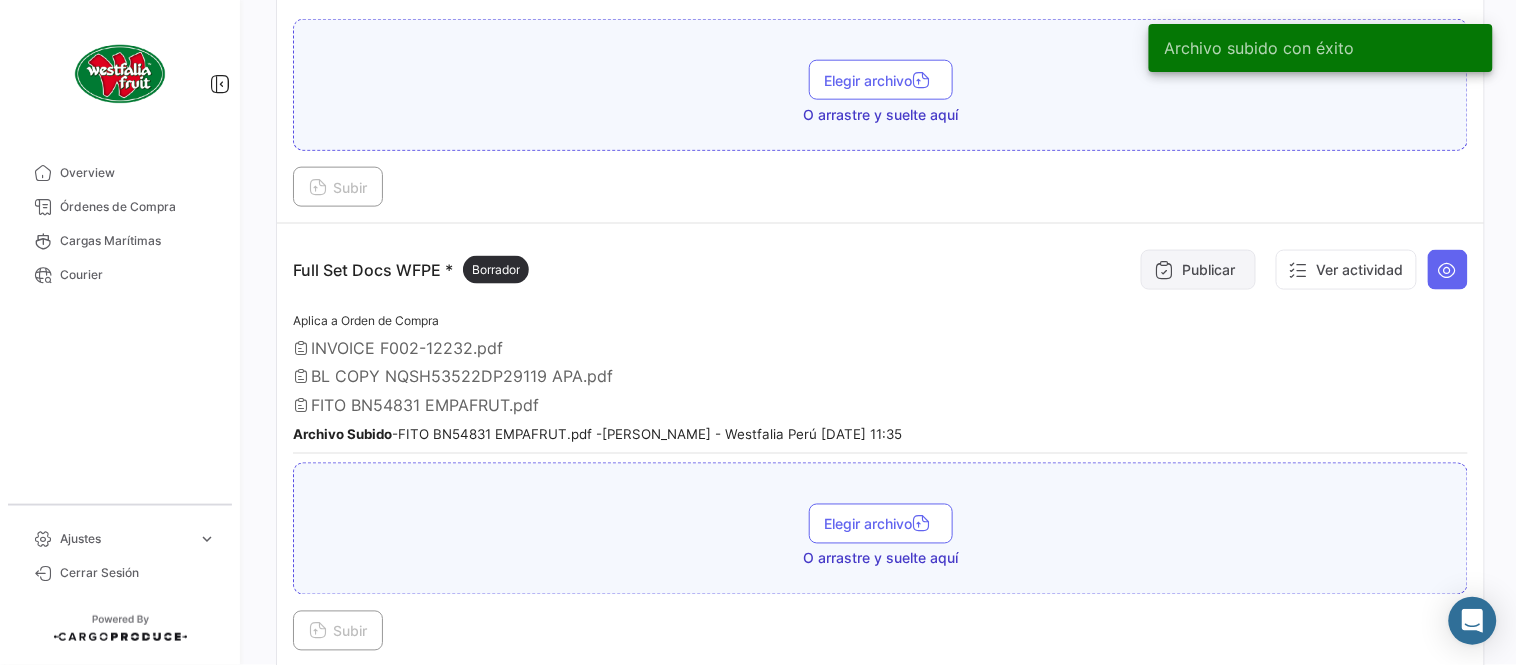 click on "Publicar" at bounding box center (1198, 270) 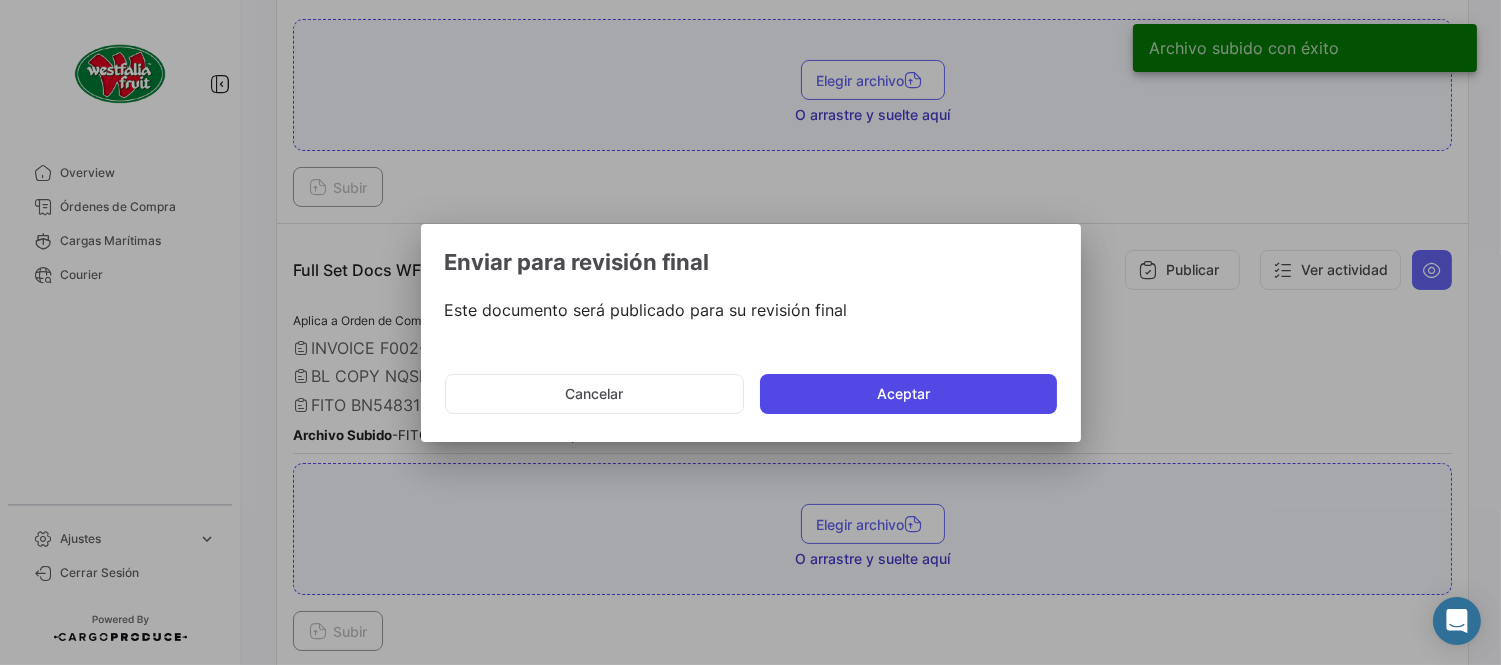 click on "Aceptar" 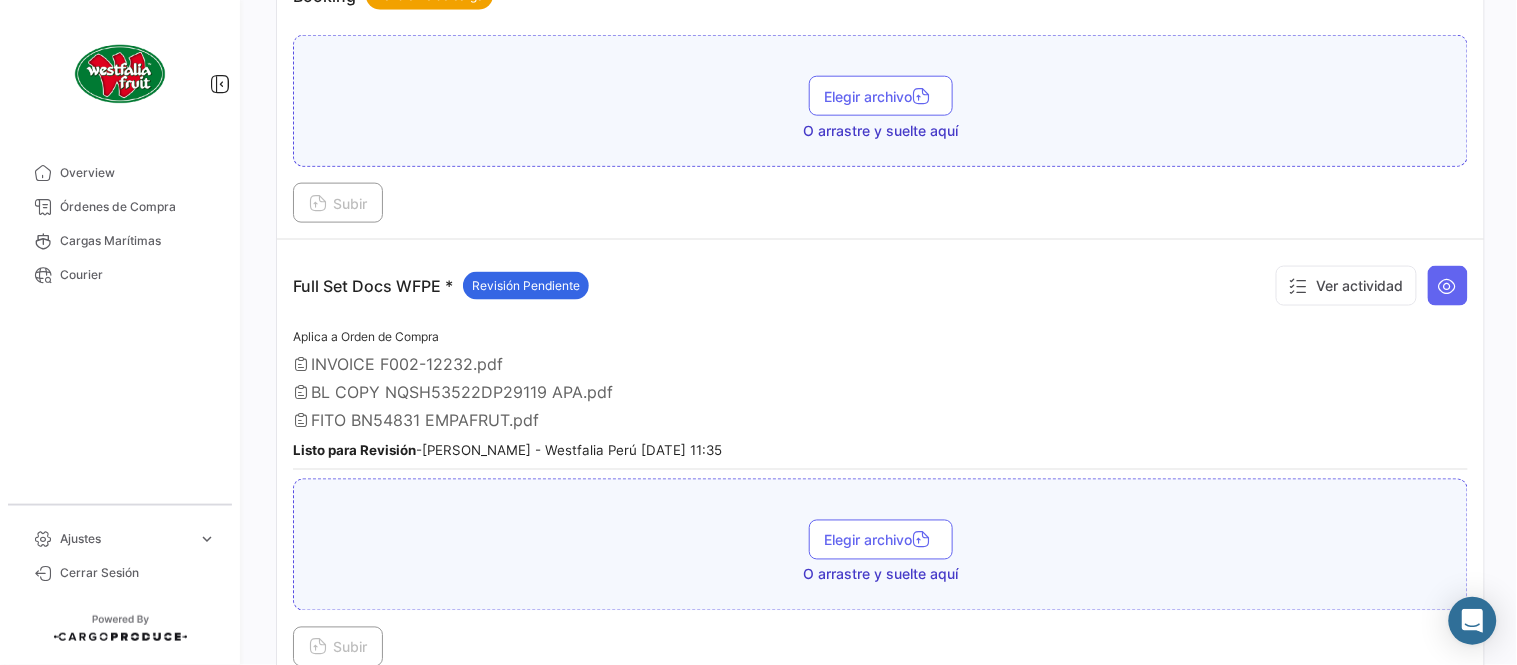 click on "BL COPY NQSH53522DP29119 APA.pdf" at bounding box center [880, 392] 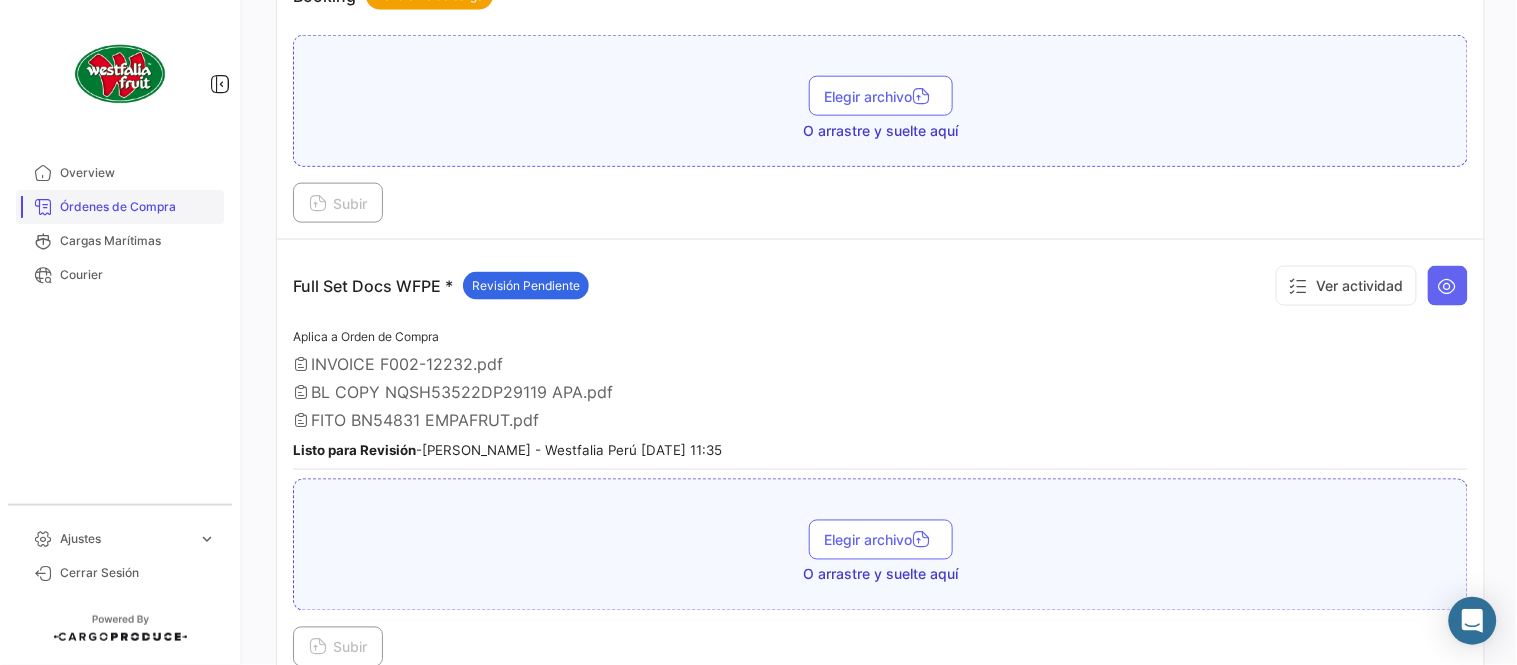 click on "Órdenes de Compra" at bounding box center (138, 207) 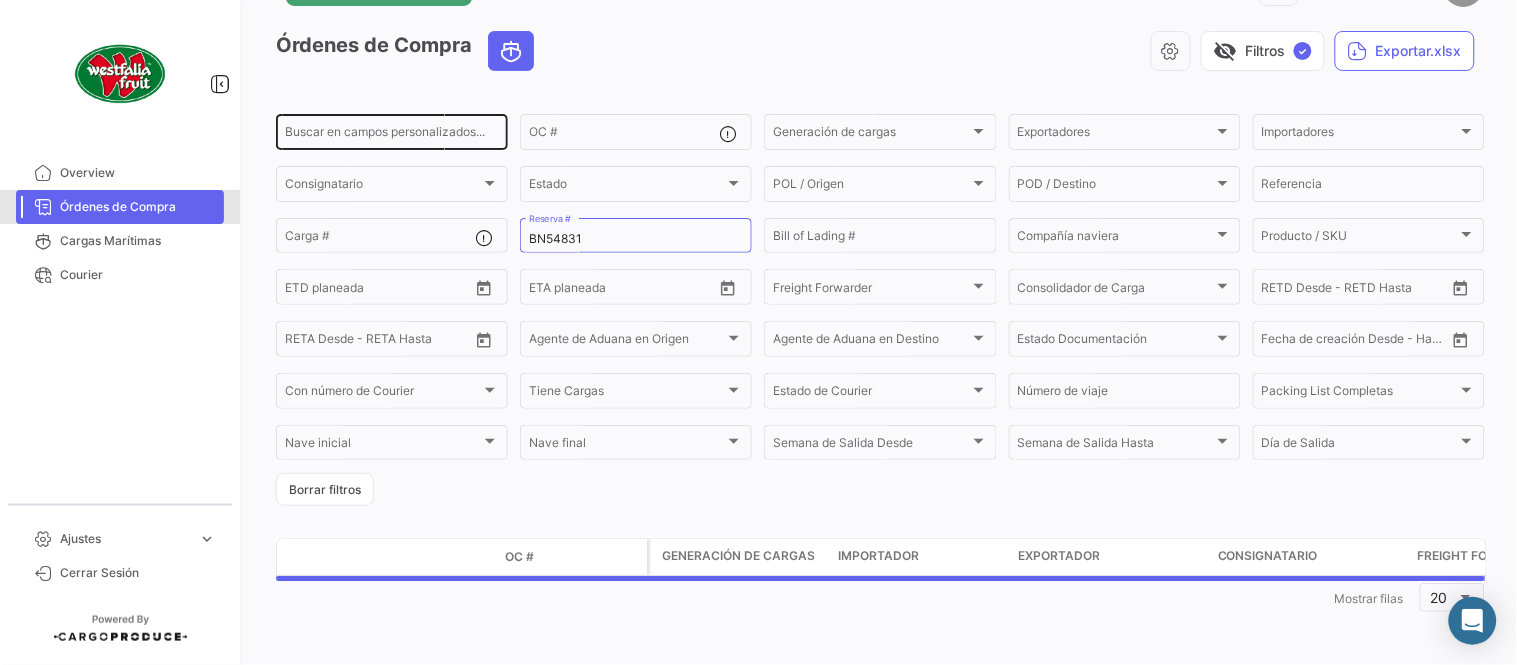scroll, scrollTop: 0, scrollLeft: 0, axis: both 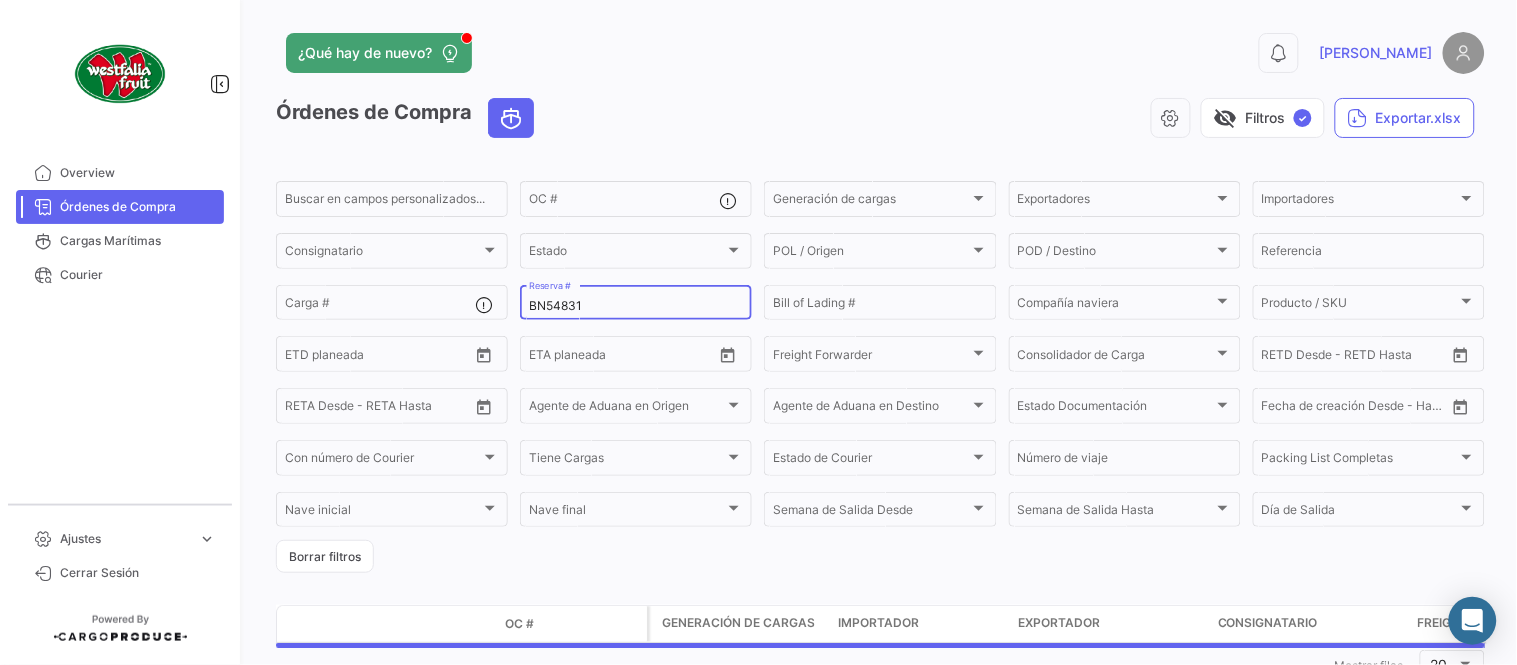 click on "BN54831" at bounding box center [636, 306] 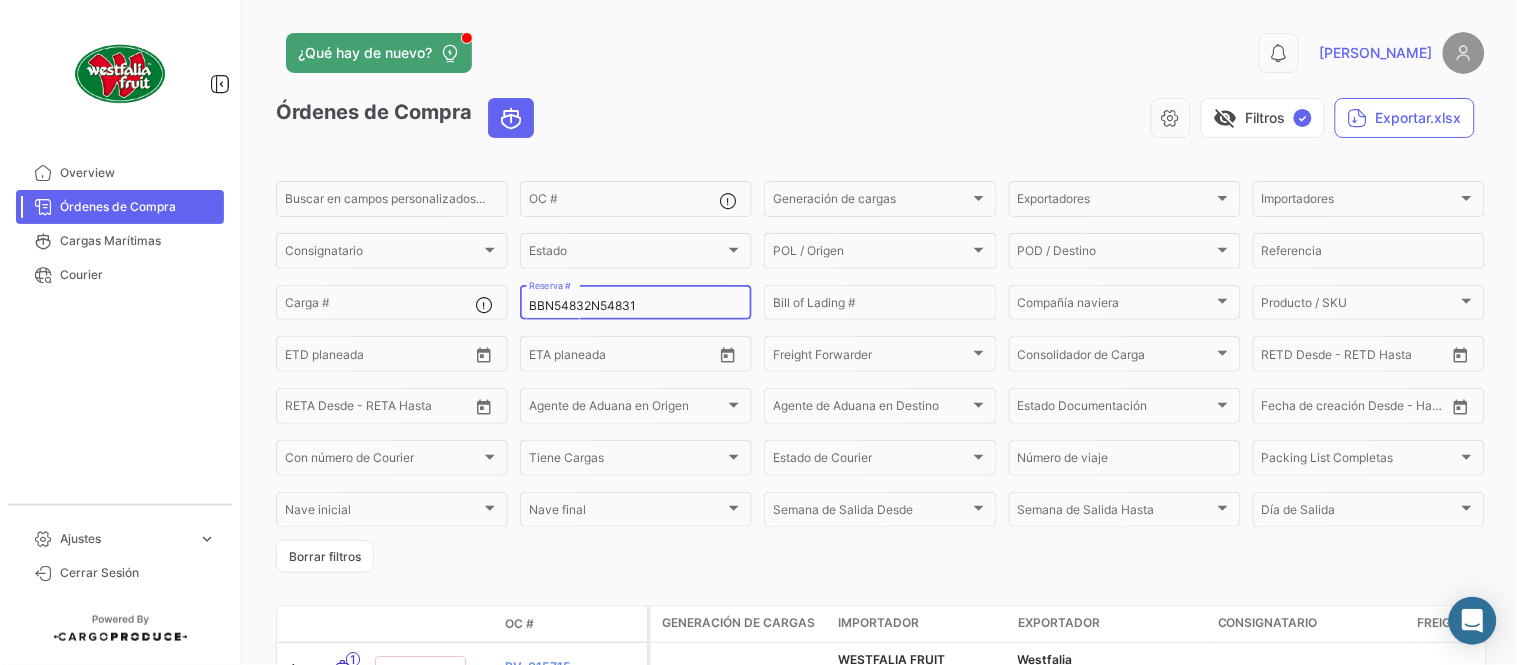 click on "BBN54832N54831" at bounding box center (636, 306) 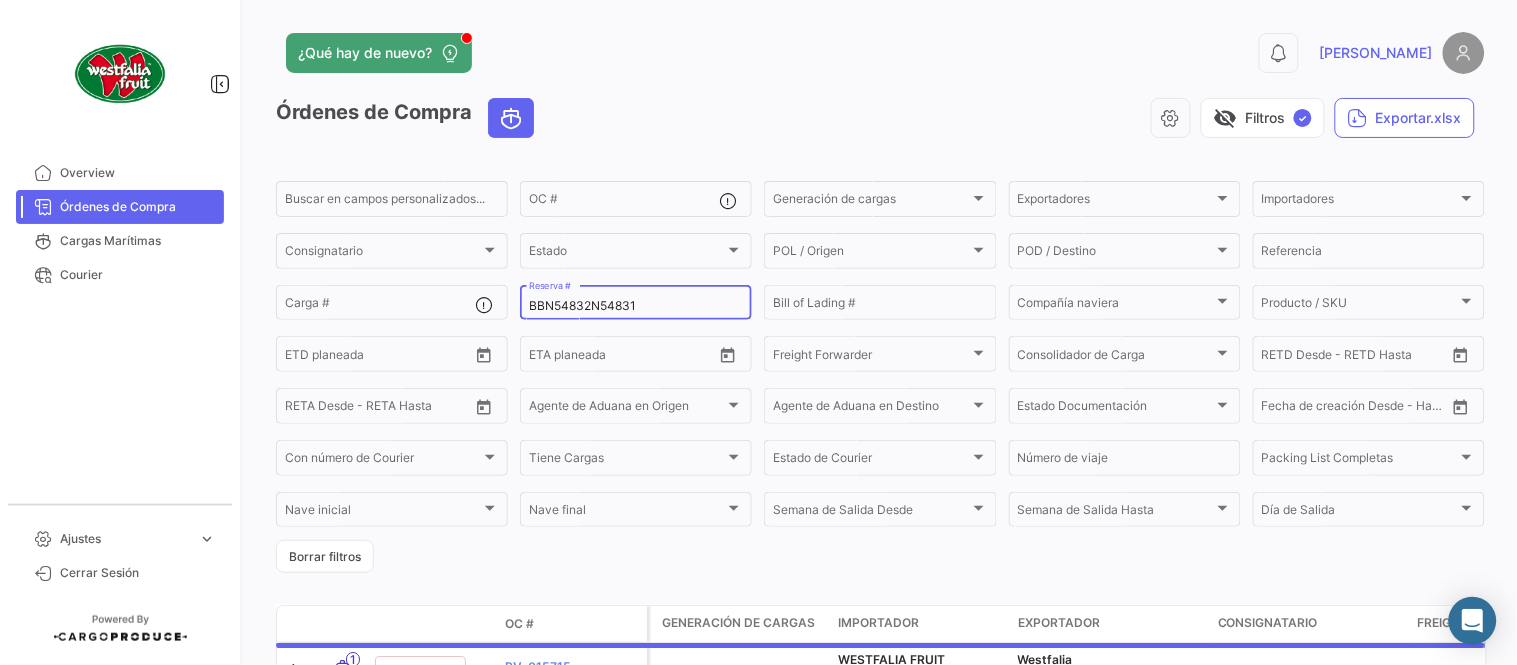 paste on "N54832" 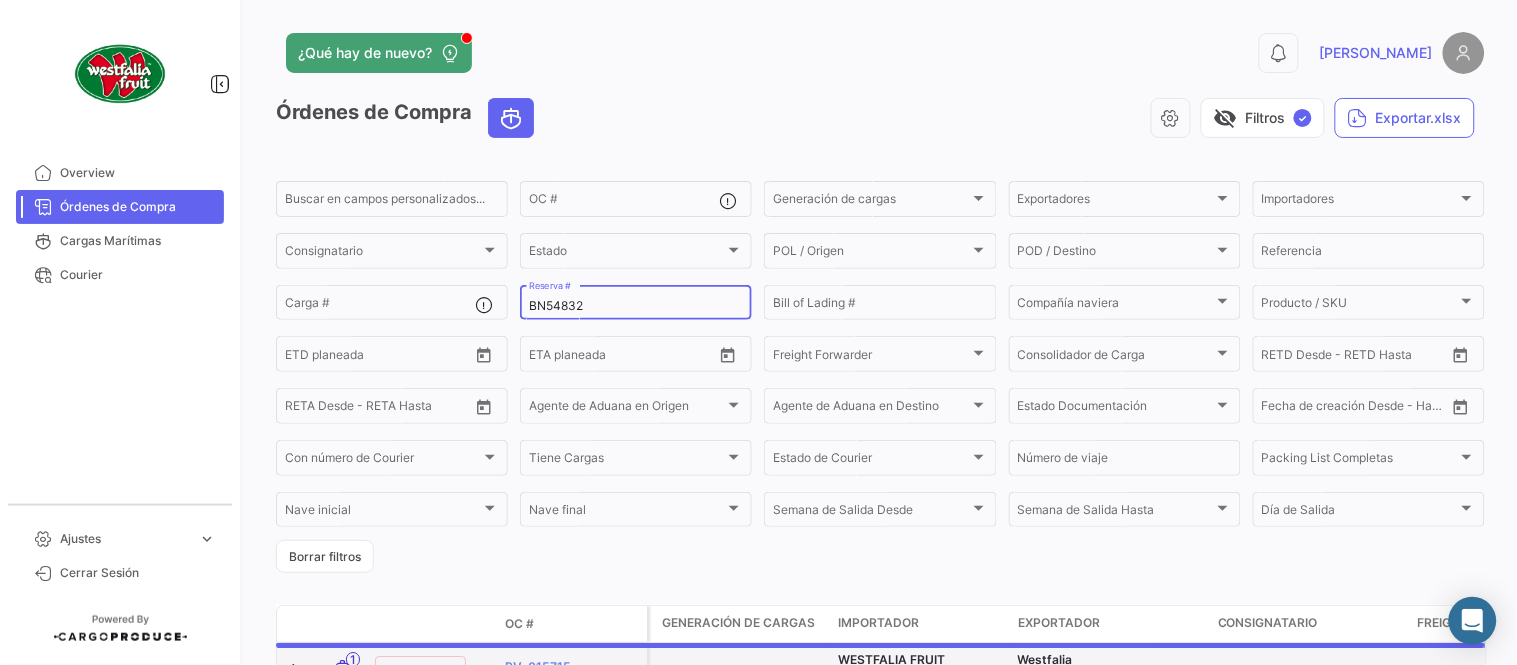 type on "BN54832" 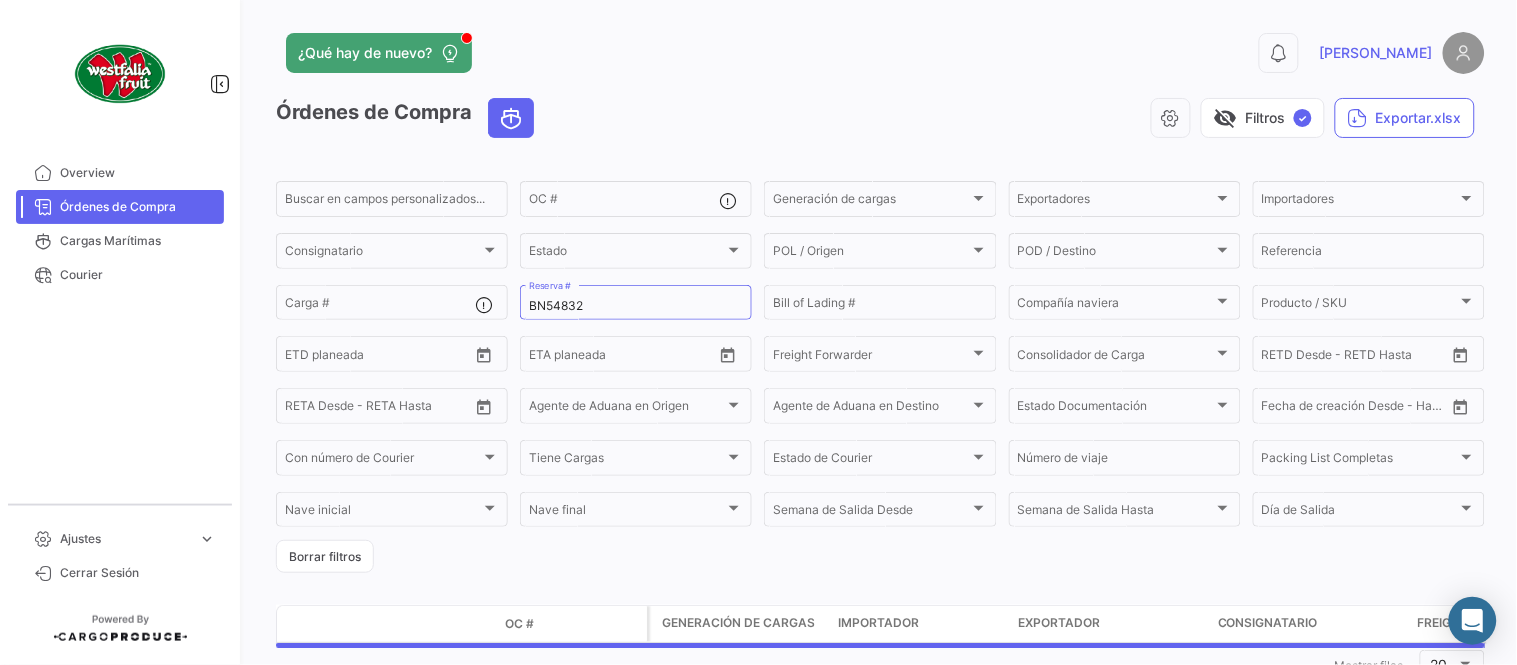 click on "¿Qué hay de nuevo?" 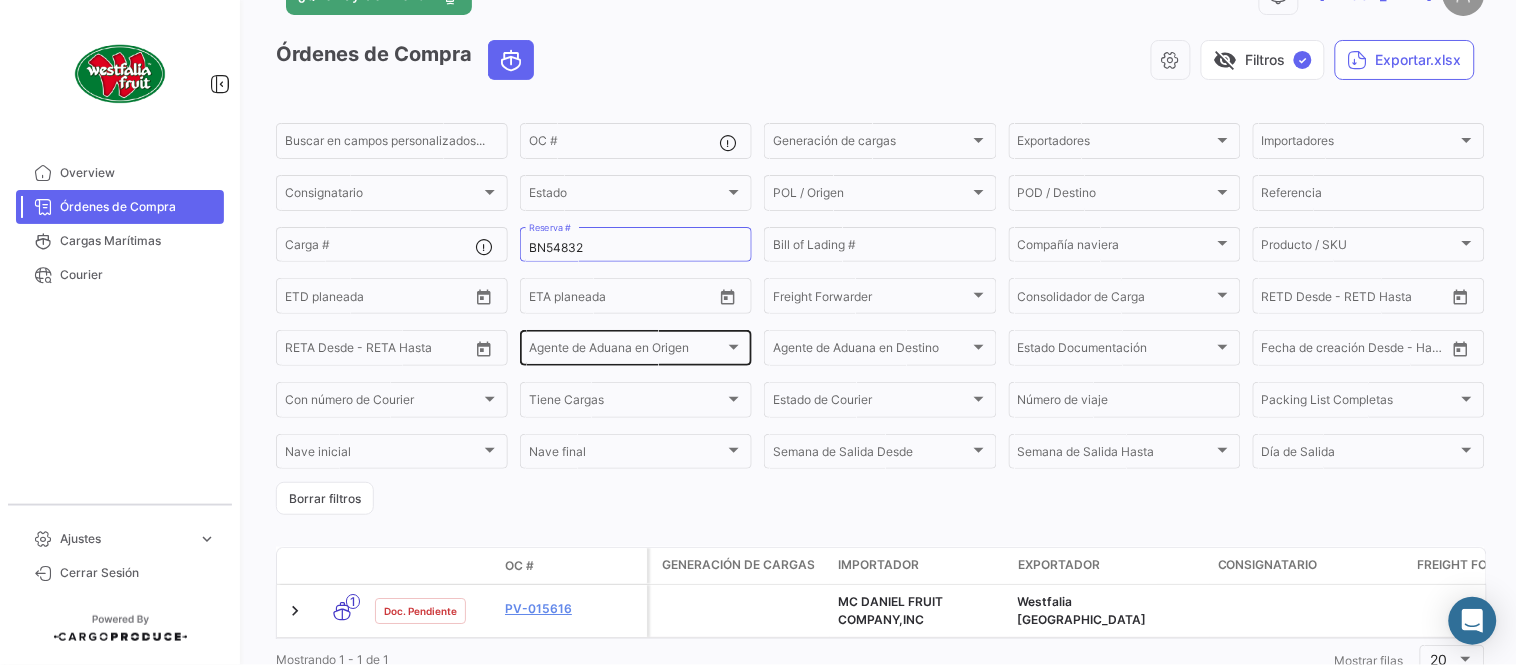 scroll, scrollTop: 136, scrollLeft: 0, axis: vertical 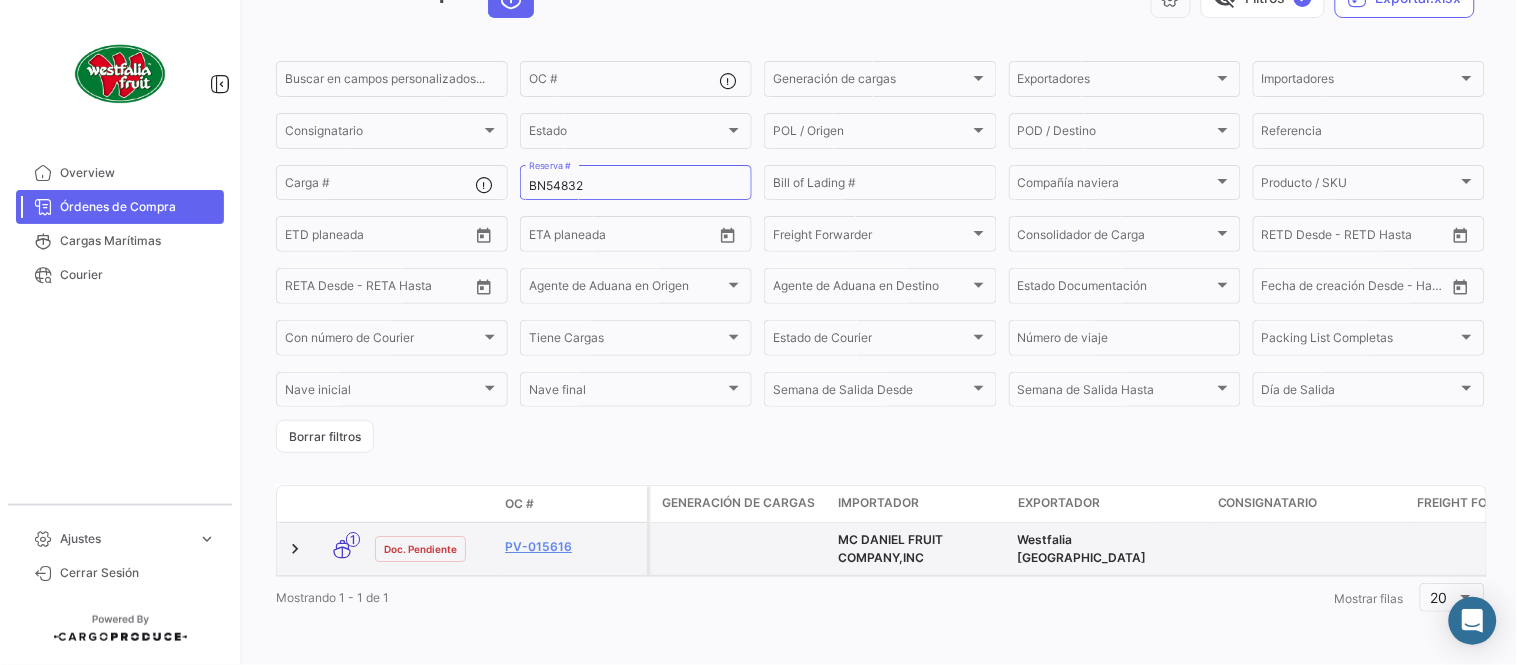 click on "PV-015616" 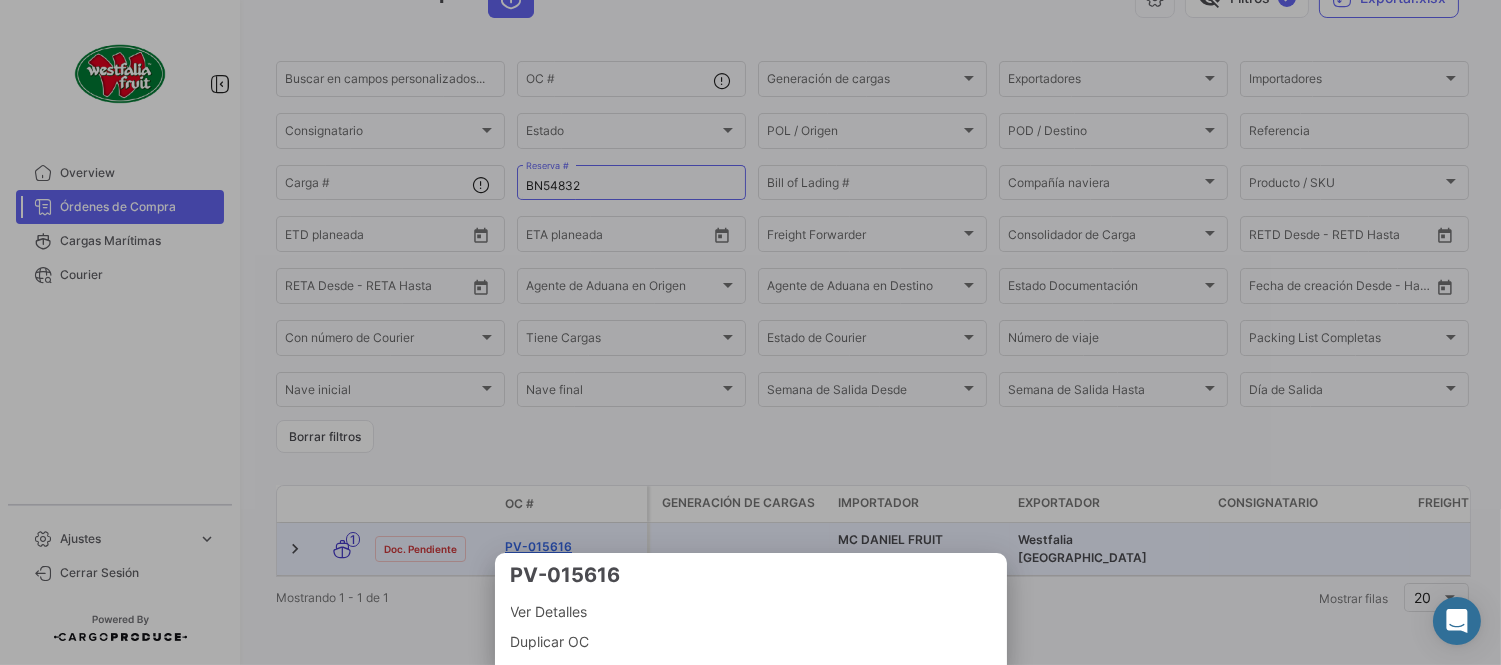 click at bounding box center [750, 332] 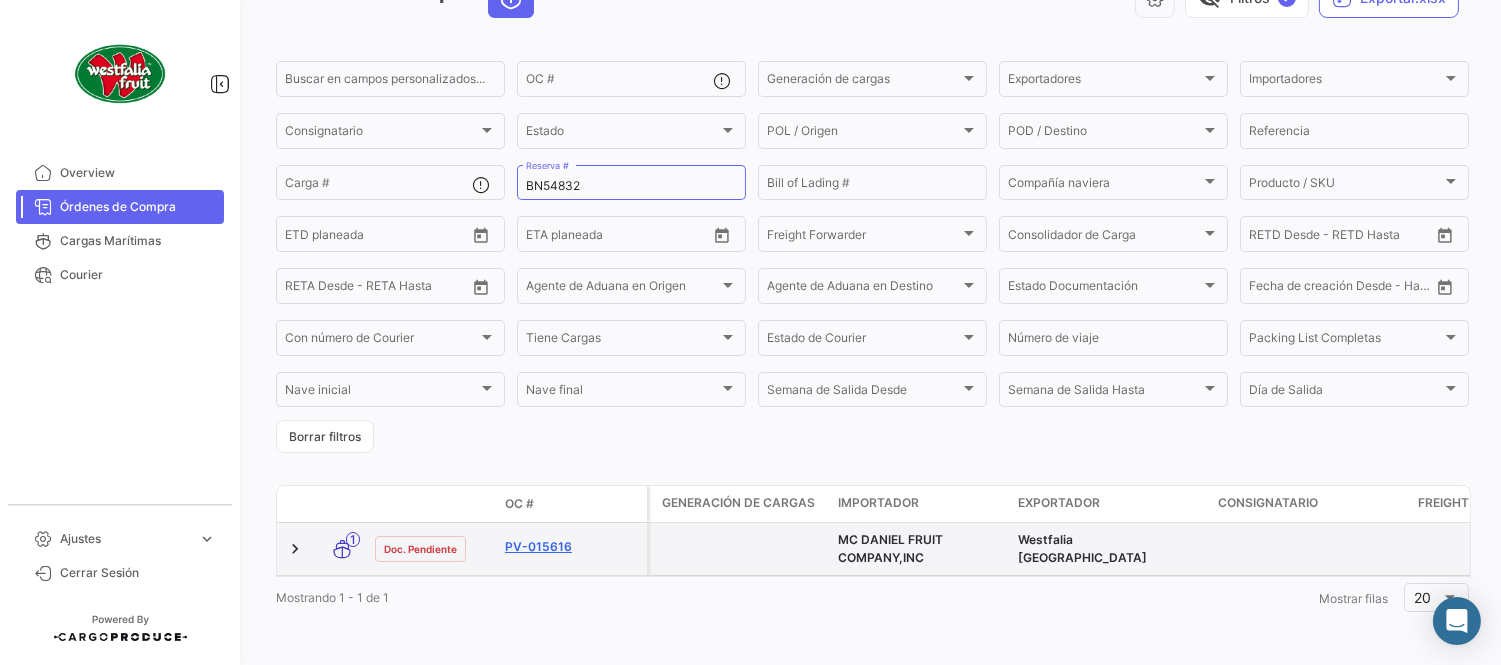 click on "PV-015616" 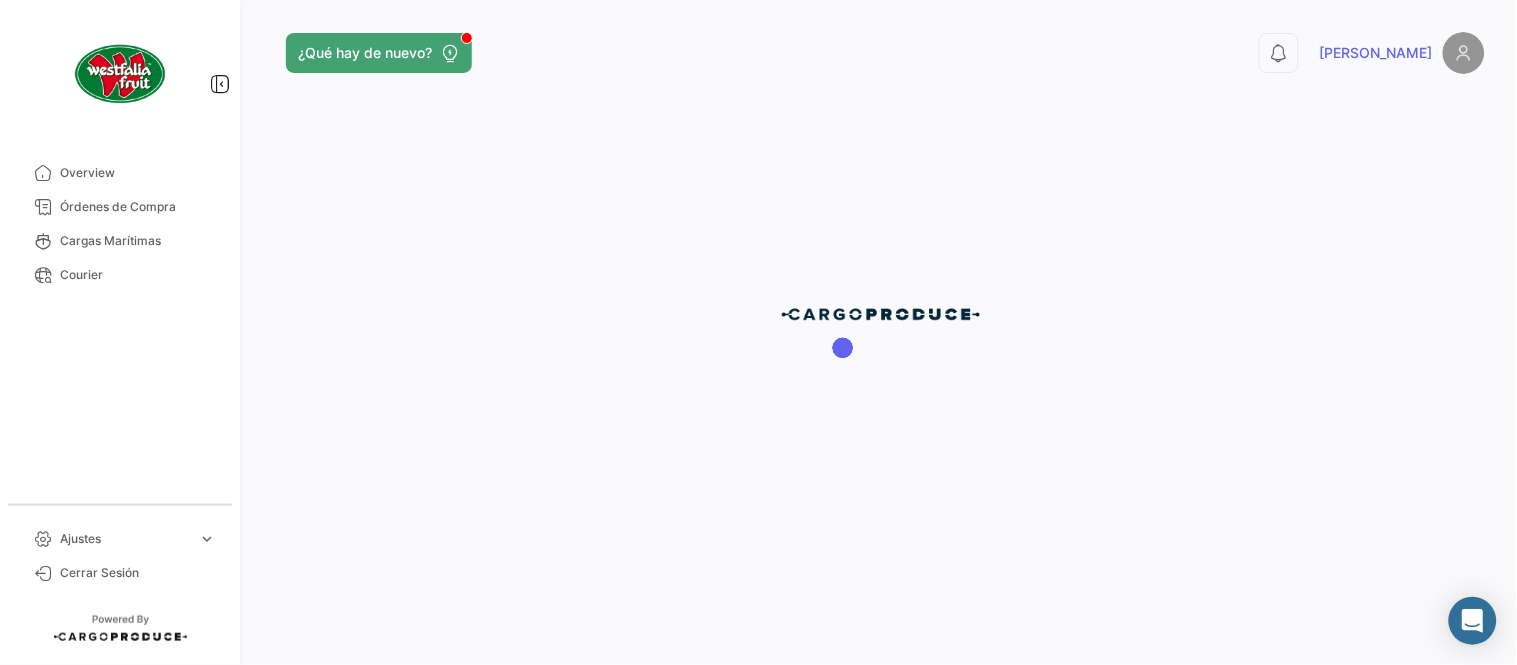 scroll, scrollTop: 0, scrollLeft: 0, axis: both 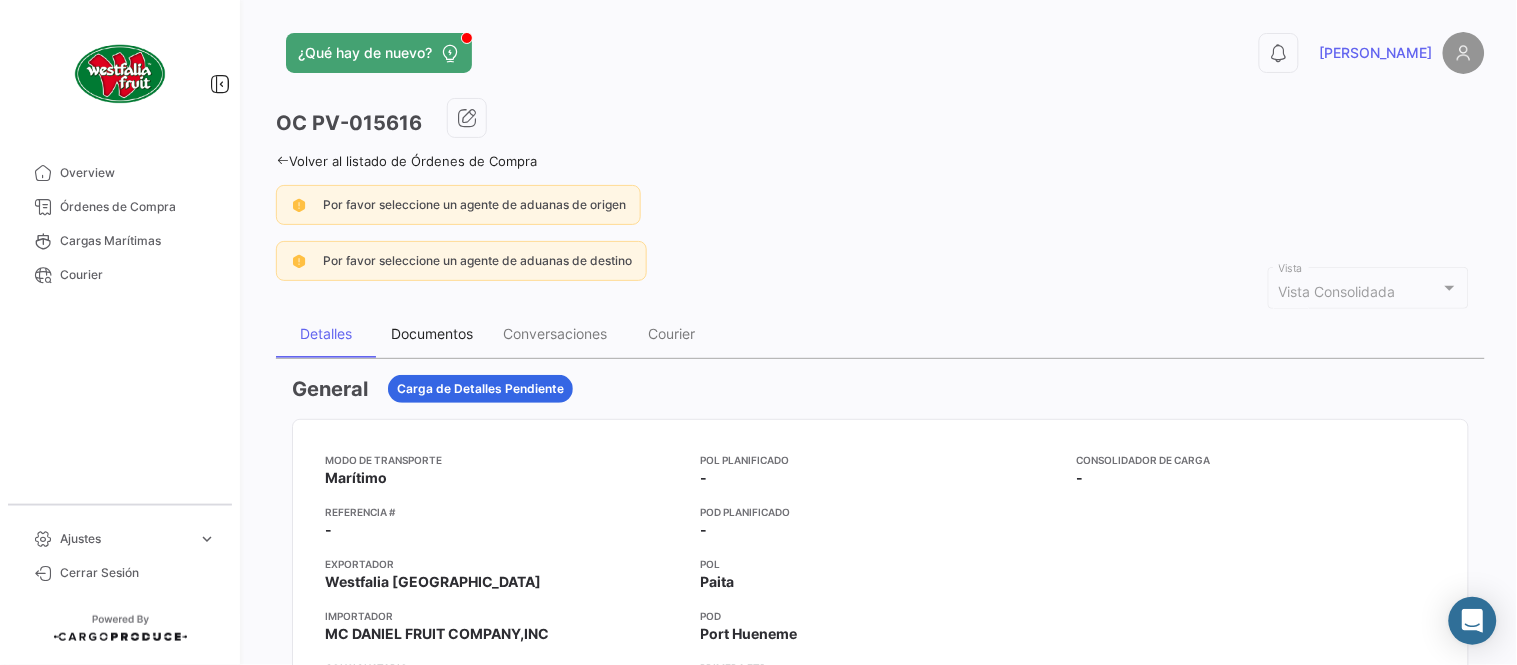 click on "Documentos" at bounding box center (432, 333) 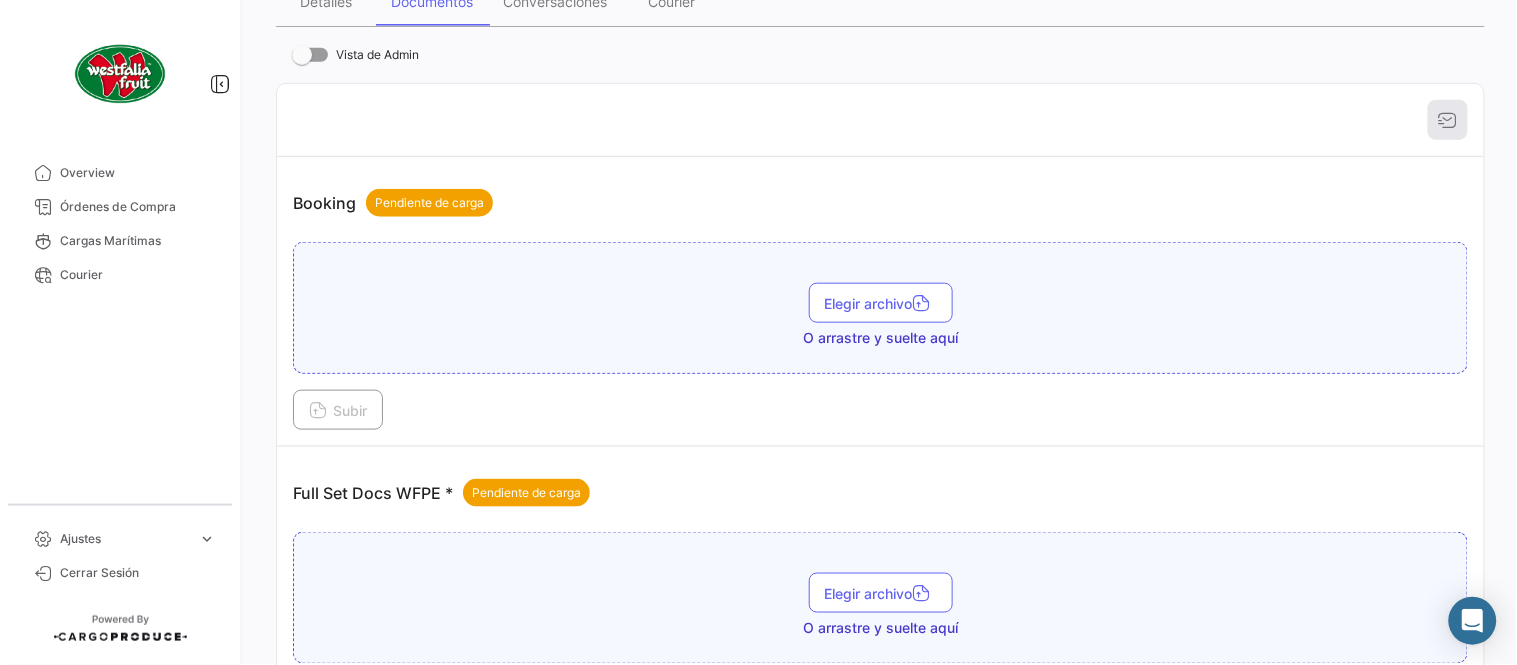 scroll, scrollTop: 806, scrollLeft: 0, axis: vertical 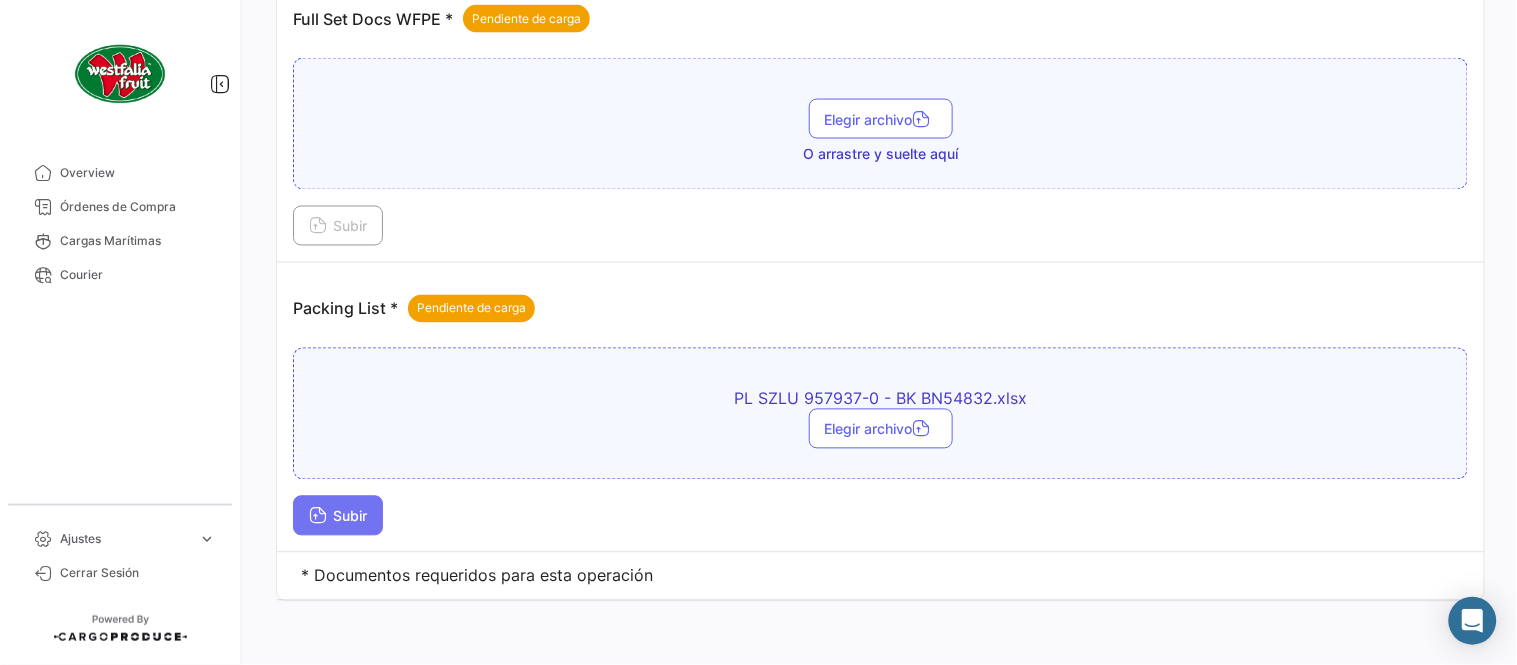 click on "Subir" at bounding box center [338, 516] 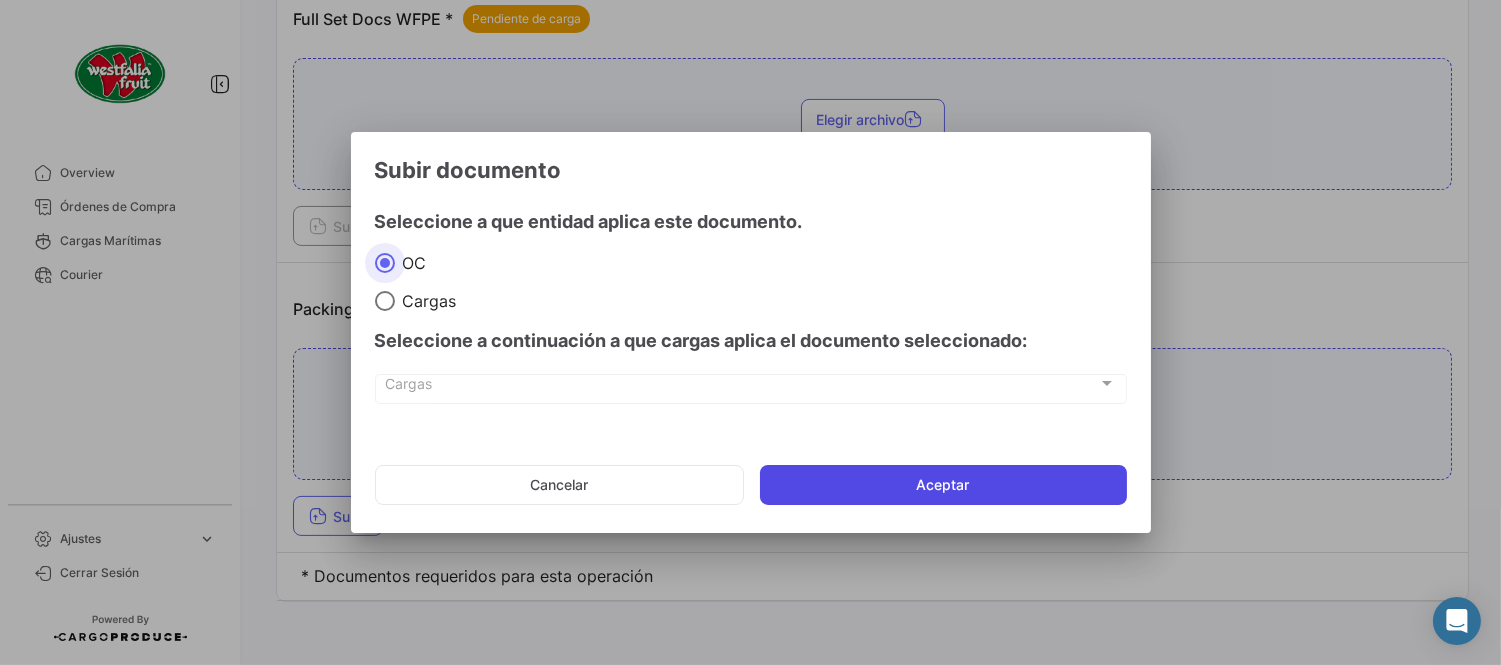 click on "Aceptar" 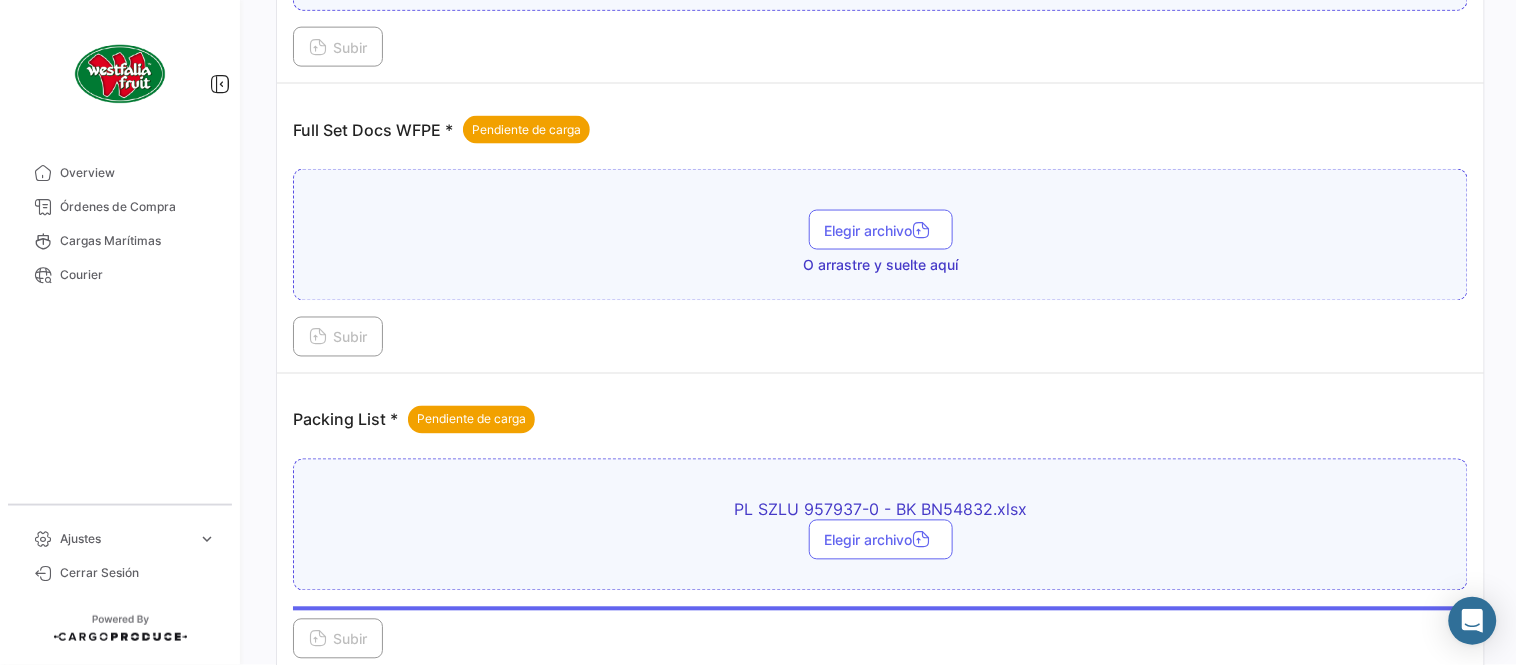 scroll, scrollTop: 584, scrollLeft: 0, axis: vertical 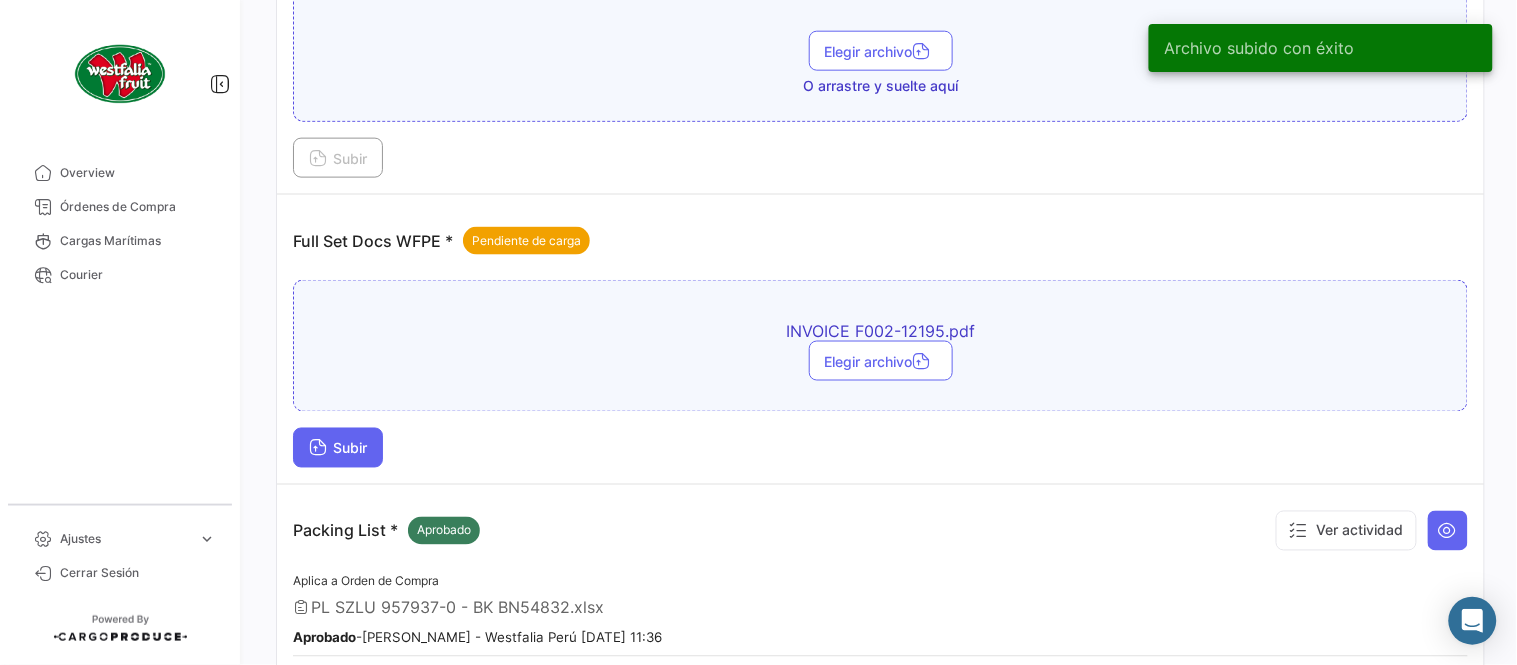 click on "Subir" at bounding box center (338, 448) 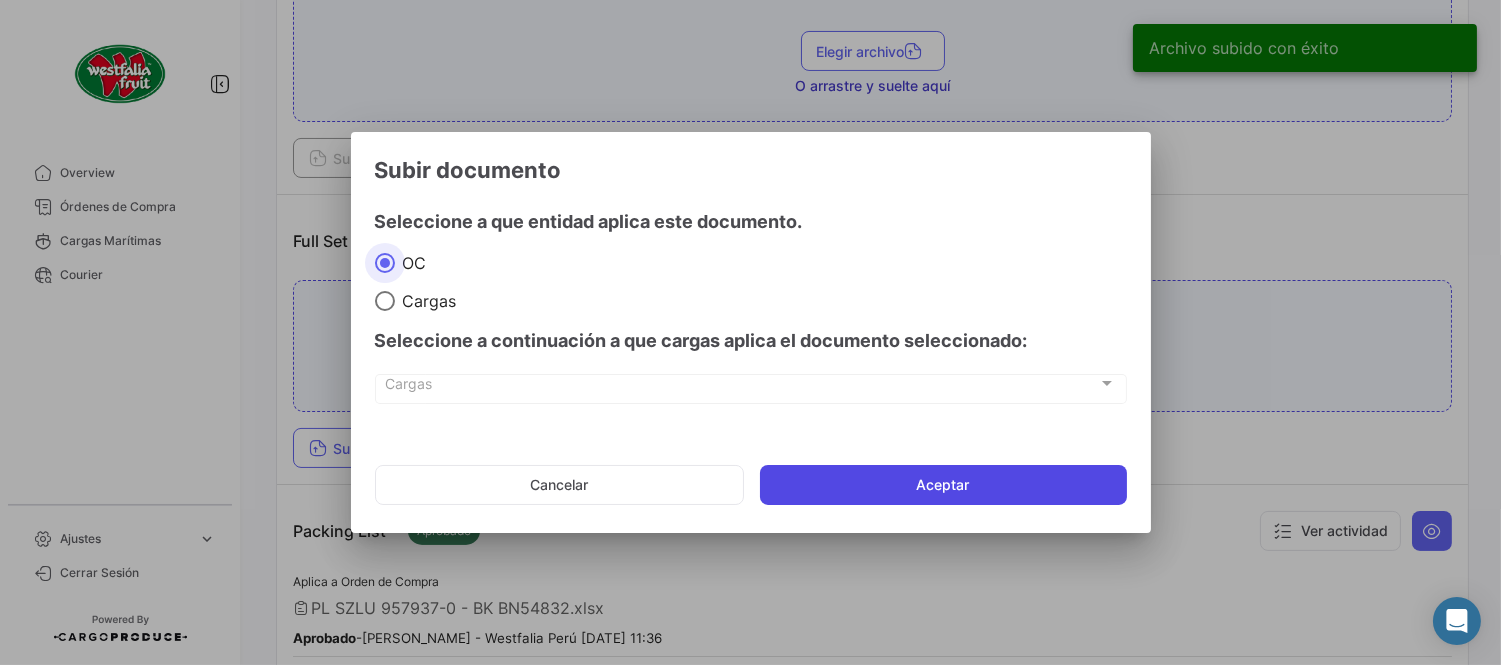 click on "Aceptar" 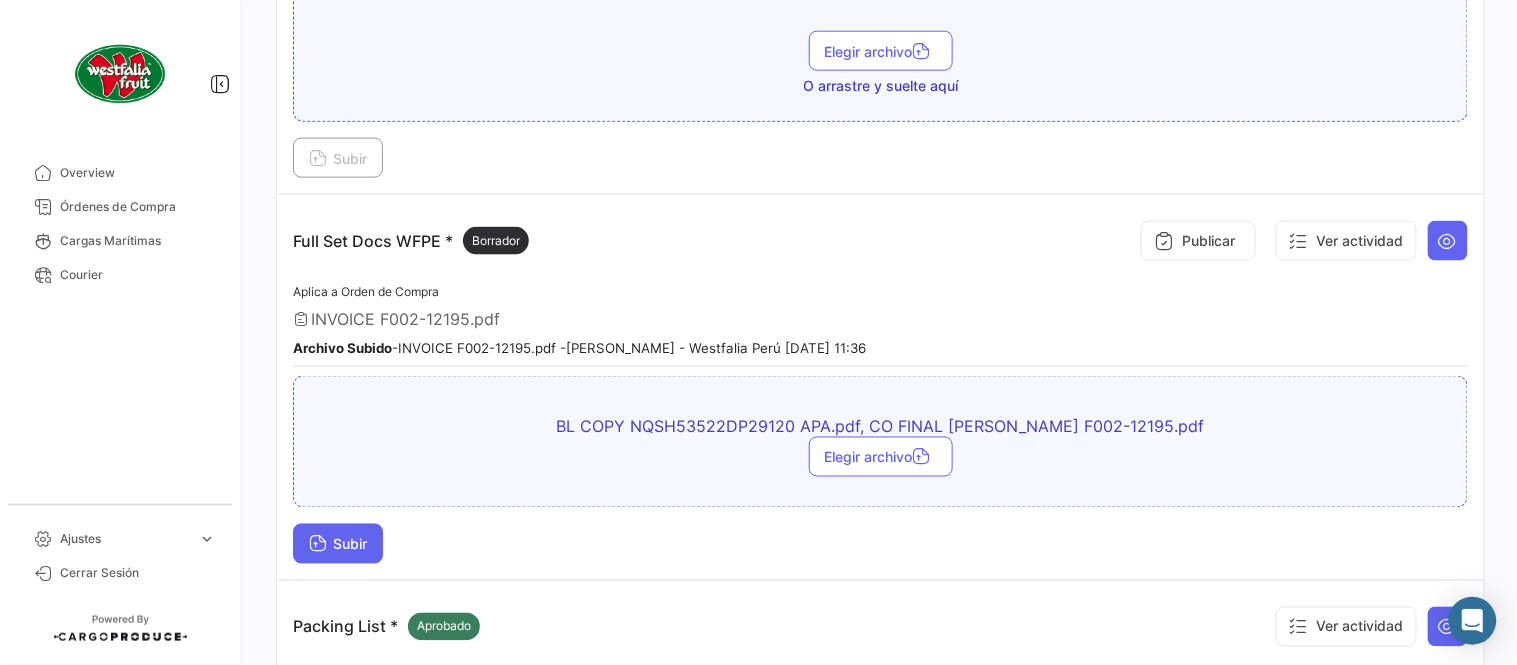click on "Subir" at bounding box center [338, 544] 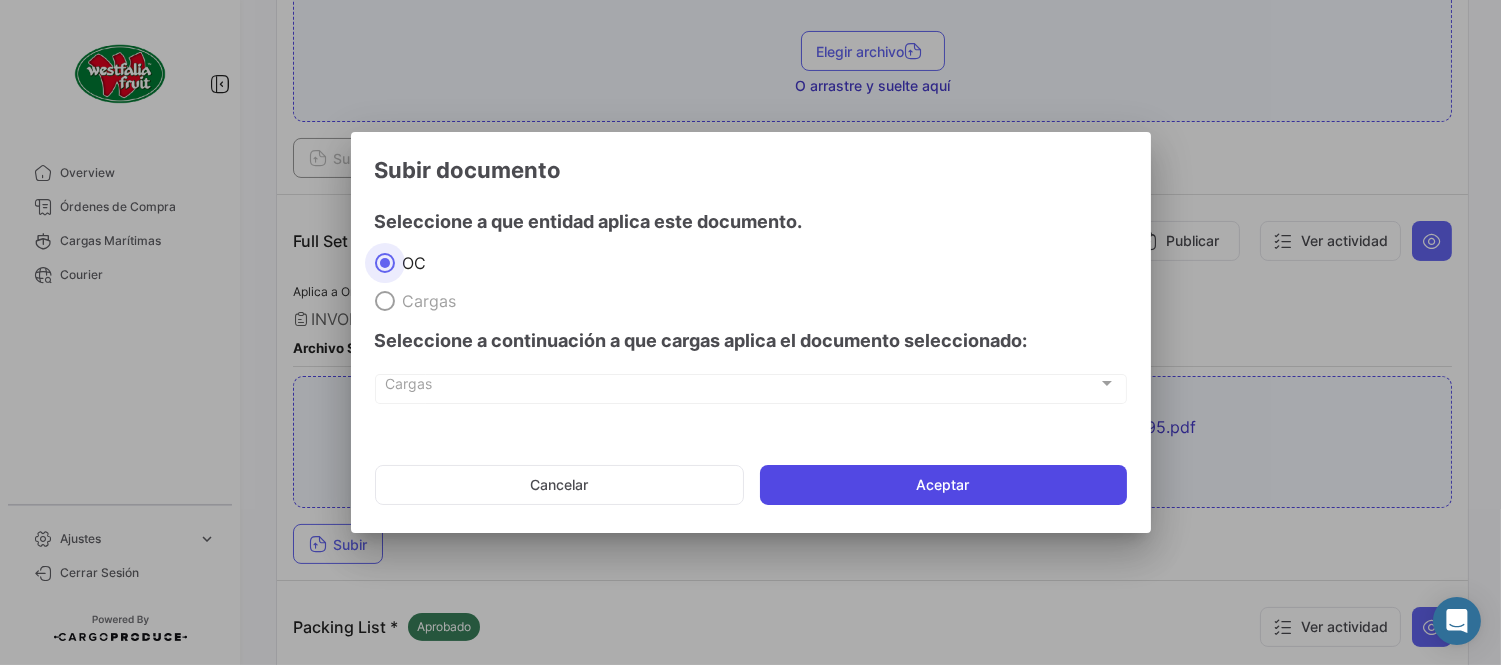 click on "Aceptar" 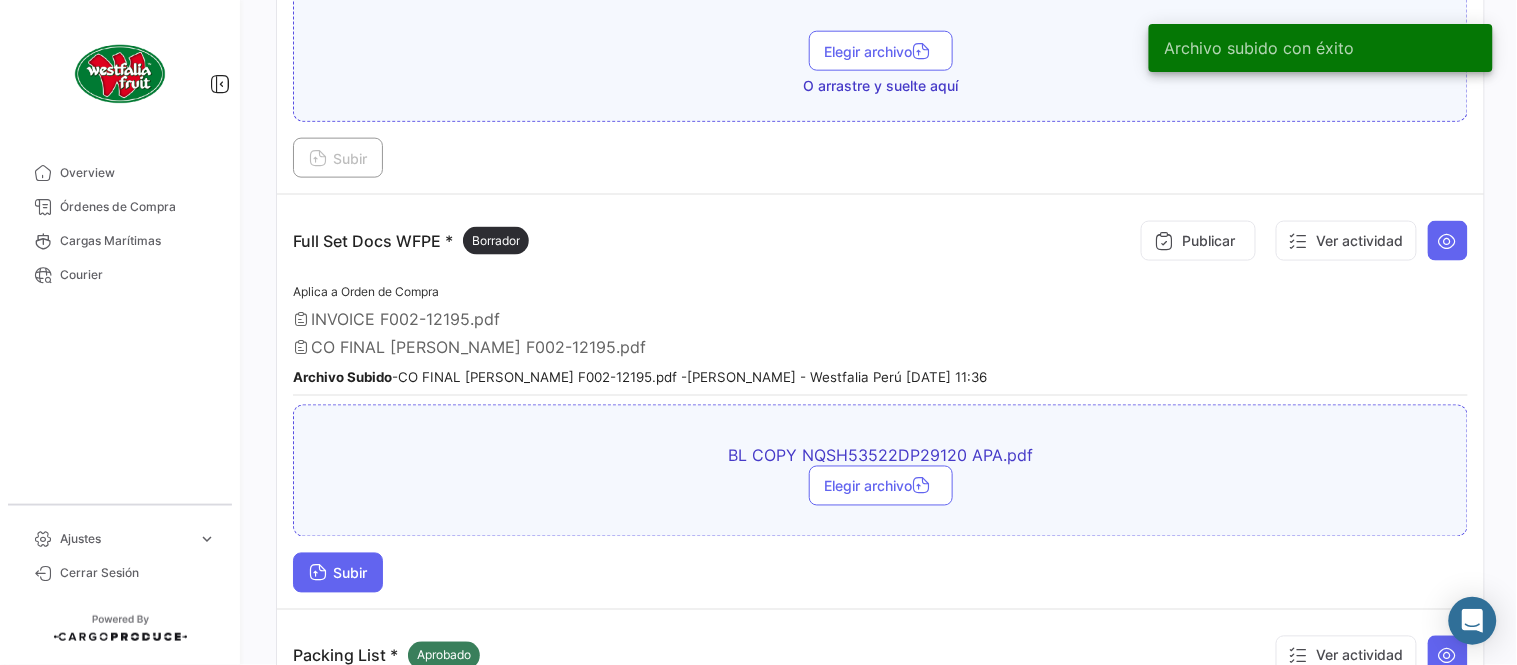 click on "Subir" at bounding box center (338, 573) 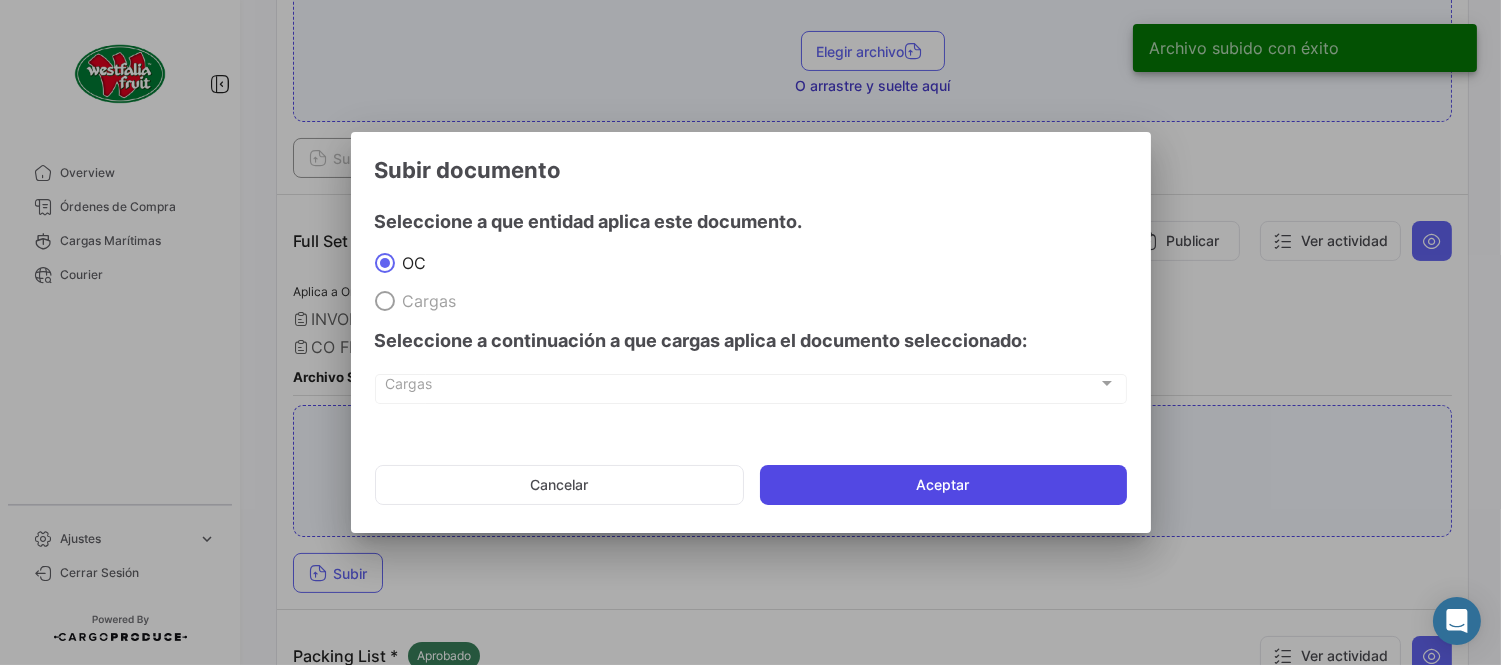 click on "Aceptar" 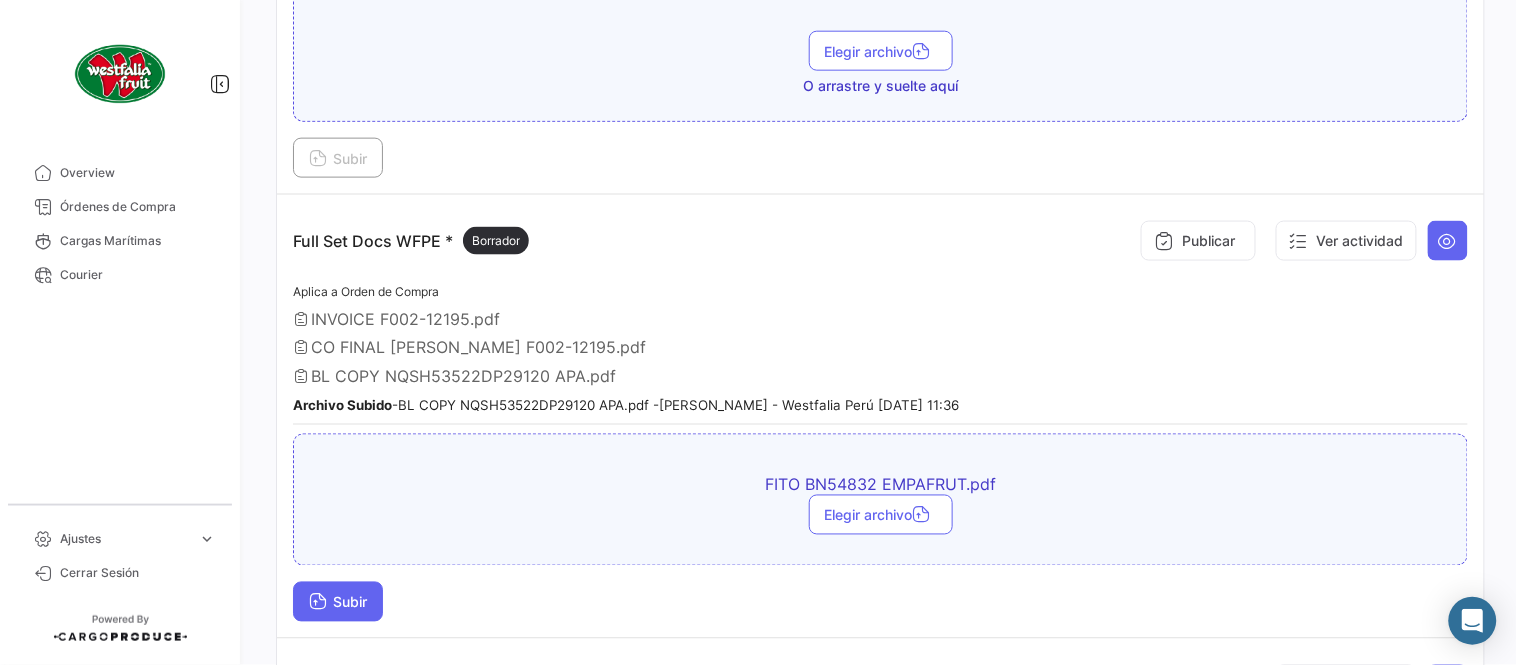 click on "Subir" at bounding box center [338, 602] 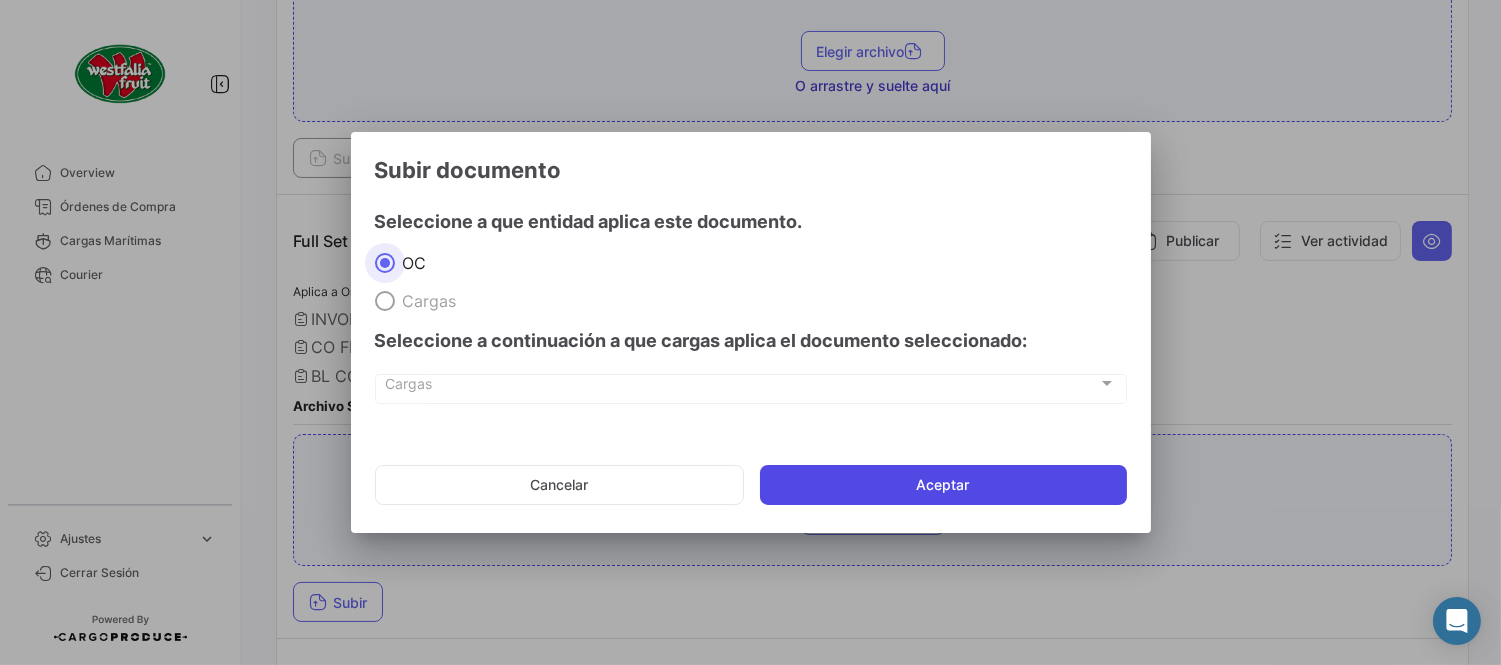 click on "Aceptar" 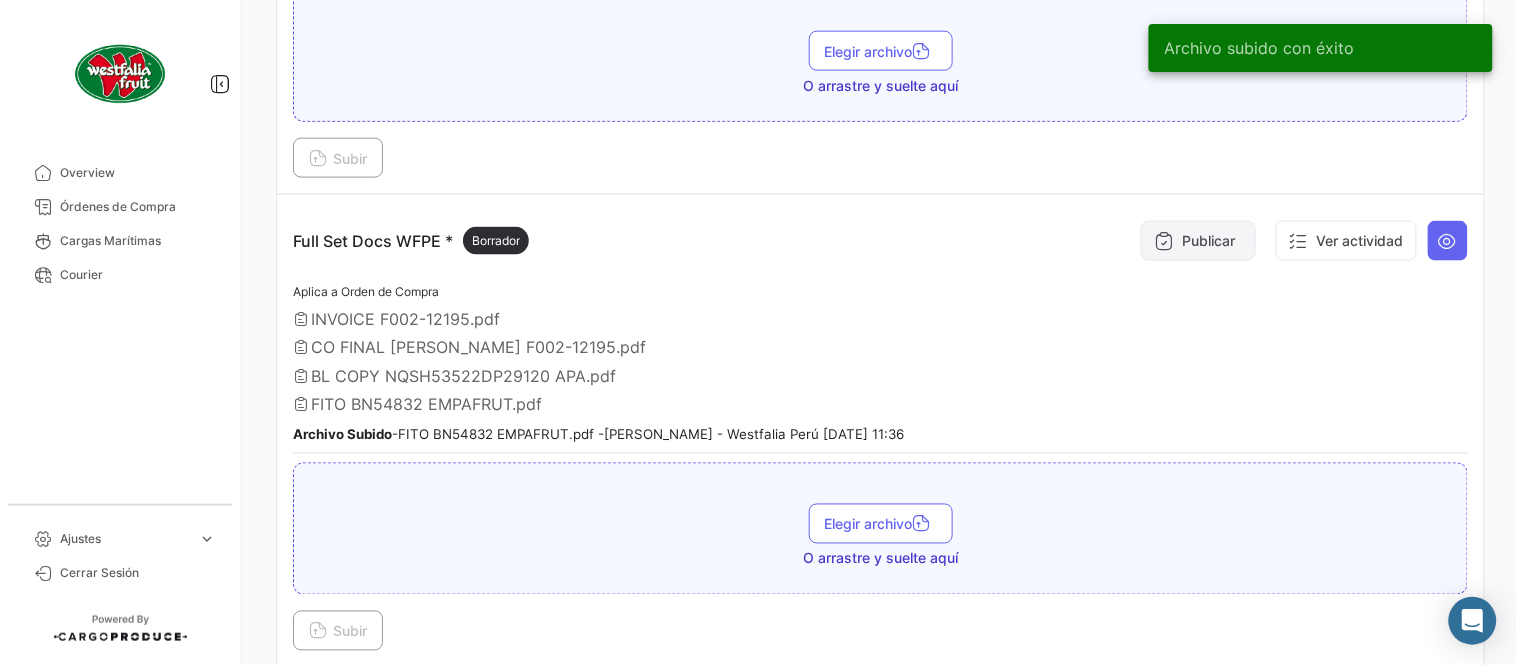 click on "Publicar" at bounding box center (1198, 241) 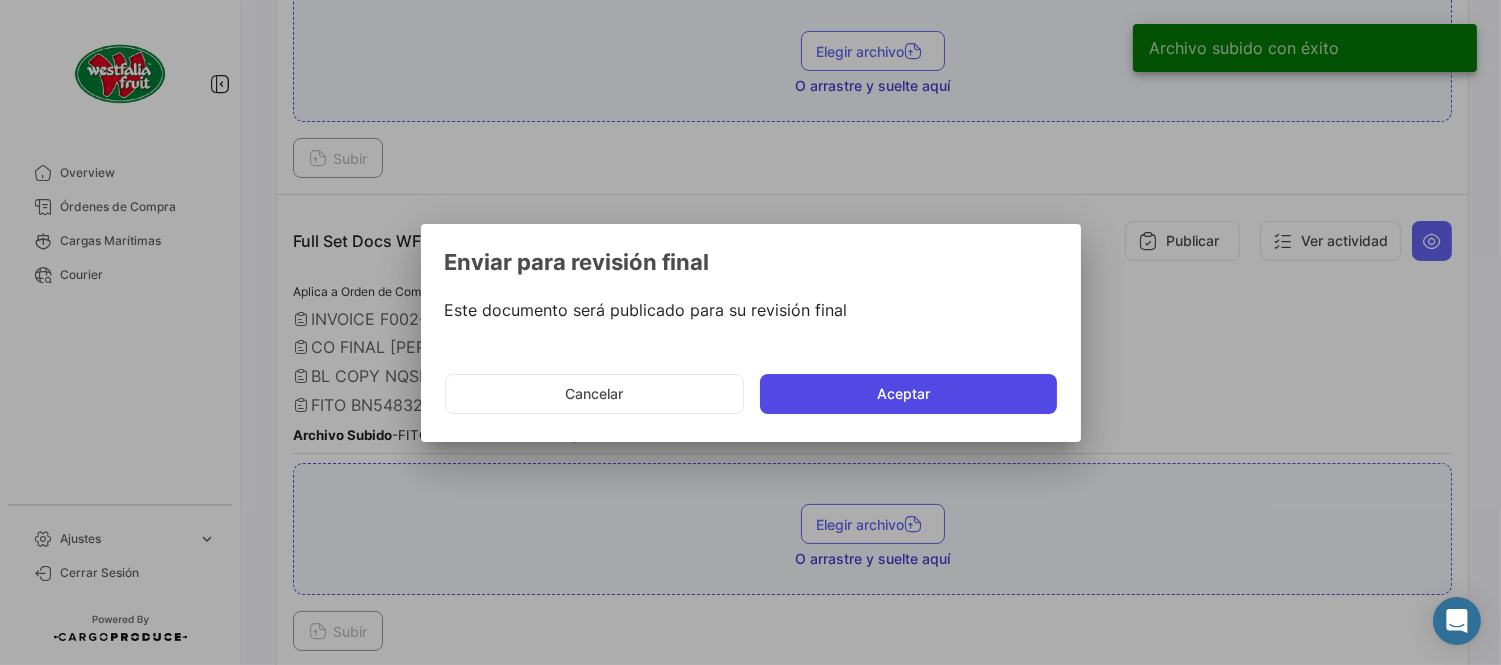 click on "Aceptar" 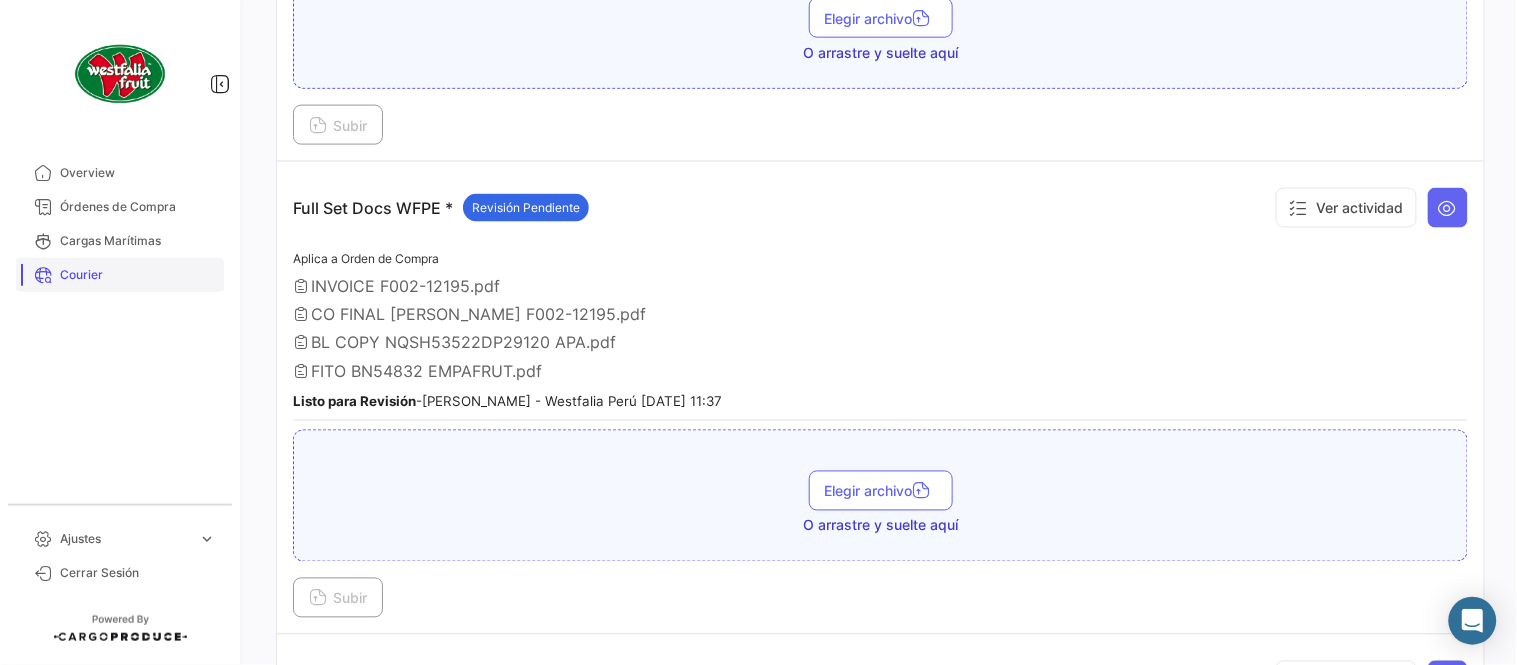 scroll, scrollTop: 632, scrollLeft: 0, axis: vertical 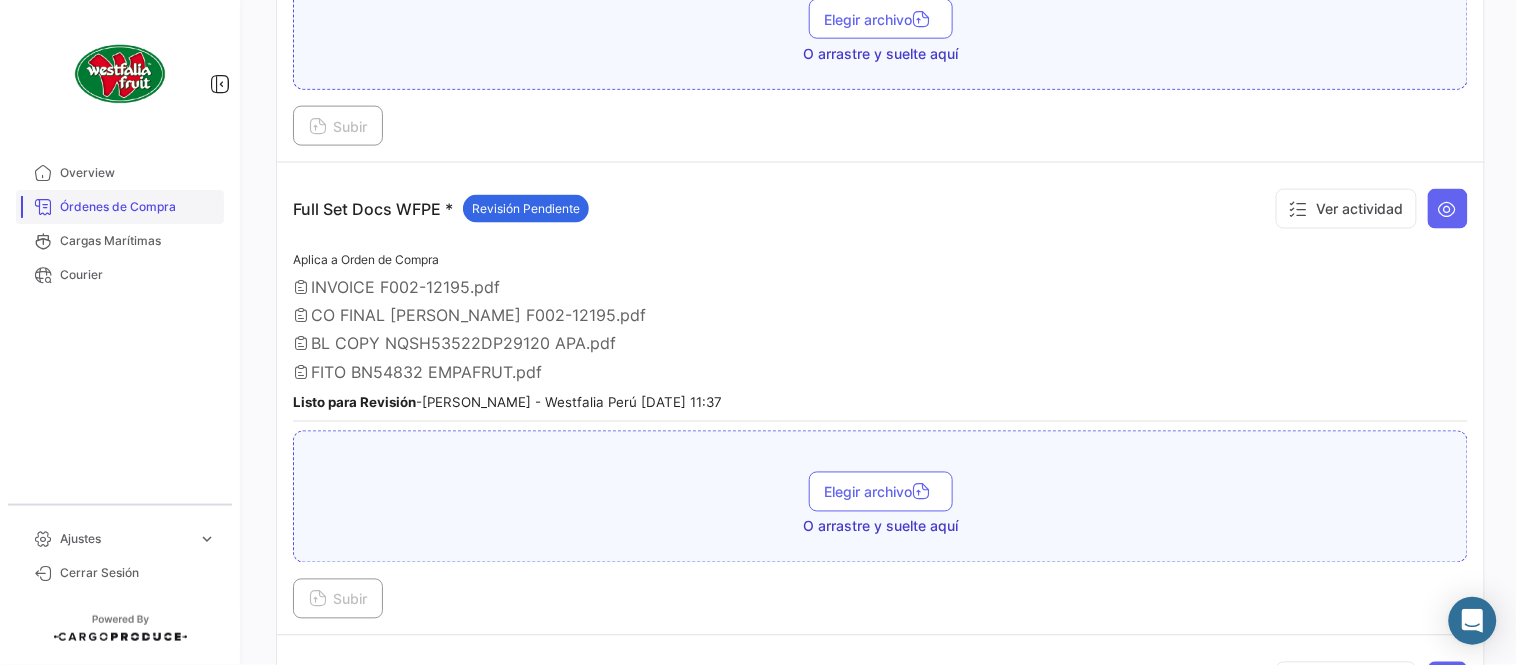click on "Órdenes de Compra" at bounding box center (138, 207) 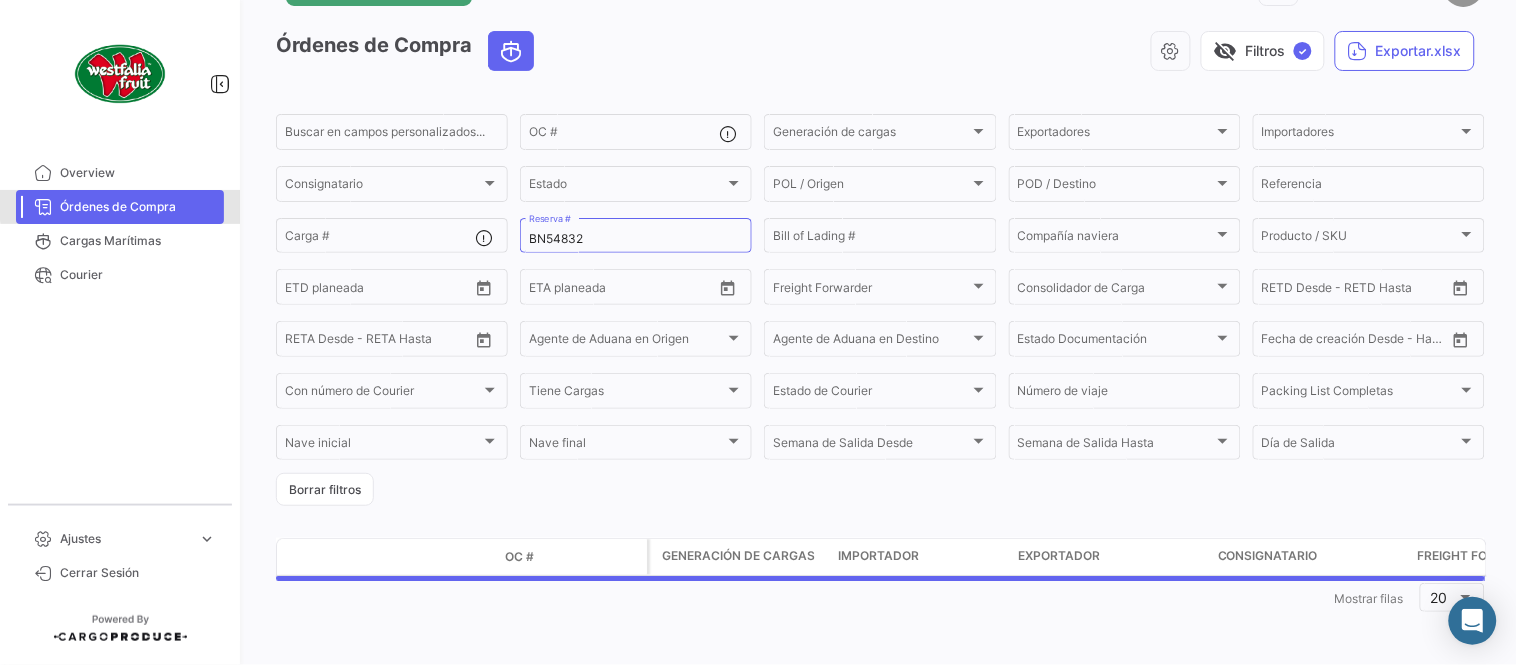 scroll, scrollTop: 0, scrollLeft: 0, axis: both 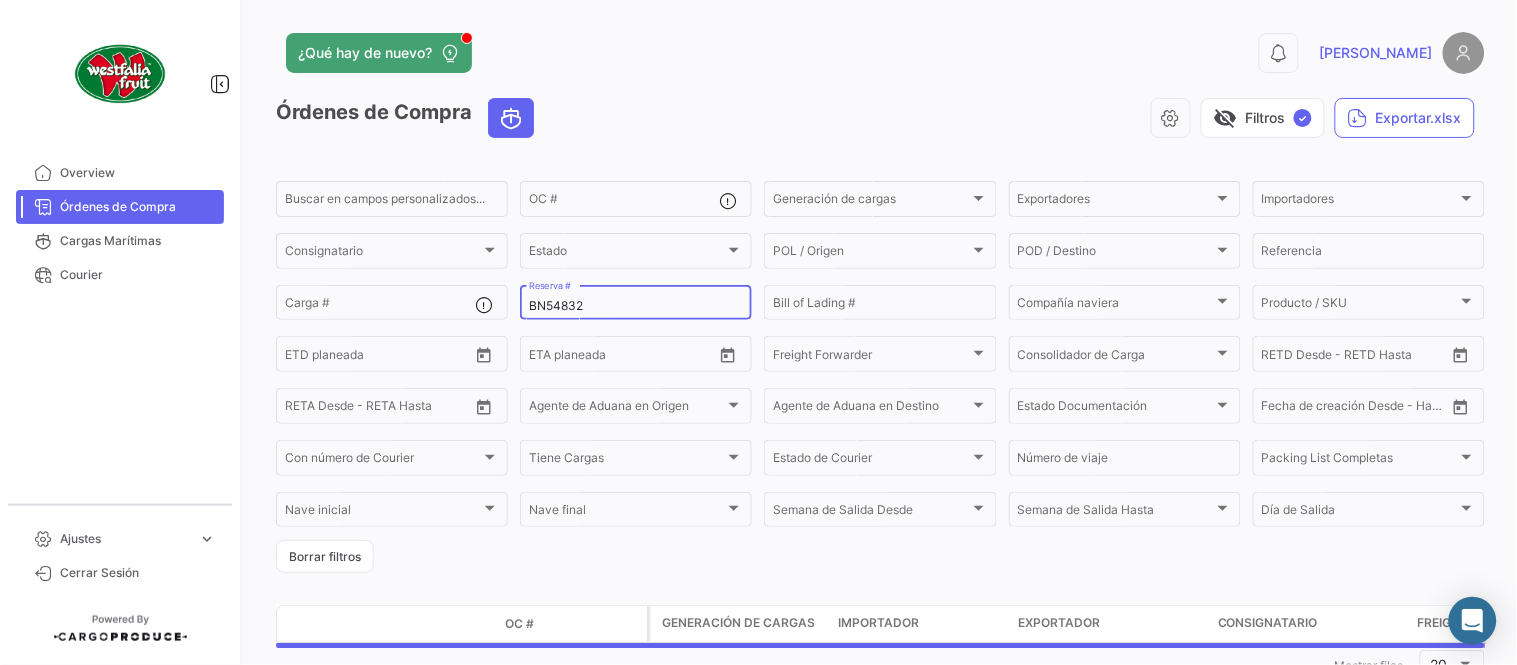 click on "BN54832 Reserva #" 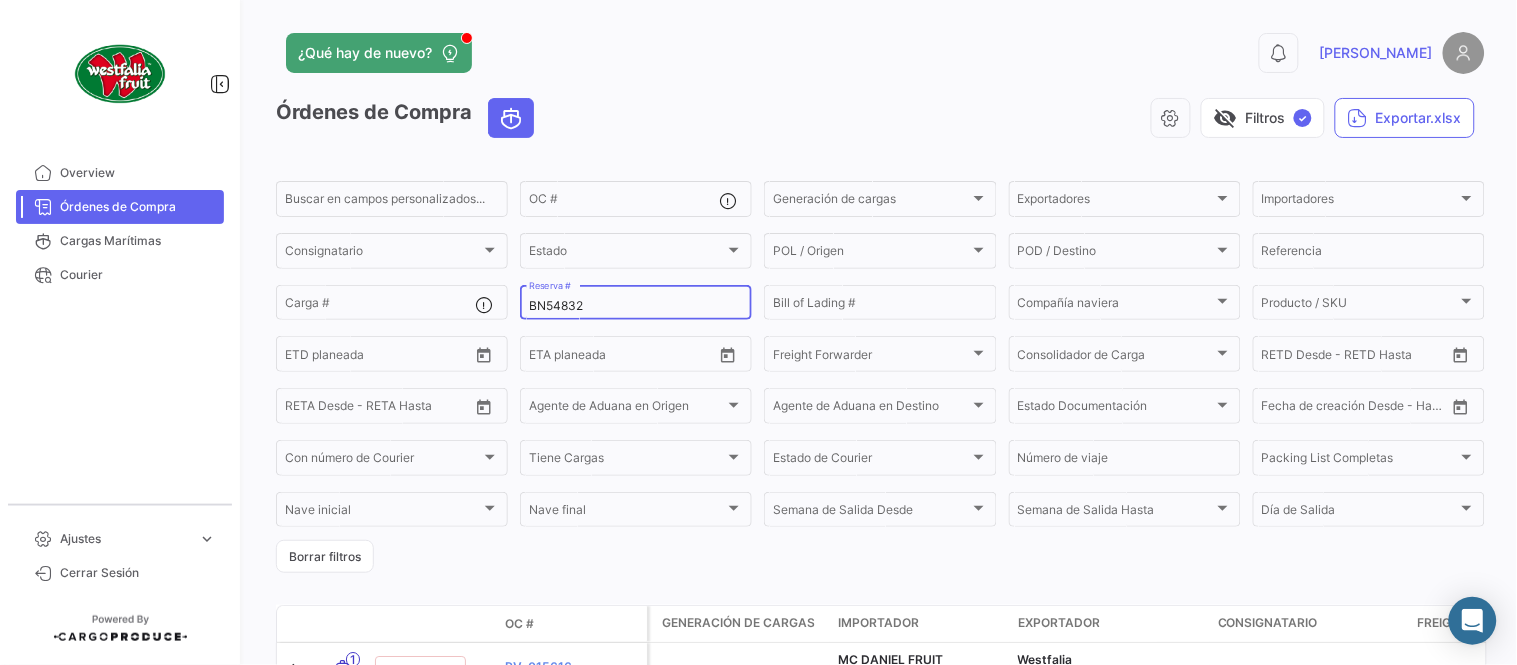 click on "BN54832" at bounding box center (636, 306) 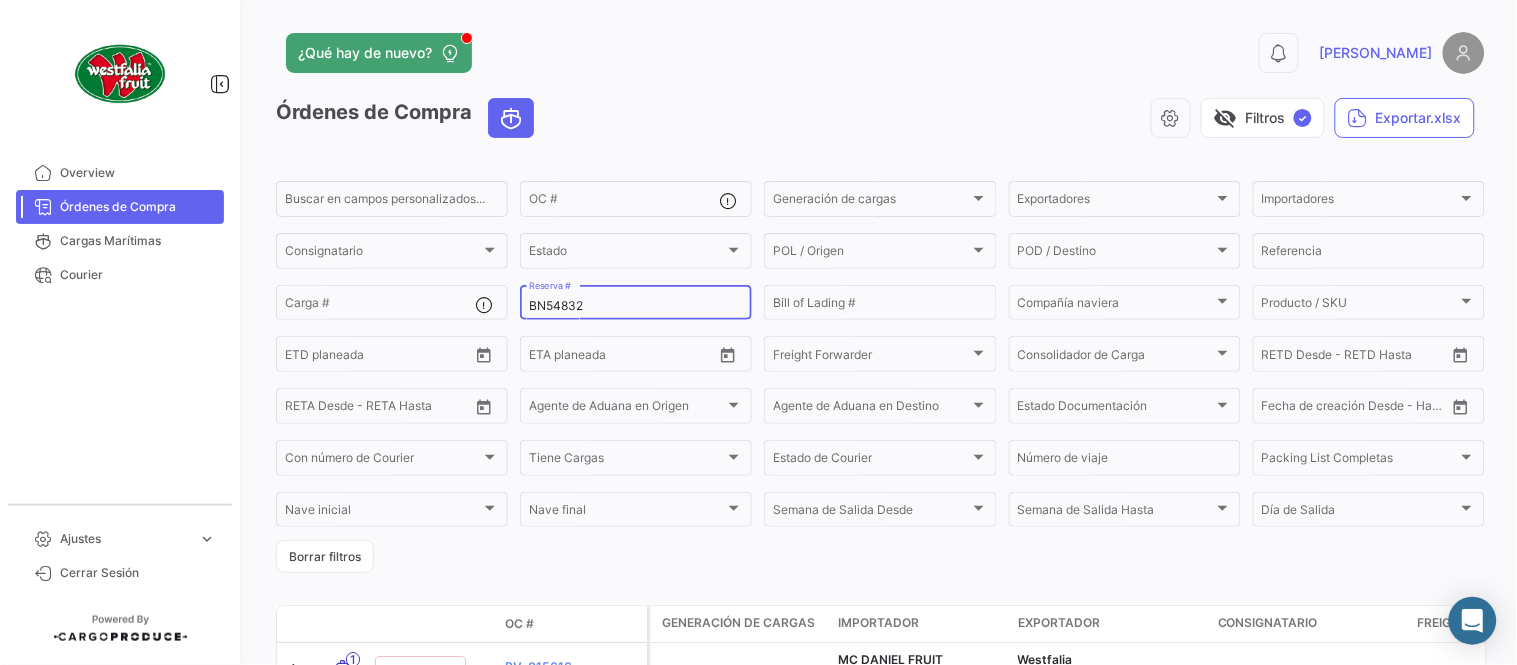 click on "BN54832" at bounding box center [636, 306] 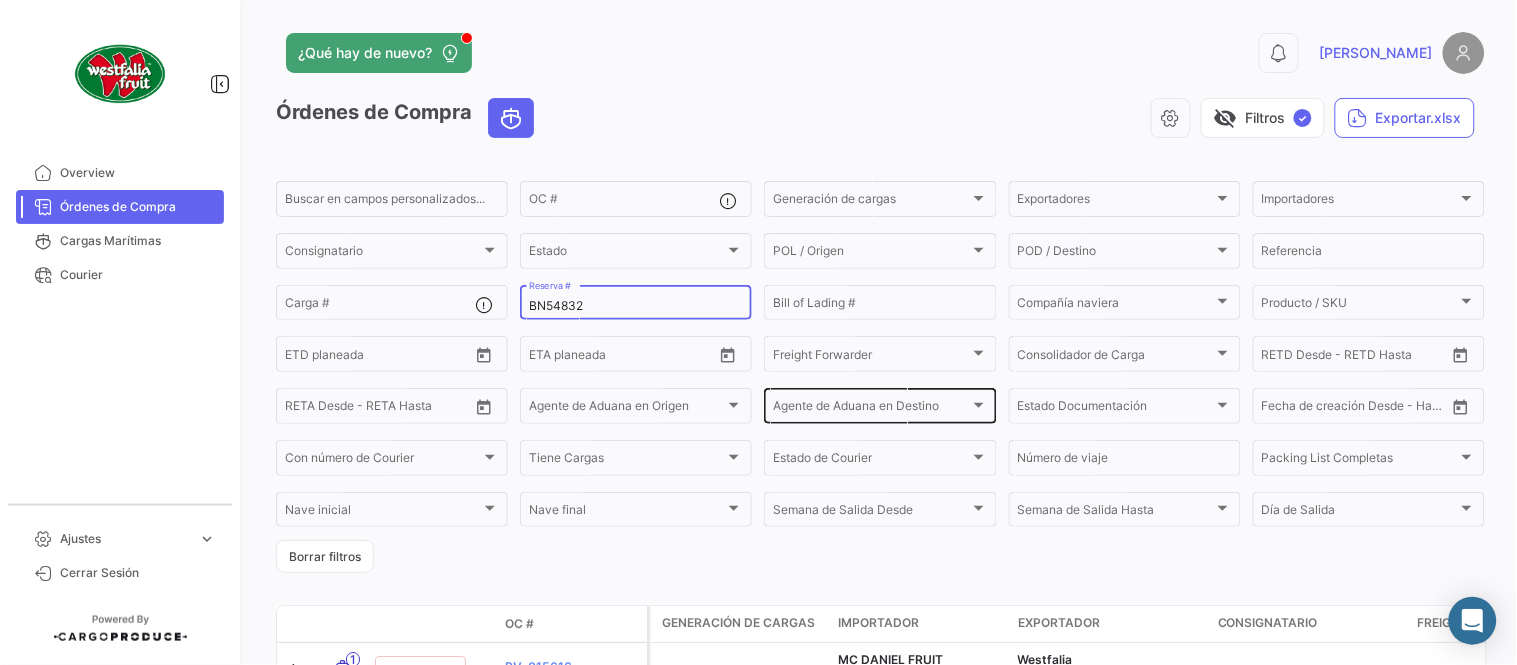 paste on "3" 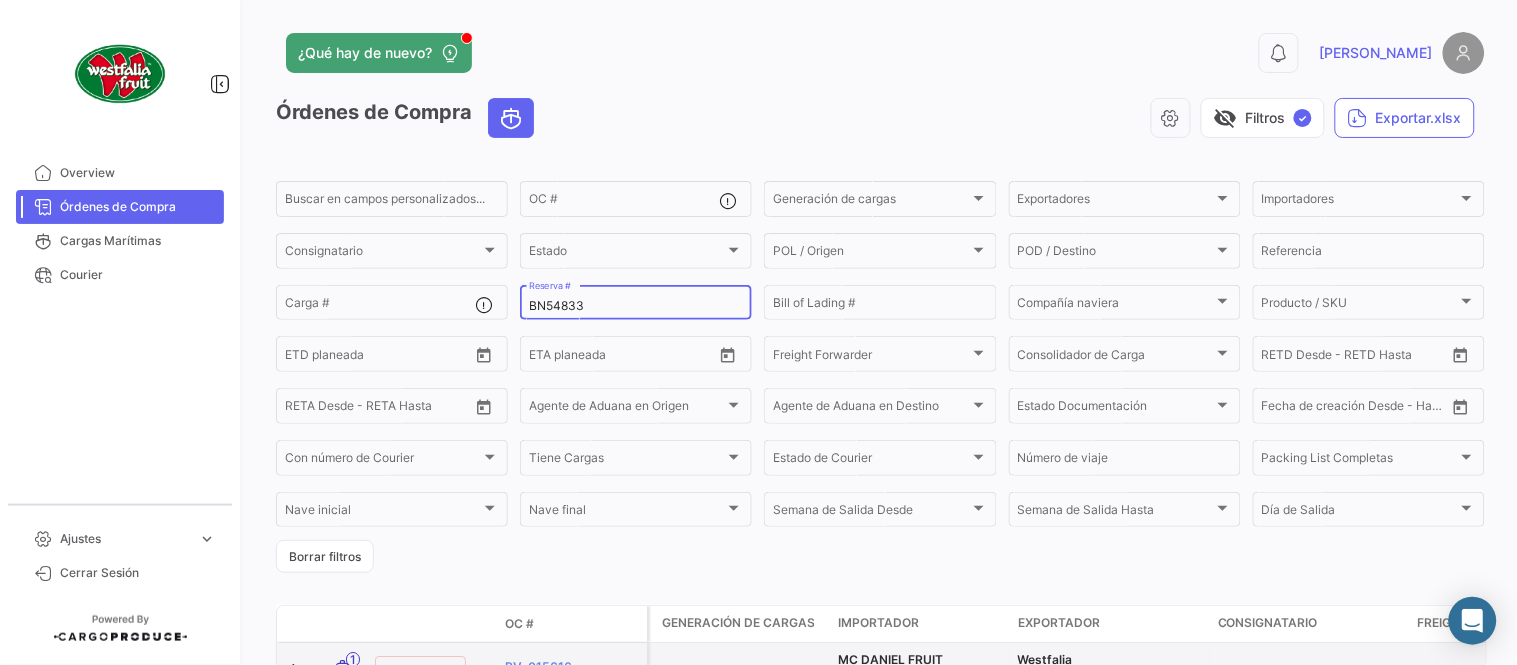 type on "BN54833" 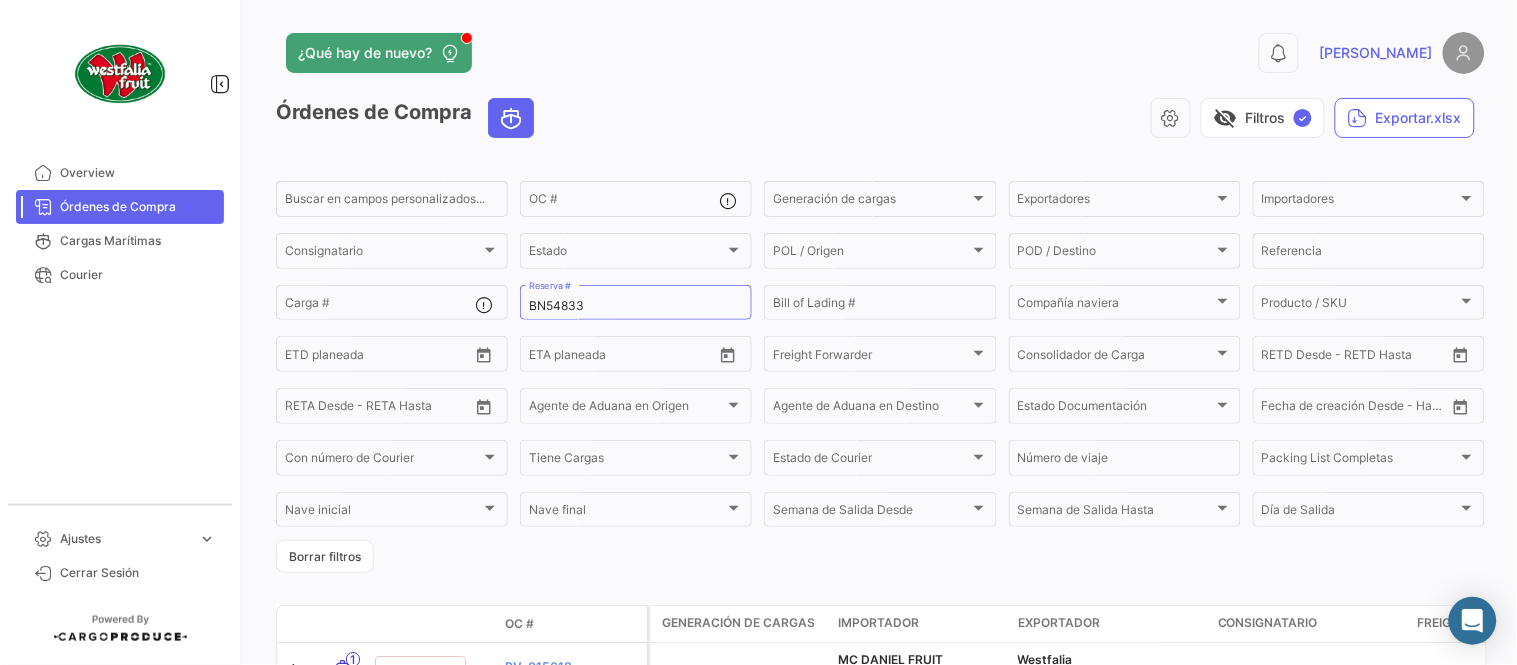 click on "¿Qué hay de nuevo?" 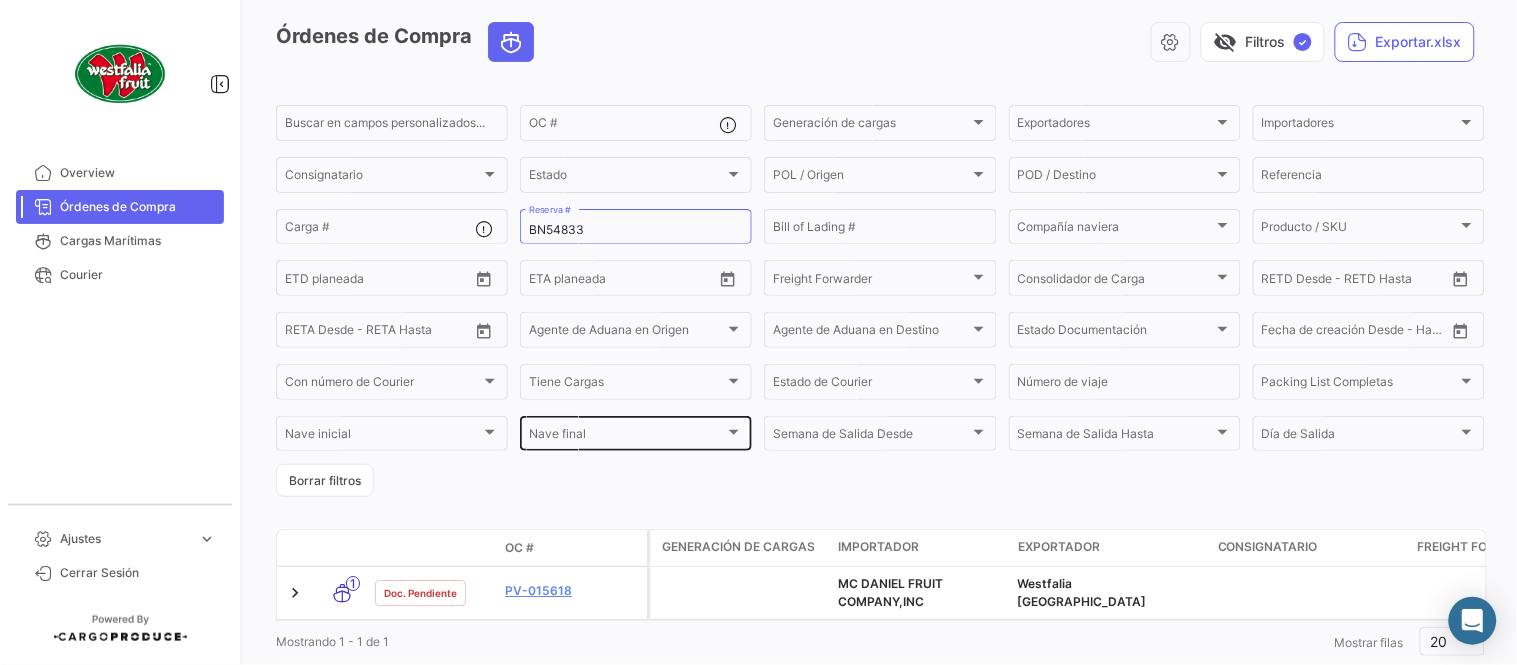 scroll, scrollTop: 136, scrollLeft: 0, axis: vertical 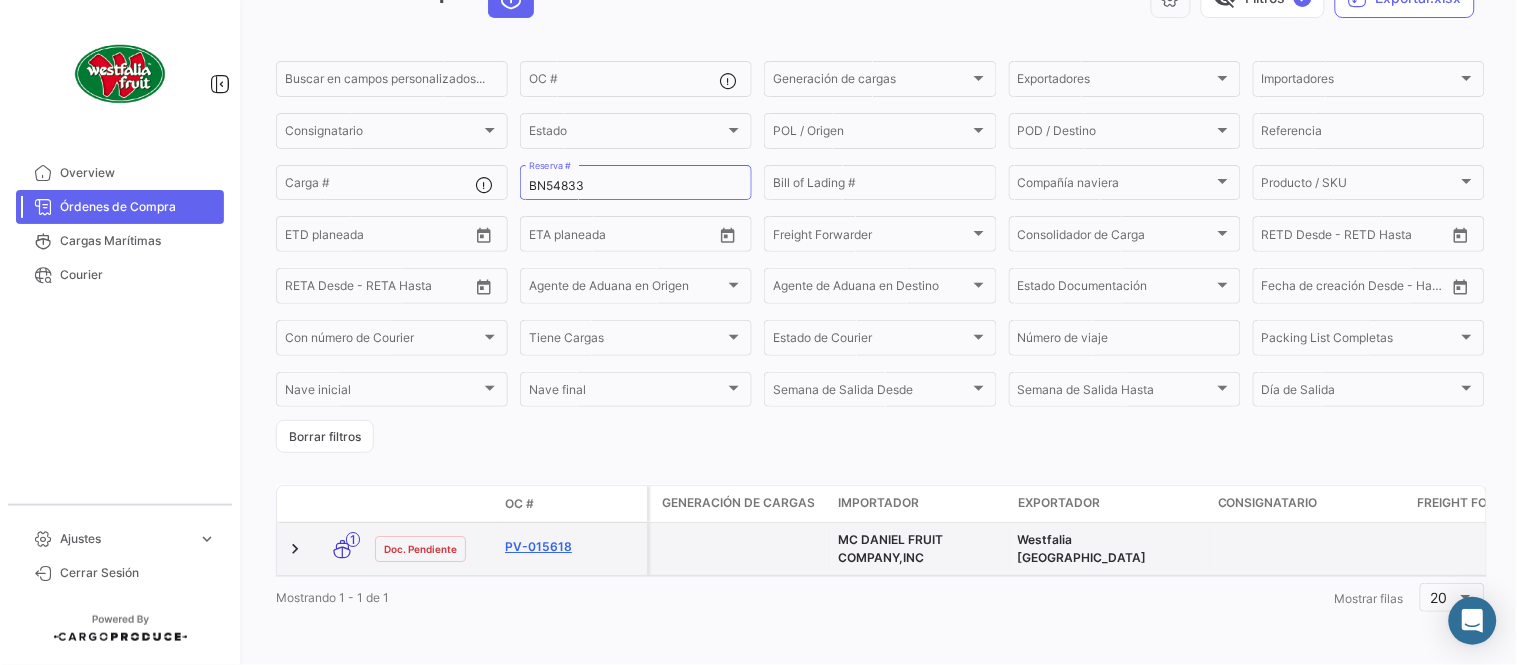 click on "PV-015618" 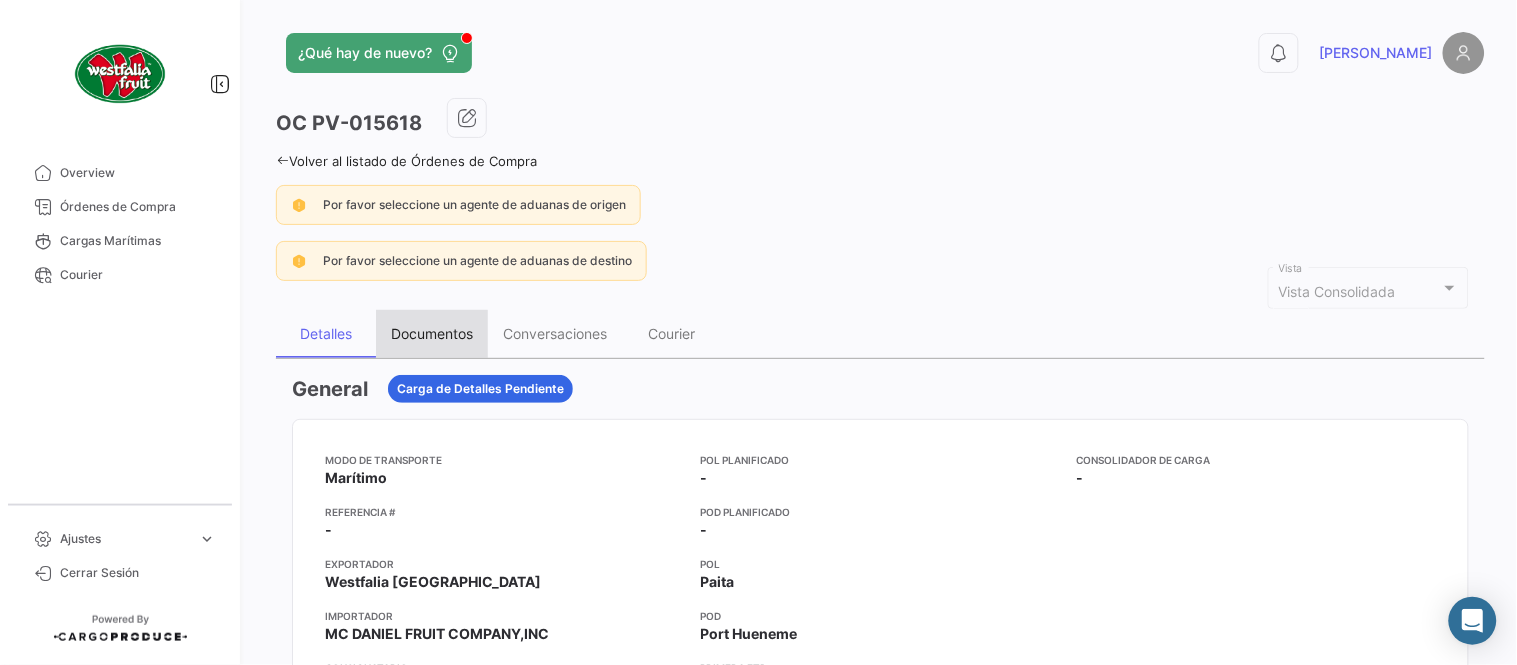click on "Documentos" at bounding box center [432, 333] 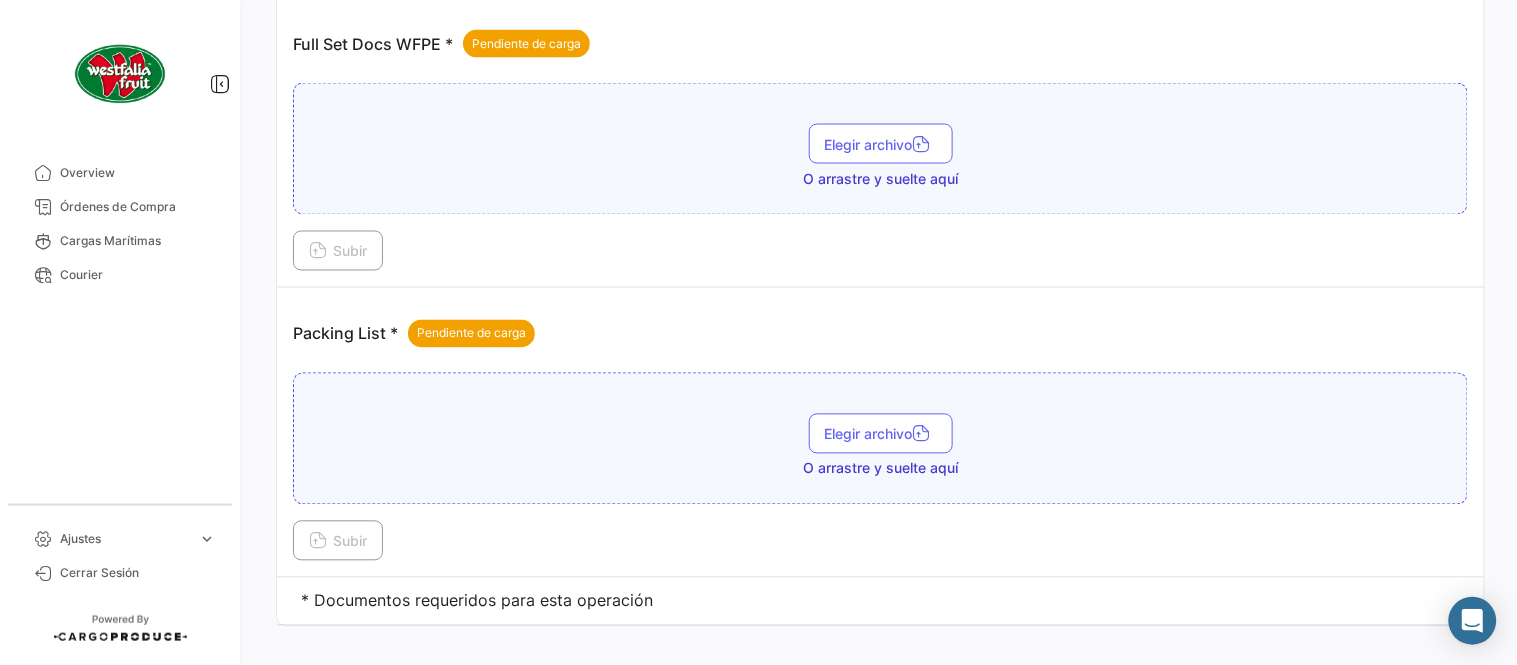 scroll, scrollTop: 806, scrollLeft: 0, axis: vertical 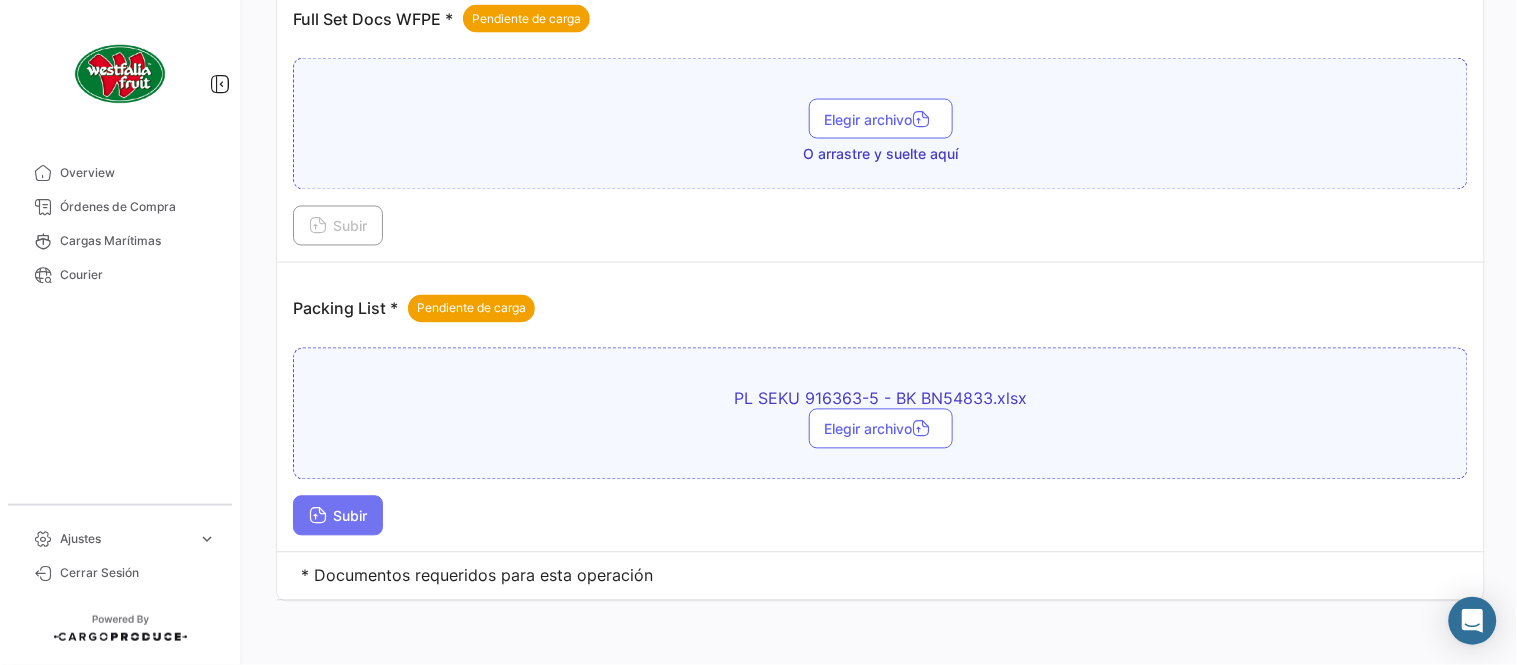click at bounding box center [318, 518] 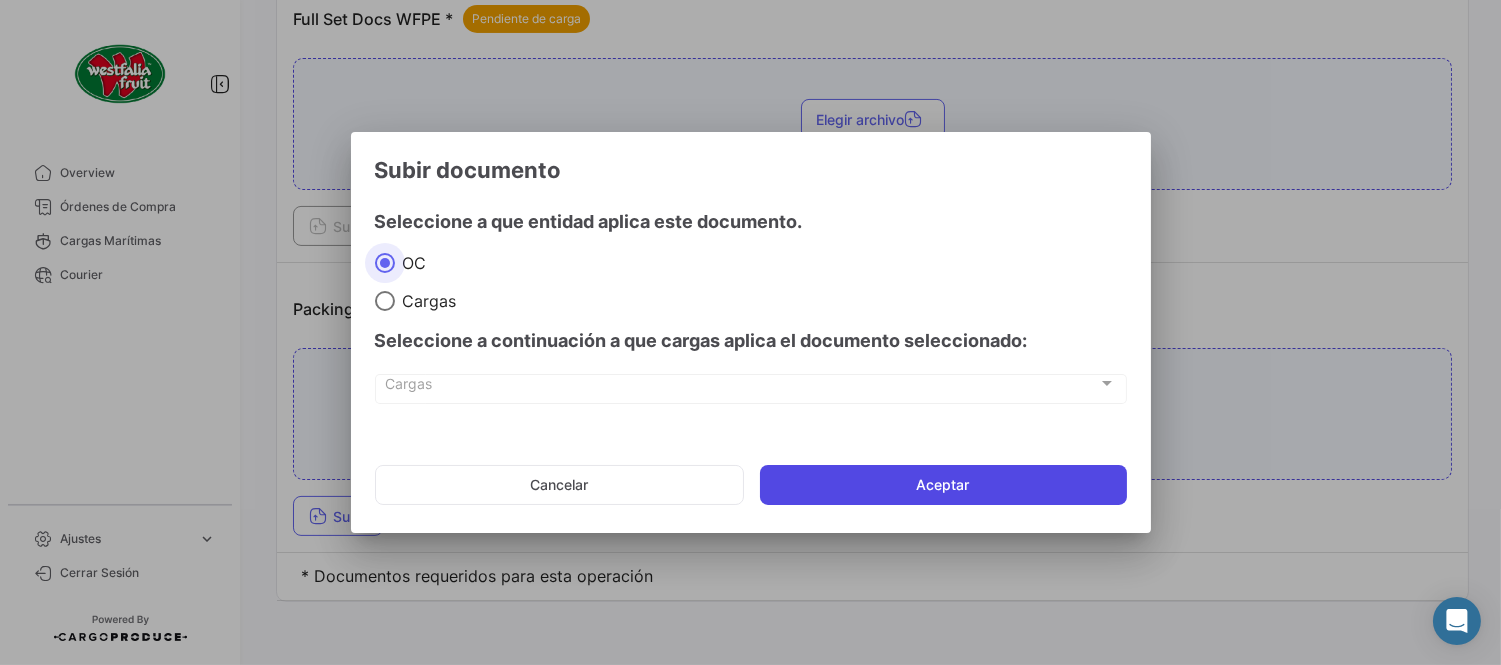 click on "Aceptar" 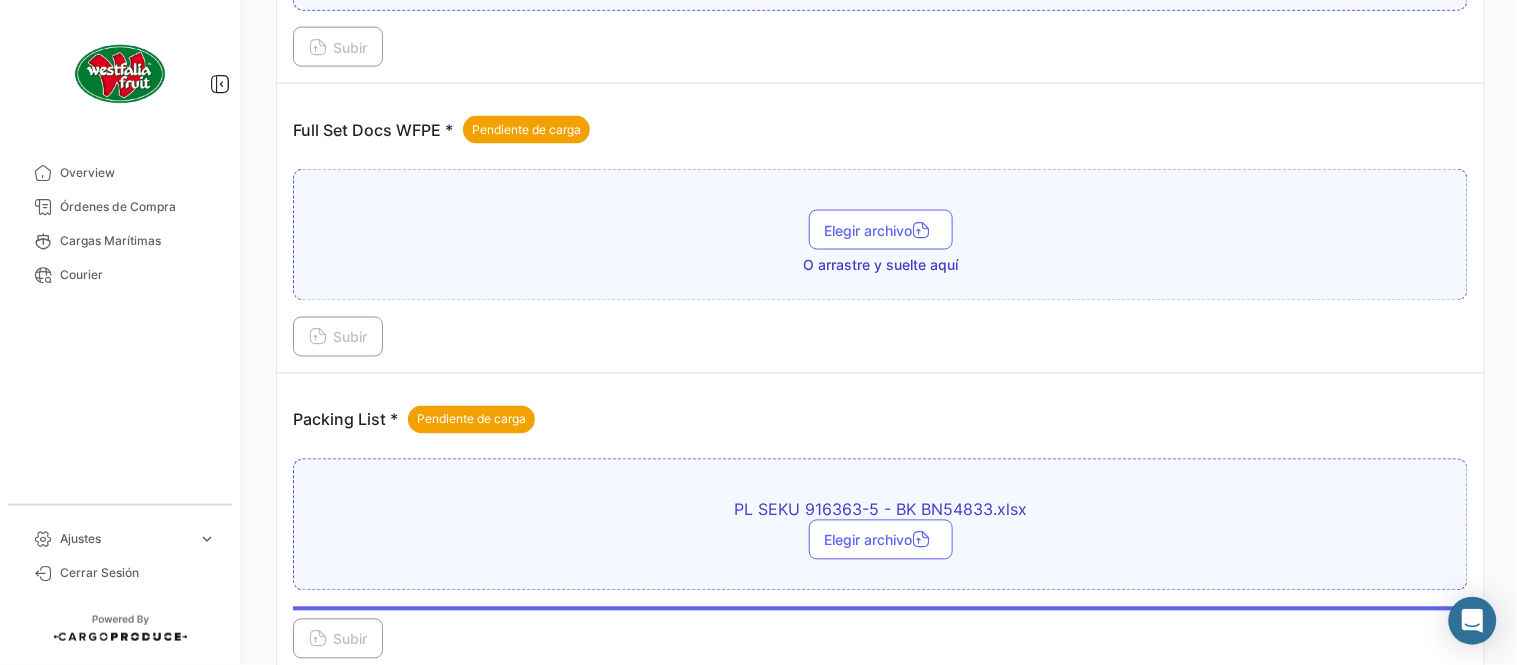 scroll, scrollTop: 584, scrollLeft: 0, axis: vertical 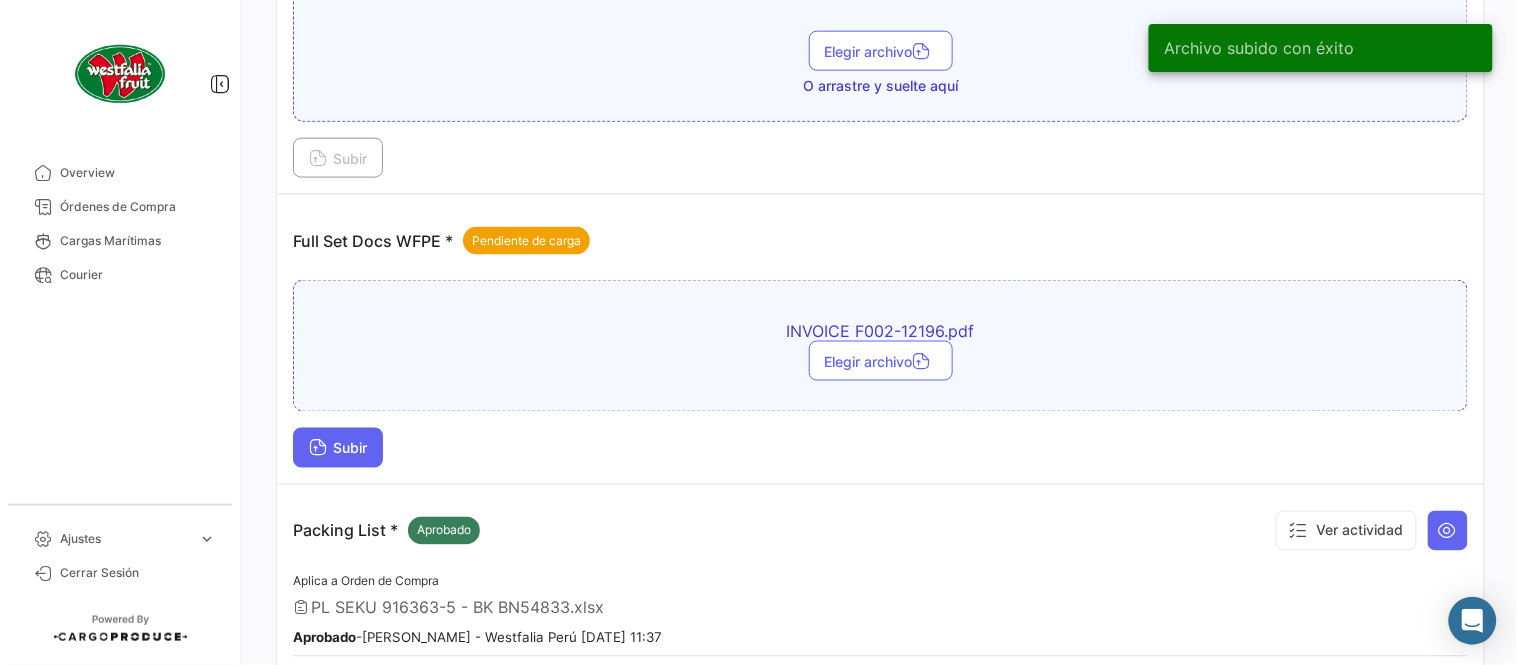click on "Subir" at bounding box center (338, 448) 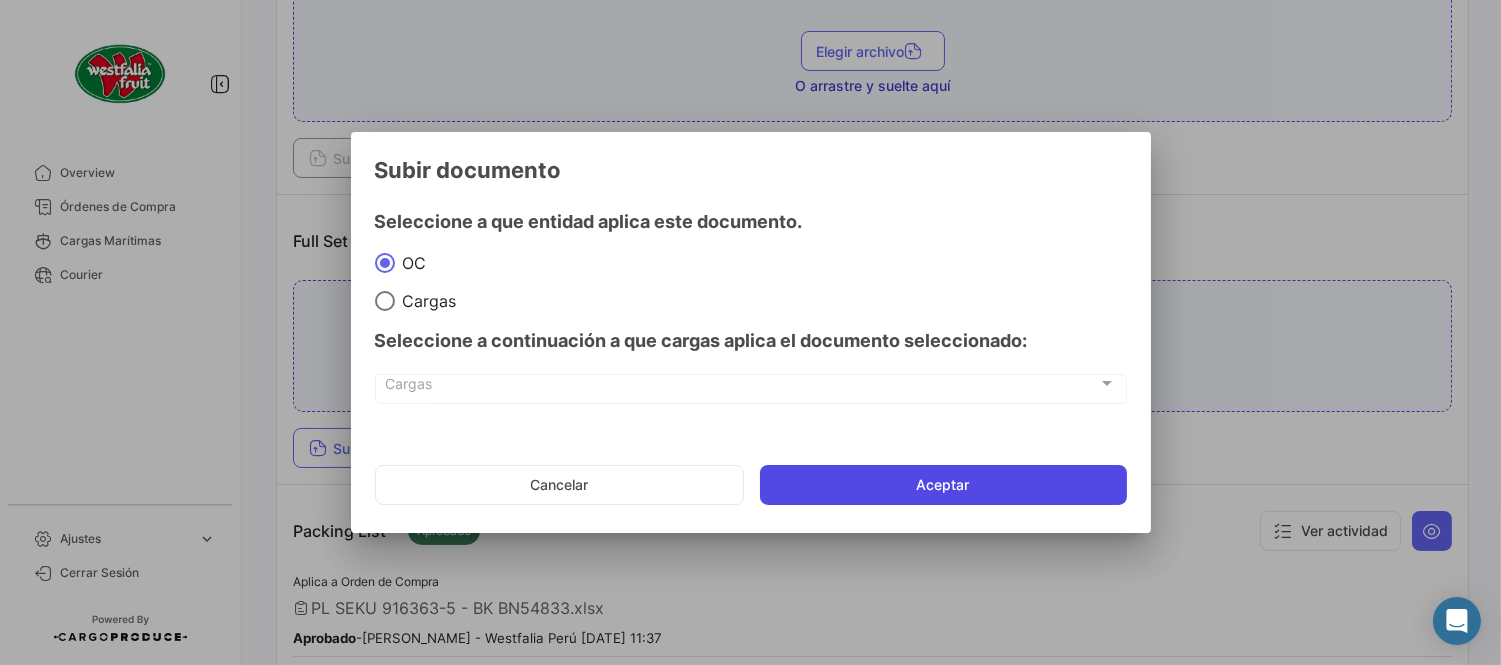 click on "Aceptar" 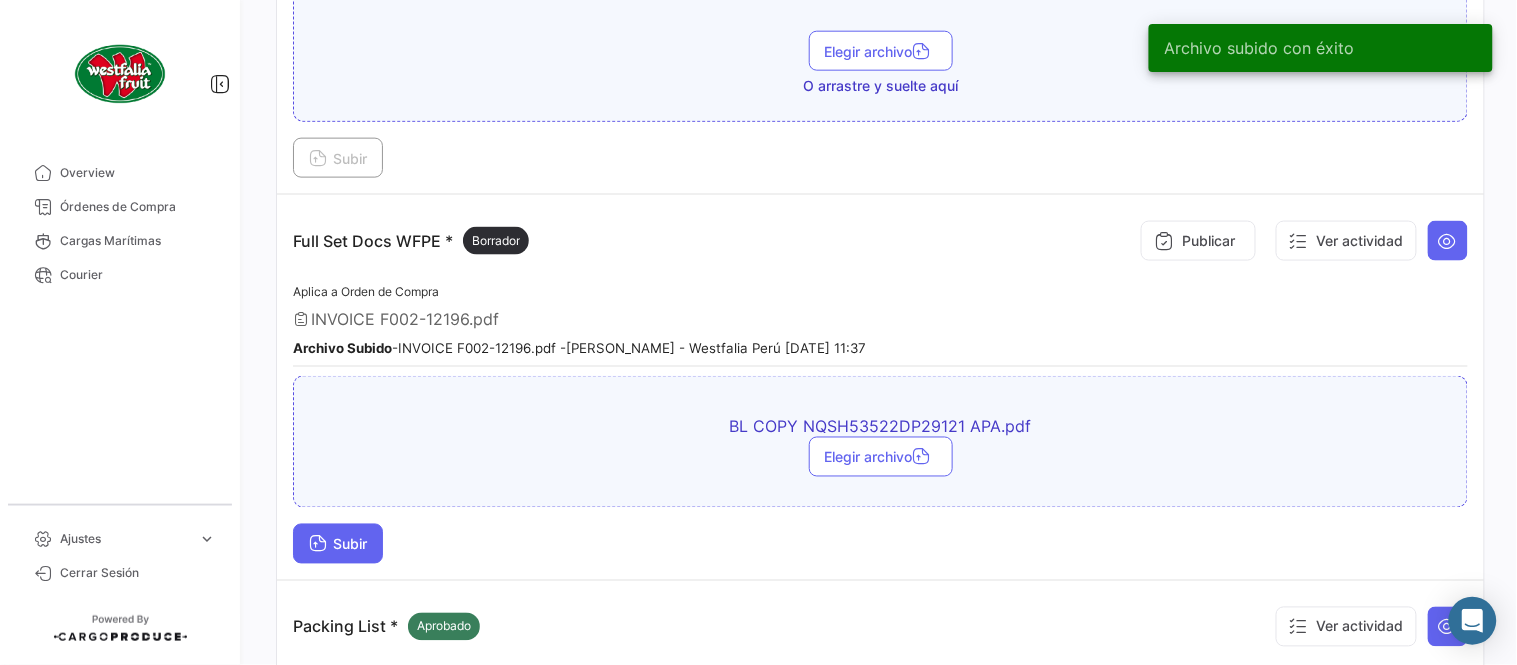 click on "Subir" at bounding box center [338, 544] 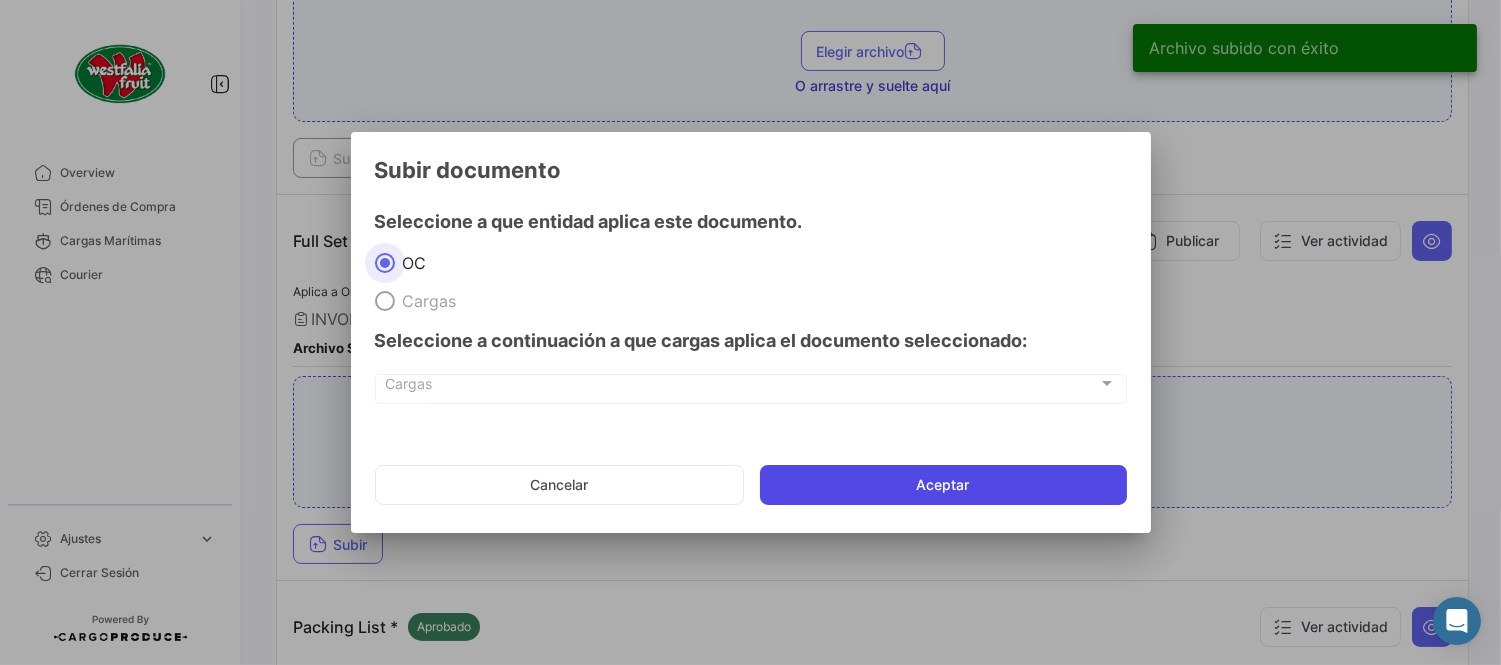 click on "Aceptar" 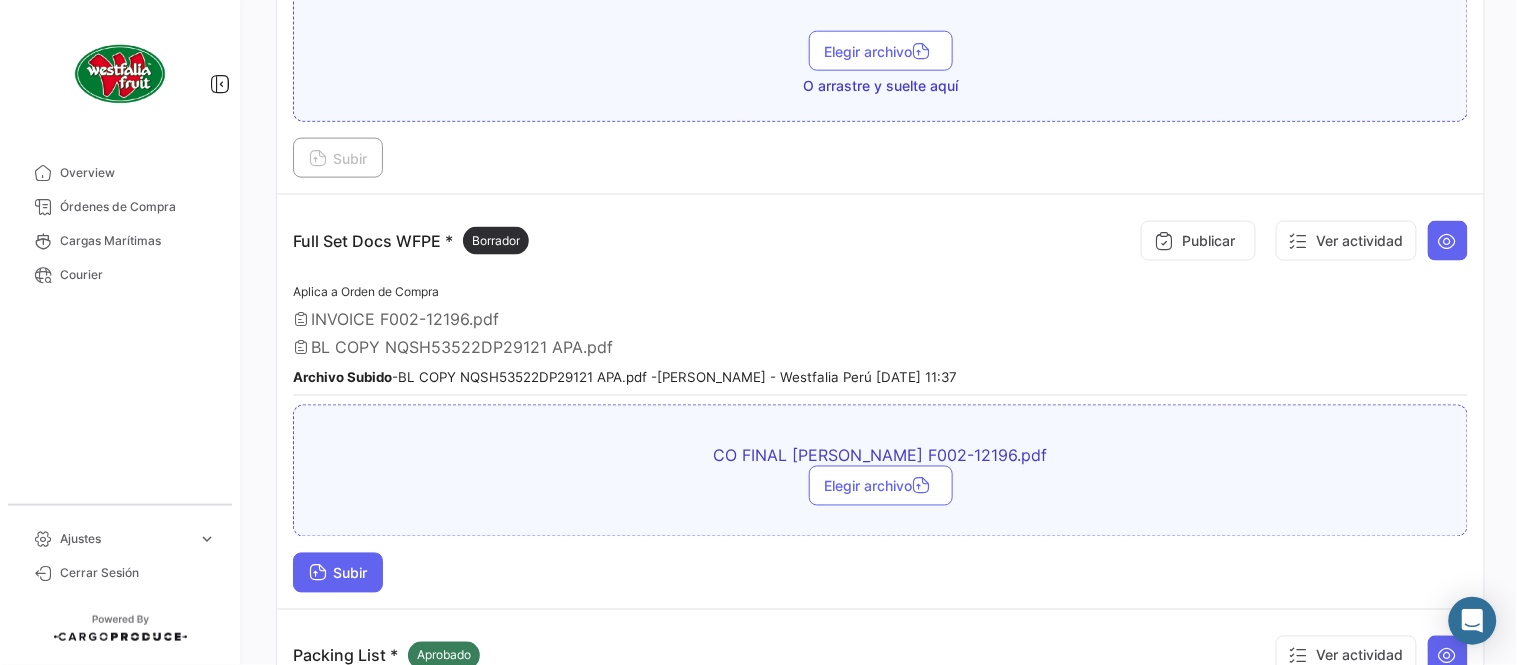 click on "Subir" at bounding box center [338, 573] 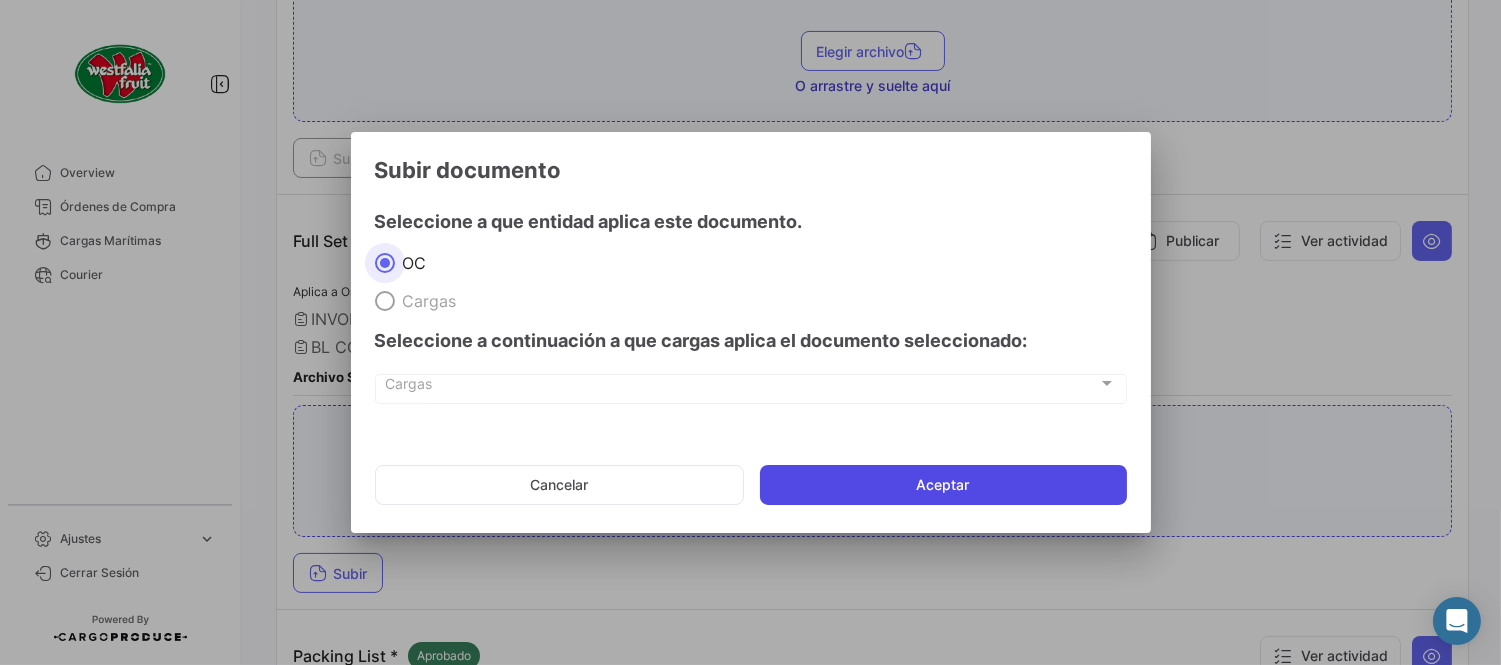 click on "Aceptar" 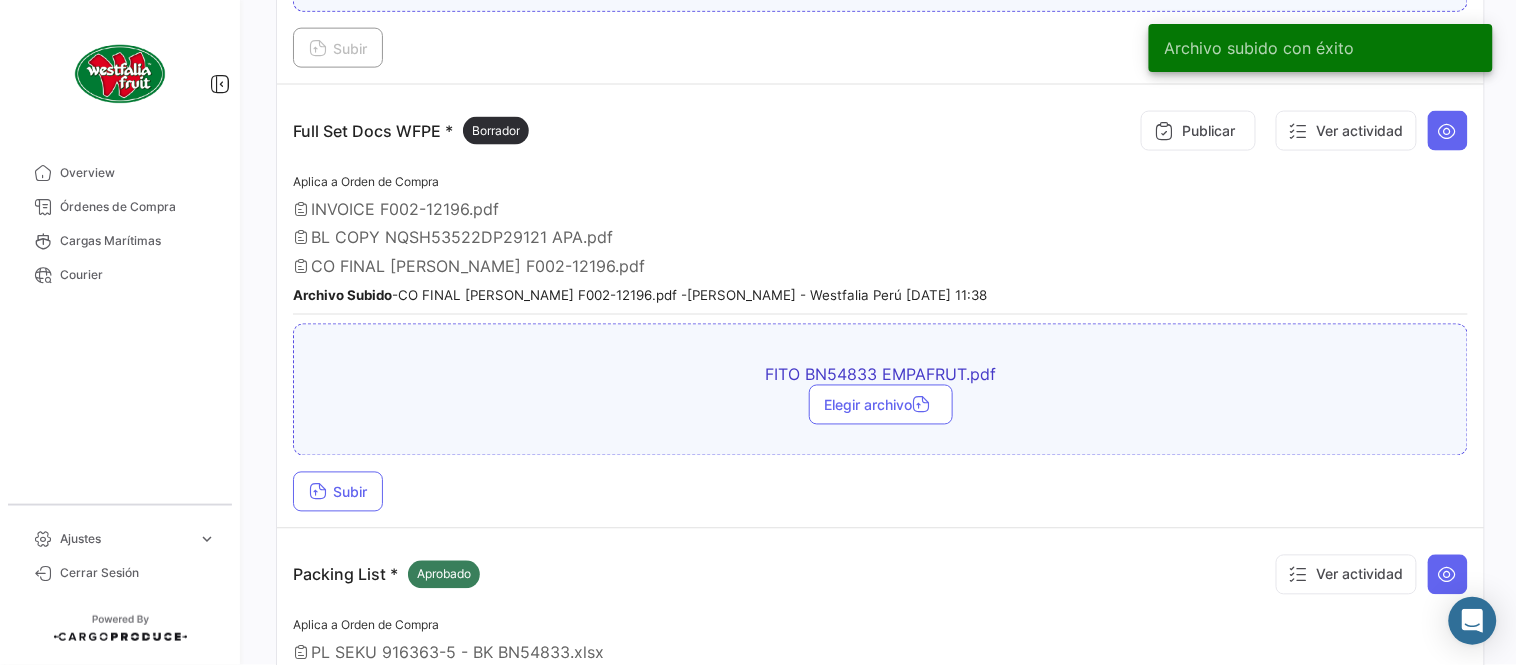scroll, scrollTop: 695, scrollLeft: 0, axis: vertical 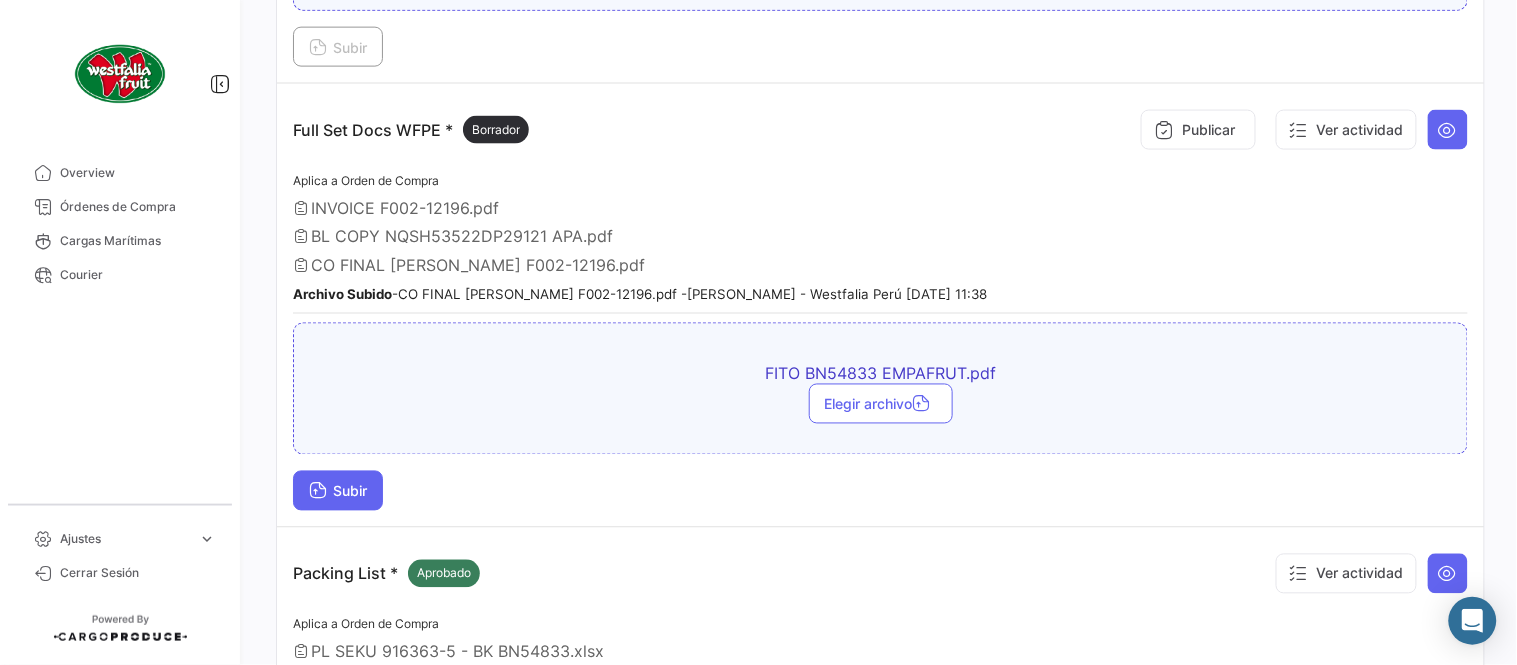 click on "Subir" at bounding box center [338, 491] 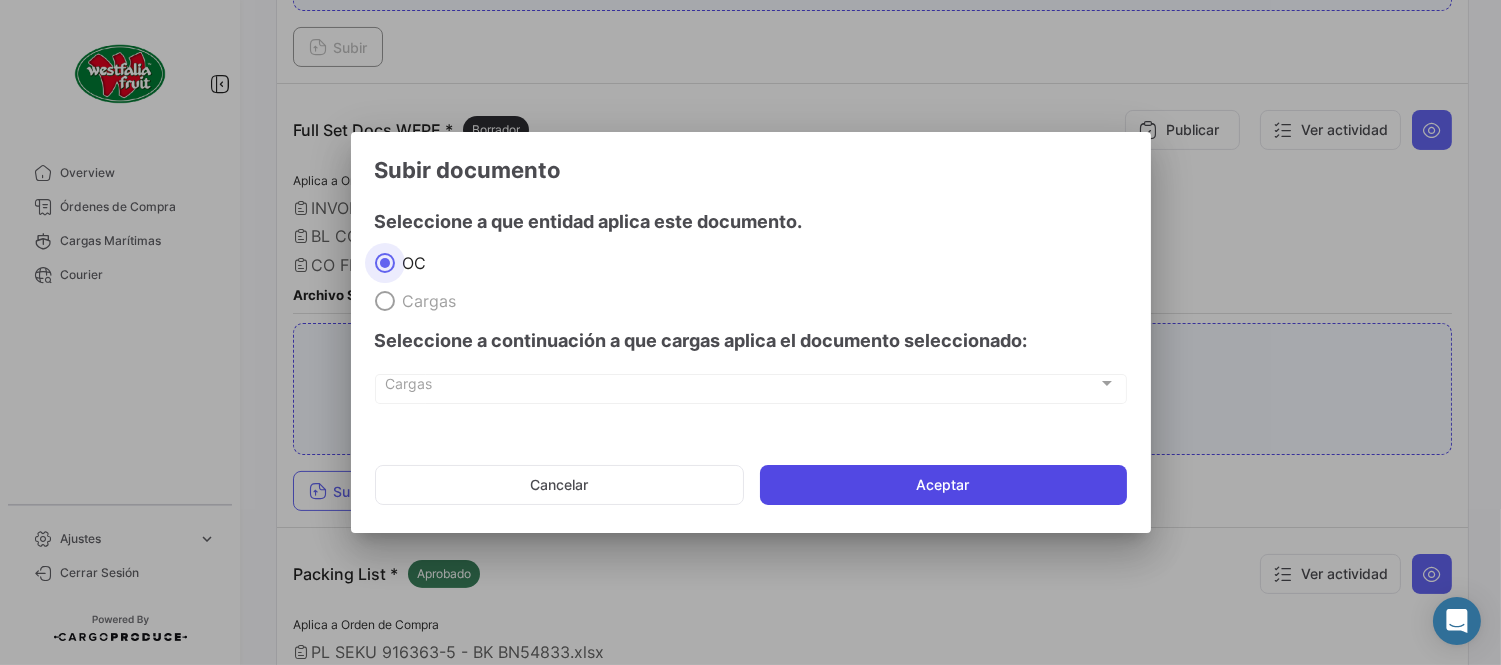 click on "Aceptar" 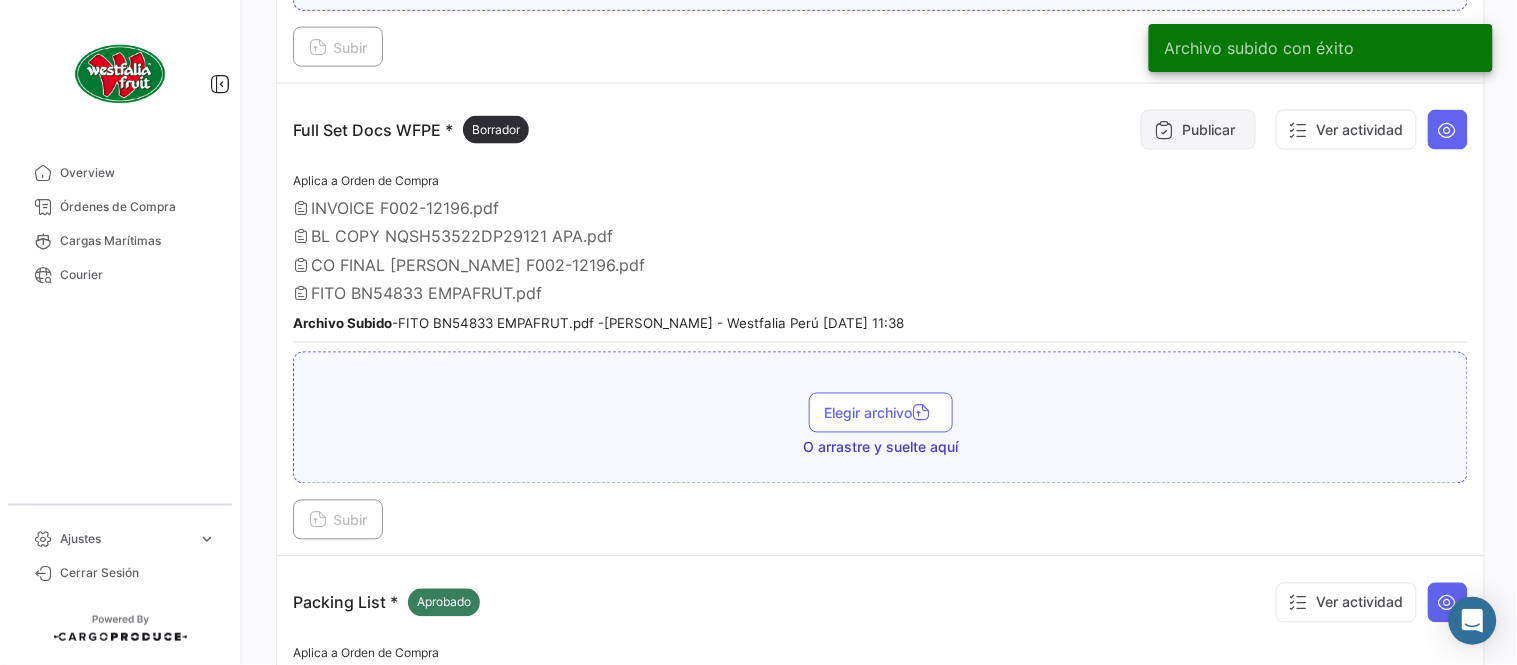 click on "Publicar" at bounding box center (1198, 130) 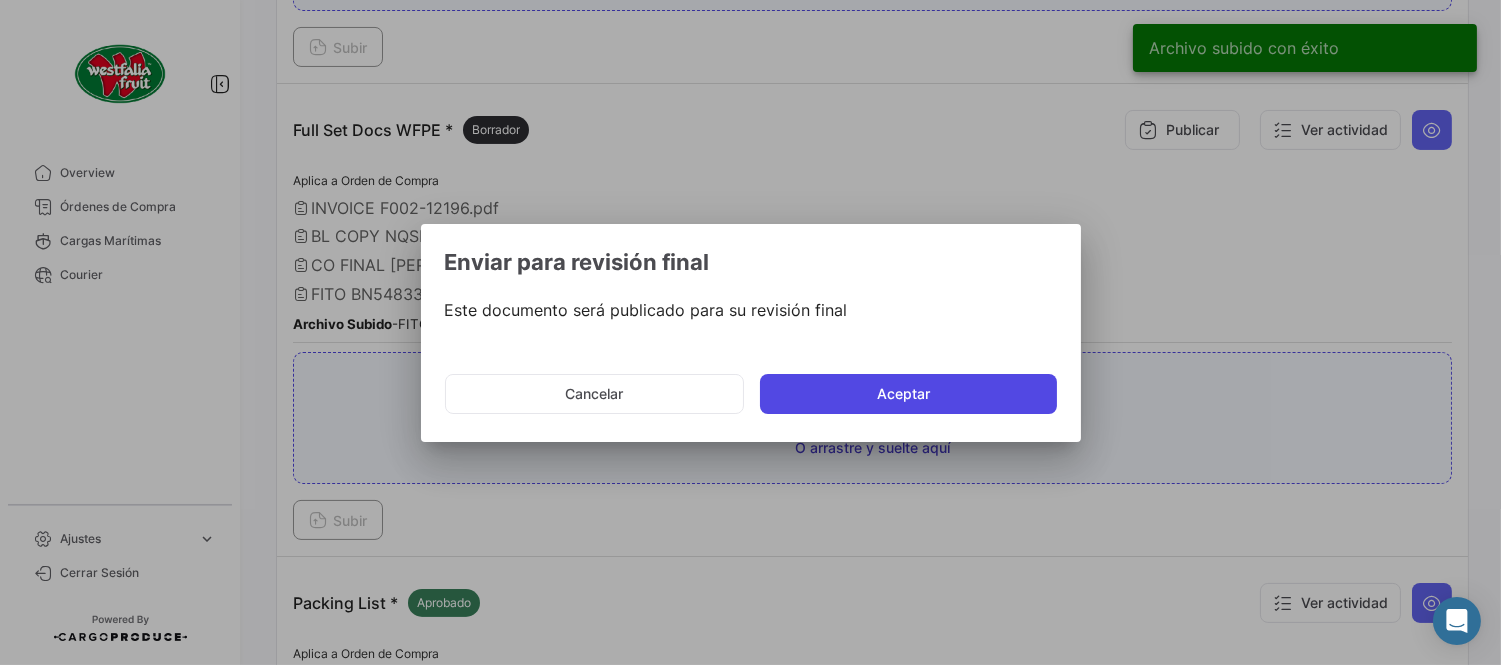 click on "Aceptar" 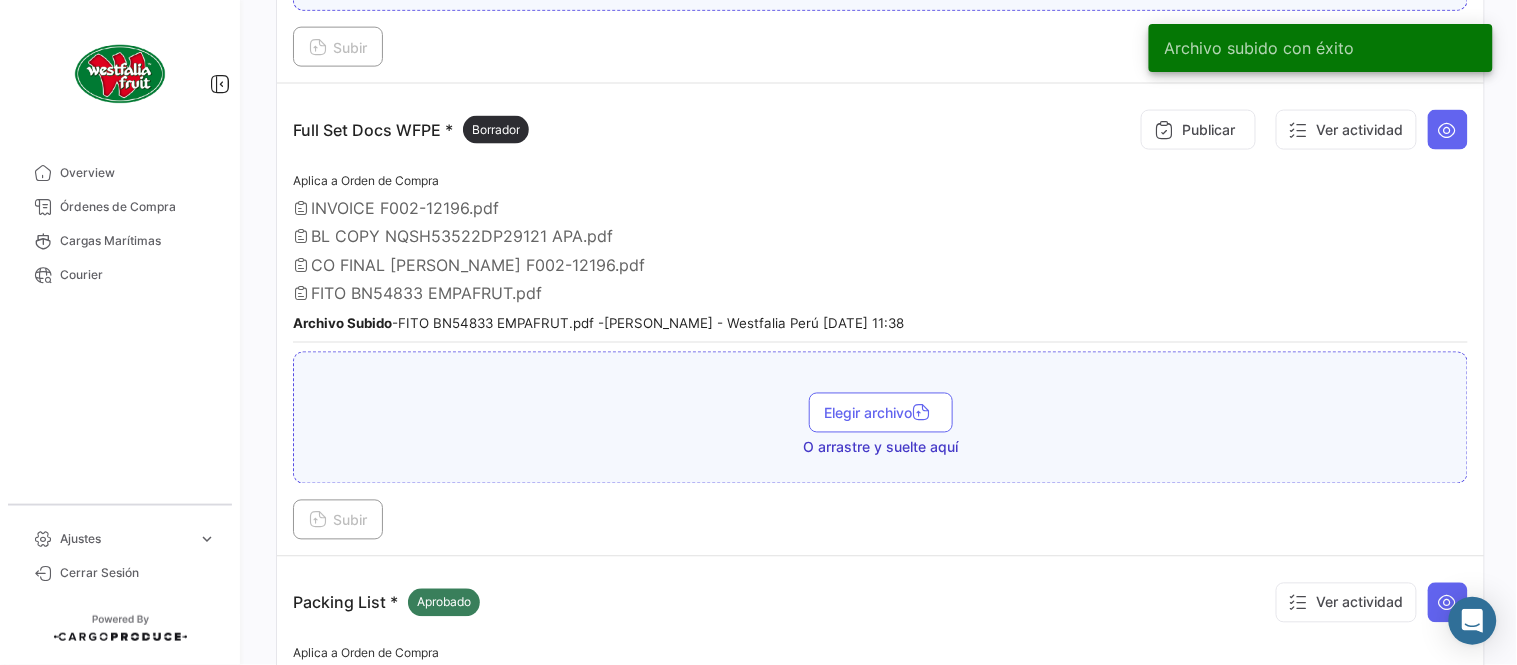 type 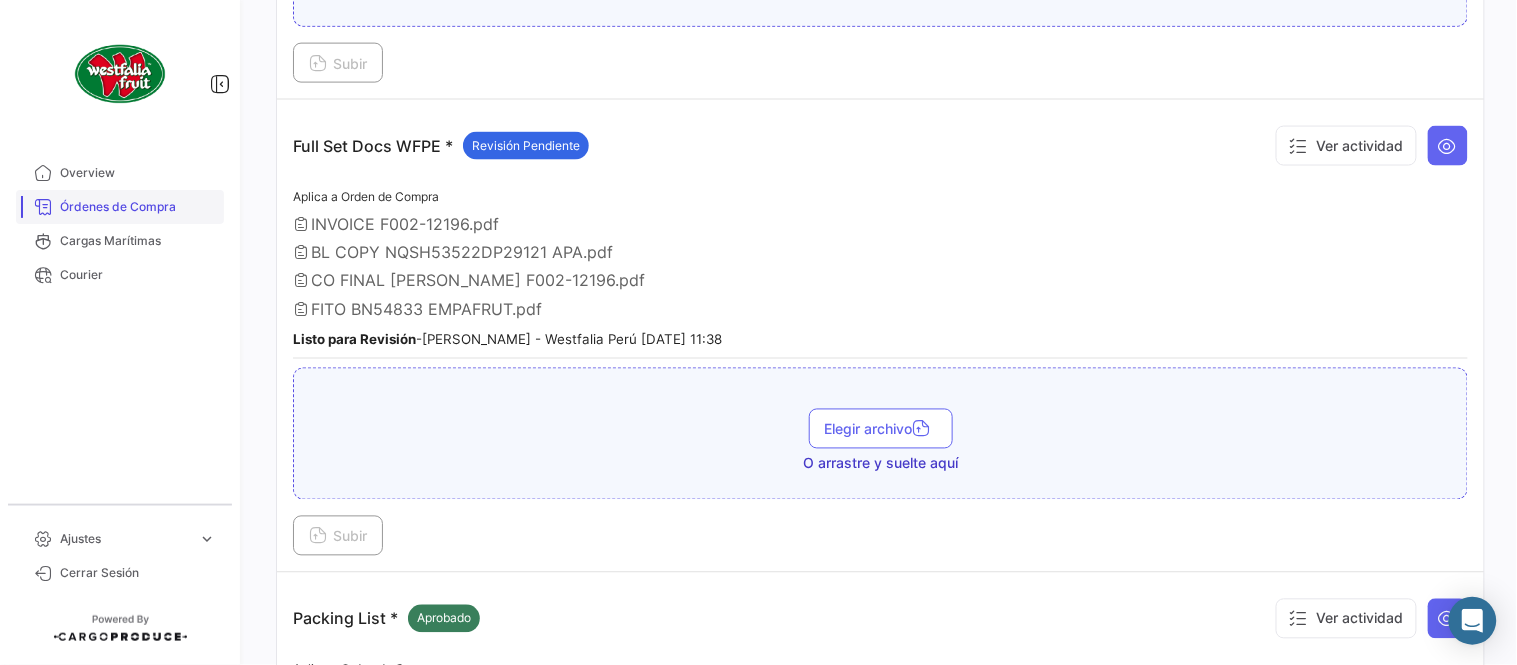 click on "Órdenes de Compra" at bounding box center (138, 207) 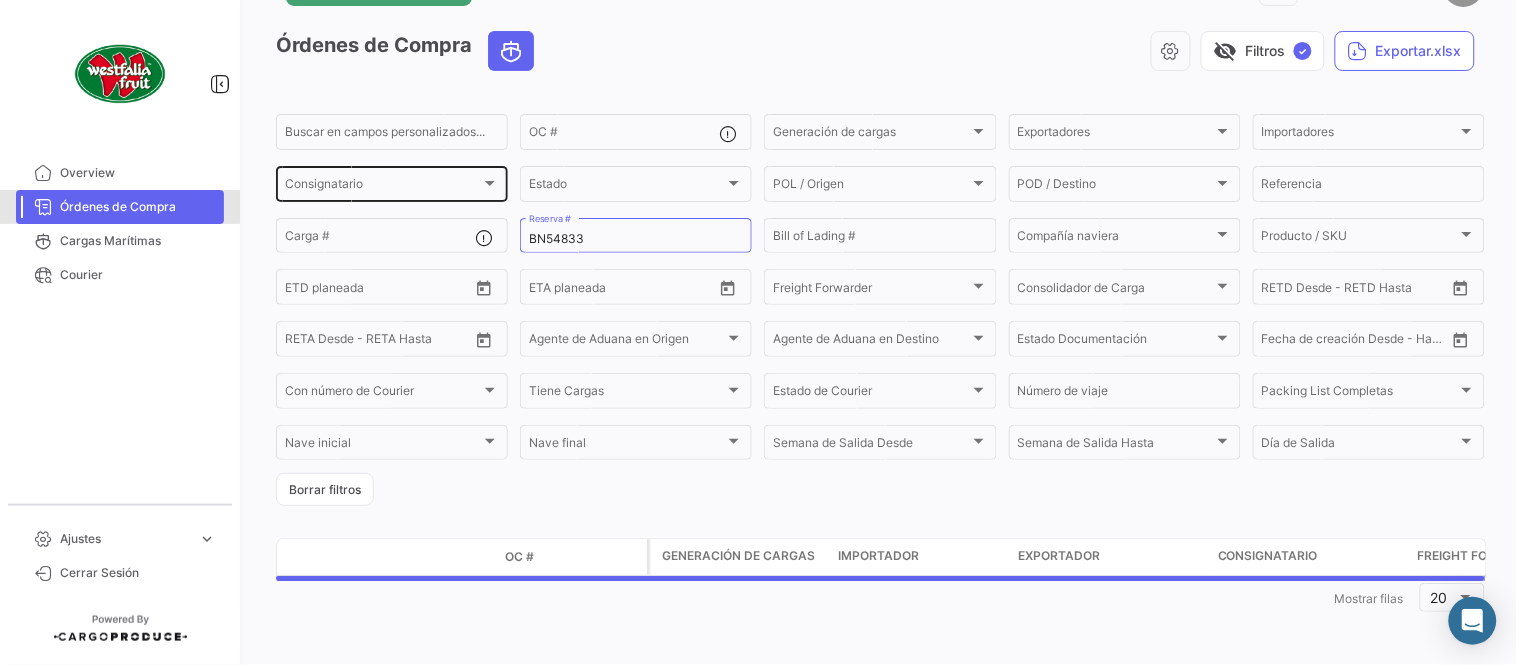 scroll, scrollTop: 0, scrollLeft: 0, axis: both 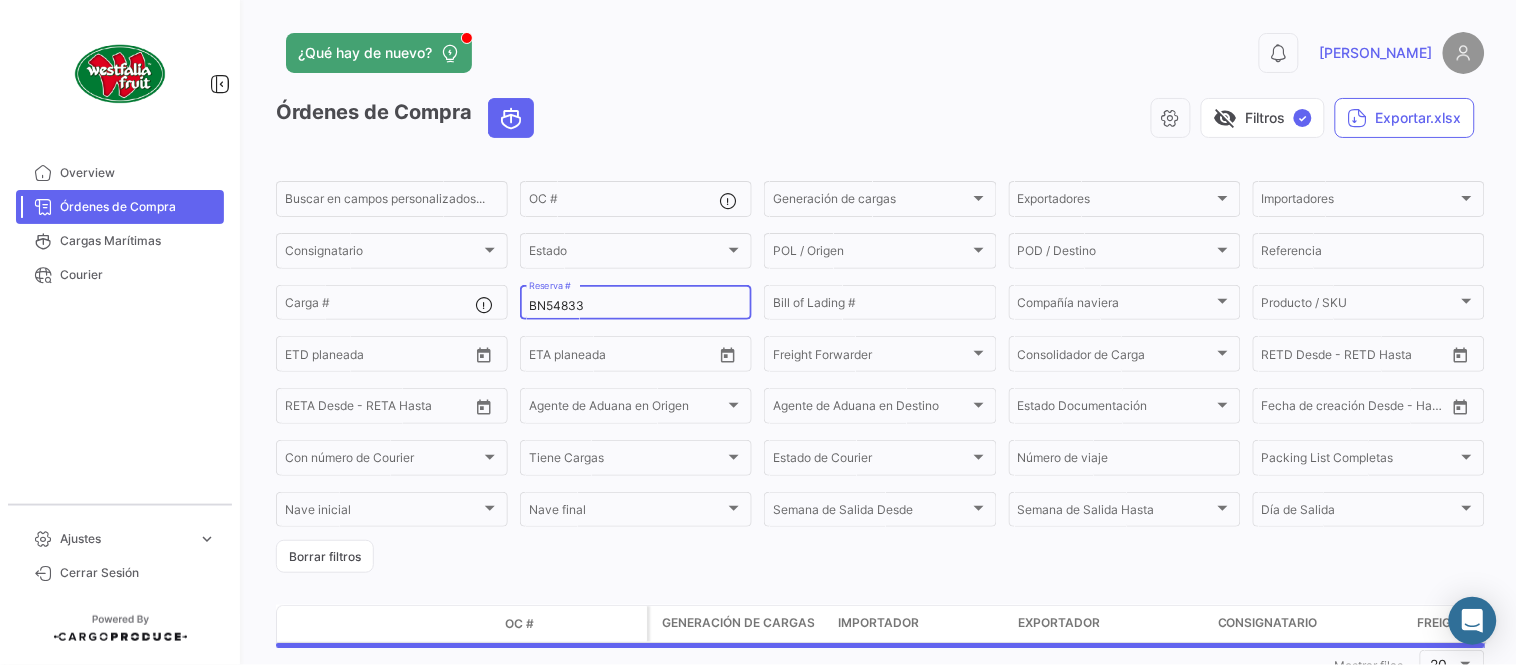 click on "BN54833" at bounding box center (636, 306) 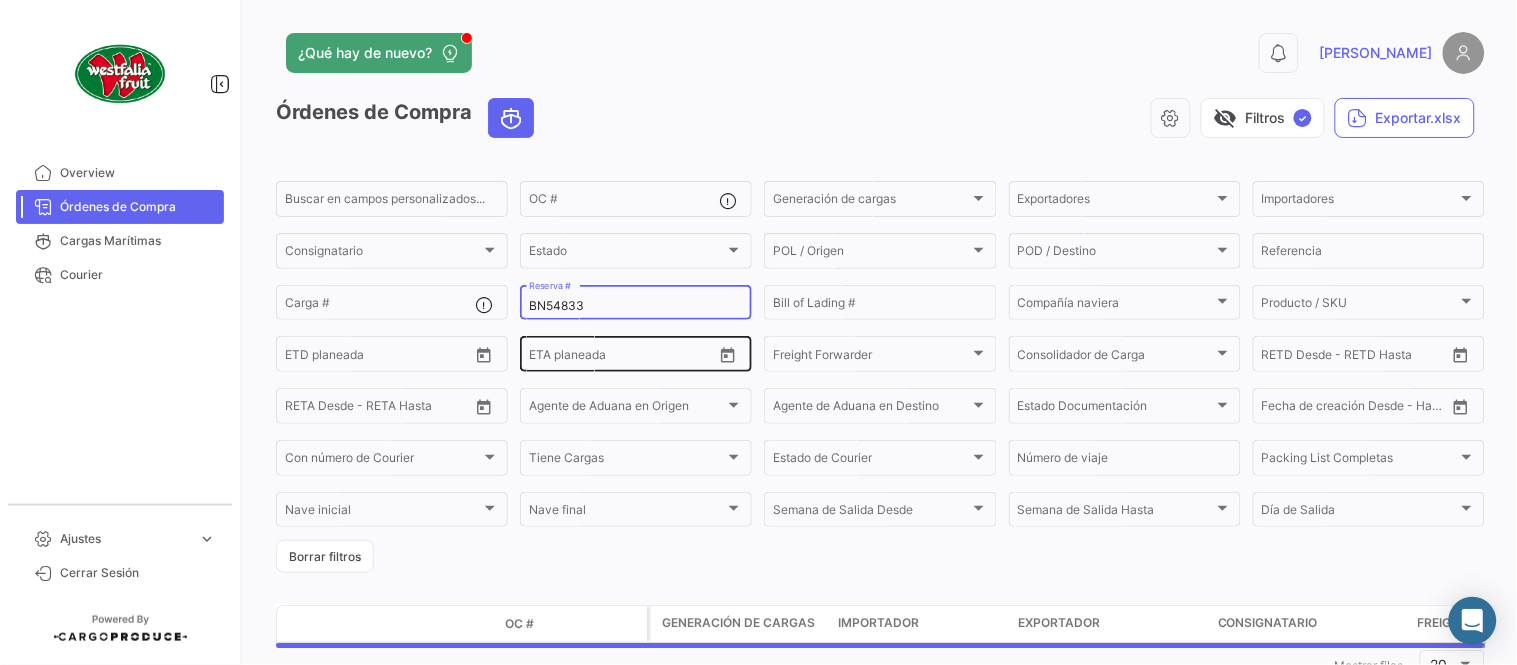 paste on "PER8652907A" 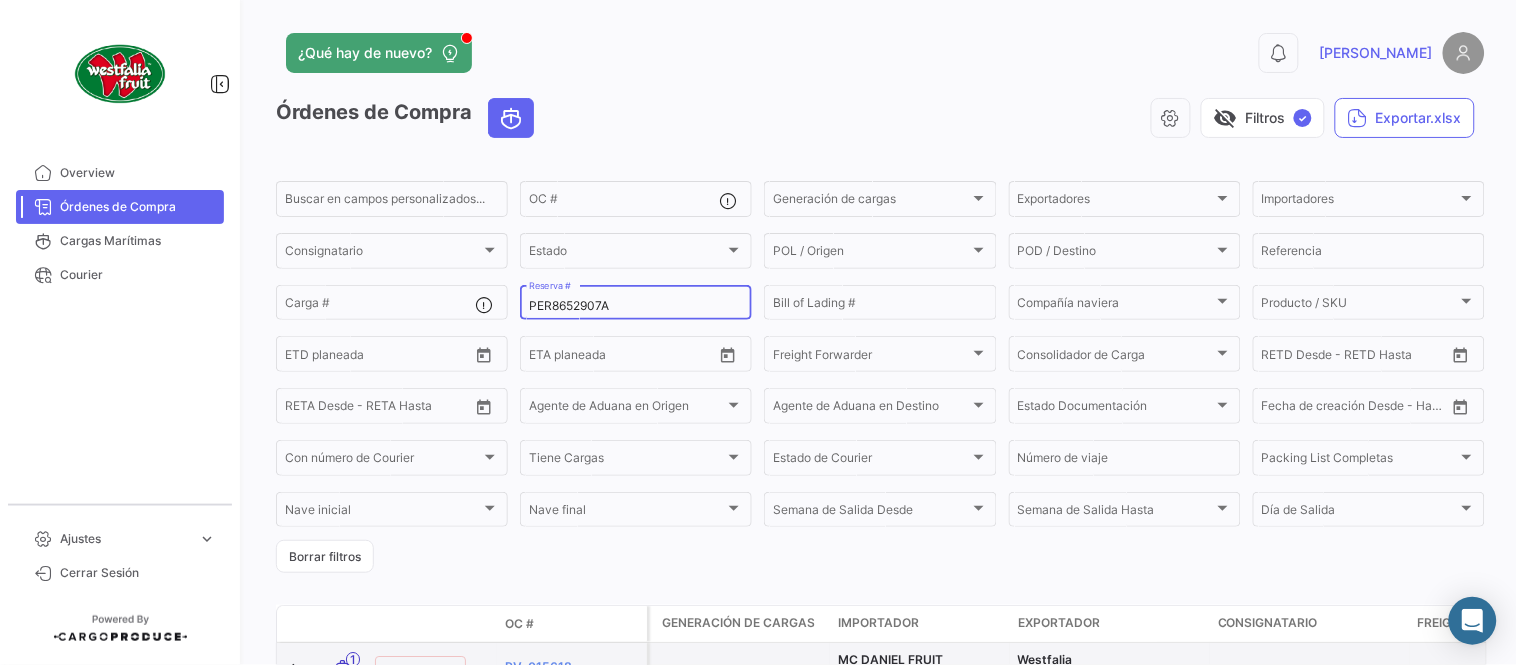 type on "PER8652907A" 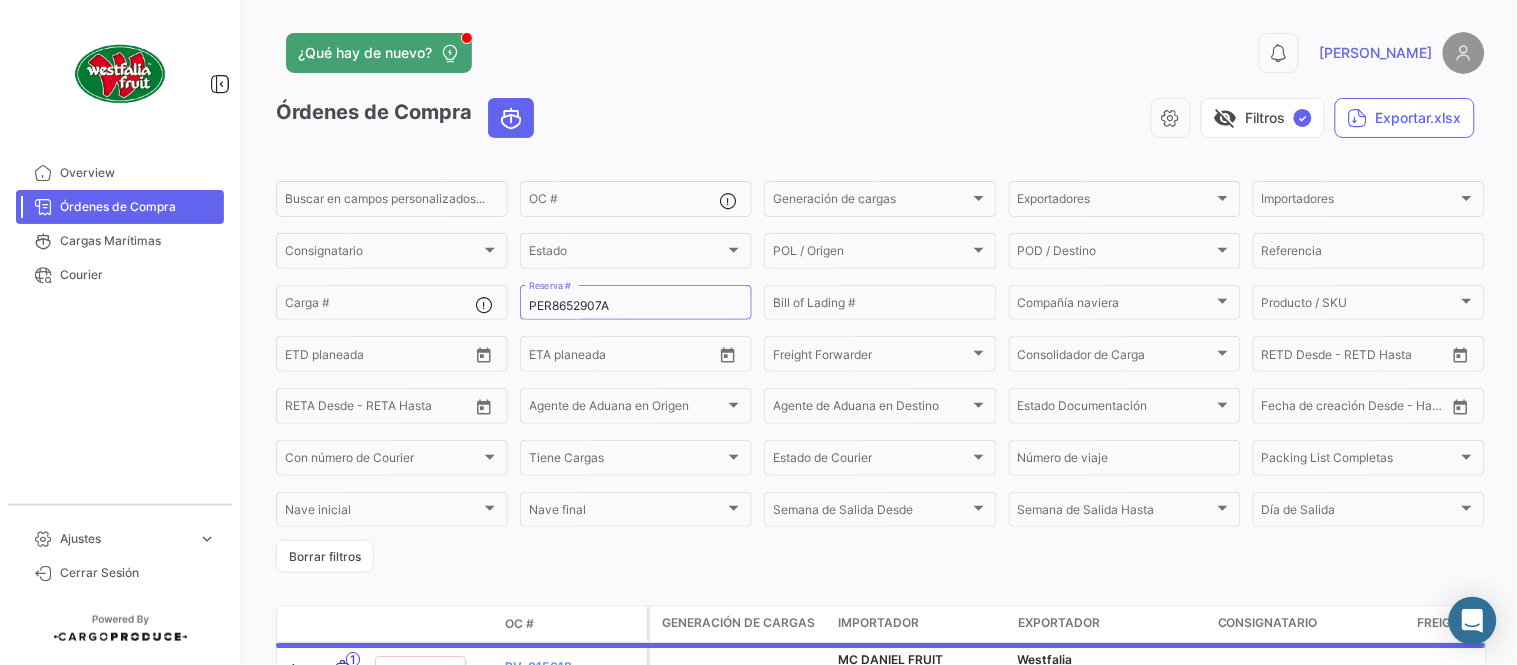 click on "¿Qué hay de nuevo?" 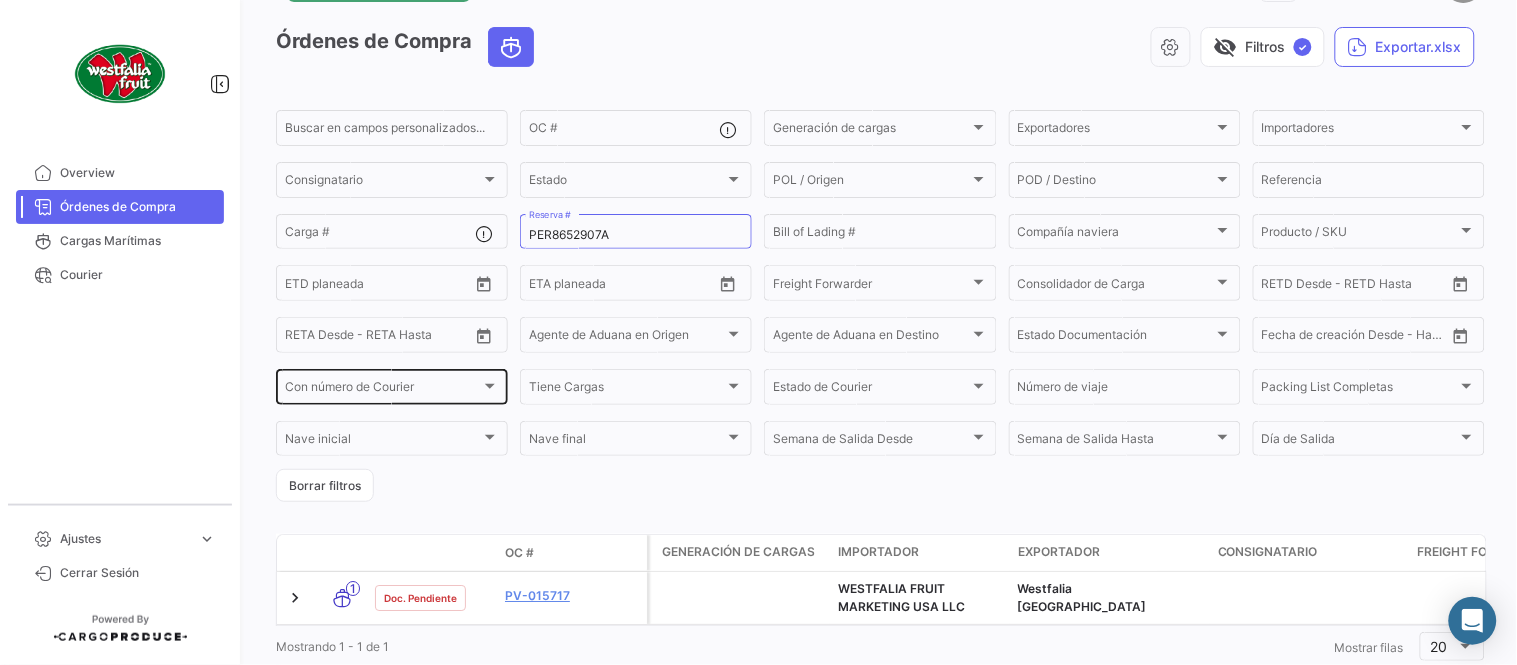 scroll, scrollTop: 136, scrollLeft: 0, axis: vertical 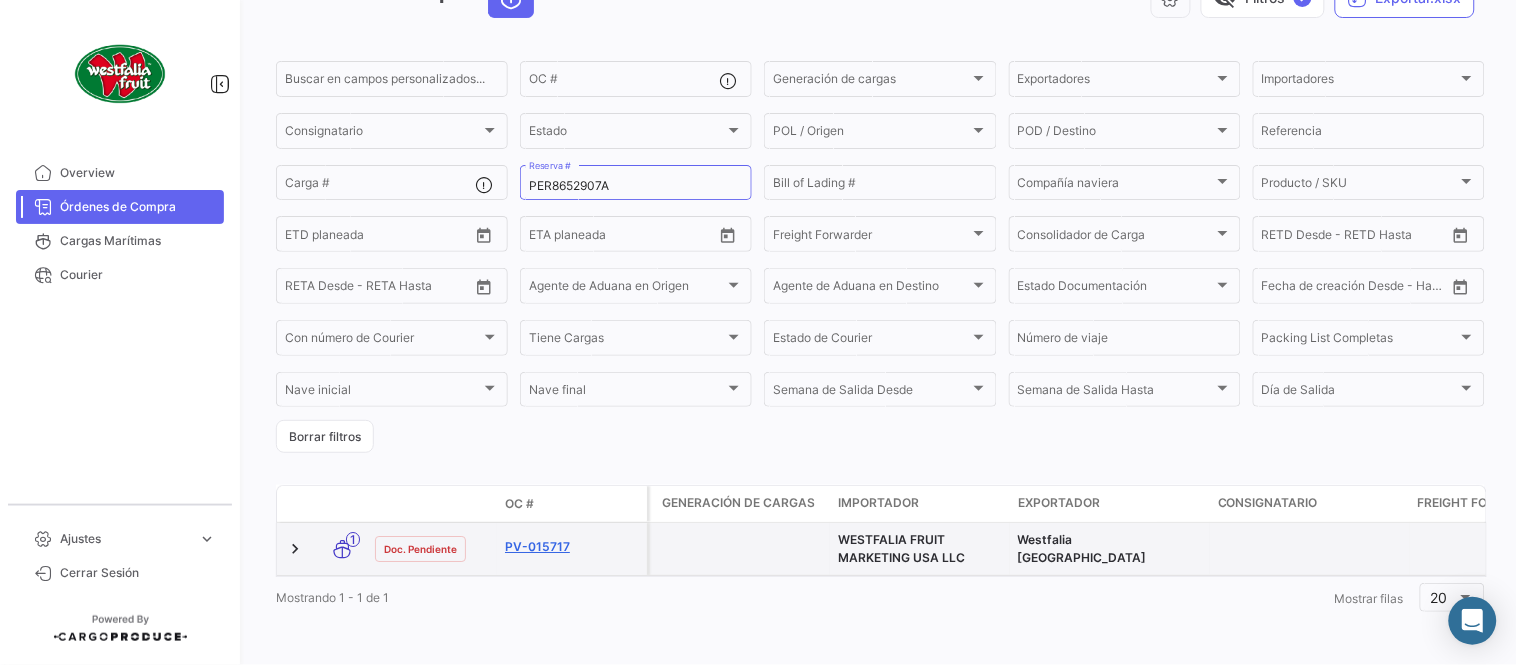 click on "PV-015717" 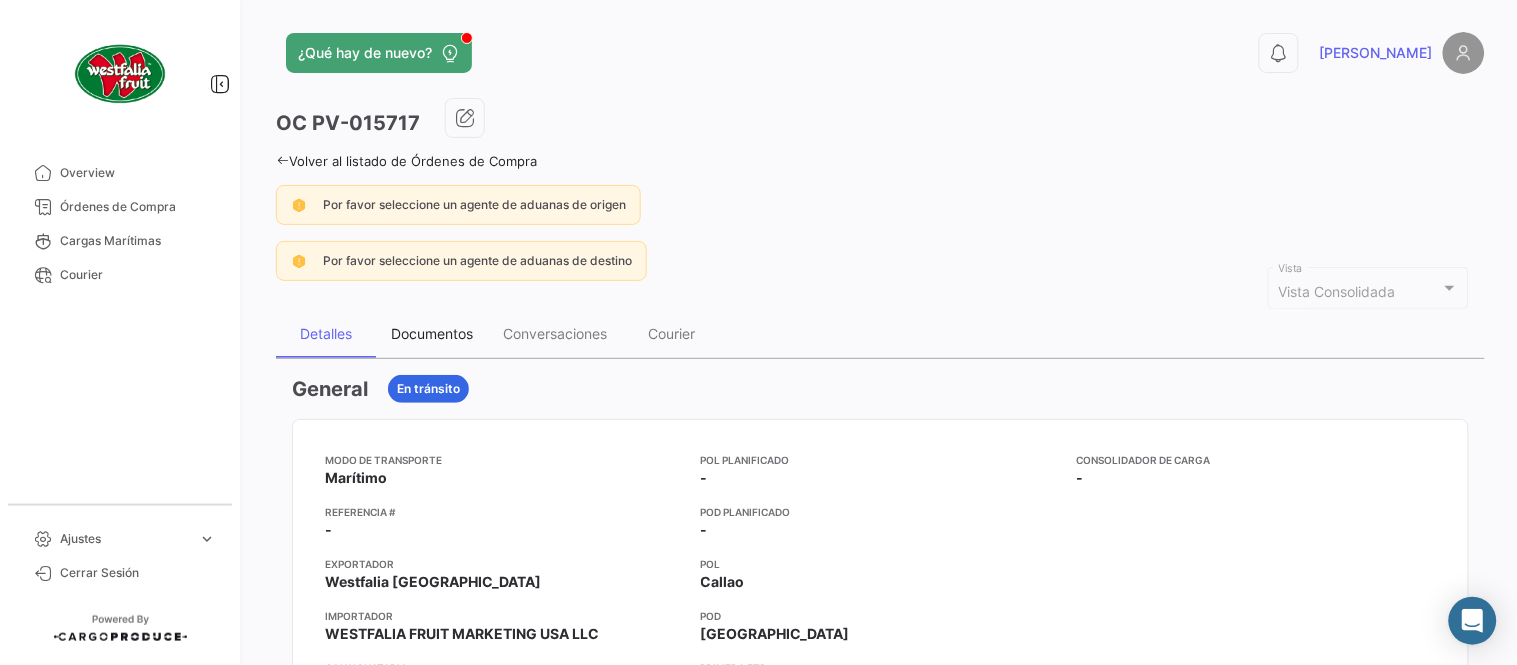 click on "Documentos" at bounding box center [432, 333] 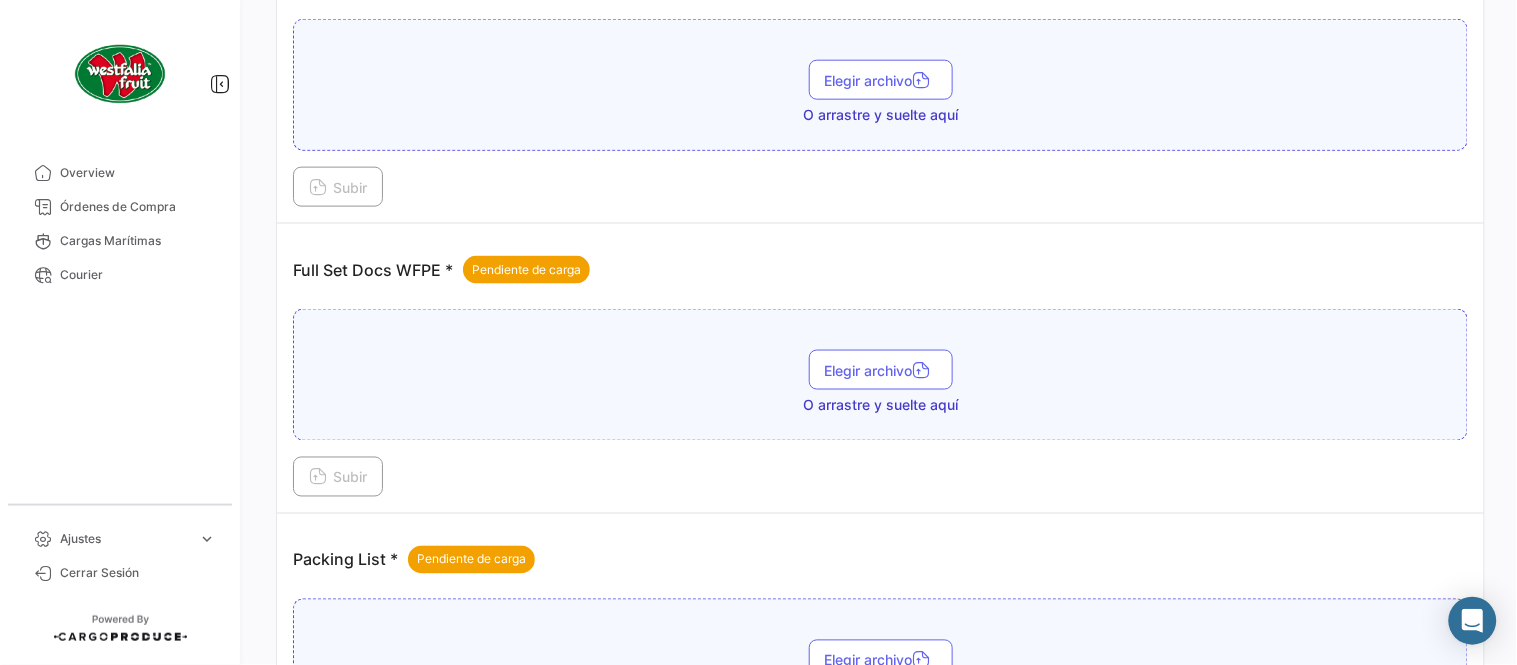 scroll, scrollTop: 806, scrollLeft: 0, axis: vertical 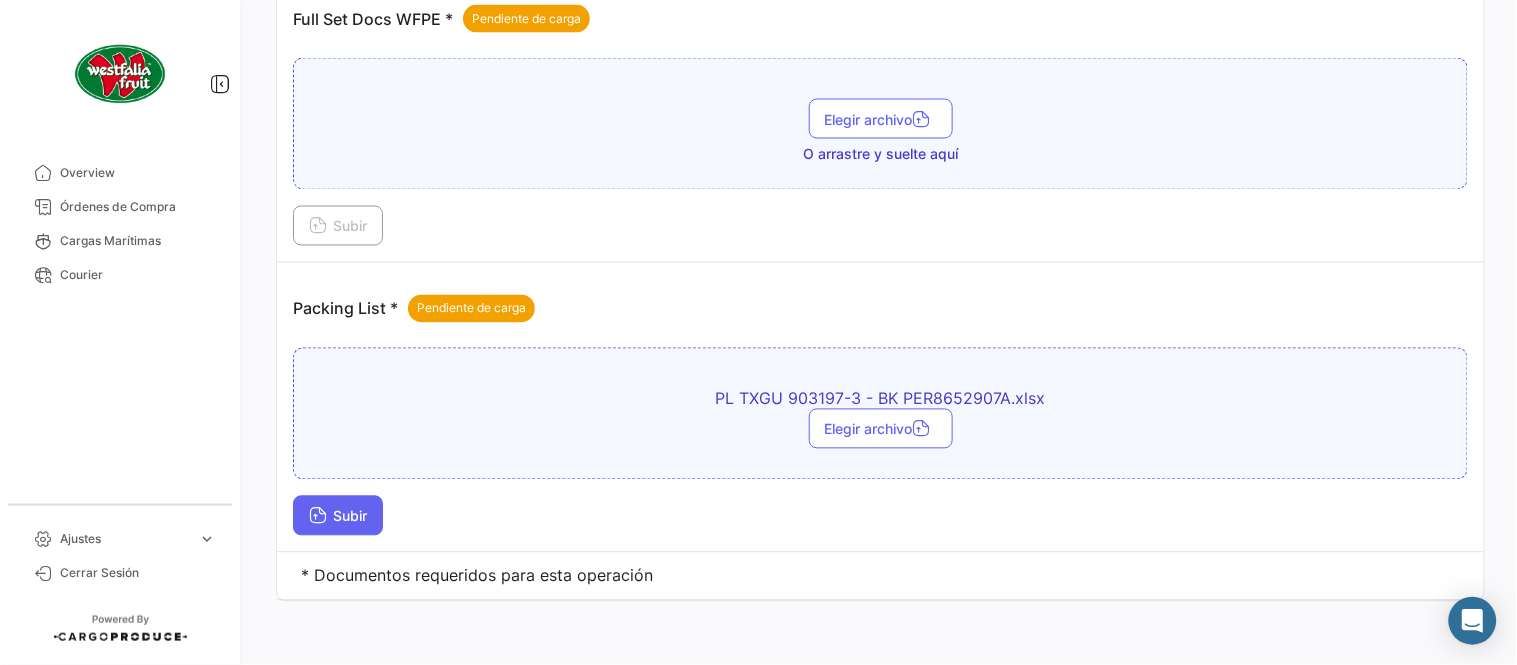 click on "Subir" at bounding box center (338, 516) 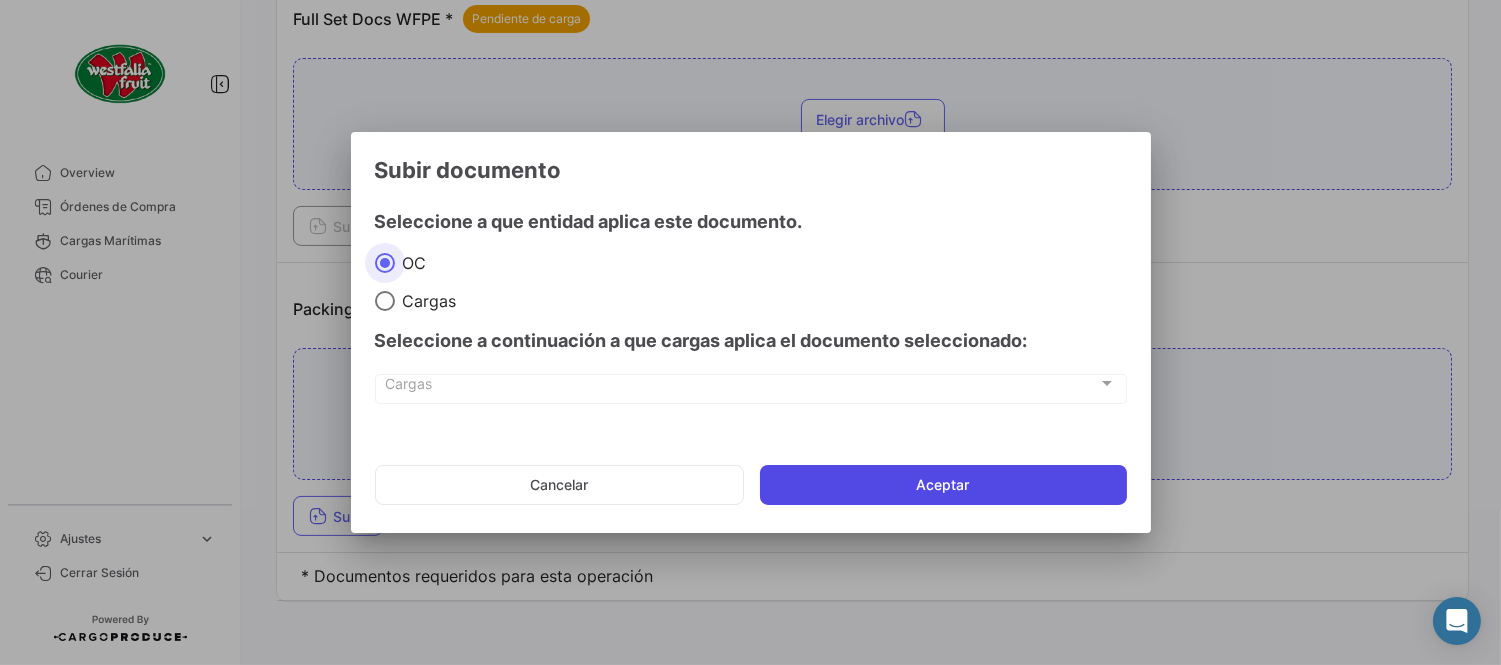 click on "Aceptar" 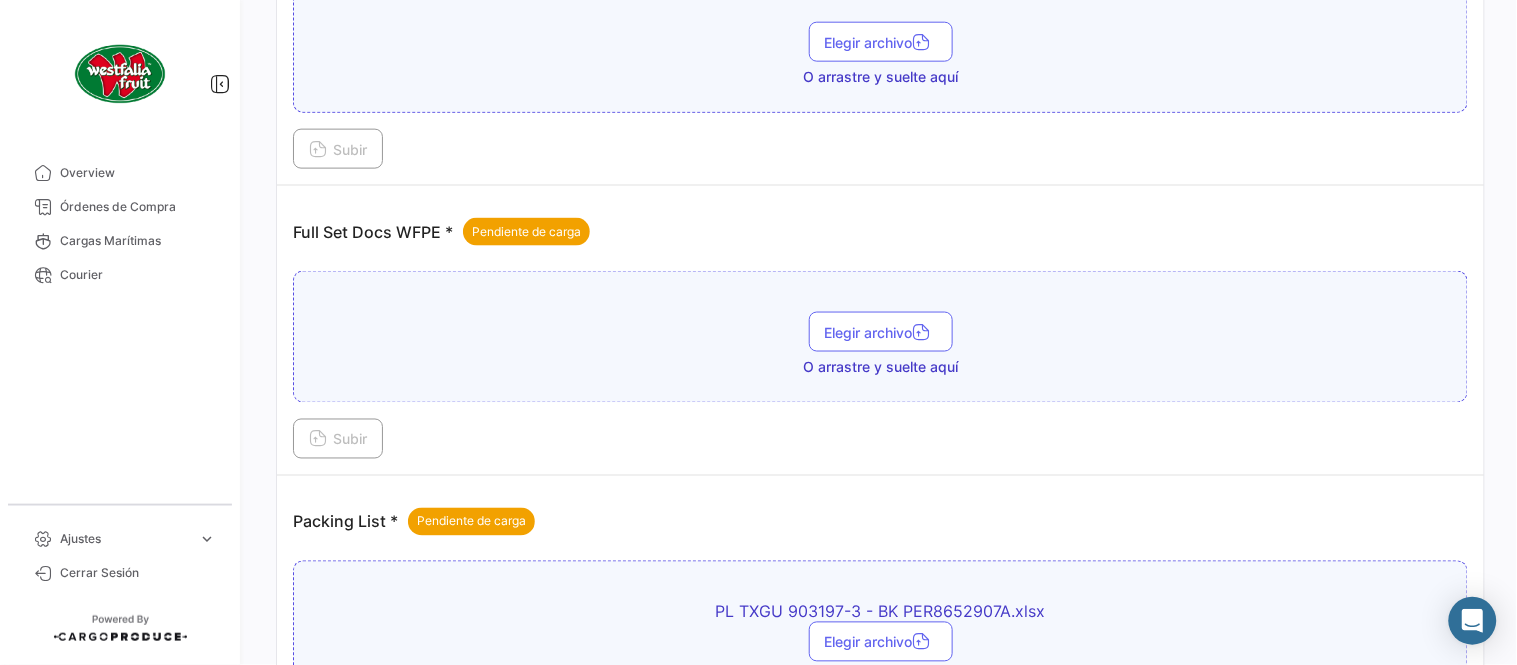 scroll, scrollTop: 584, scrollLeft: 0, axis: vertical 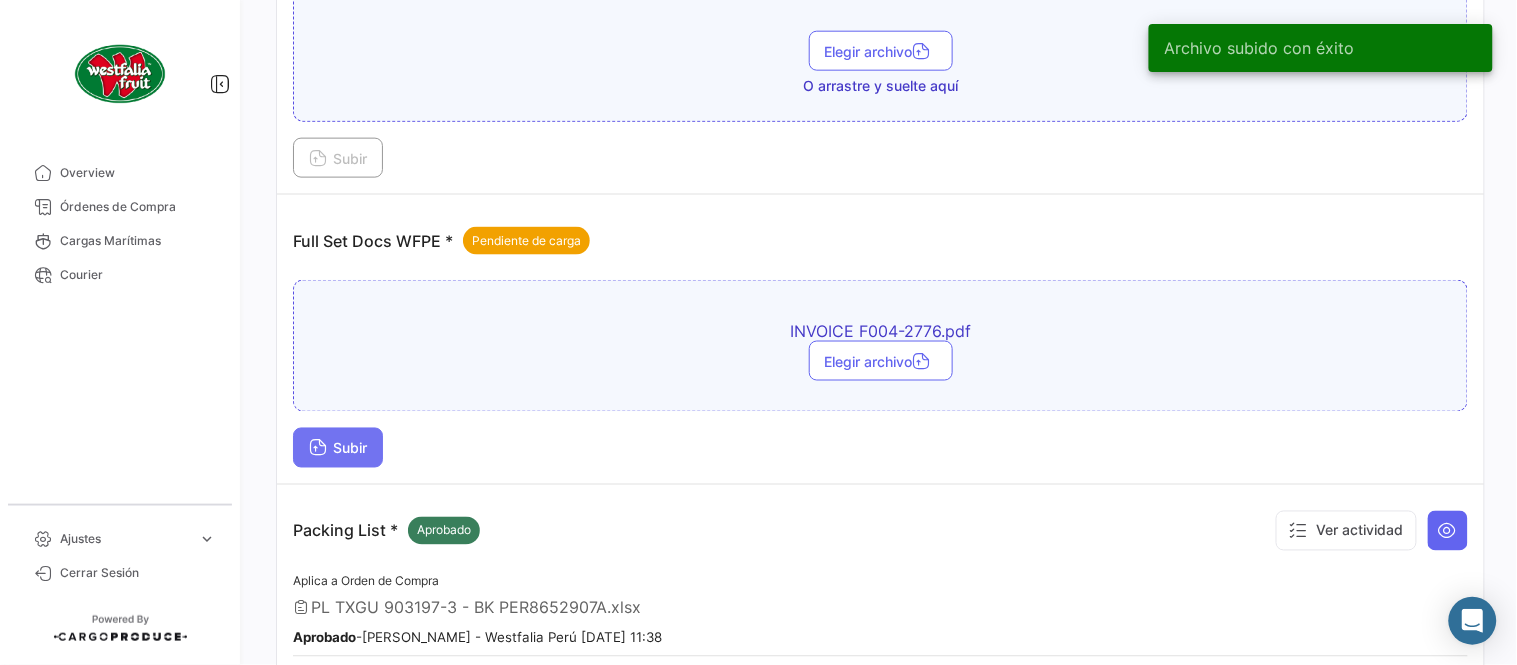 click on "Subir" at bounding box center (338, 448) 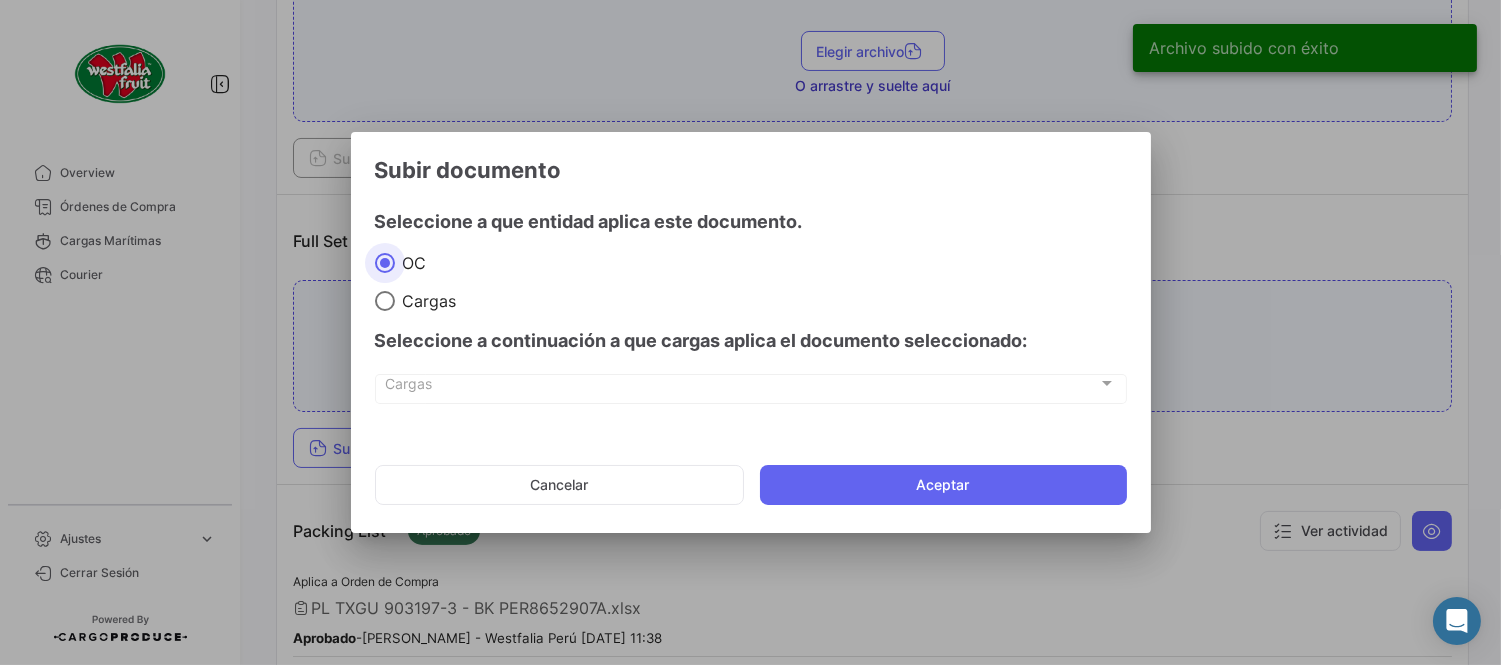click on "Cancelar   Aceptar" 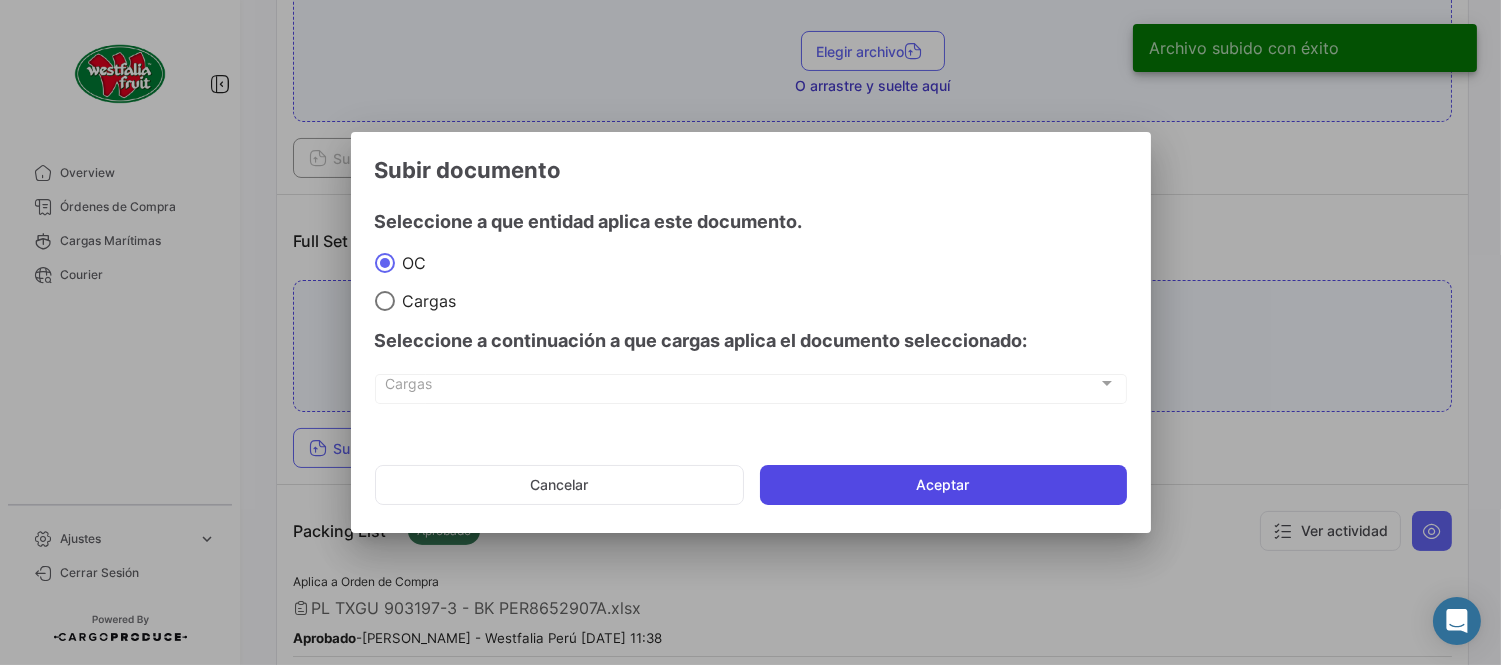 click on "Aceptar" 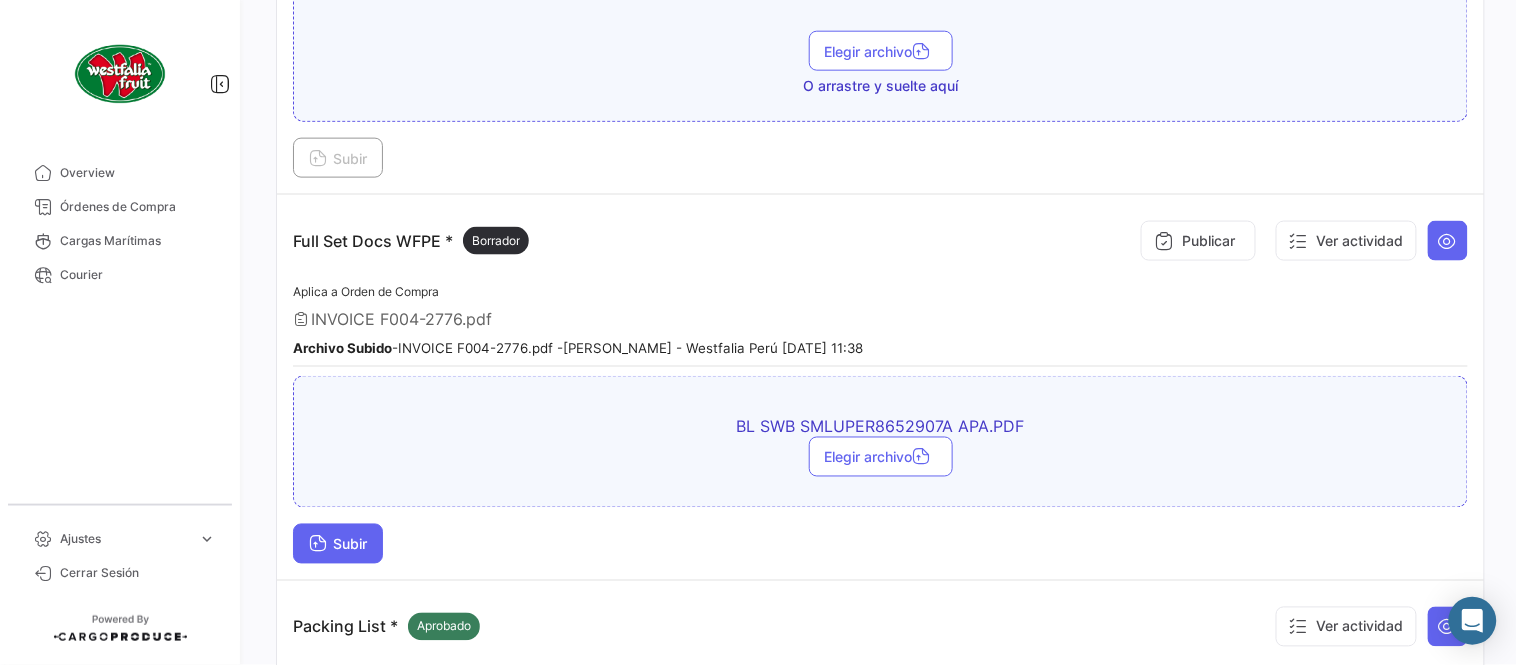 click on "Subir" at bounding box center [338, 544] 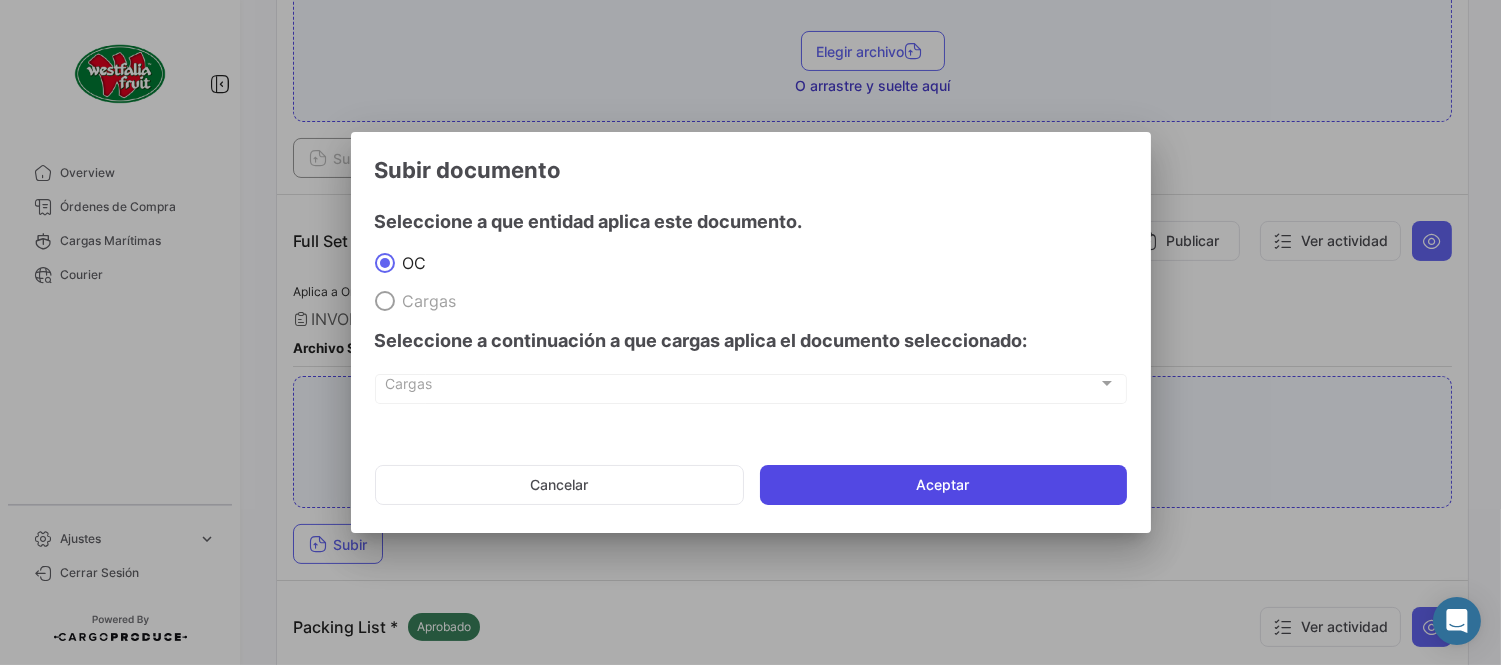 click on "Aceptar" 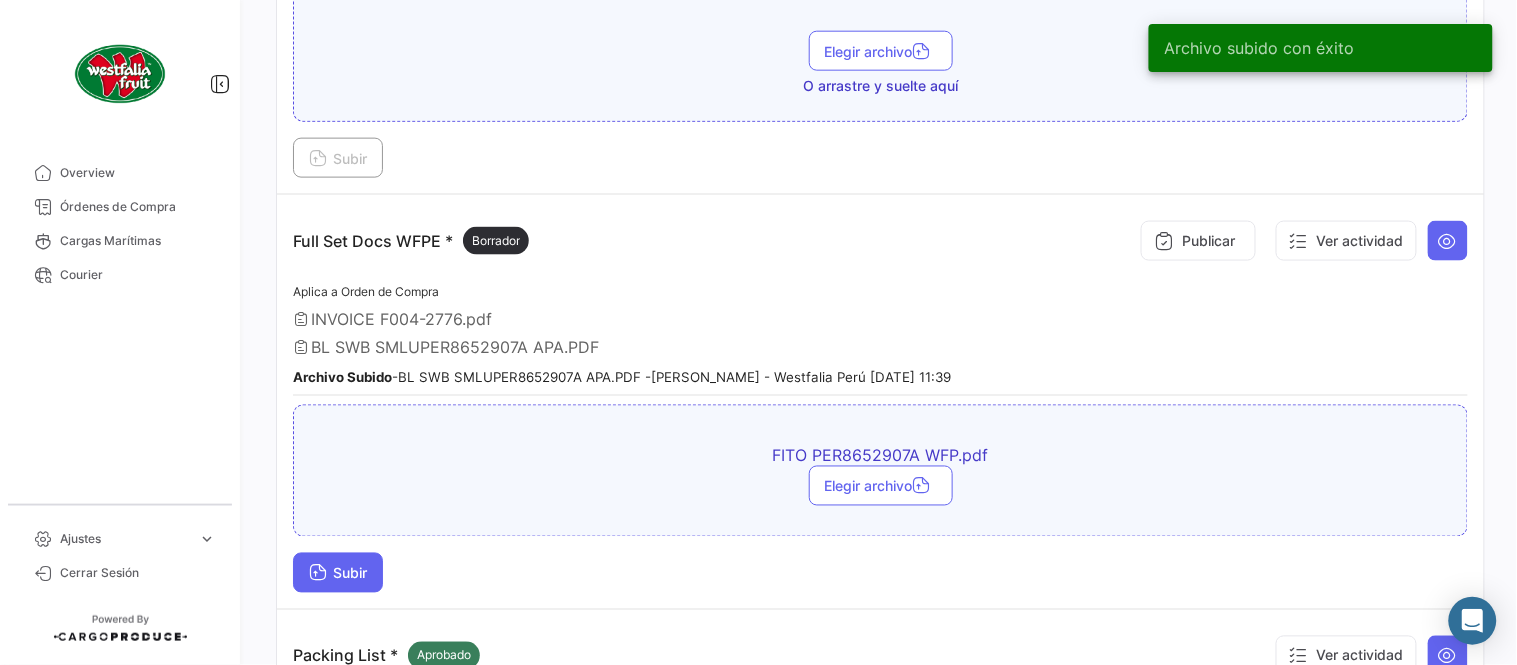 click on "Subir" at bounding box center (338, 573) 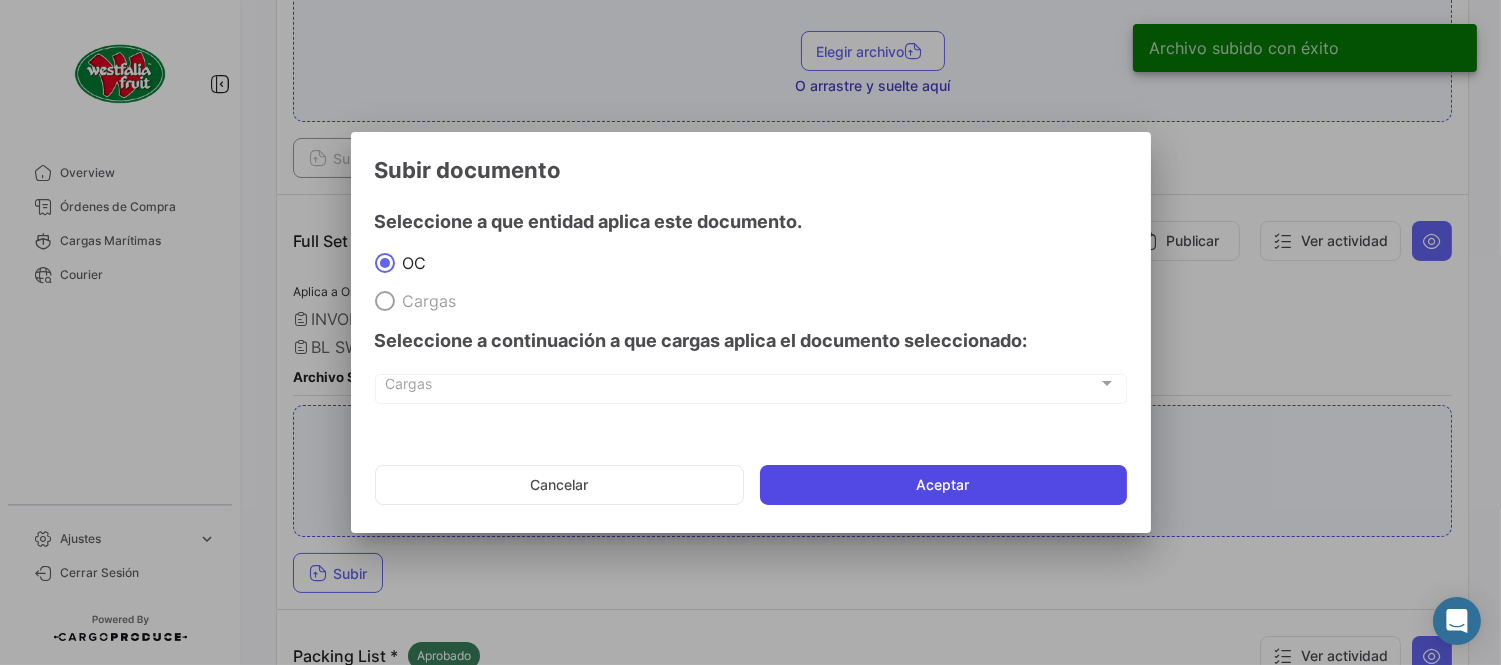 click on "Aceptar" 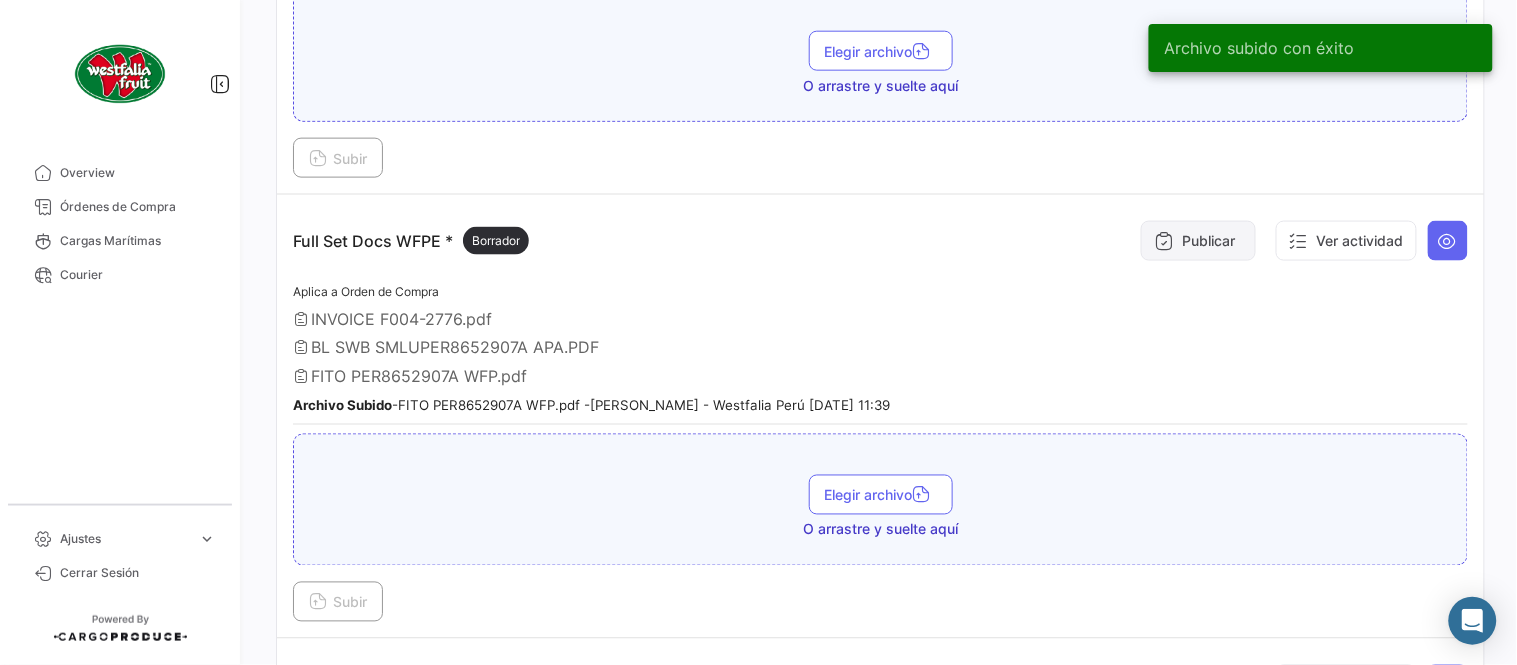 click on "Publicar" at bounding box center (1198, 241) 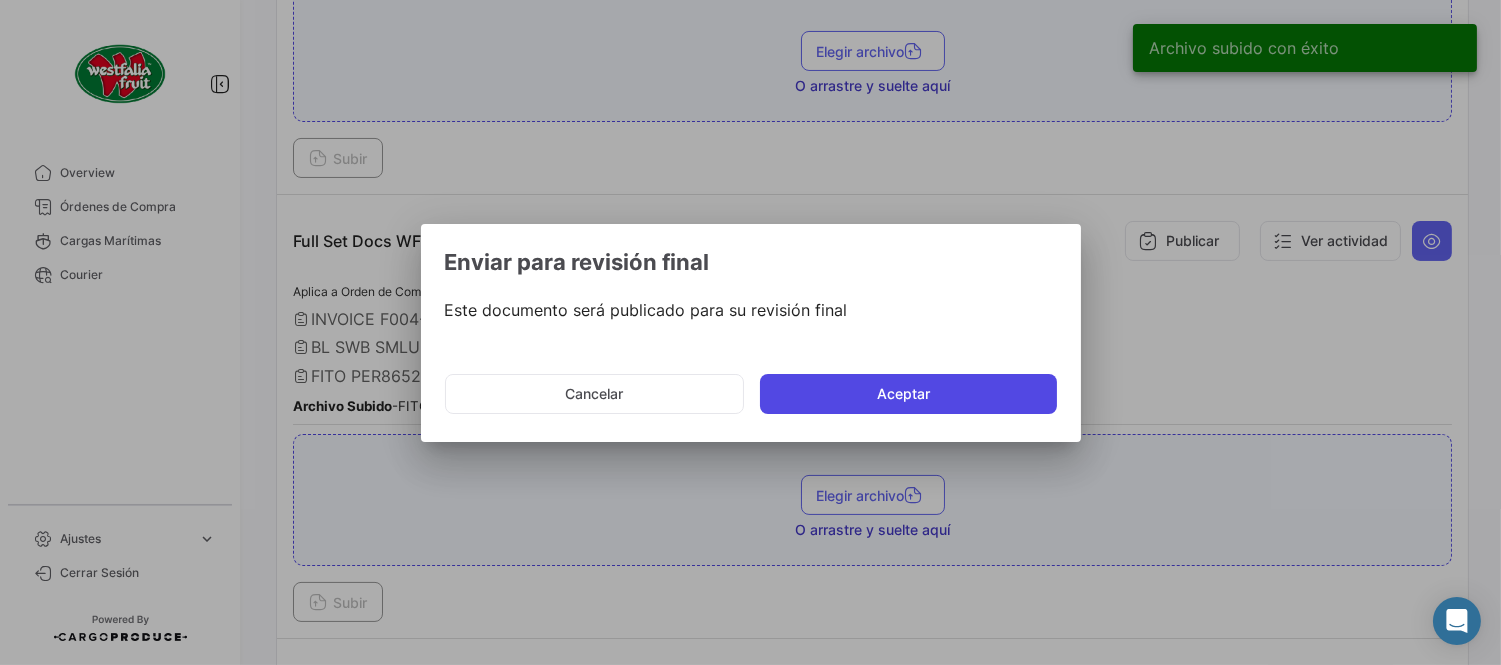 click on "Aceptar" 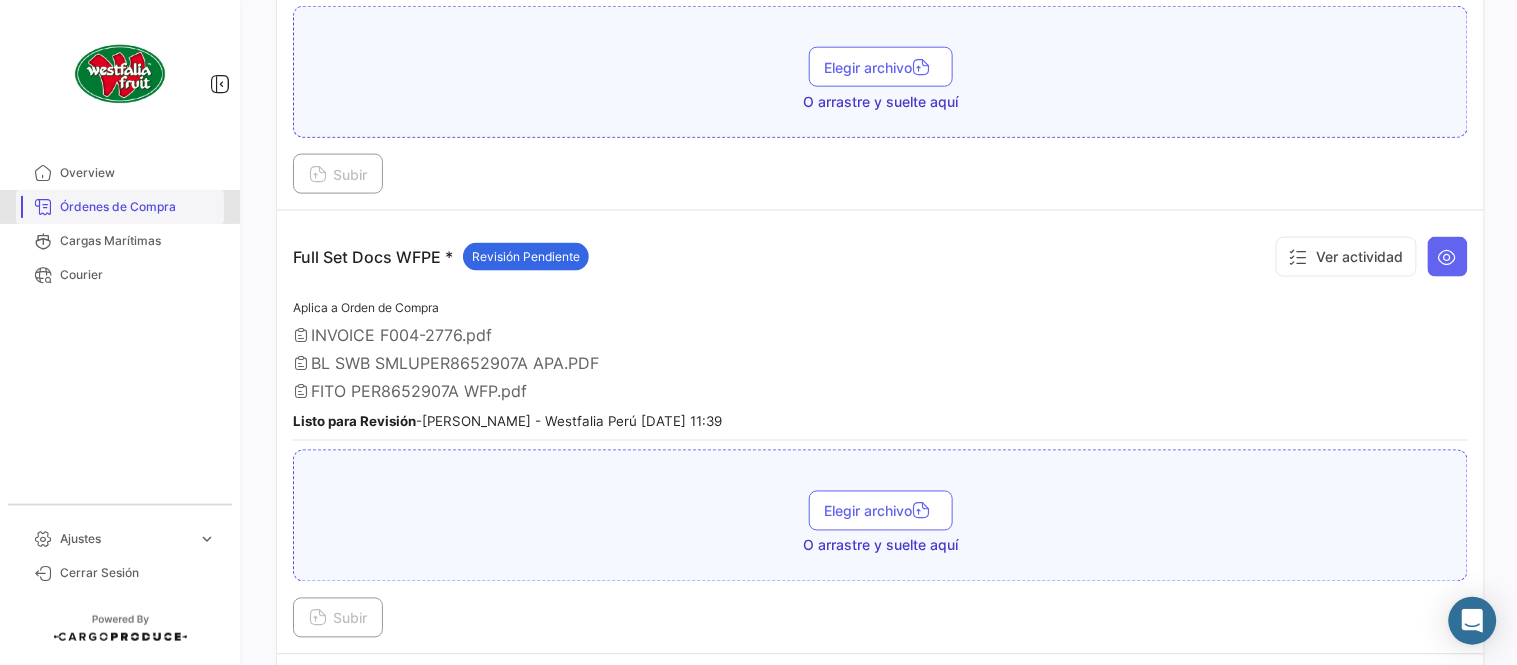 click on "Órdenes de Compra" at bounding box center (138, 207) 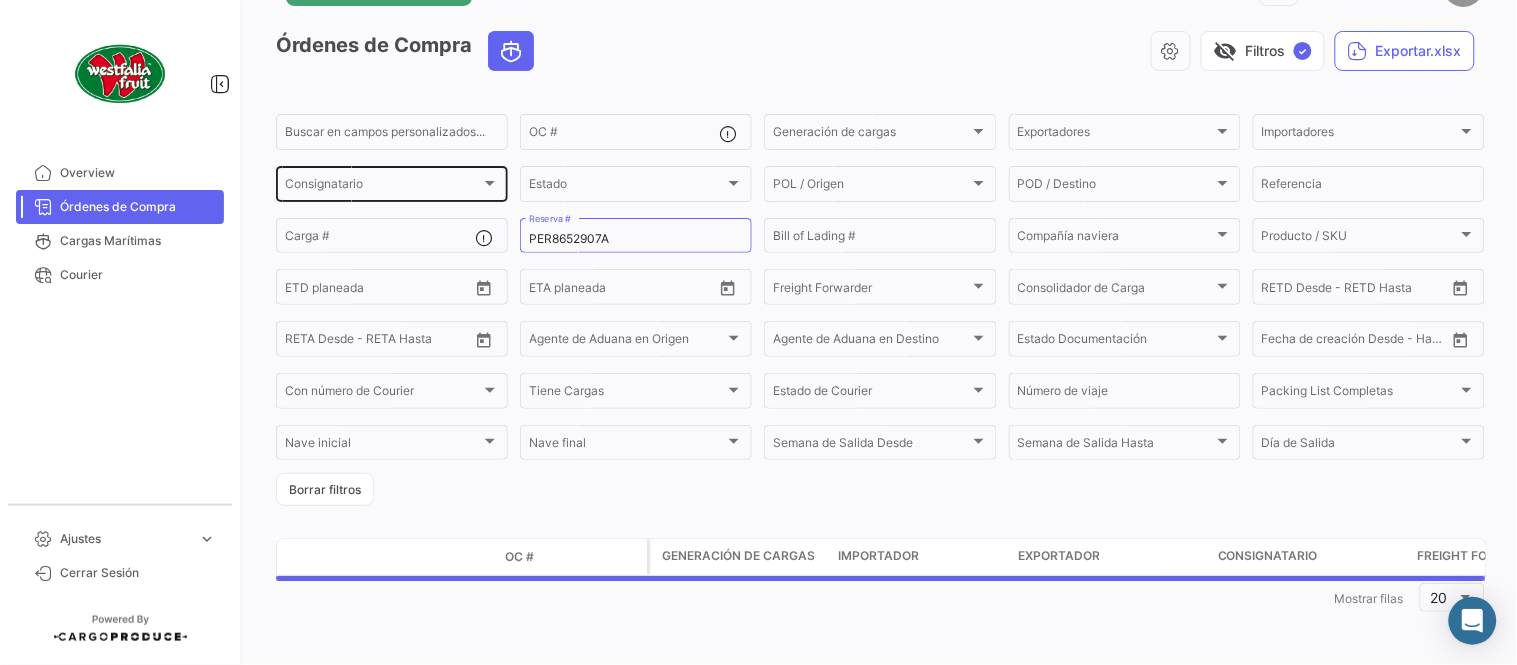 scroll, scrollTop: 0, scrollLeft: 0, axis: both 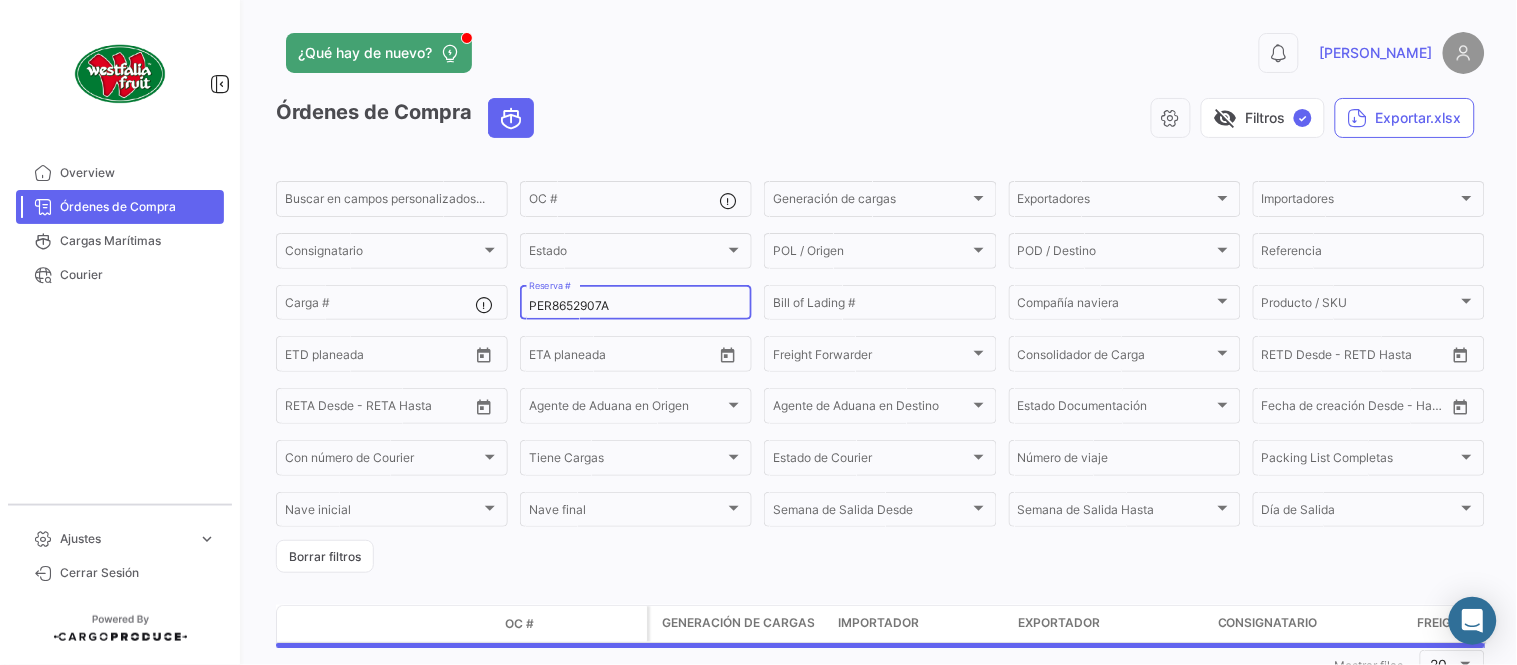 click on "PER8652907A" at bounding box center [636, 306] 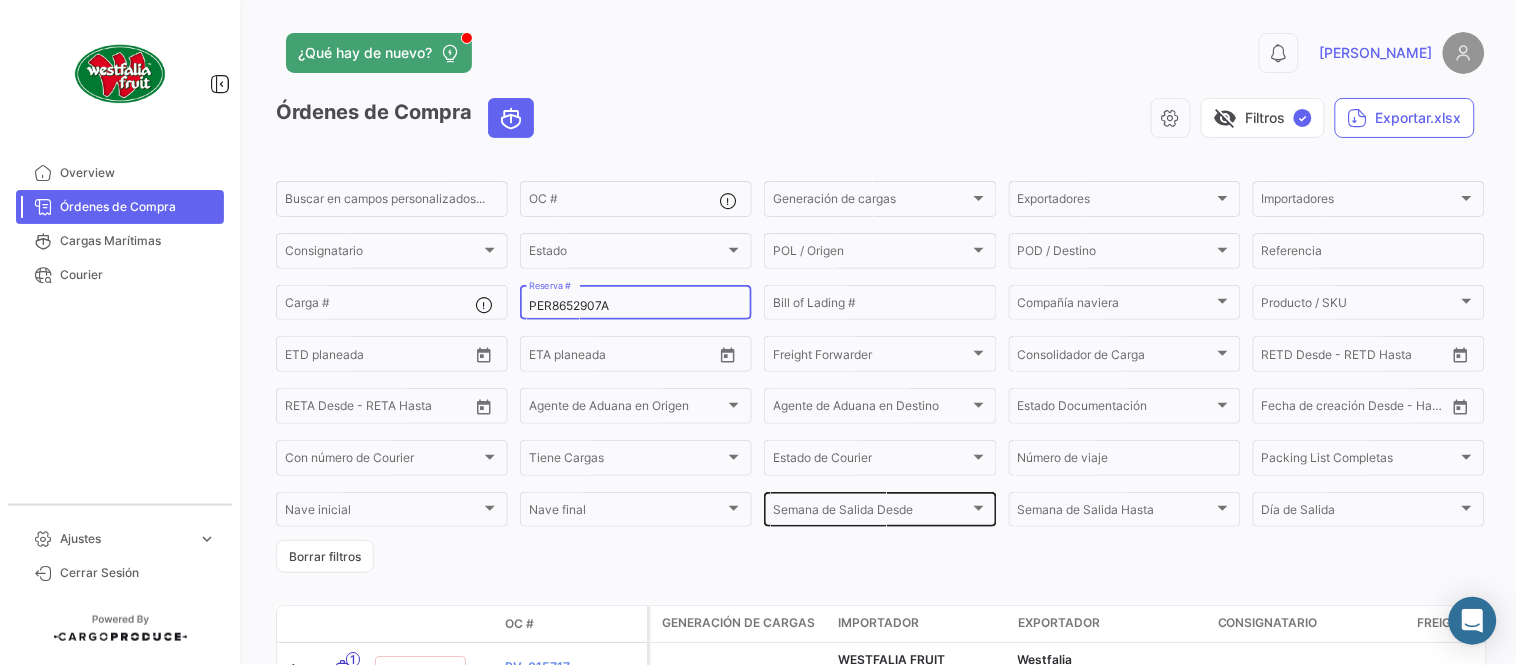 paste on "30420364" 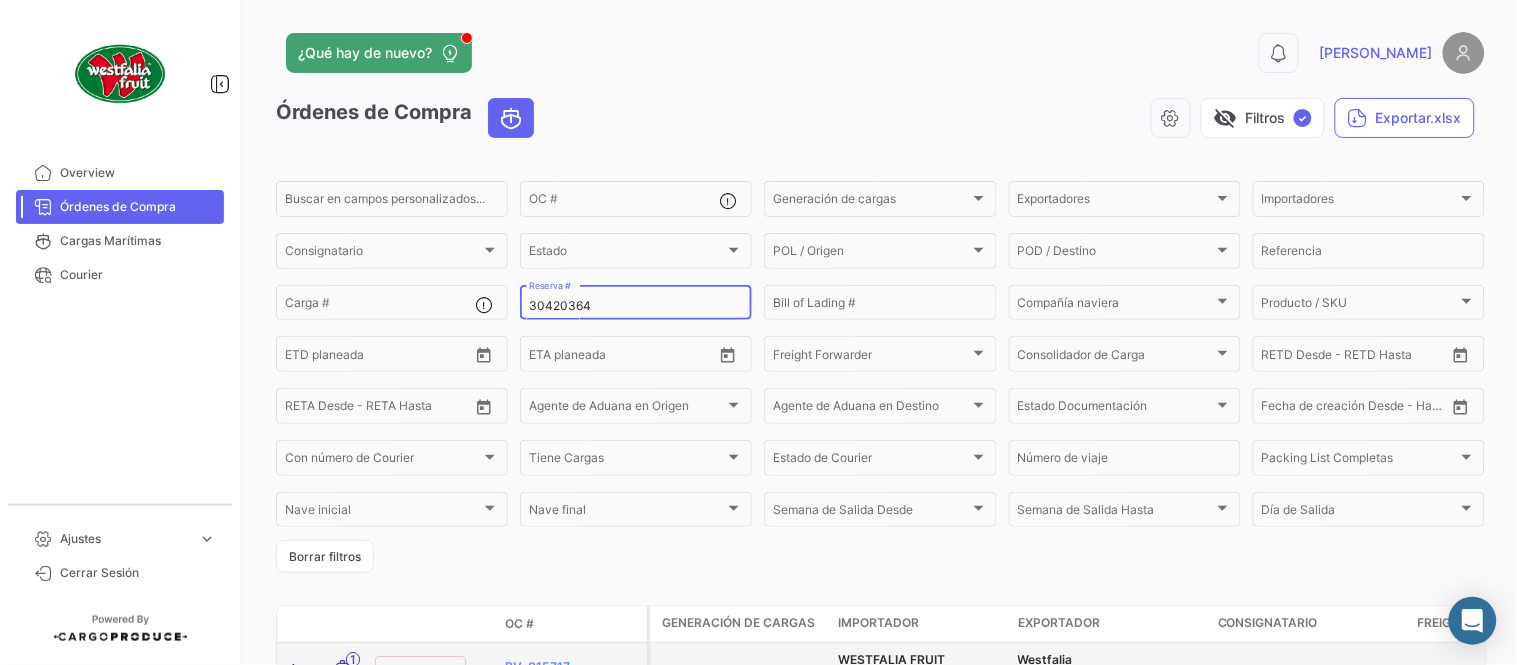 type on "30420364" 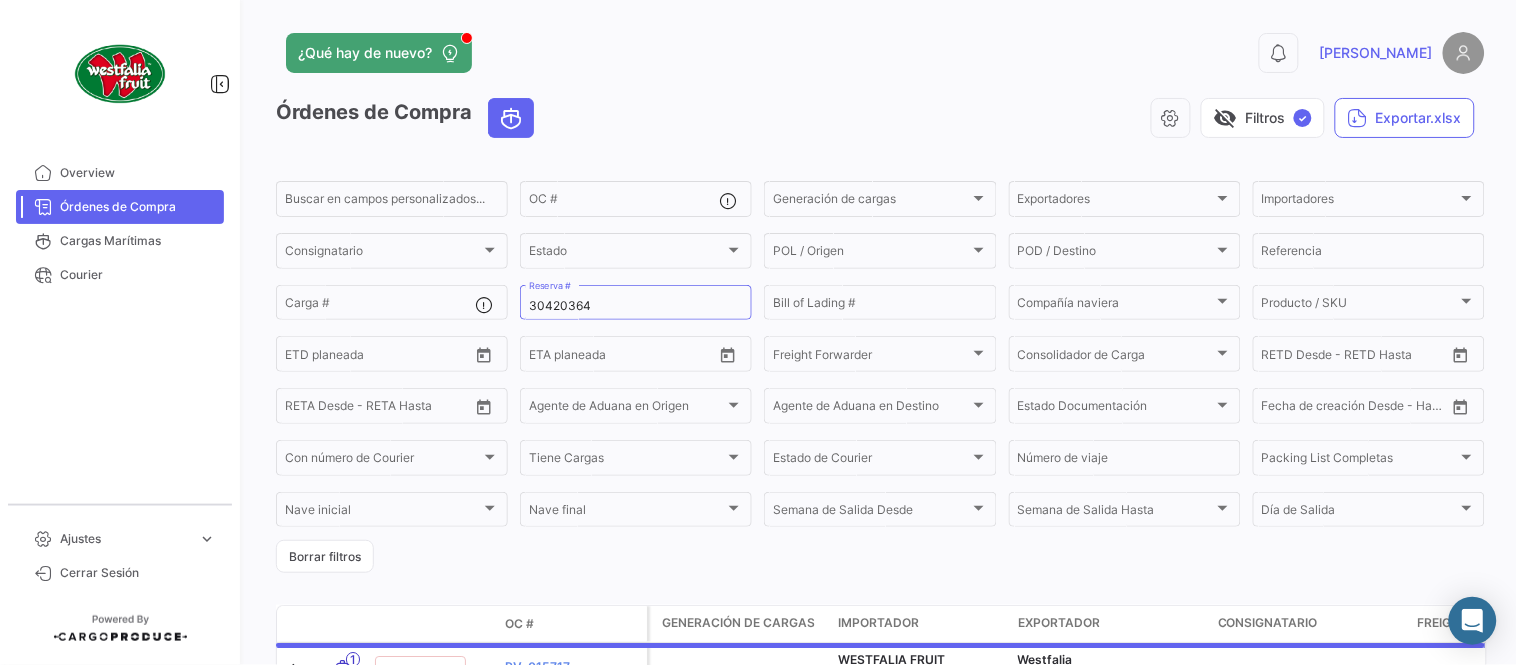 click on "¿Qué hay de nuevo?" 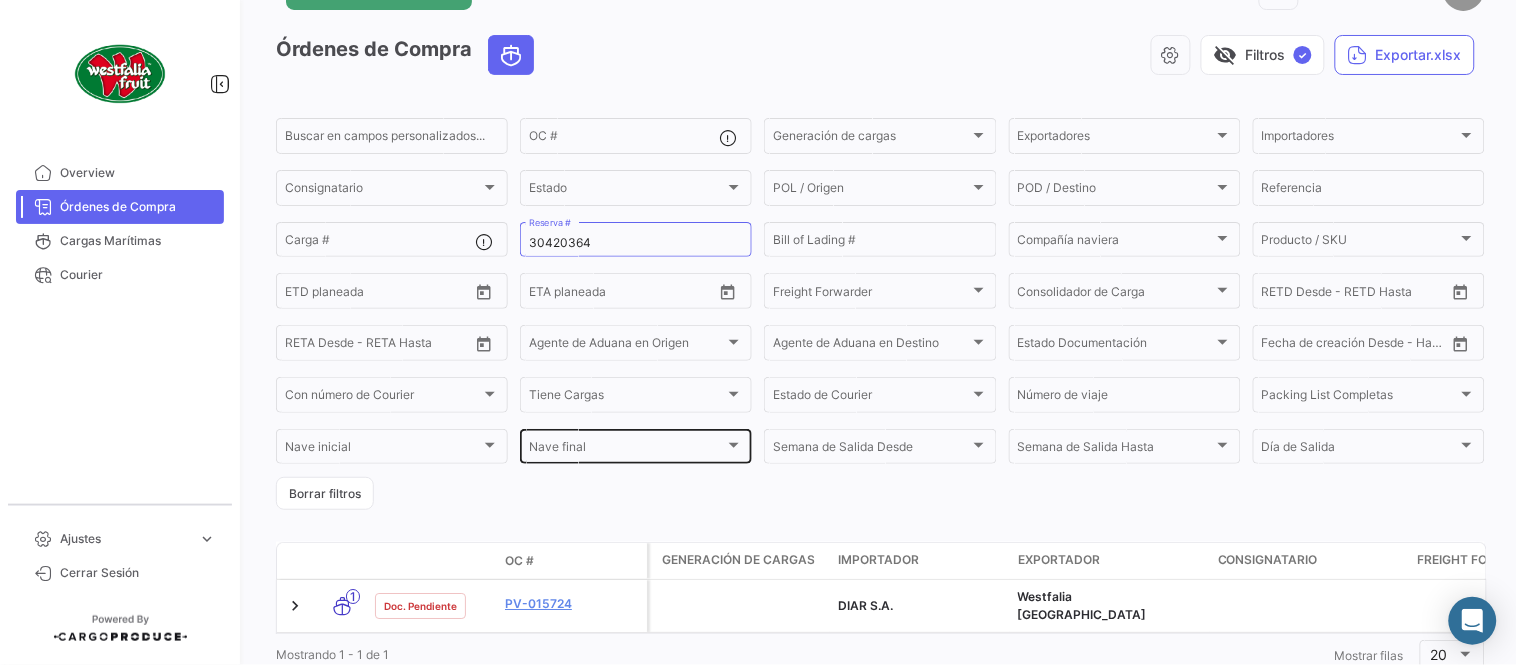 scroll, scrollTop: 128, scrollLeft: 0, axis: vertical 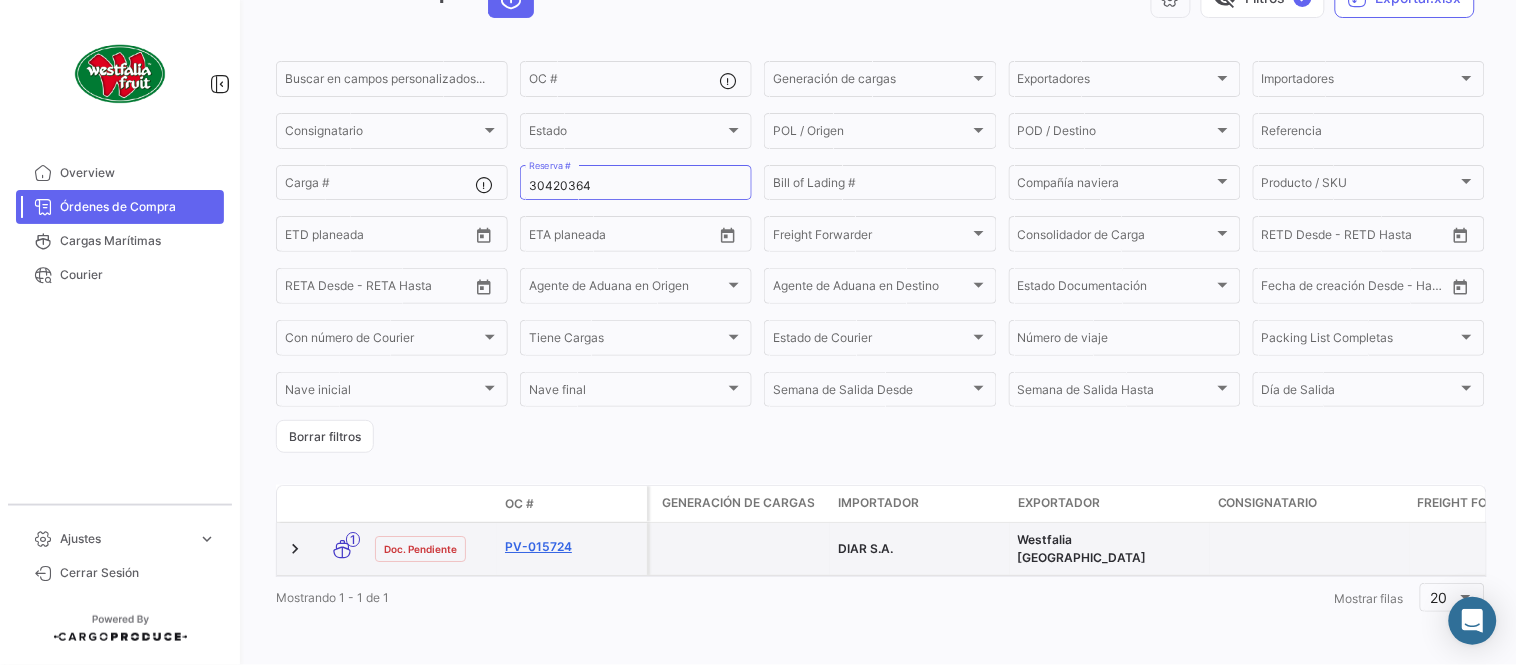 click on "PV-015724" 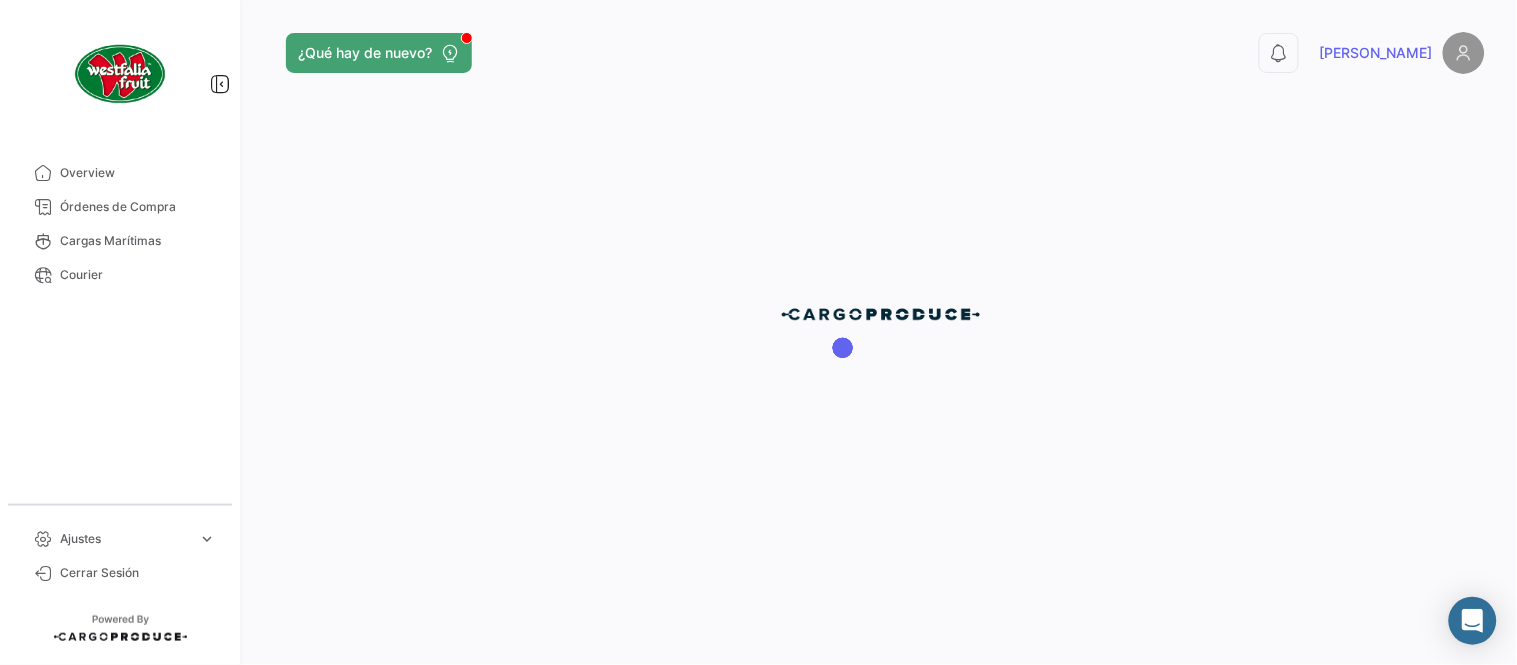 scroll, scrollTop: 0, scrollLeft: 0, axis: both 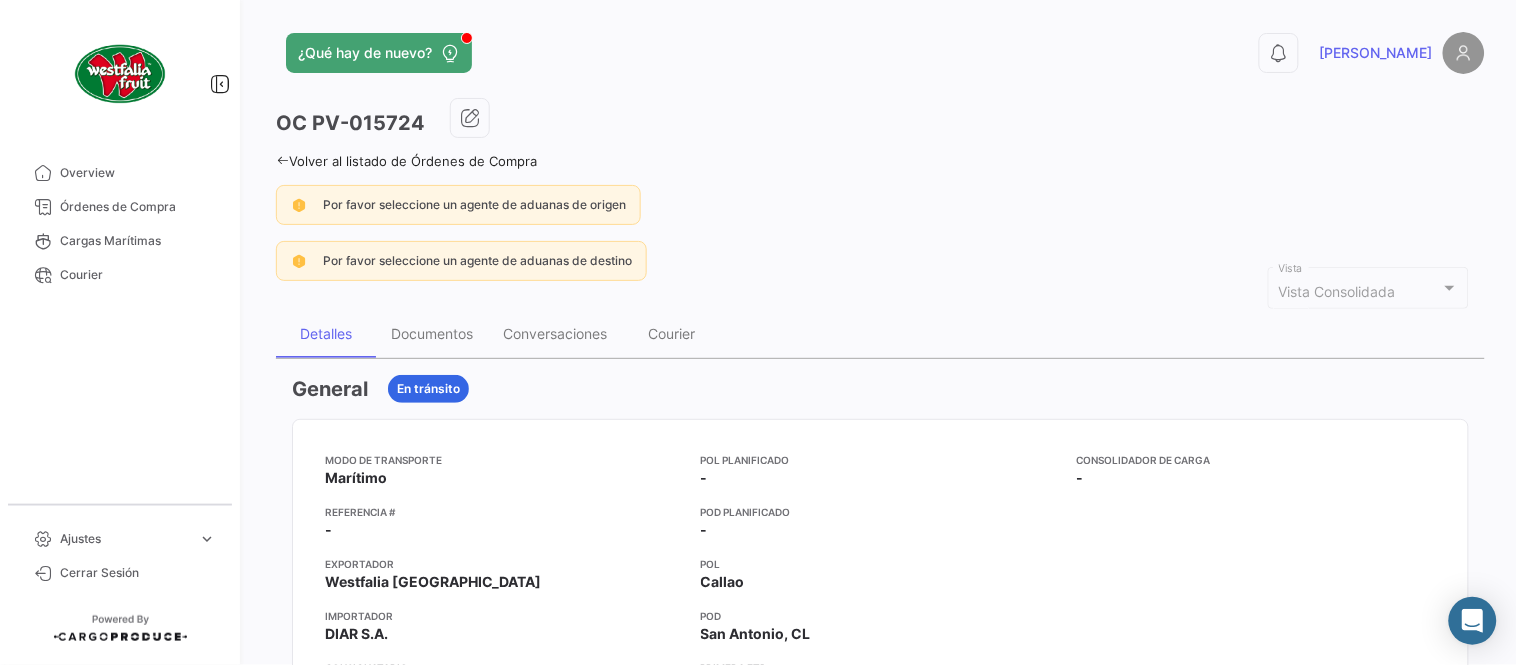 click on "OC
PV-015724  Volver al listado de Órdenes de Compra  Por favor seleccione un agente de aduanas de origen Por favor seleccione un agente de aduanas de destino Vista Consolidada Vista Detalles Documentos Conversaciones Courier General  En tránsito  Modo de Transporte
Marítimo  Referencia #
-  Exportador
Westfalia Perú  Importador
DIAR S.A.  Consignatario
-  Agente de Aduana en Origen
-  Agente de Aduana en Destino
-  POL Planificado
-   POD Planificado
-   POL
Callao  POD
[GEOGRAPHIC_DATA][PERSON_NAME], CL  Primera ETD
[DATE] 17:00
Primera ETA
[DATE] 23:00
Semana de Salida
28 - 2025  Día de Salida
[DATE]  Consolidador de Carga
-  Temperatura
-  AC
-  Productos/SKU Solicitados Nombre del SKU Código de SKU Moneda  Precio por Cajas   Cantidad [PERSON_NAME]  Subtotal  Palta - Frescos Palta Exportable  USD 0  1  USD 0.00 Numero [PERSON_NAME]  1  Precio Total  USD   0.00  Generación de cargas por Reserva/BL No hay envíos para mostrar Cargas Carga # ETD ETA" 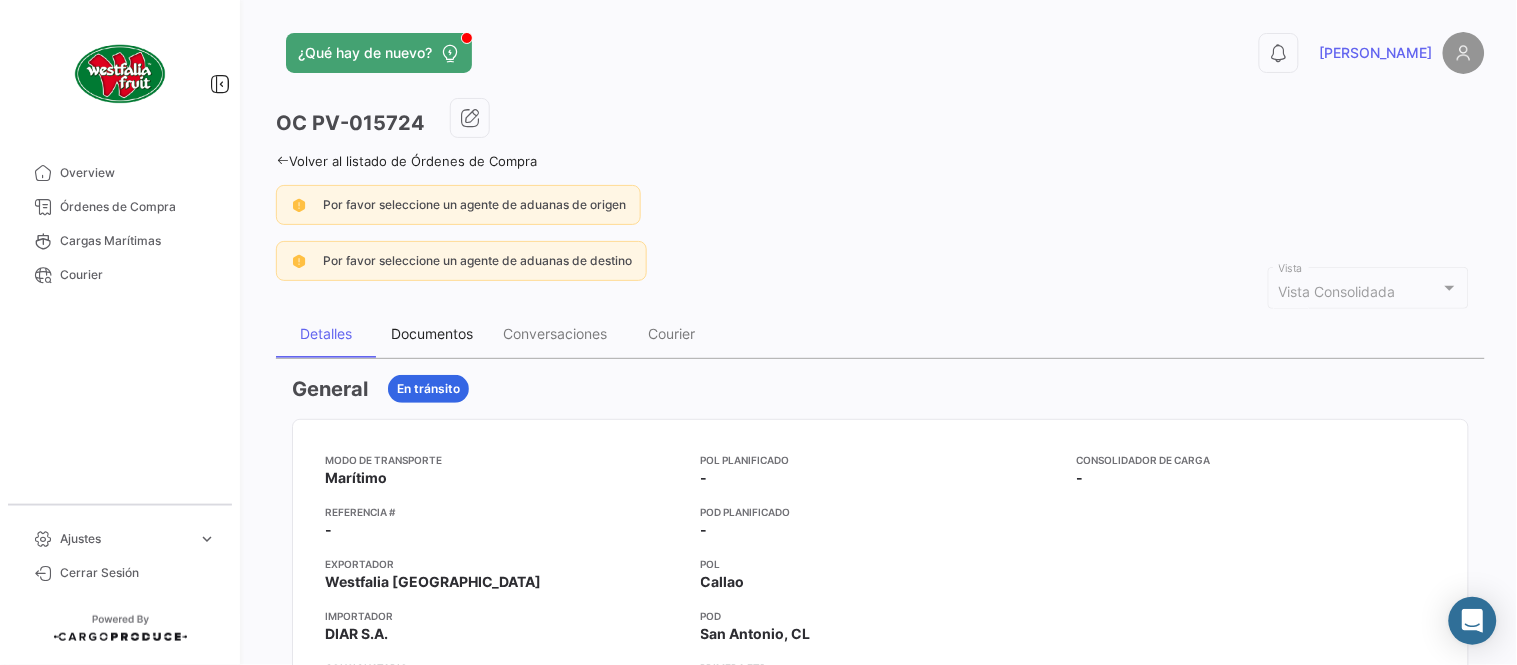 click on "Documentos" at bounding box center [432, 333] 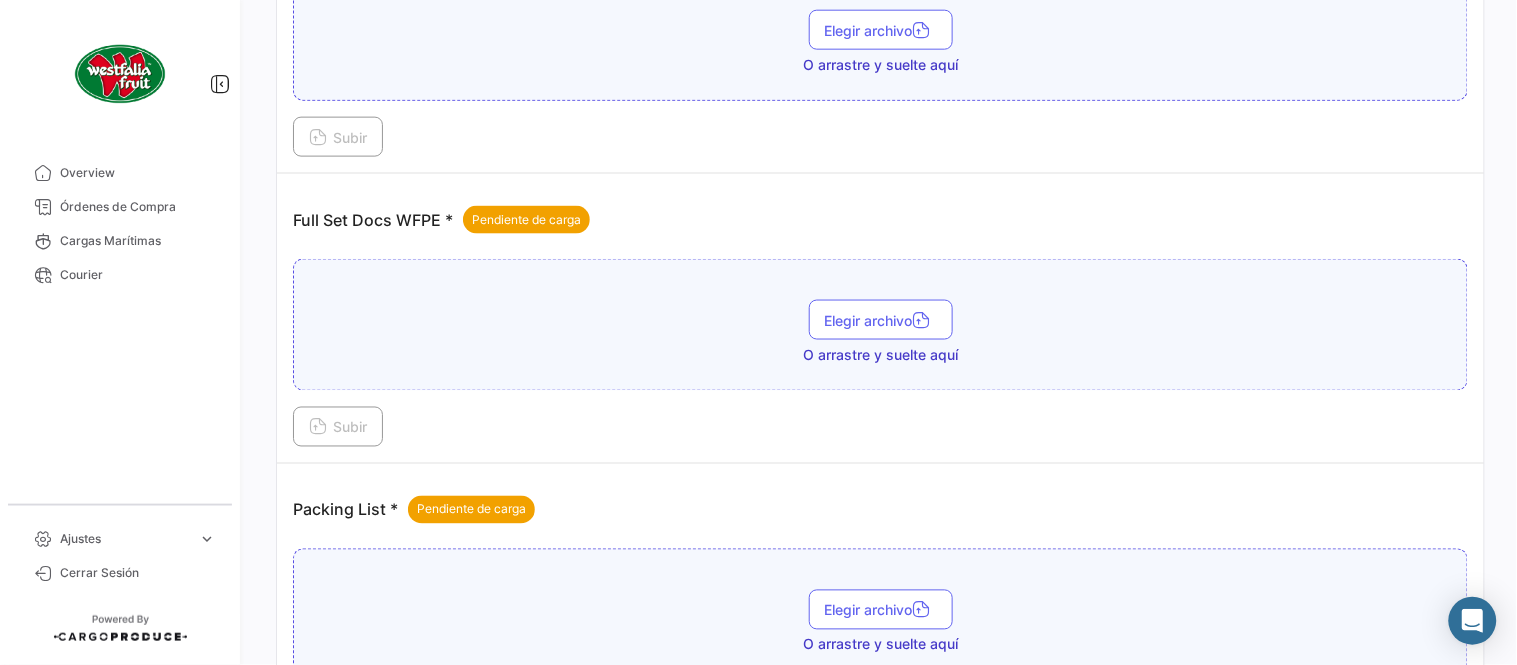 scroll, scrollTop: 806, scrollLeft: 0, axis: vertical 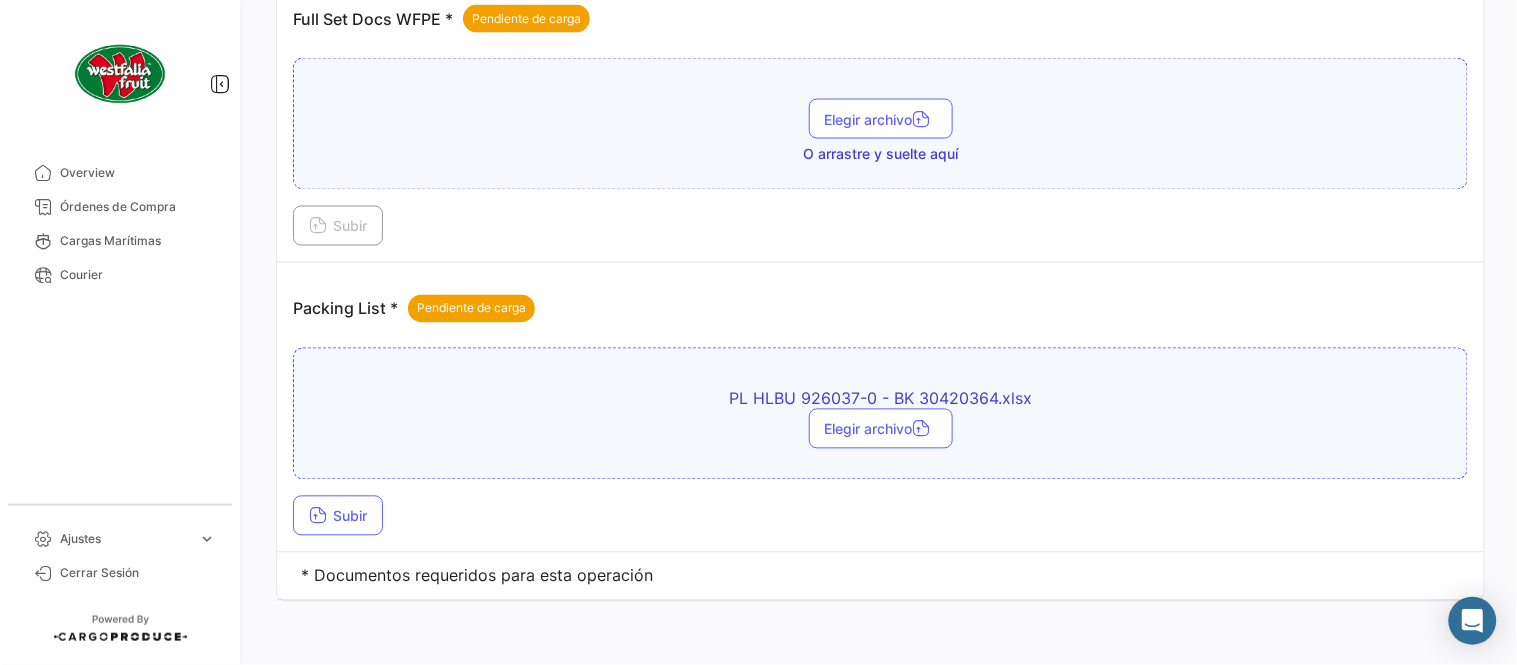 click on "Packing List *   Pendiente de carga   PL HLBU 926037-0 - BK 30420364.xlsx   Elegir archivo   Subir" at bounding box center [880, 408] 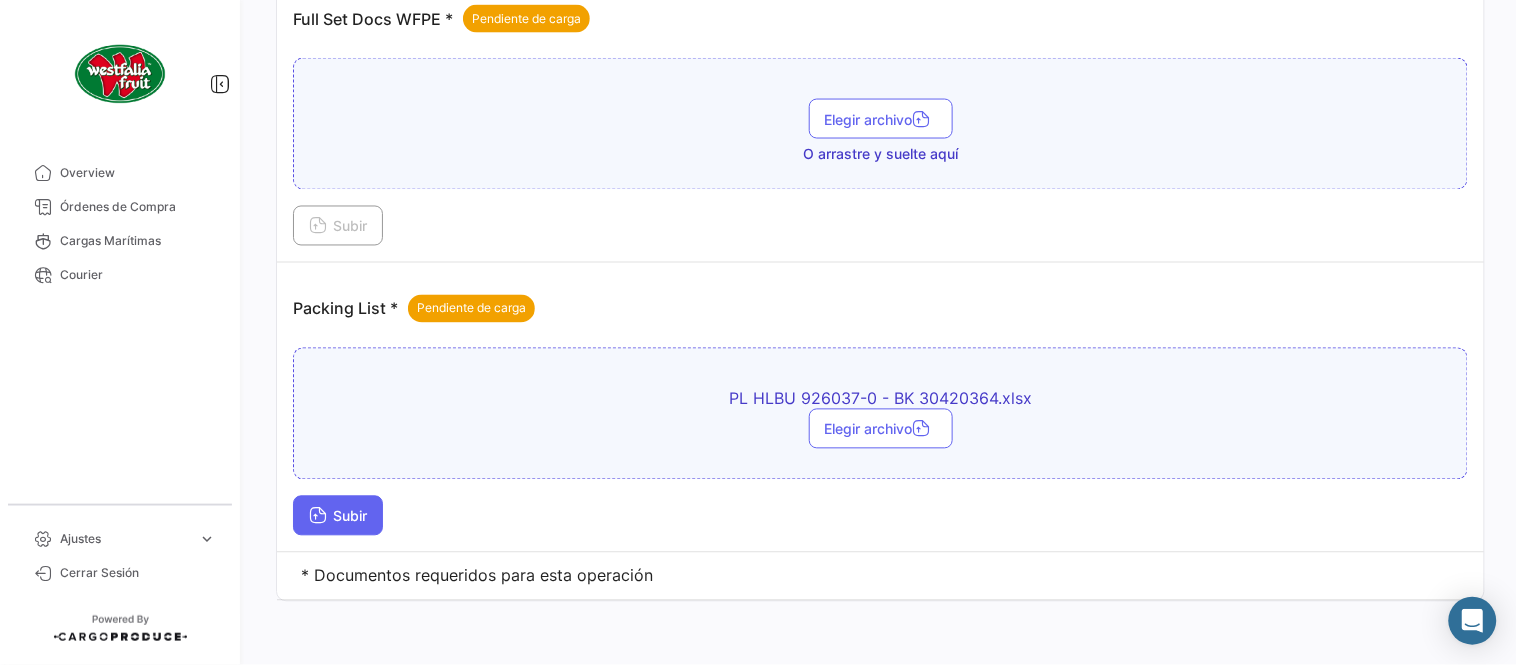 click on "Subir" at bounding box center [338, 516] 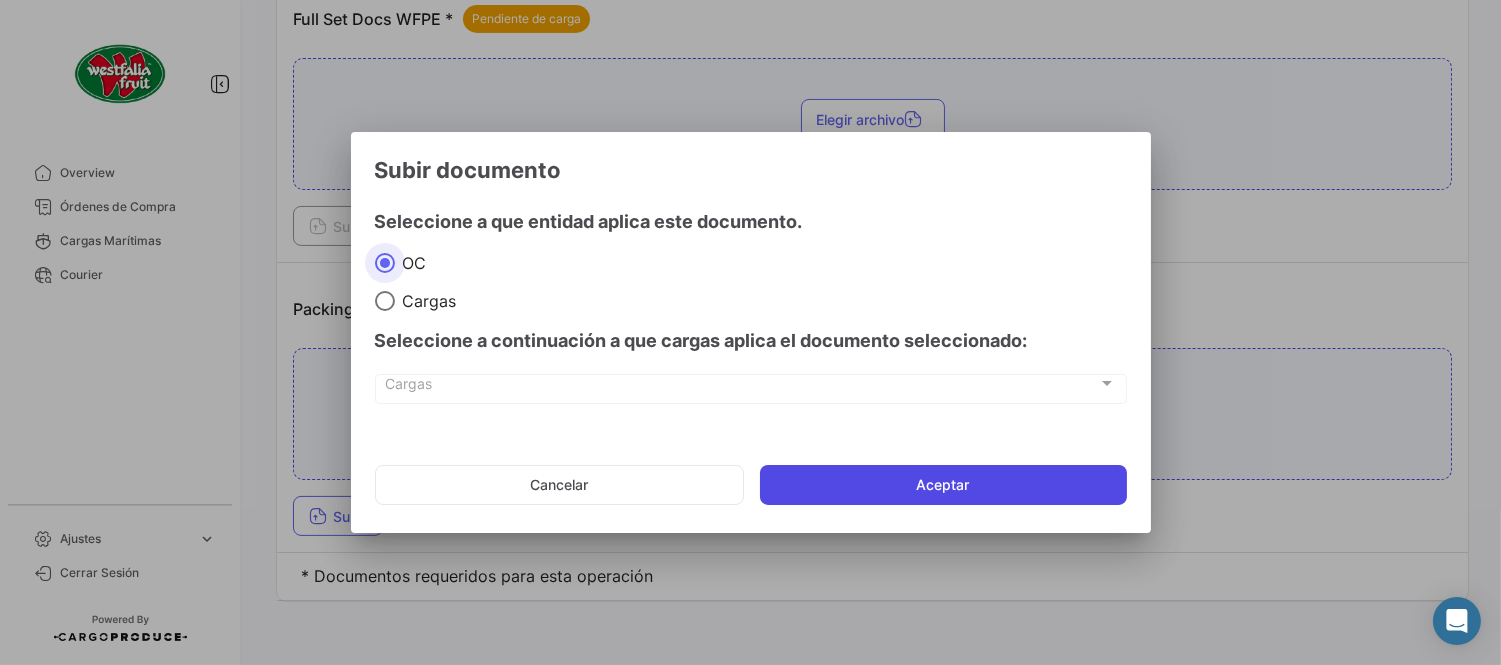 click on "Aceptar" 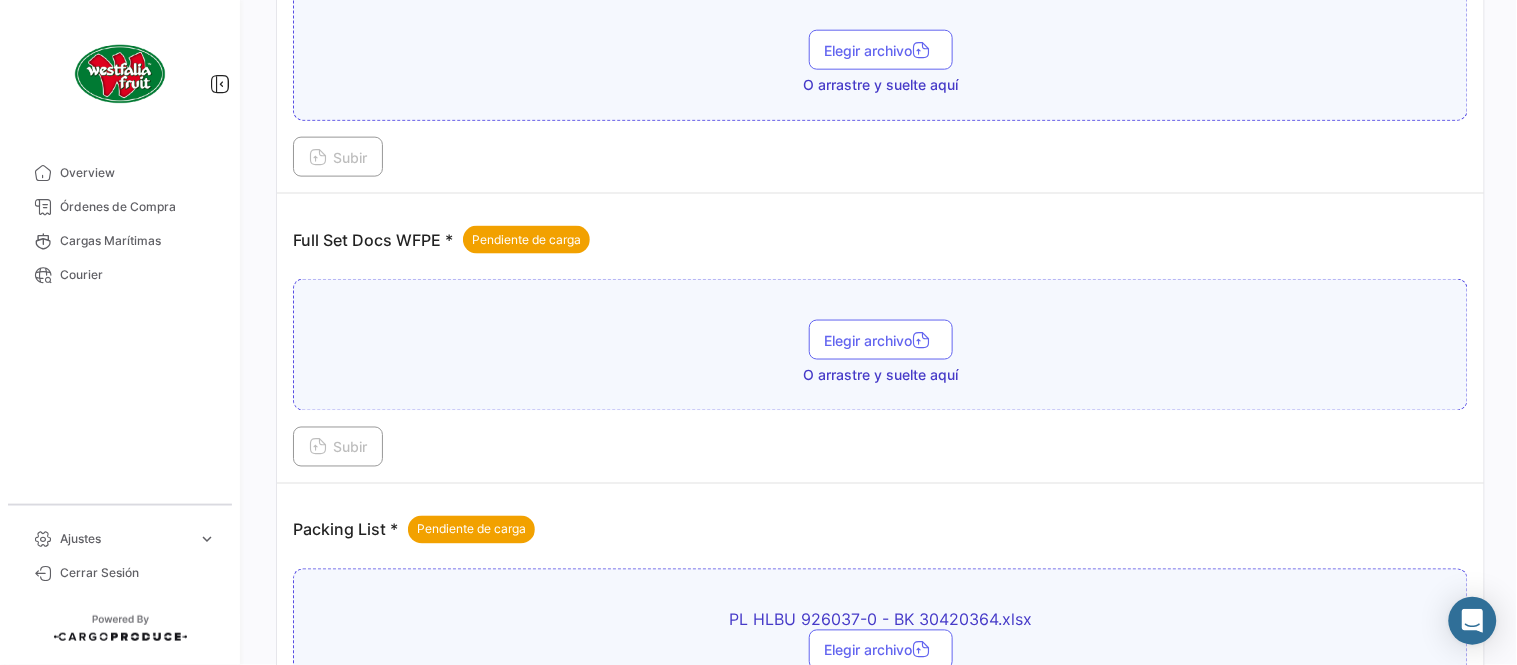 scroll, scrollTop: 584, scrollLeft: 0, axis: vertical 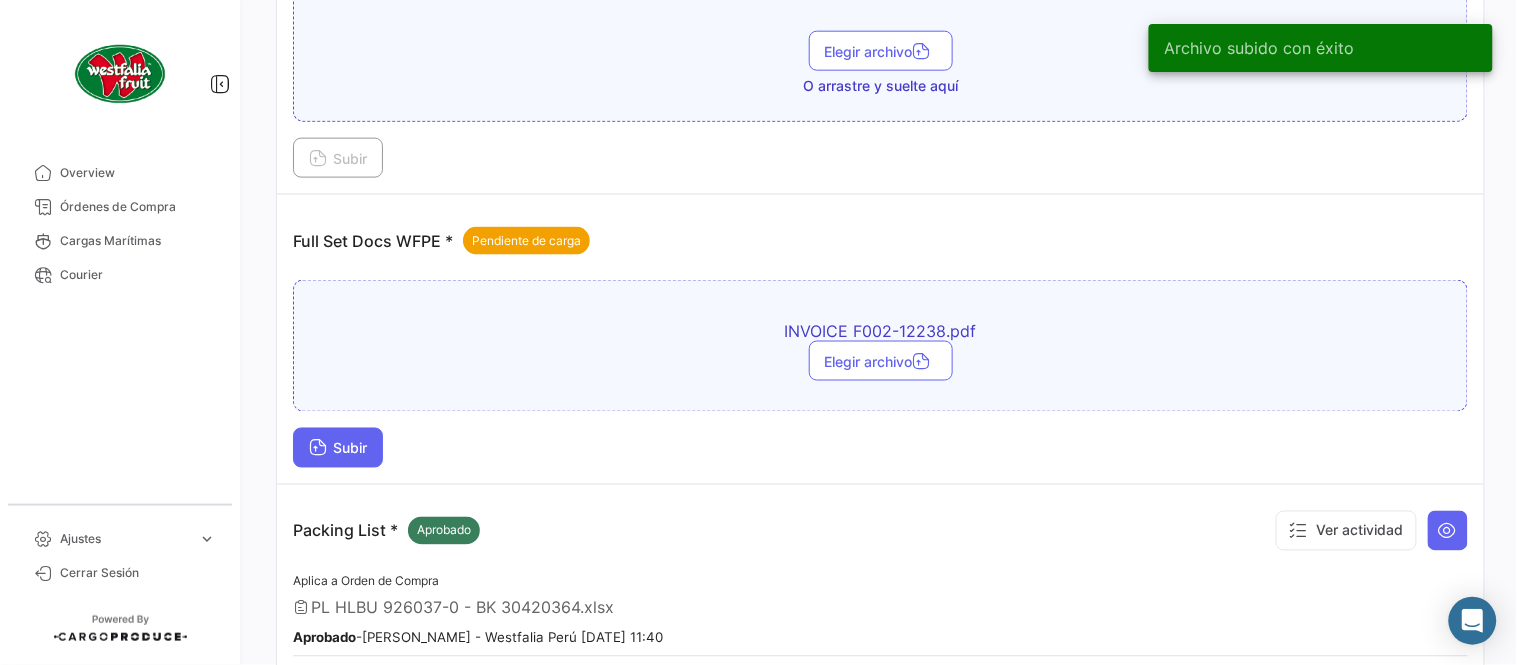 click on "Subir" at bounding box center [338, 448] 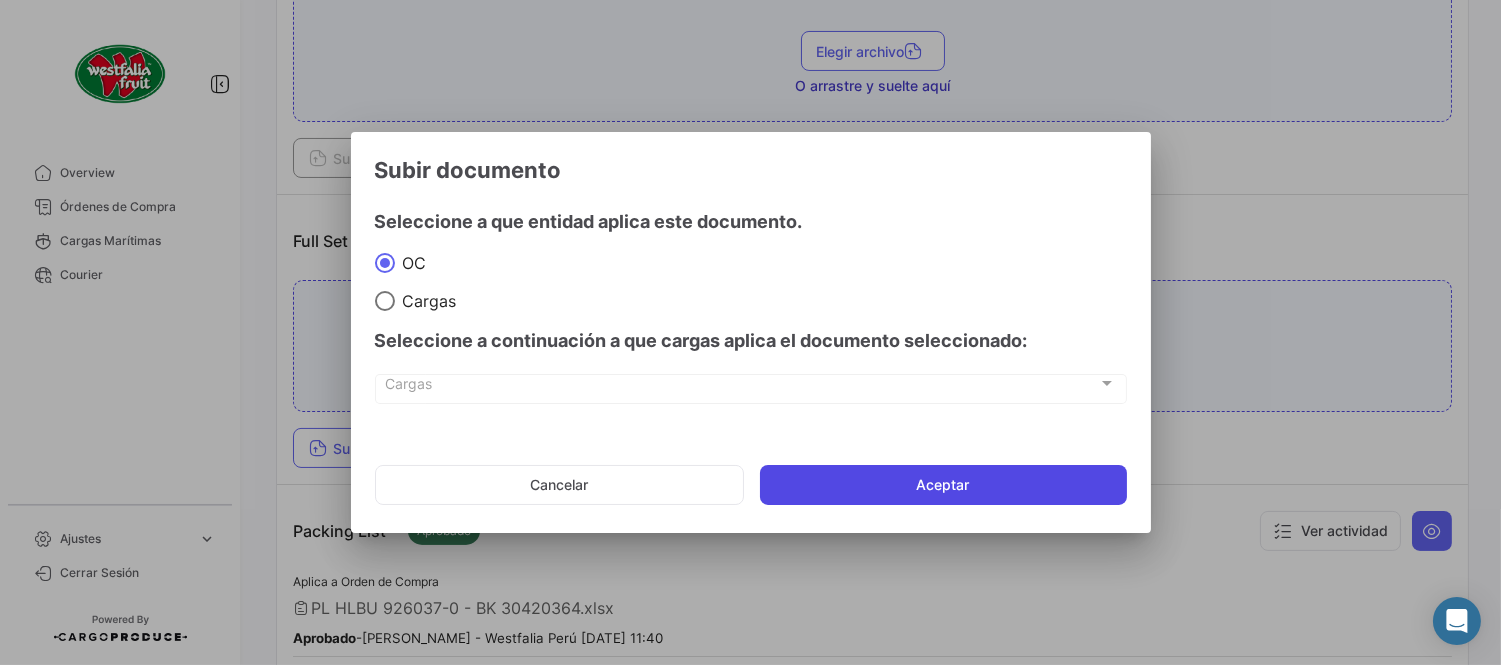click on "Aceptar" 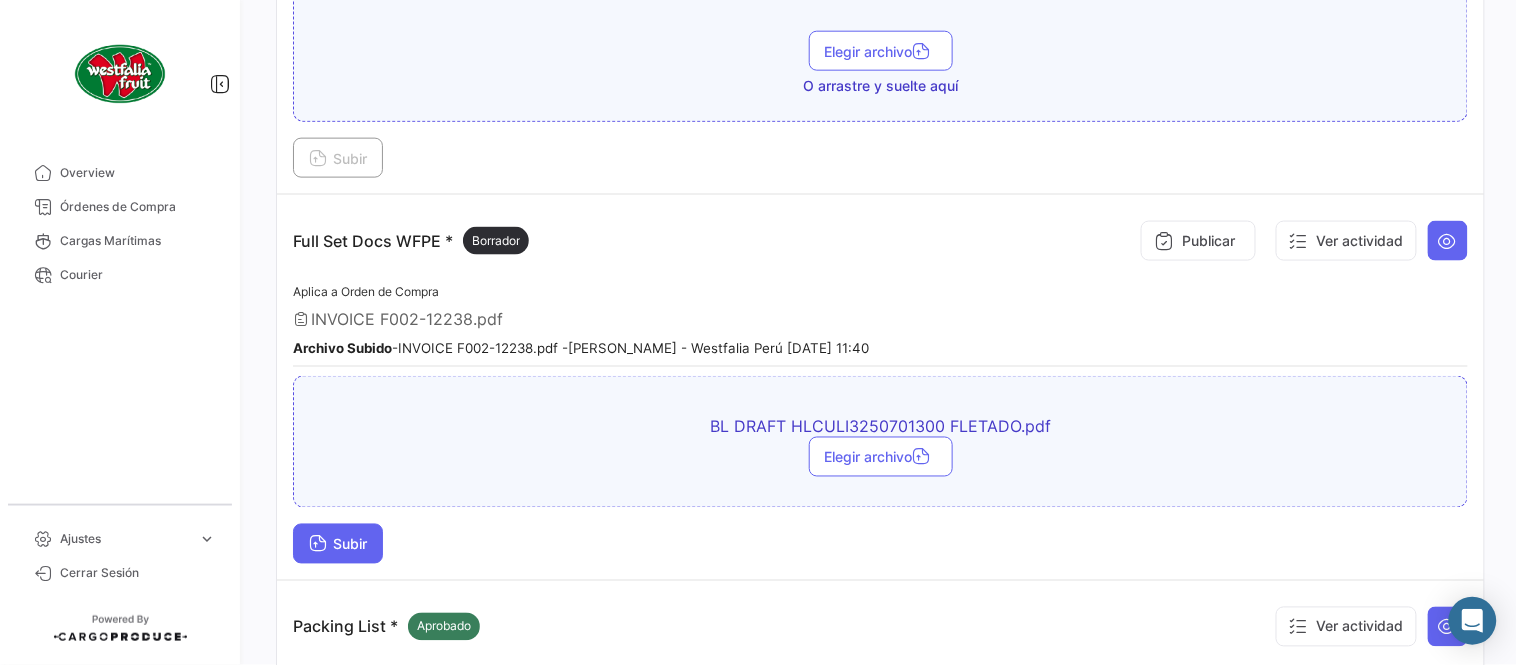 click on "Subir" at bounding box center (338, 544) 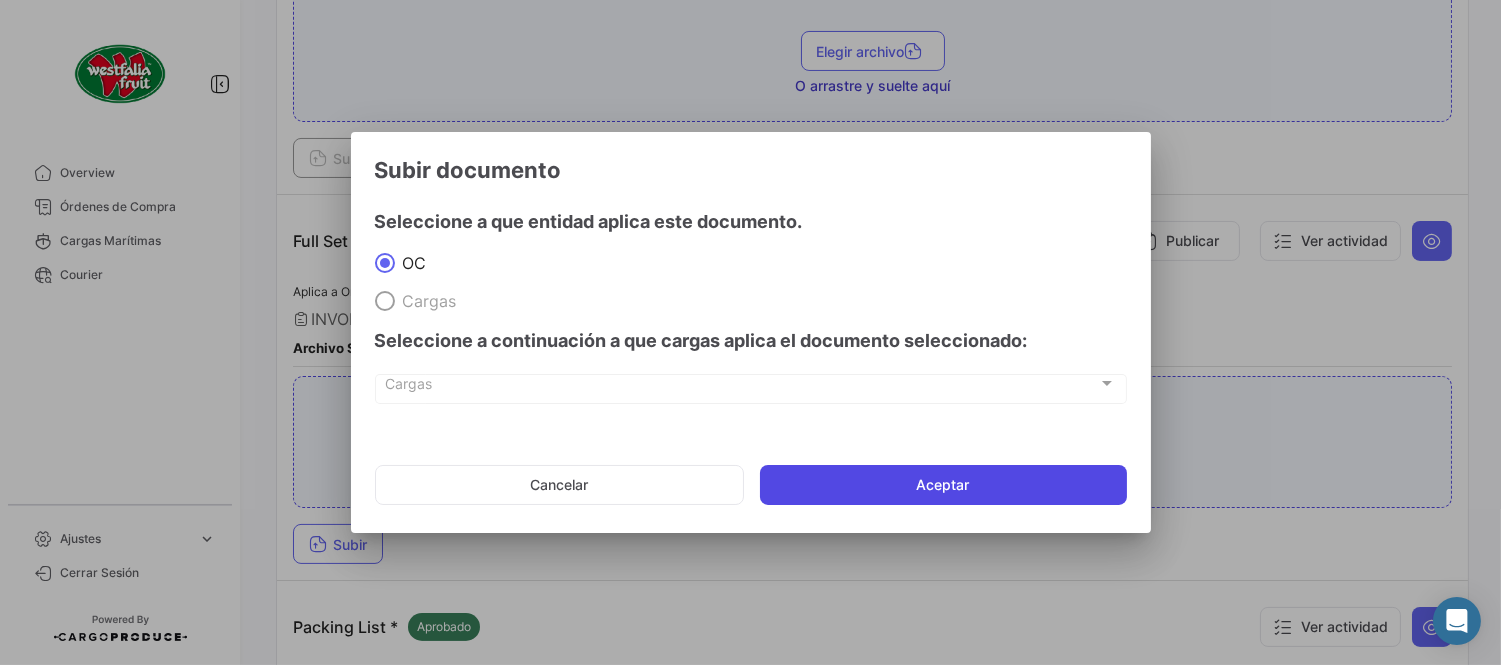 click on "Aceptar" 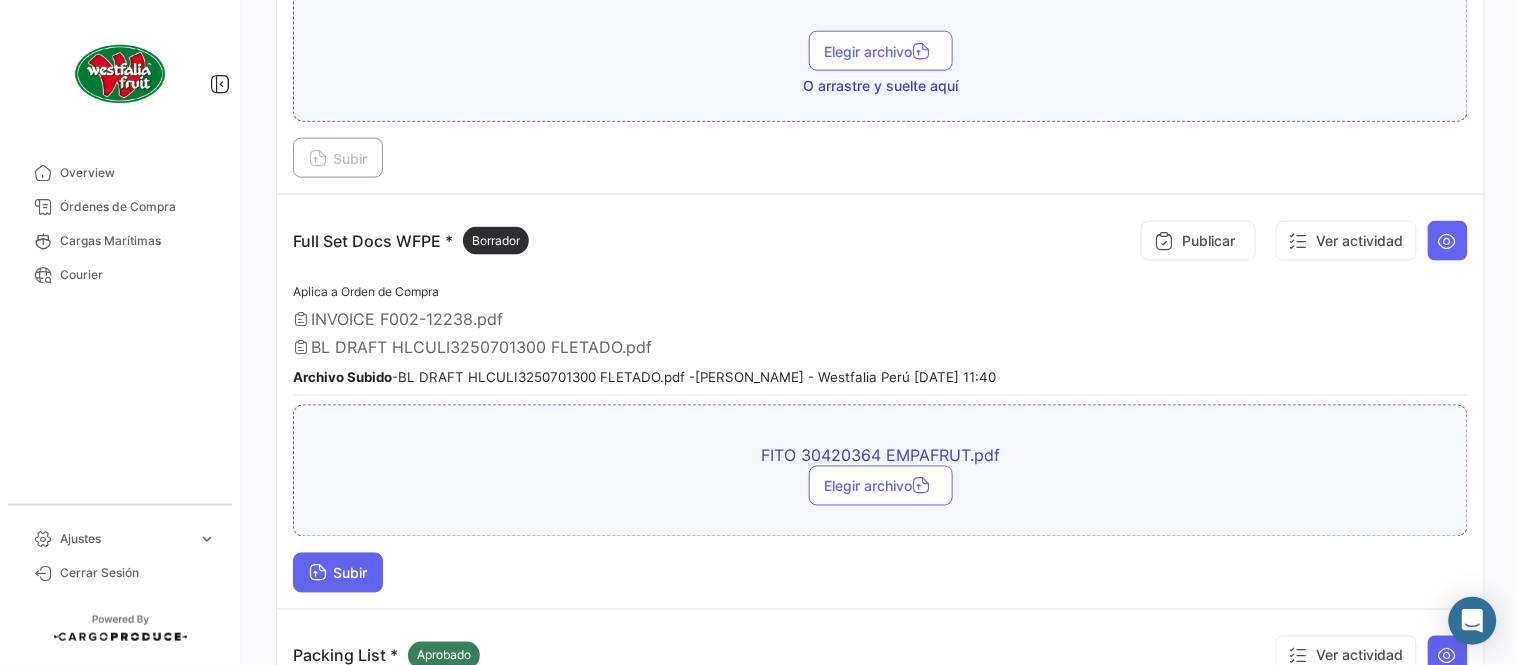 click on "Subir" at bounding box center (338, 573) 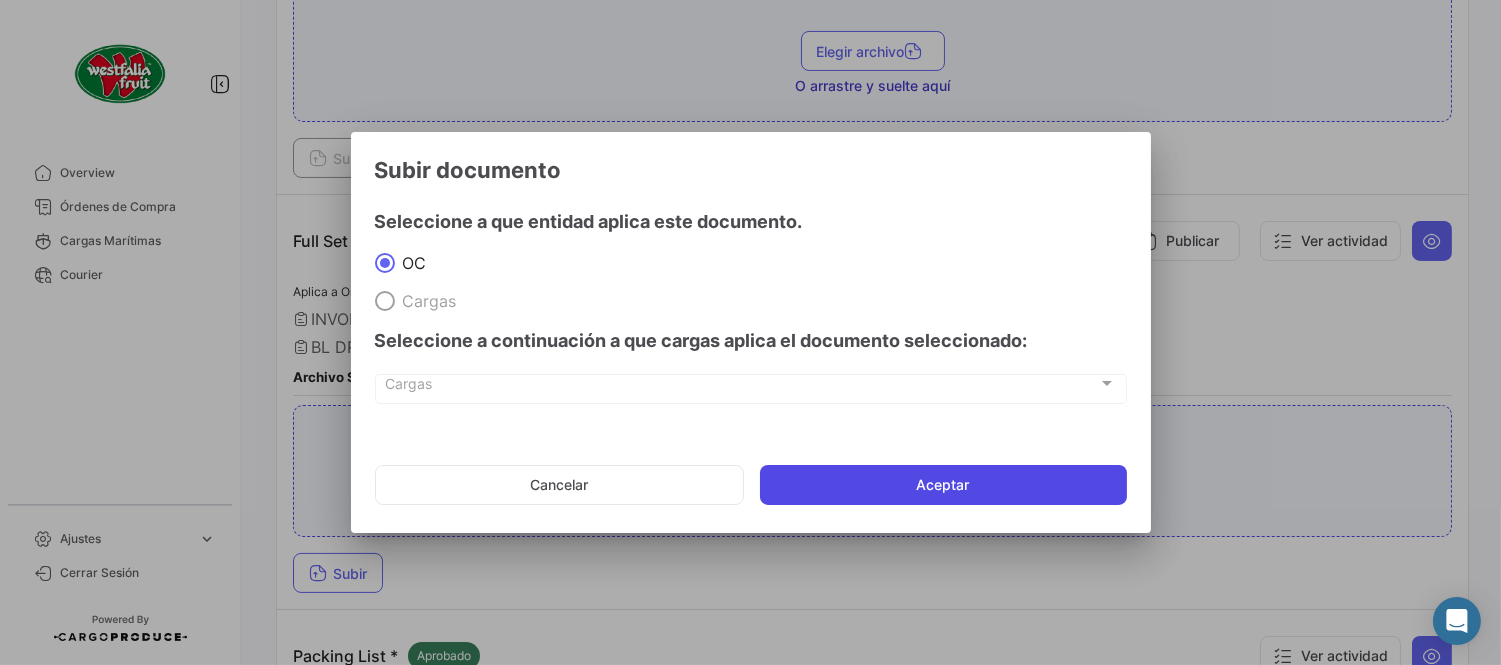click on "Aceptar" 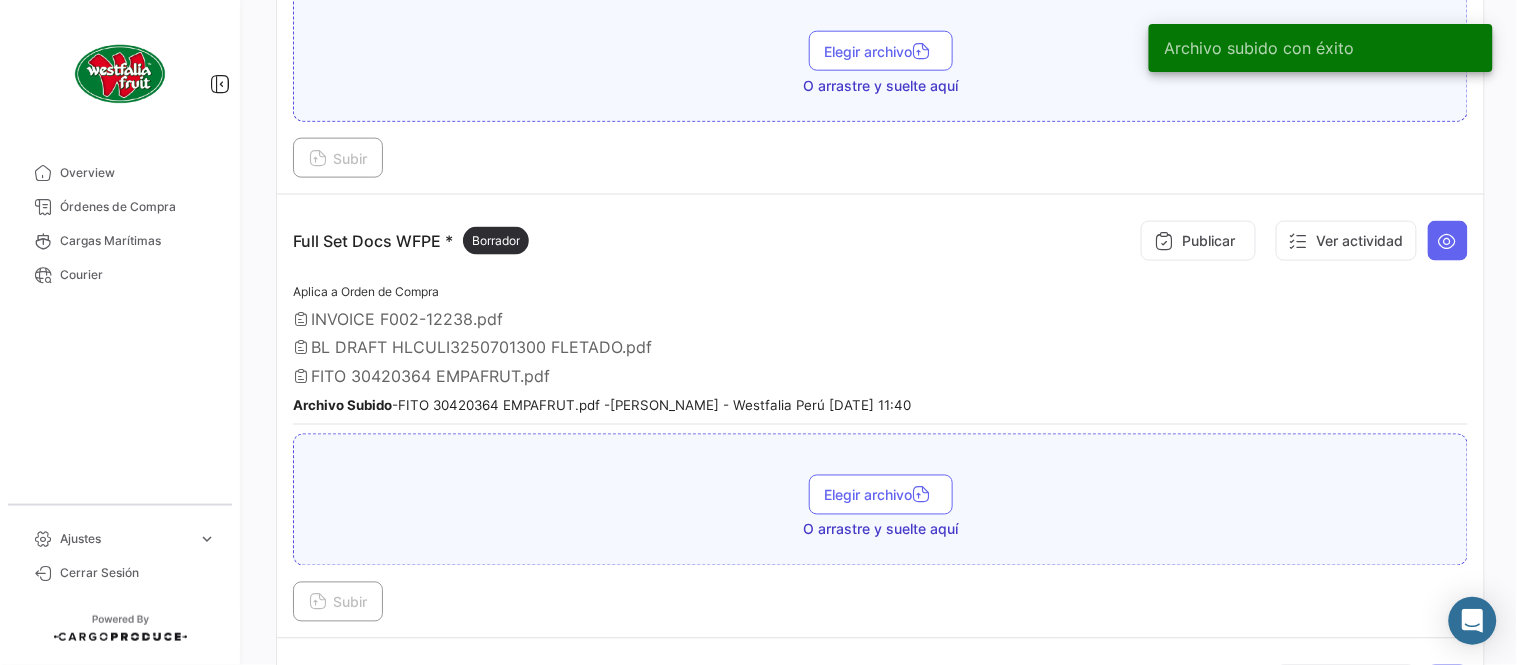click on "Booking    Pendiente de carga      Elegir archivo  O arrastre y suelte aquí  Subir" at bounding box center [880, 50] 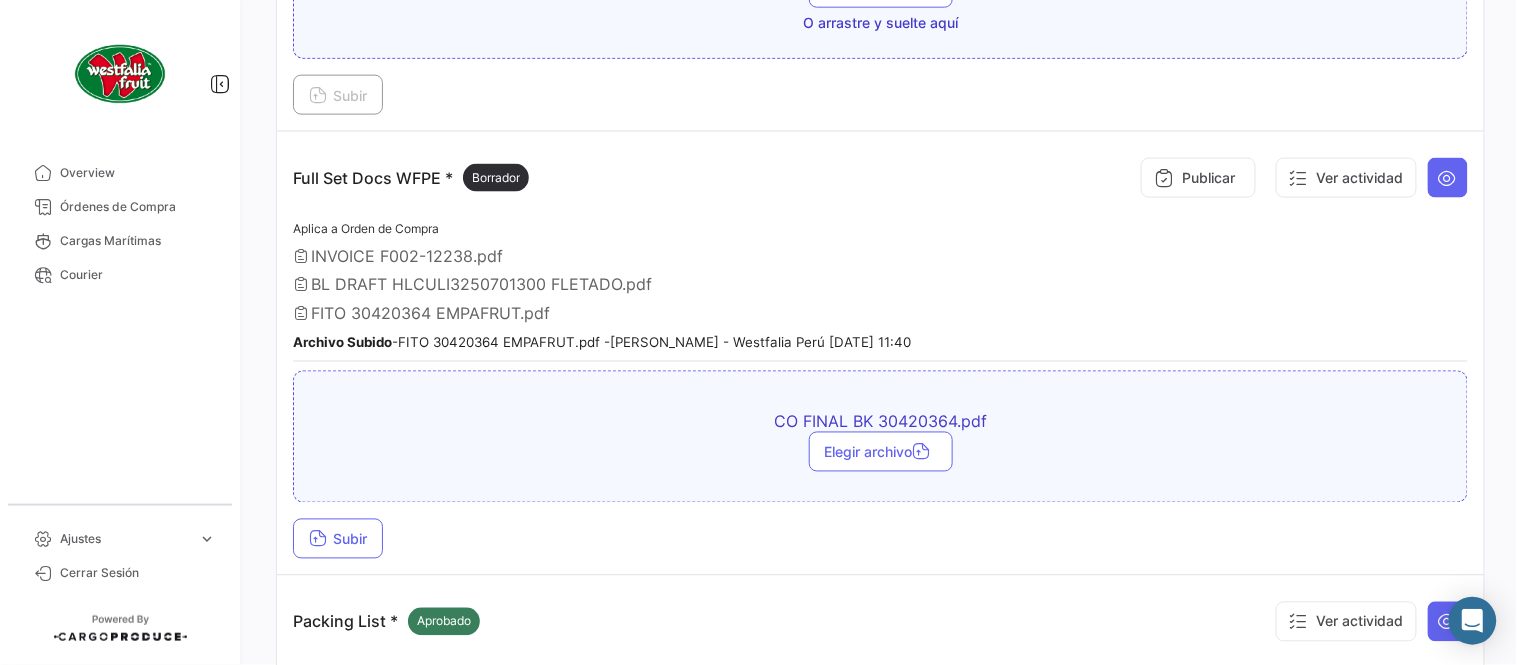 scroll, scrollTop: 695, scrollLeft: 0, axis: vertical 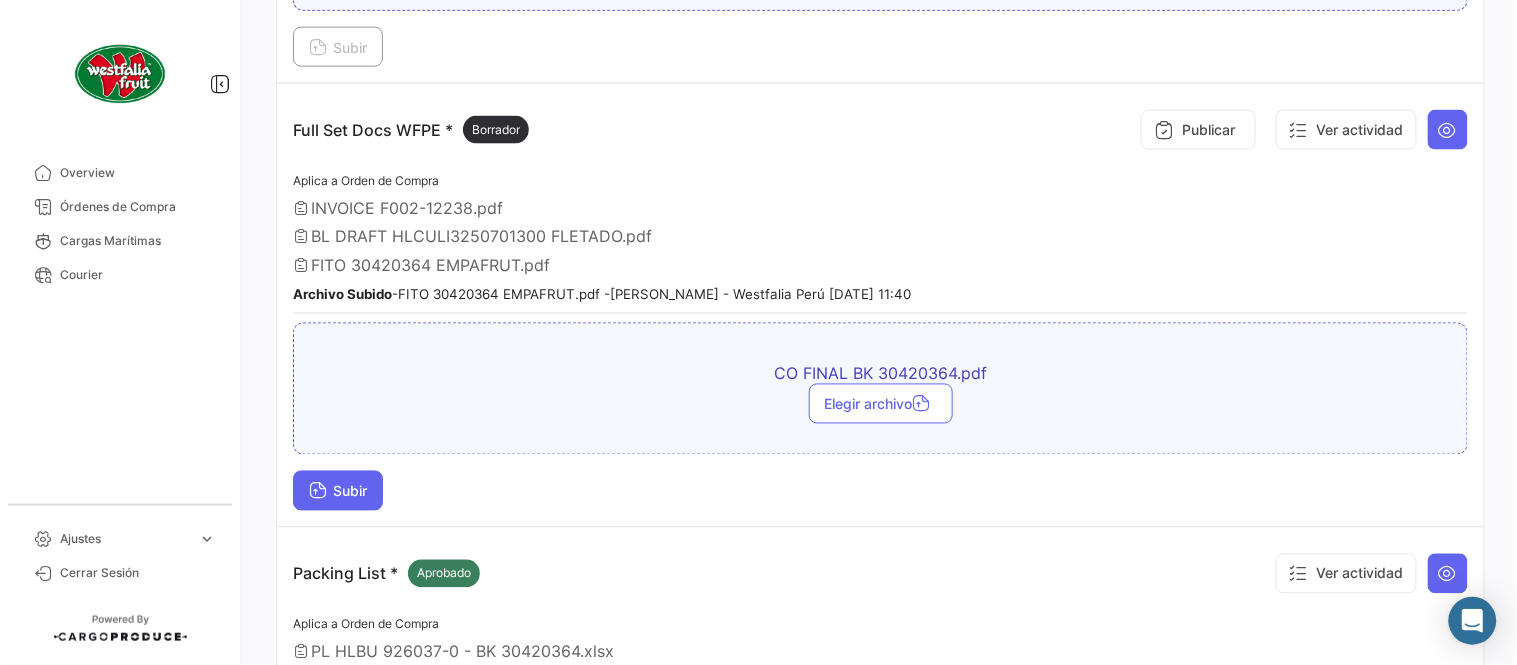 click on "Subir" at bounding box center [338, 491] 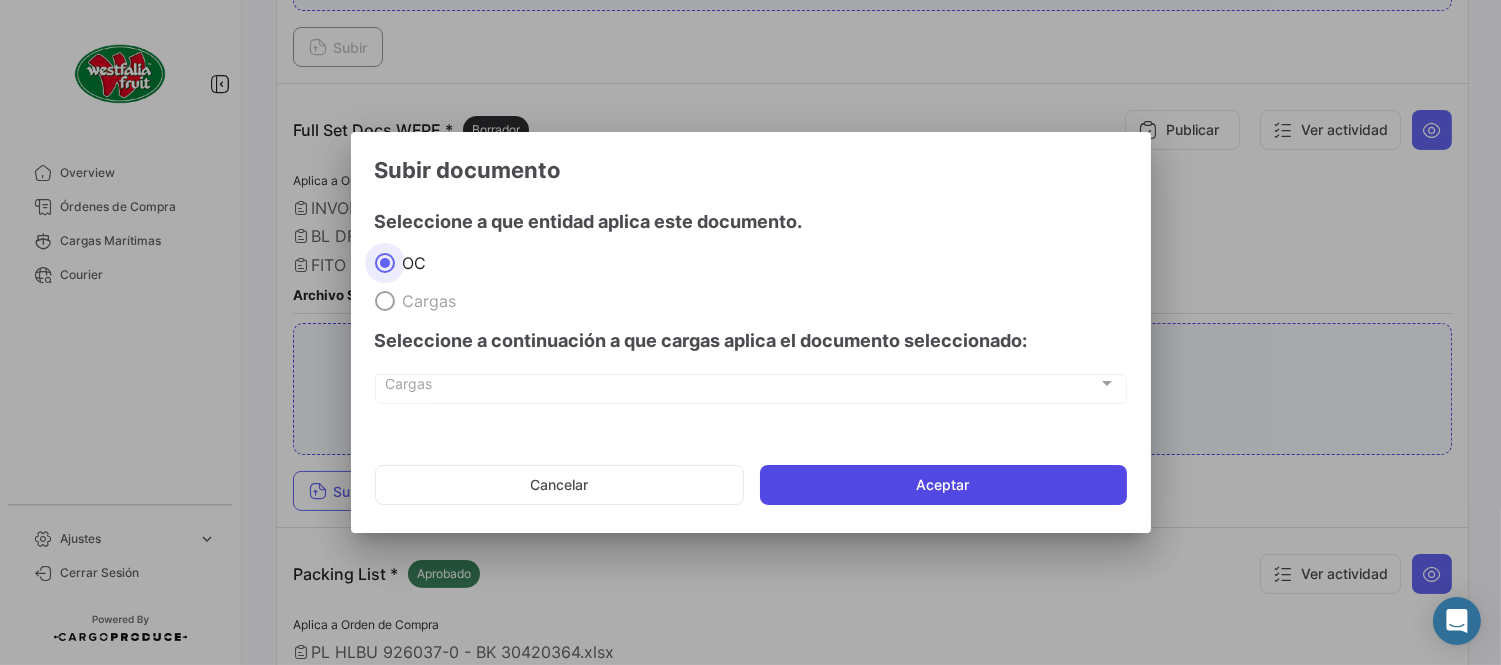 click on "Aceptar" 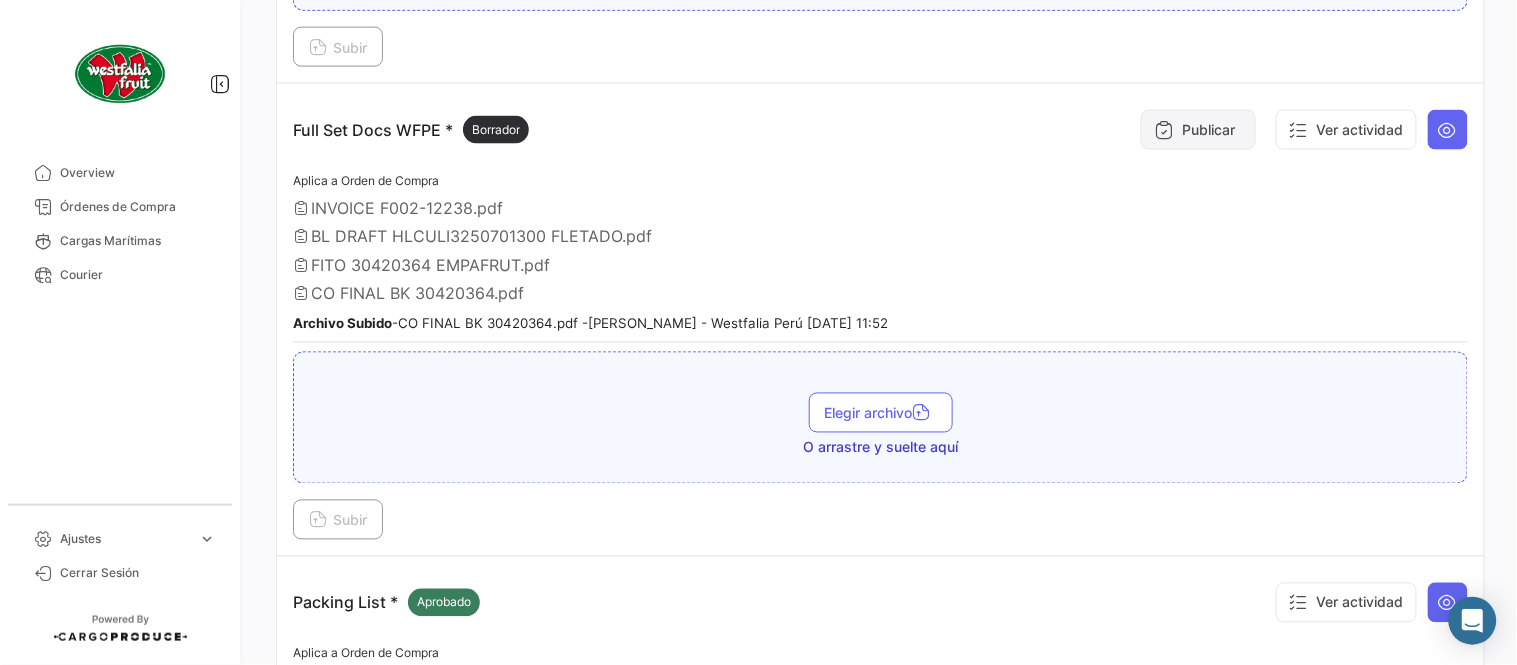 click on "Publicar" at bounding box center [1198, 130] 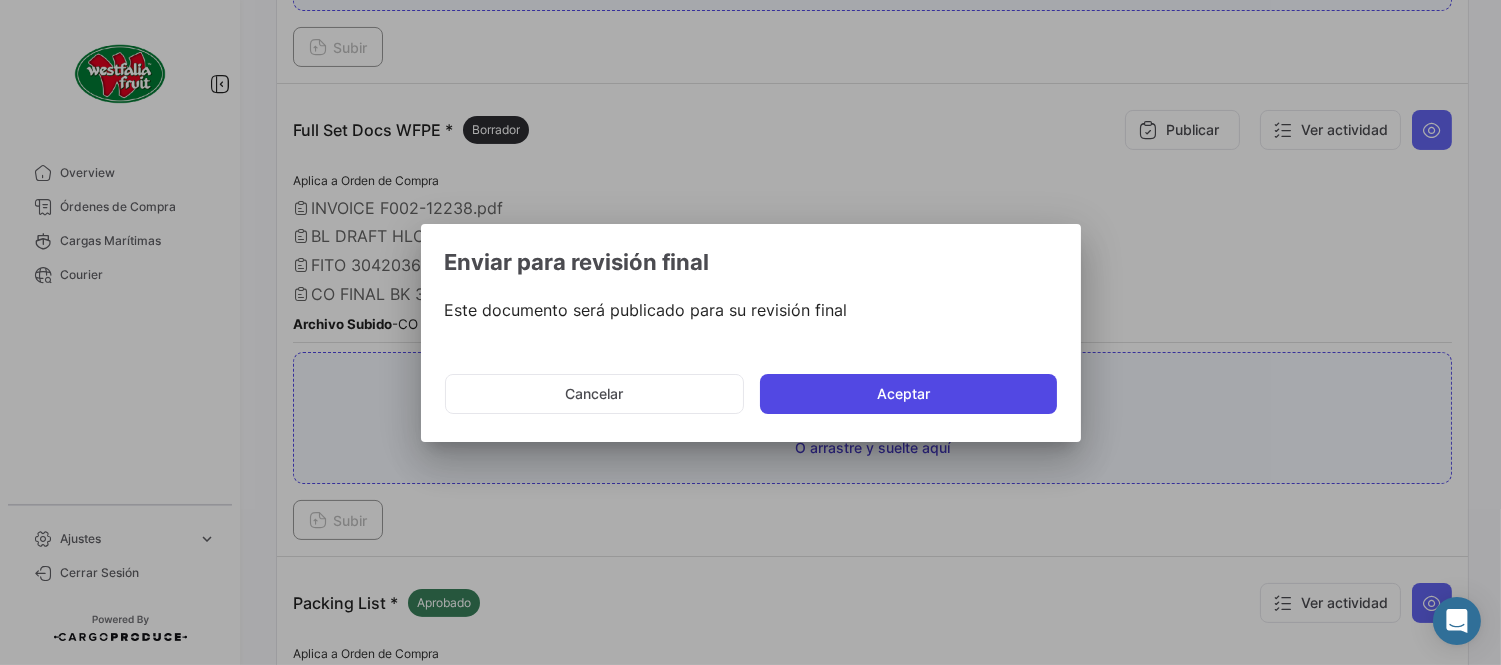 click on "Aceptar" 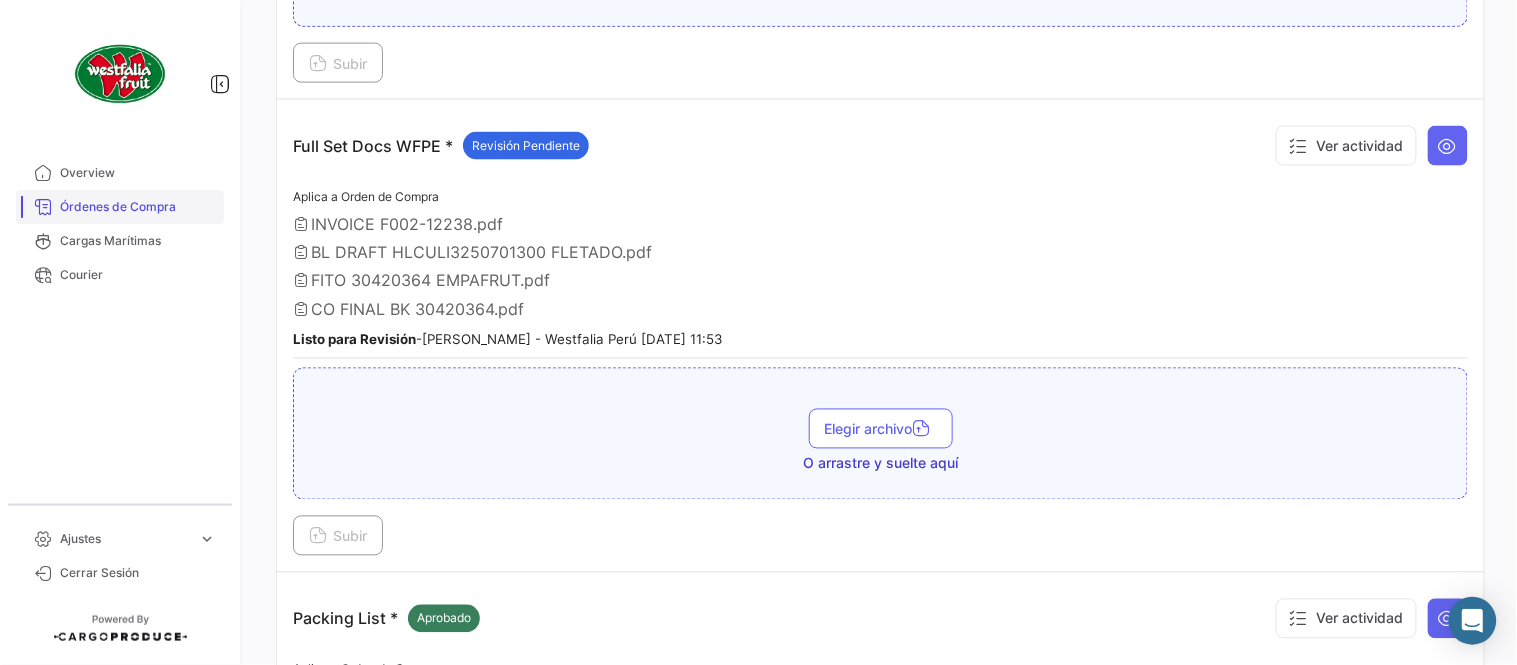 click on "Órdenes de Compra" at bounding box center [138, 207] 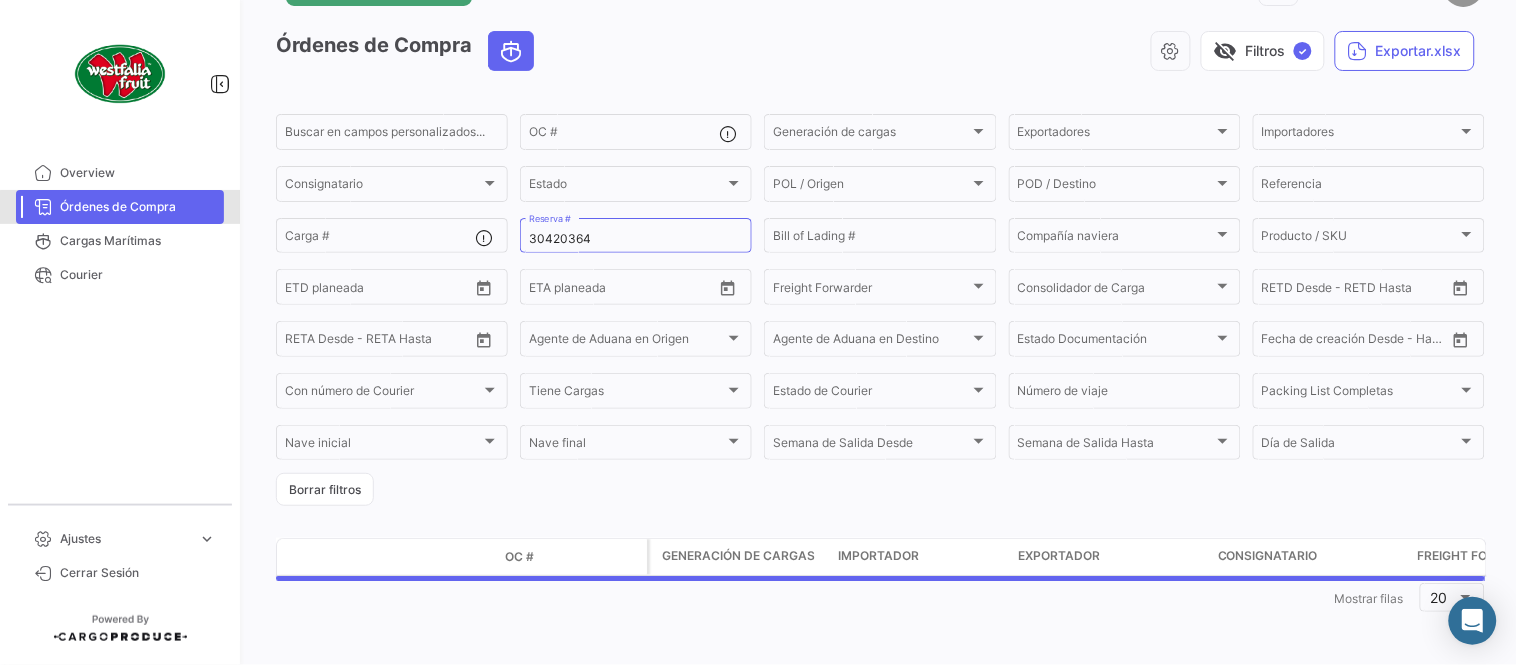 scroll, scrollTop: 0, scrollLeft: 0, axis: both 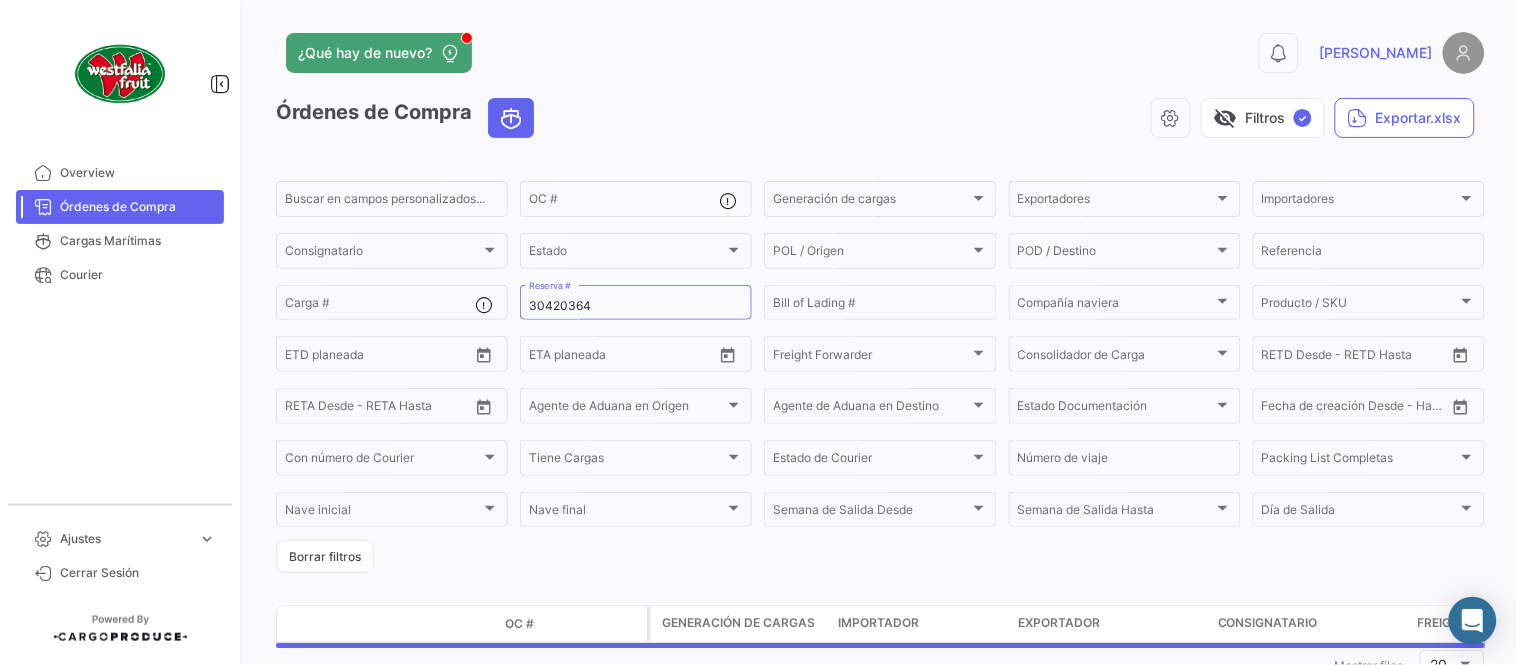 click on "30420364 Reserva #" 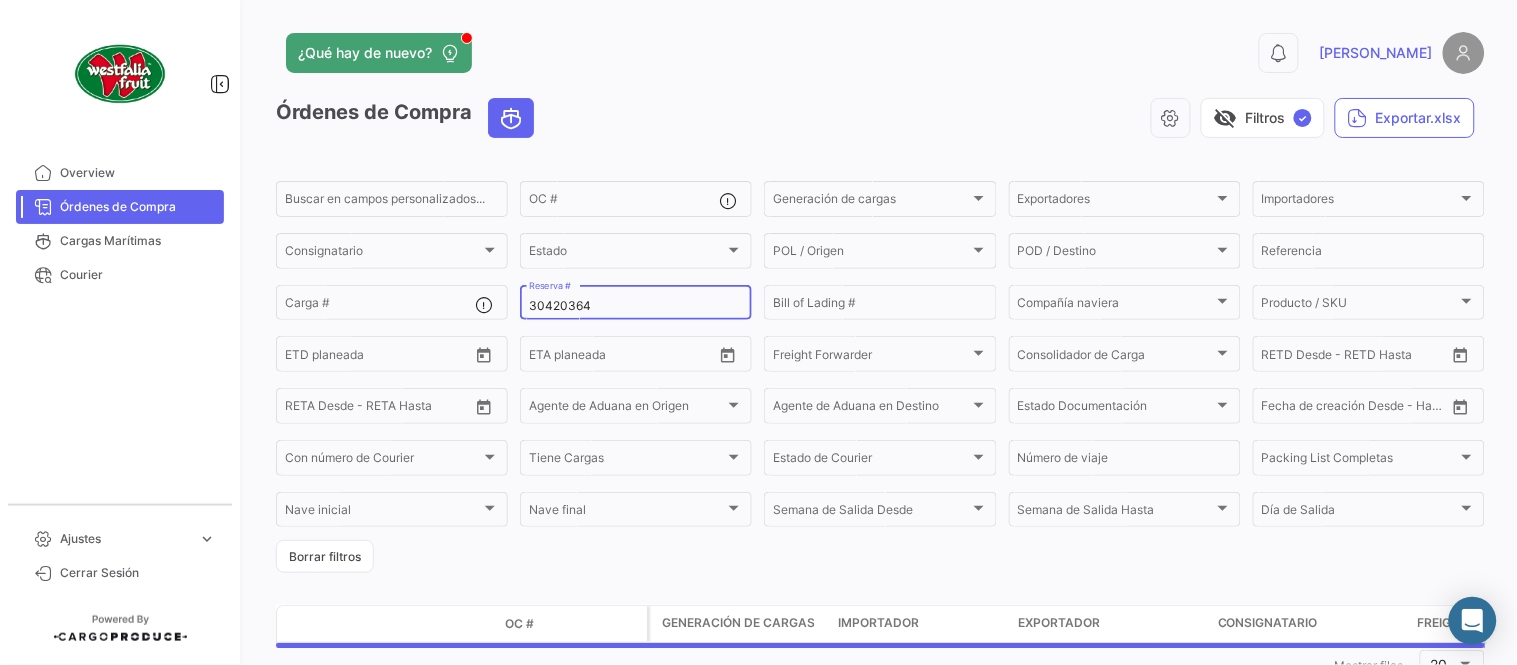 click on "30420364" at bounding box center (636, 306) 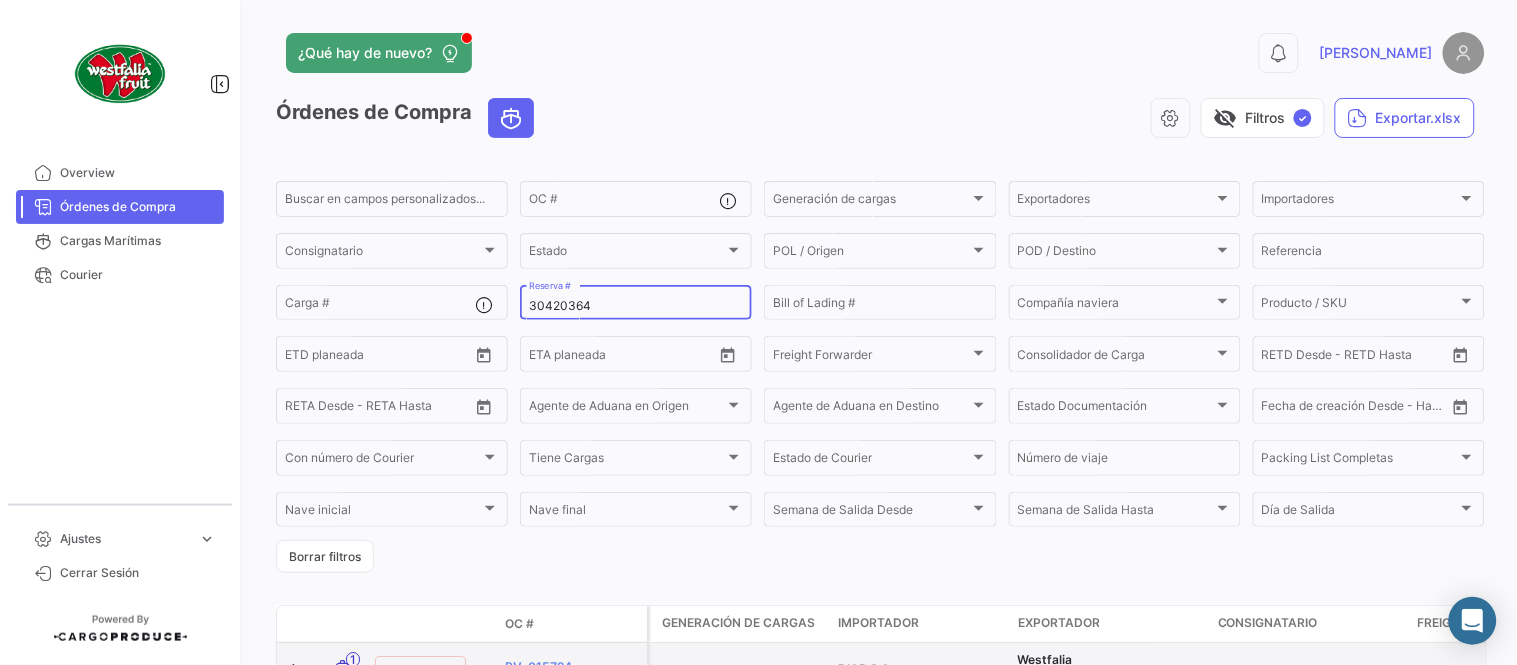paste on "1399985" 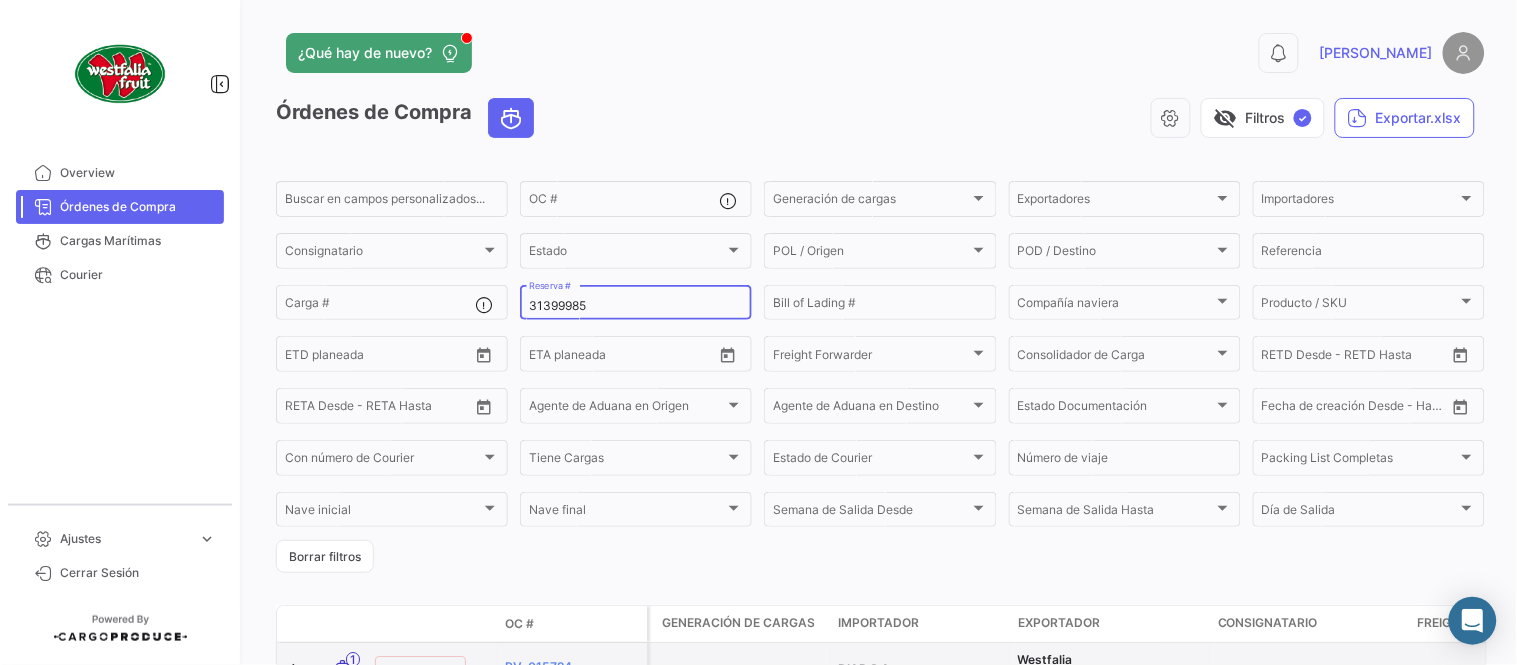 type on "31399985" 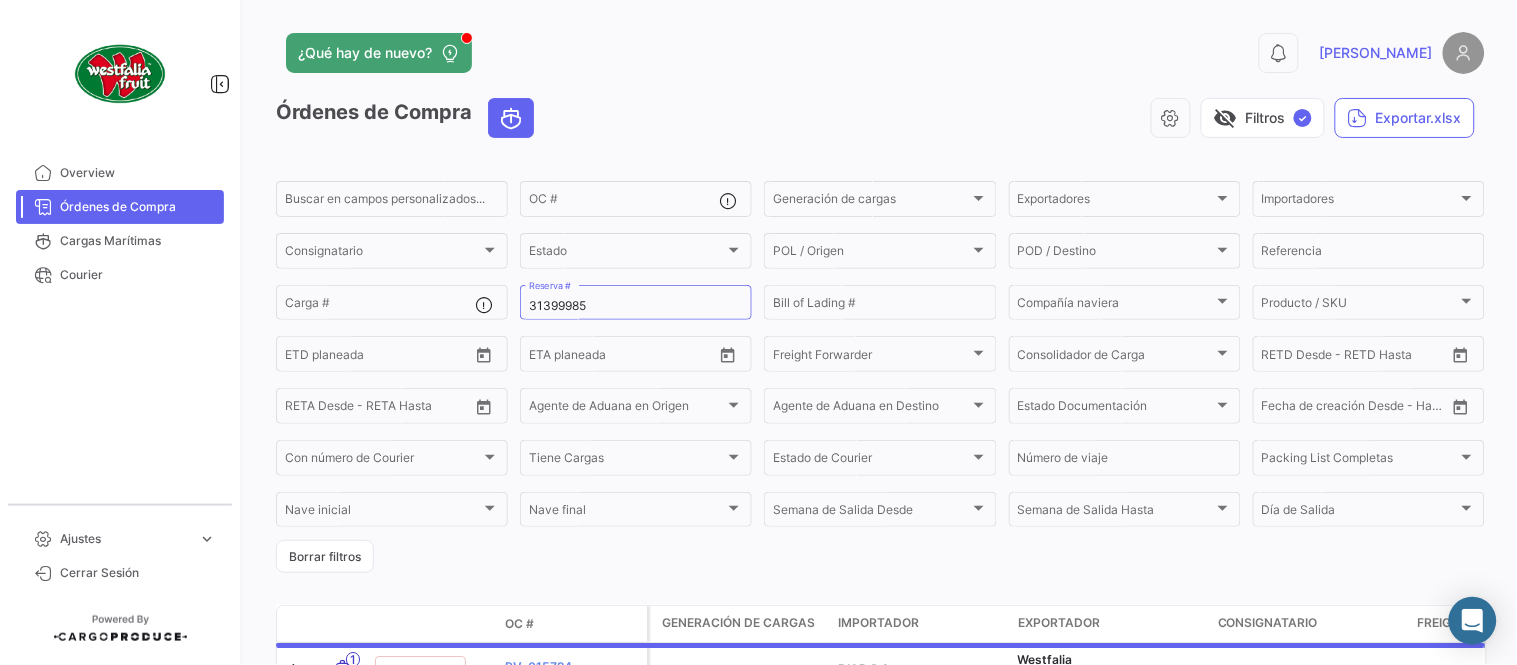 drag, startPoint x: 873, startPoint y: 64, endPoint x: 606, endPoint y: 111, distance: 271.10513 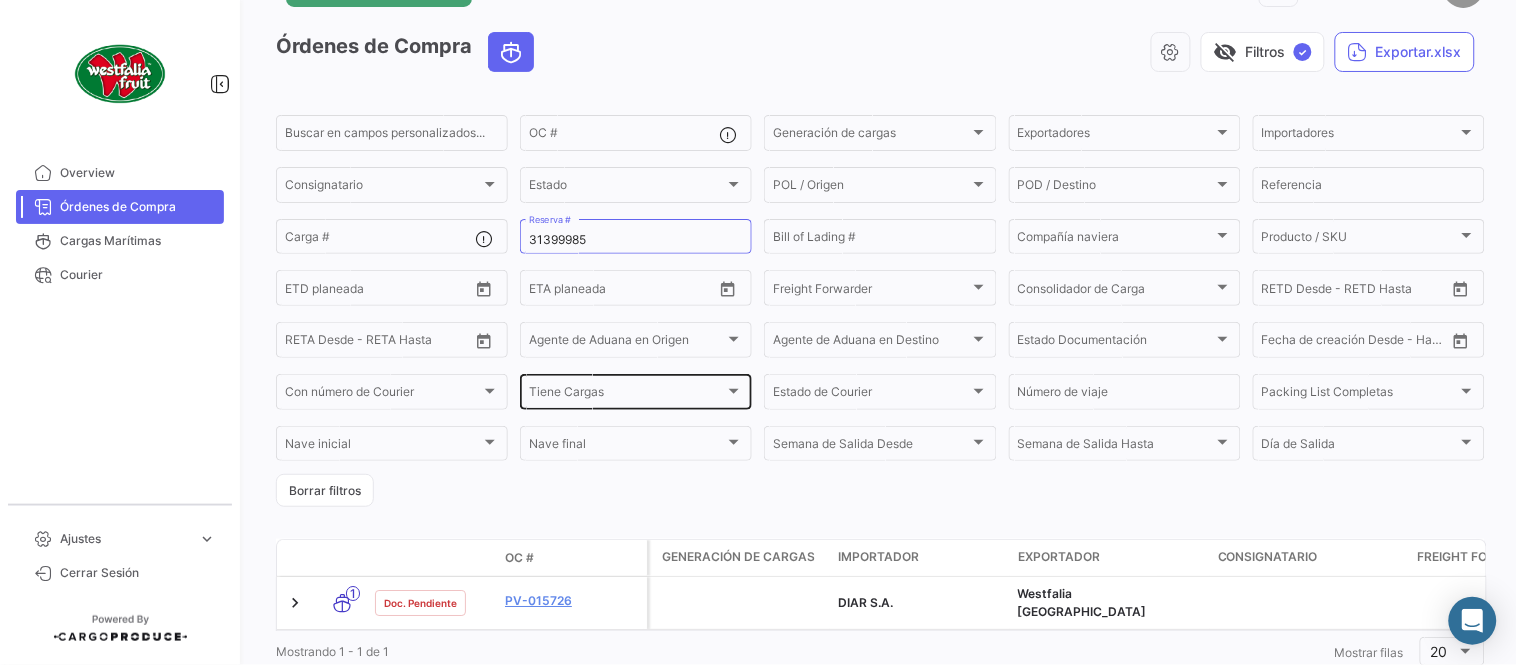scroll, scrollTop: 128, scrollLeft: 0, axis: vertical 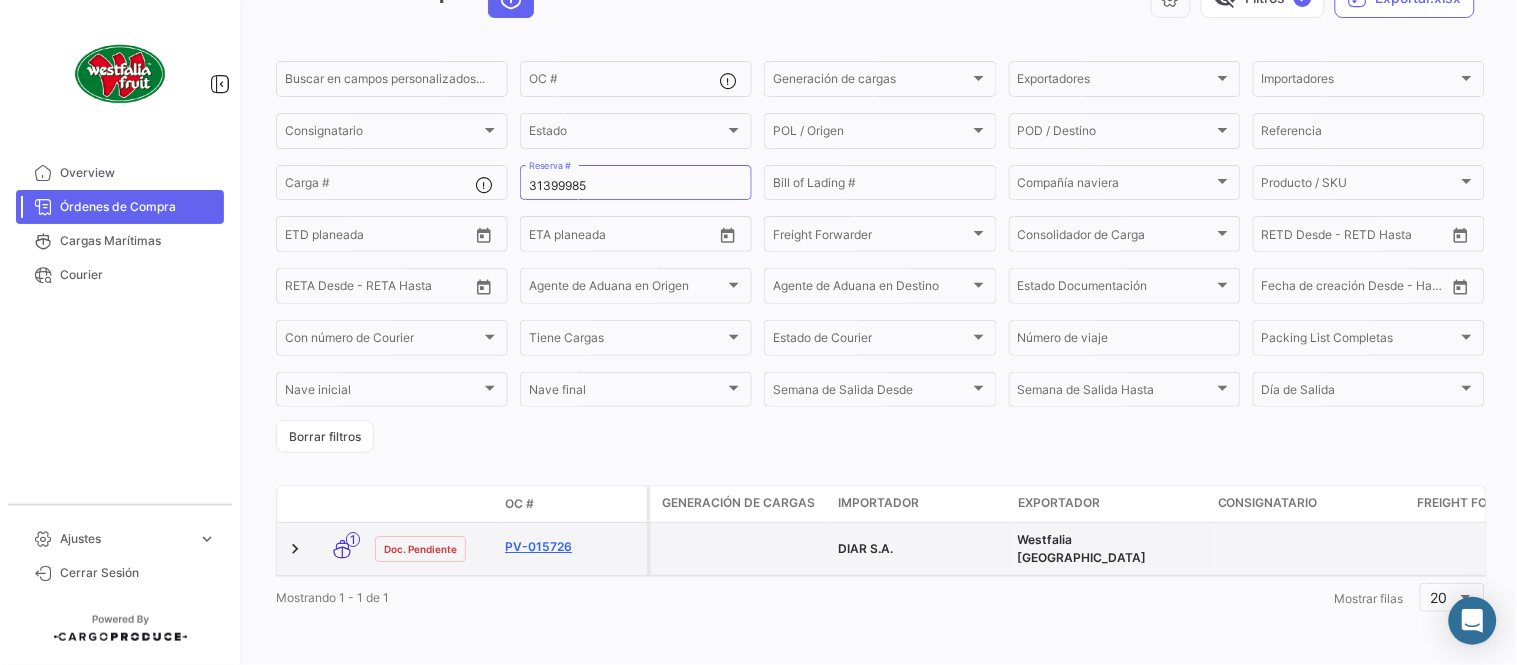 click on "PV-015726" 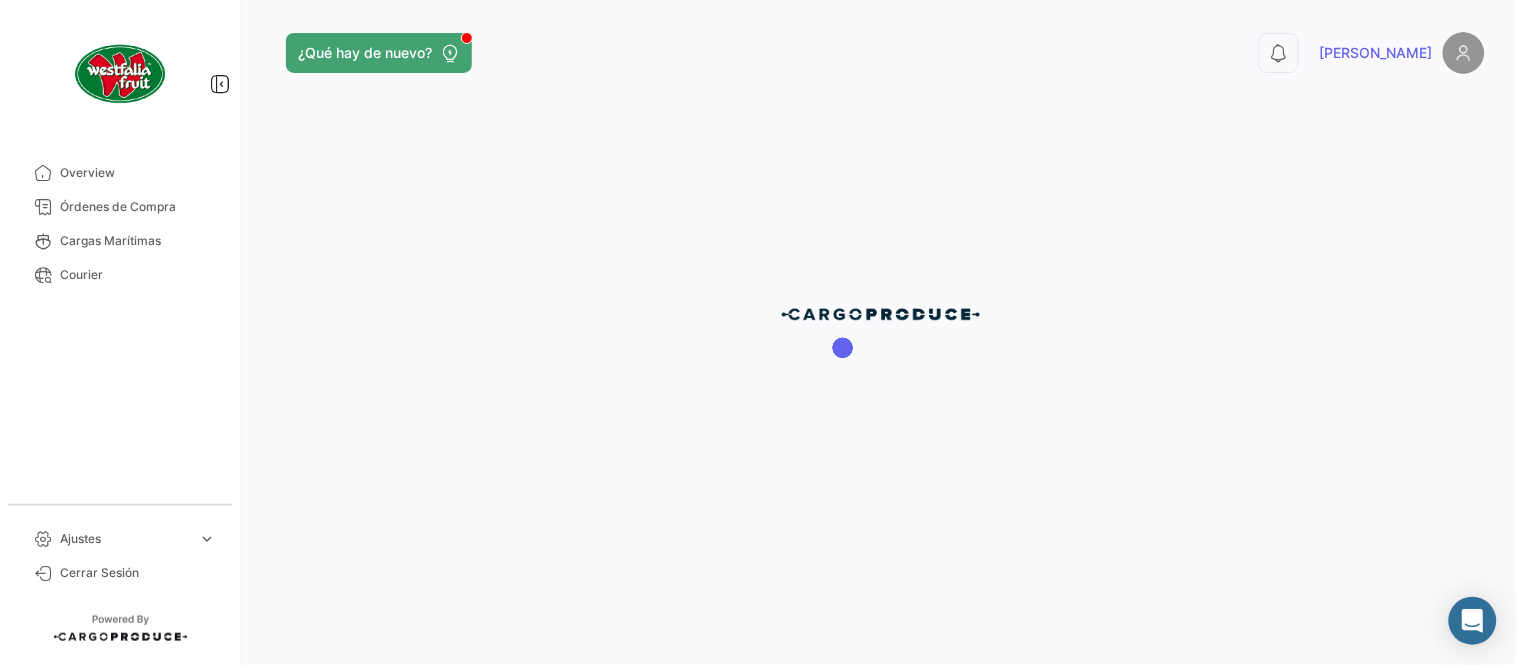 scroll, scrollTop: 0, scrollLeft: 0, axis: both 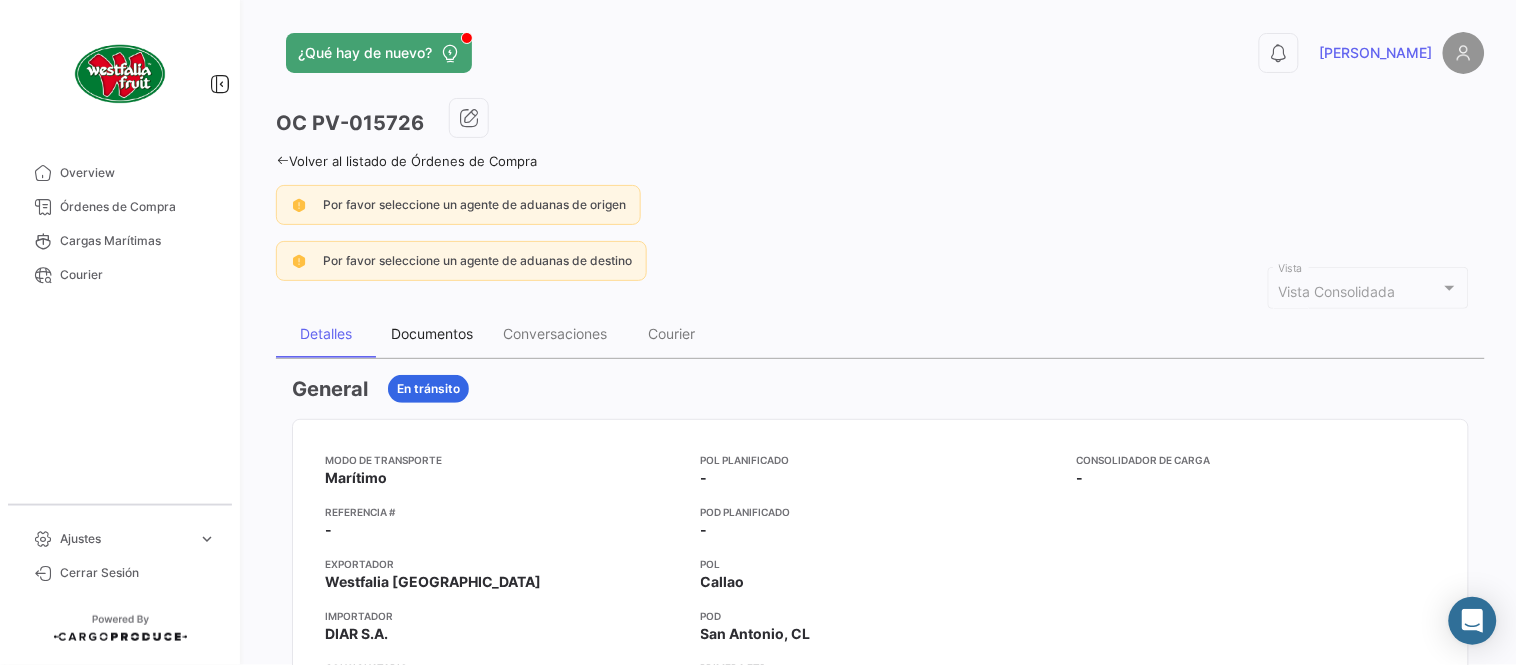 click on "Documentos" at bounding box center (432, 333) 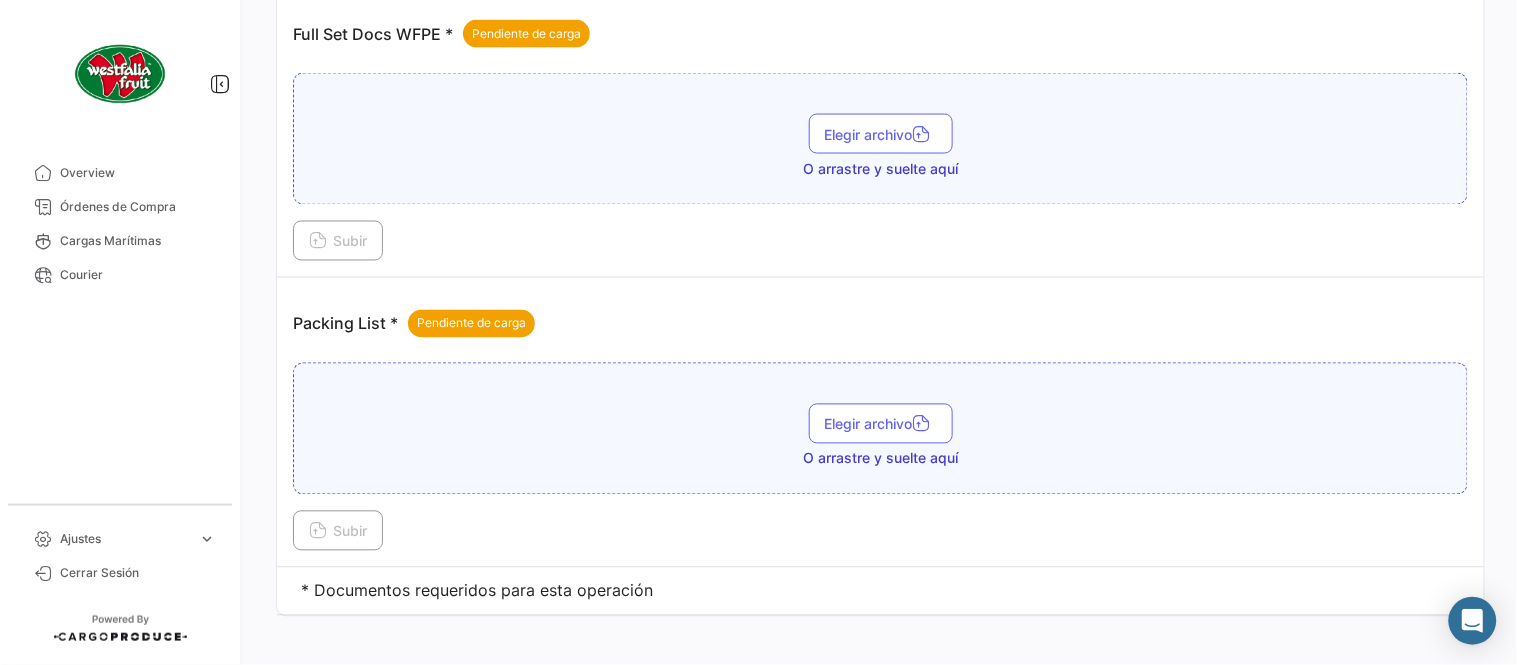 scroll, scrollTop: 806, scrollLeft: 0, axis: vertical 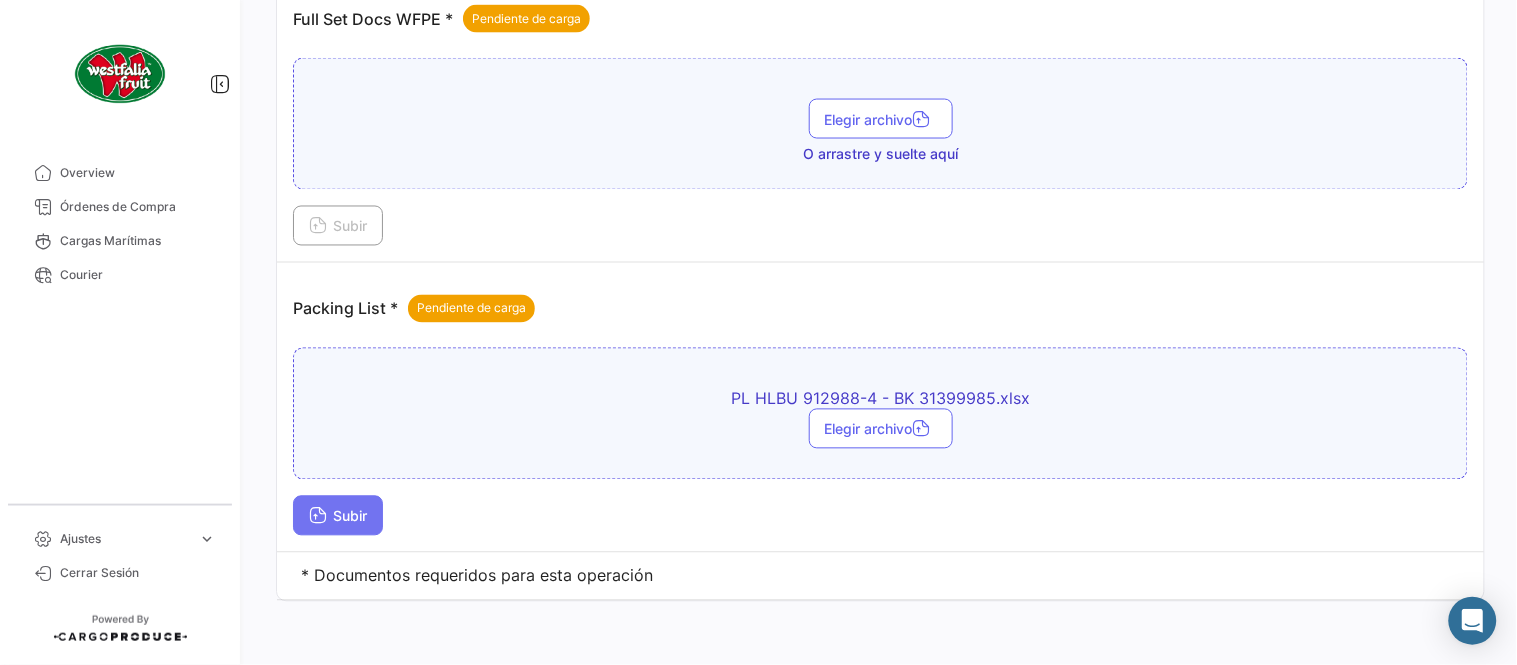 click on "Subir" at bounding box center (338, 516) 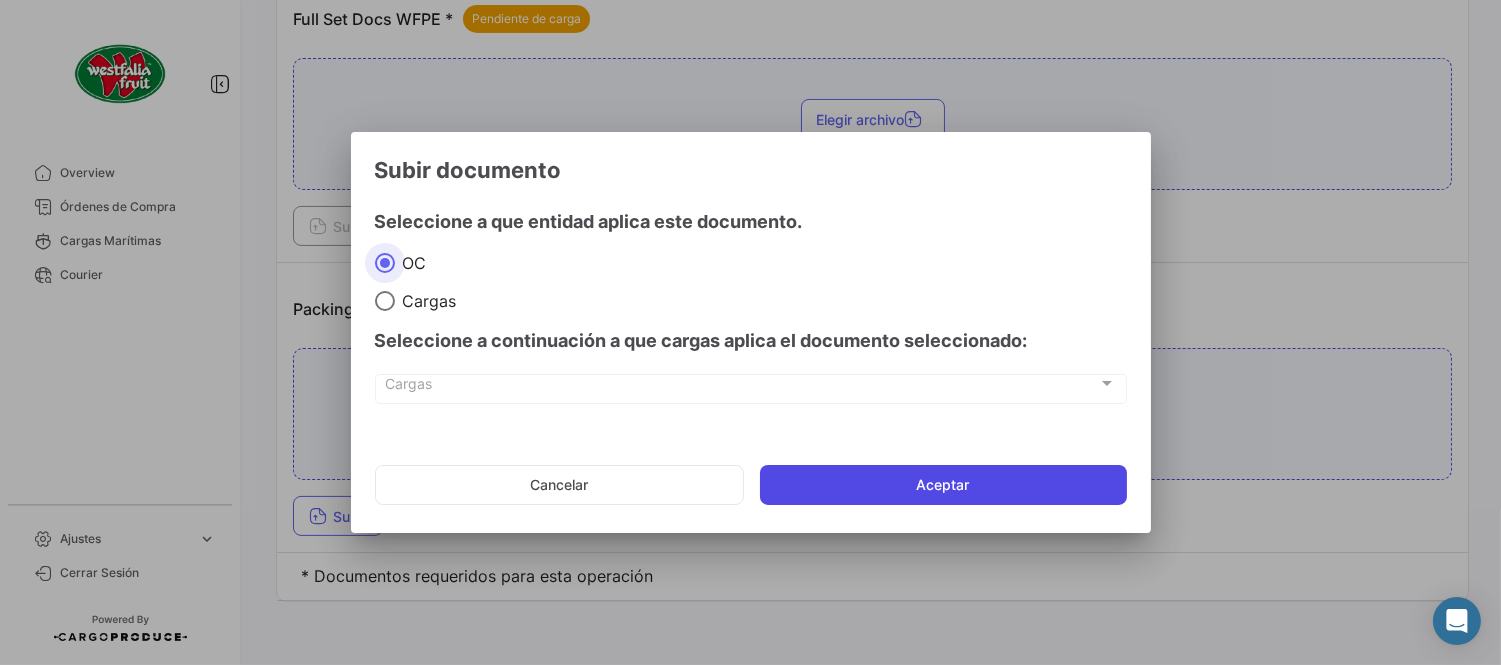 click on "Aceptar" 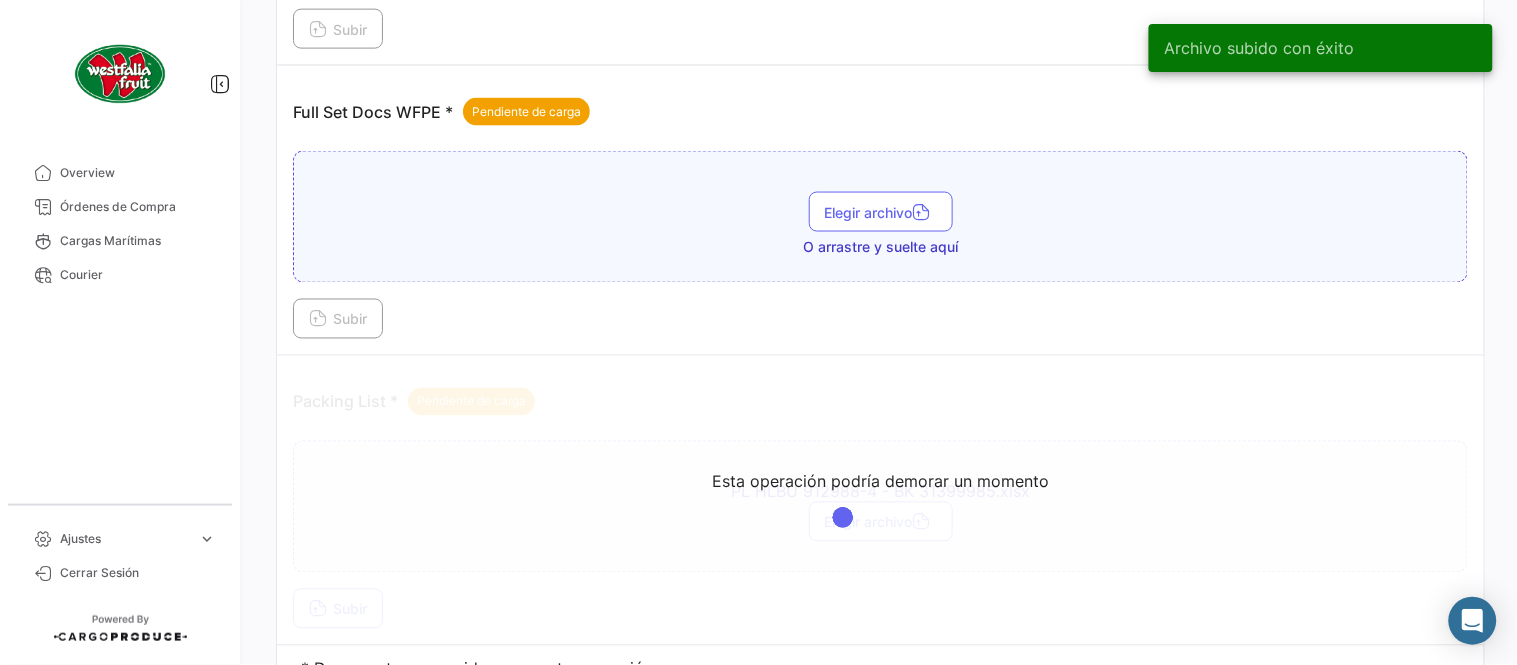 scroll, scrollTop: 584, scrollLeft: 0, axis: vertical 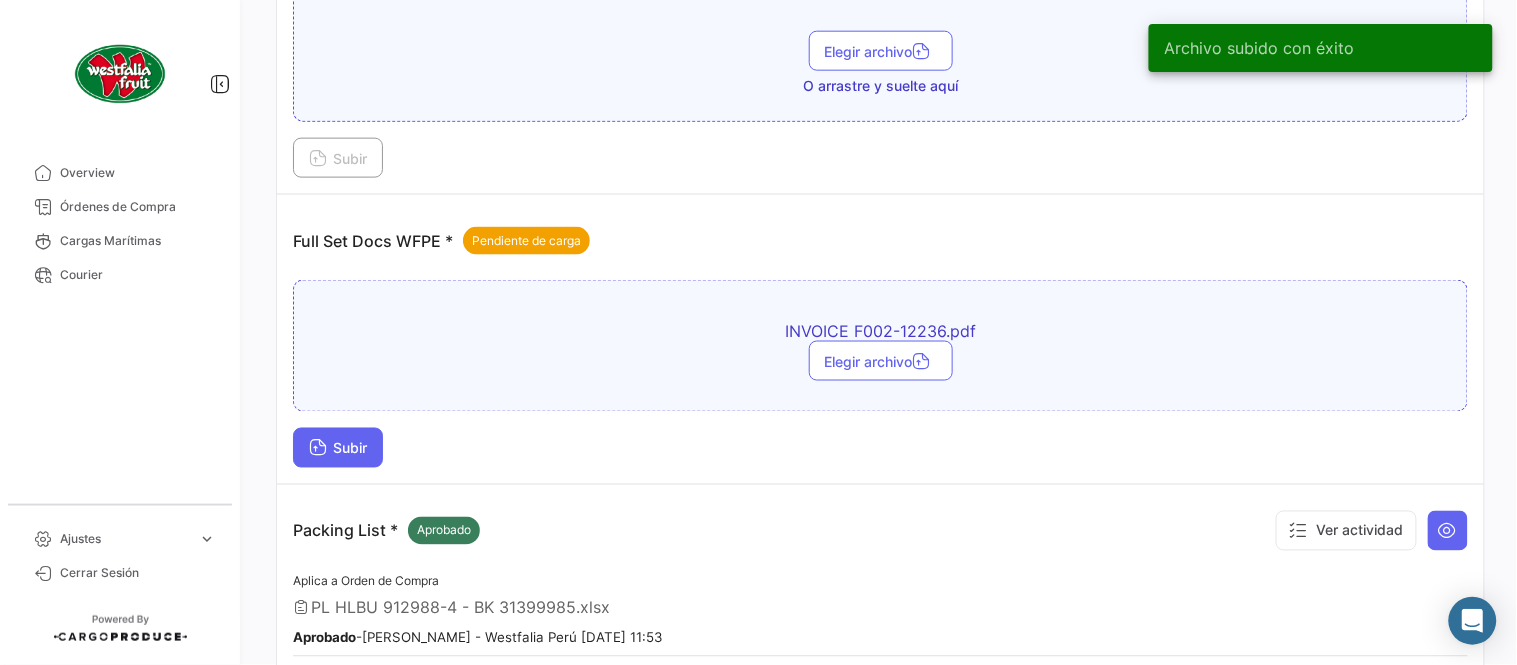 click on "Subir" at bounding box center [338, 448] 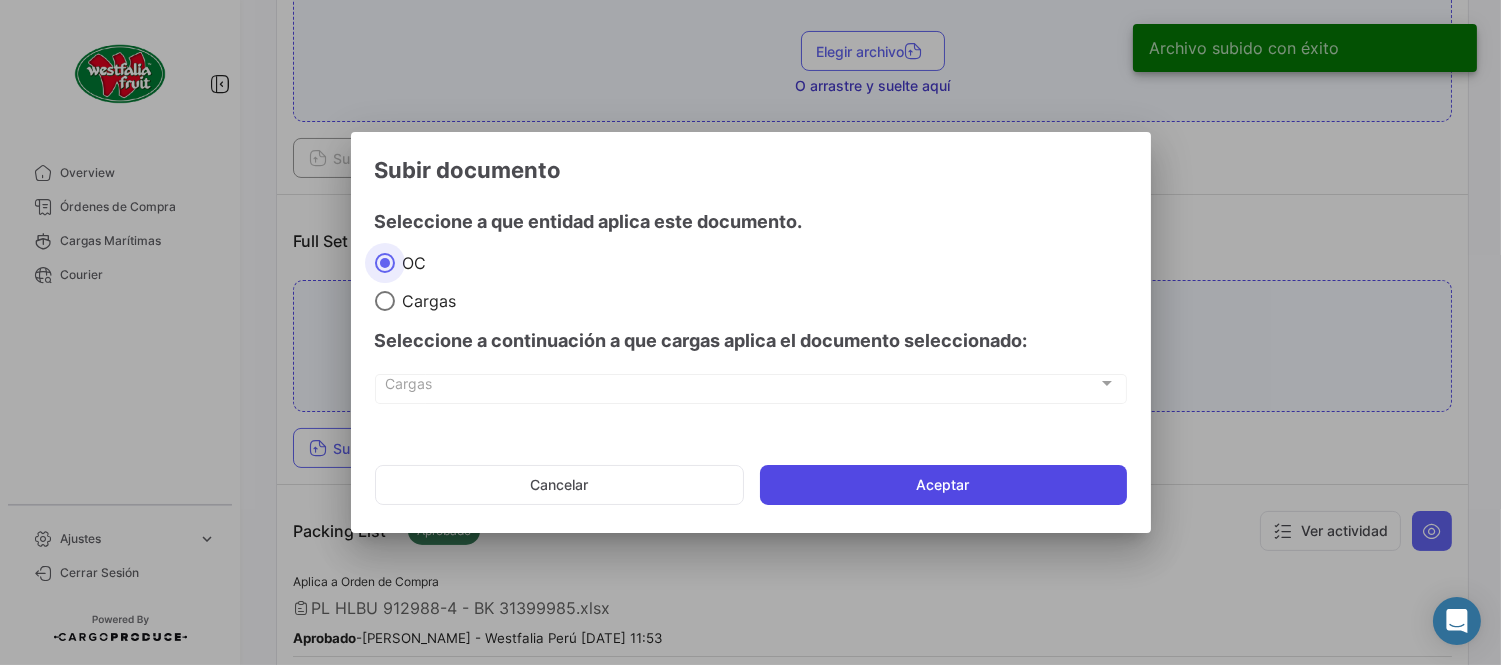 click on "Aceptar" 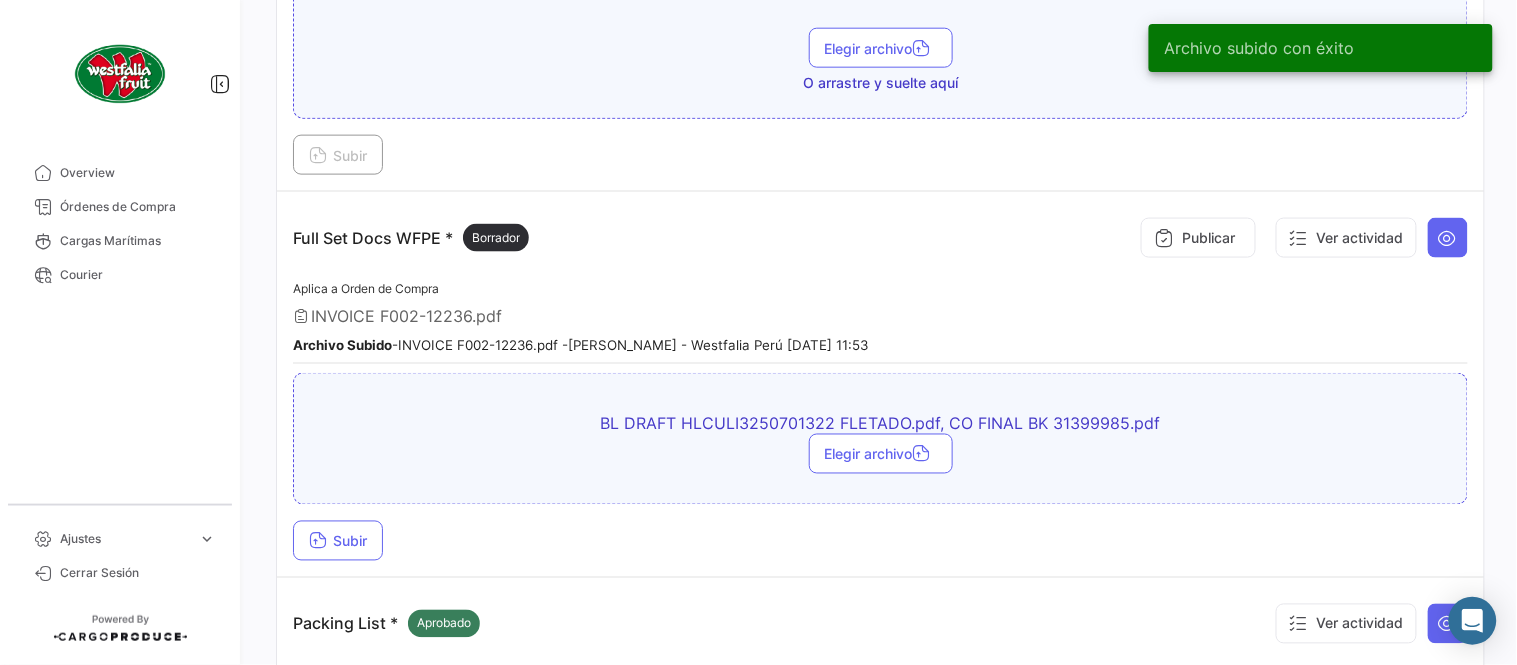 scroll, scrollTop: 695, scrollLeft: 0, axis: vertical 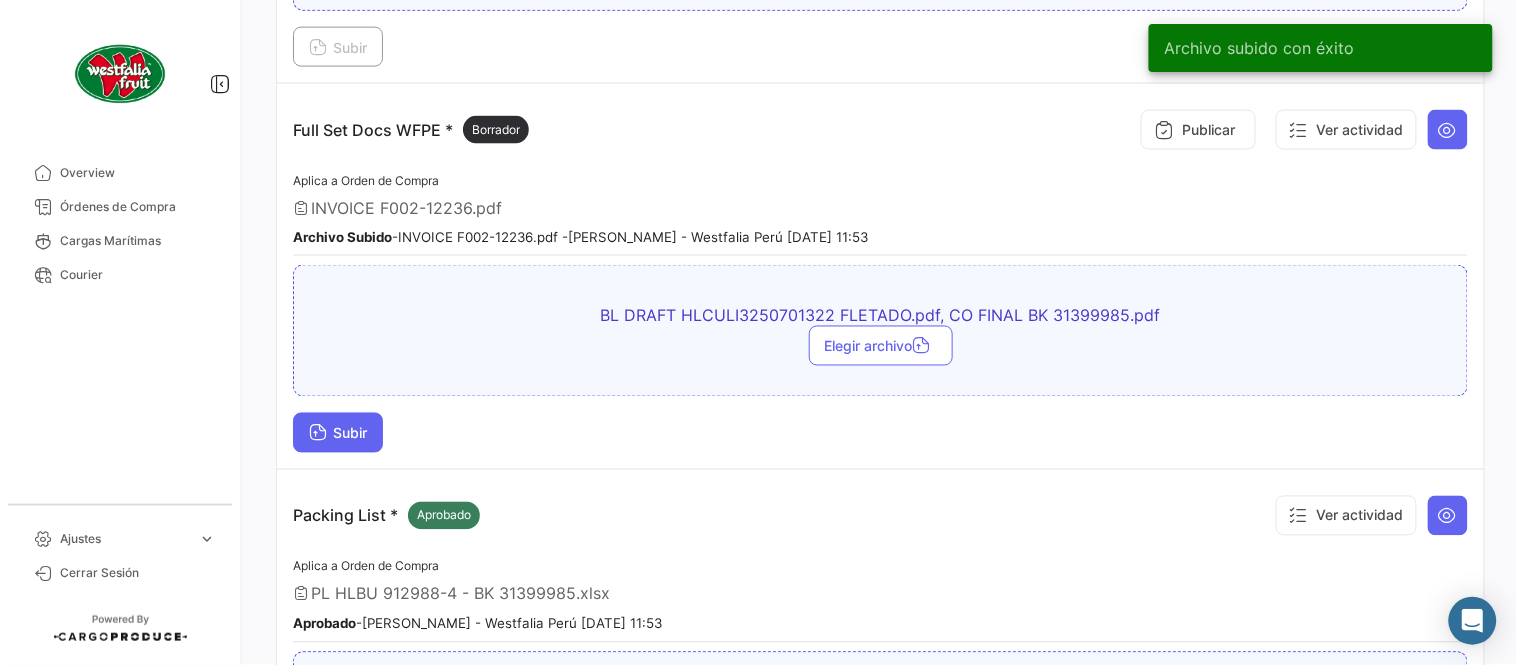 click on "Subir" at bounding box center [338, 433] 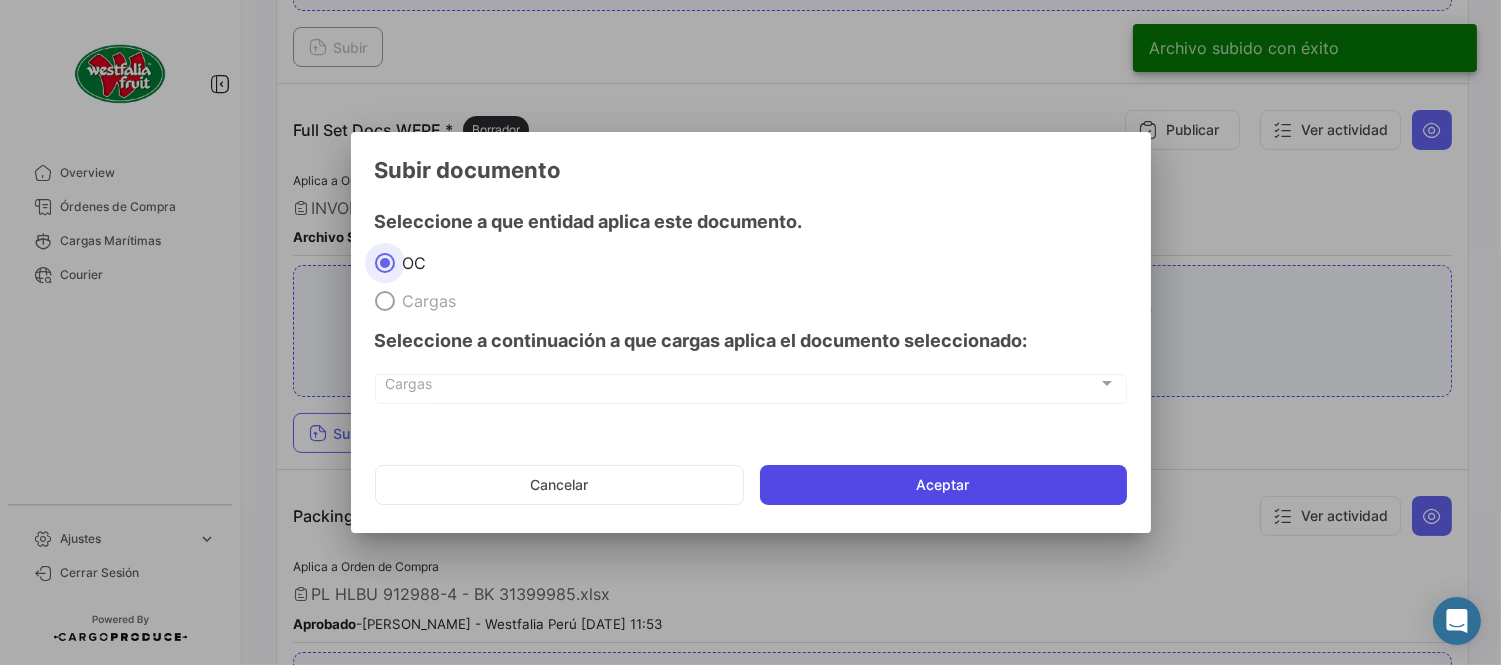 click on "Aceptar" 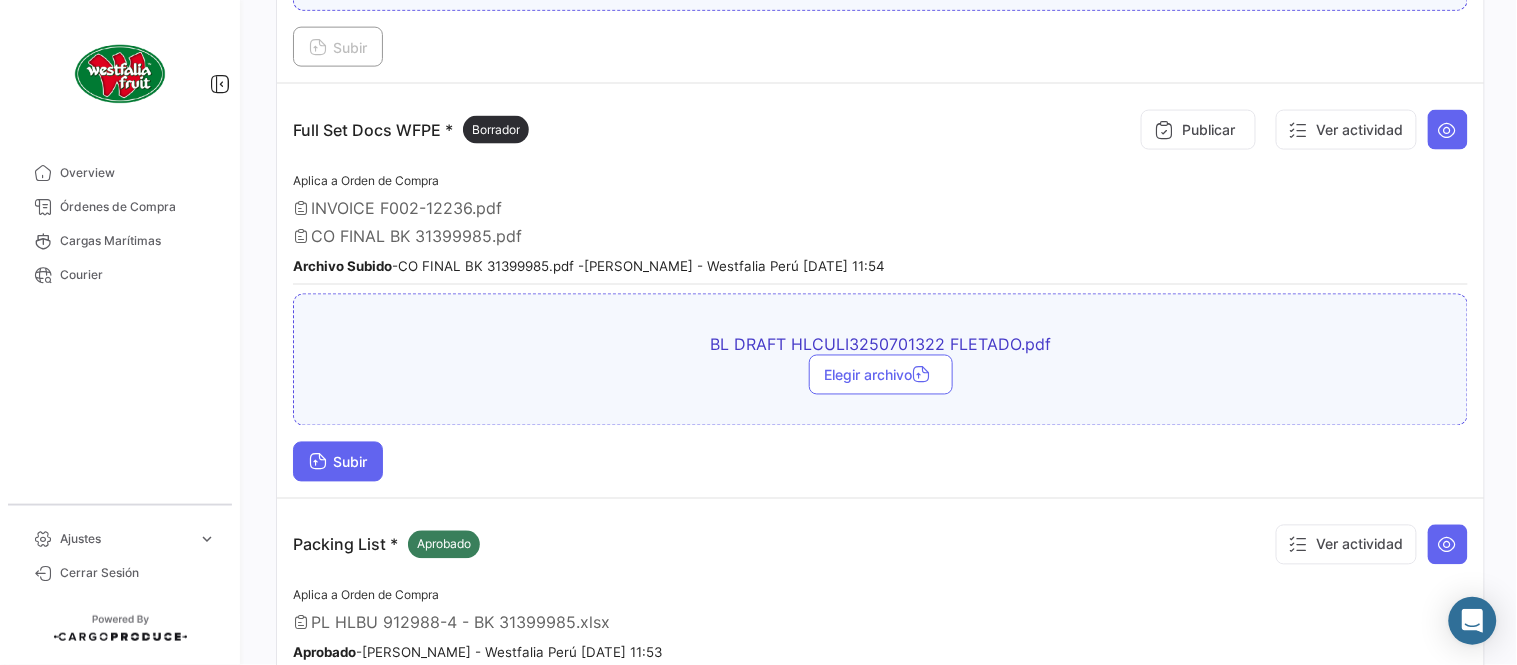 click on "Subir" at bounding box center (338, 462) 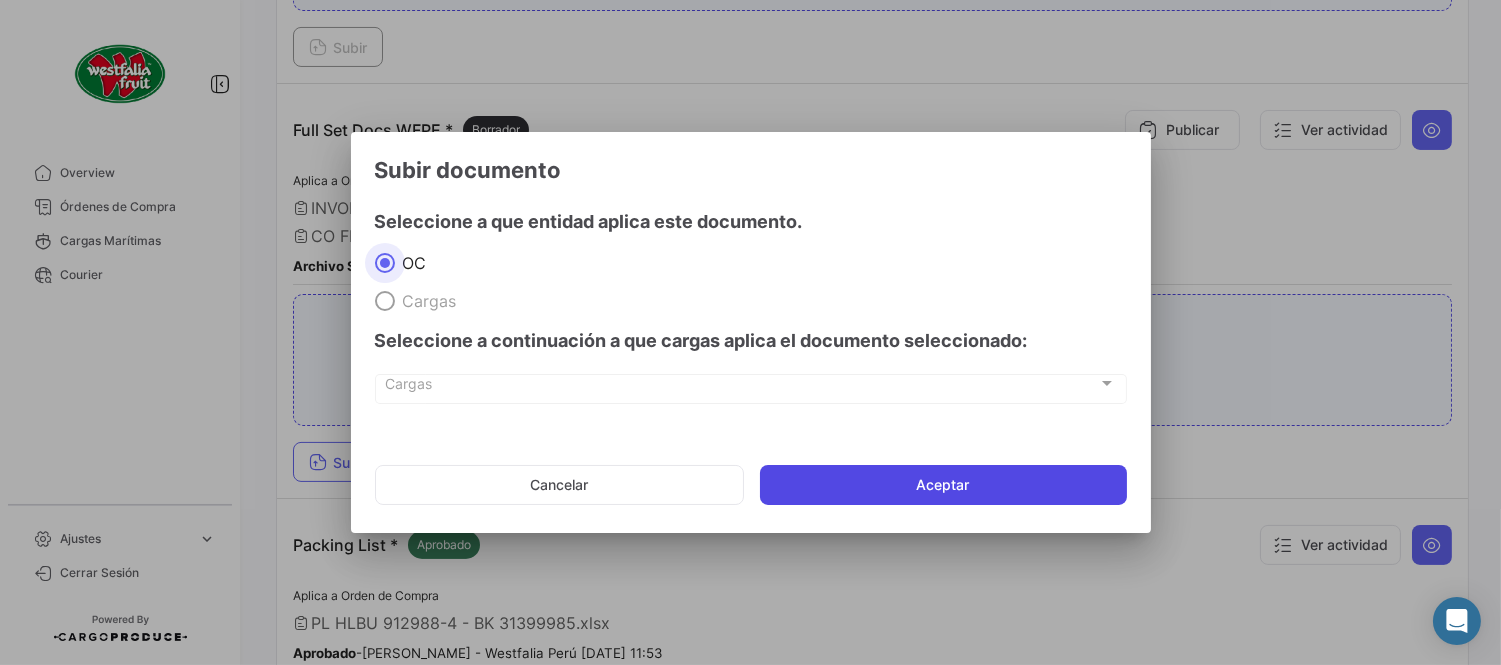 click on "Aceptar" 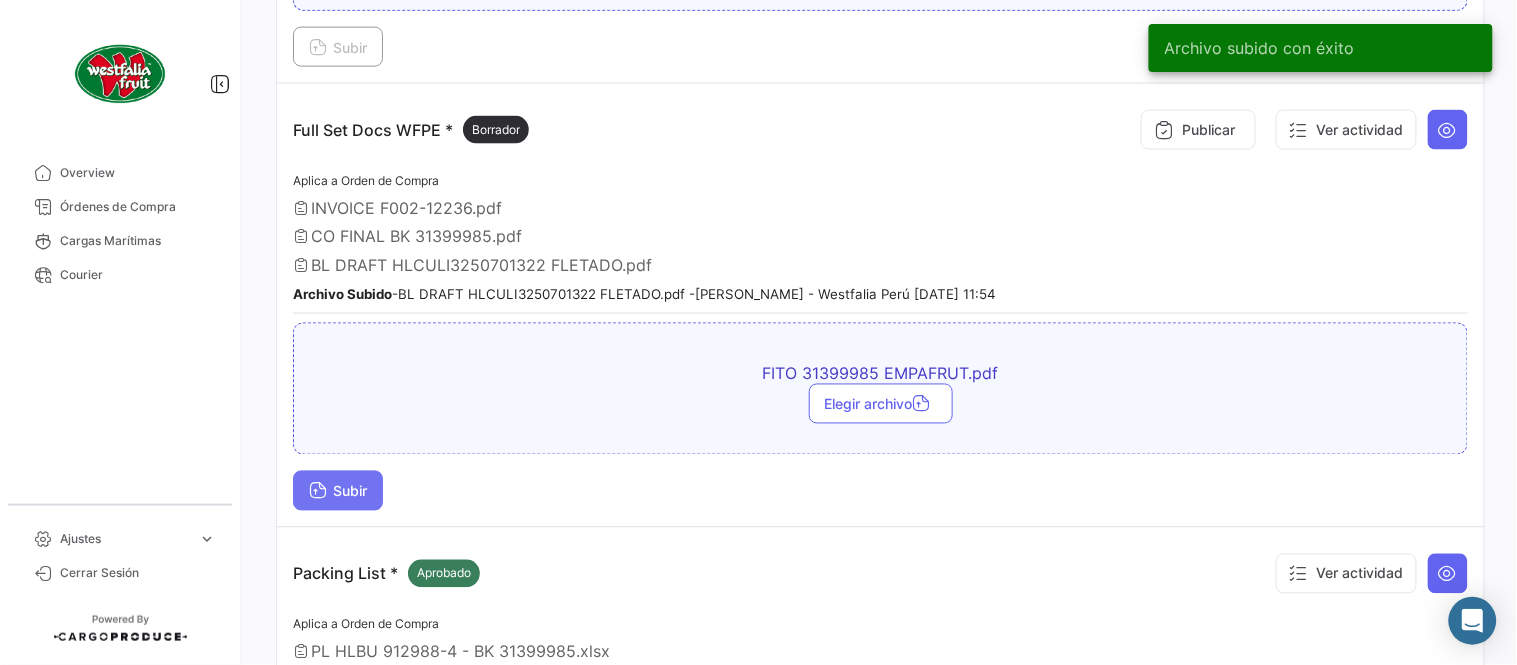 click on "Subir" at bounding box center (338, 491) 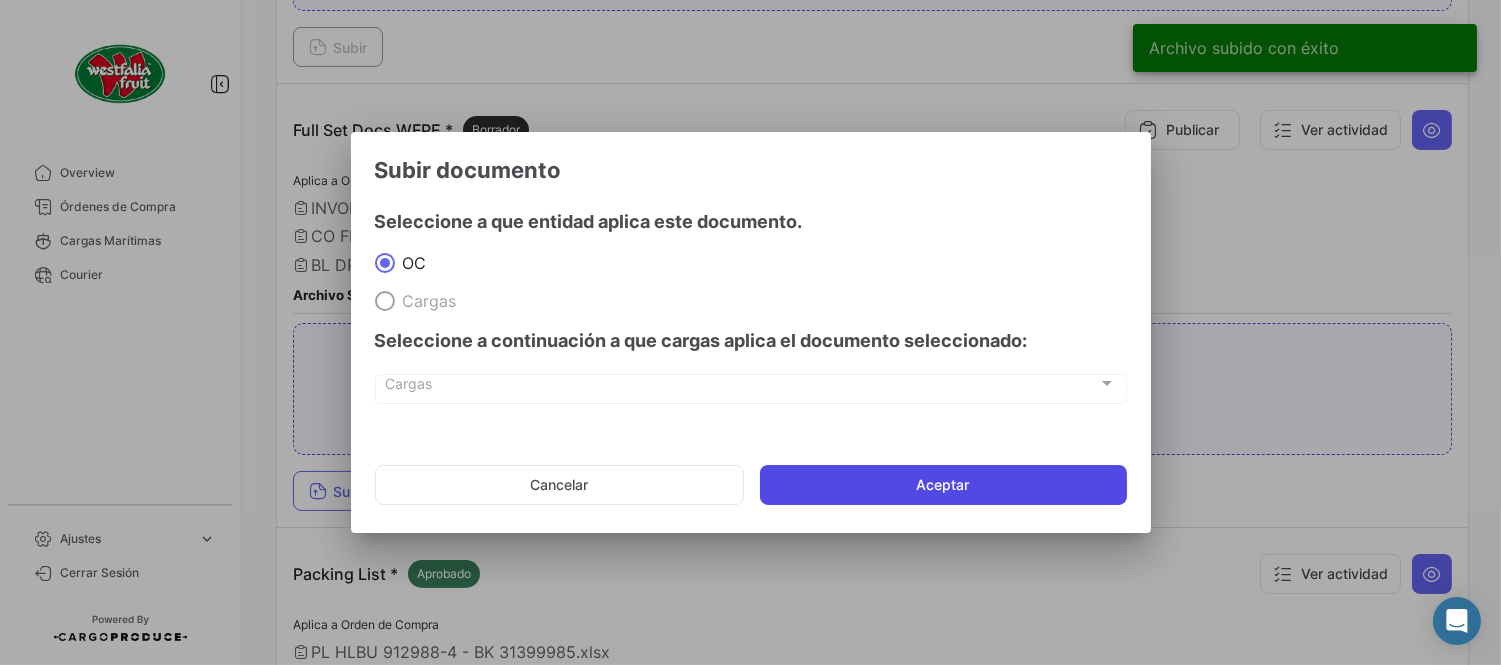 click on "Aceptar" 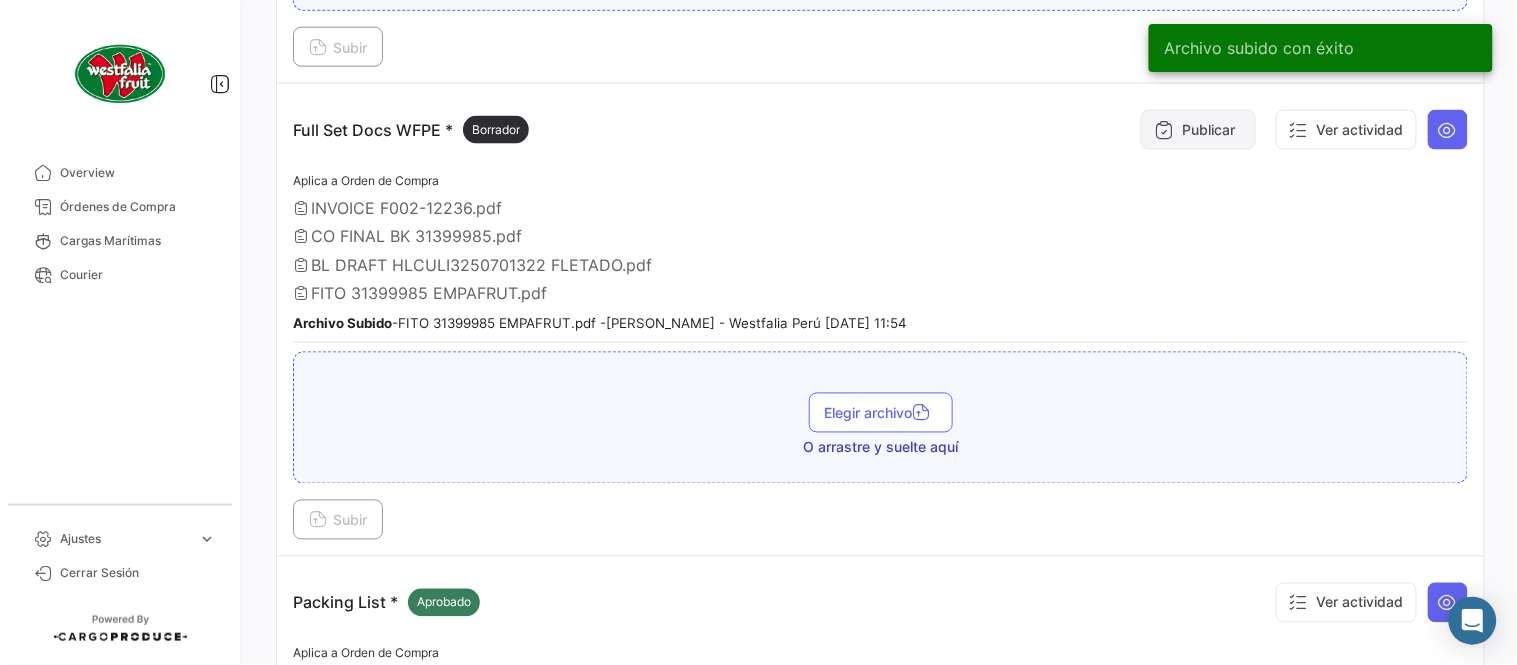 click on "Publicar" at bounding box center [1198, 130] 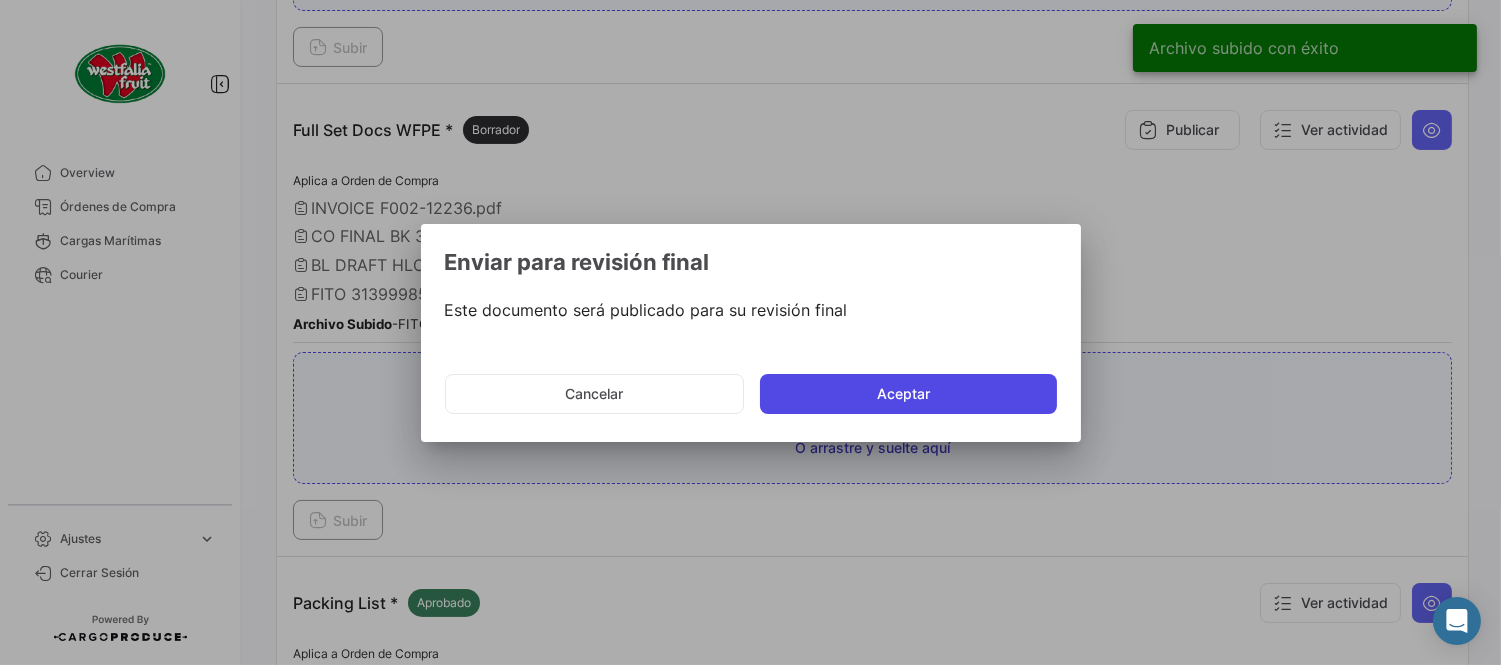 click on "Aceptar" 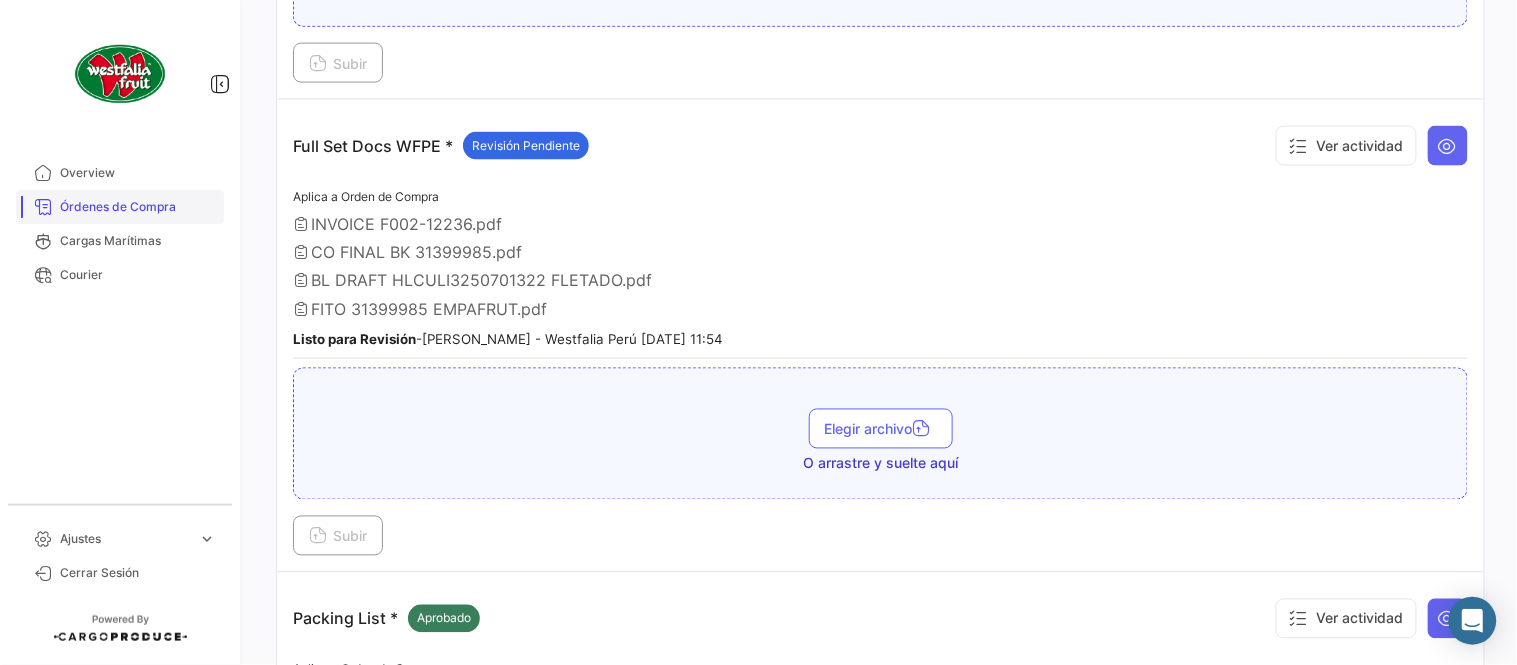 click on "Órdenes de Compra" at bounding box center [138, 207] 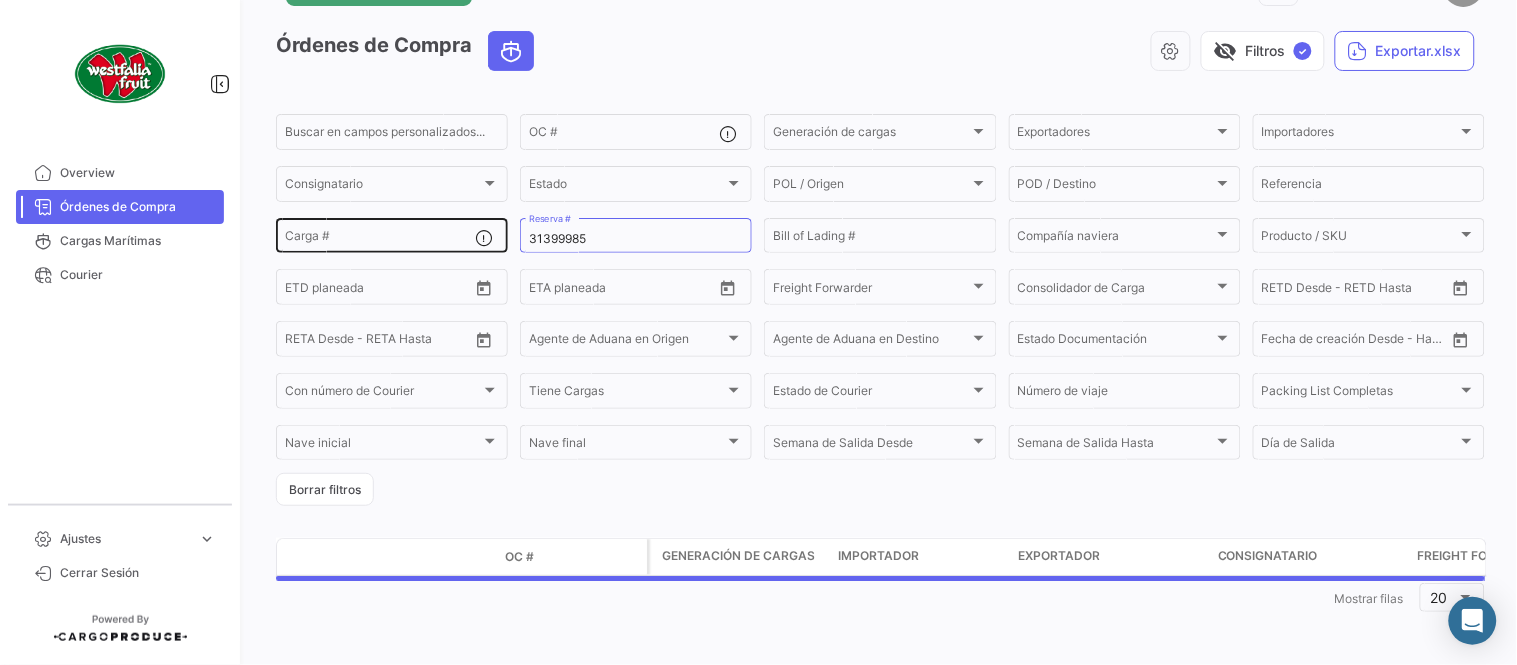 scroll, scrollTop: 0, scrollLeft: 0, axis: both 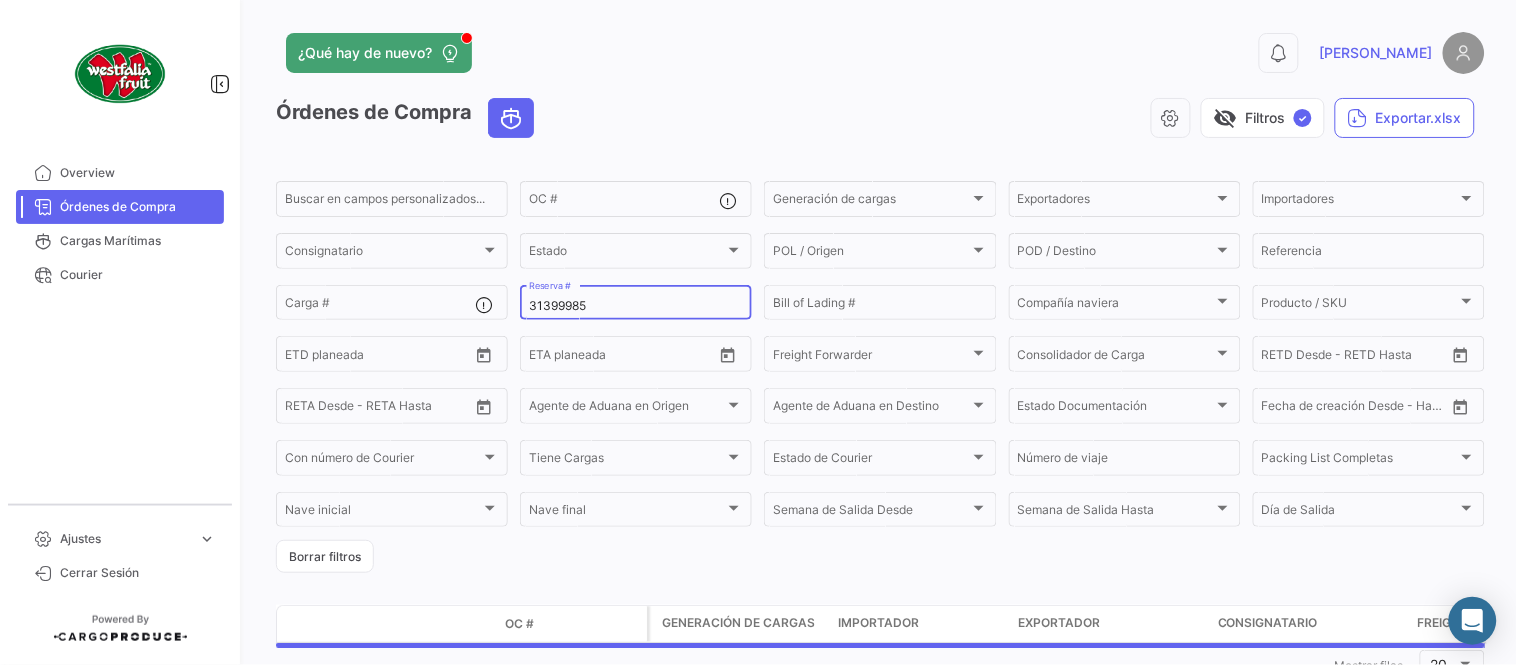 click on "31399985" at bounding box center [636, 306] 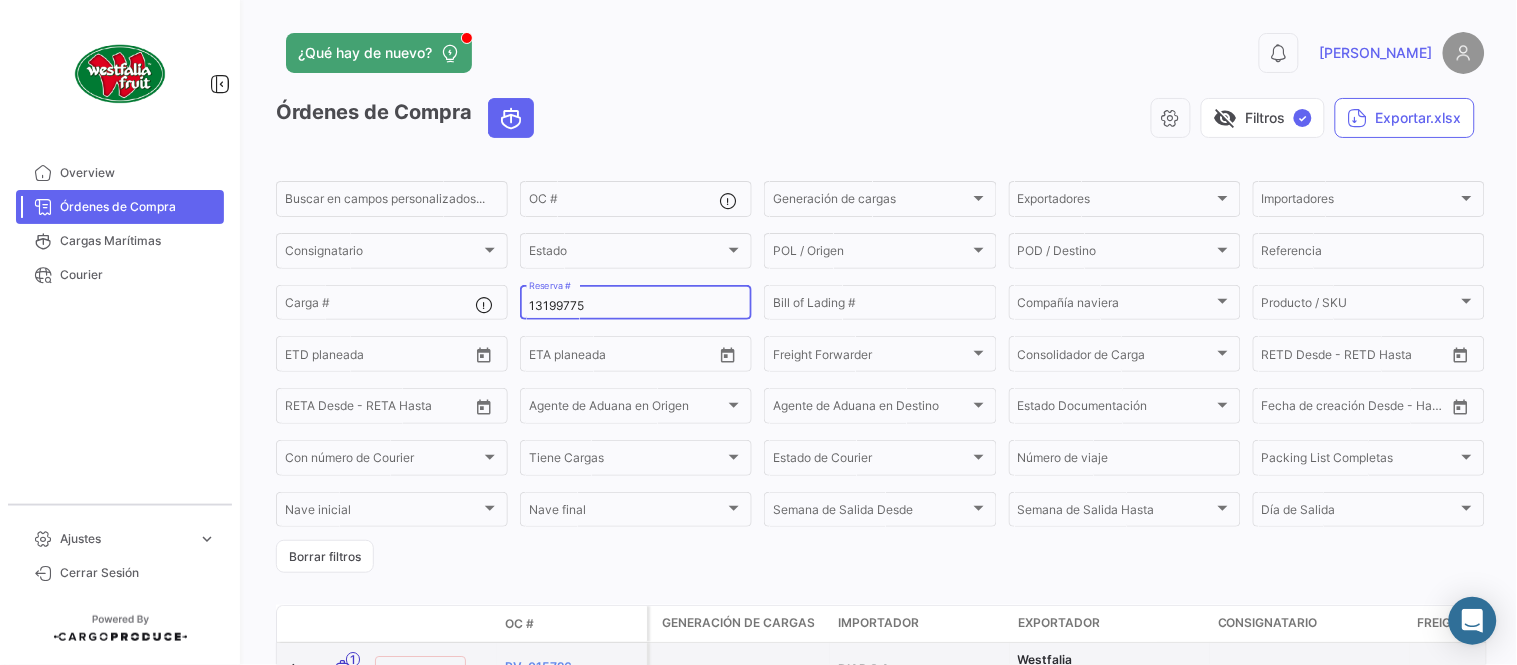 type on "13199775" 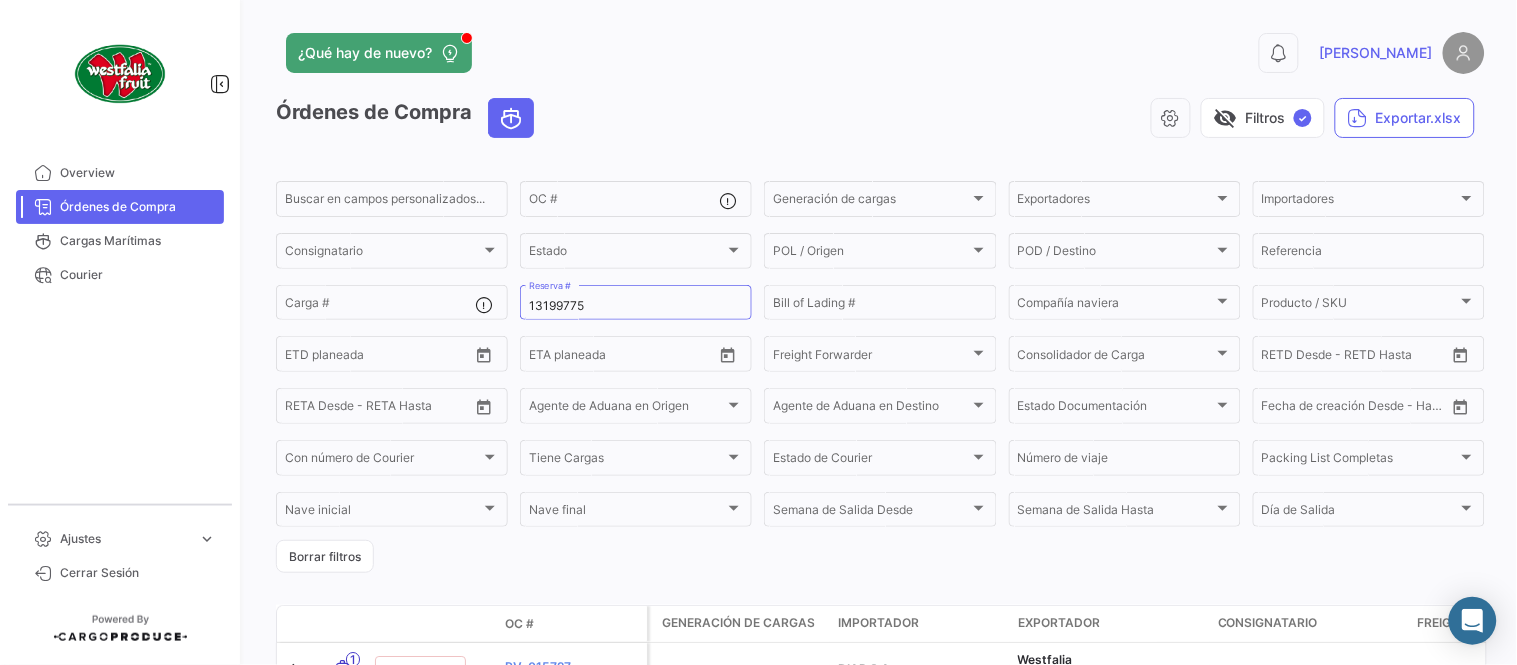 click on "¿Qué hay de nuevo?" 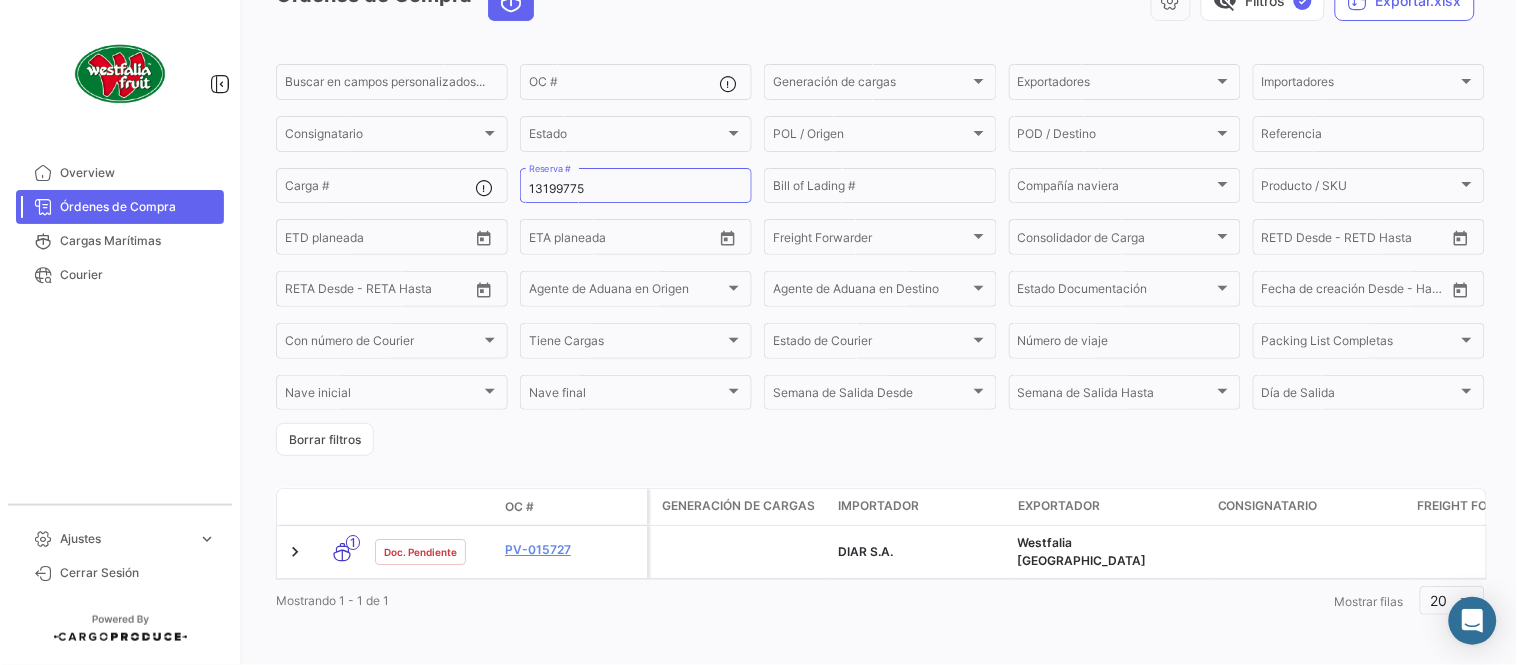scroll, scrollTop: 128, scrollLeft: 0, axis: vertical 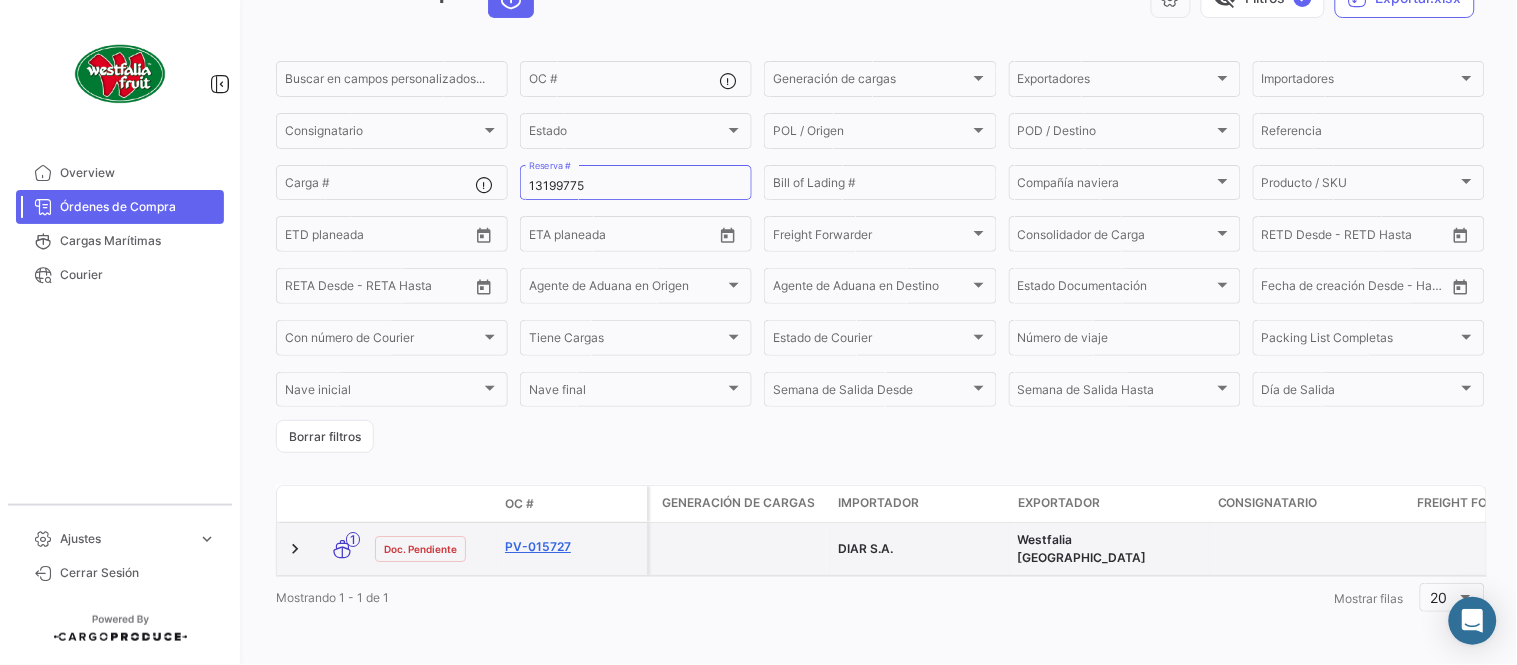 click on "PV-015727" 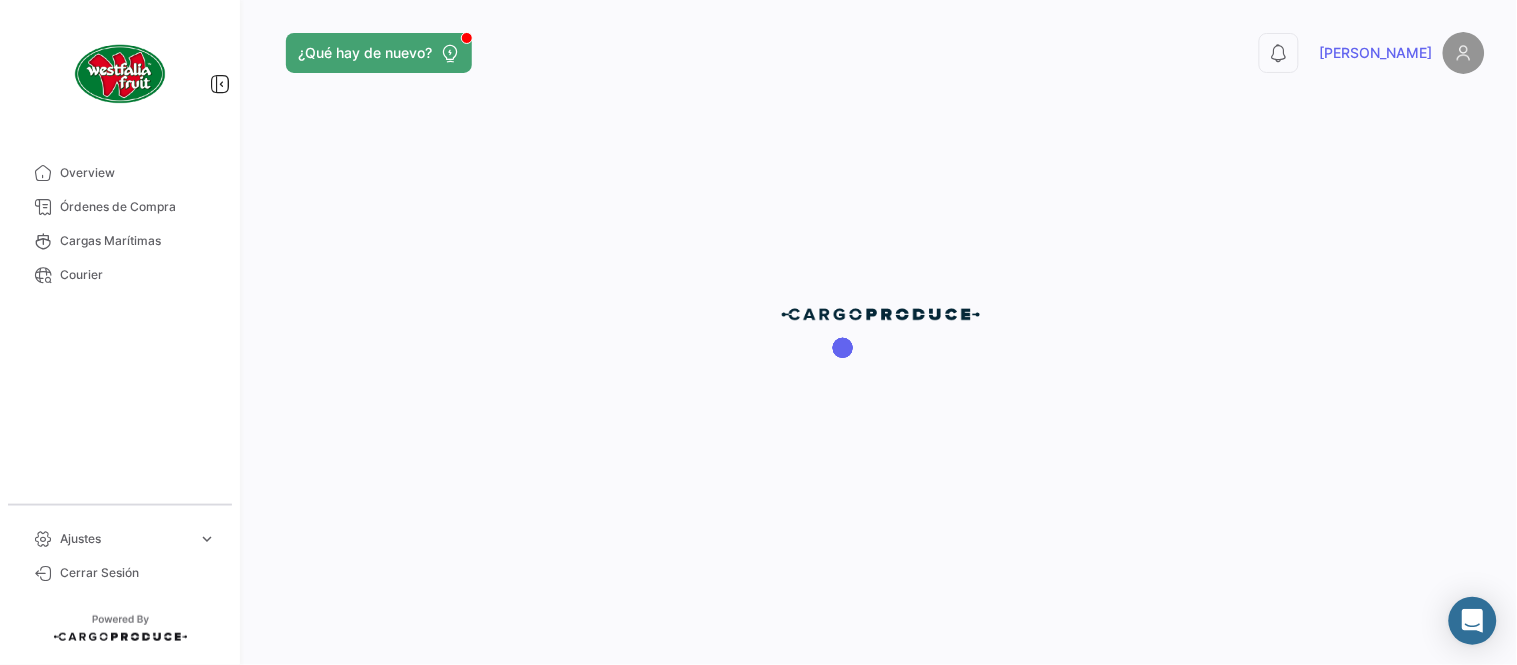 scroll, scrollTop: 0, scrollLeft: 0, axis: both 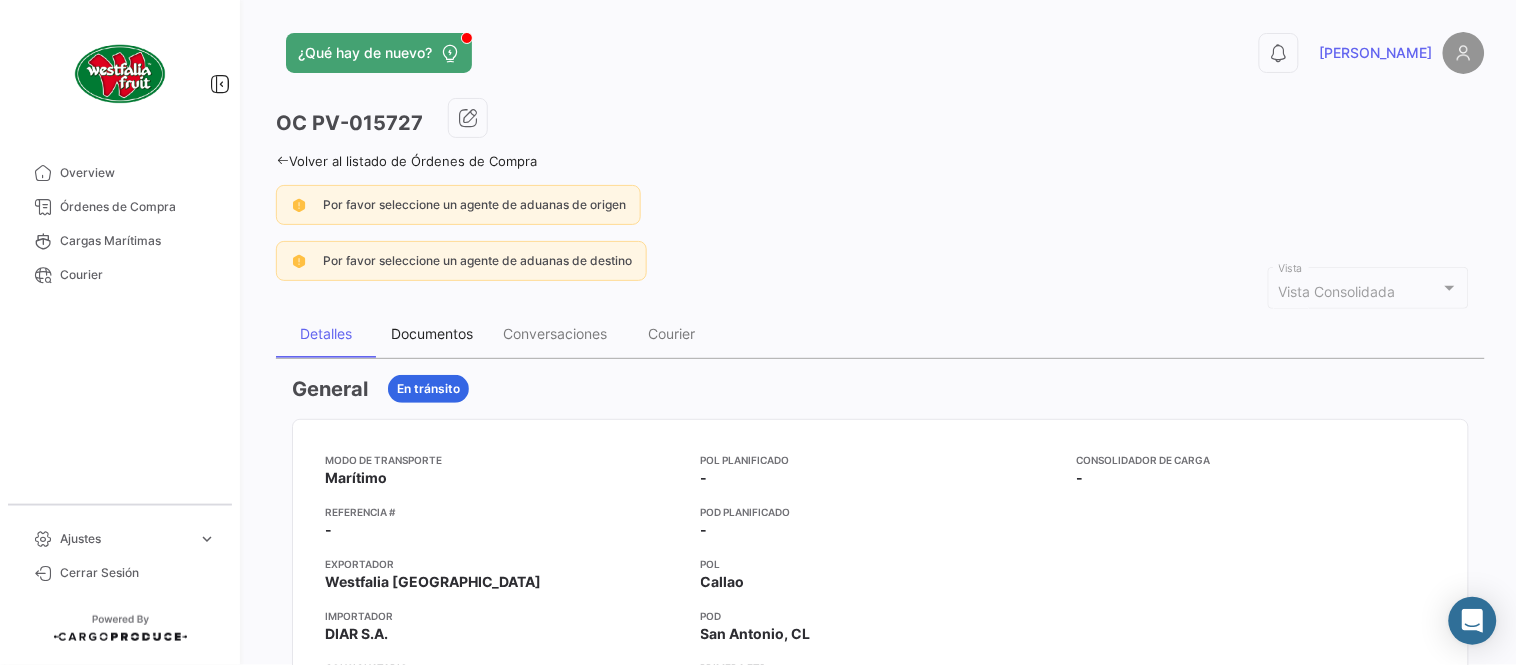 click on "Documentos" at bounding box center (432, 333) 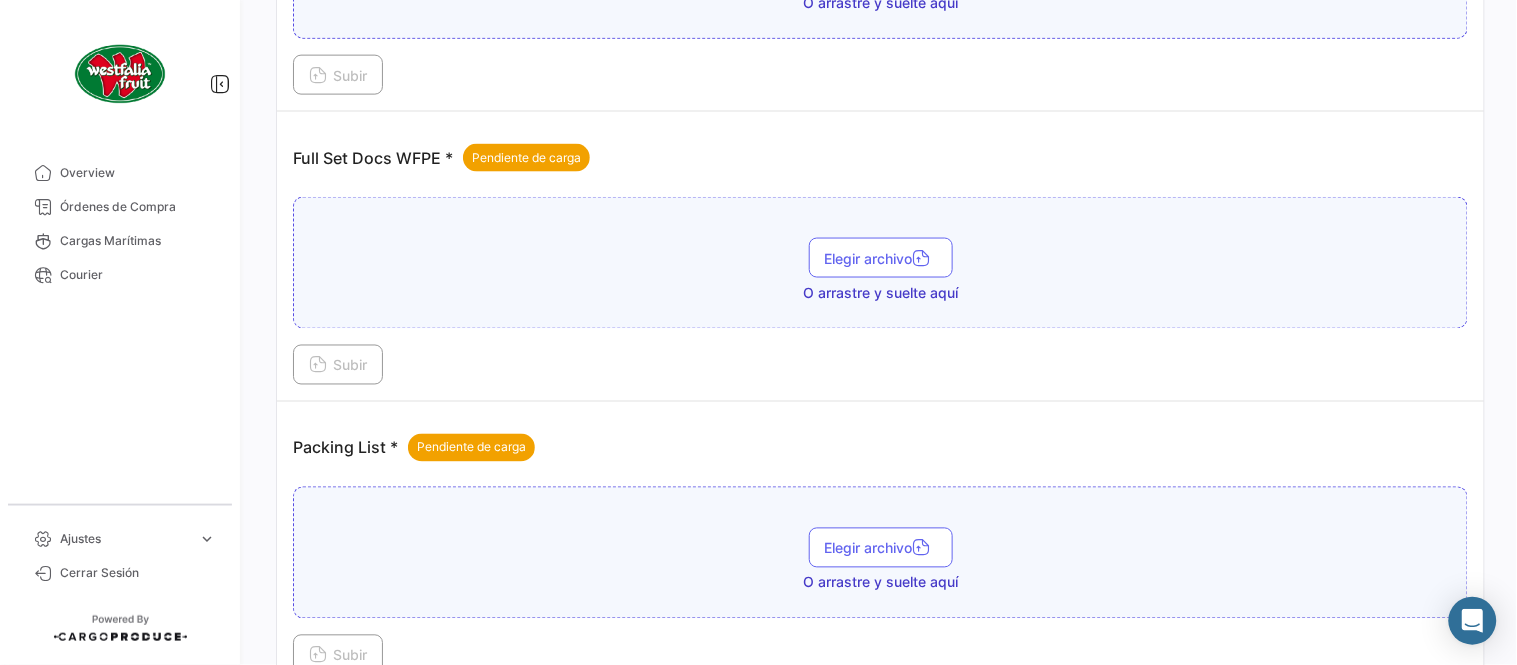 scroll, scrollTop: 806, scrollLeft: 0, axis: vertical 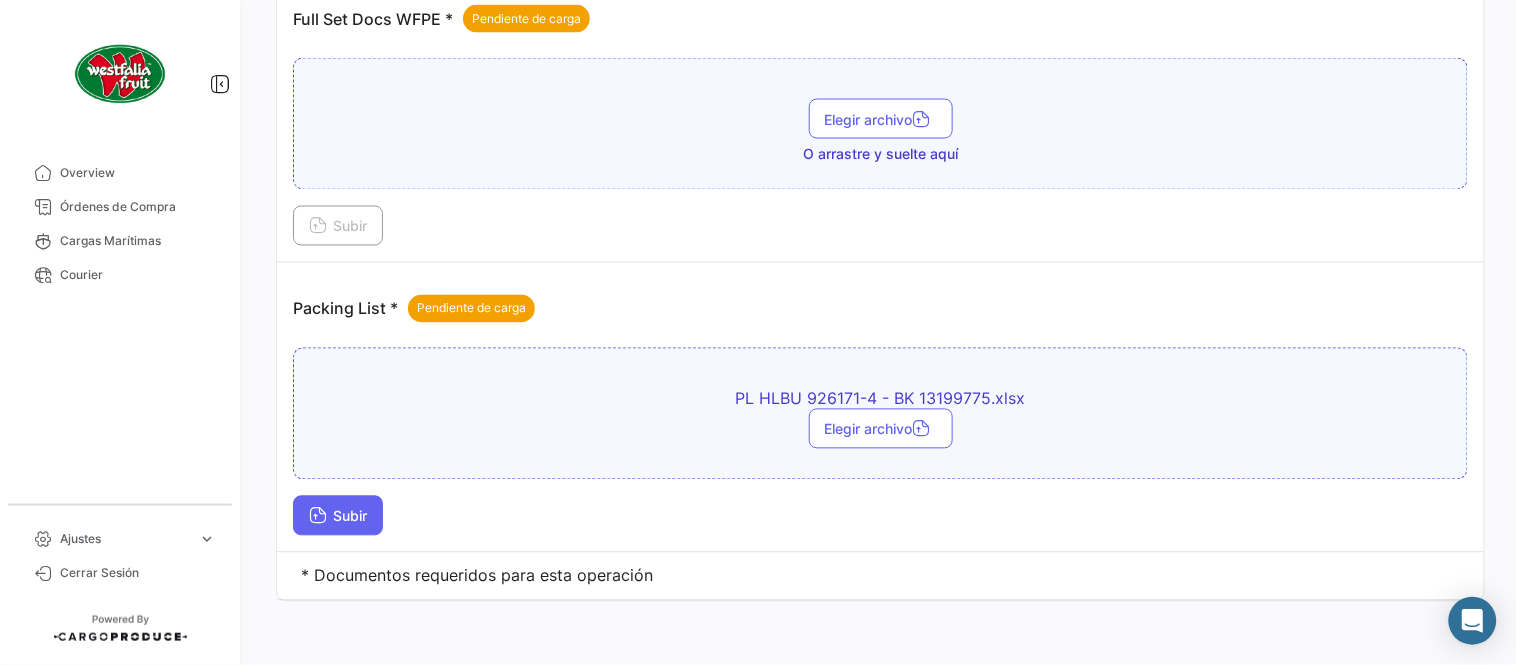 click on "Subir" at bounding box center [338, 516] 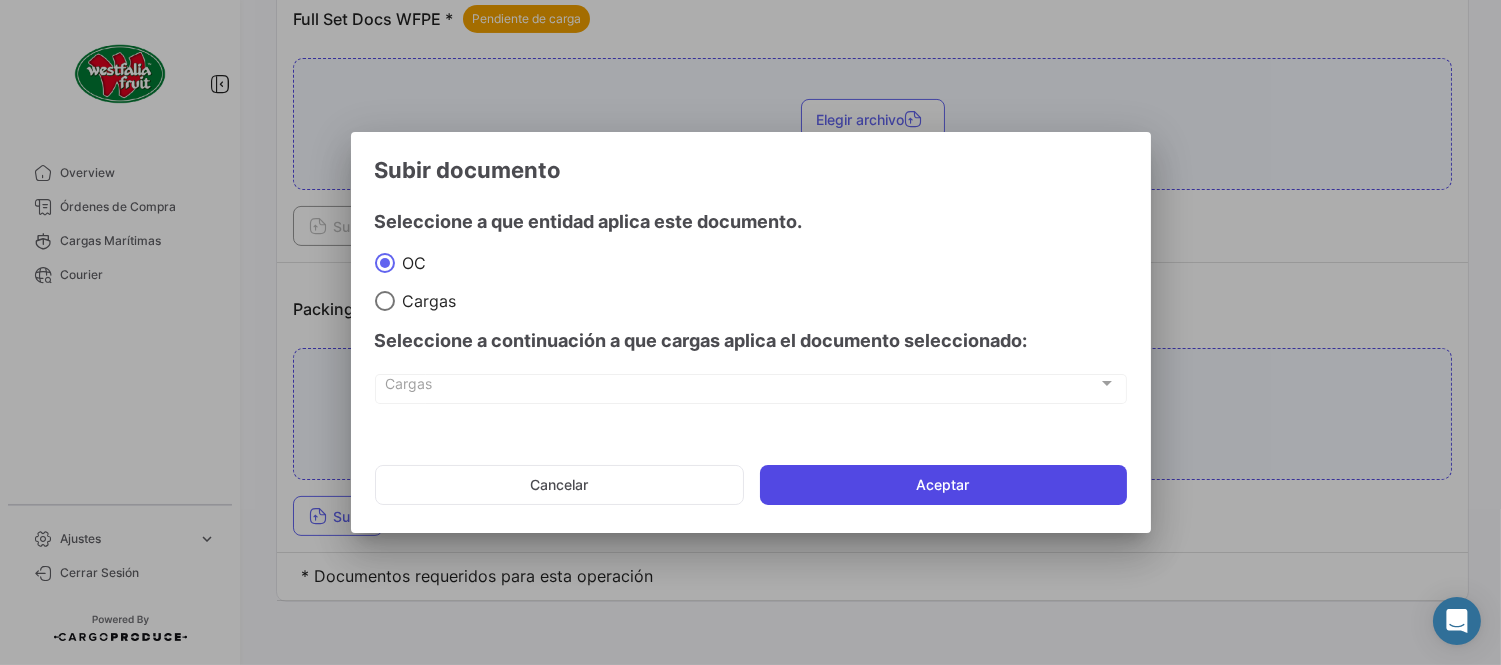 drag, startPoint x: 861, startPoint y: 483, endPoint x: 1103, endPoint y: 645, distance: 291.21814 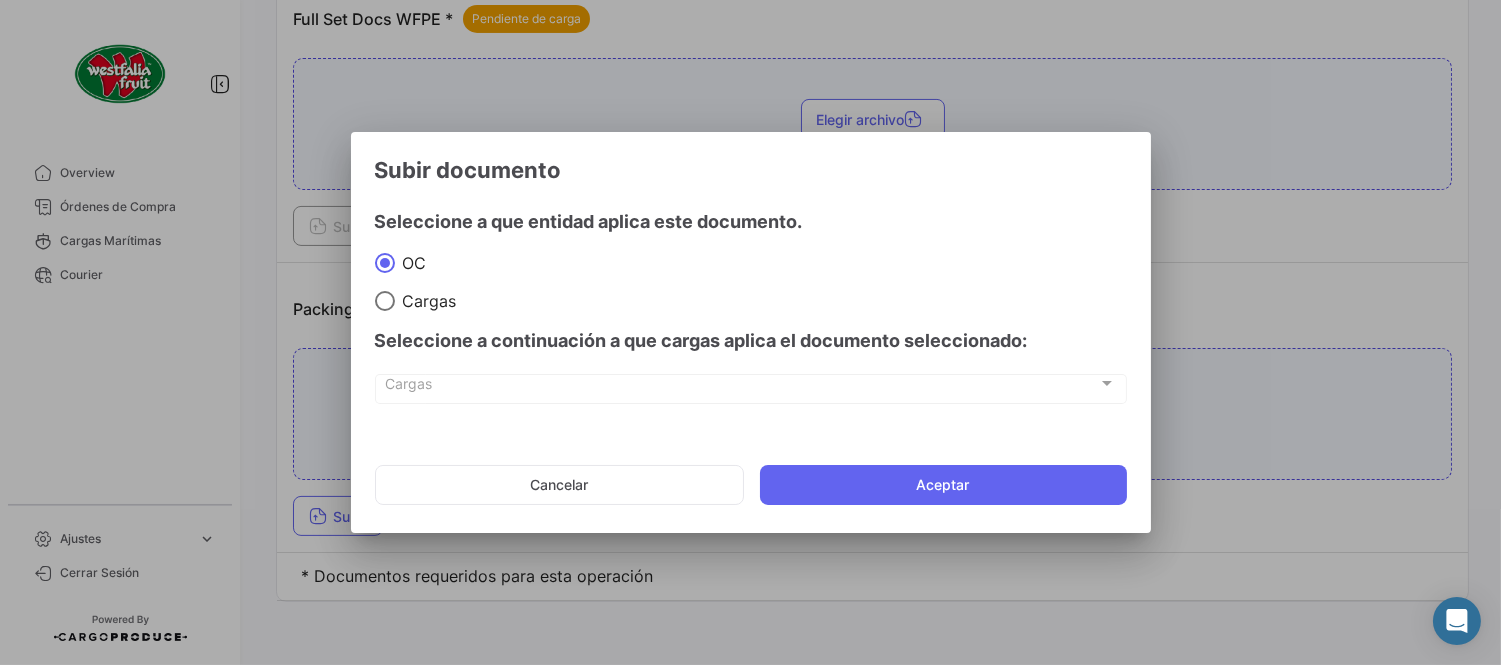 click on "Aceptar" 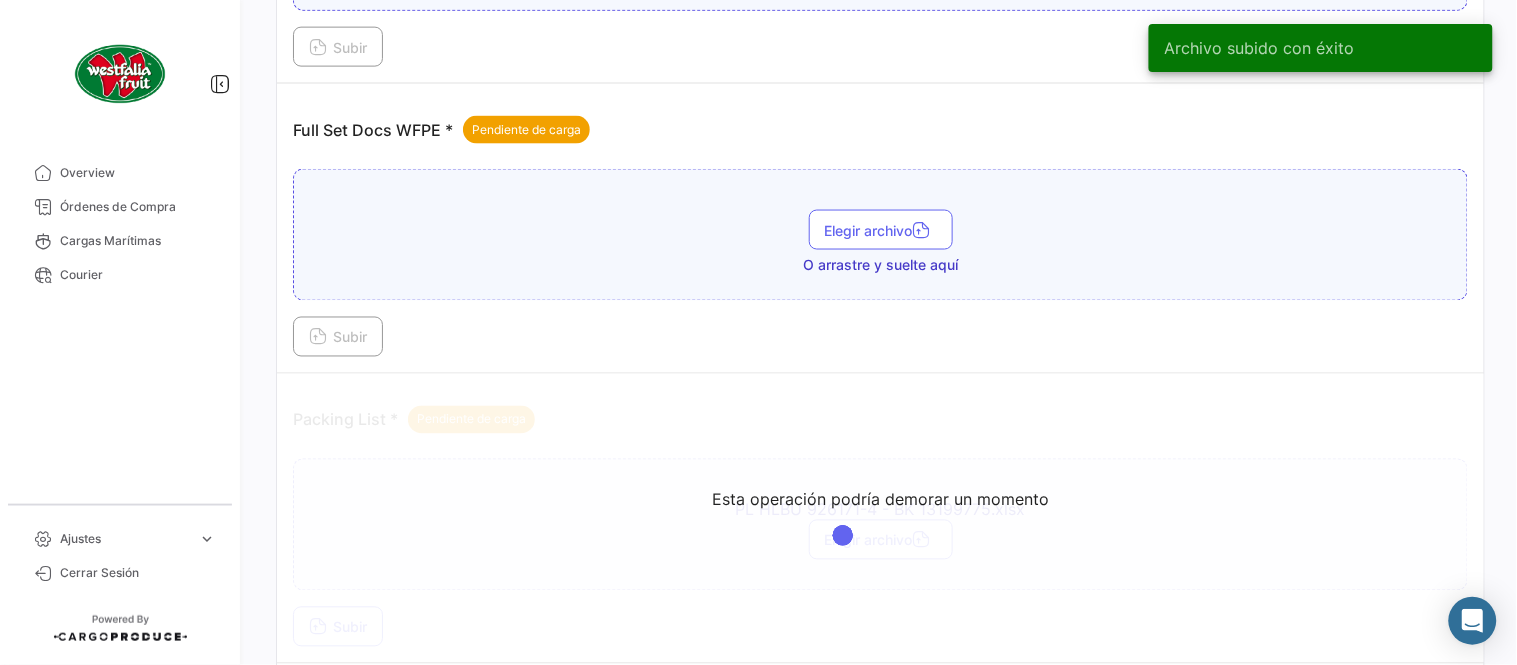 scroll, scrollTop: 584, scrollLeft: 0, axis: vertical 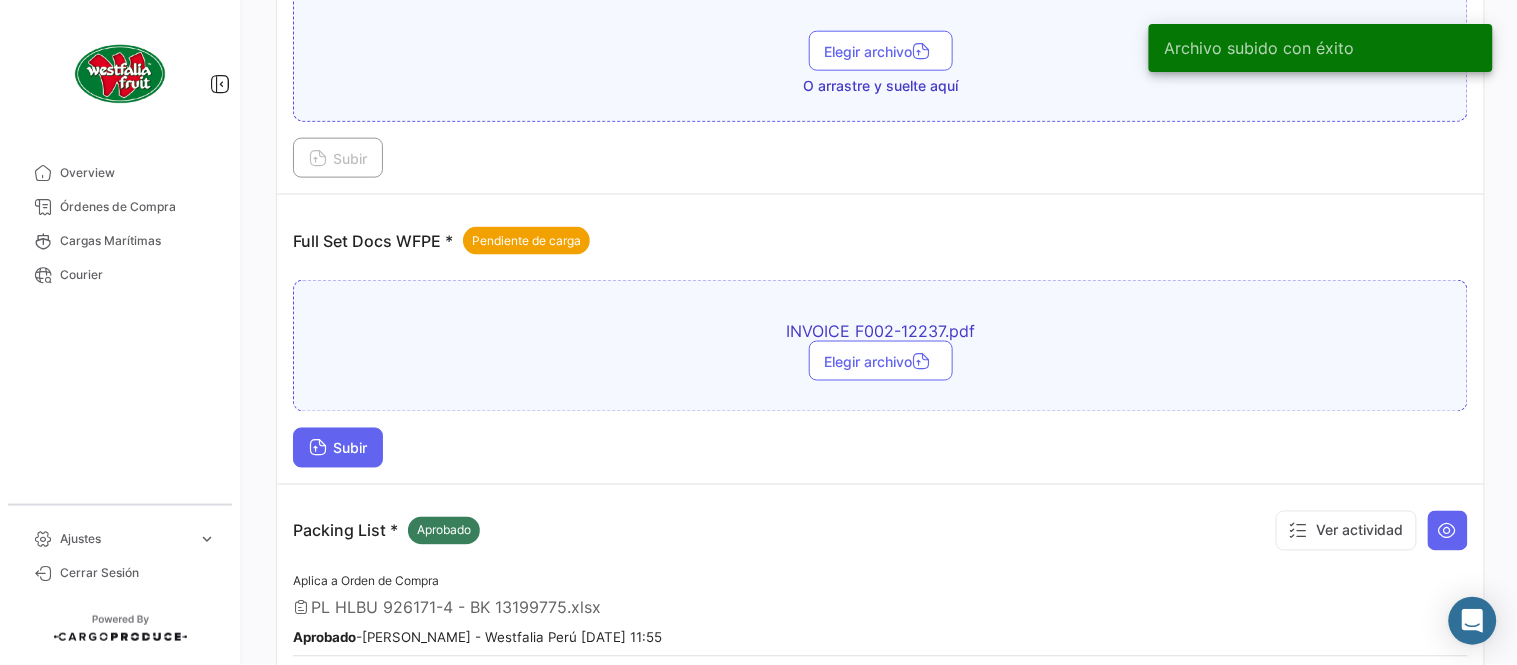 click on "Subir" at bounding box center [338, 448] 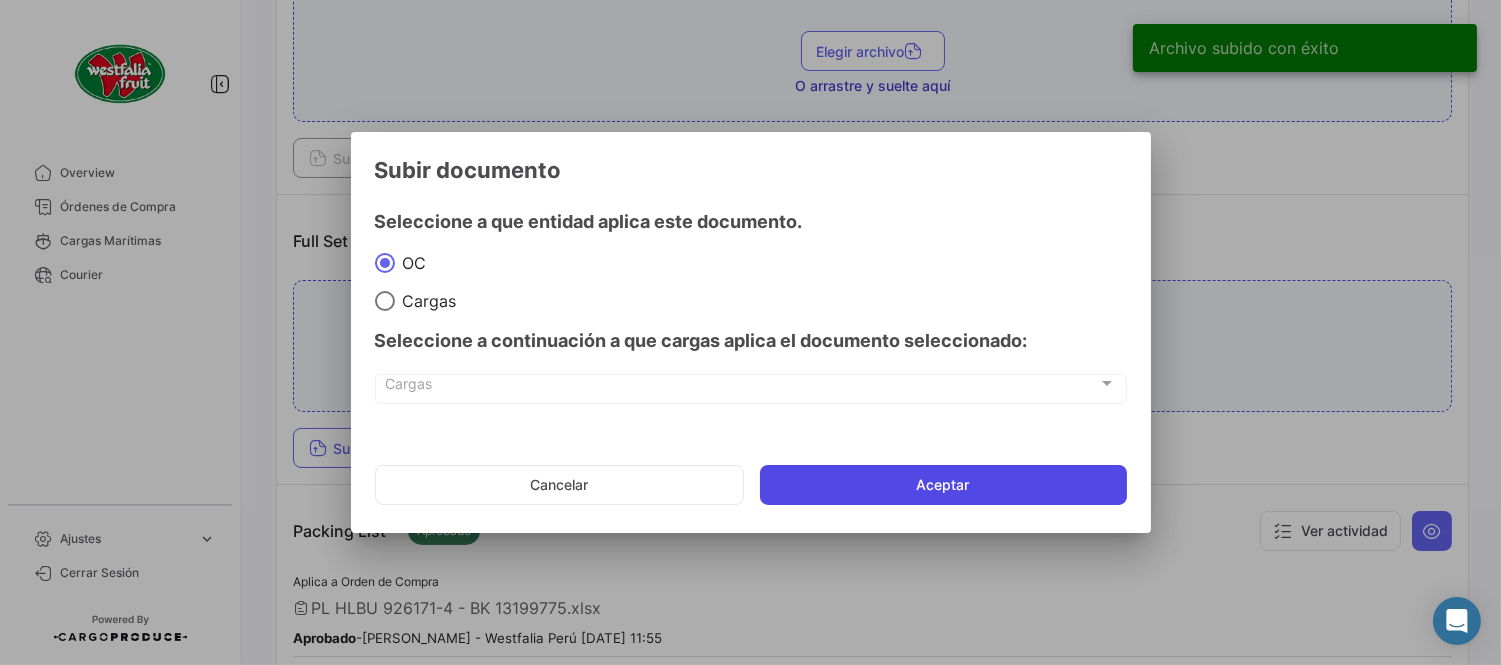 click on "Aceptar" 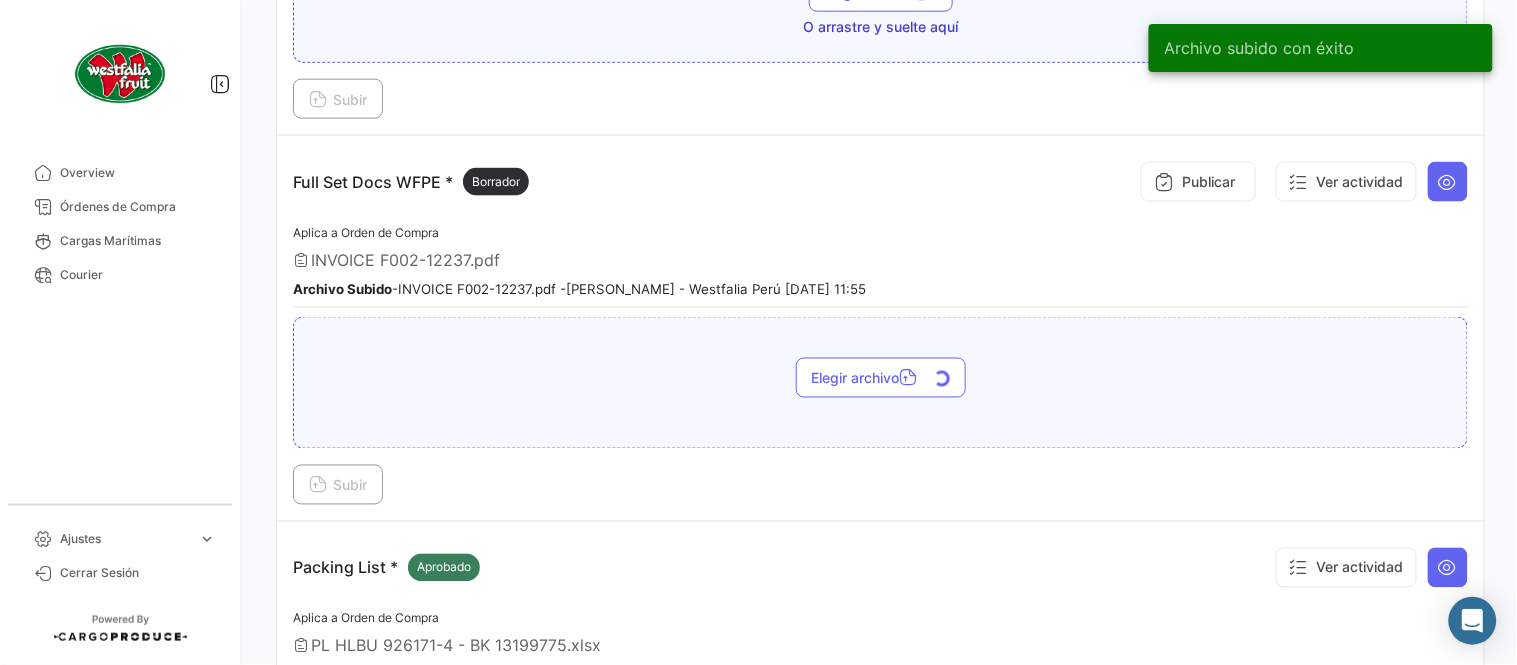 scroll, scrollTop: 695, scrollLeft: 0, axis: vertical 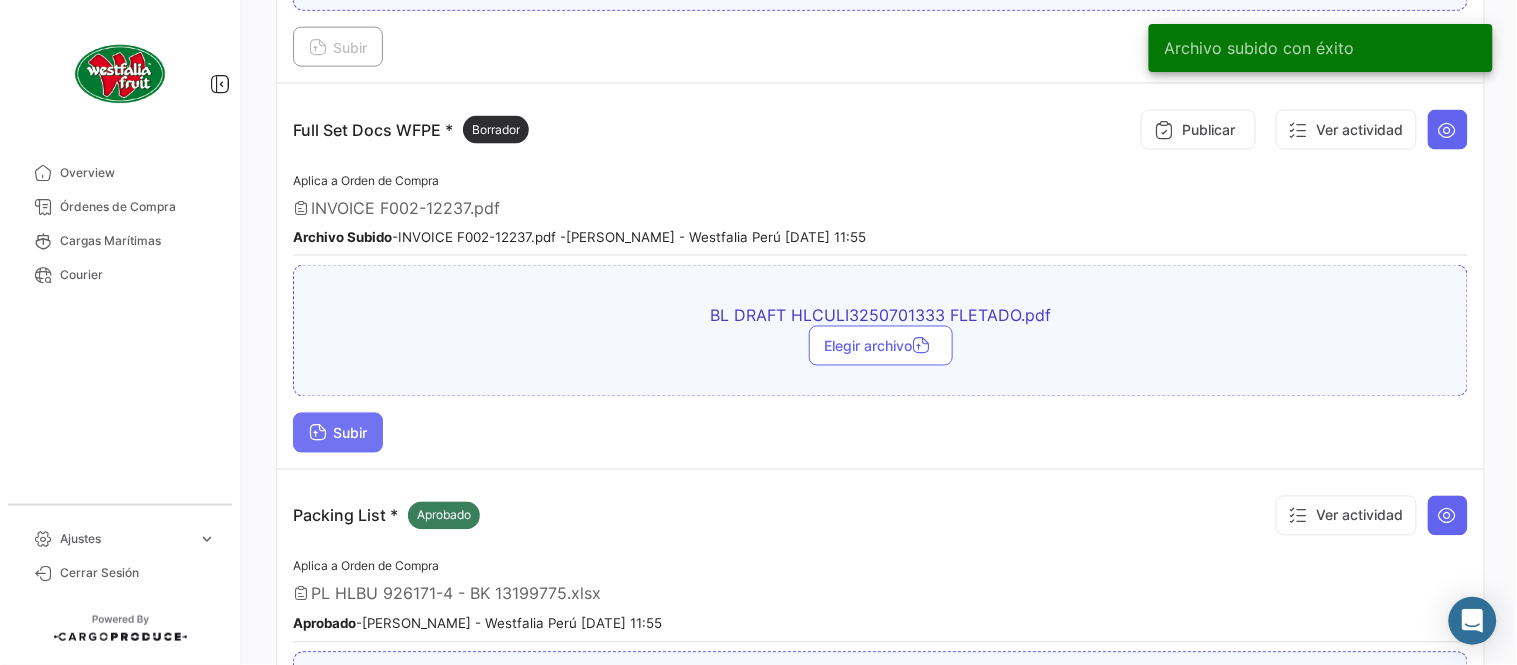 click on "Subir" at bounding box center [338, 433] 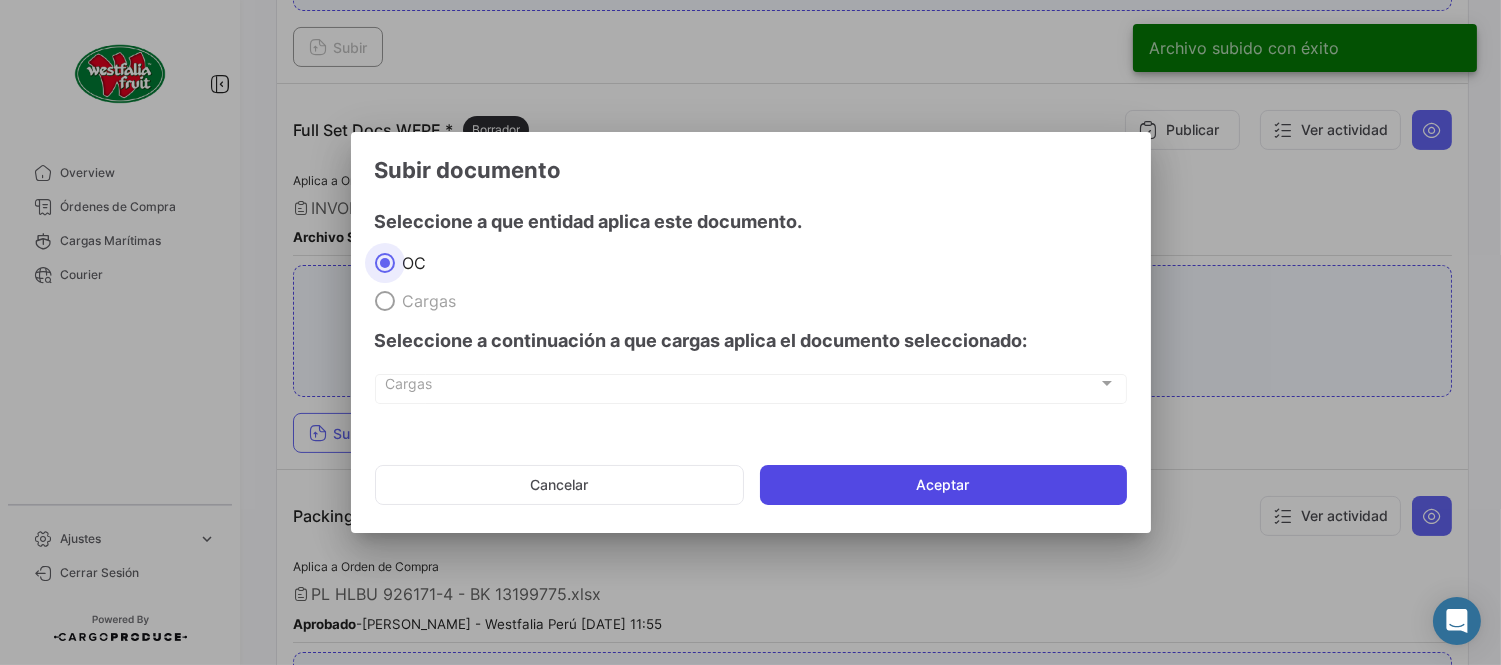 click on "Aceptar" 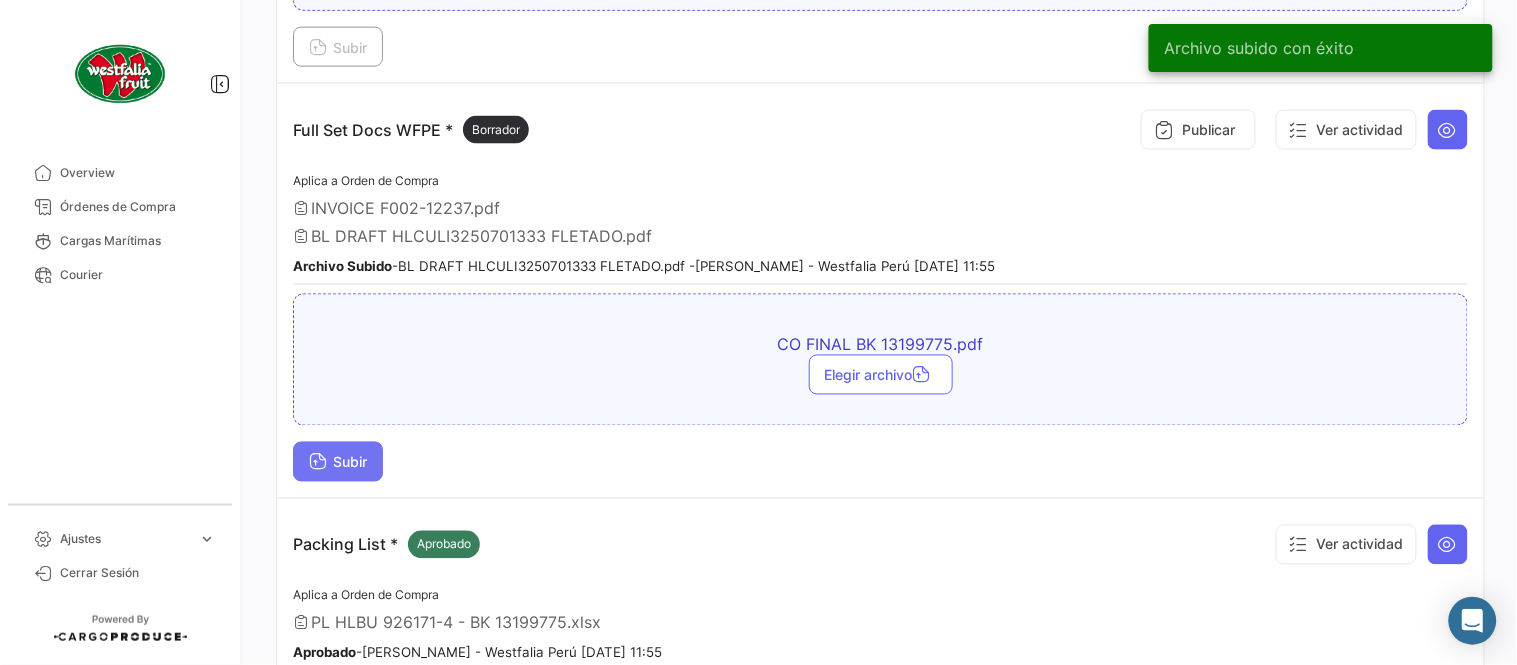 click at bounding box center [318, 464] 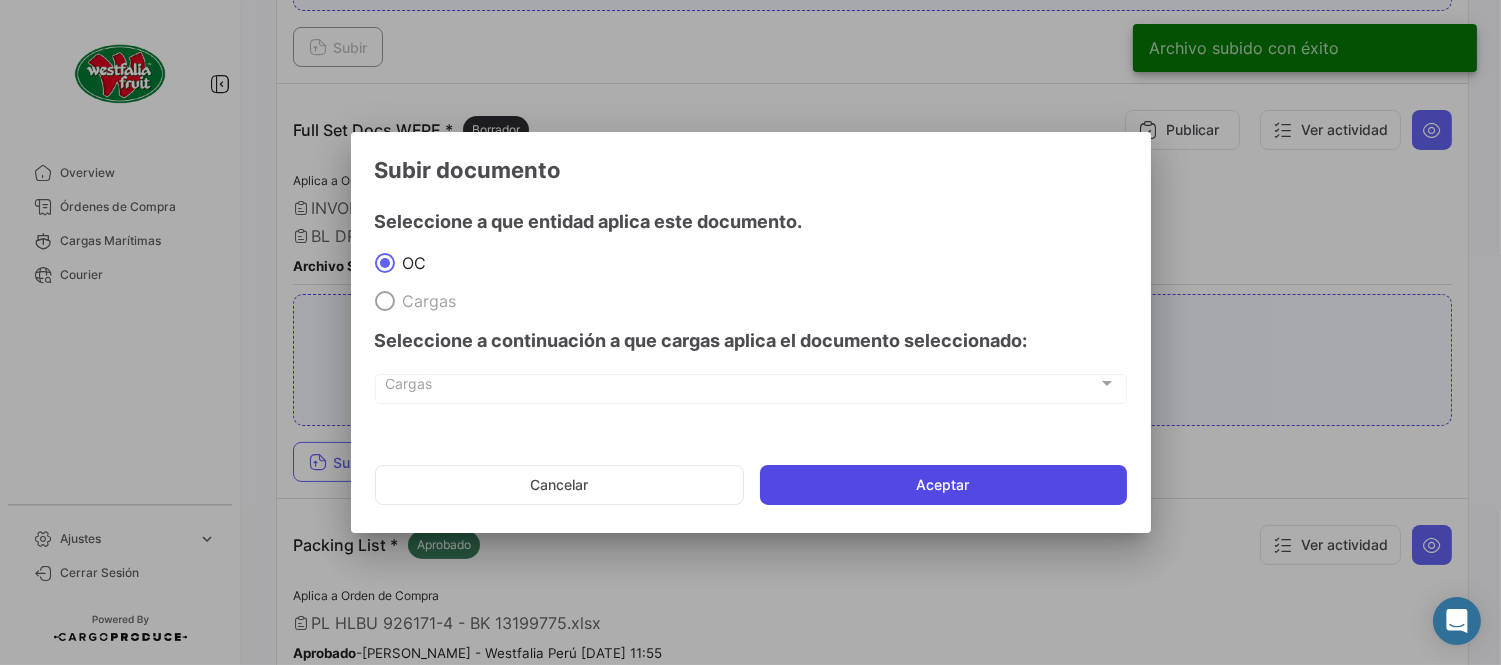 click on "Aceptar" 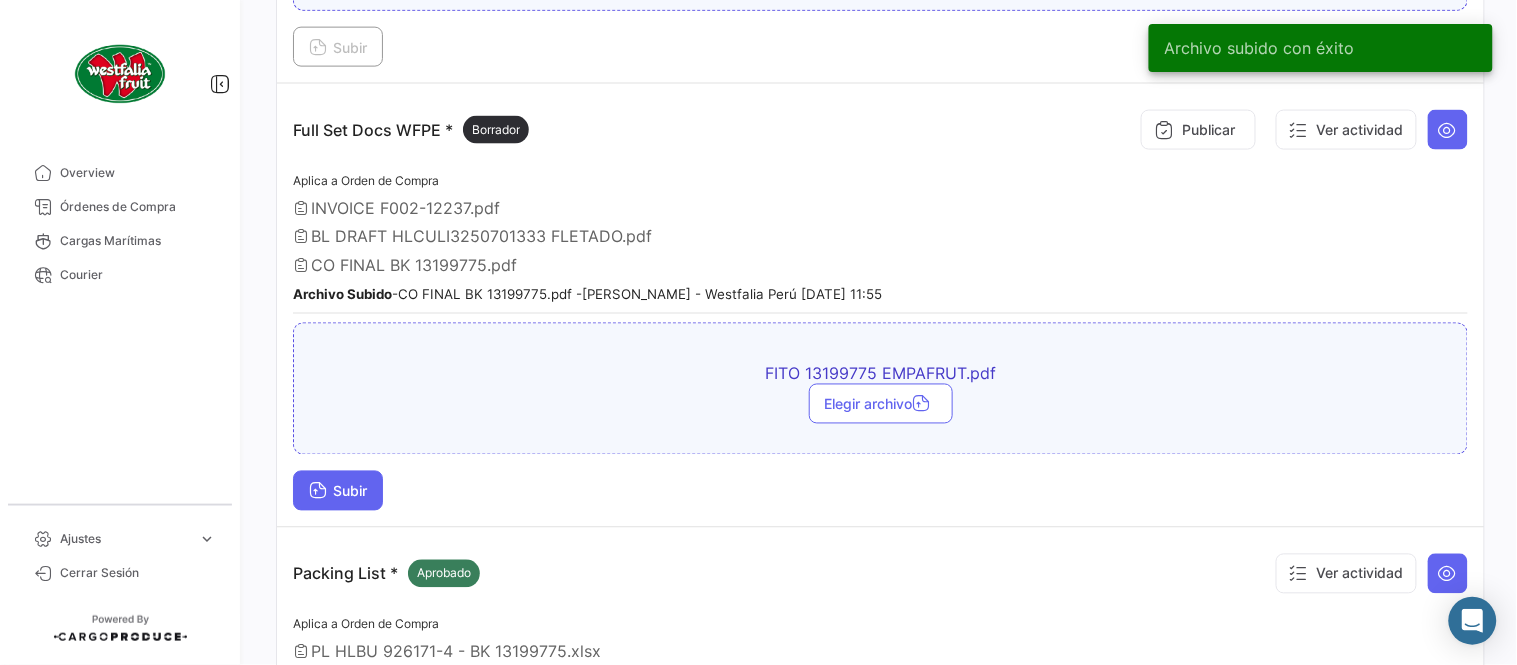 click on "Subir" at bounding box center [338, 491] 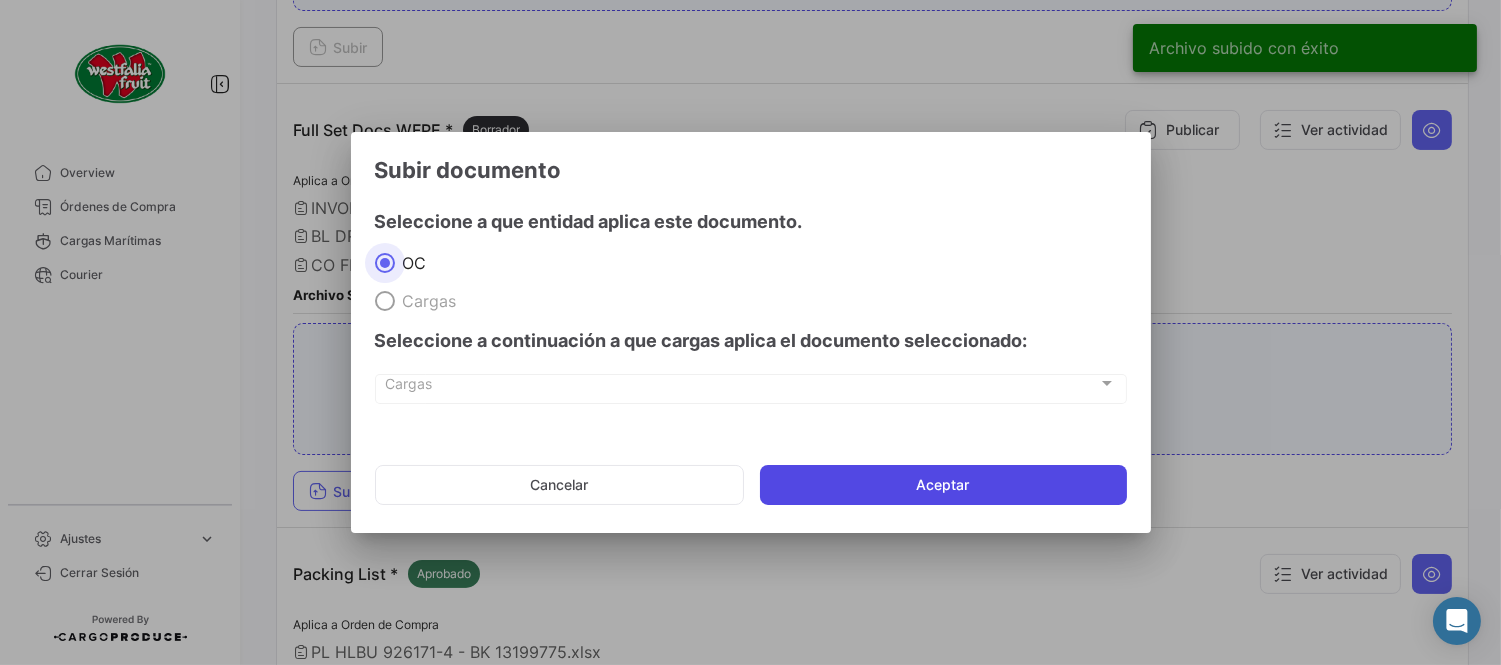 click on "Aceptar" 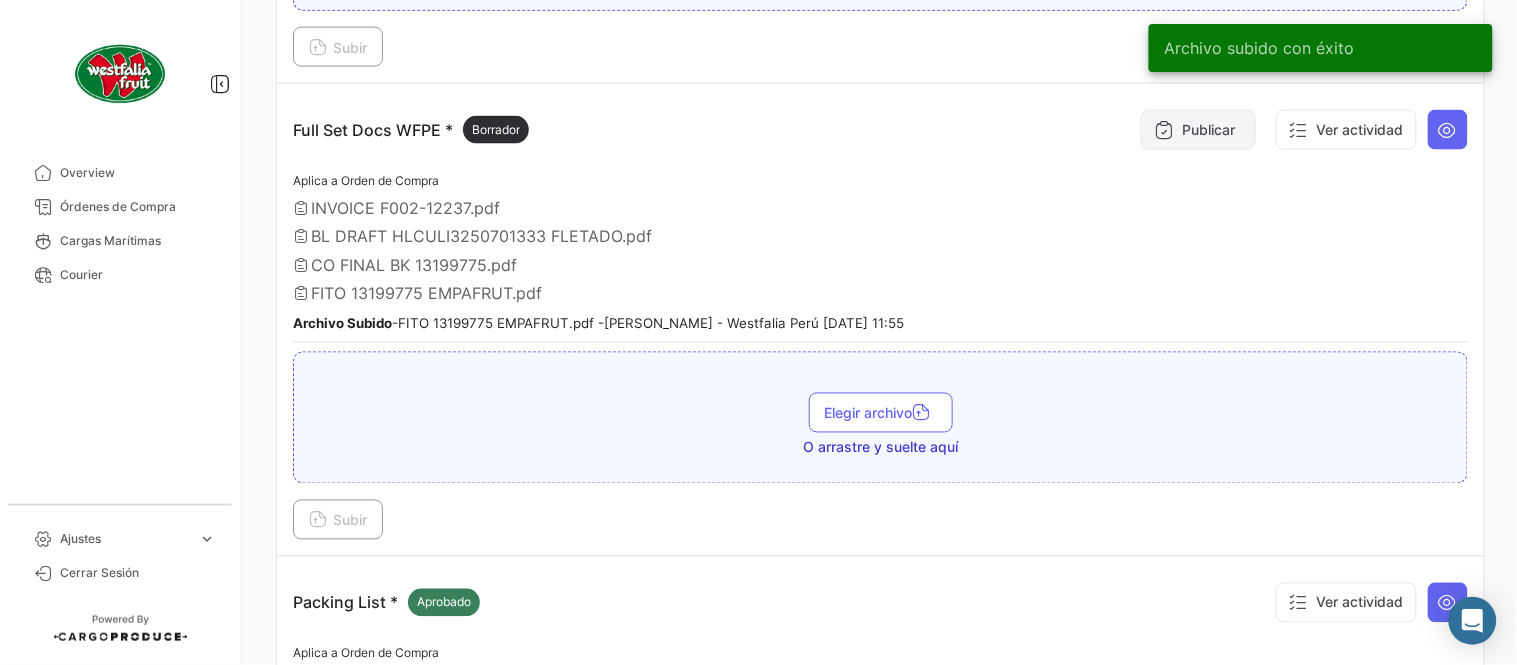 click on "Publicar" at bounding box center (1198, 130) 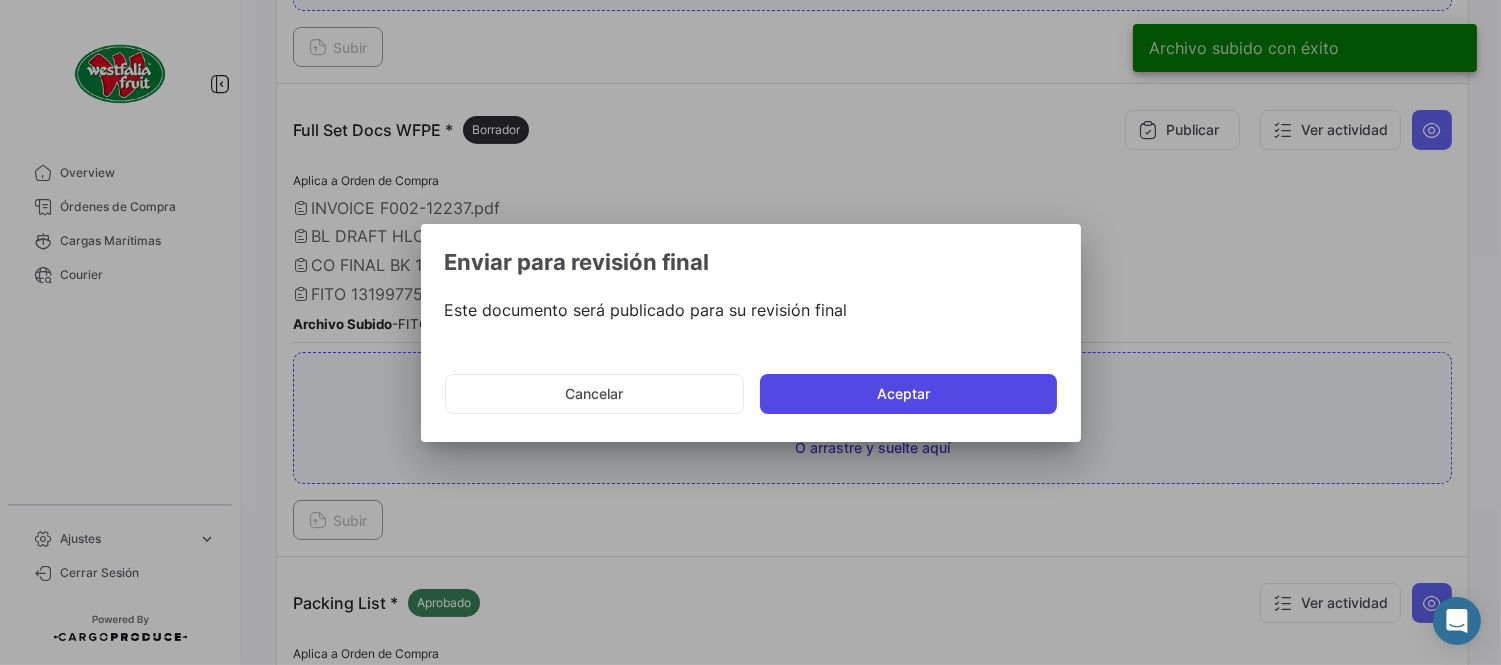 click on "Aceptar" 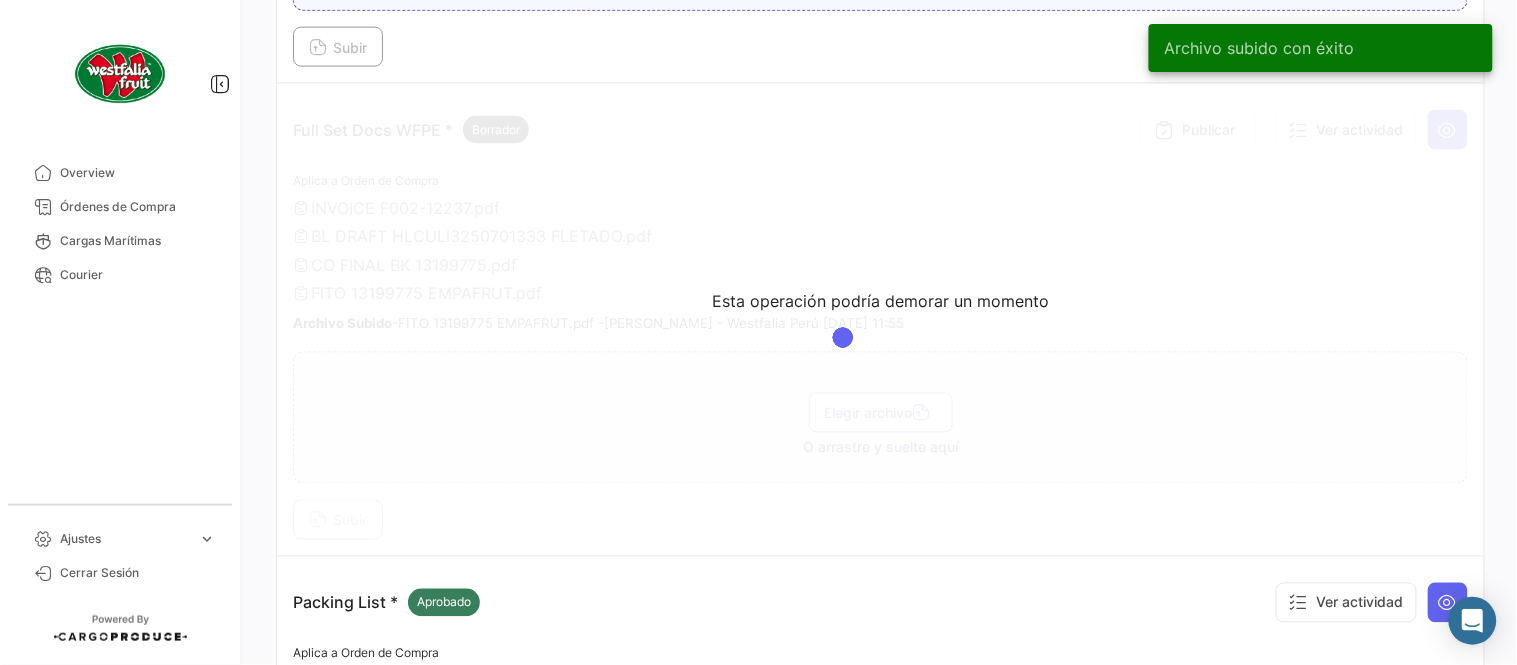 click on "Esta operación podría demorar un momento" at bounding box center (880, 320) 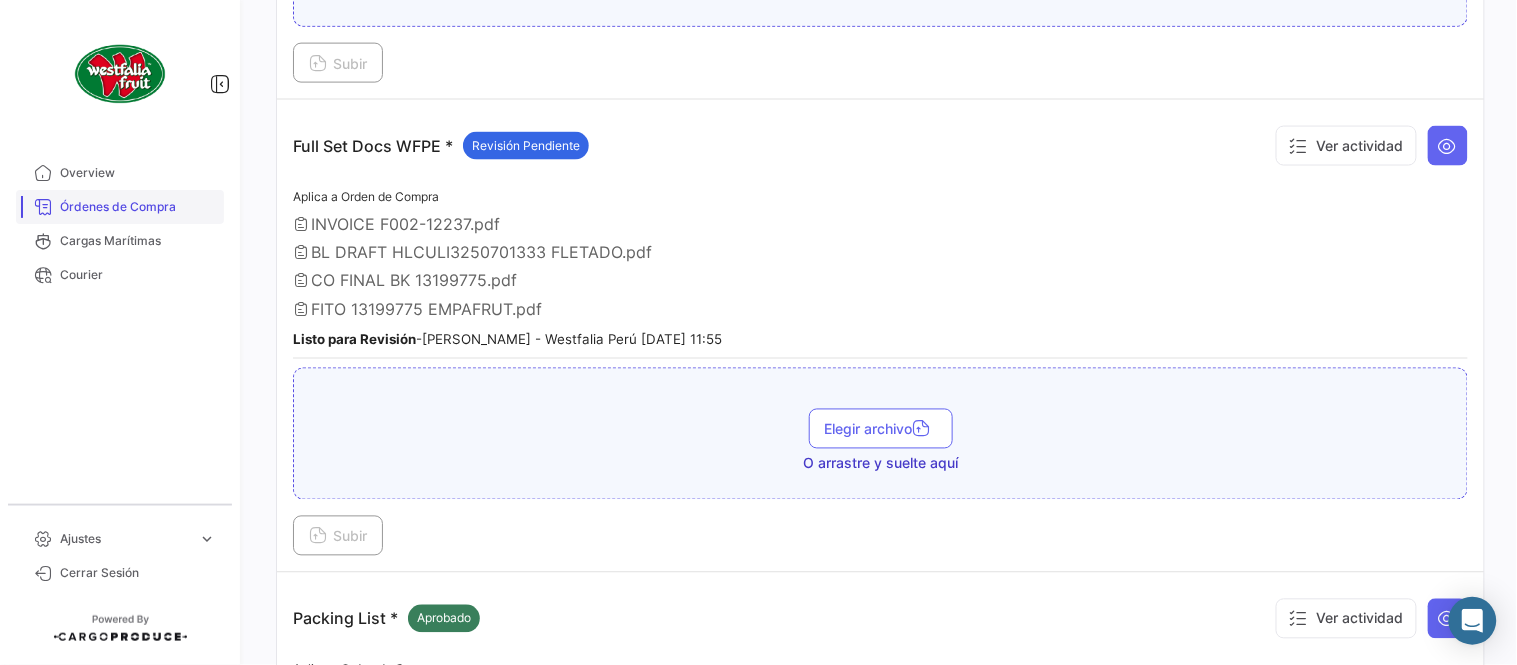 click on "Órdenes de Compra" at bounding box center [138, 207] 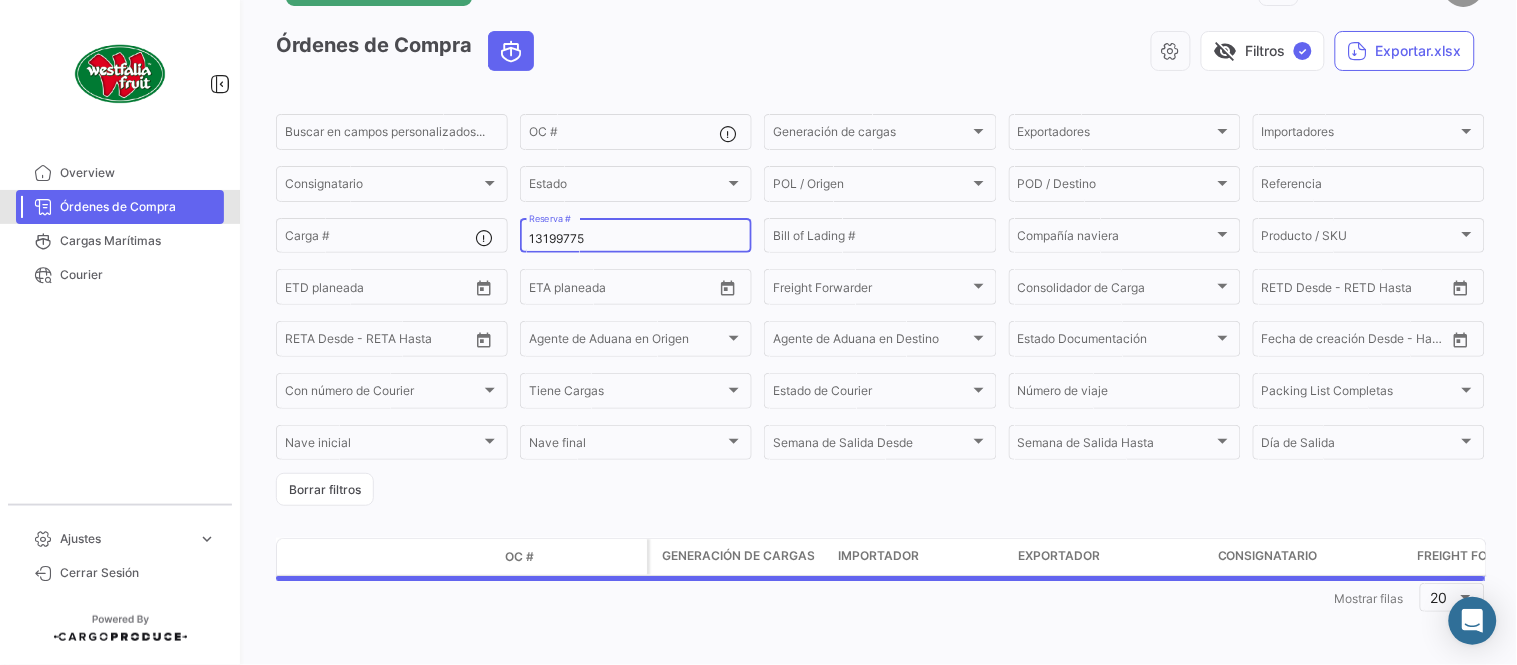 scroll, scrollTop: 0, scrollLeft: 0, axis: both 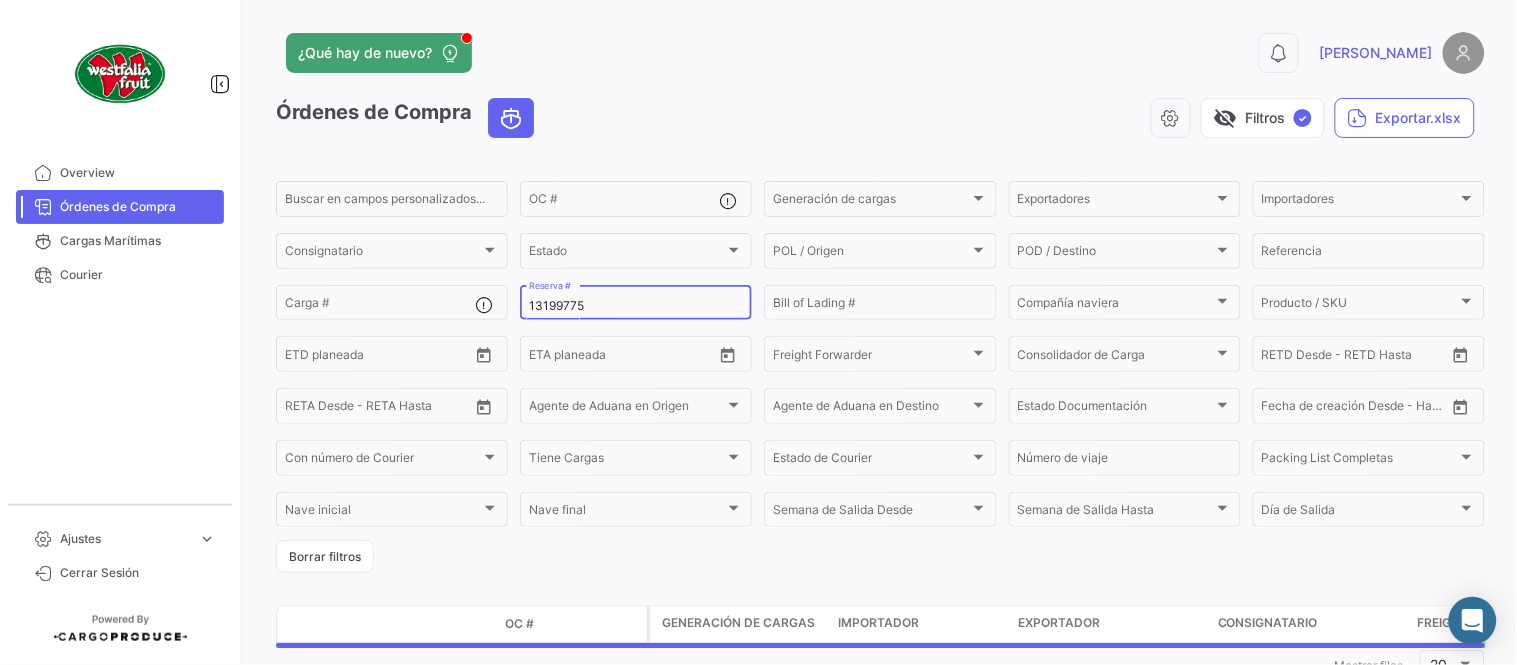 click on "13199775" at bounding box center [636, 306] 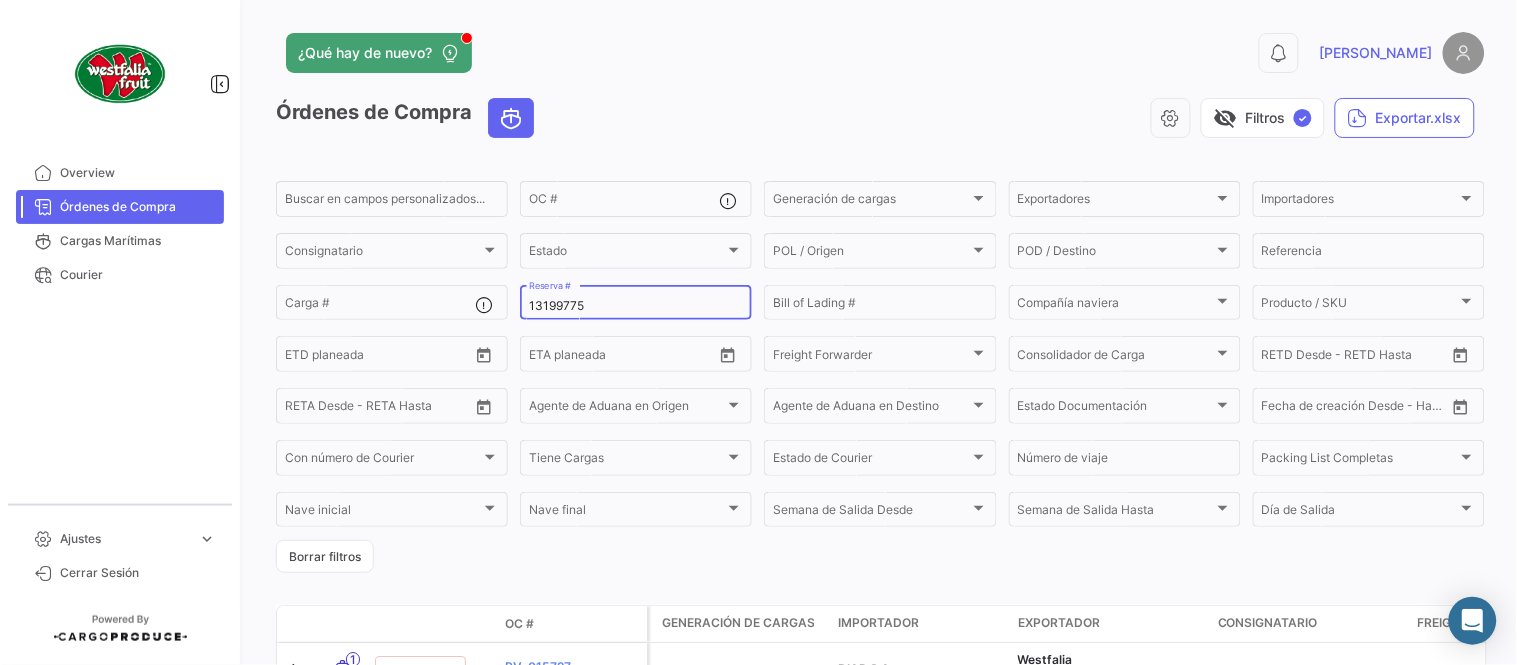 paste on "38035278" 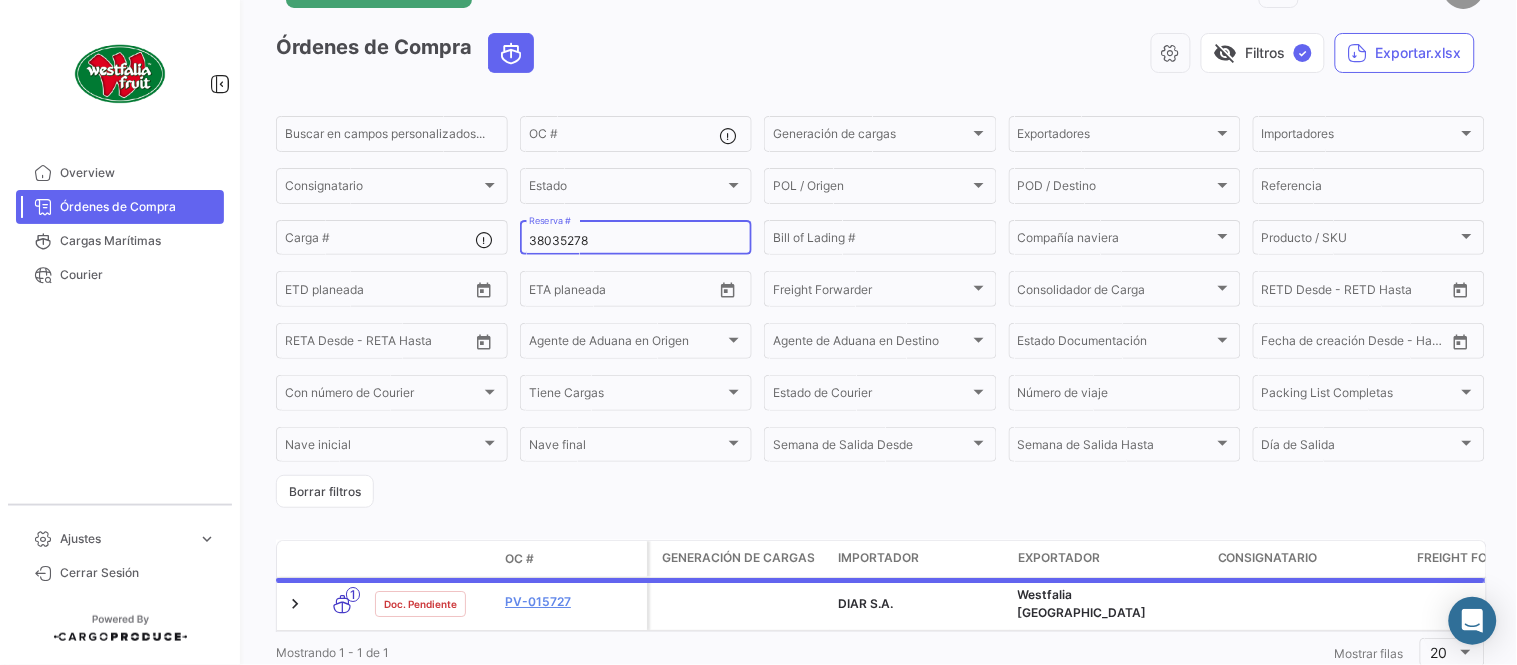 scroll, scrollTop: 128, scrollLeft: 0, axis: vertical 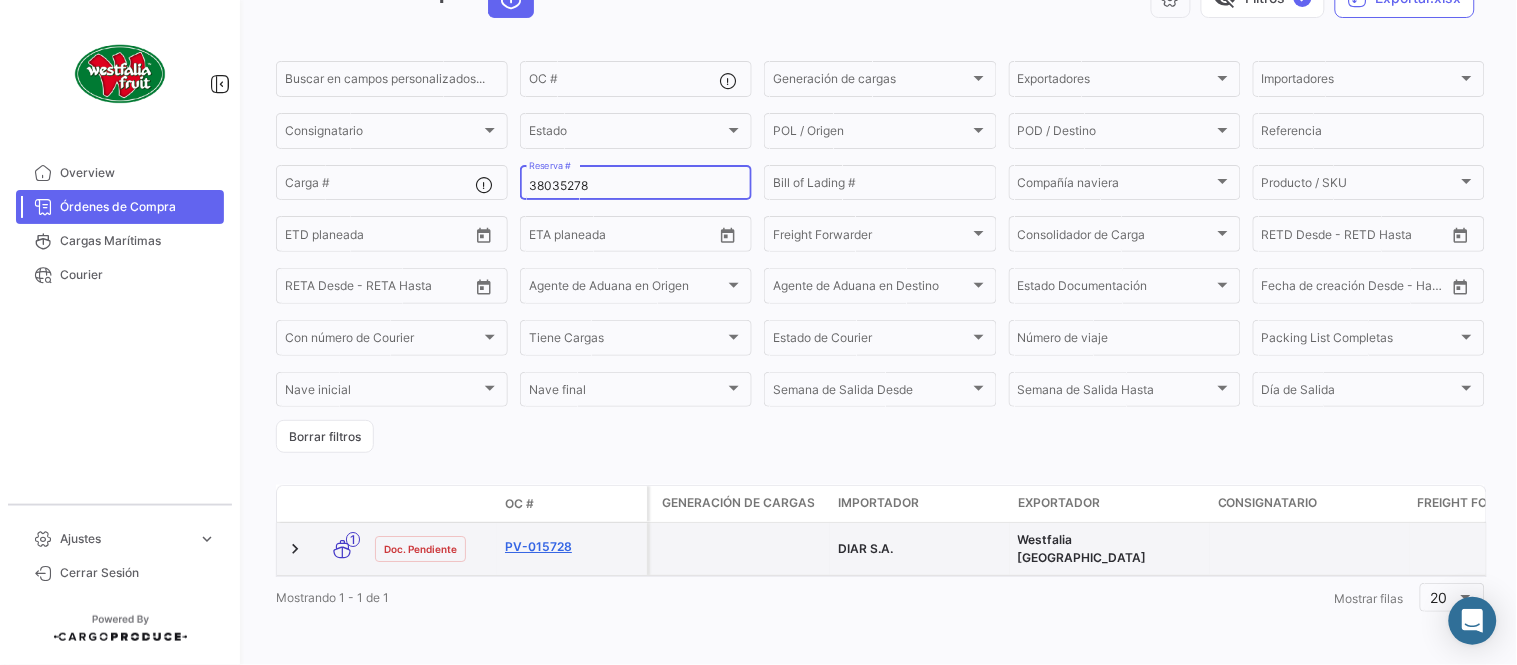 type on "38035278" 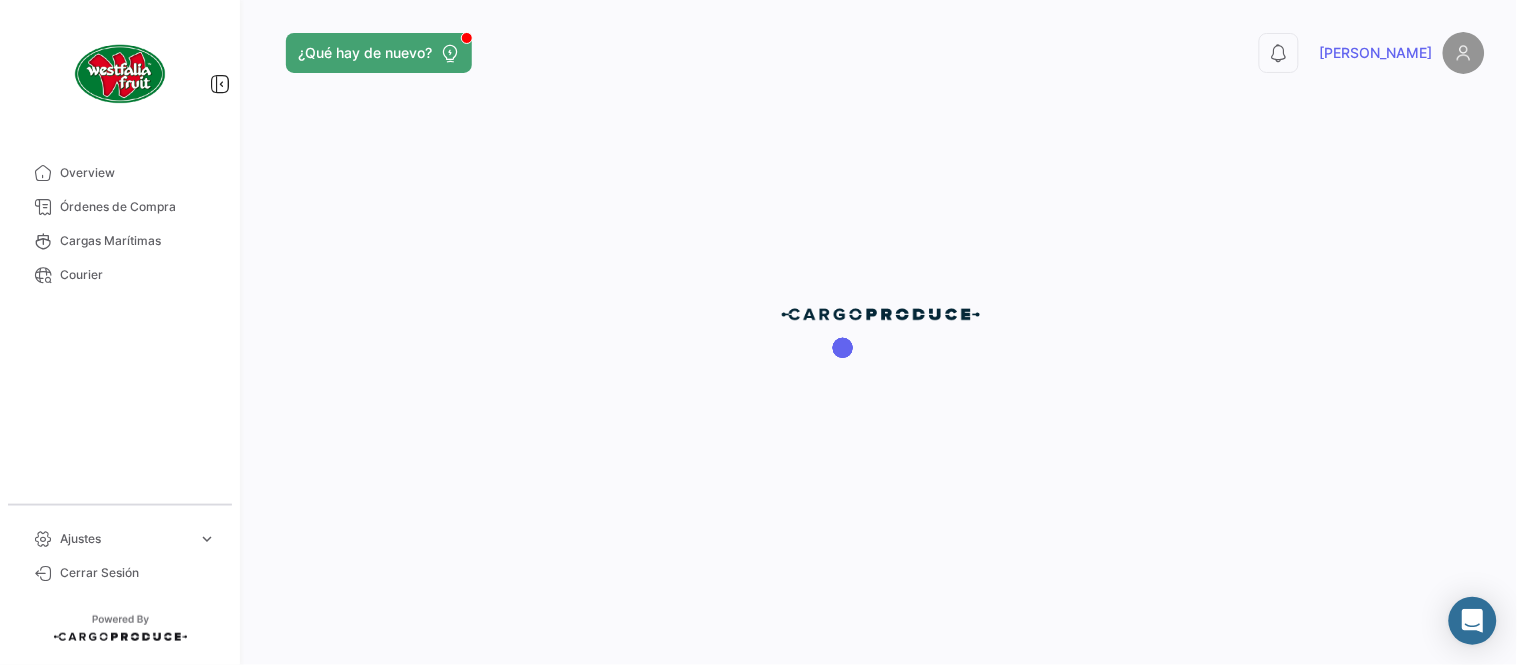 scroll, scrollTop: 0, scrollLeft: 0, axis: both 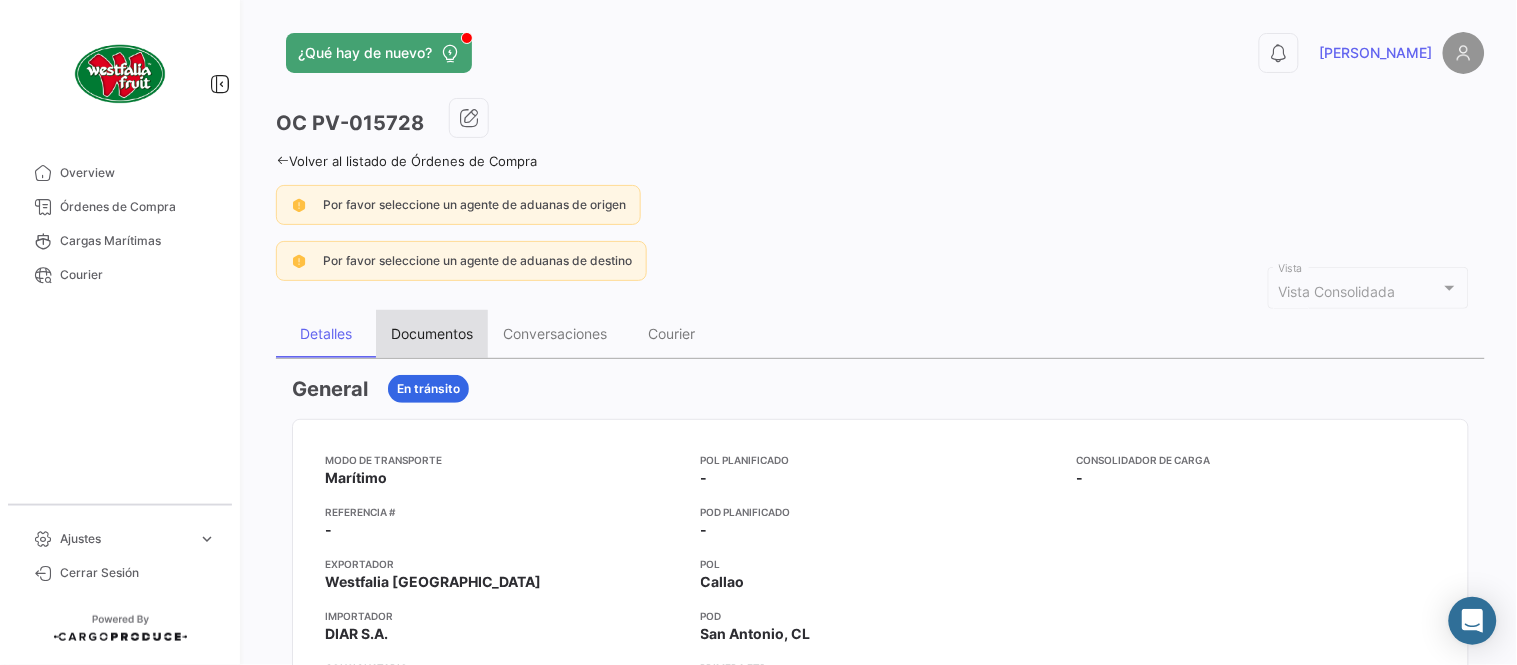 click on "Documentos" at bounding box center (432, 333) 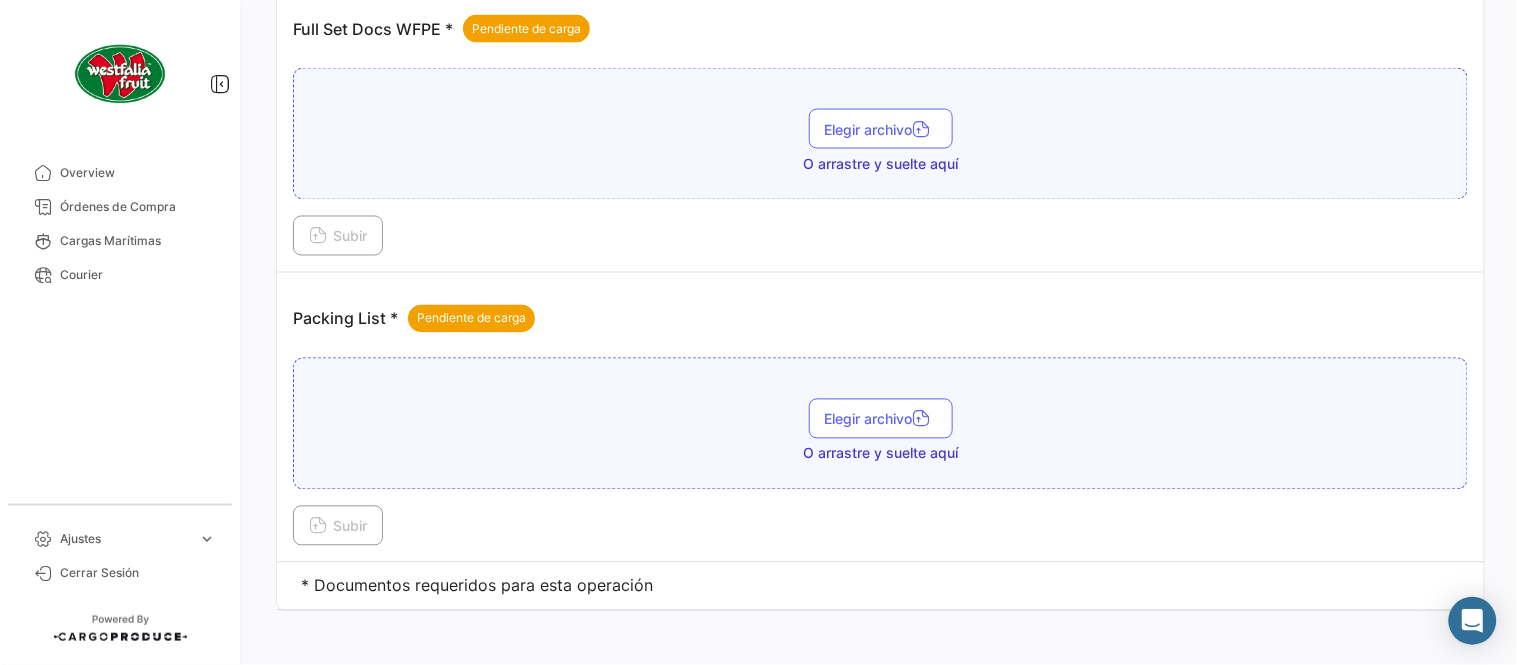 scroll, scrollTop: 806, scrollLeft: 0, axis: vertical 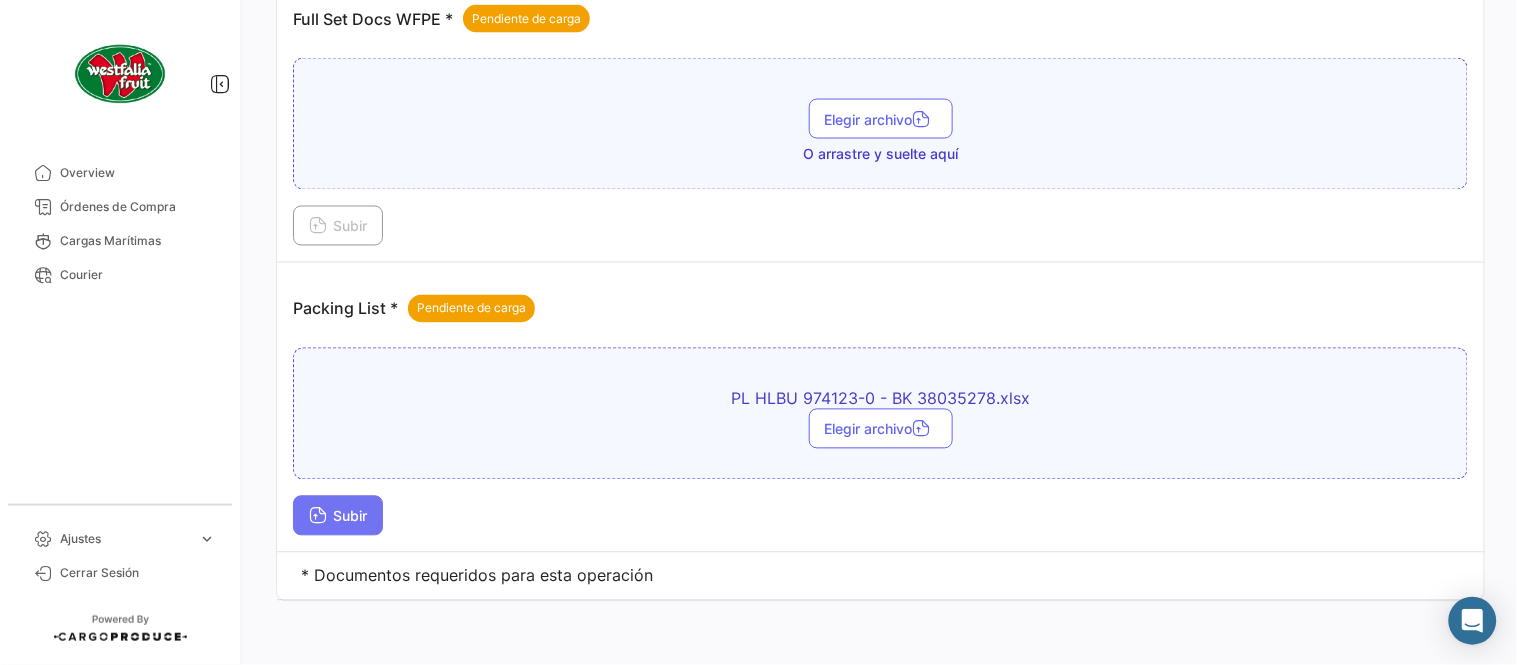 click on "Subir" at bounding box center [338, 516] 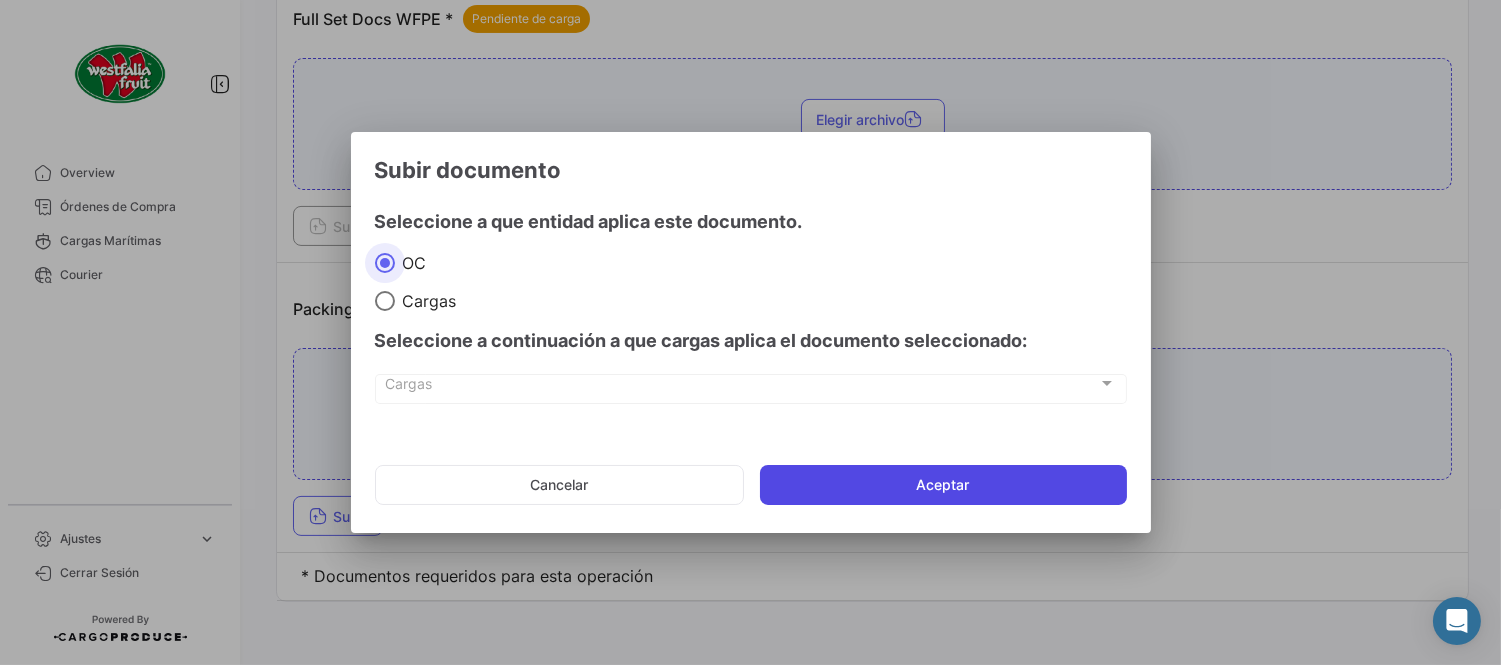 click on "Aceptar" 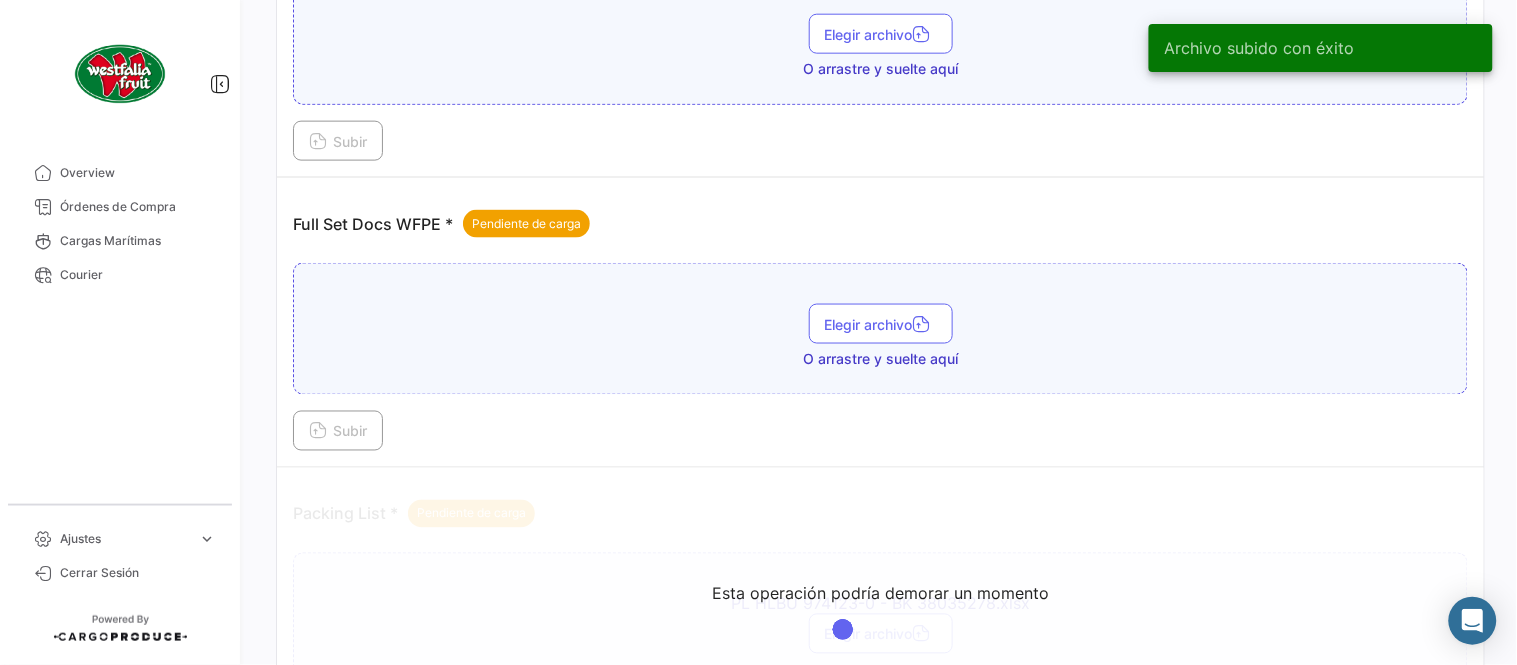 scroll, scrollTop: 584, scrollLeft: 0, axis: vertical 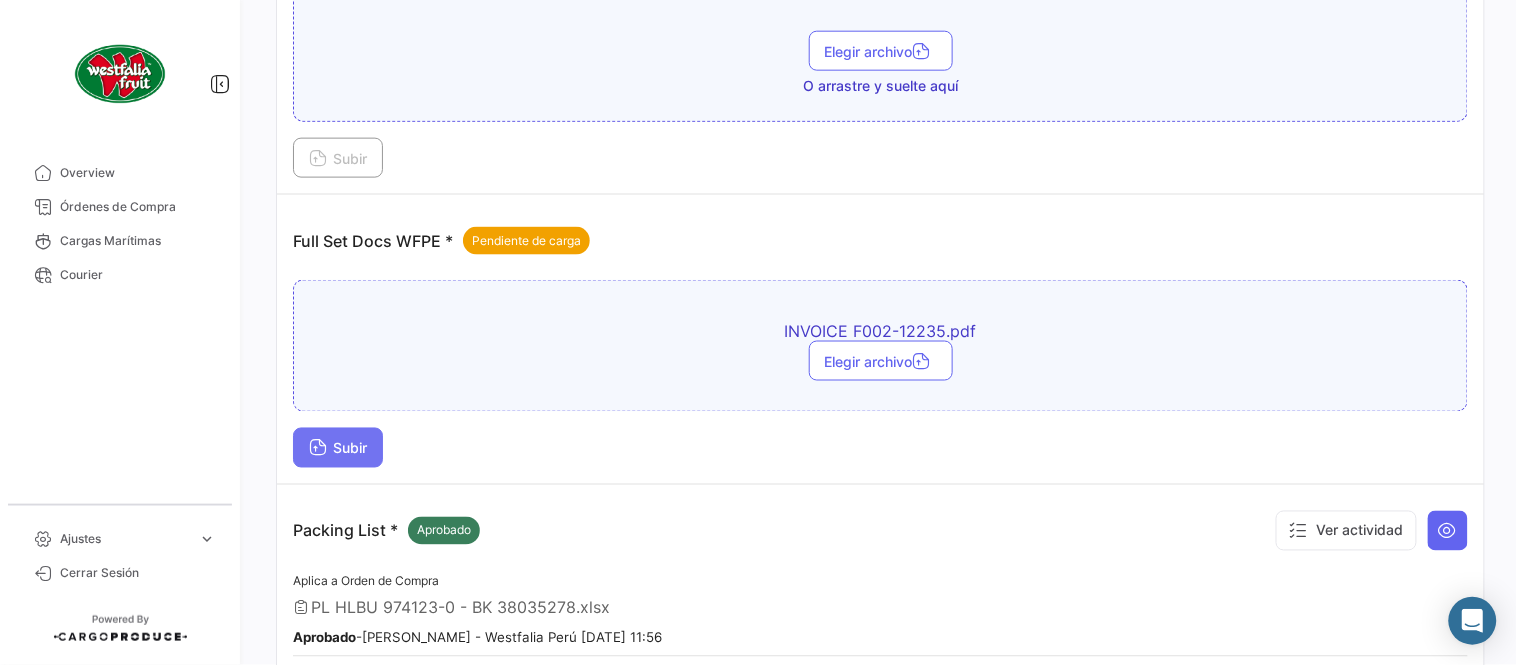 click on "Subir" at bounding box center [338, 448] 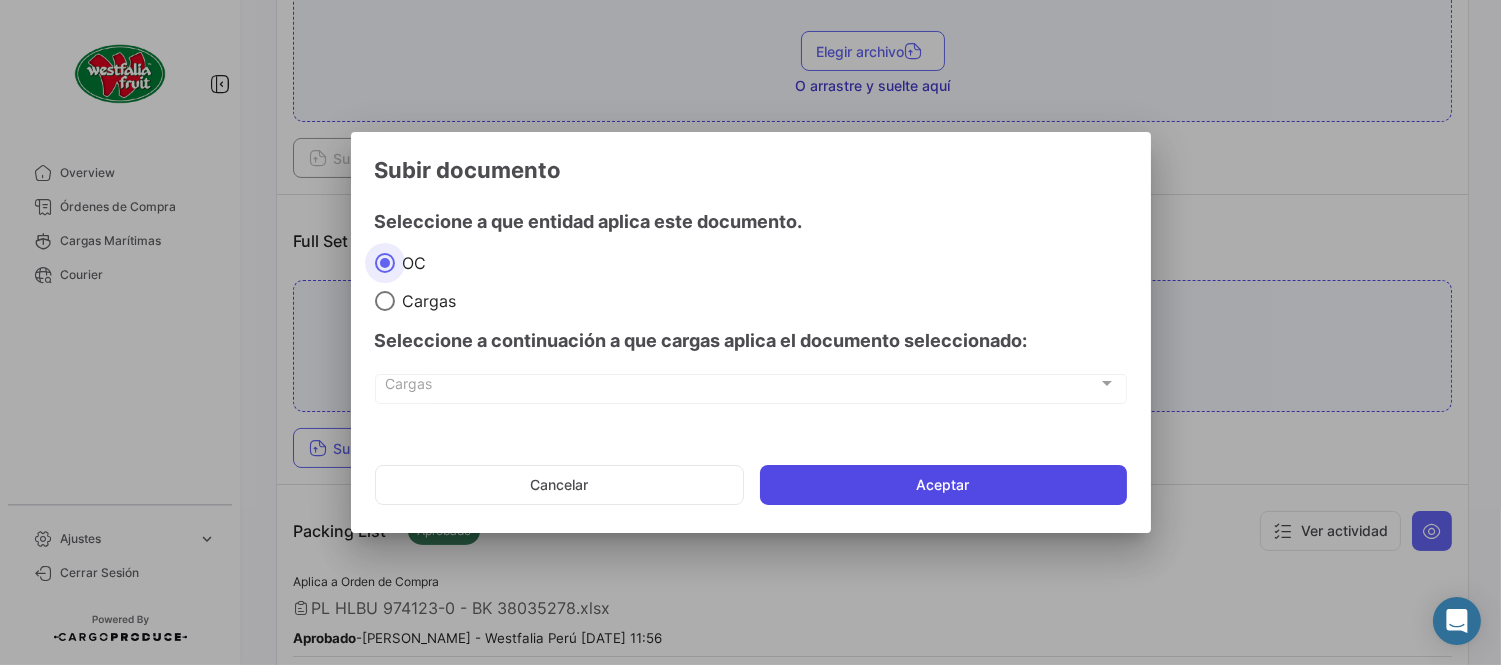 click on "Aceptar" 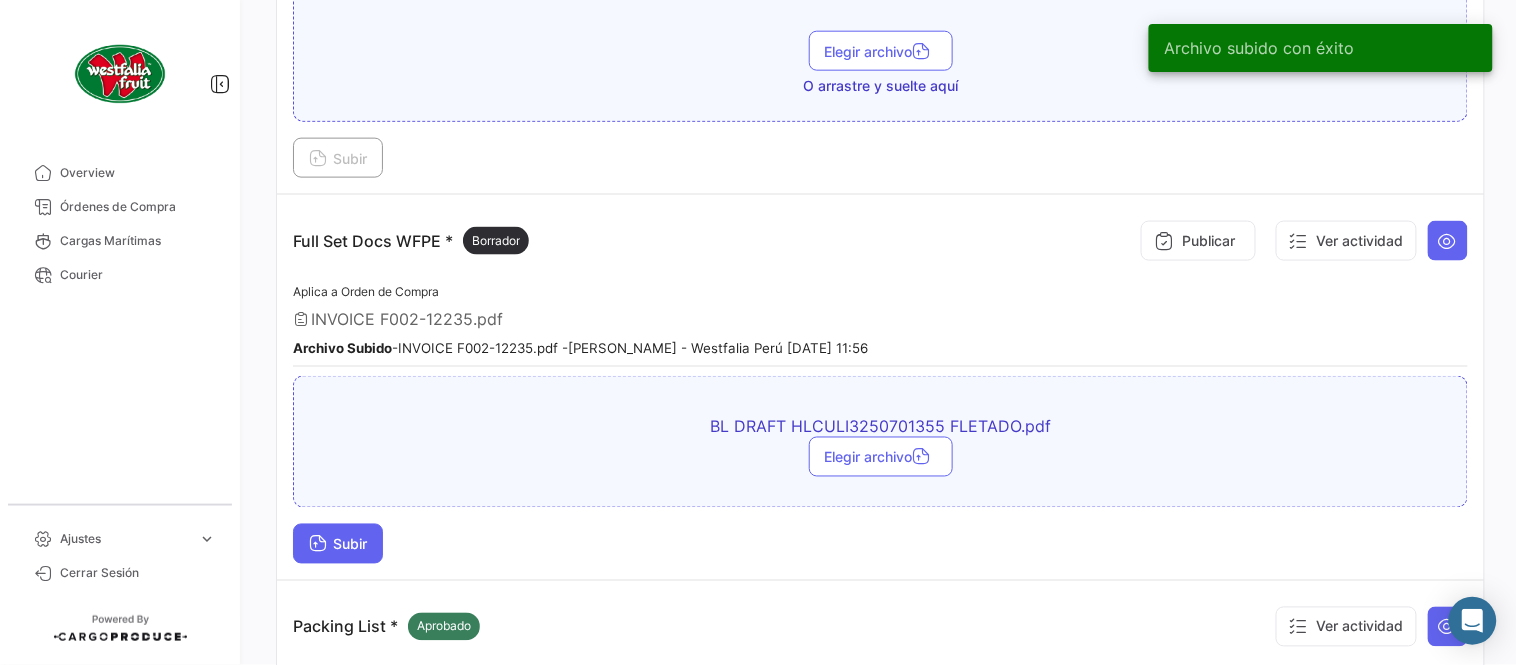 click on "Subir" at bounding box center [338, 544] 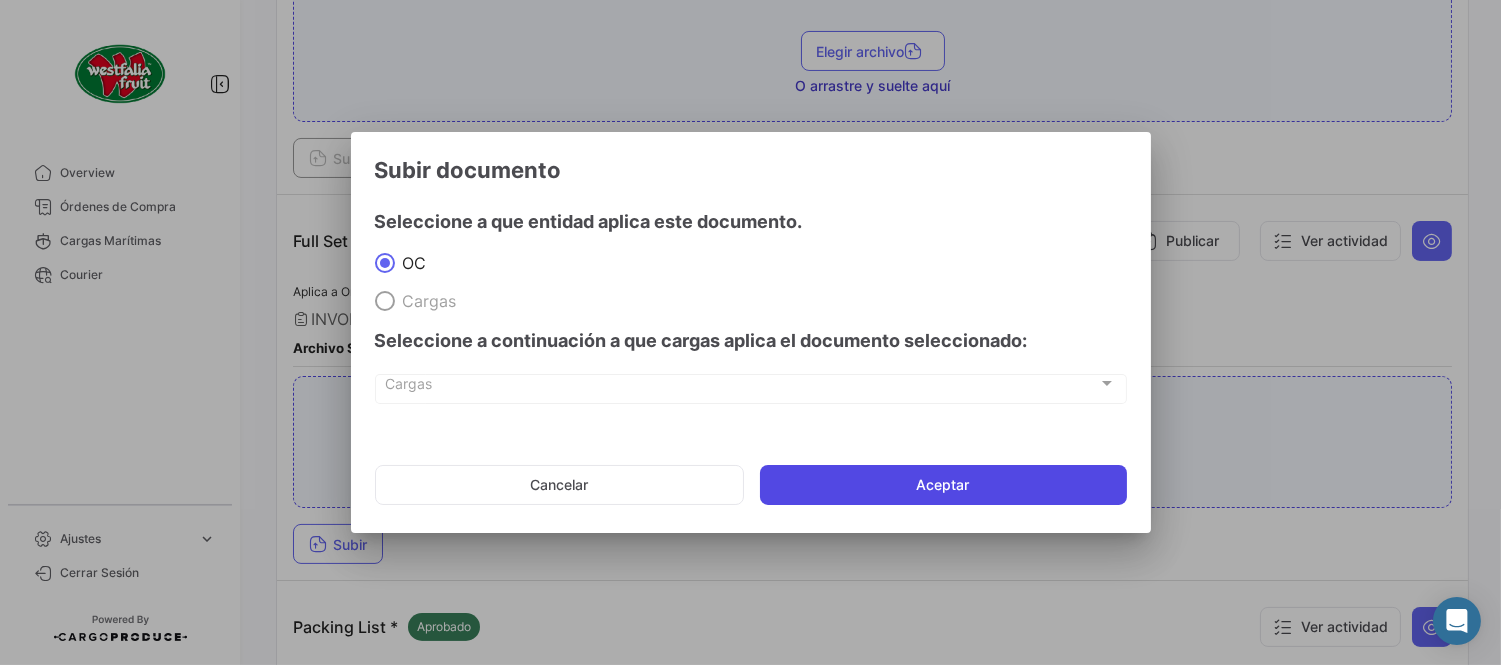 click on "Aceptar" 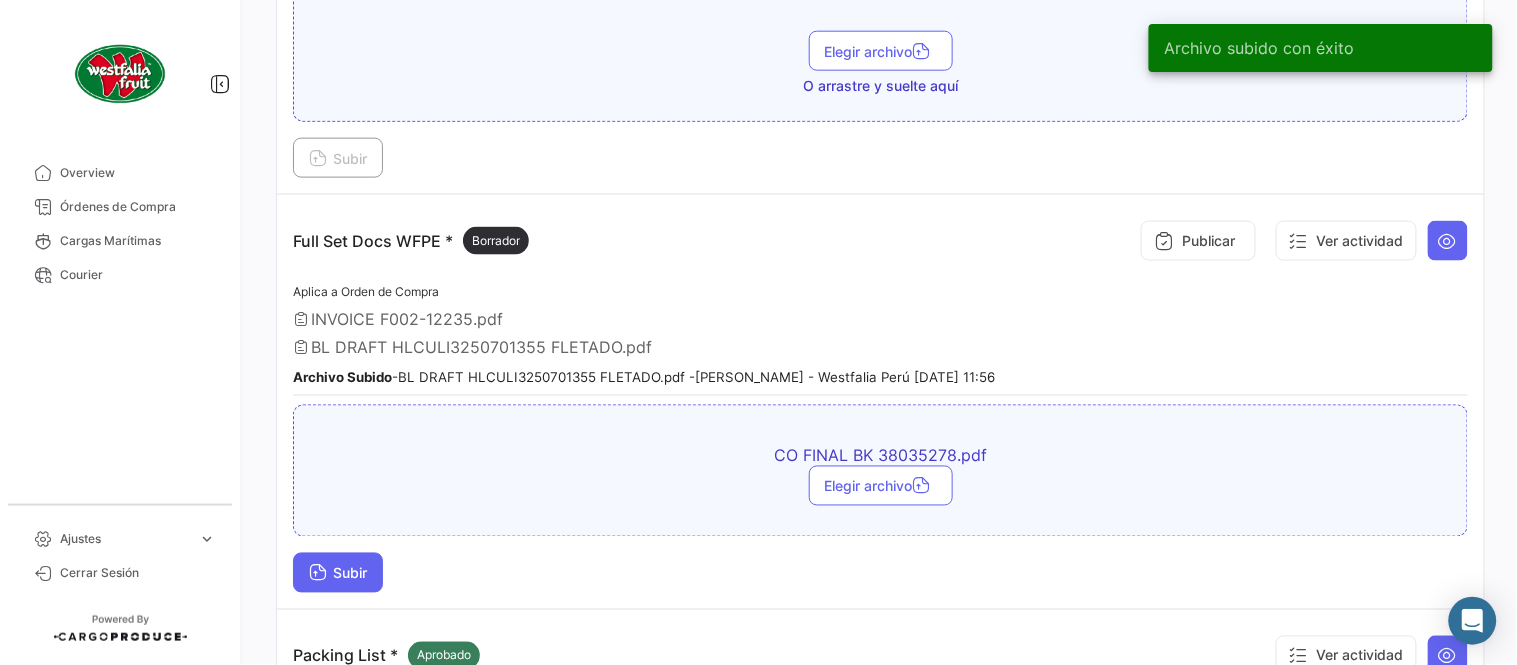 click on "Subir" at bounding box center (338, 573) 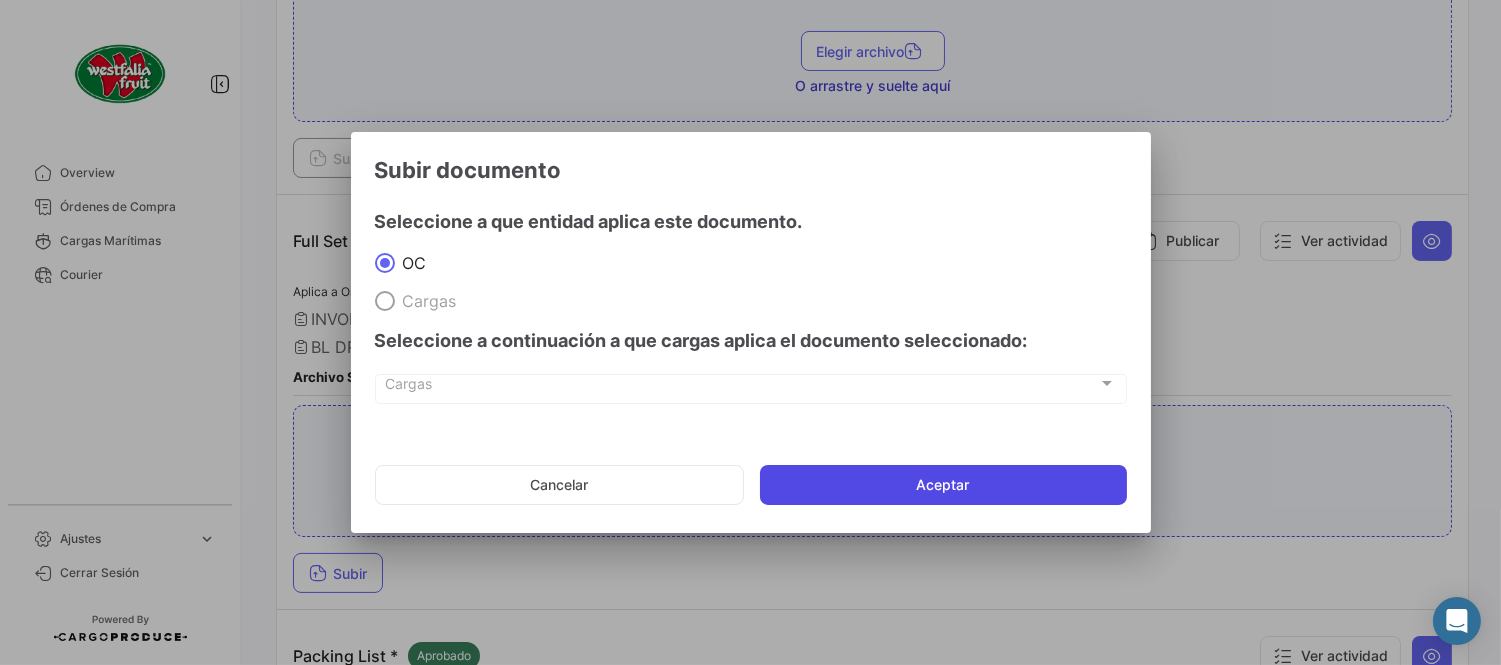 click on "Aceptar" 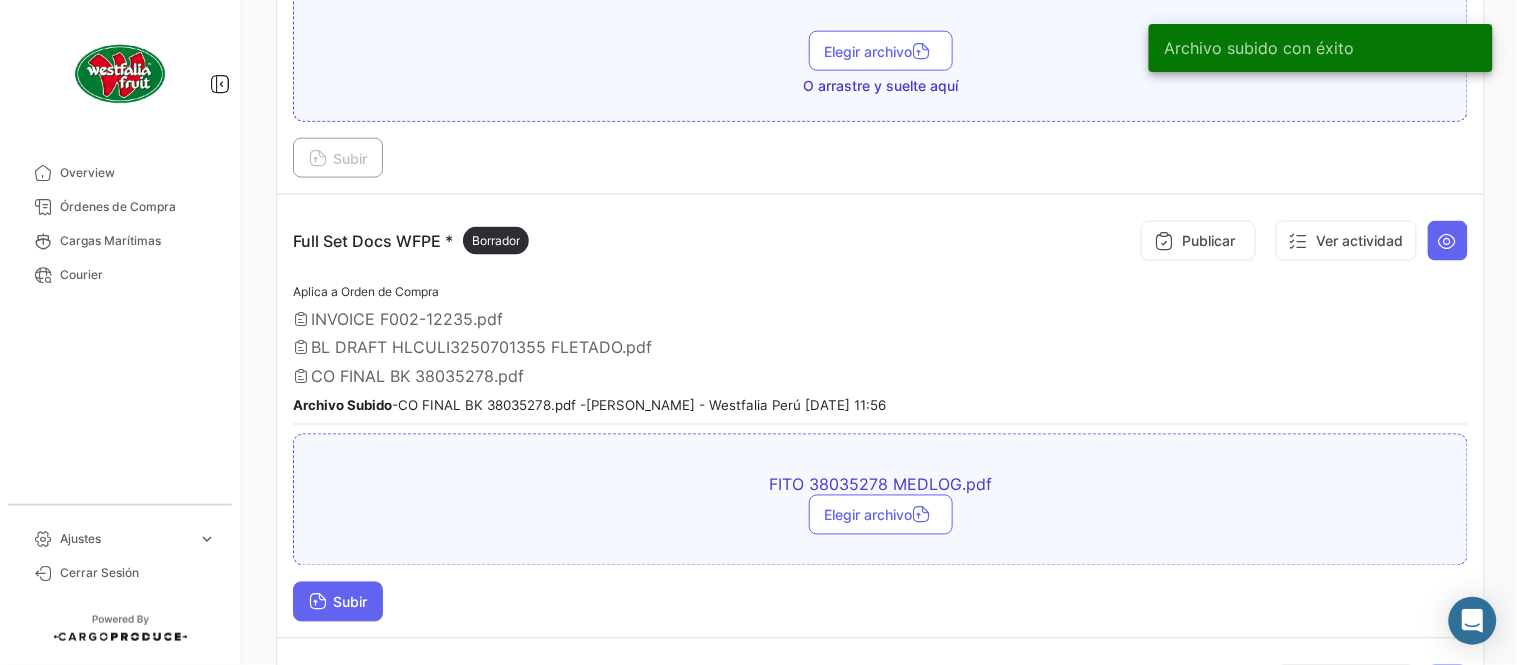 click on "Subir" at bounding box center (338, 602) 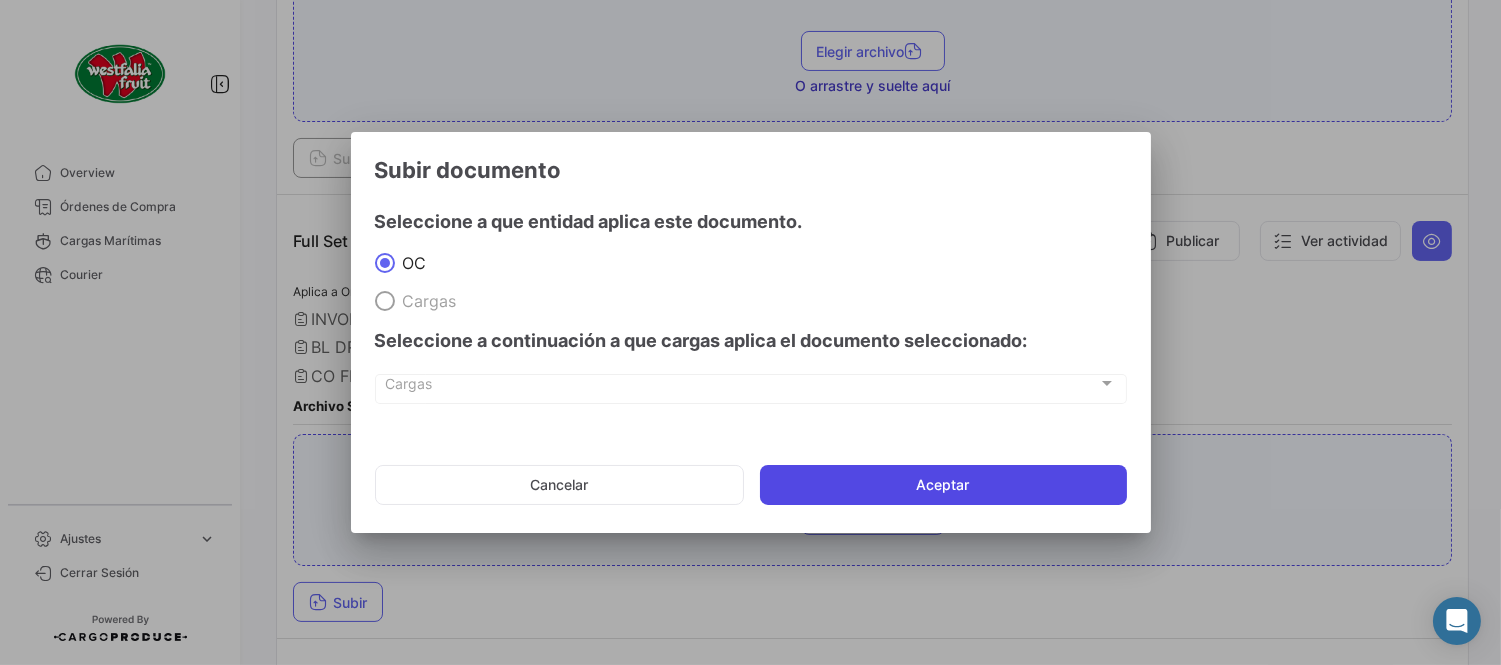 click on "Aceptar" 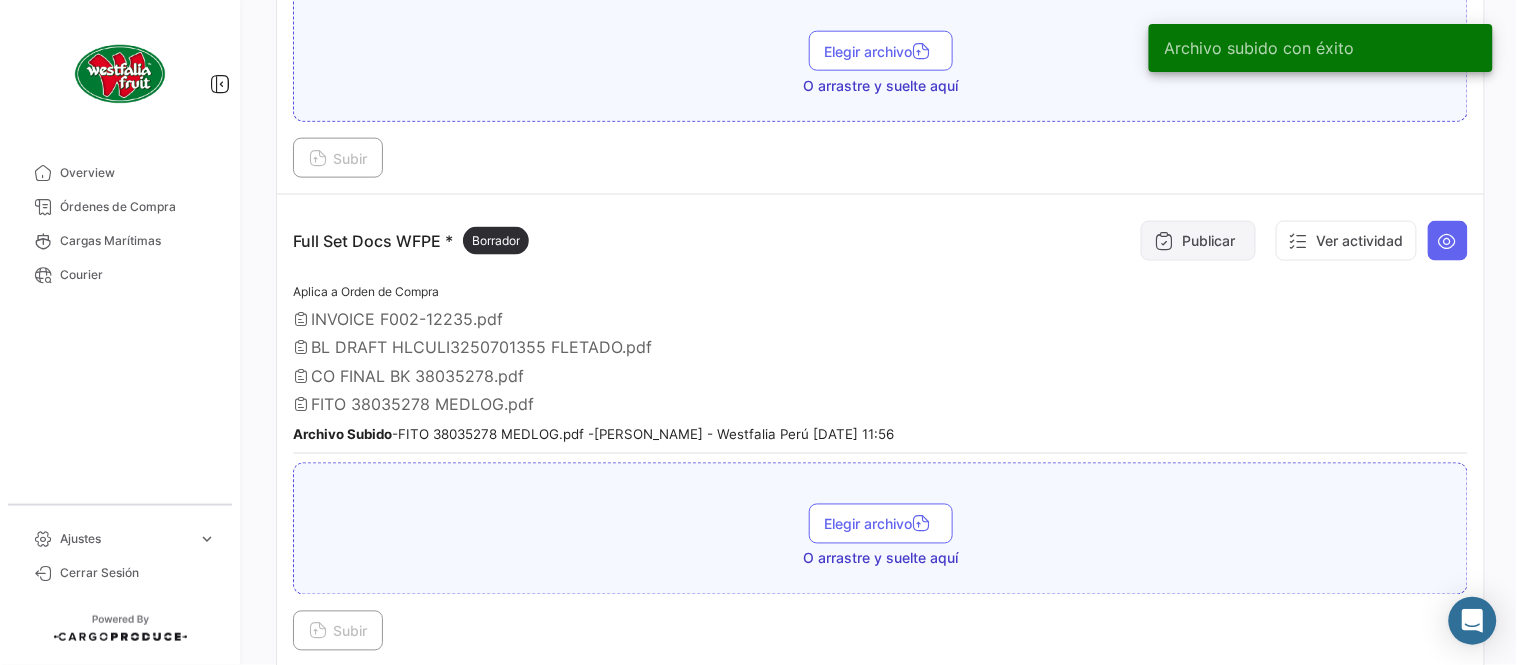 click at bounding box center [1164, 241] 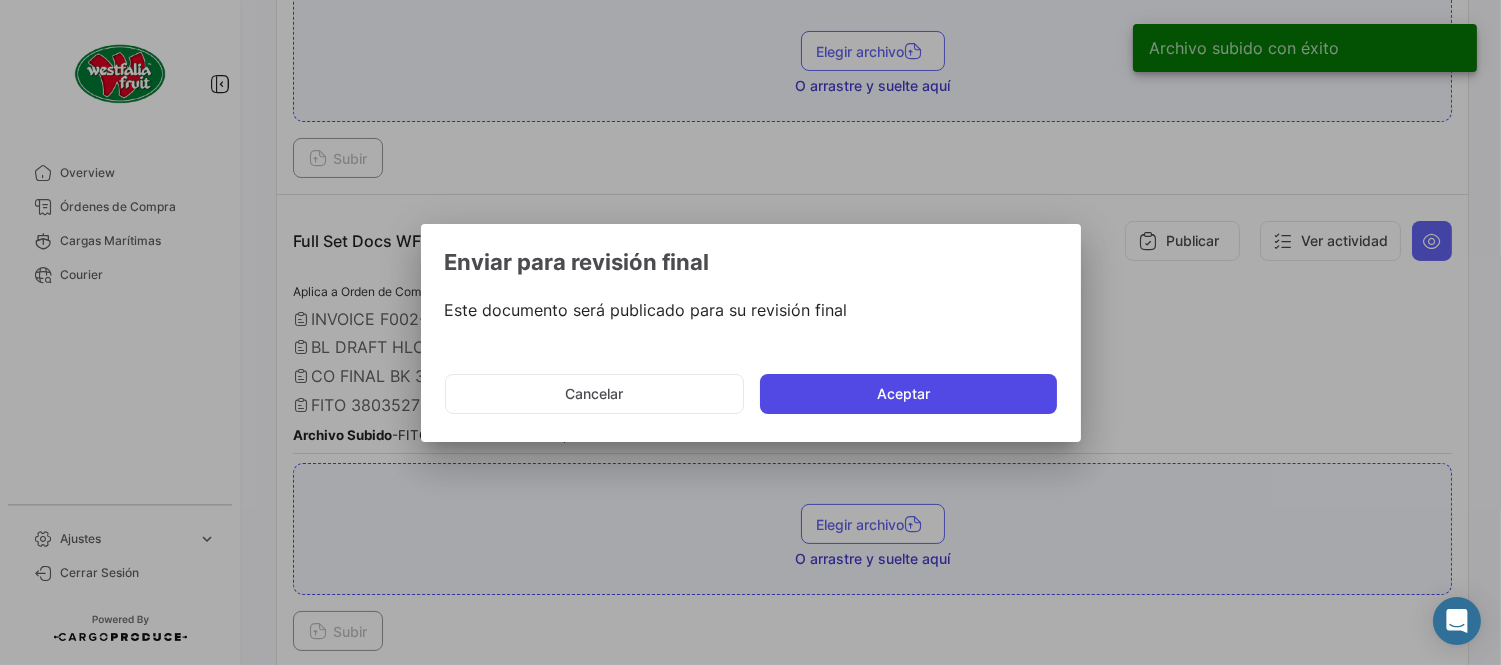 click on "Aceptar" 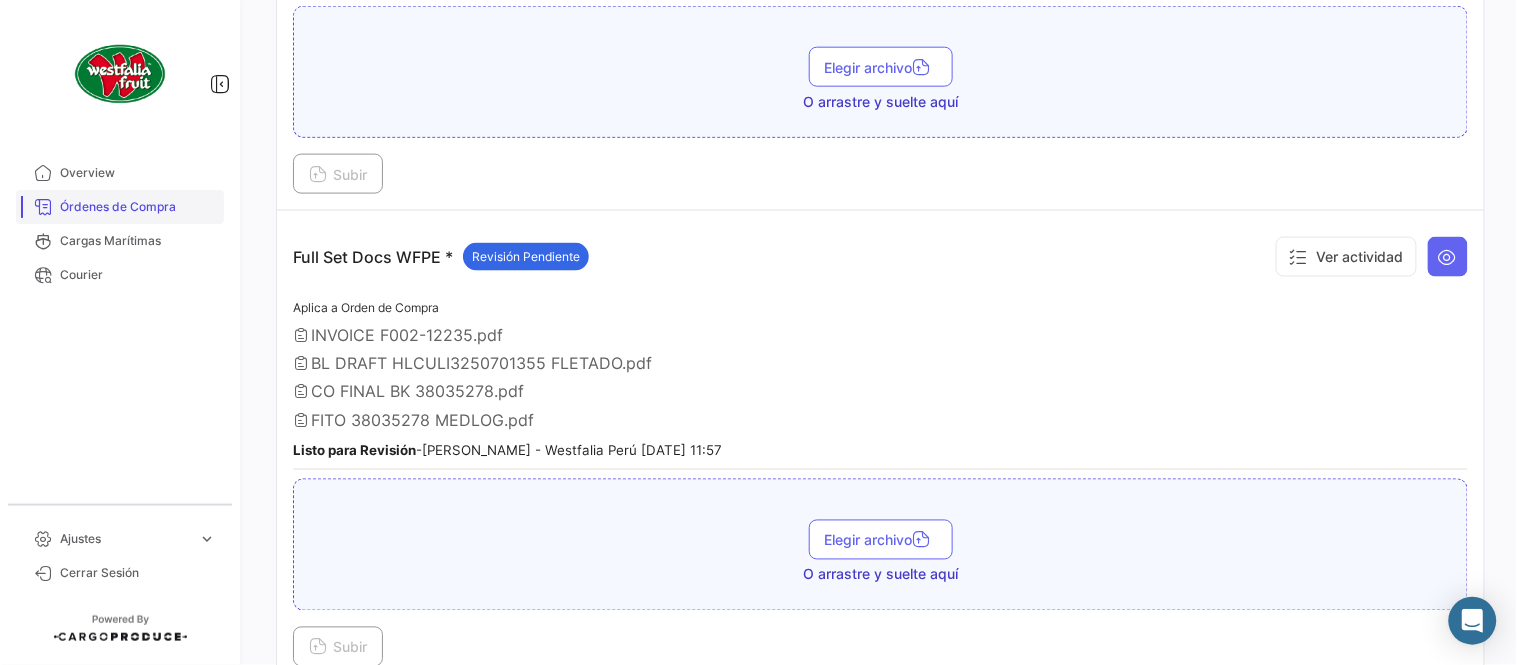 click on "Órdenes de Compra" at bounding box center [138, 207] 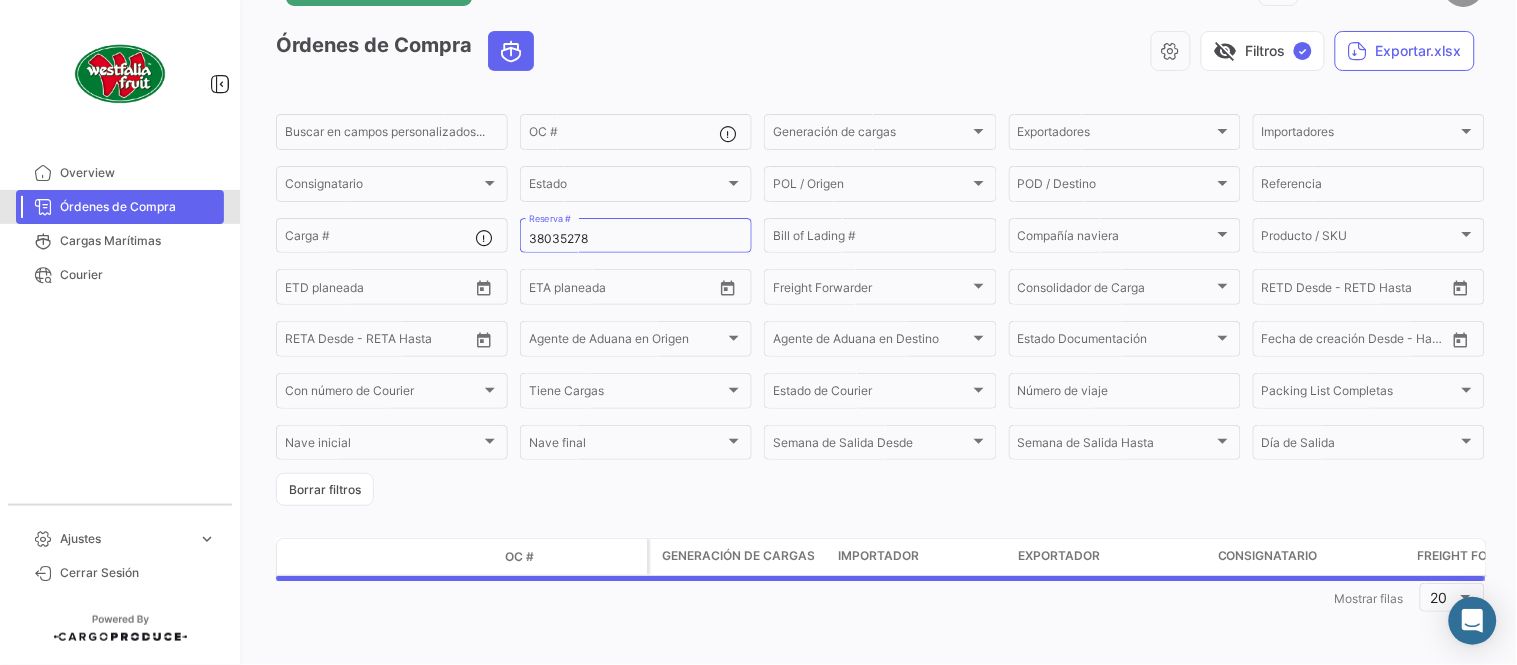 scroll, scrollTop: 0, scrollLeft: 0, axis: both 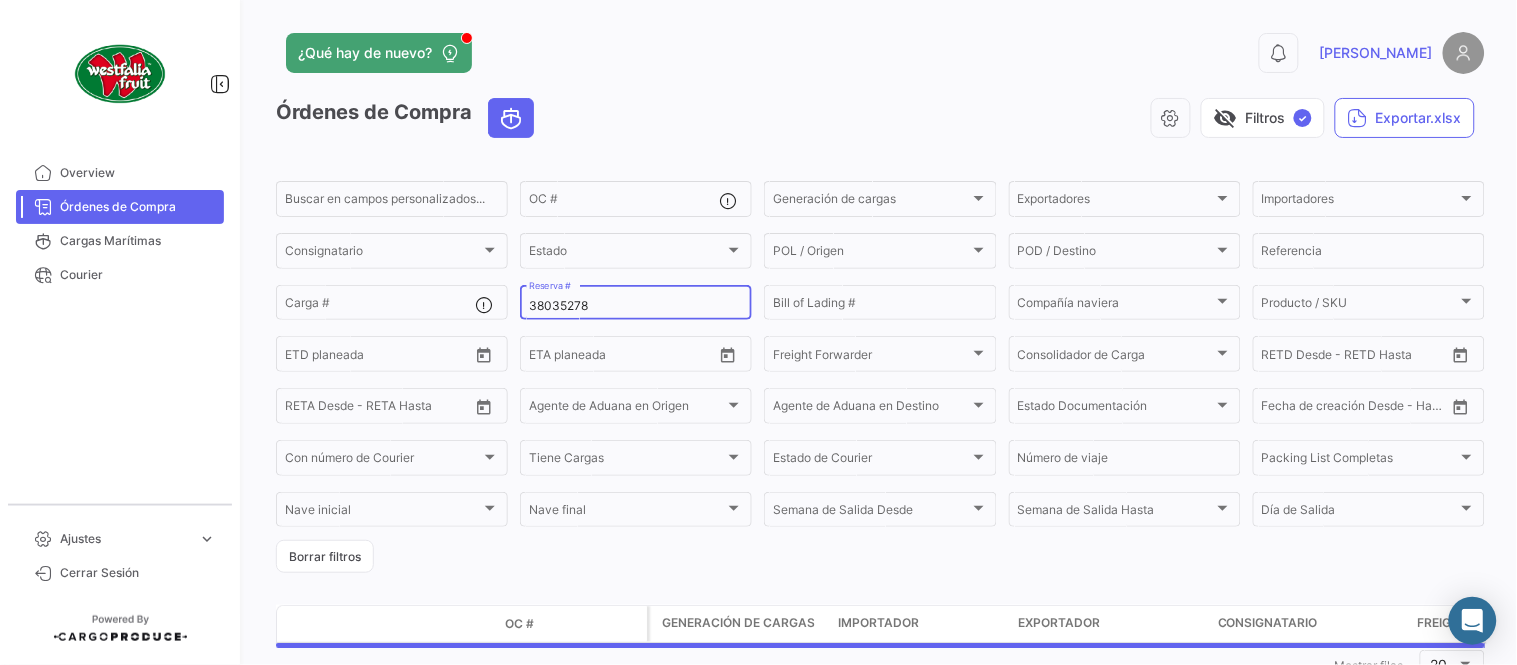 click on "38035278" at bounding box center (636, 306) 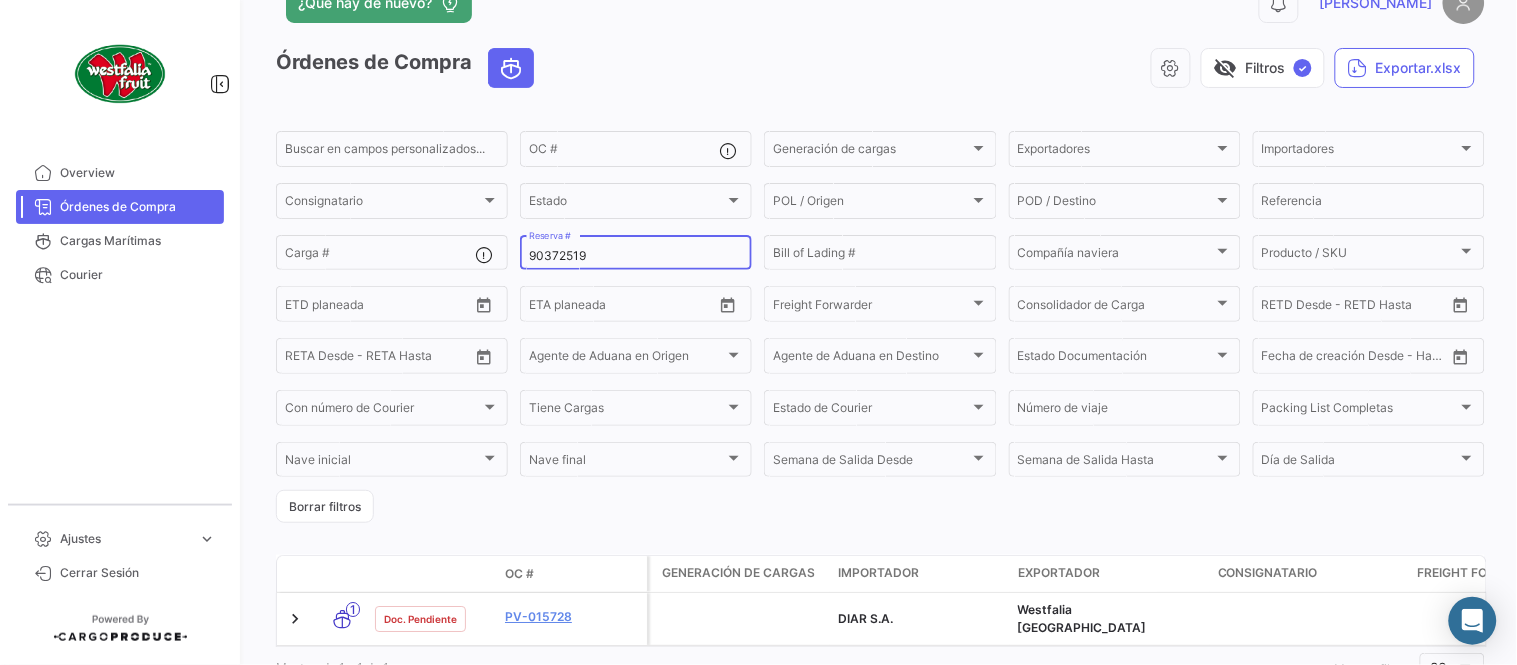 scroll, scrollTop: 128, scrollLeft: 0, axis: vertical 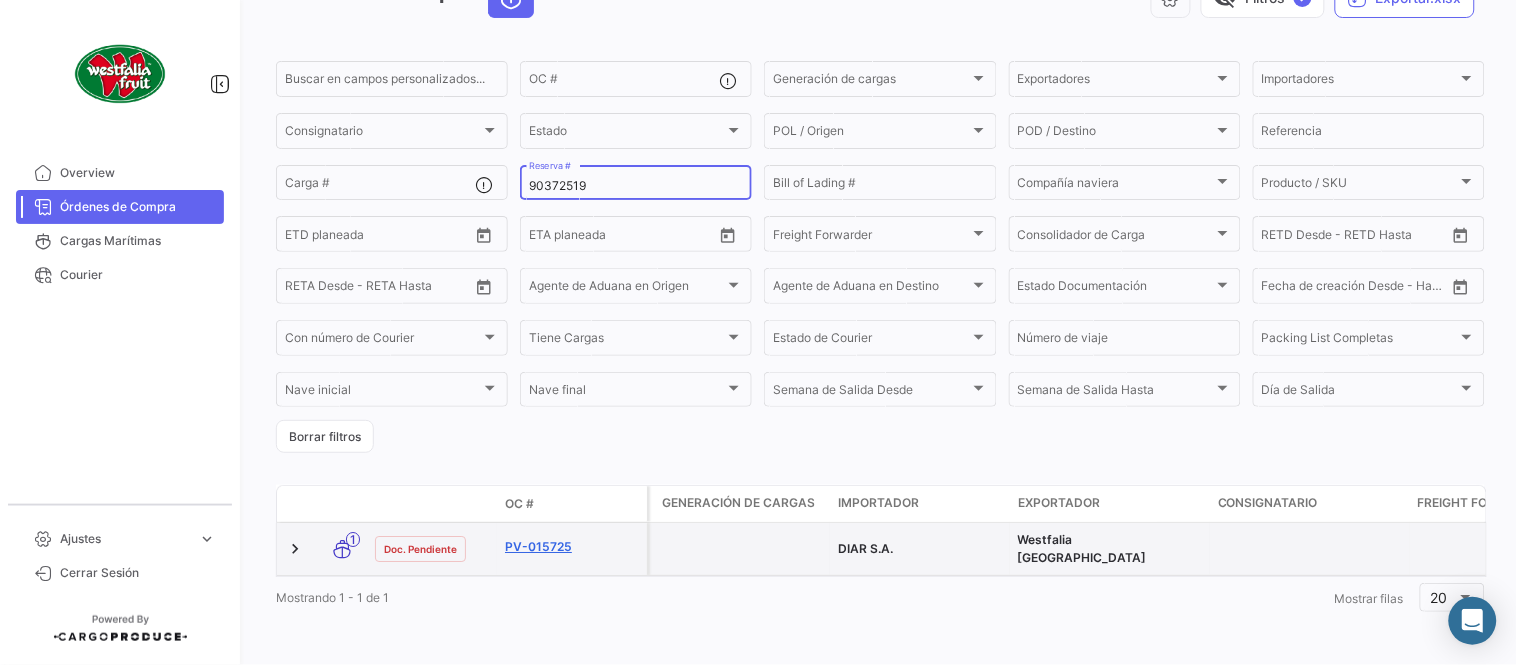 type on "90372519" 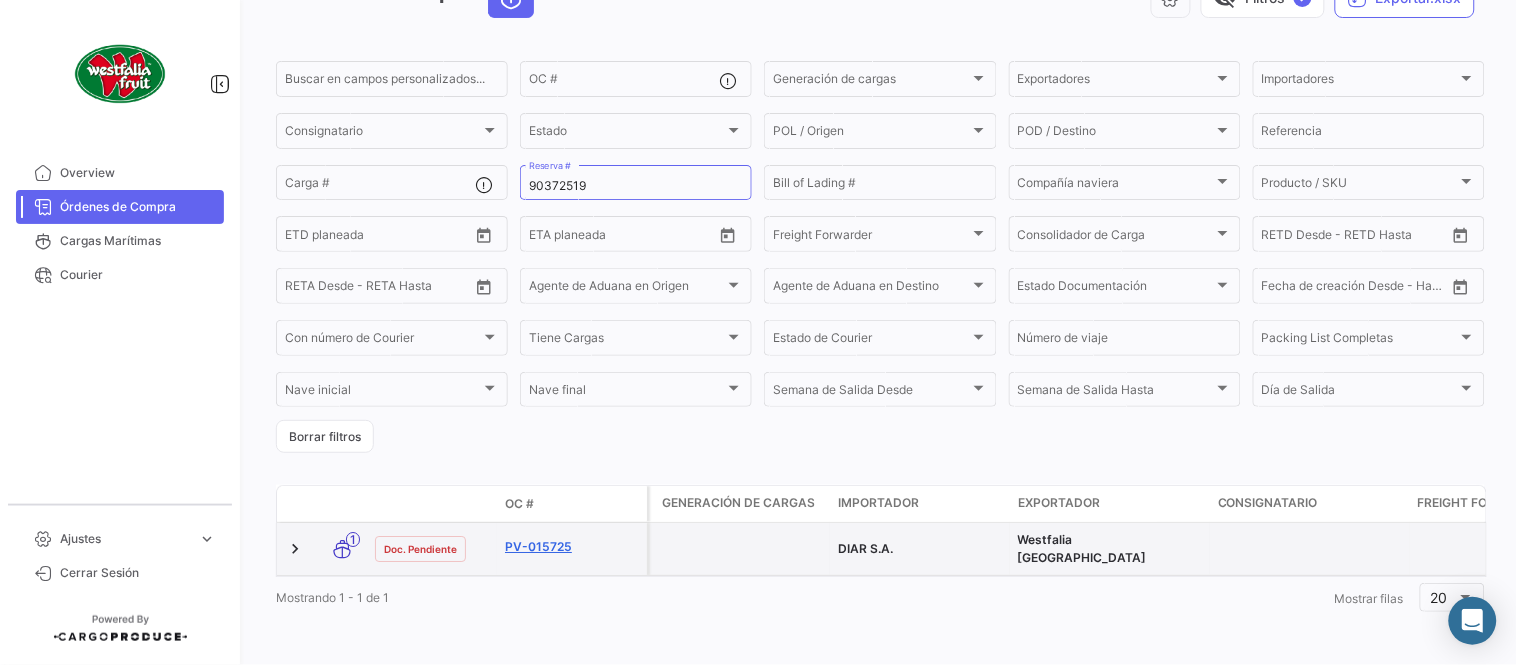 click on "PV-015725" 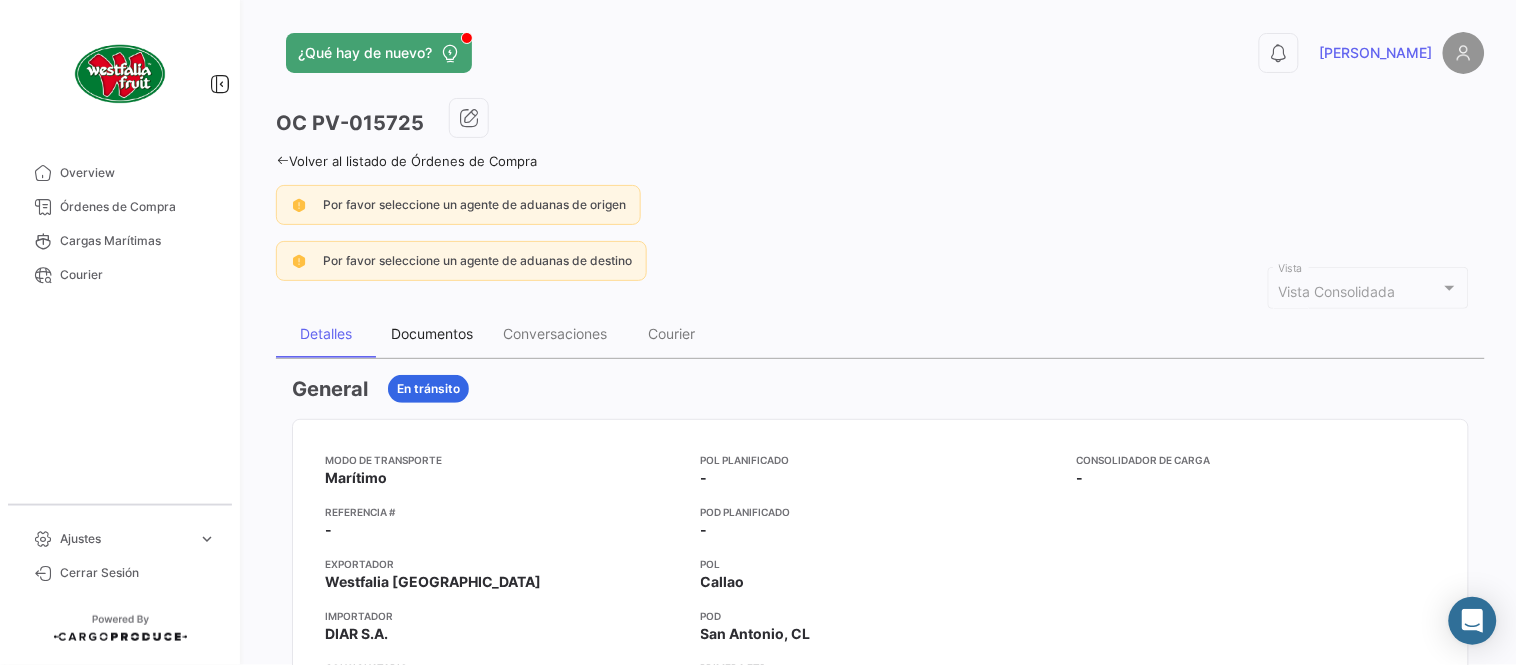 click on "Documentos" at bounding box center [432, 334] 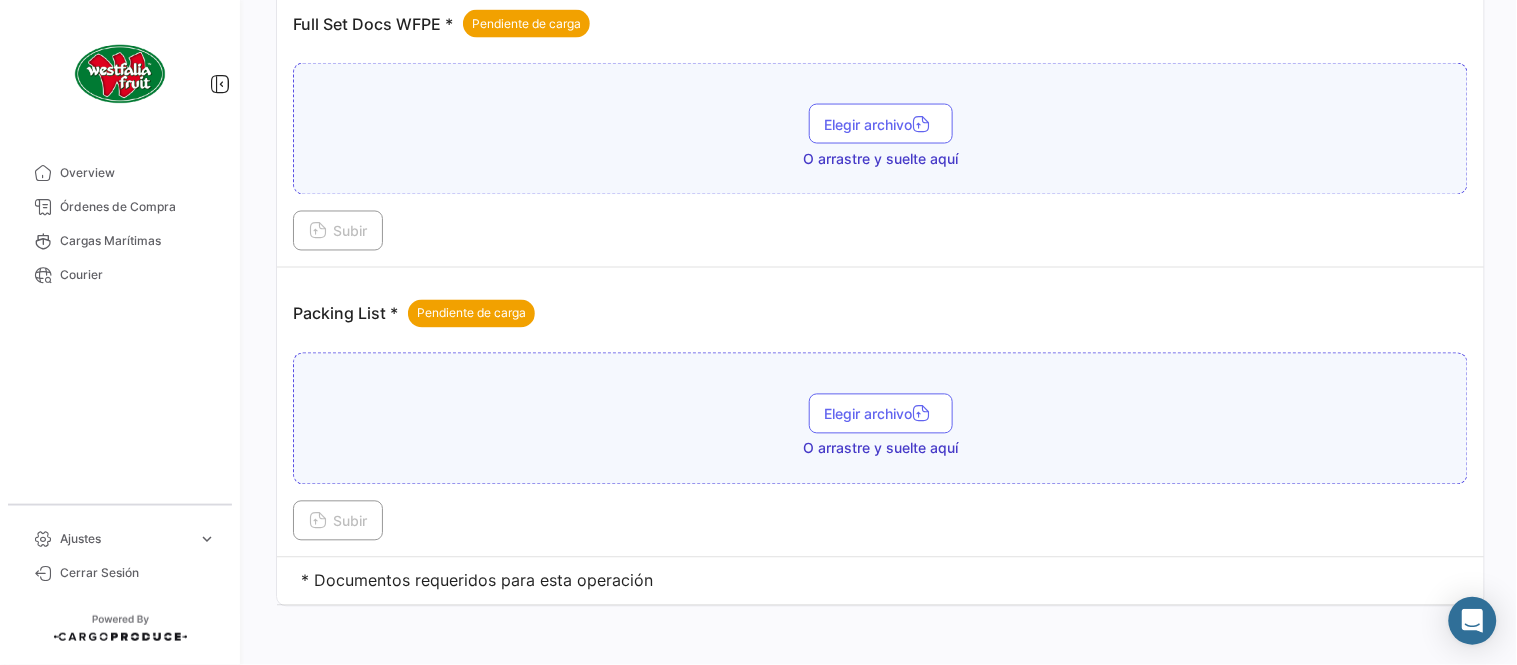 scroll, scrollTop: 806, scrollLeft: 0, axis: vertical 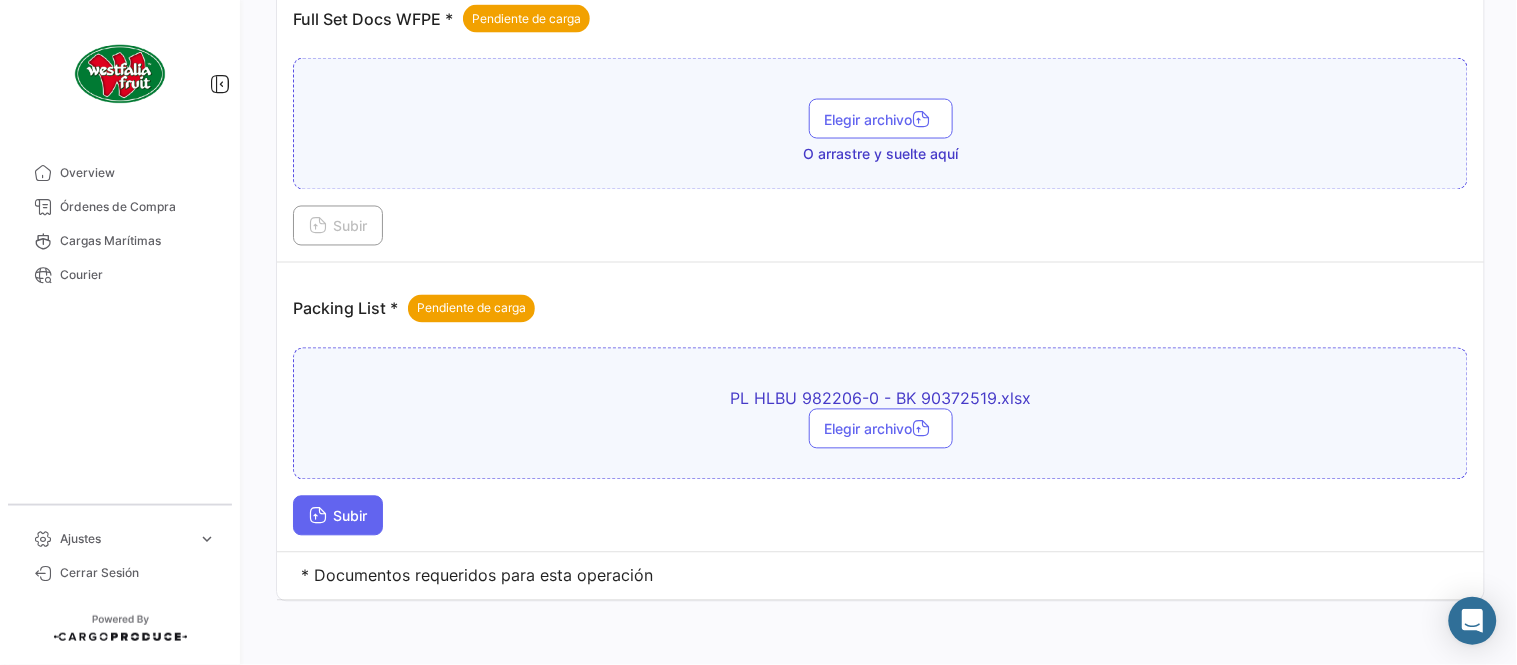 click on "Subir" at bounding box center [338, 516] 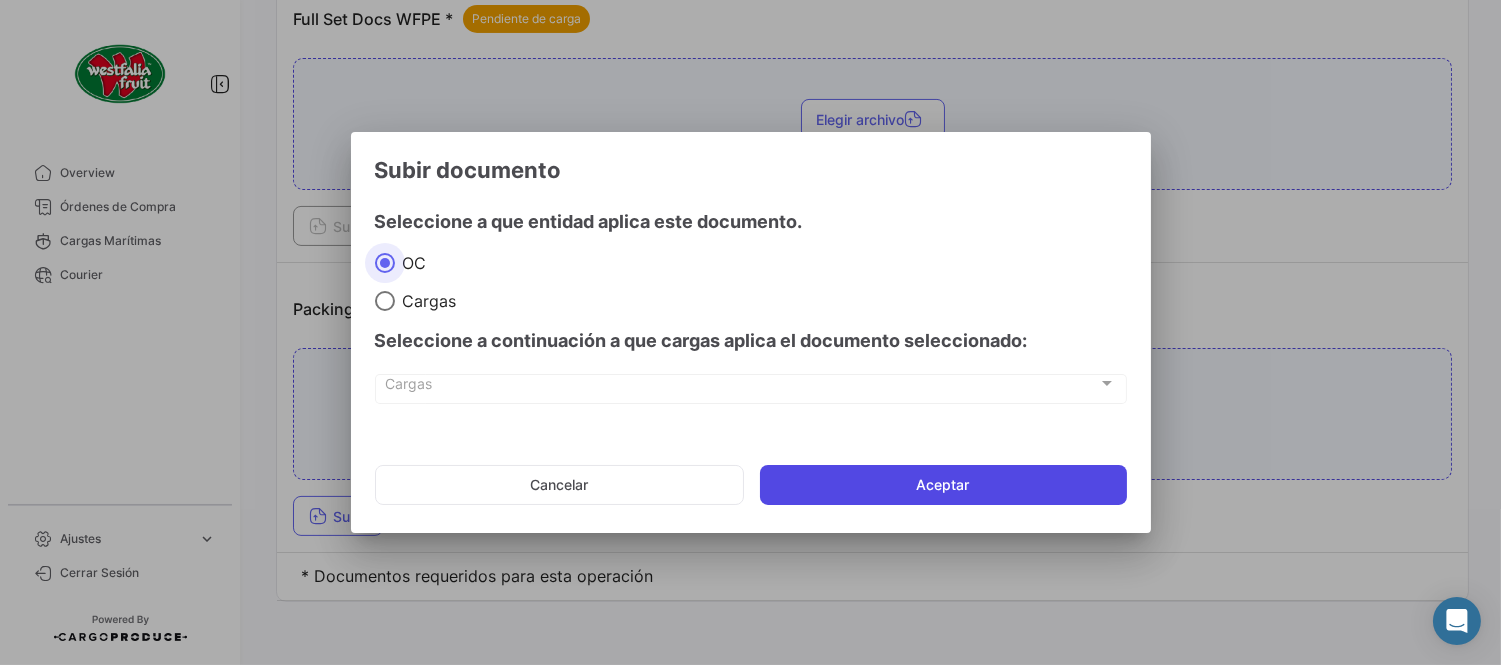click on "Aceptar" 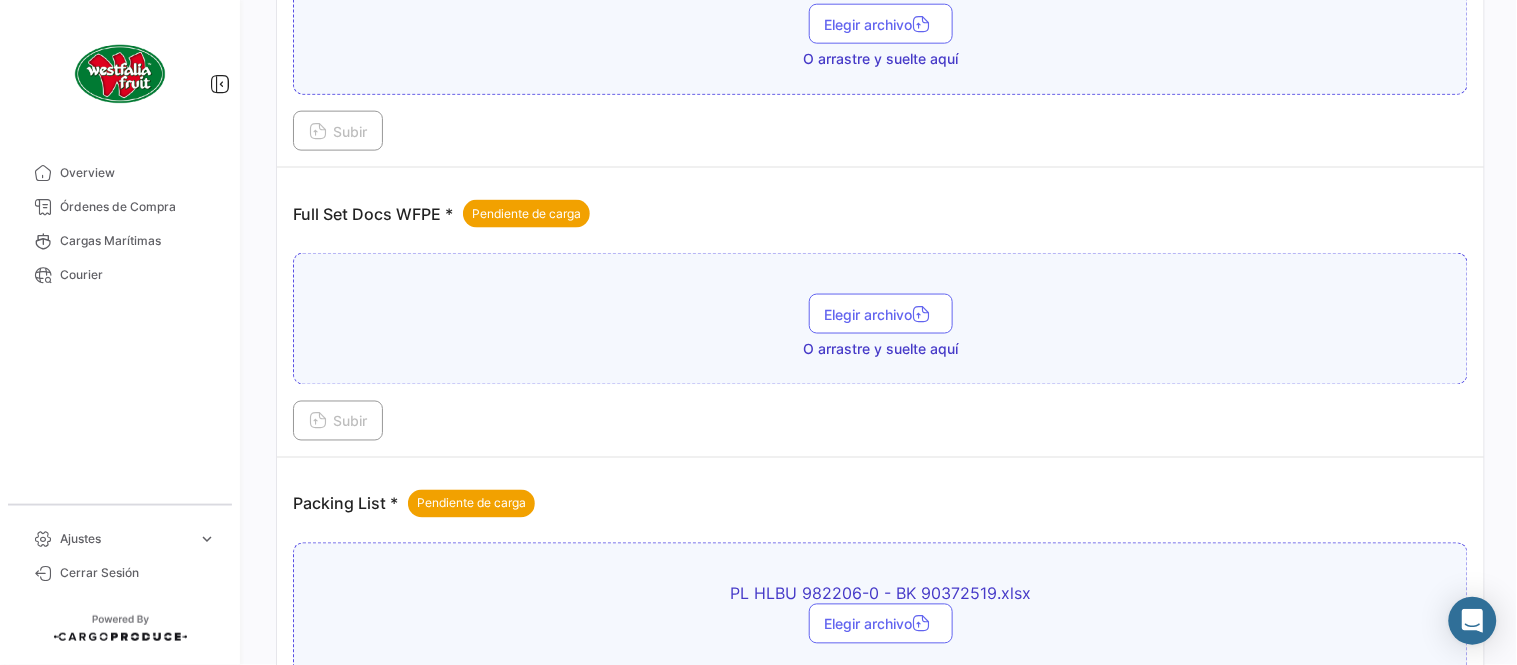 scroll, scrollTop: 584, scrollLeft: 0, axis: vertical 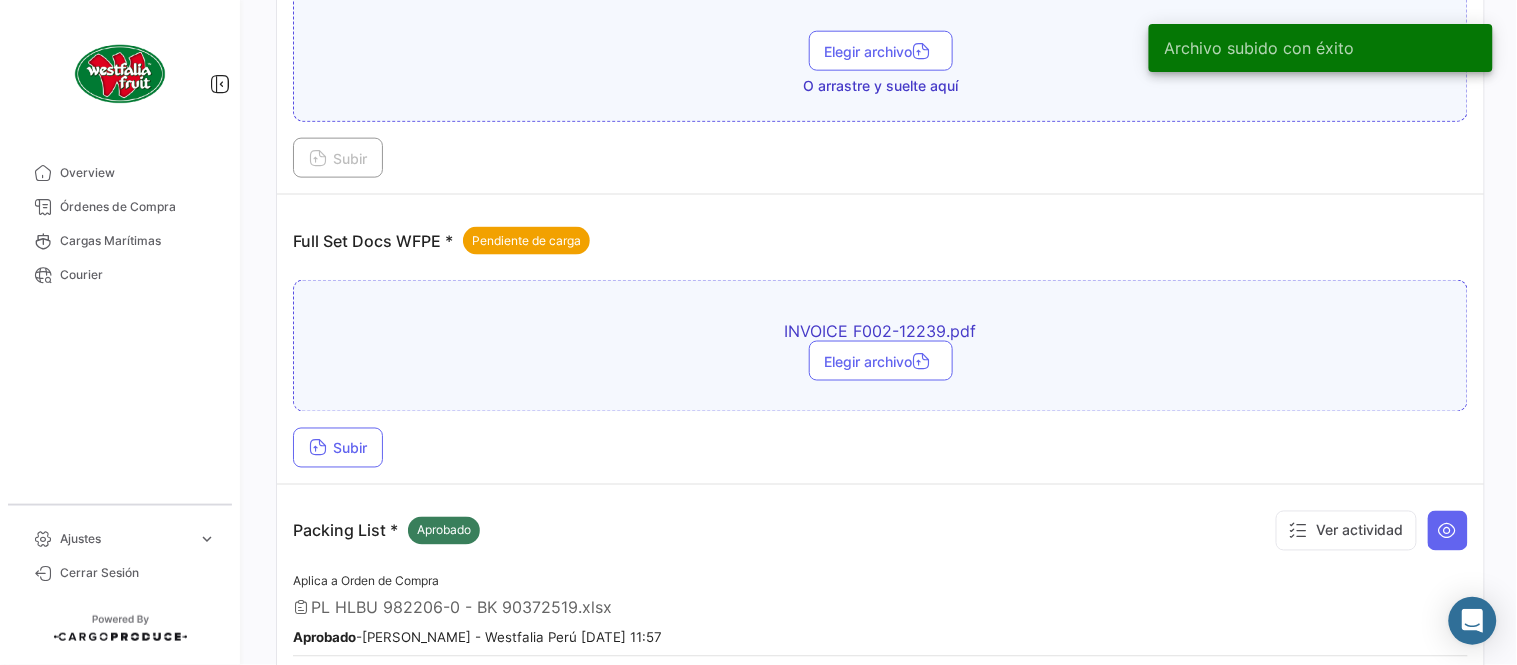 click on "Full Set Docs WFPE *   Pendiente de carga   INVOICE F002-12239.pdf   Elegir archivo   Subir" at bounding box center [880, 340] 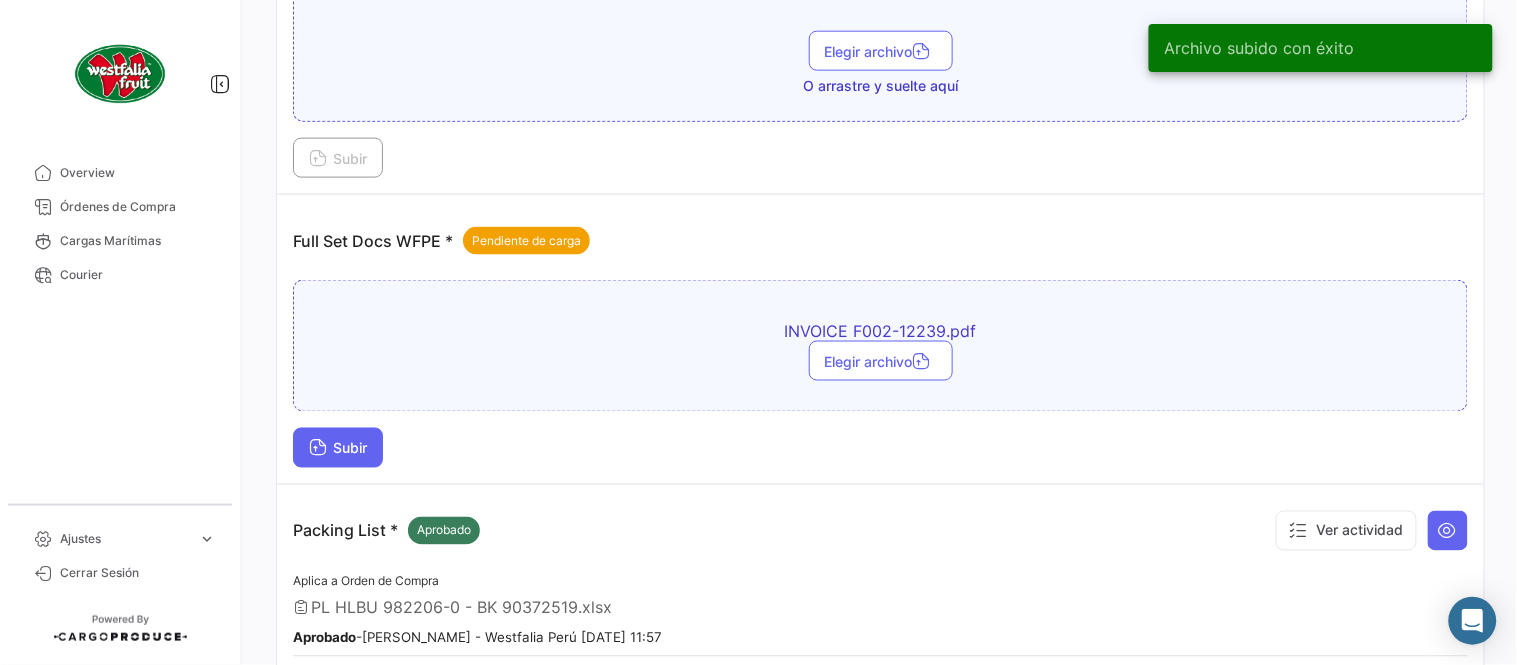 click on "Subir" at bounding box center (338, 448) 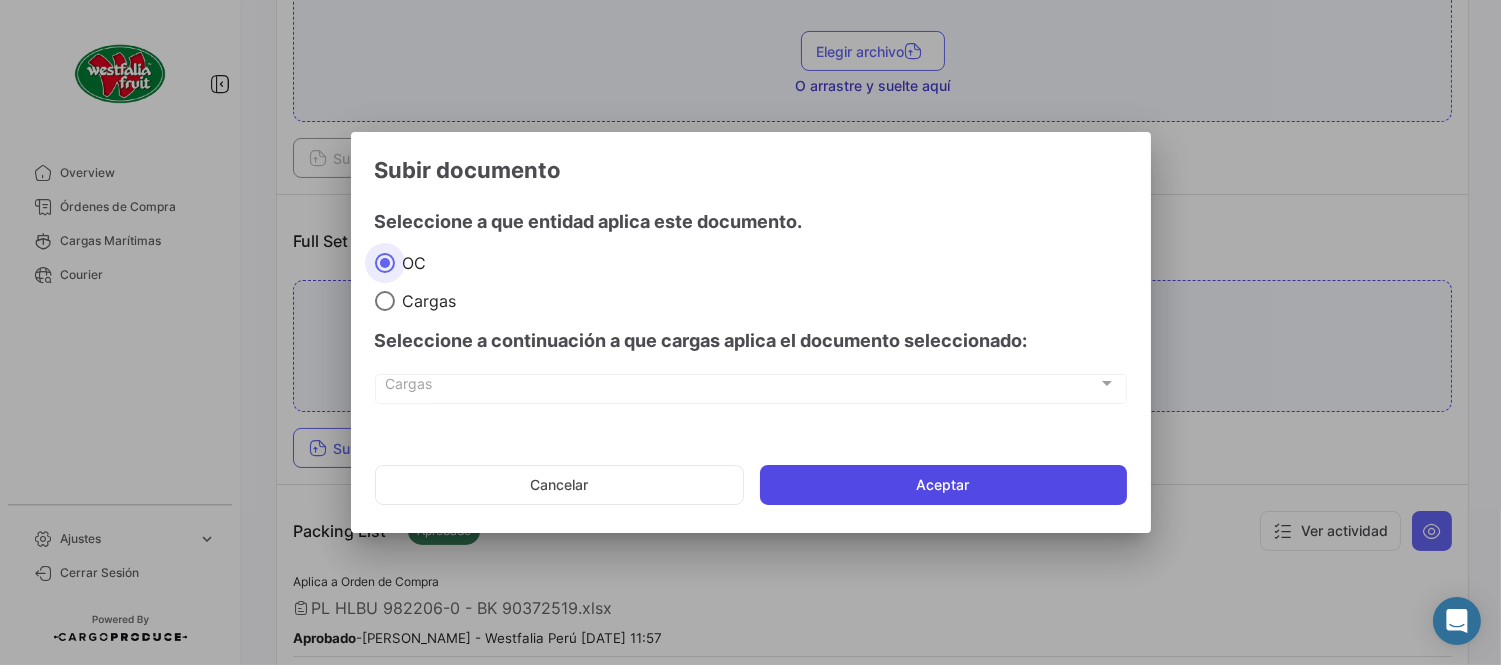 click on "Aceptar" 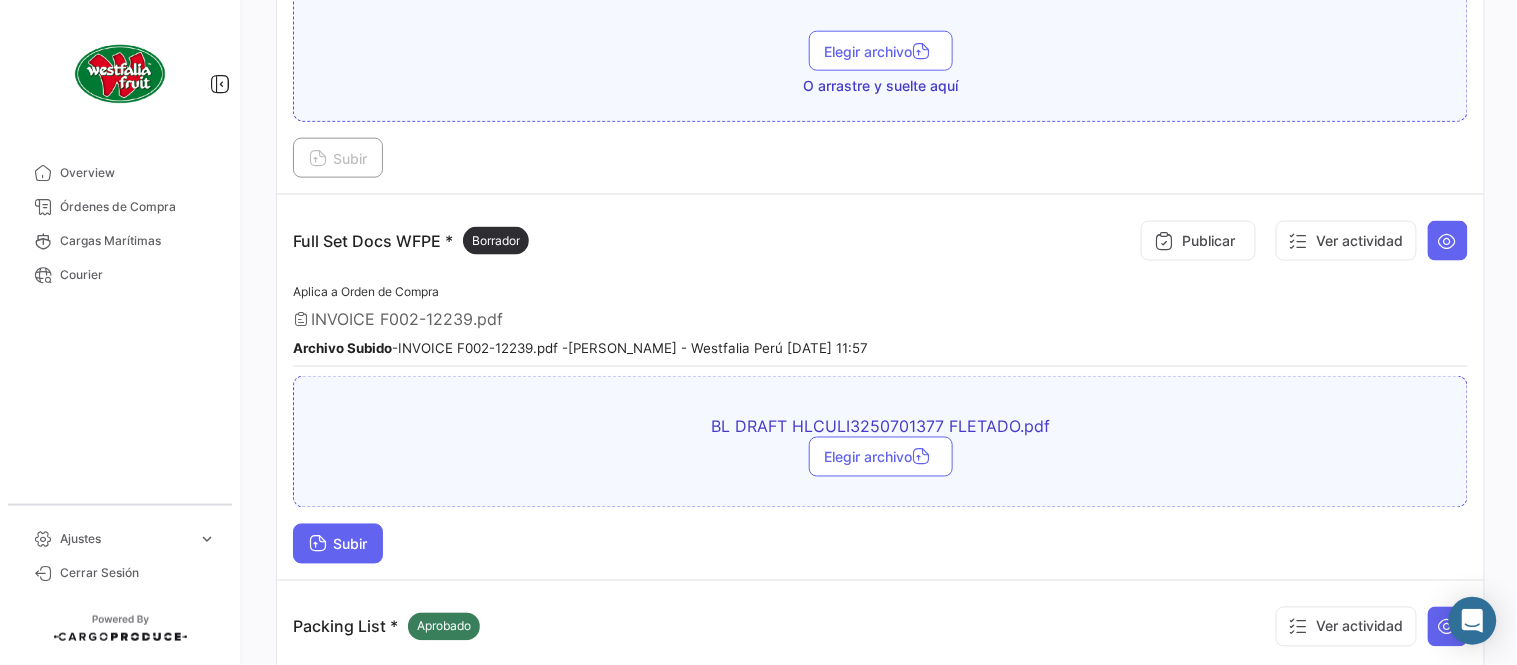 click on "Subir" at bounding box center (338, 544) 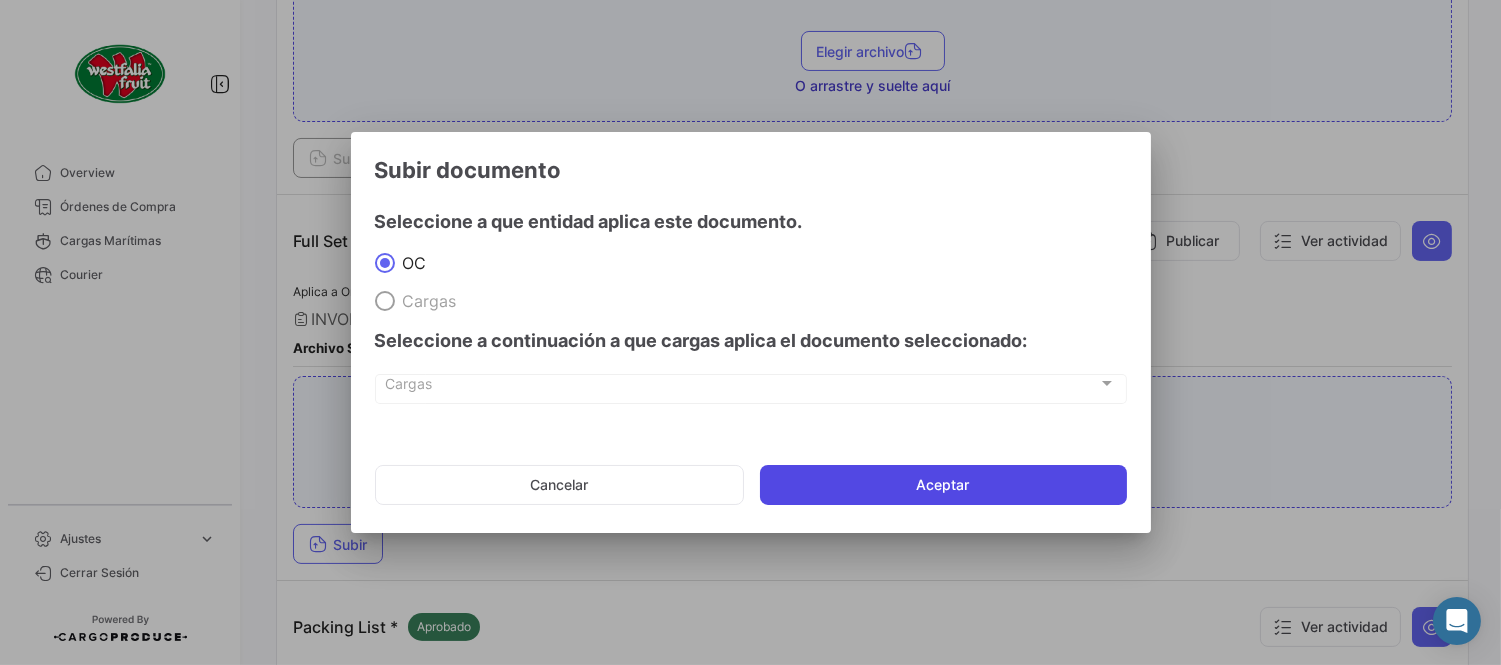 click on "Aceptar" 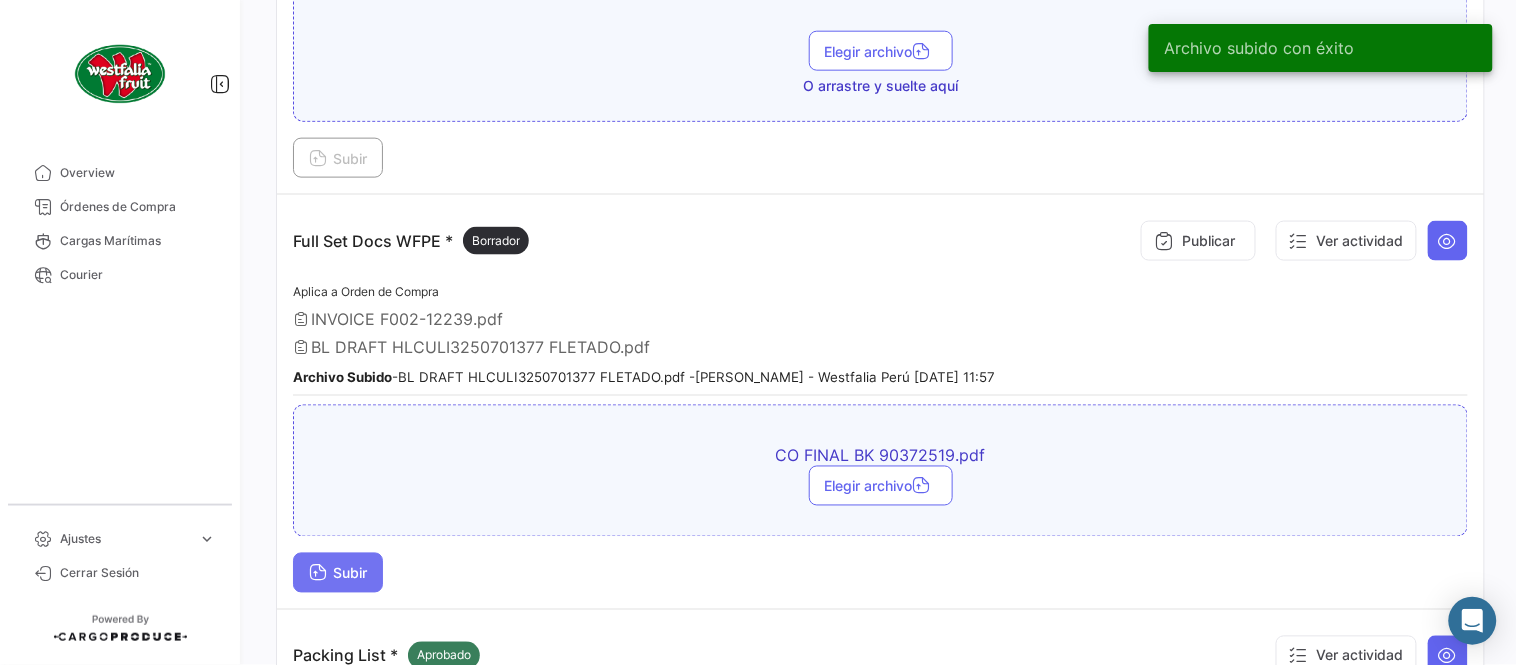 click on "Subir" at bounding box center (338, 573) 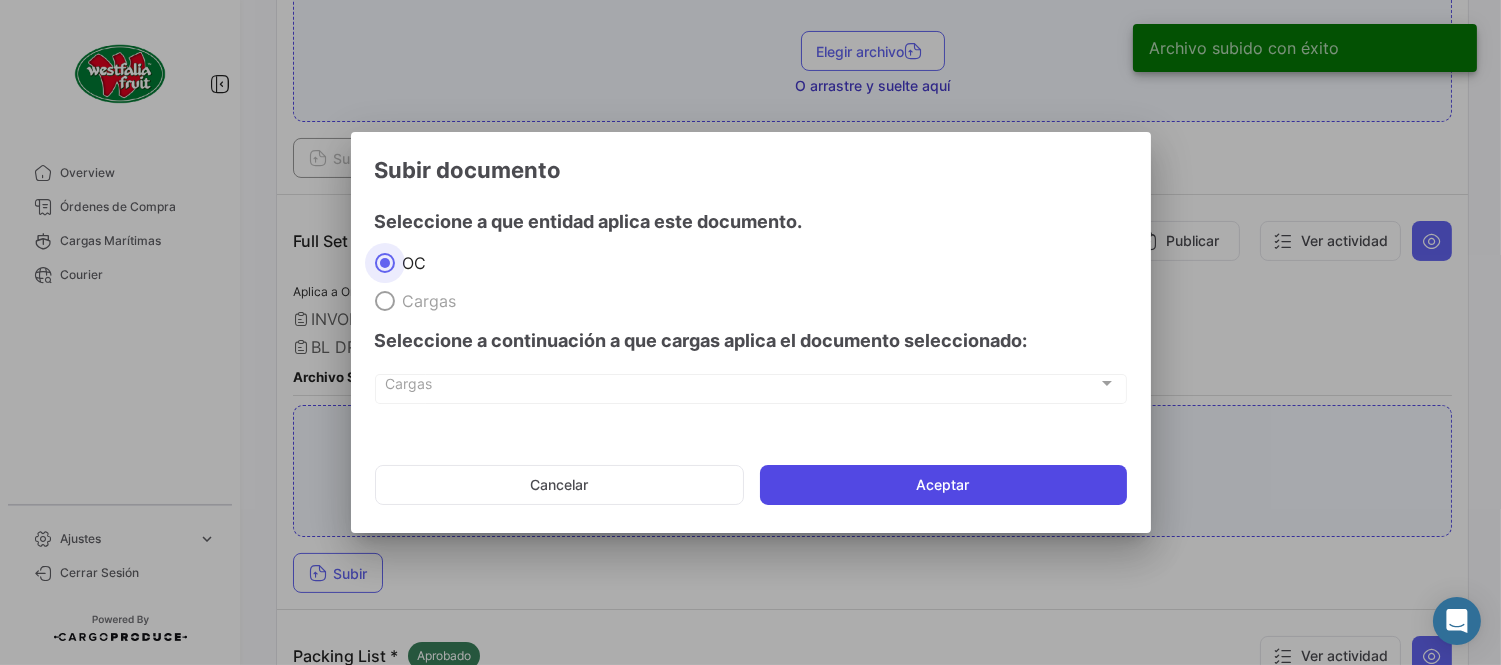 click on "Aceptar" 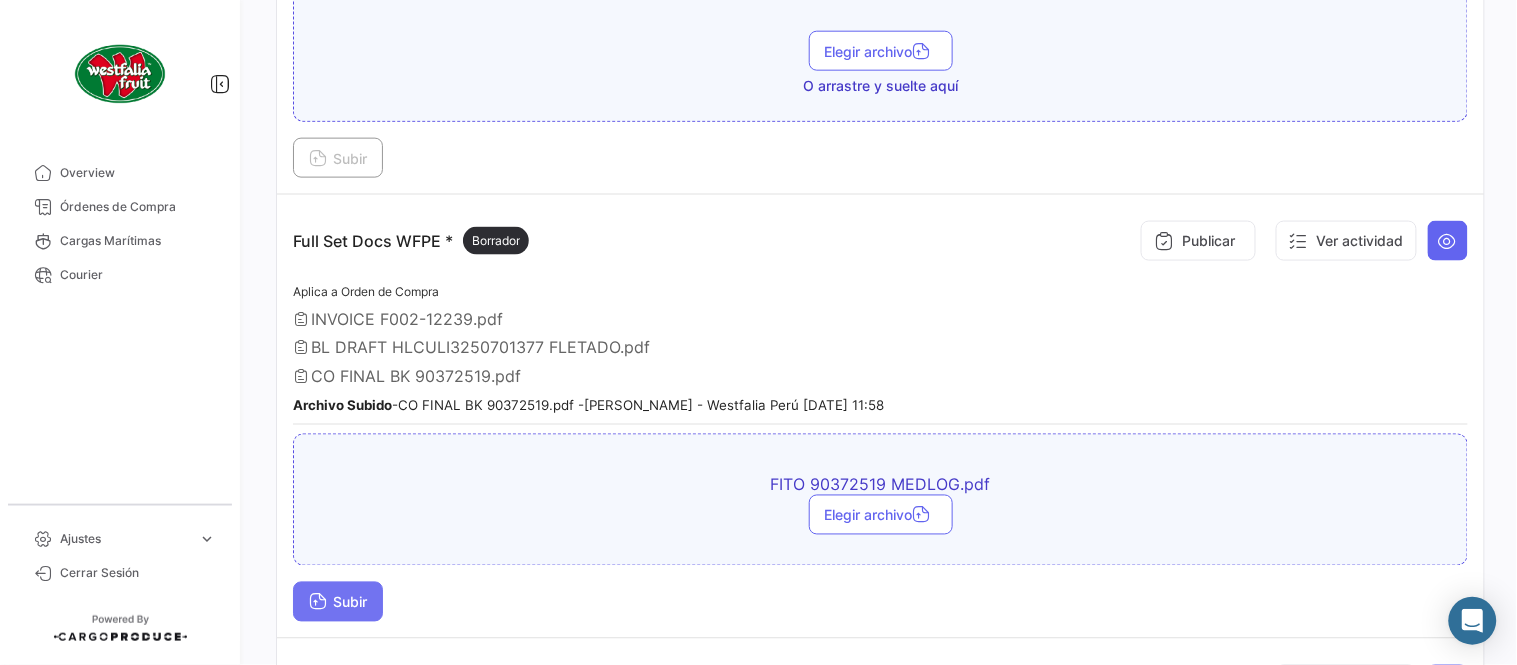 click on "Subir" at bounding box center (338, 602) 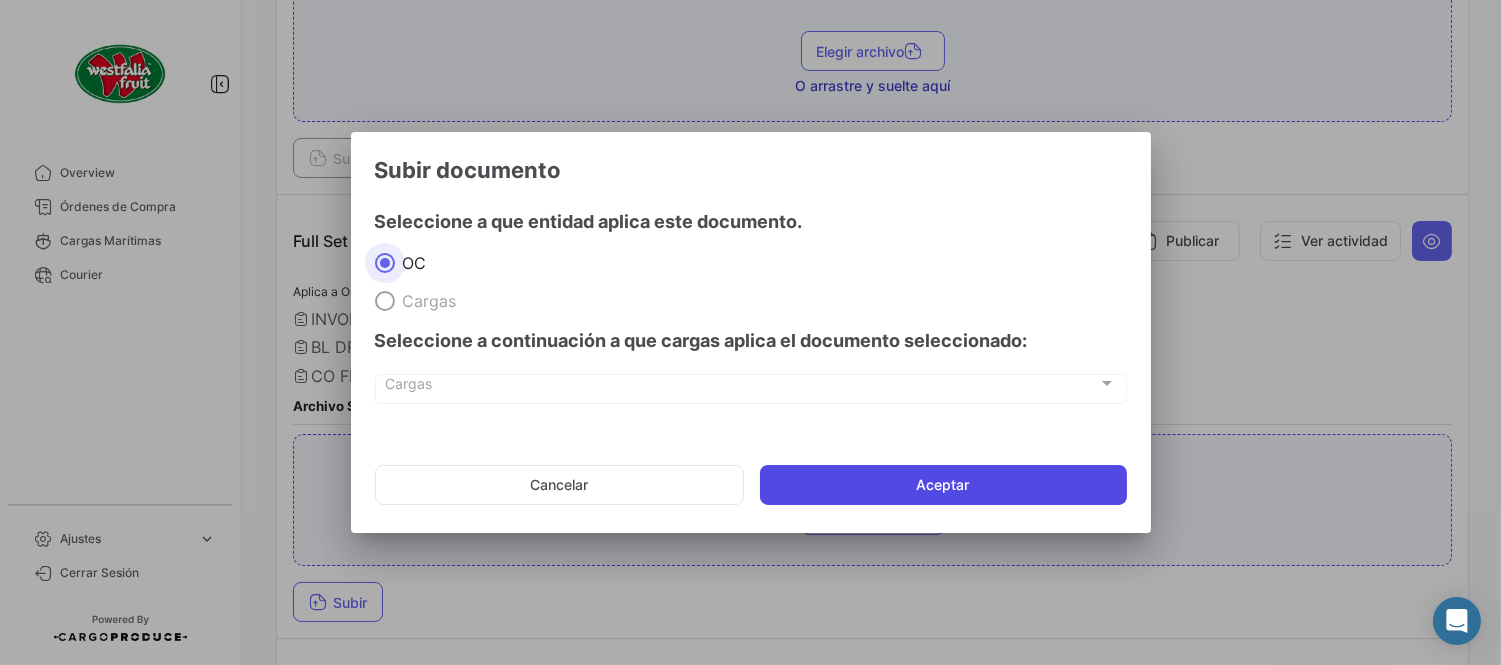 click on "Aceptar" 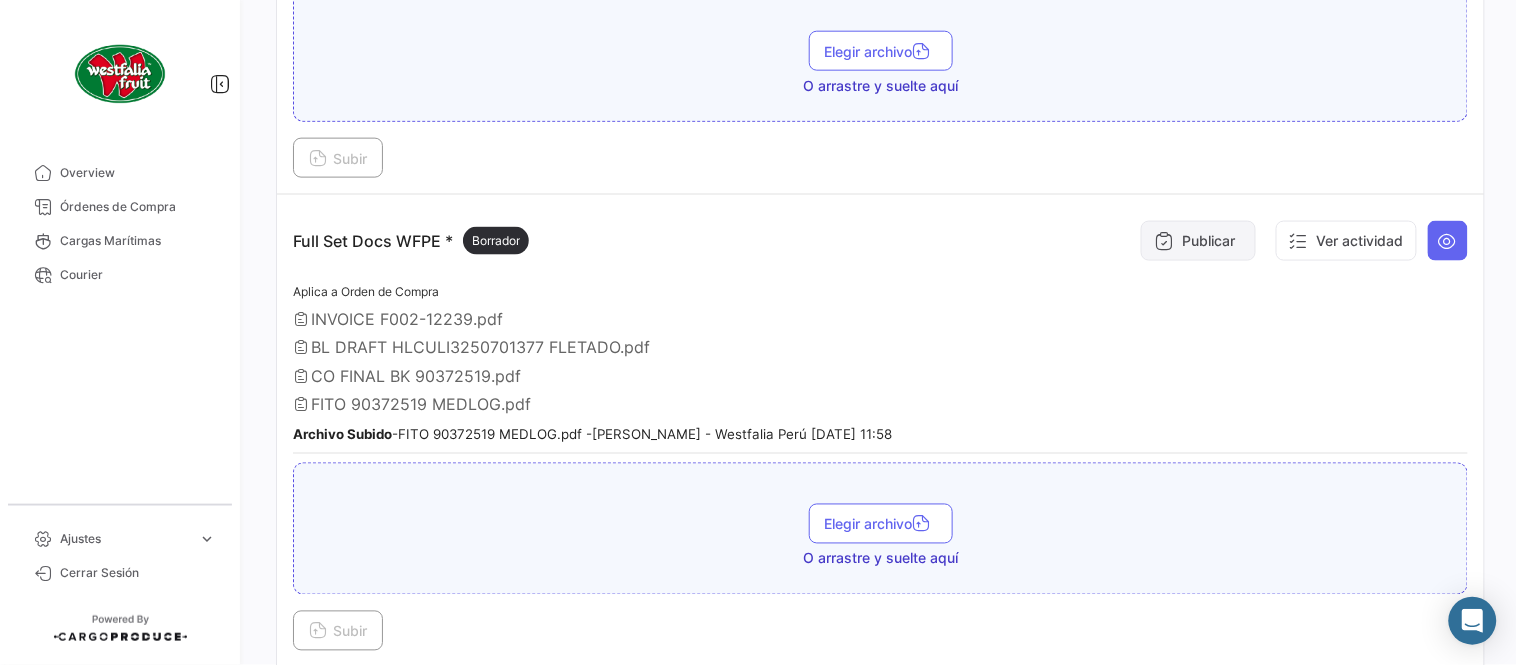 click on "Publicar" at bounding box center (1198, 241) 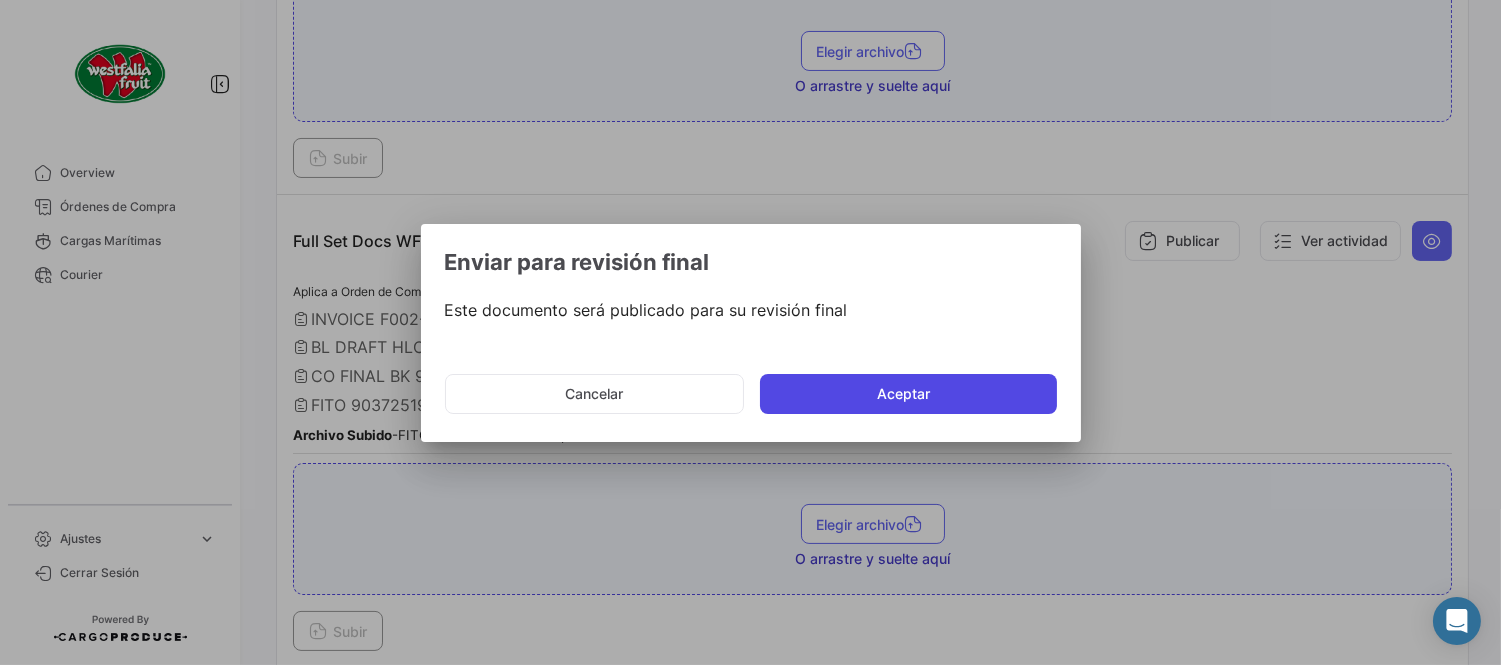 click on "Aceptar" 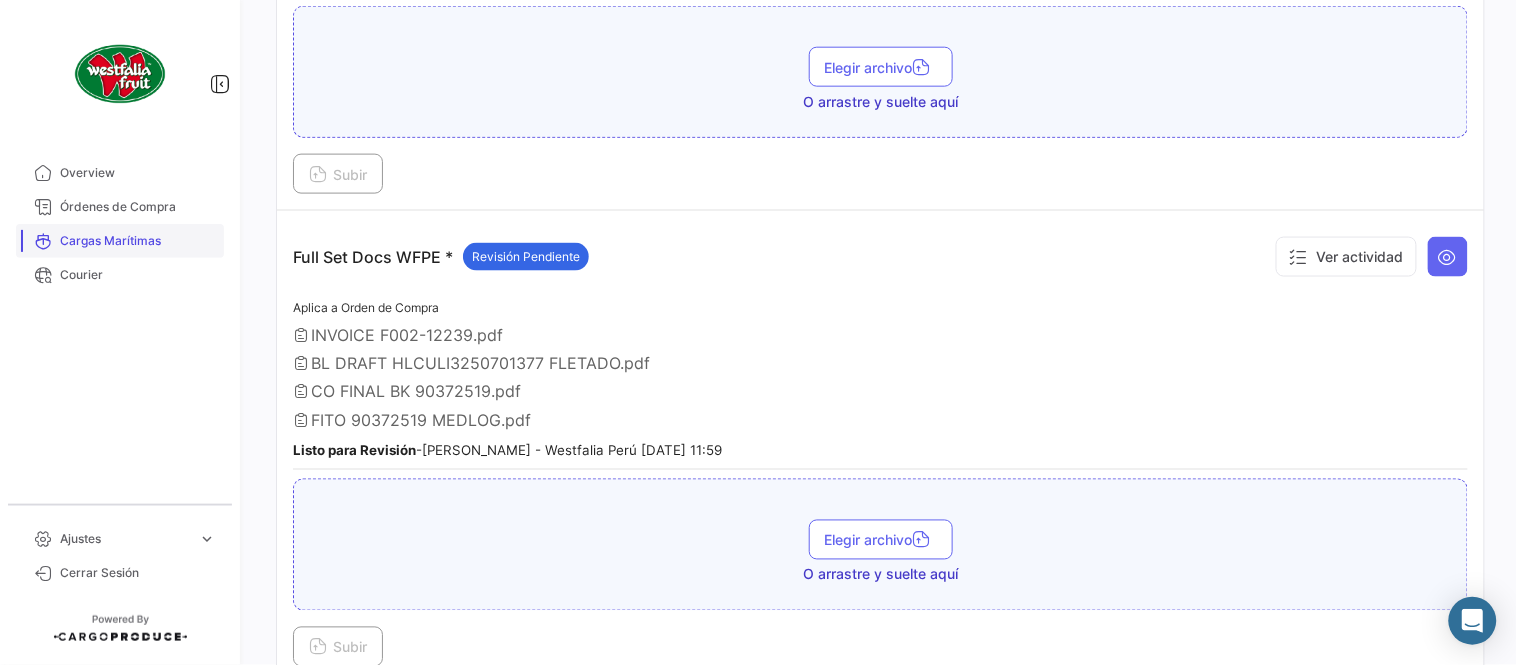 click on "Órdenes de Compra" at bounding box center (120, 207) 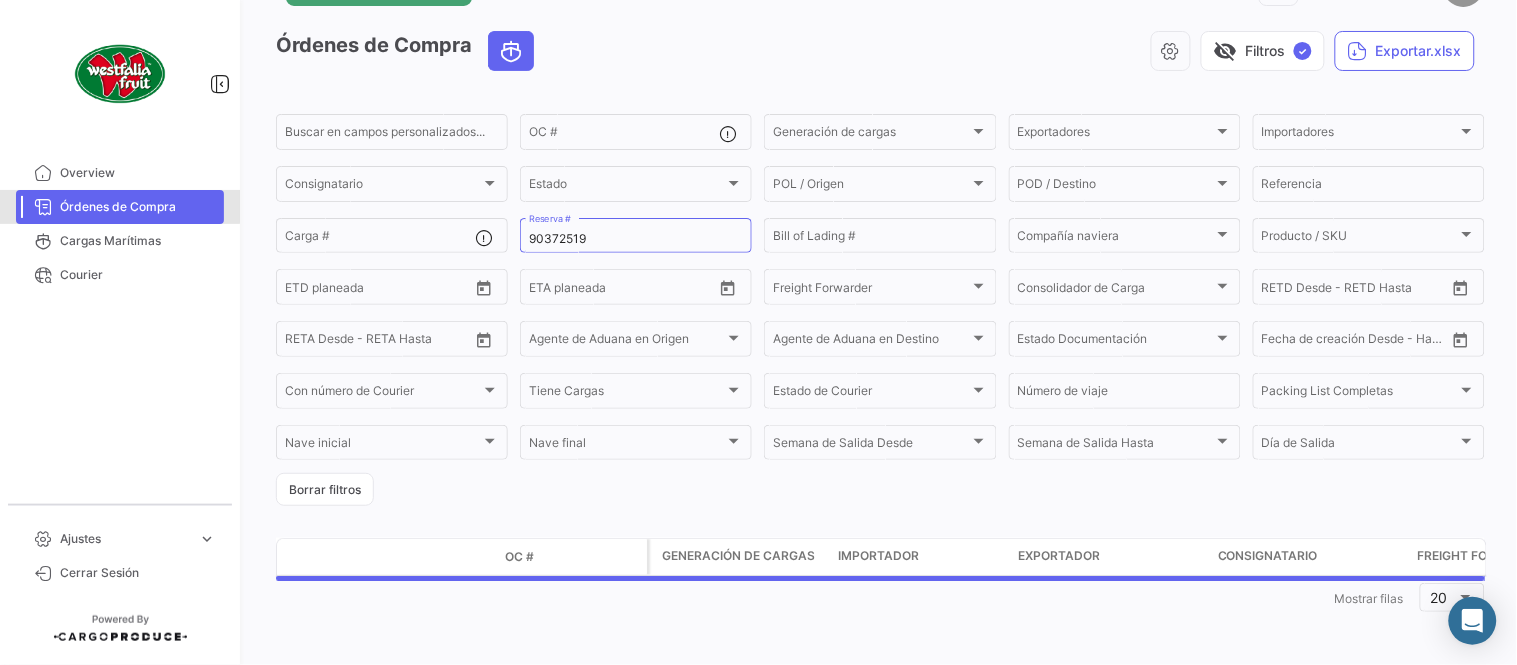 scroll, scrollTop: 0, scrollLeft: 0, axis: both 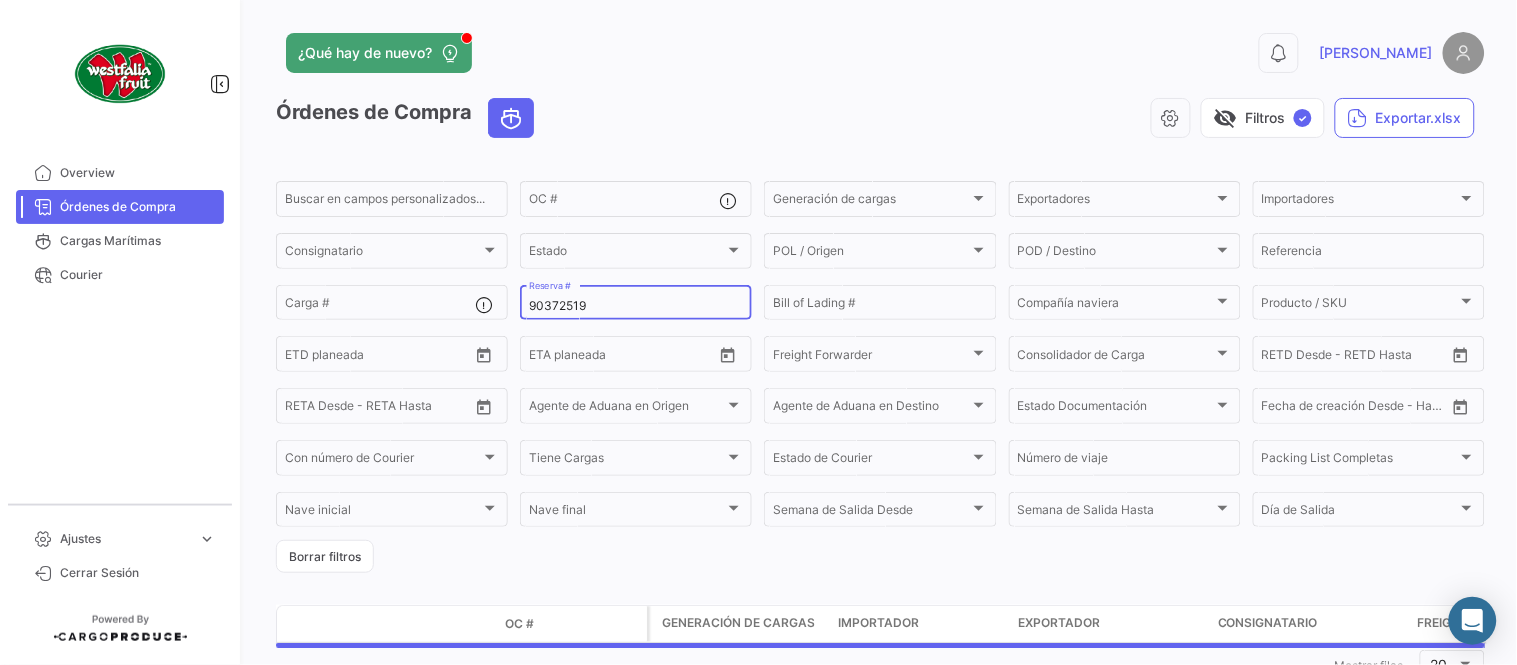 click on "90372519" at bounding box center (636, 306) 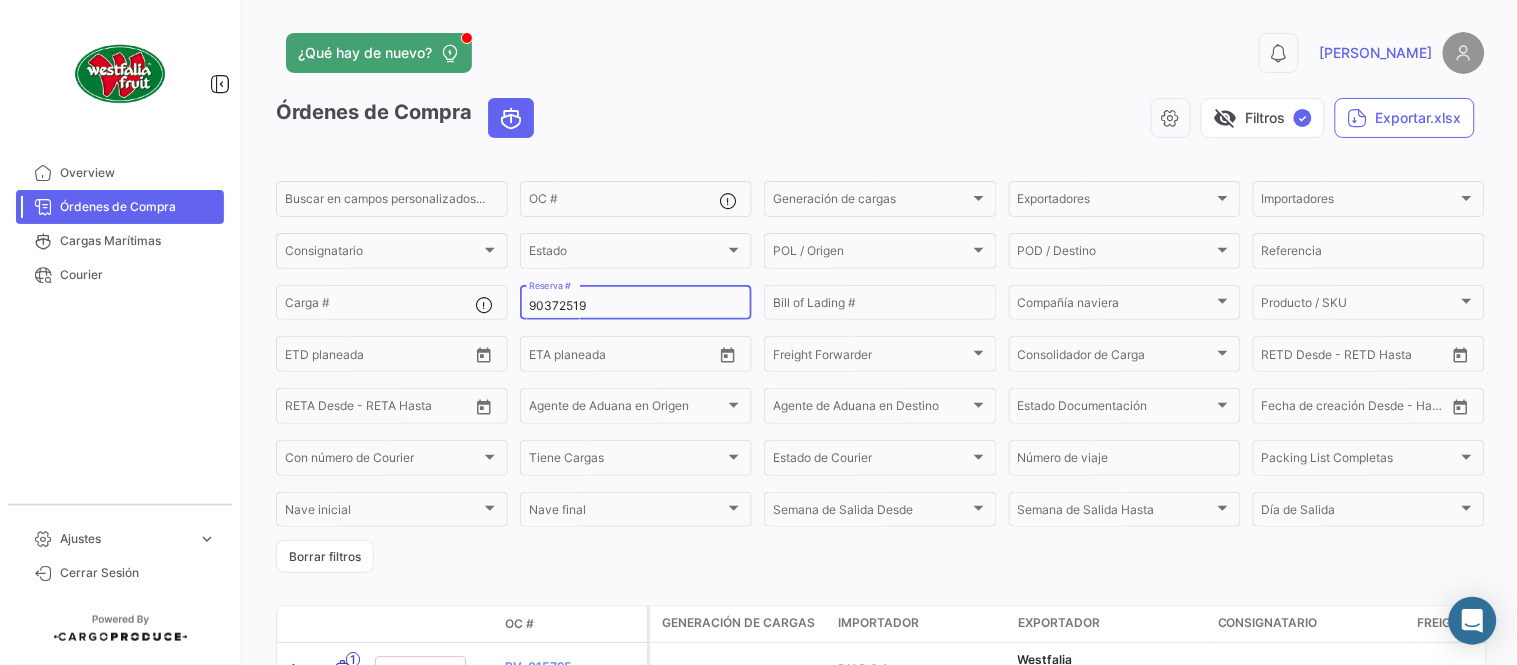 paste on "77224193" 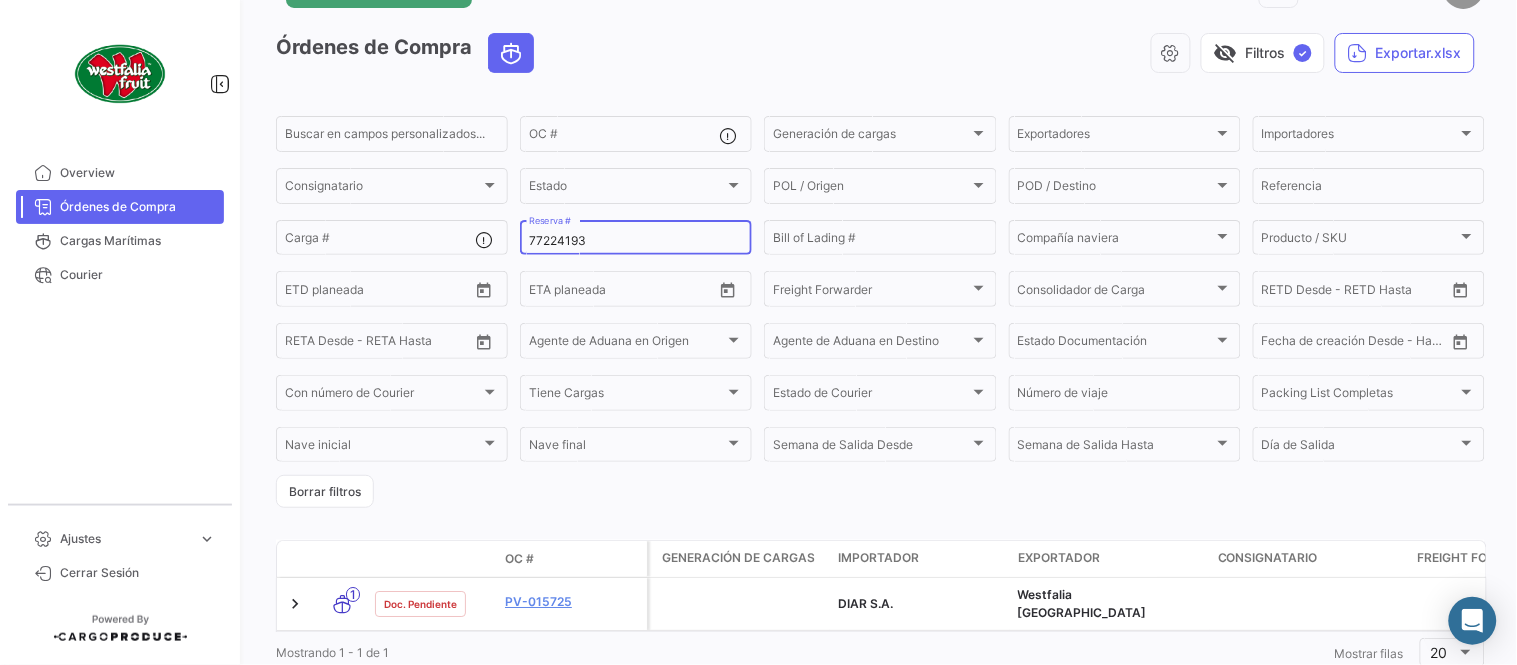 scroll, scrollTop: 128, scrollLeft: 0, axis: vertical 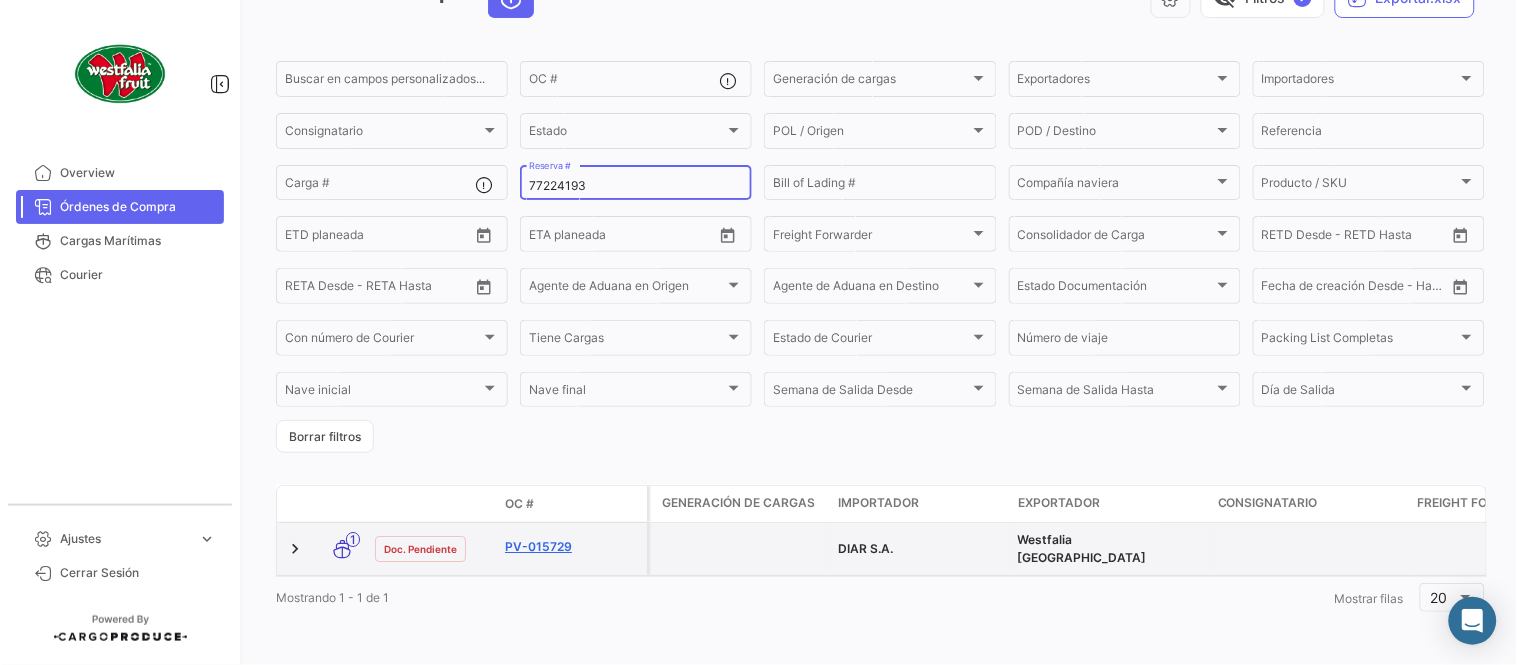type on "77224193" 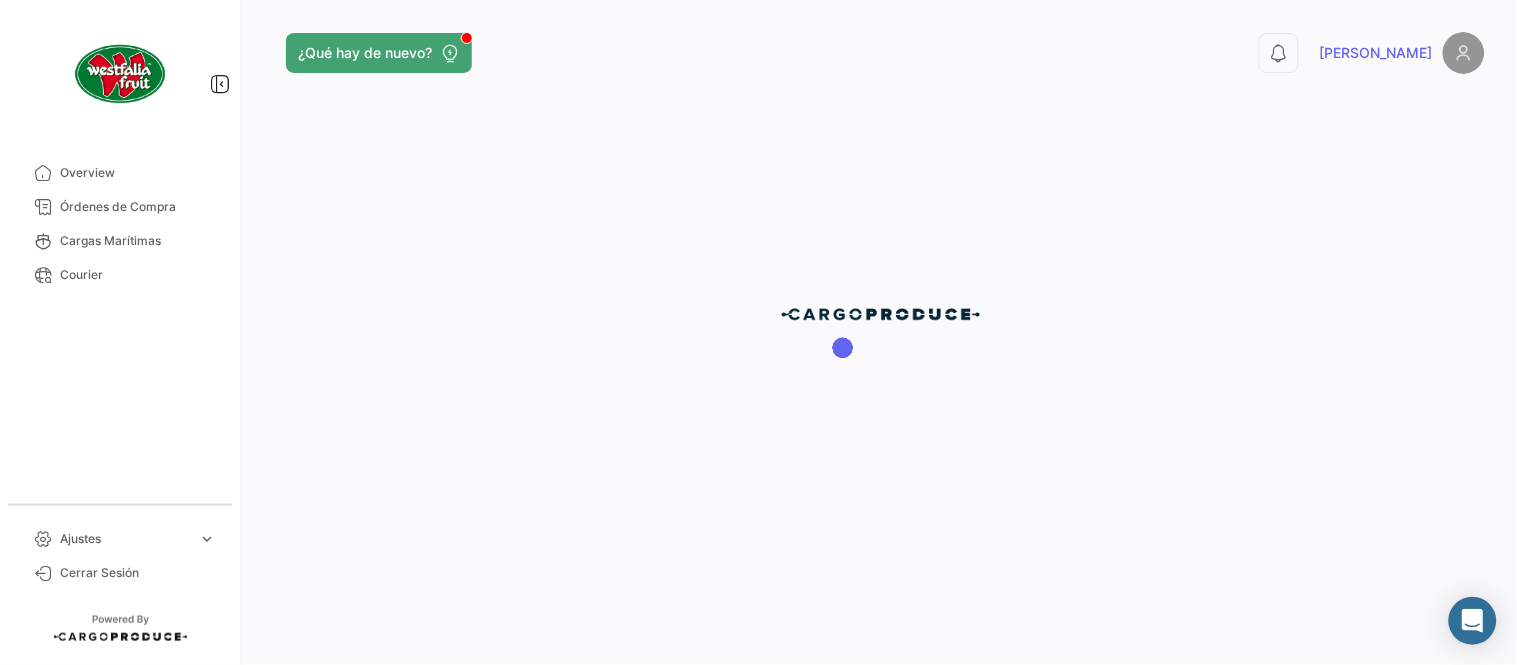scroll, scrollTop: 0, scrollLeft: 0, axis: both 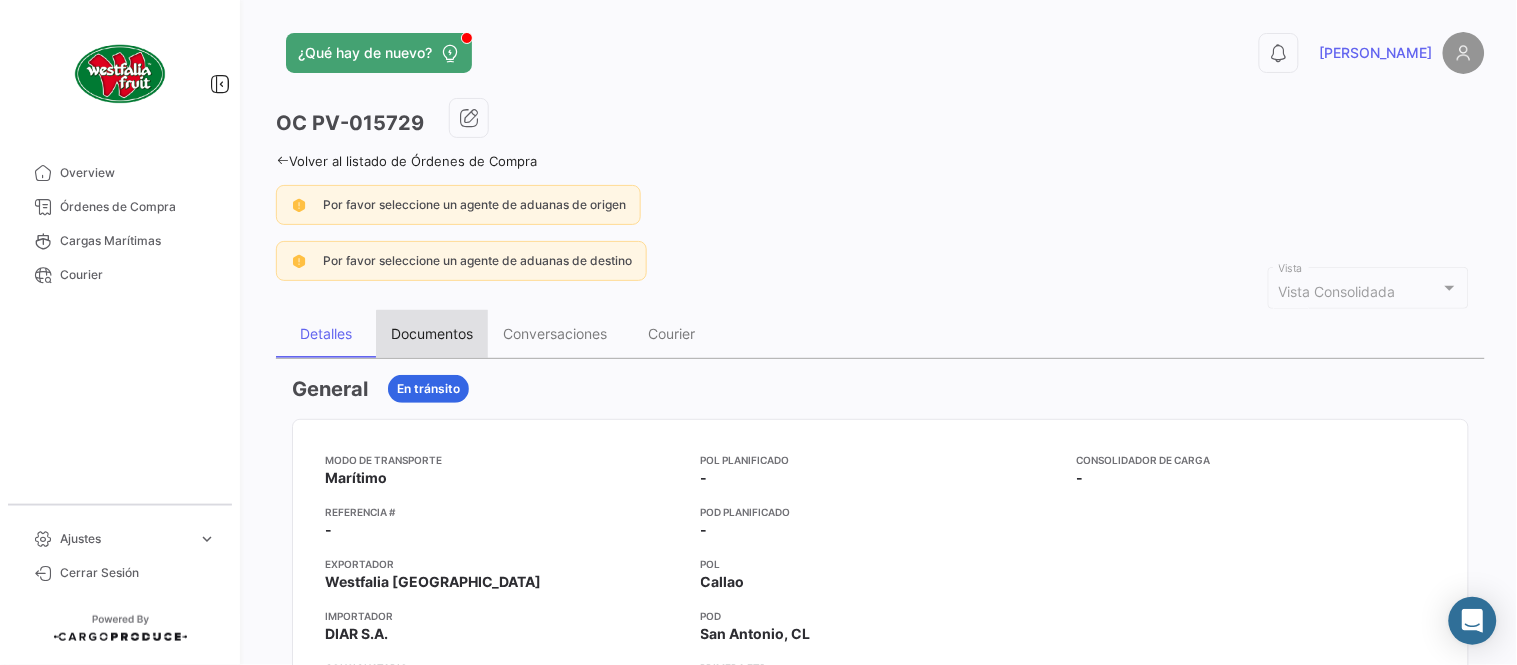 click on "Documentos" at bounding box center [432, 333] 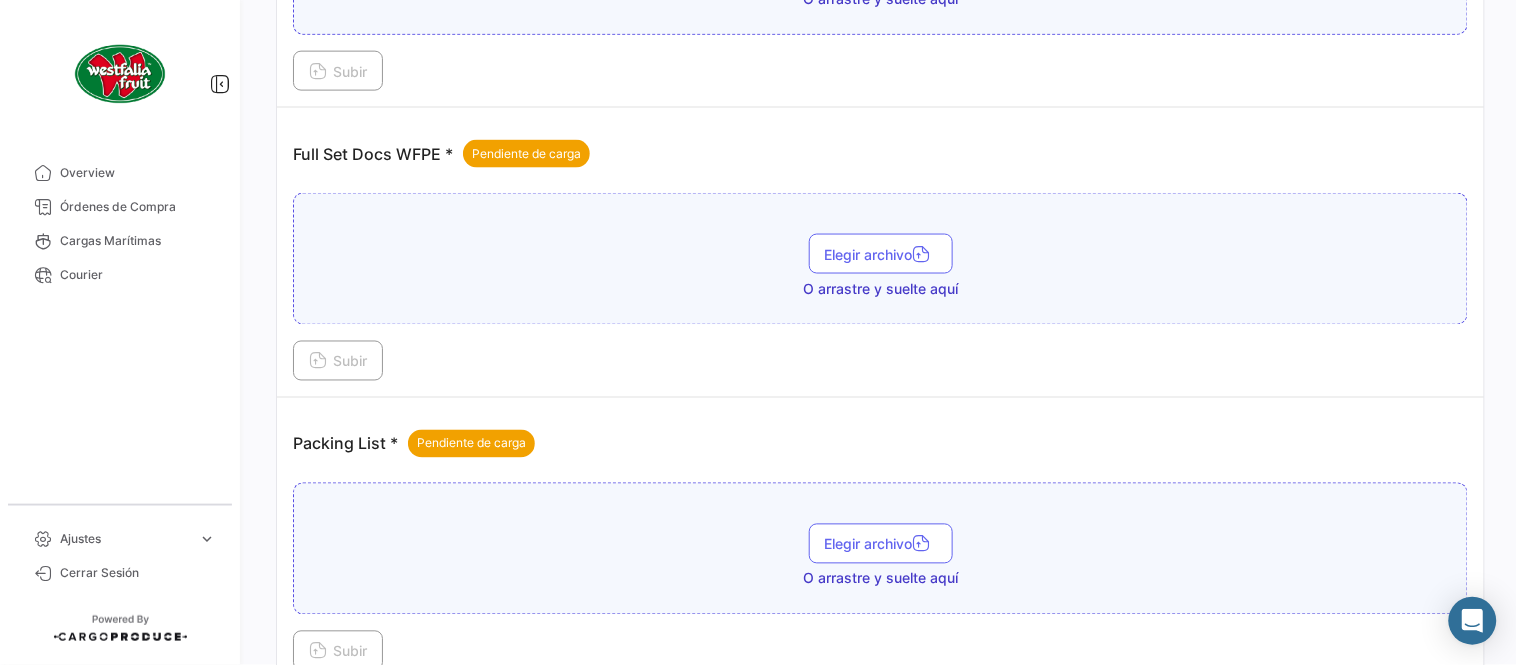 scroll, scrollTop: 806, scrollLeft: 0, axis: vertical 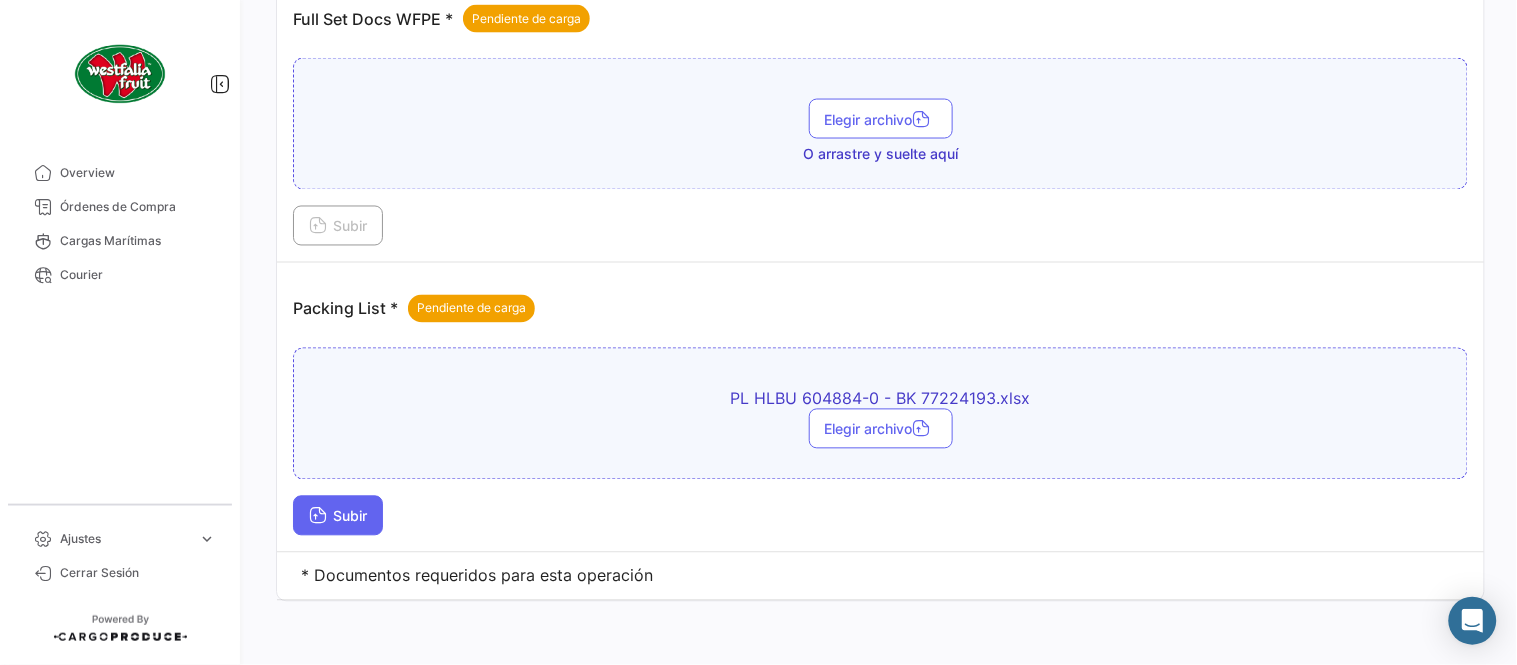 click on "Subir" at bounding box center [338, 516] 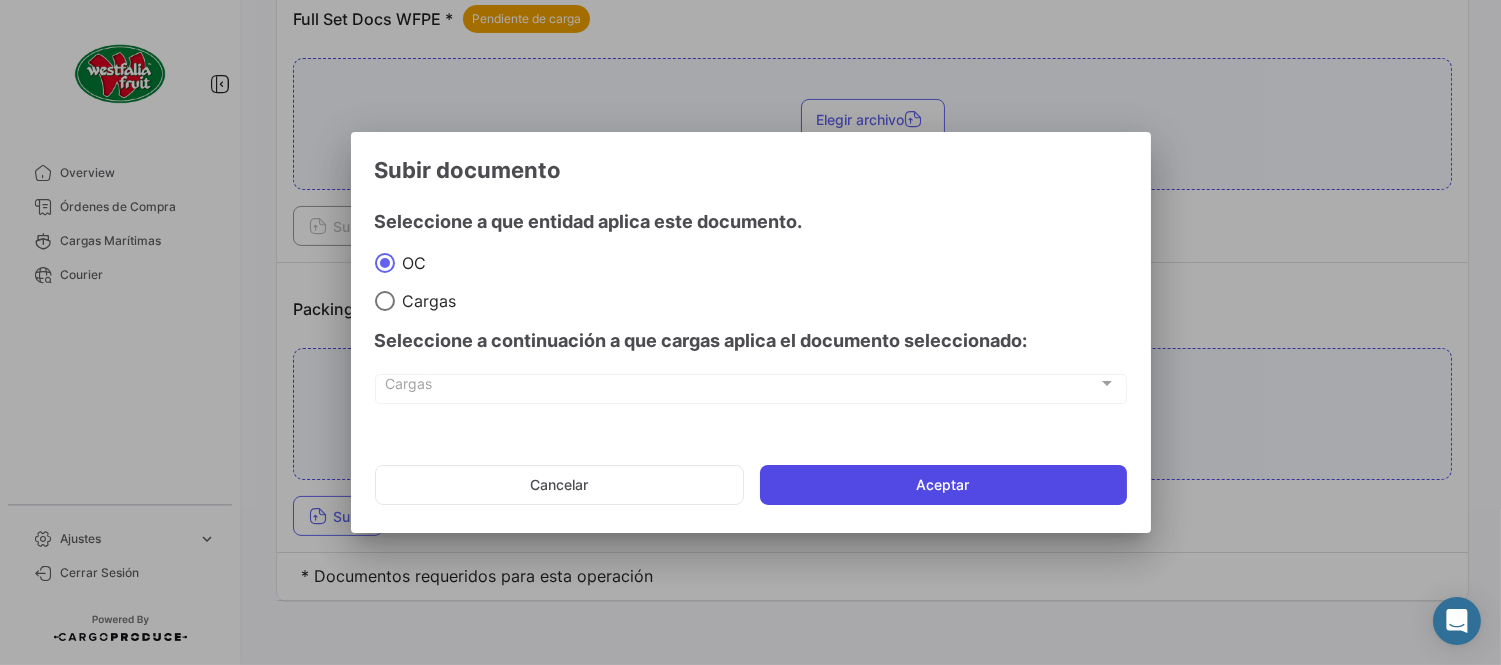 click on "Aceptar" 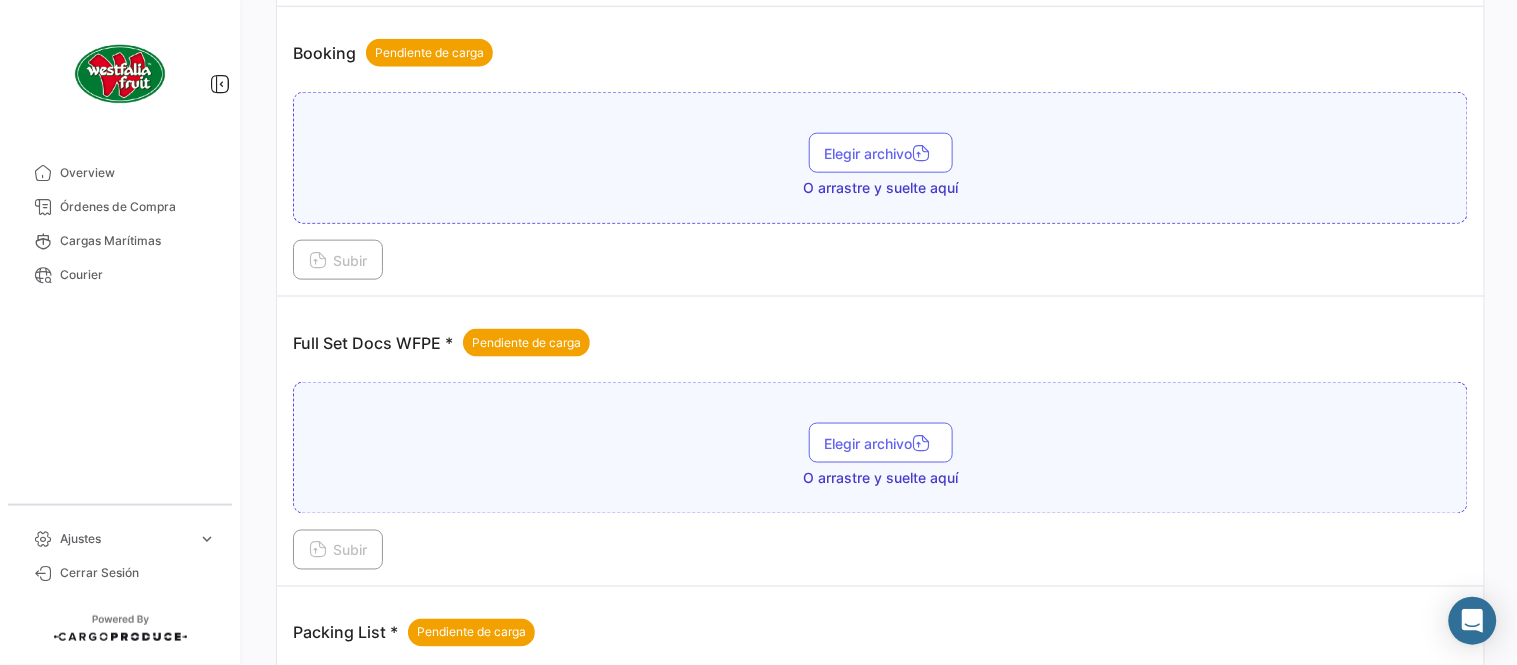 scroll, scrollTop: 473, scrollLeft: 0, axis: vertical 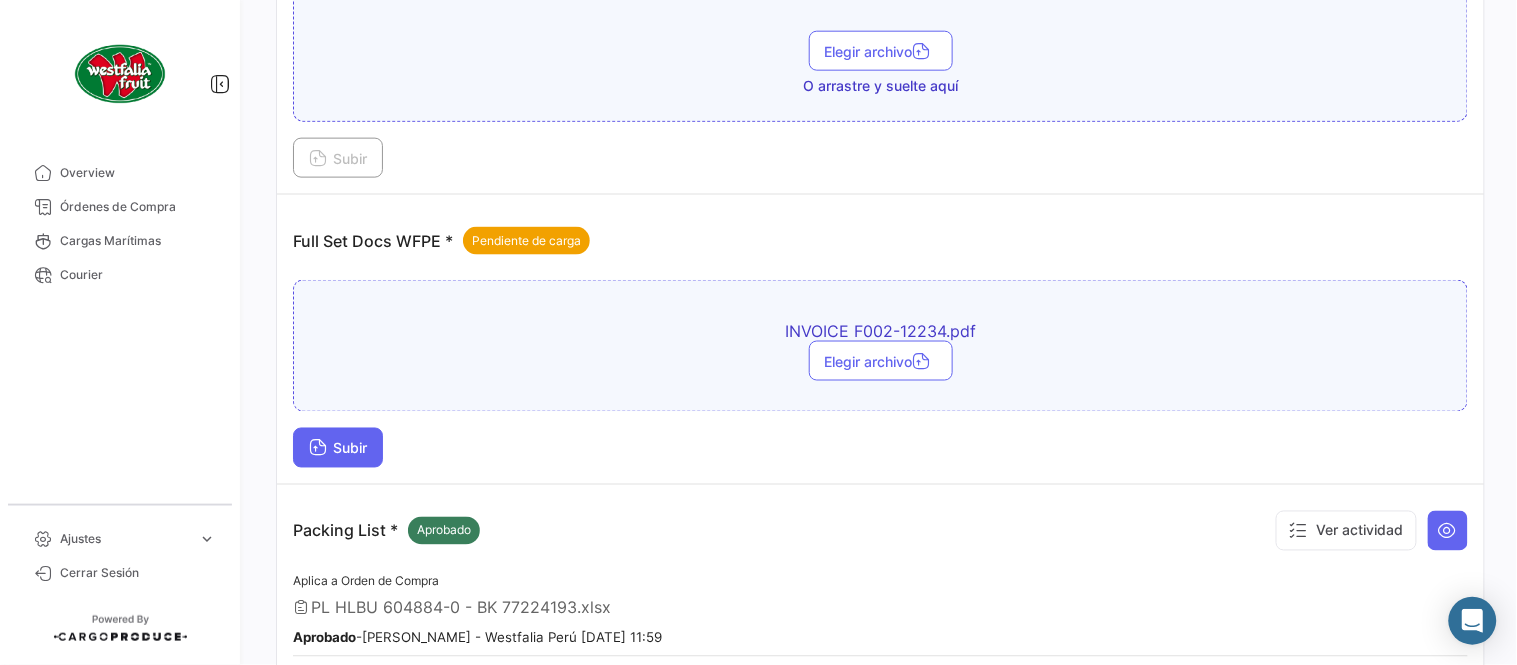 click on "Subir" at bounding box center (338, 448) 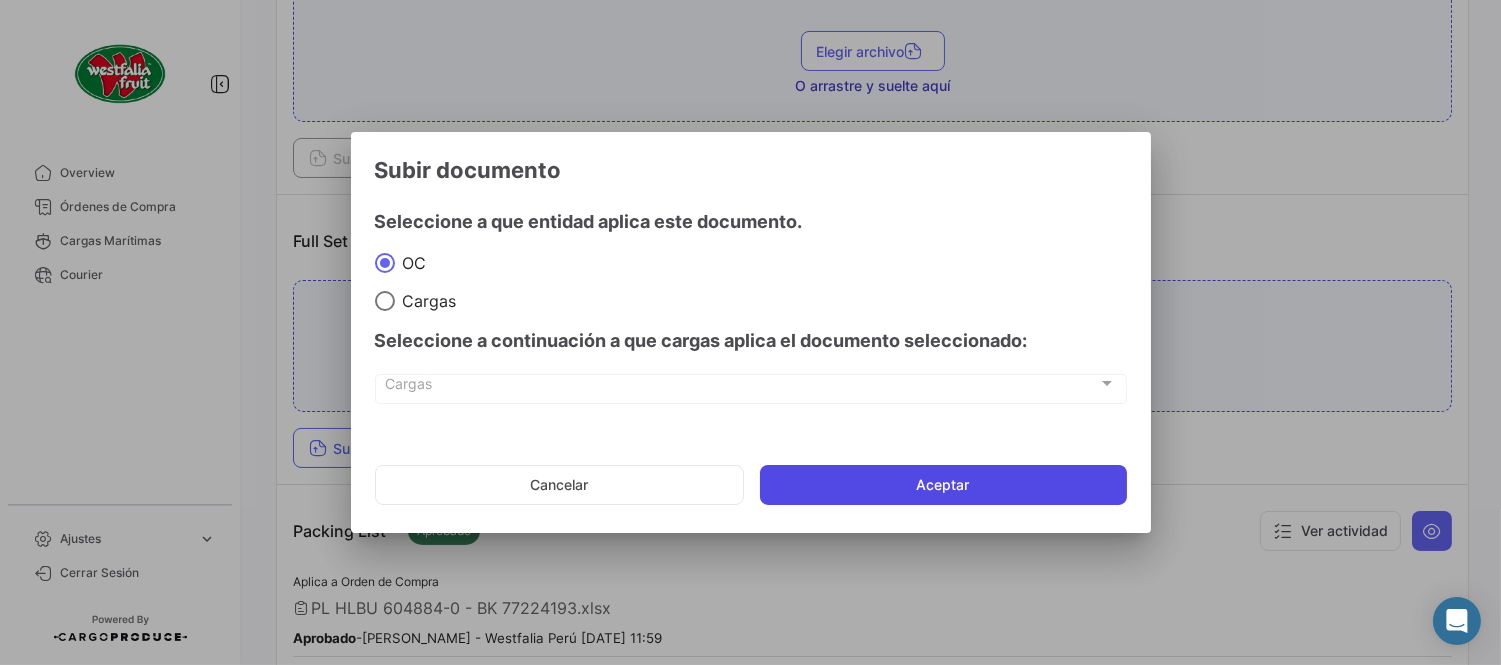 click on "Aceptar" 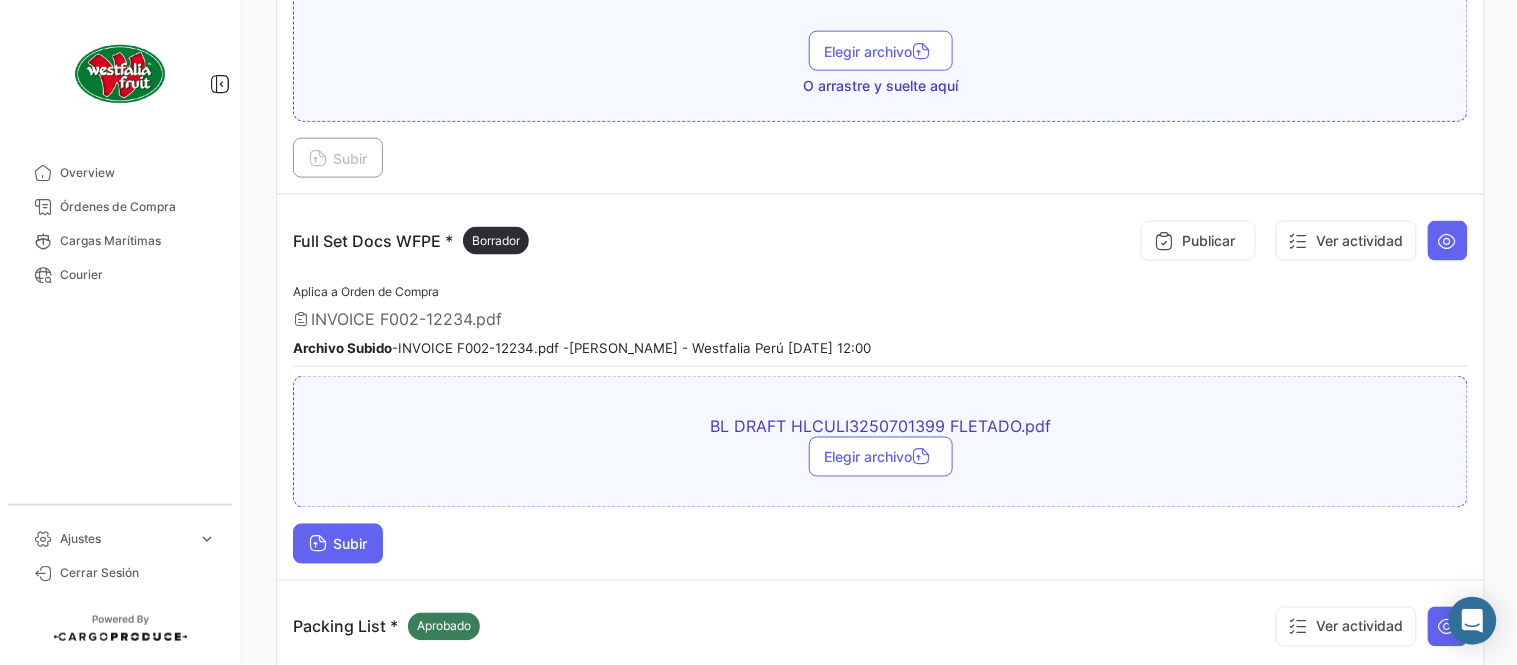 click on "Subir" at bounding box center [338, 544] 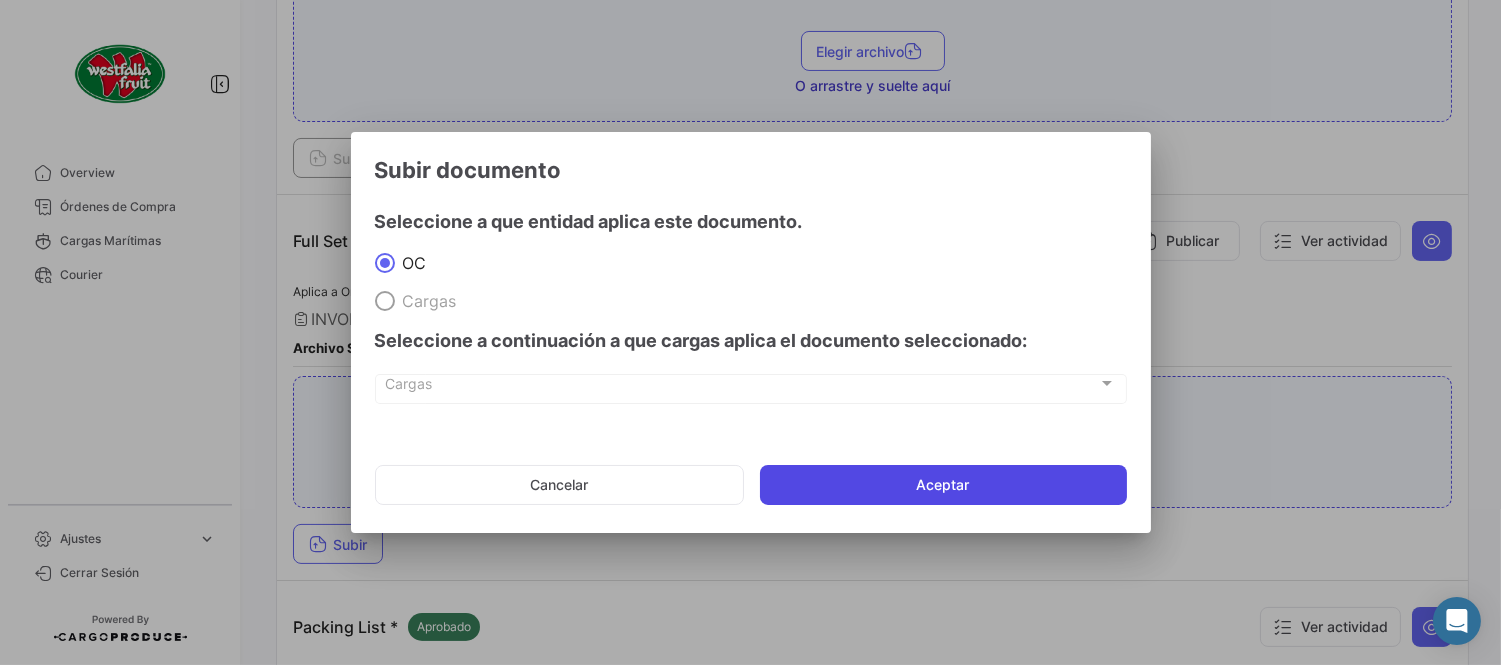 click on "Aceptar" 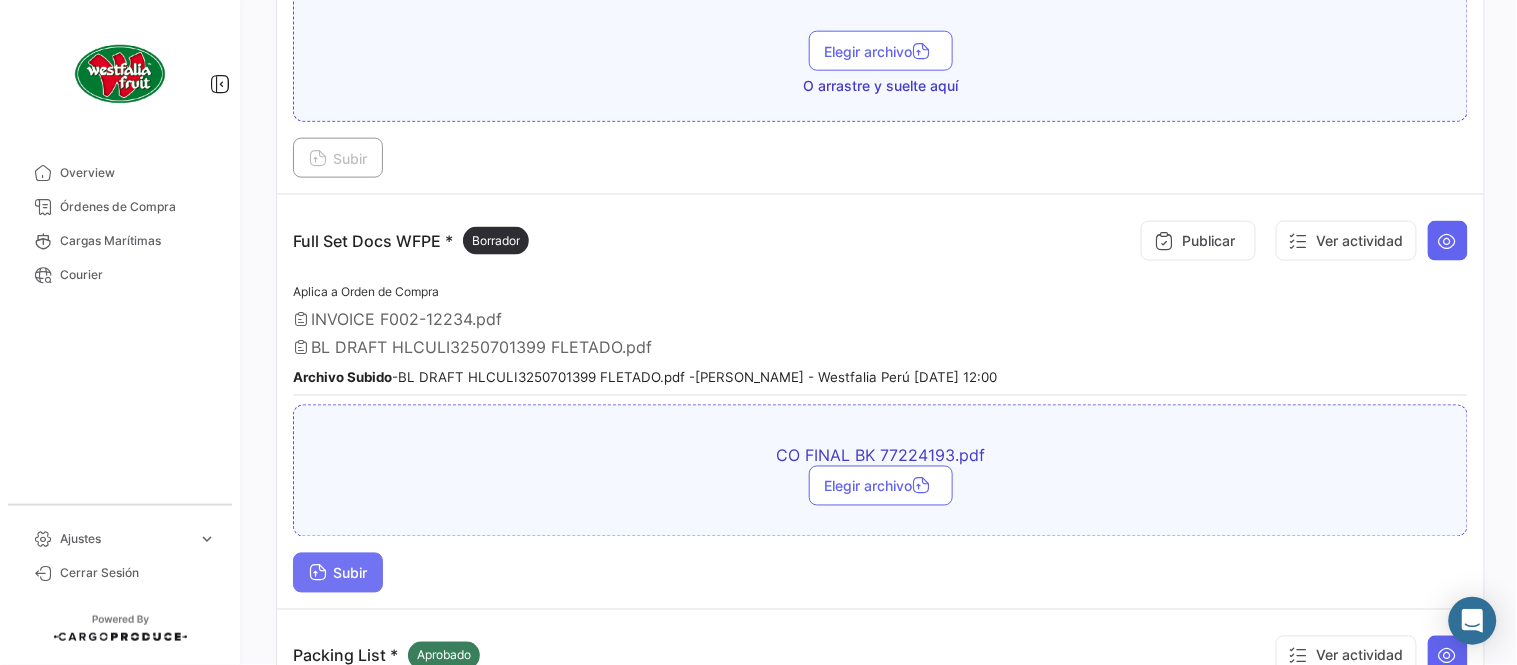 click on "Subir" at bounding box center (338, 573) 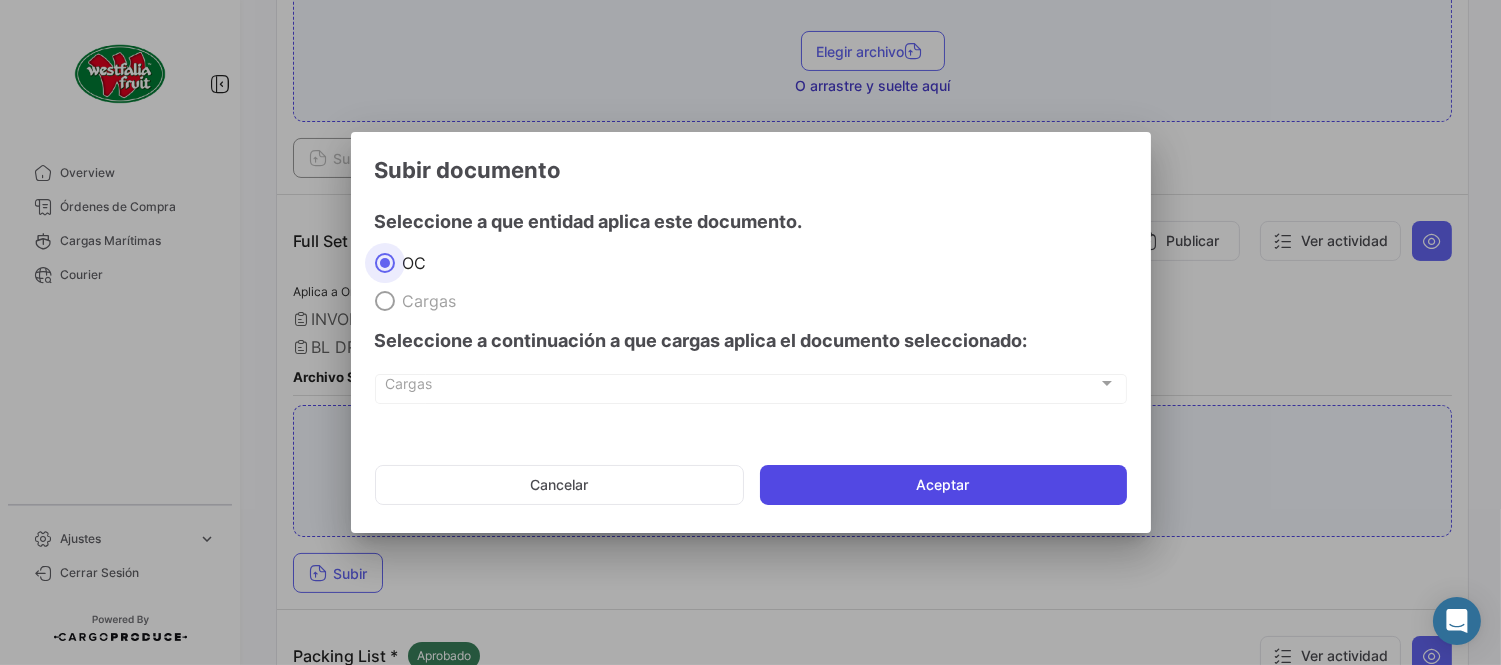 click on "Aceptar" 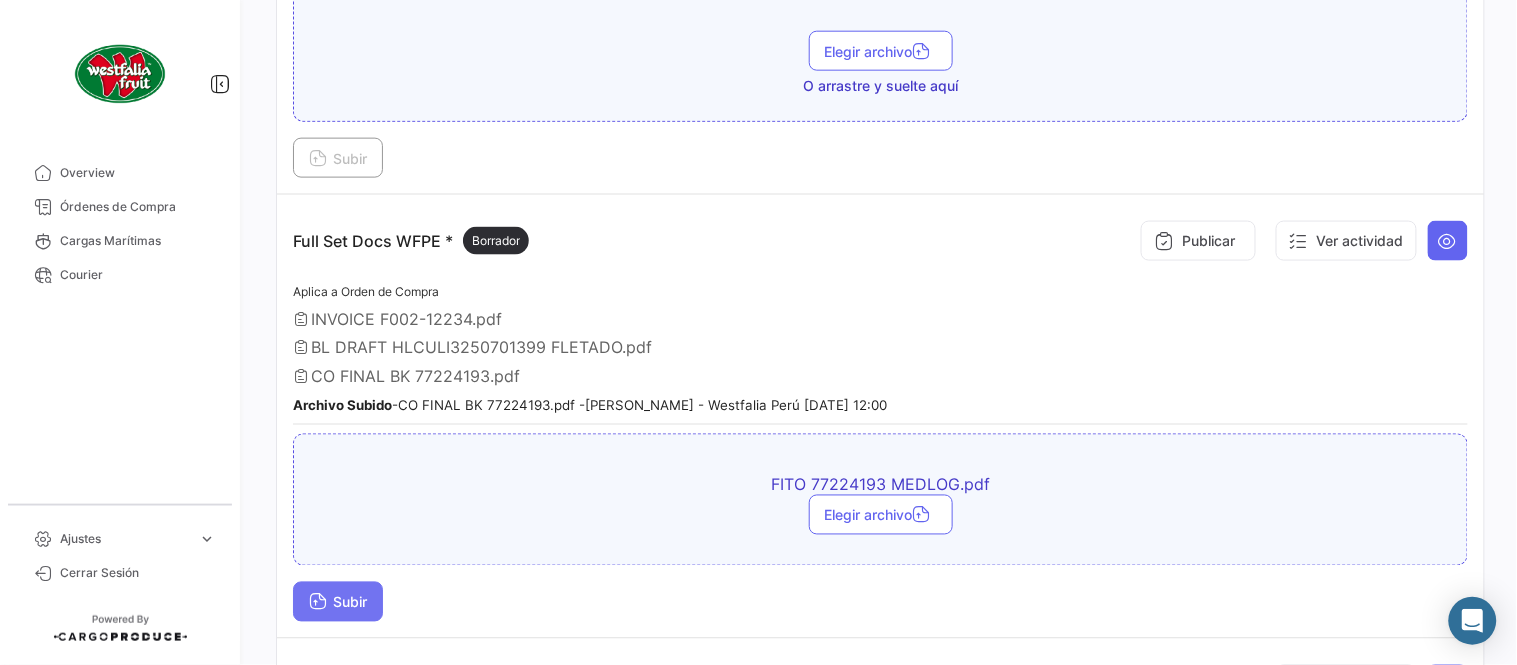click on "Subir" at bounding box center (338, 602) 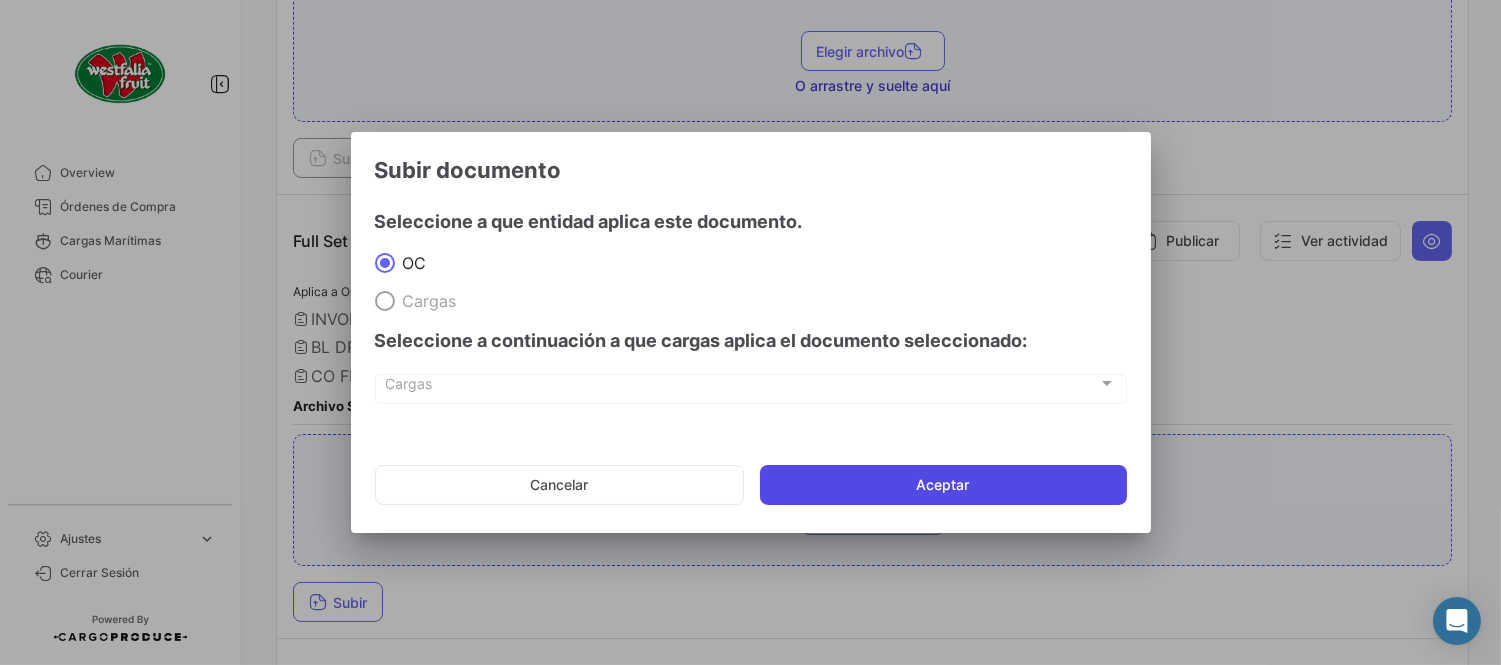 click on "Aceptar" 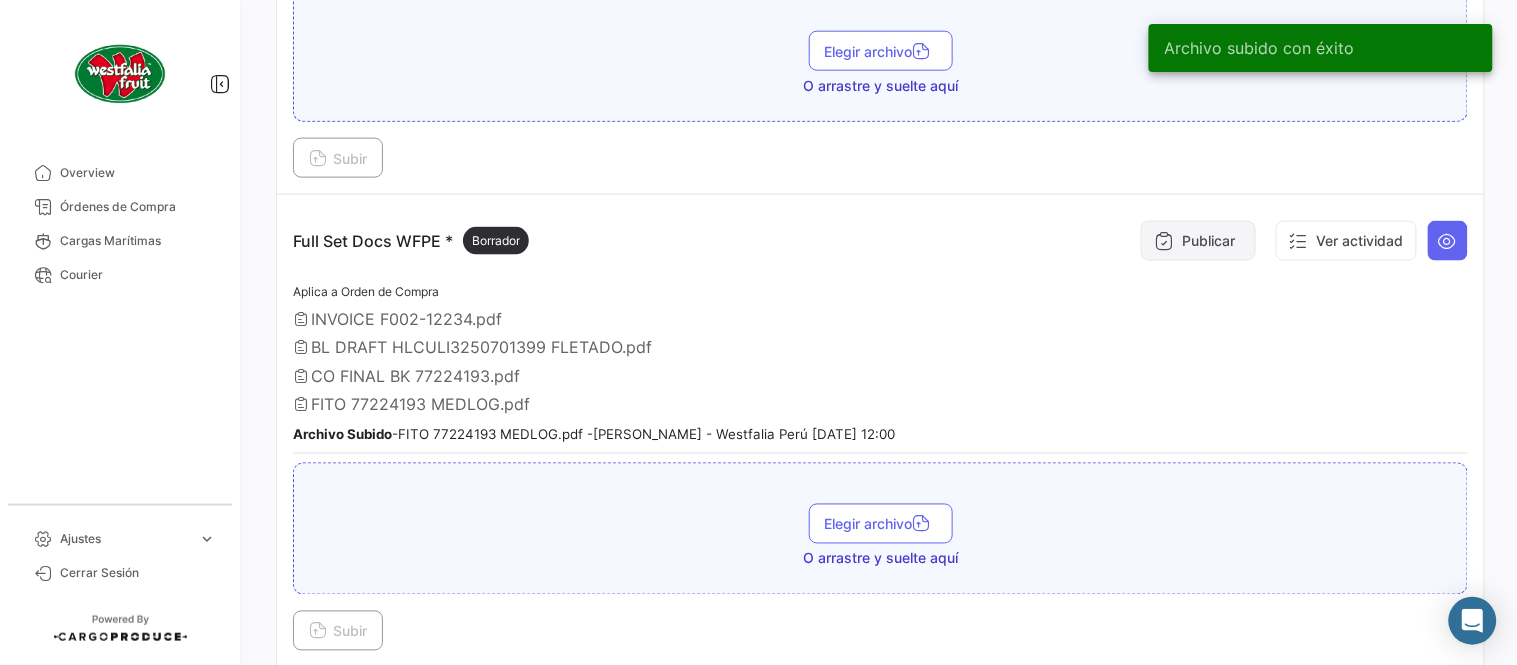 click on "Publicar" at bounding box center (1198, 241) 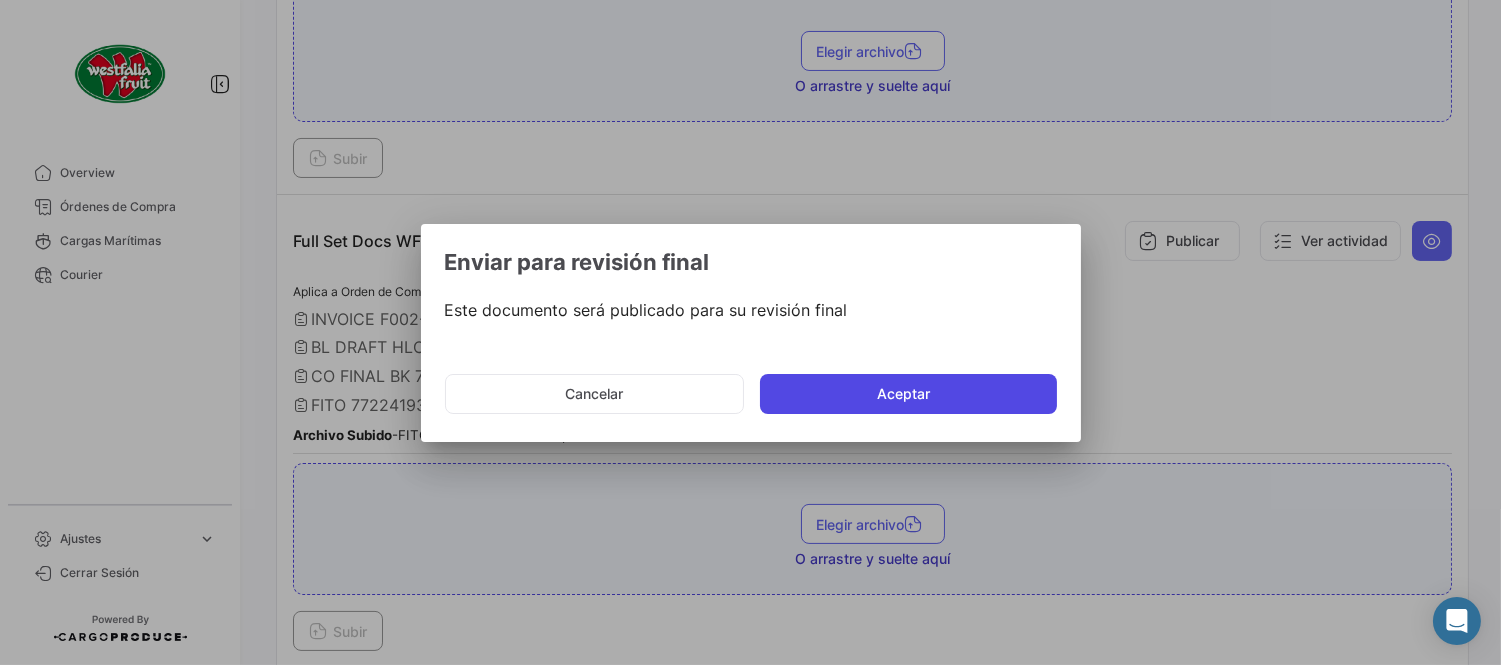 click on "Aceptar" 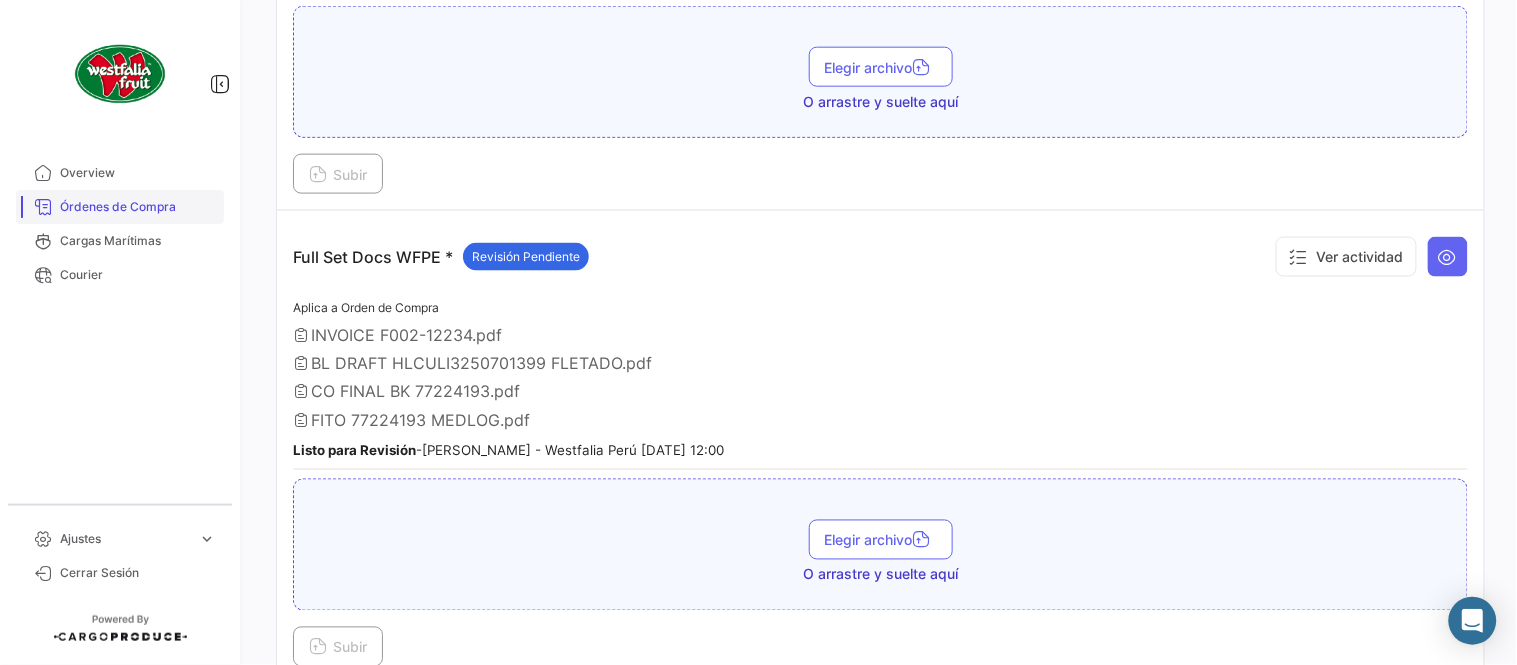 click on "Órdenes de Compra" at bounding box center (138, 207) 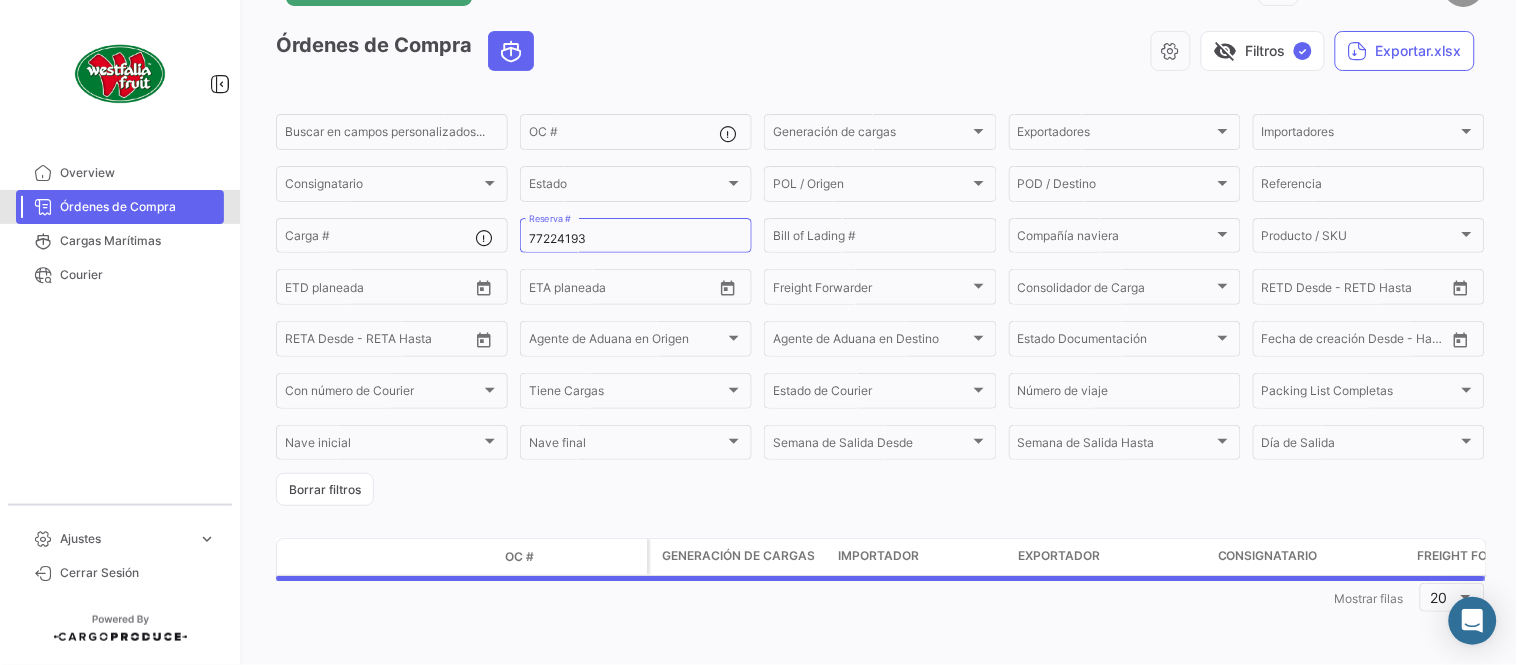 scroll, scrollTop: 0, scrollLeft: 0, axis: both 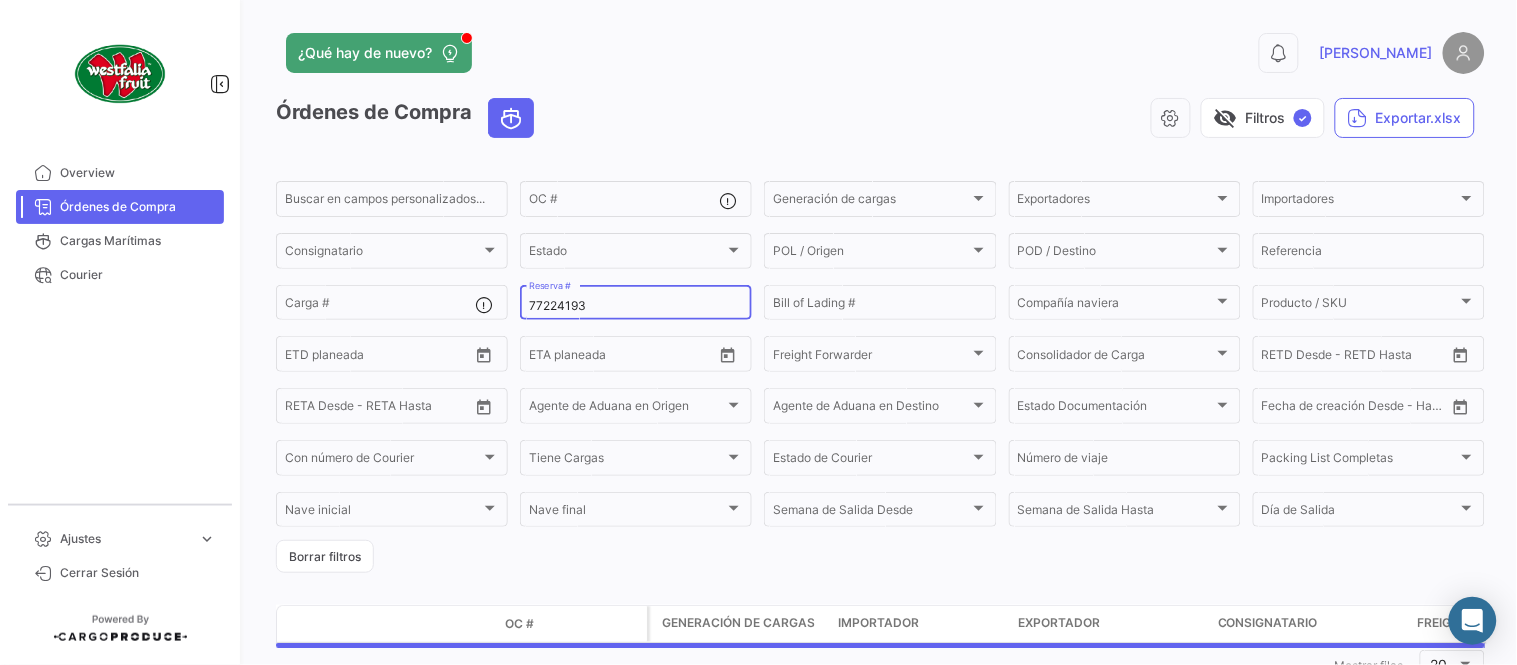 click on "77224193" at bounding box center [636, 306] 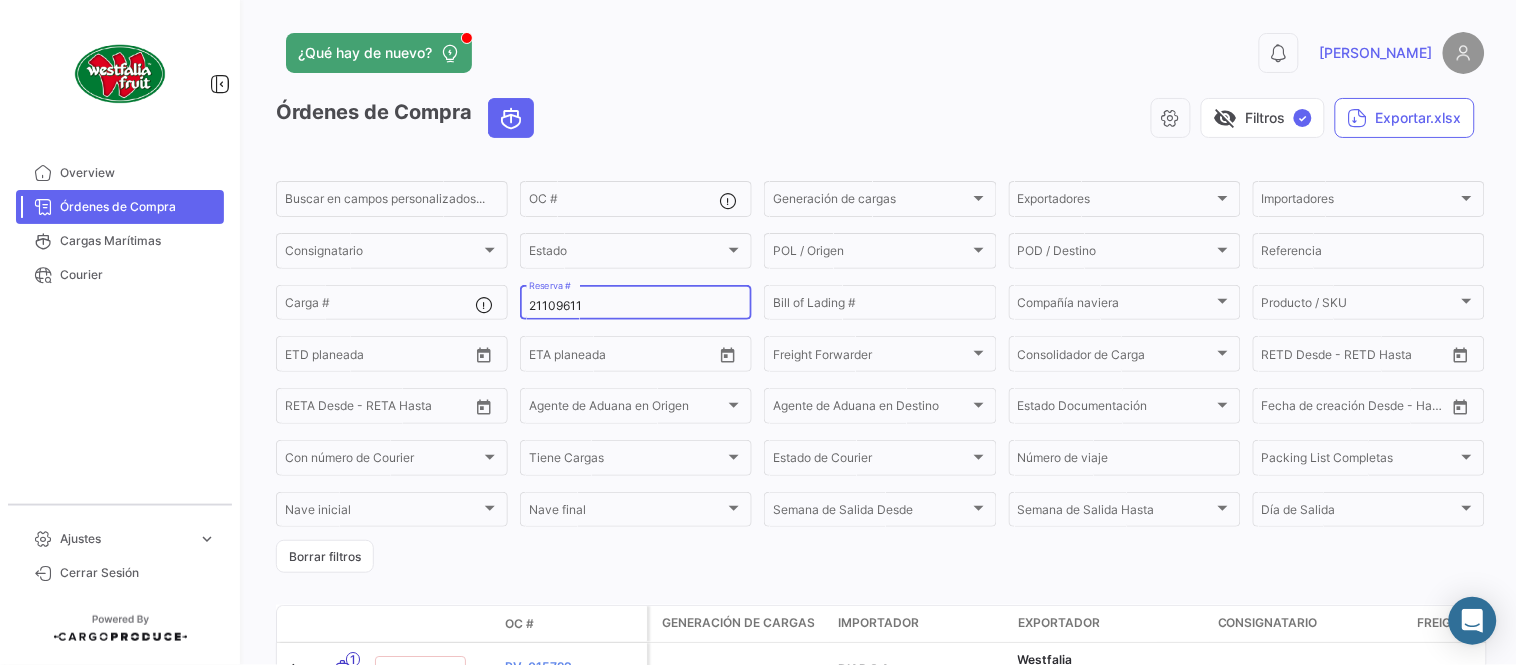 type on "21109611" 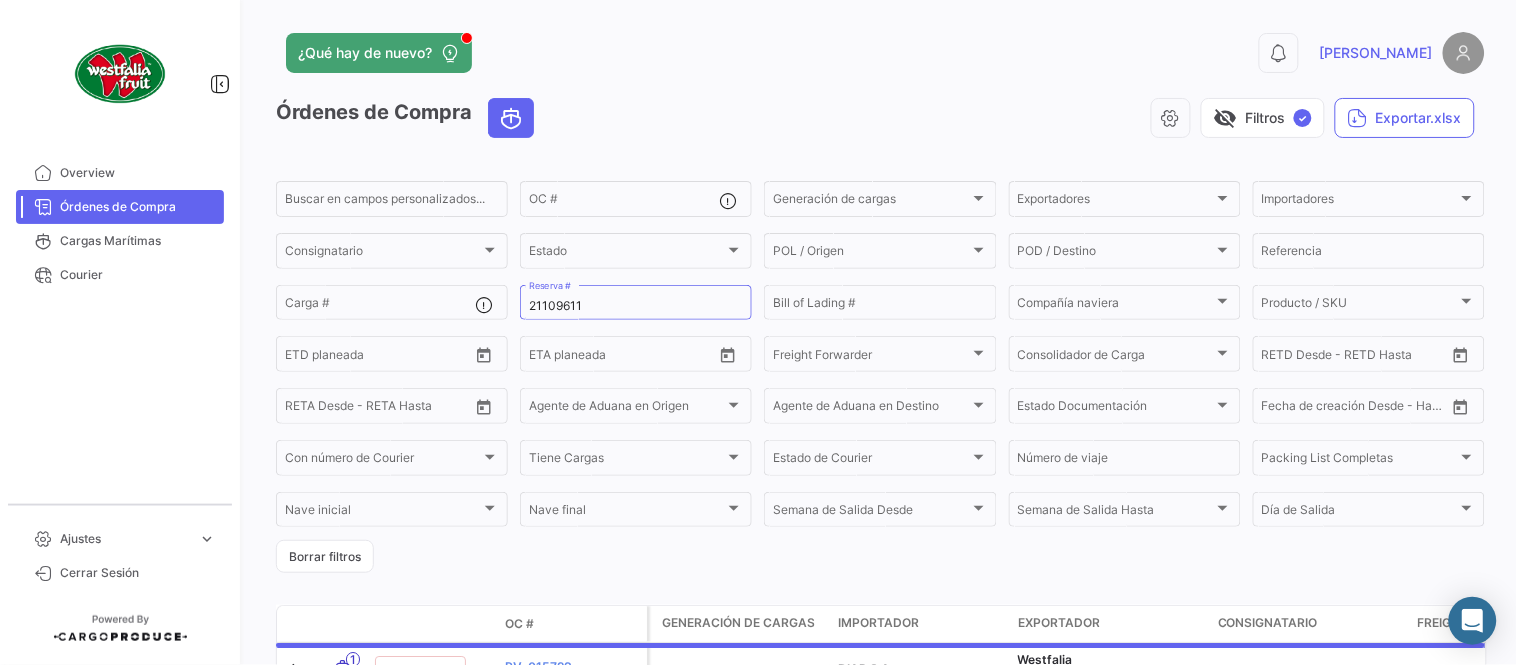 click on "¿Qué hay de nuevo?" 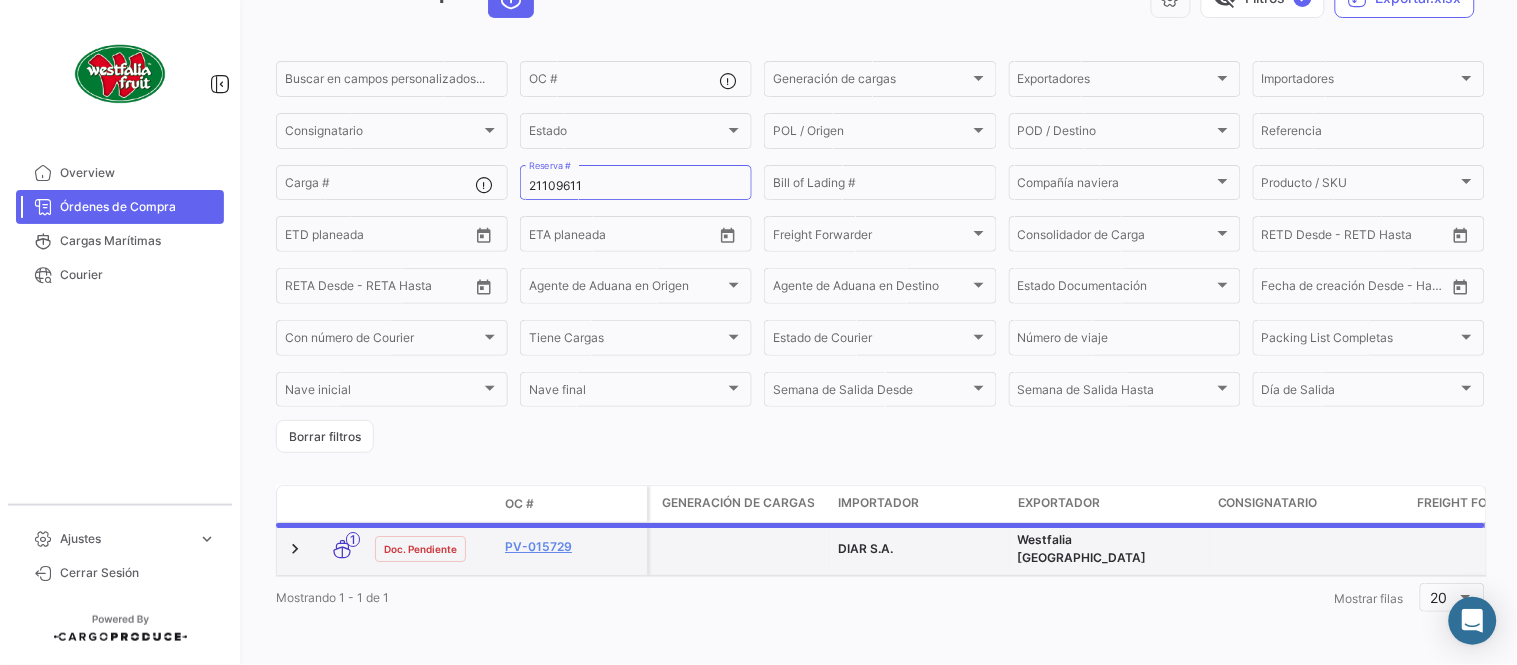 scroll, scrollTop: 128, scrollLeft: 0, axis: vertical 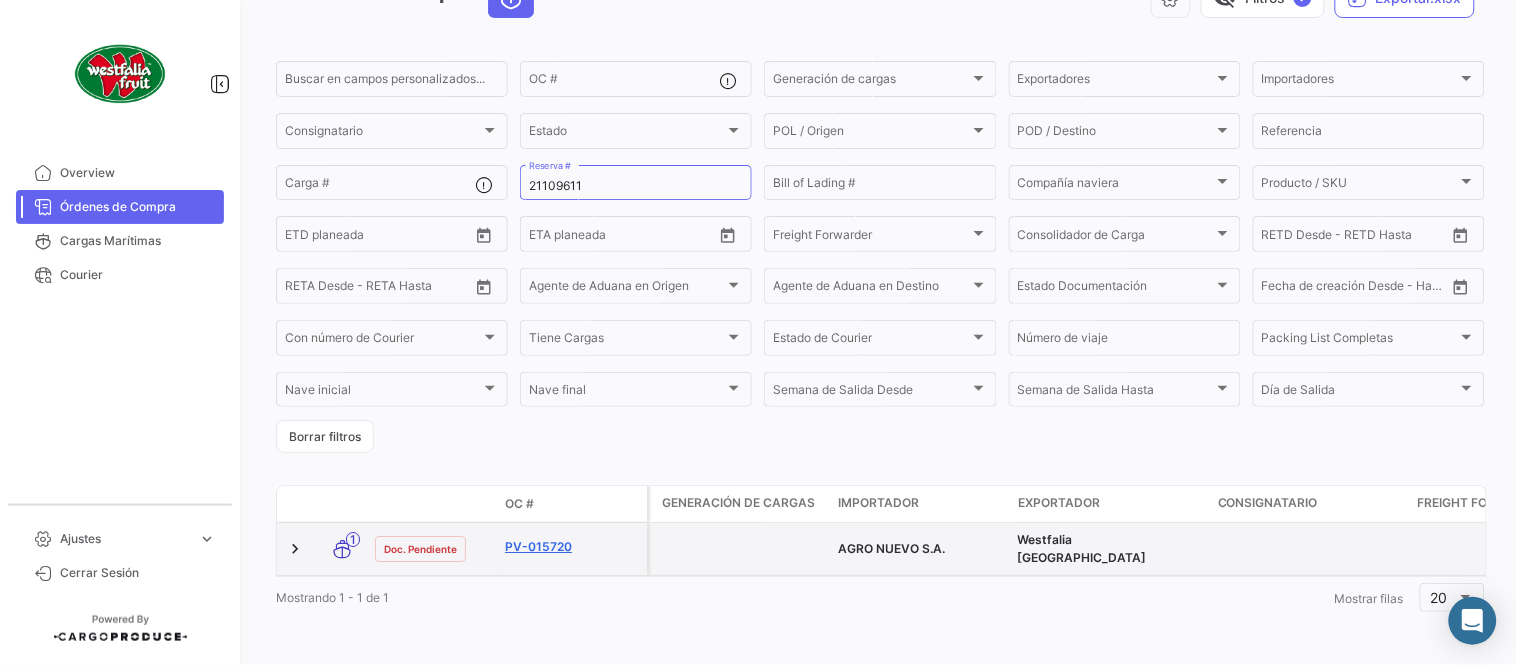 click on "PV-015720" 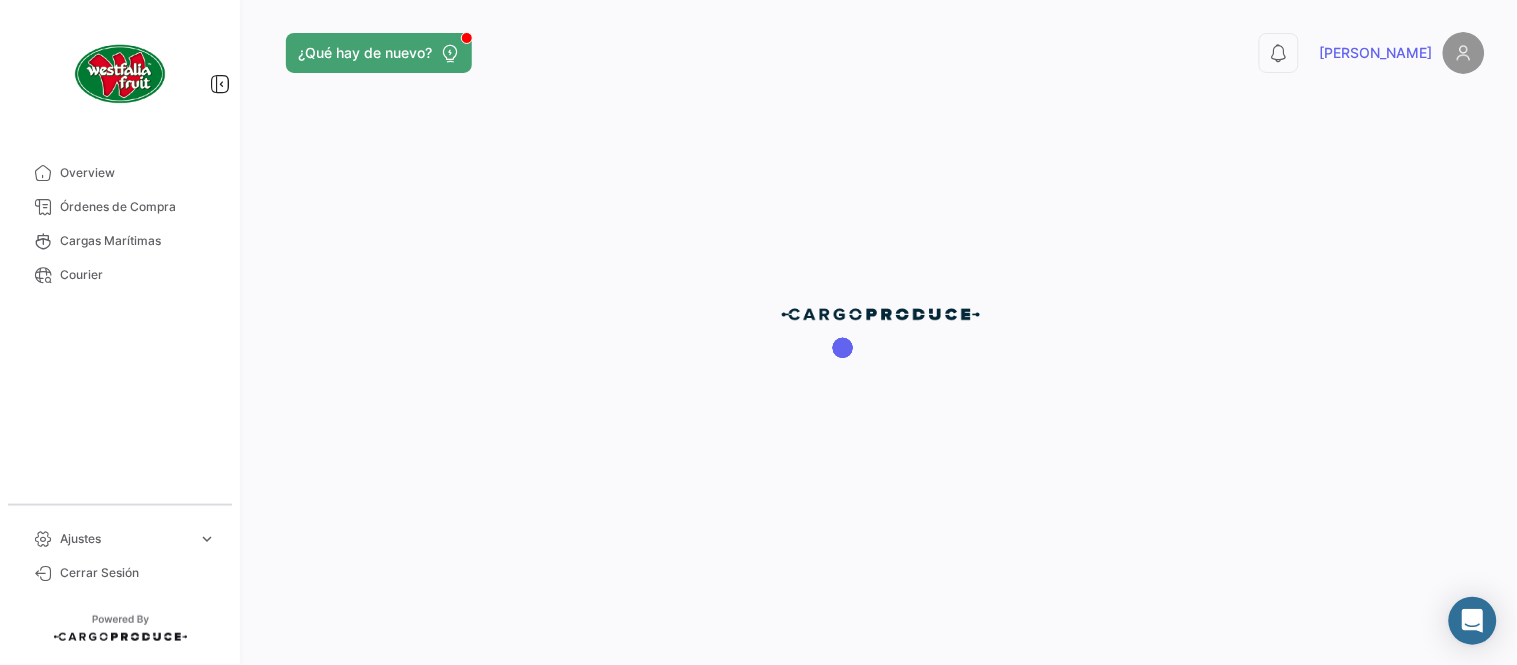 scroll, scrollTop: 0, scrollLeft: 0, axis: both 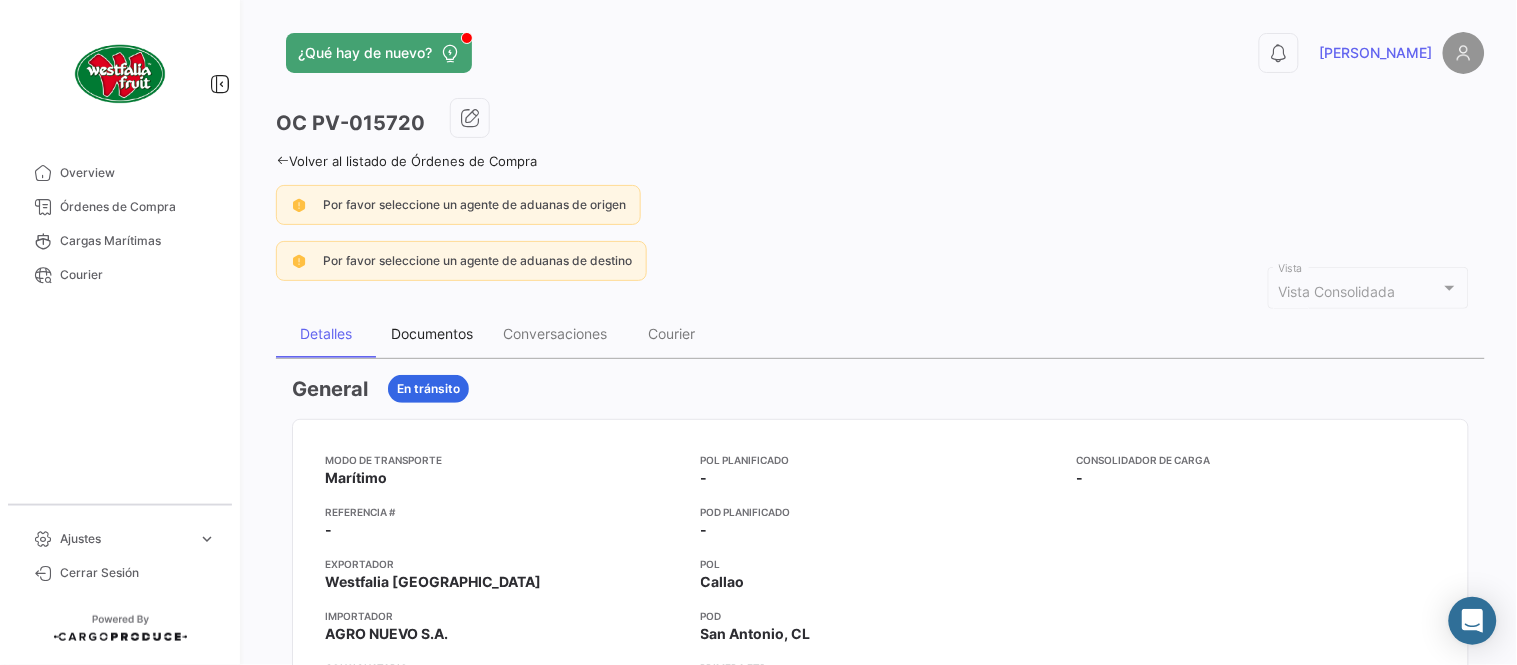 click on "Documentos" at bounding box center [432, 333] 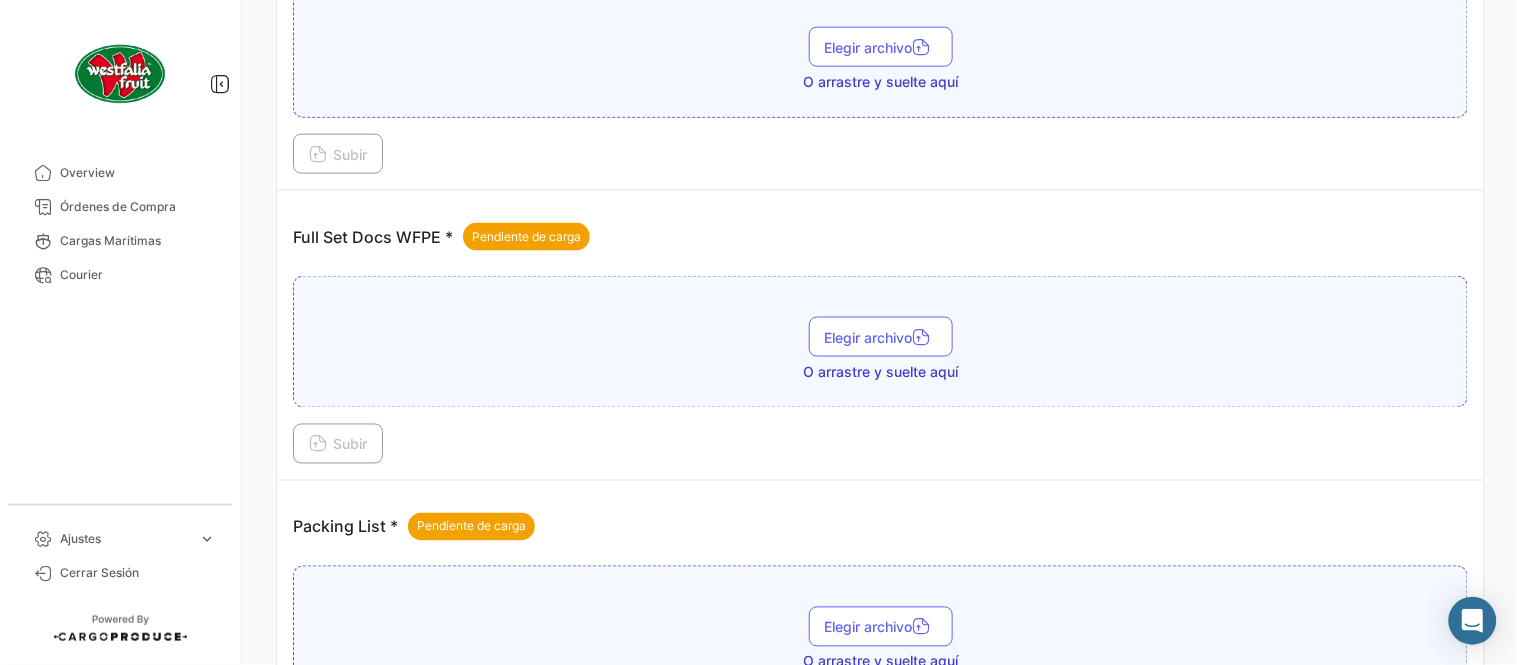 scroll, scrollTop: 806, scrollLeft: 0, axis: vertical 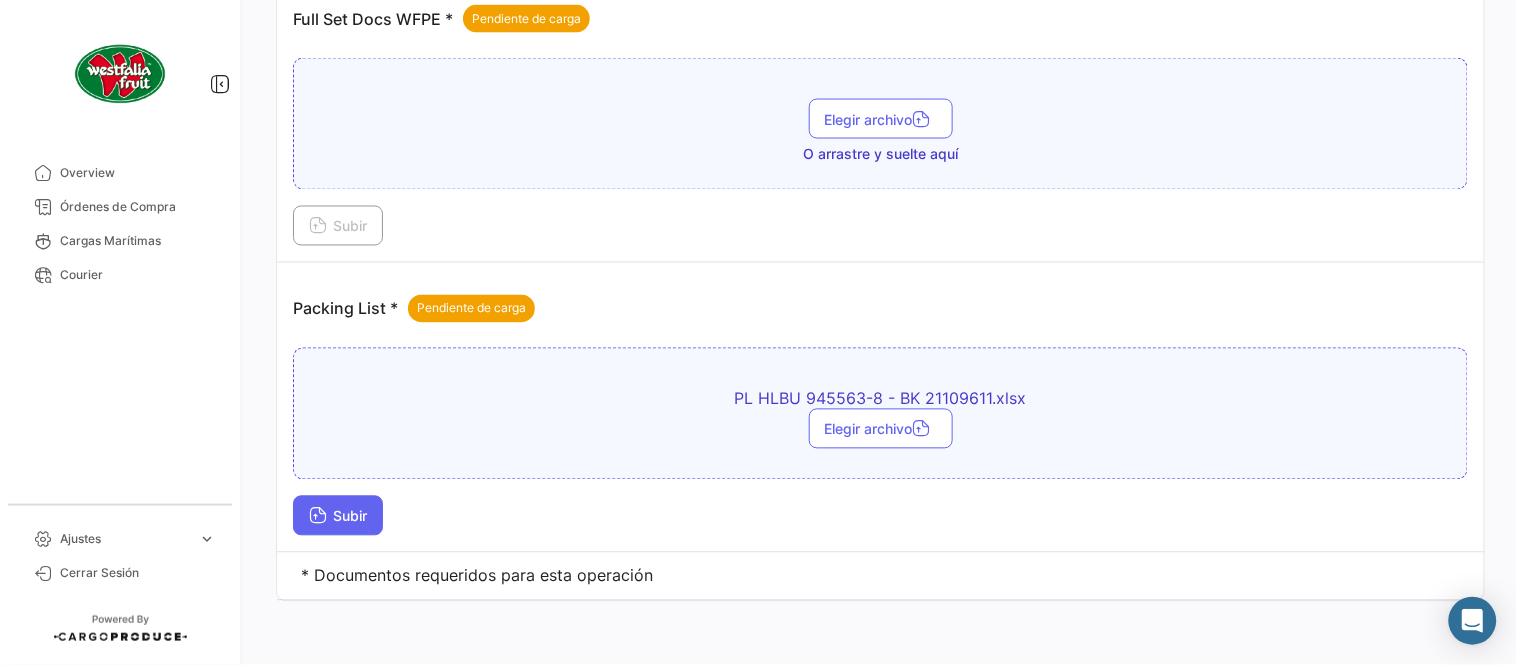 click on "Subir" at bounding box center [338, 516] 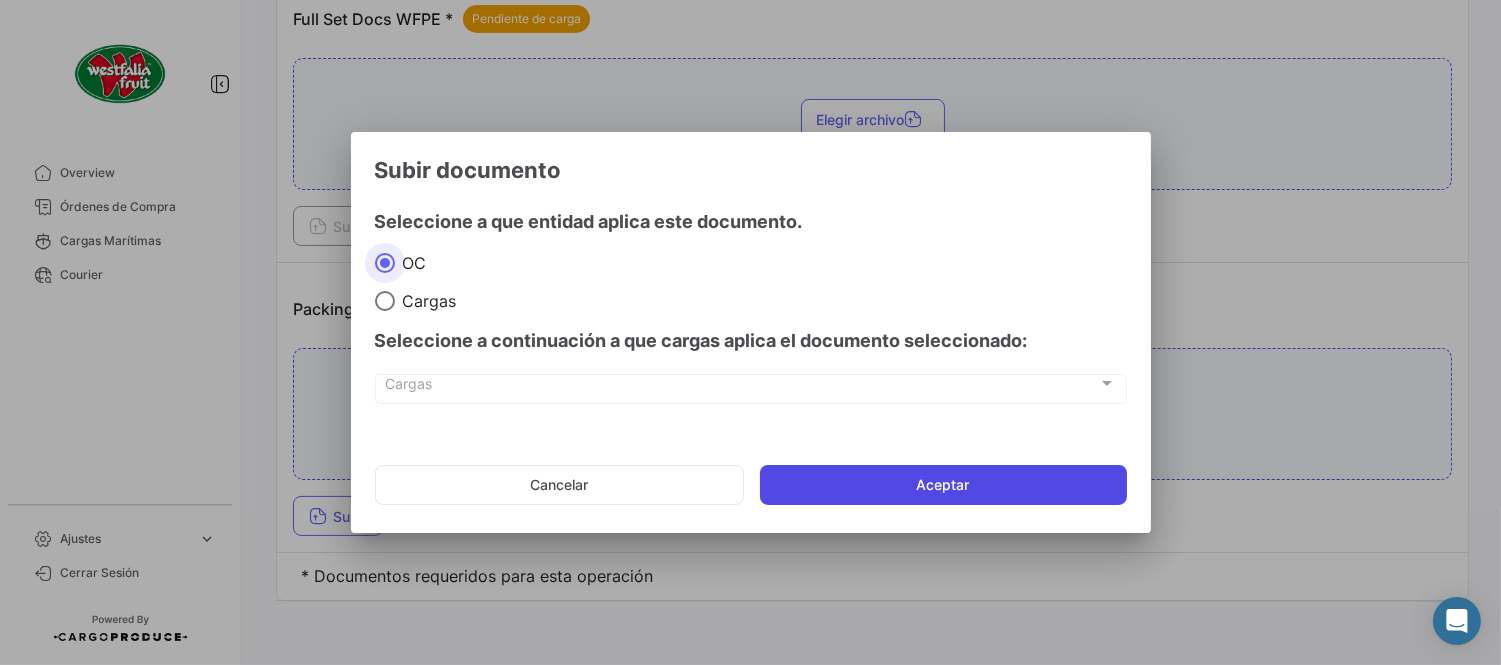 click on "Aceptar" 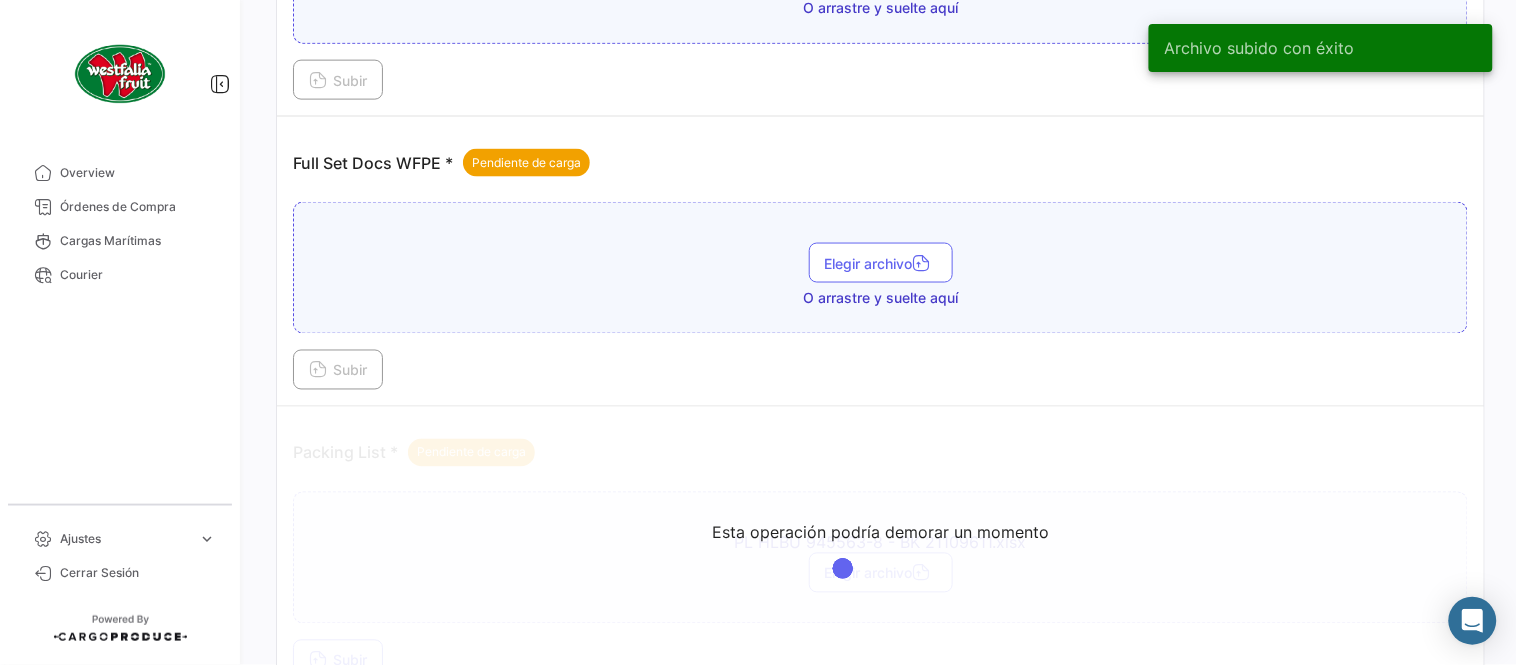 scroll, scrollTop: 695, scrollLeft: 0, axis: vertical 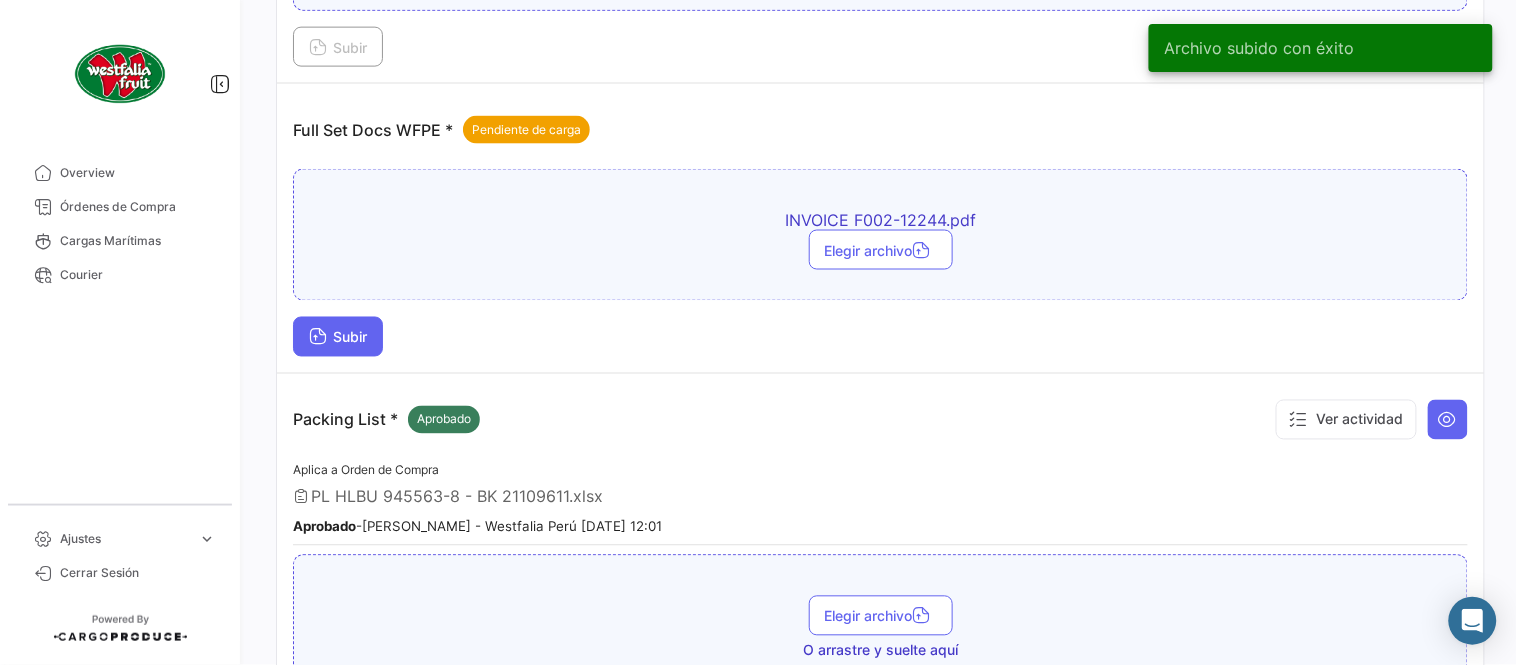 click on "Subir" at bounding box center (338, 337) 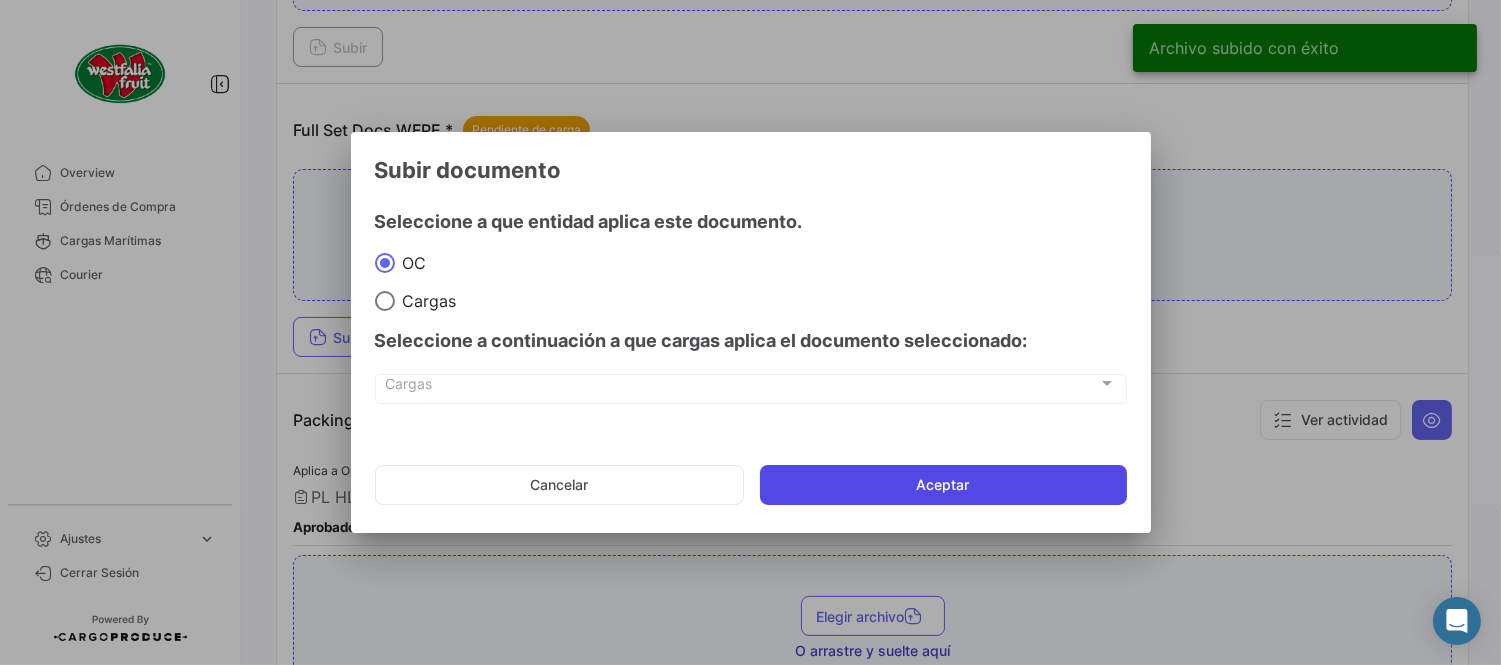 click on "Aceptar" 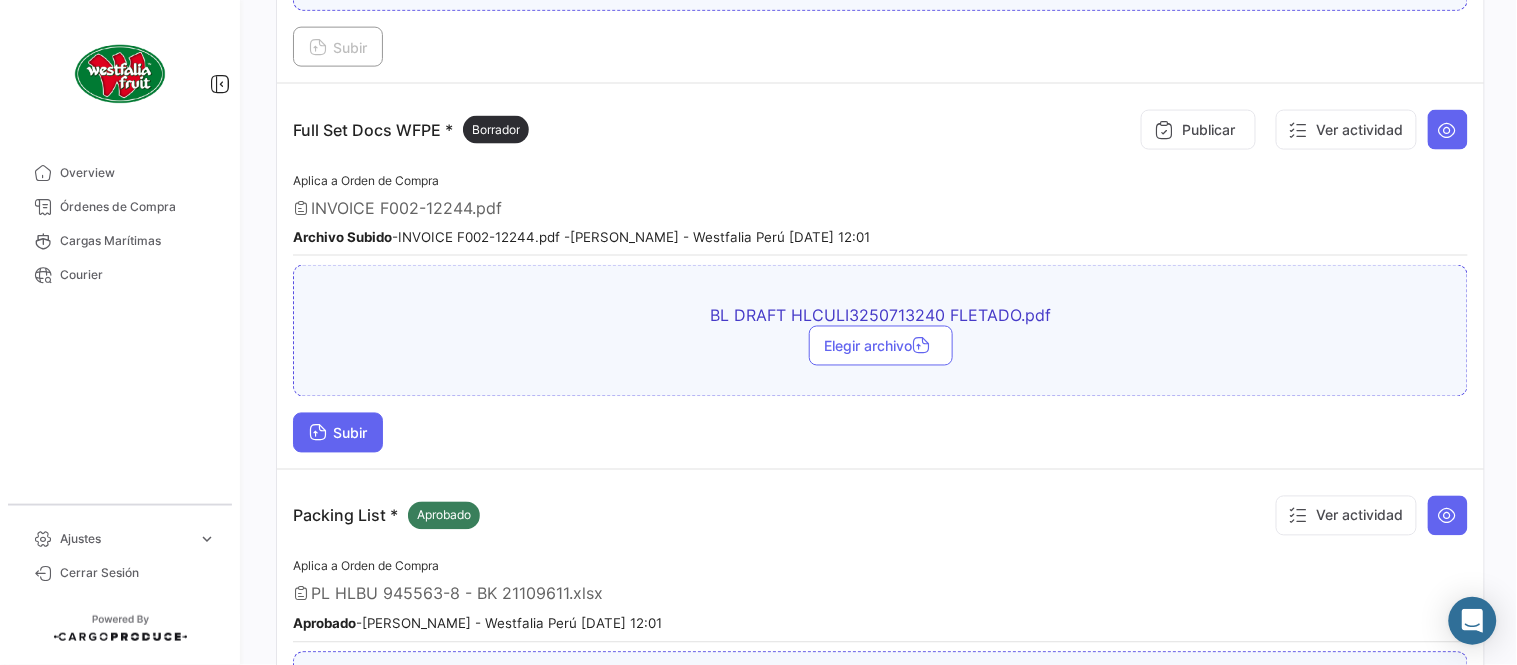 click on "Subir" at bounding box center [338, 433] 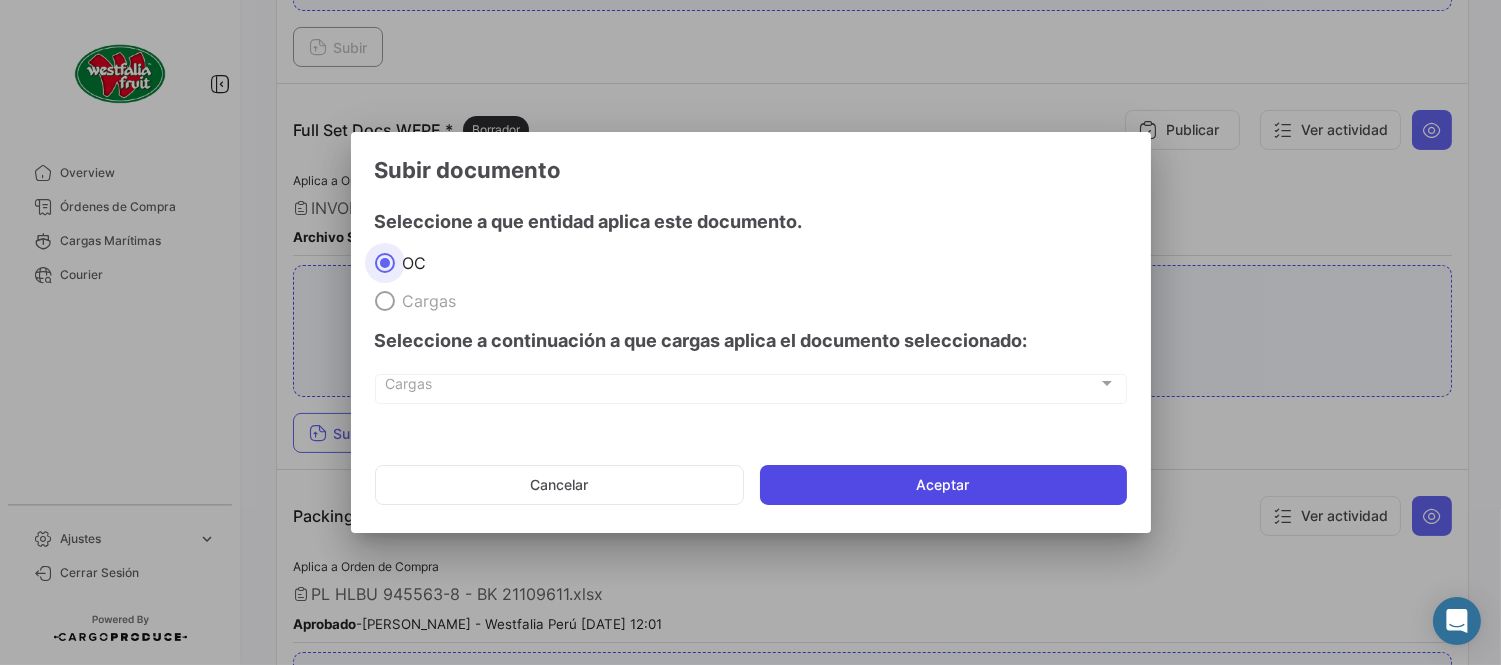 click on "Aceptar" 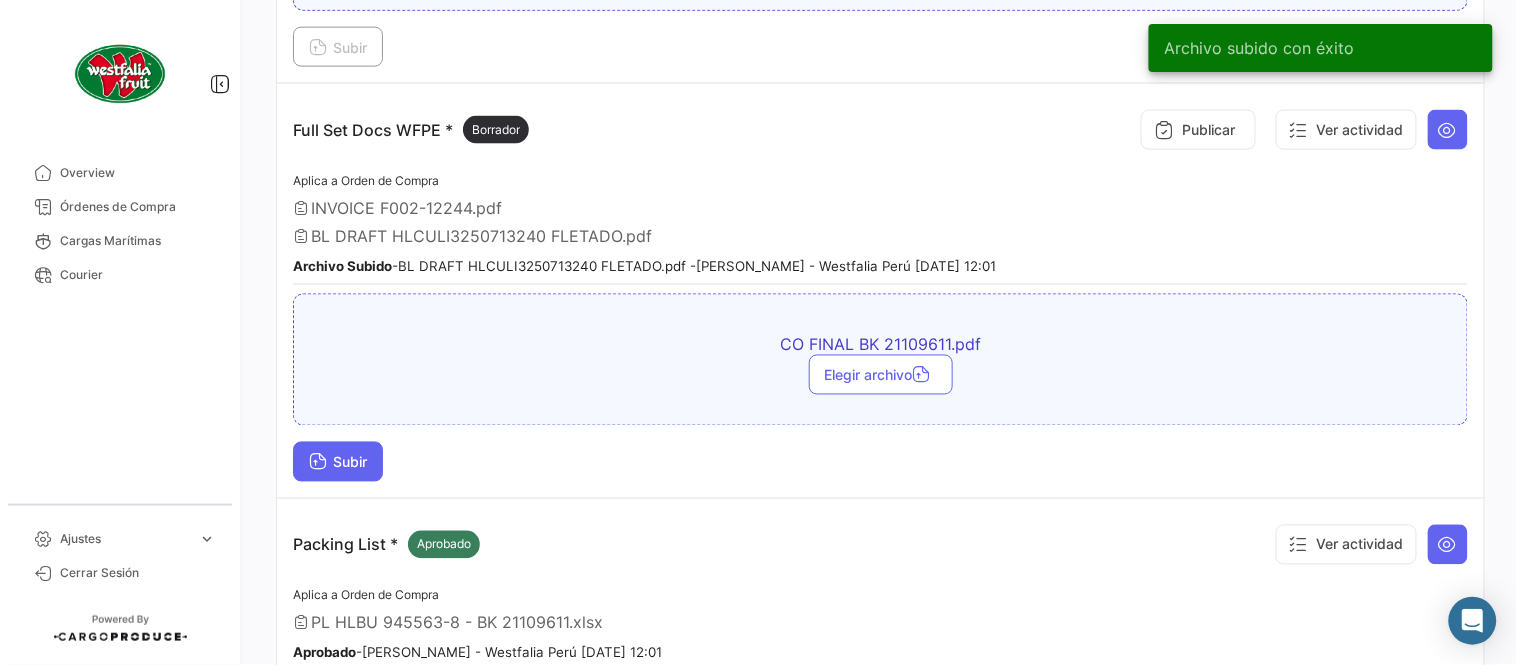 click on "Subir" at bounding box center (338, 462) 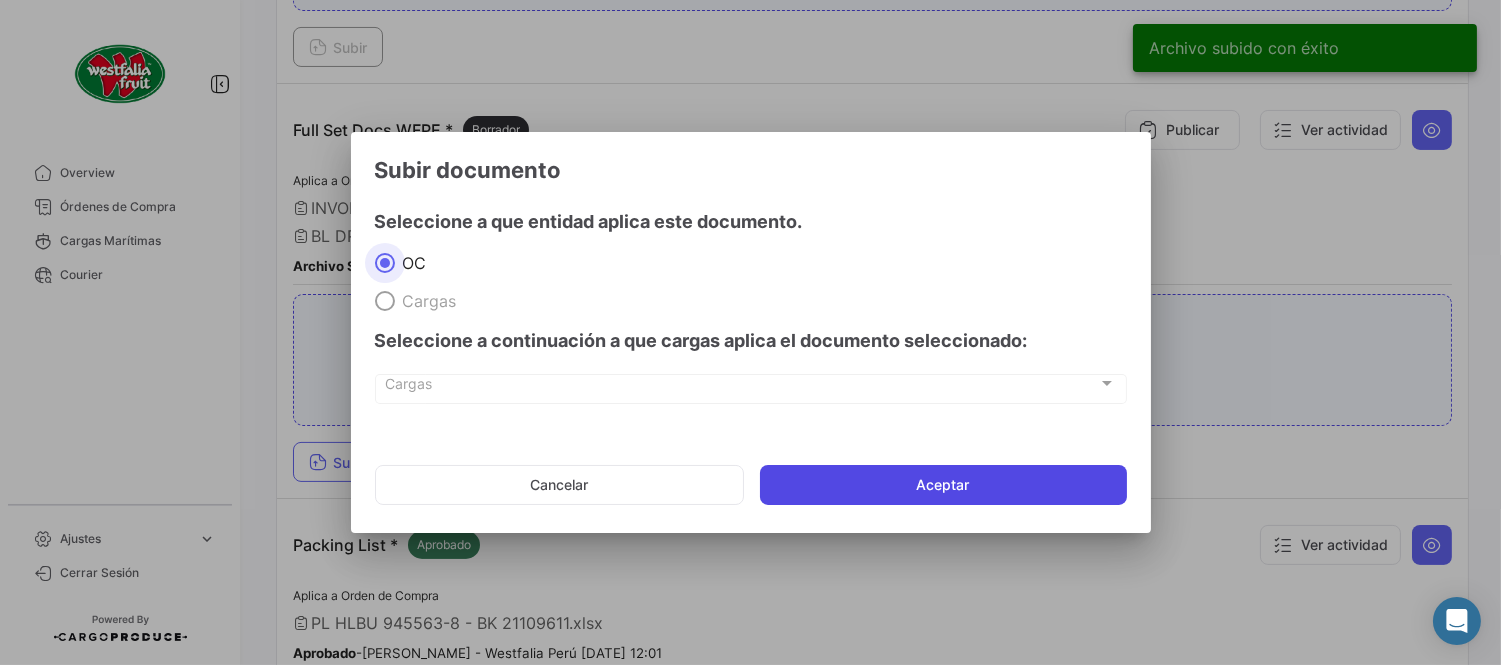 click on "Aceptar" 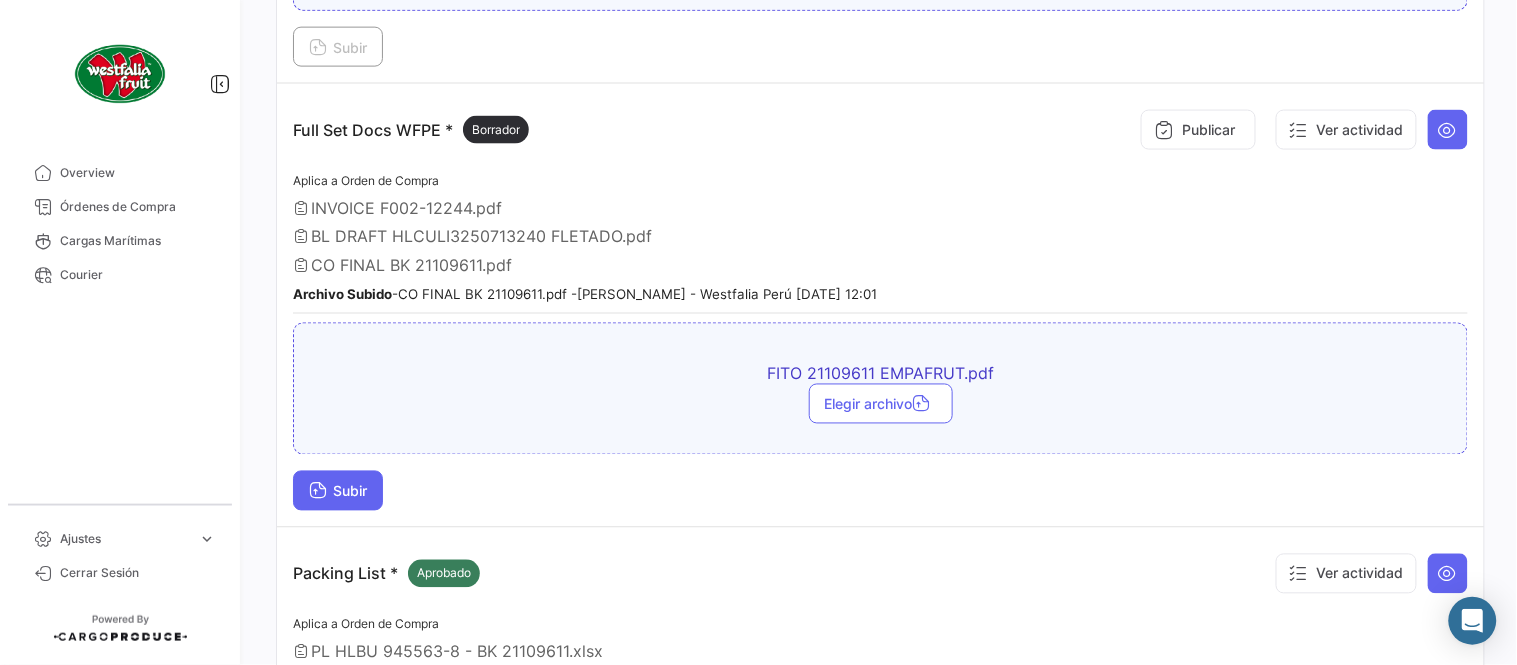 click on "Subir" at bounding box center (338, 491) 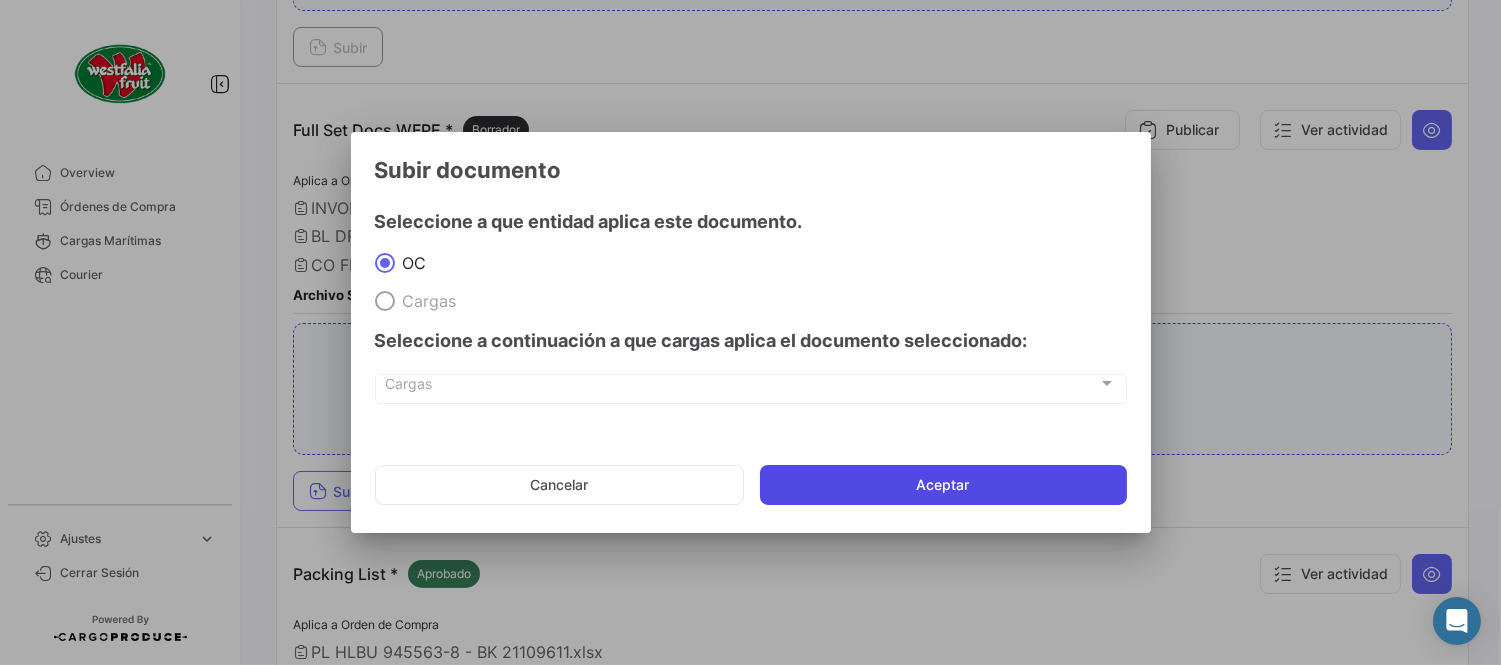click on "Aceptar" 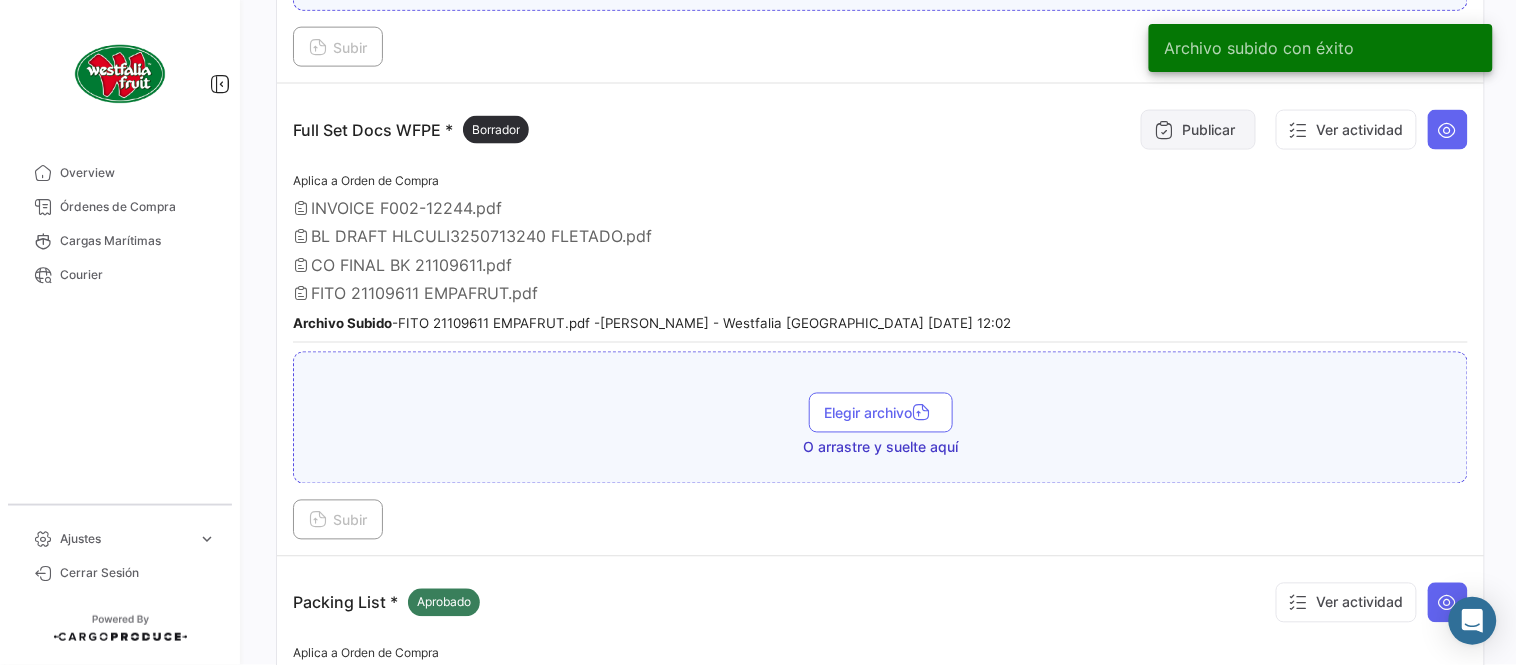 click on "Publicar" at bounding box center [1198, 130] 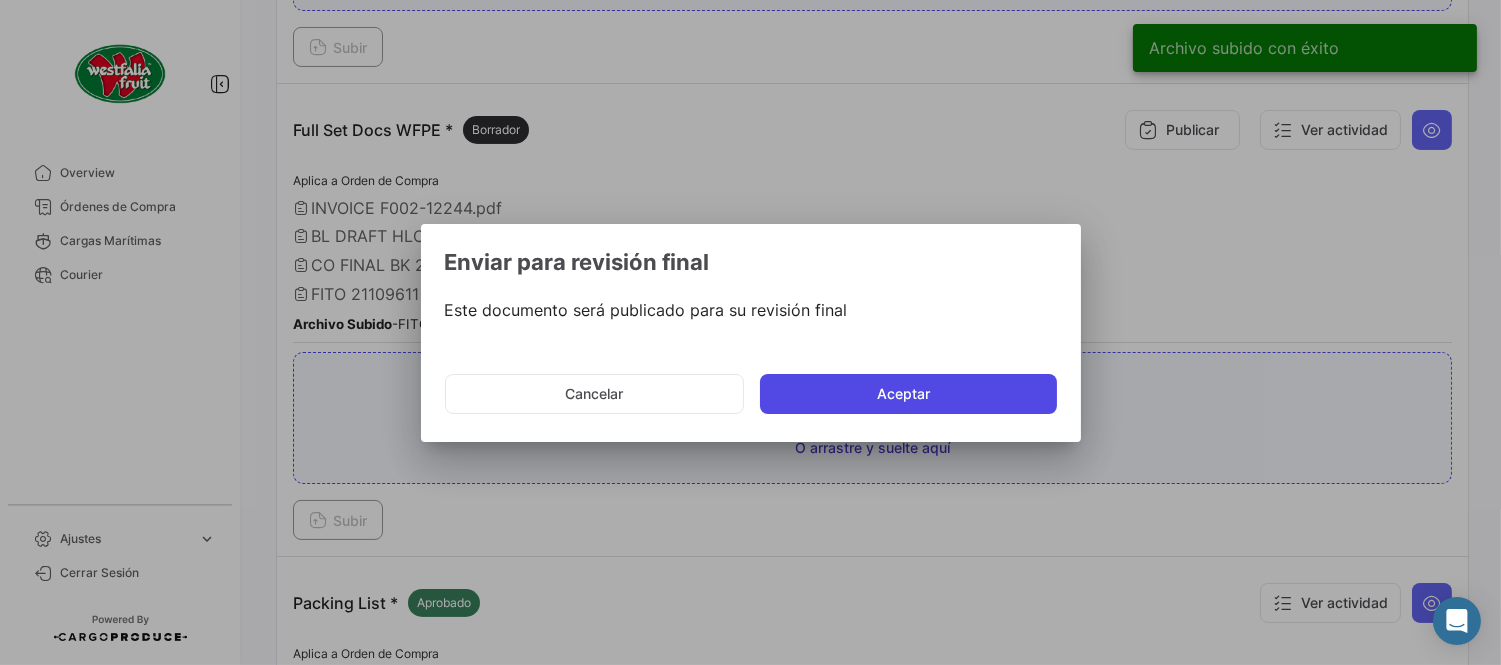click on "Aceptar" 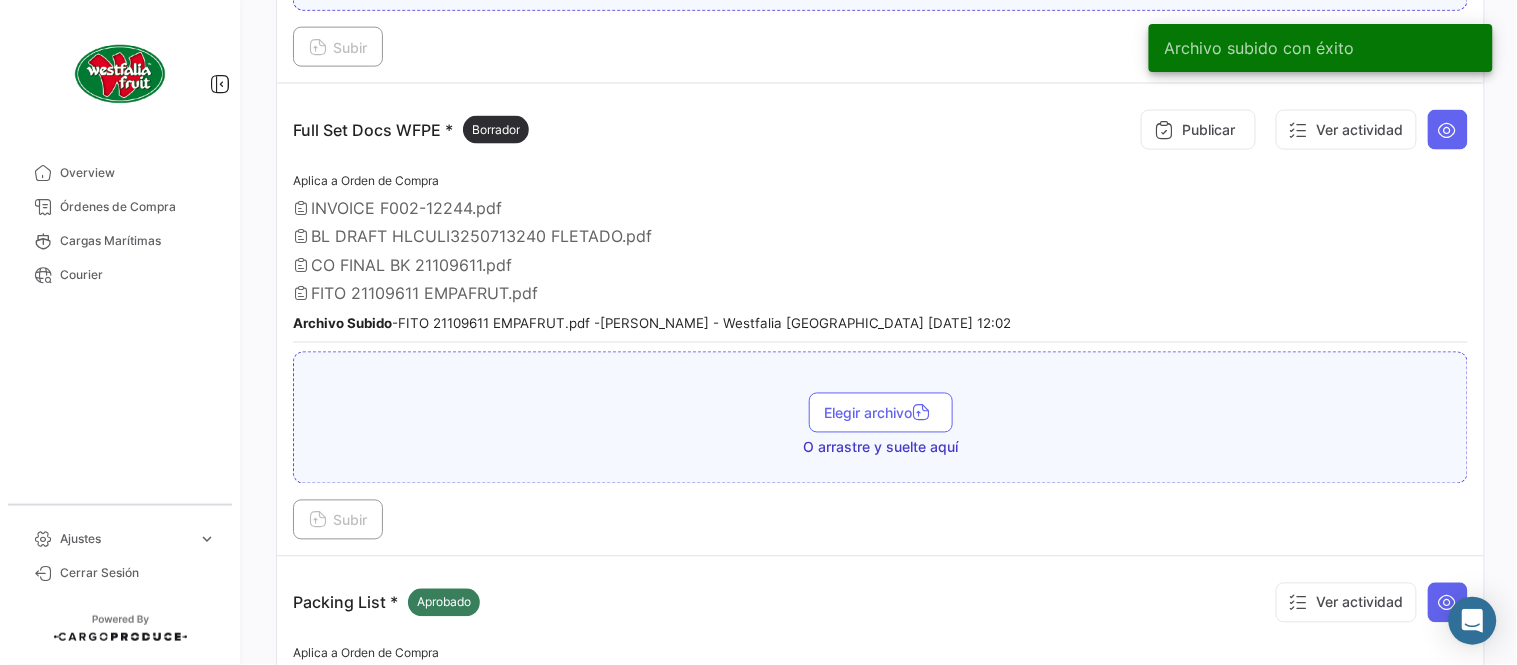 type 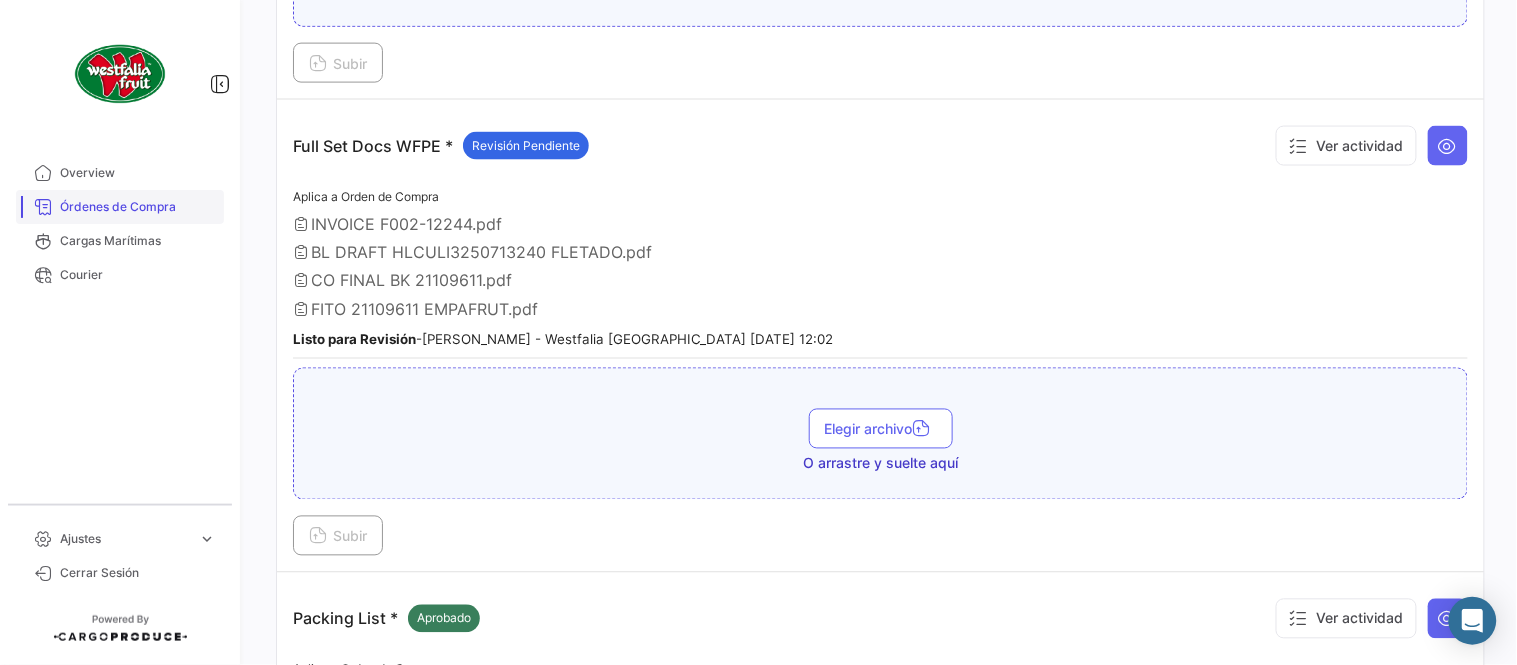 click on "Órdenes de Compra" at bounding box center [138, 207] 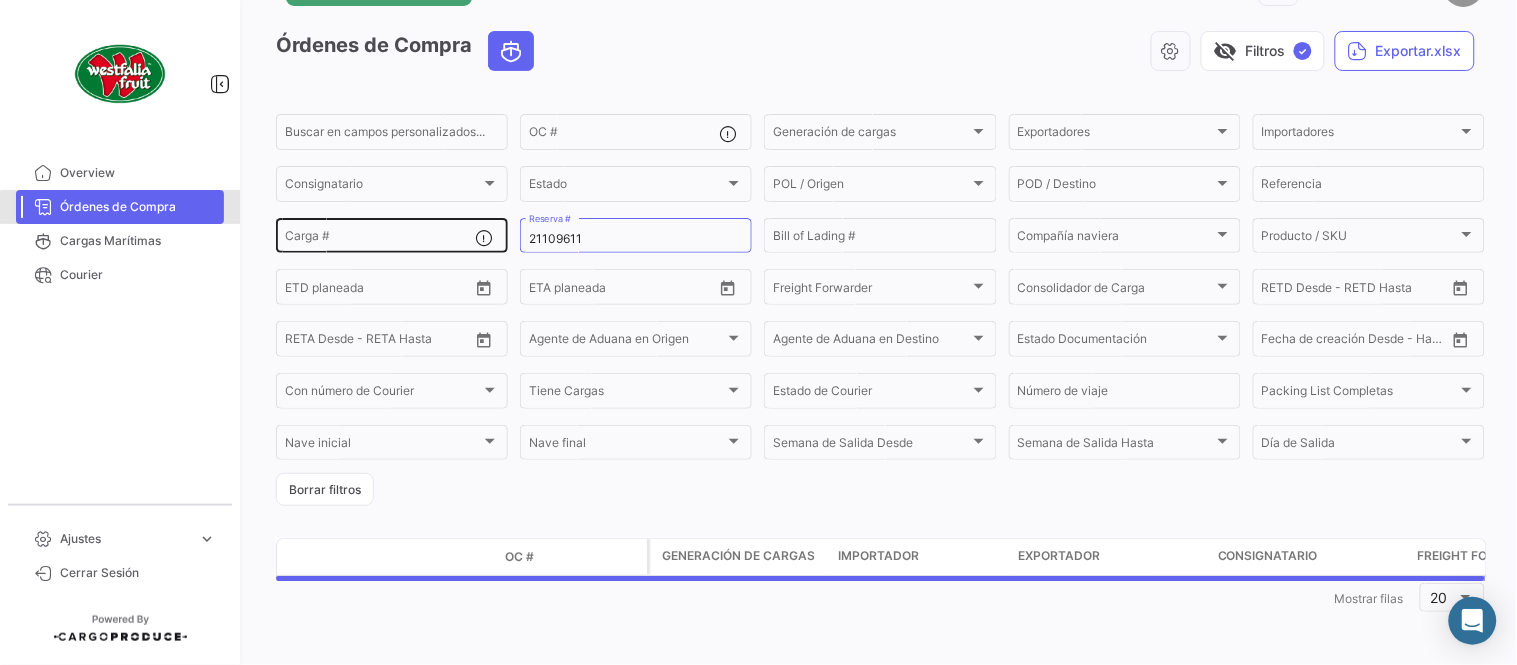 scroll, scrollTop: 0, scrollLeft: 0, axis: both 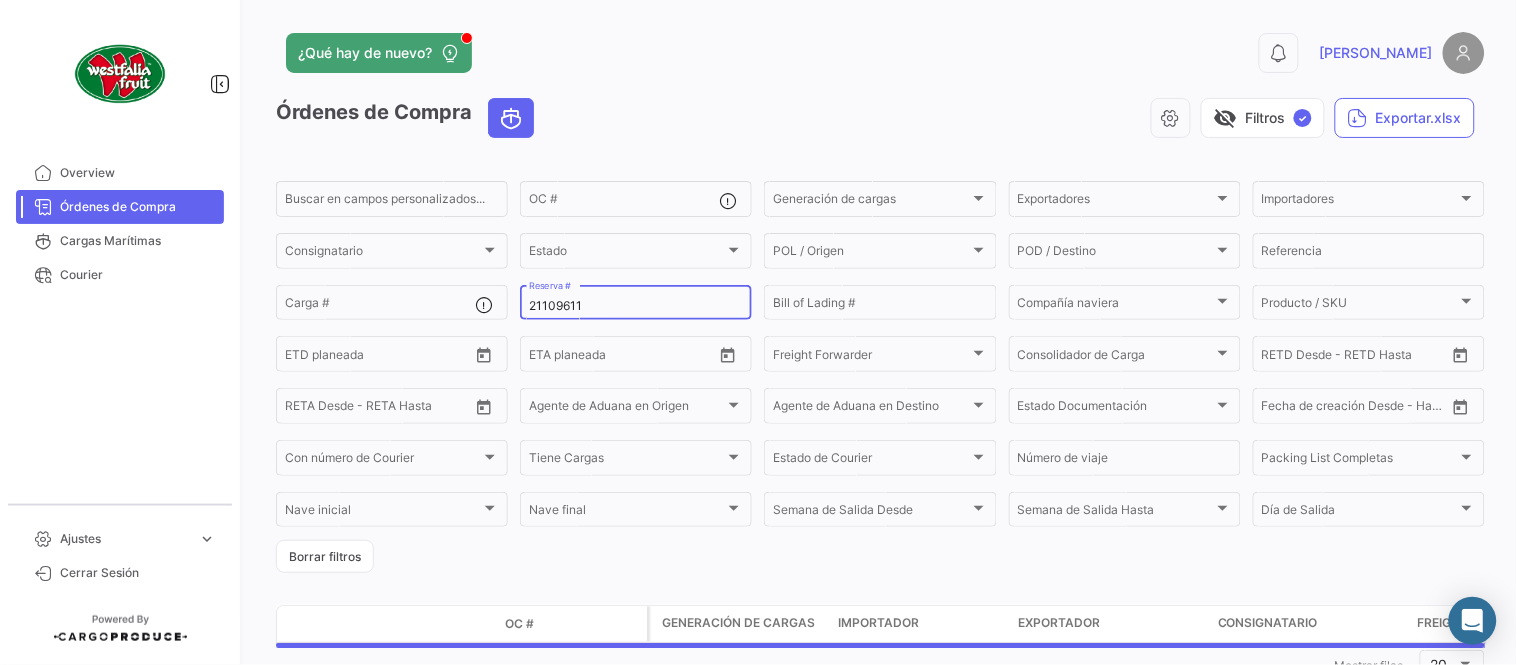 click on "21109611" at bounding box center (636, 306) 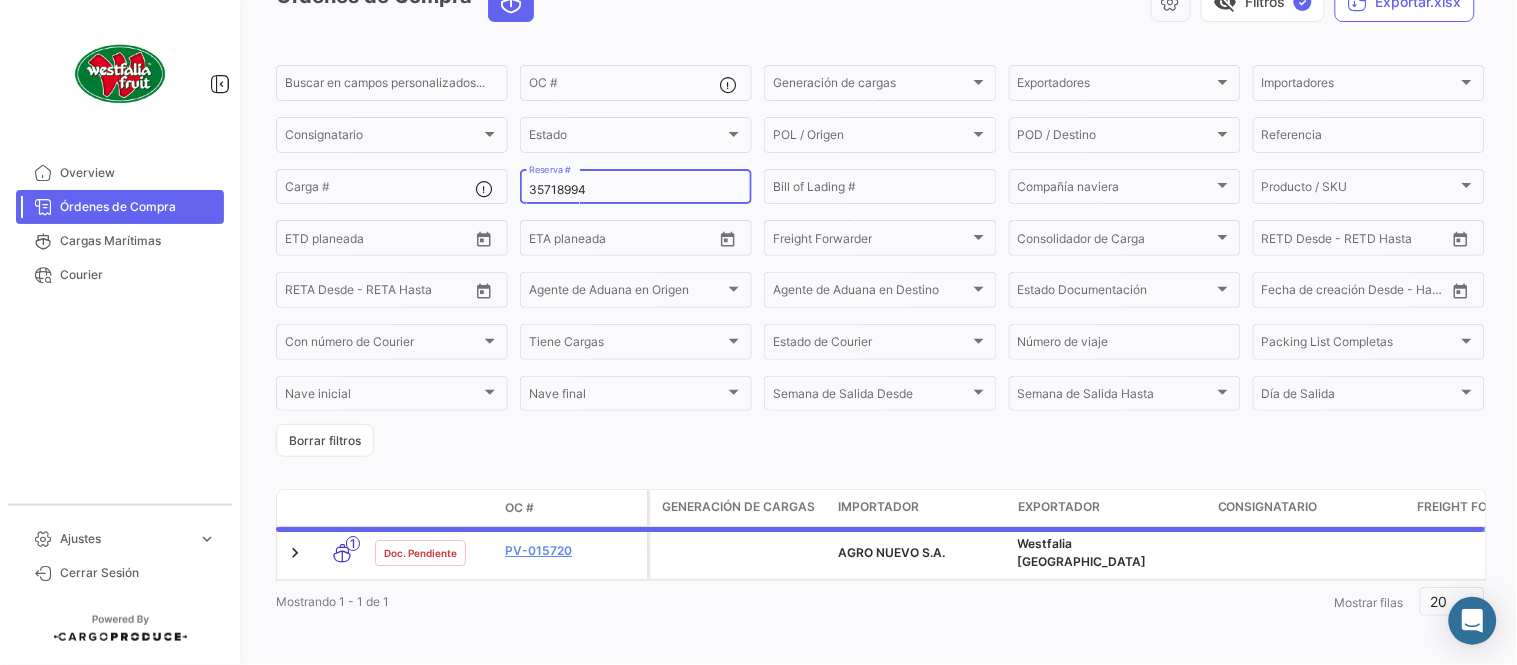 scroll, scrollTop: 128, scrollLeft: 0, axis: vertical 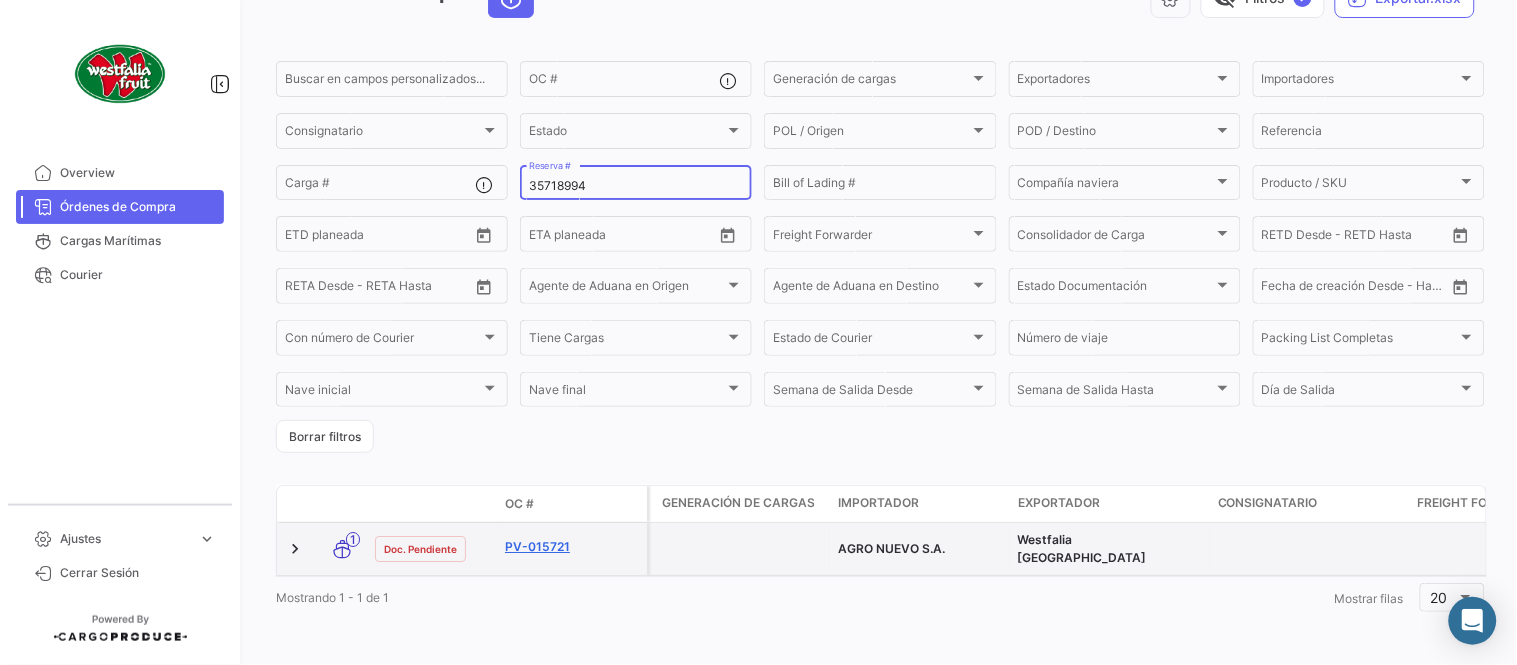 type on "35718994" 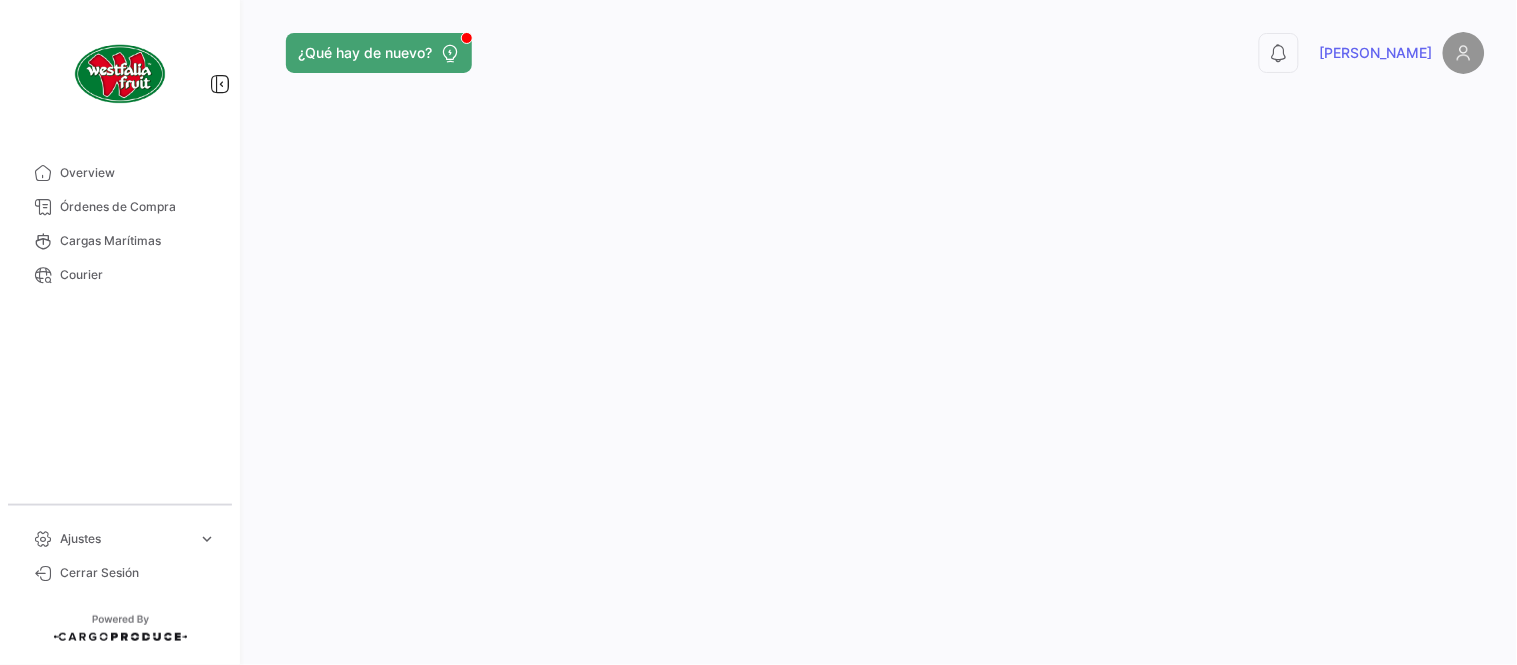 scroll, scrollTop: 0, scrollLeft: 0, axis: both 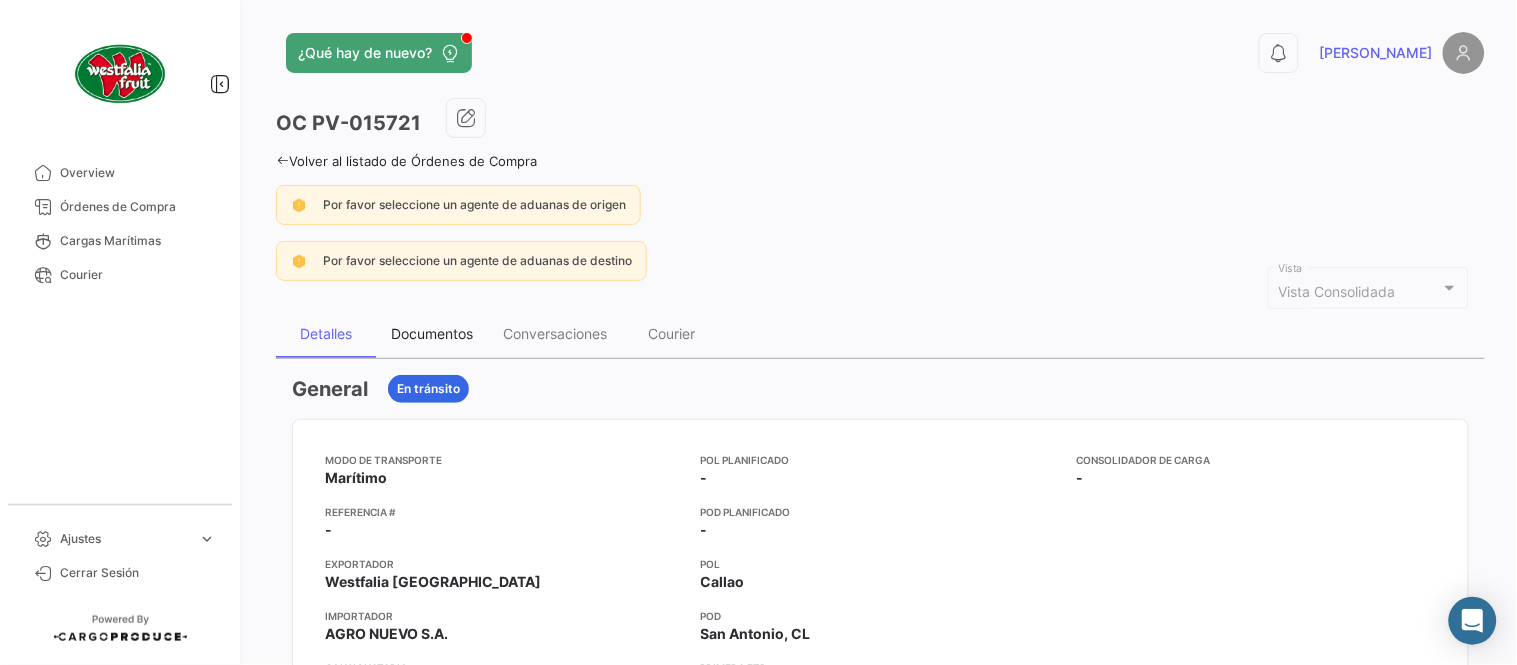 click on "Documentos" at bounding box center (432, 333) 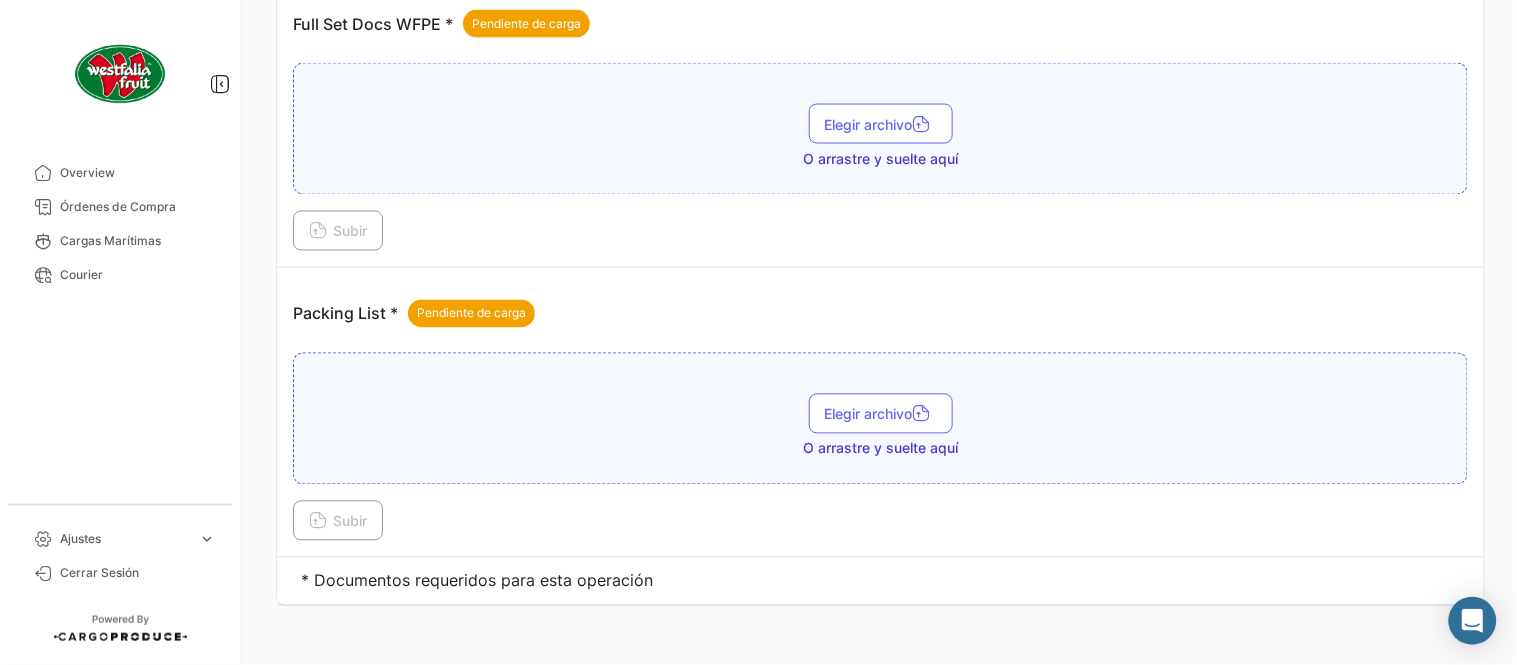 scroll, scrollTop: 806, scrollLeft: 0, axis: vertical 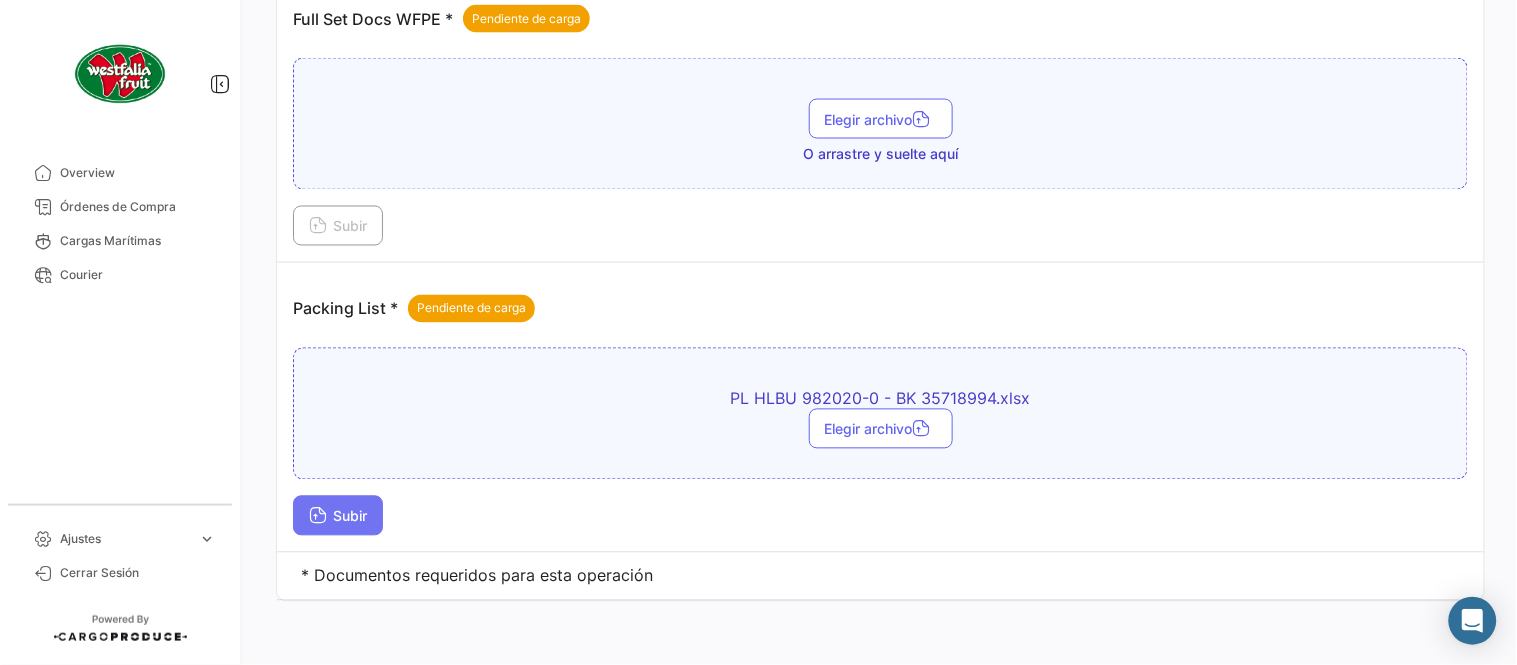 click on "Subir" at bounding box center [338, 516] 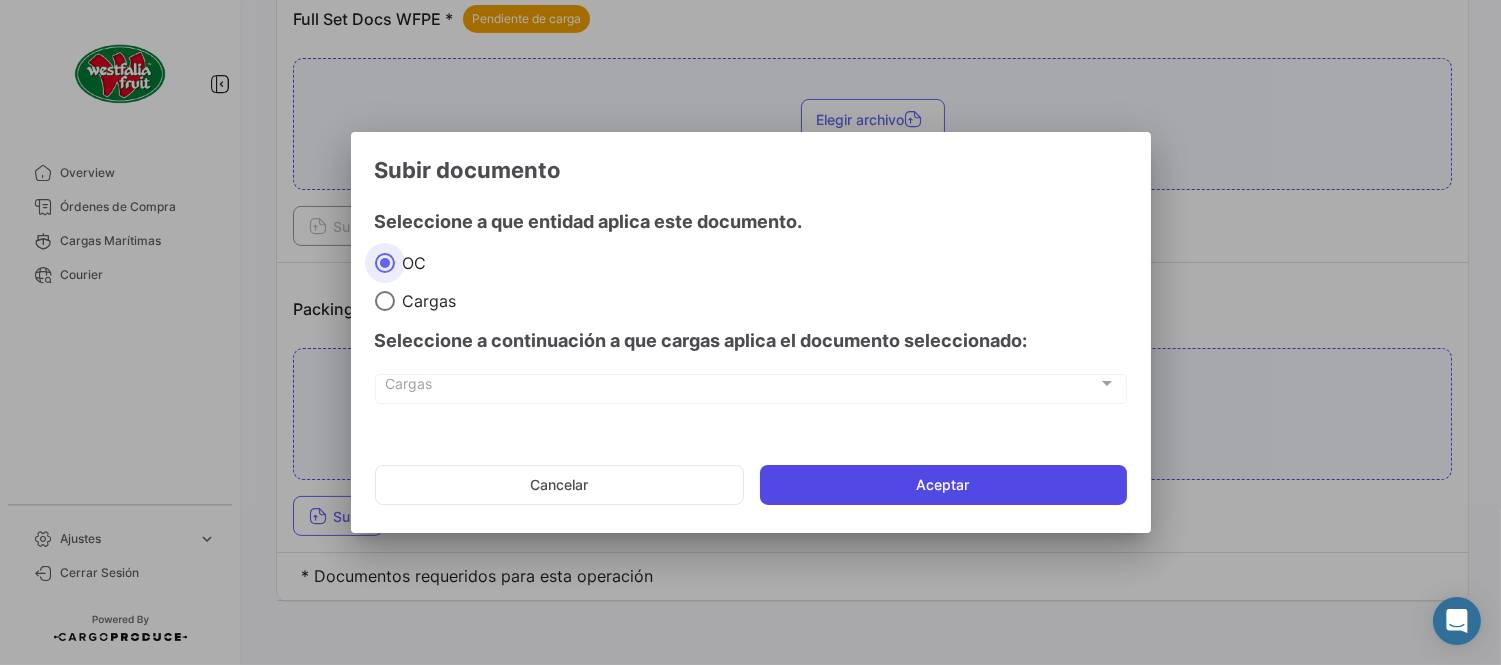 click on "Aceptar" 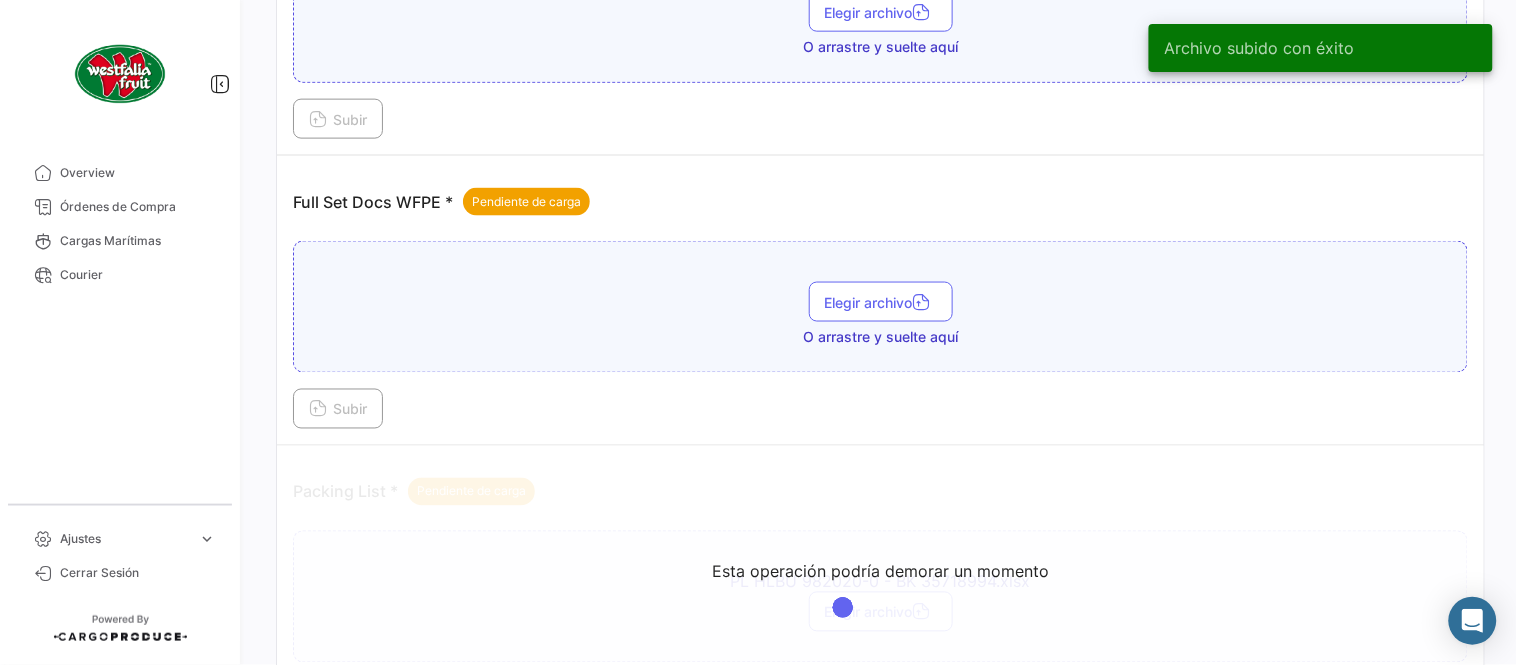 scroll, scrollTop: 584, scrollLeft: 0, axis: vertical 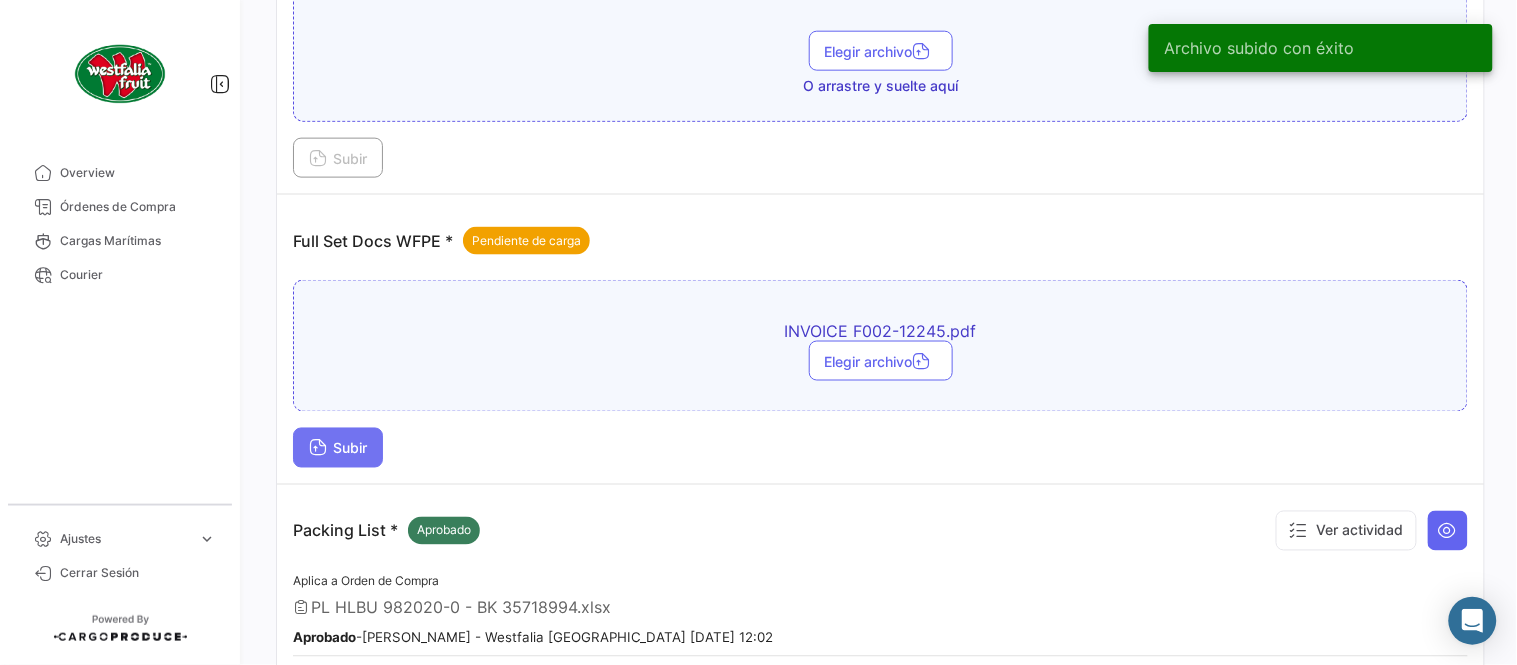 click on "Subir" at bounding box center (338, 448) 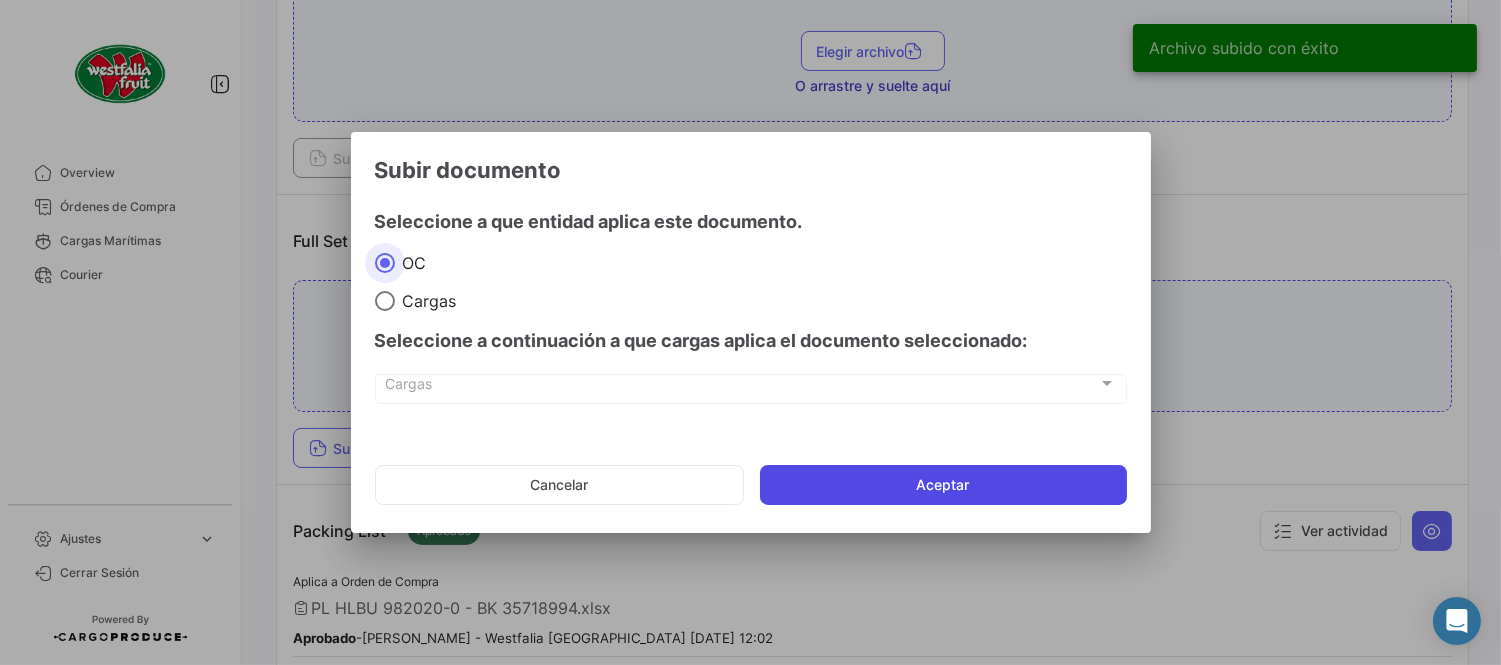 click on "Aceptar" 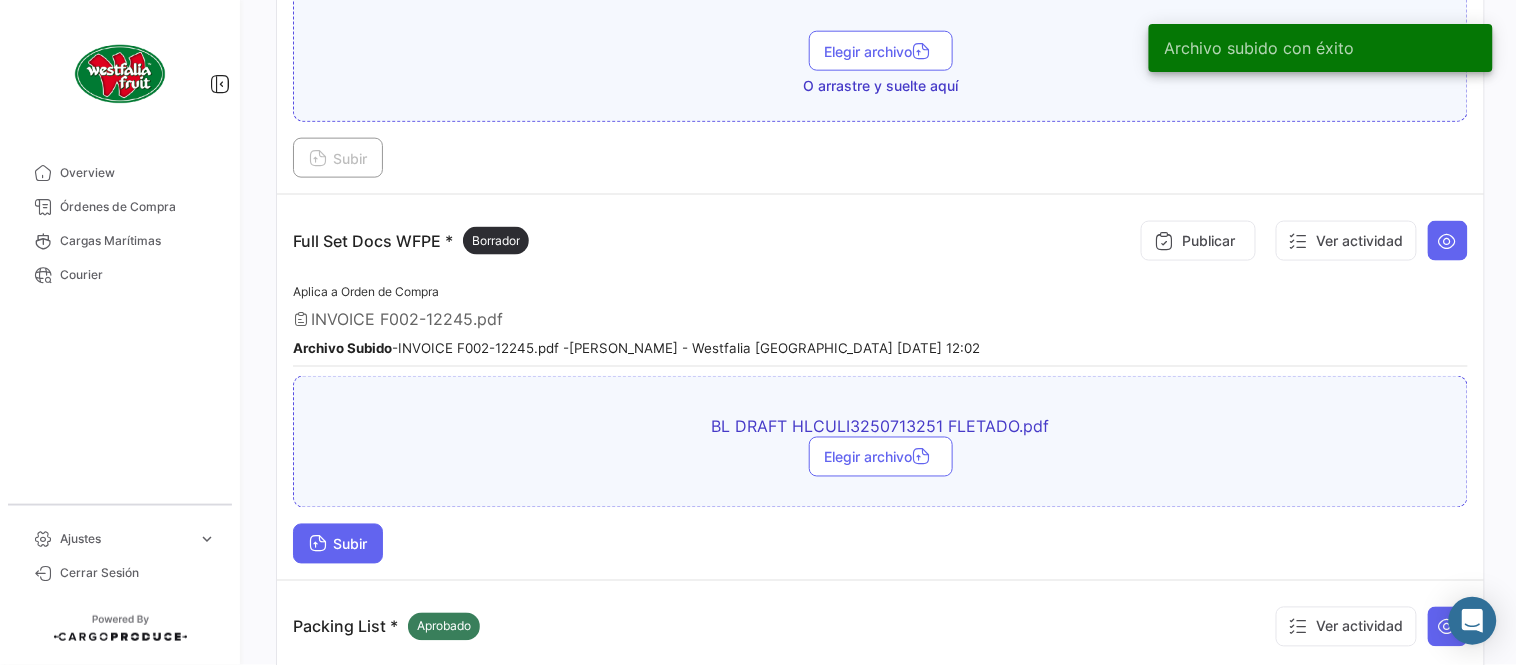 click on "Subir" at bounding box center (338, 544) 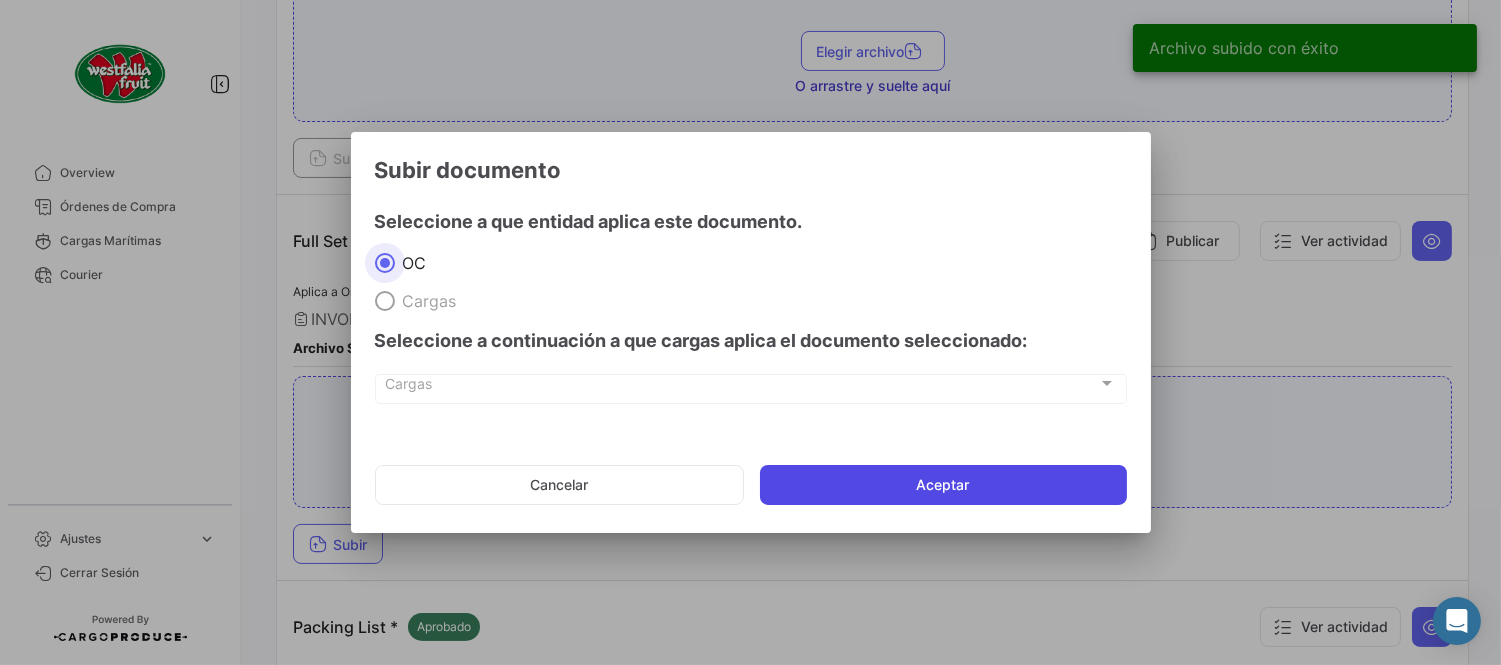 click on "Aceptar" 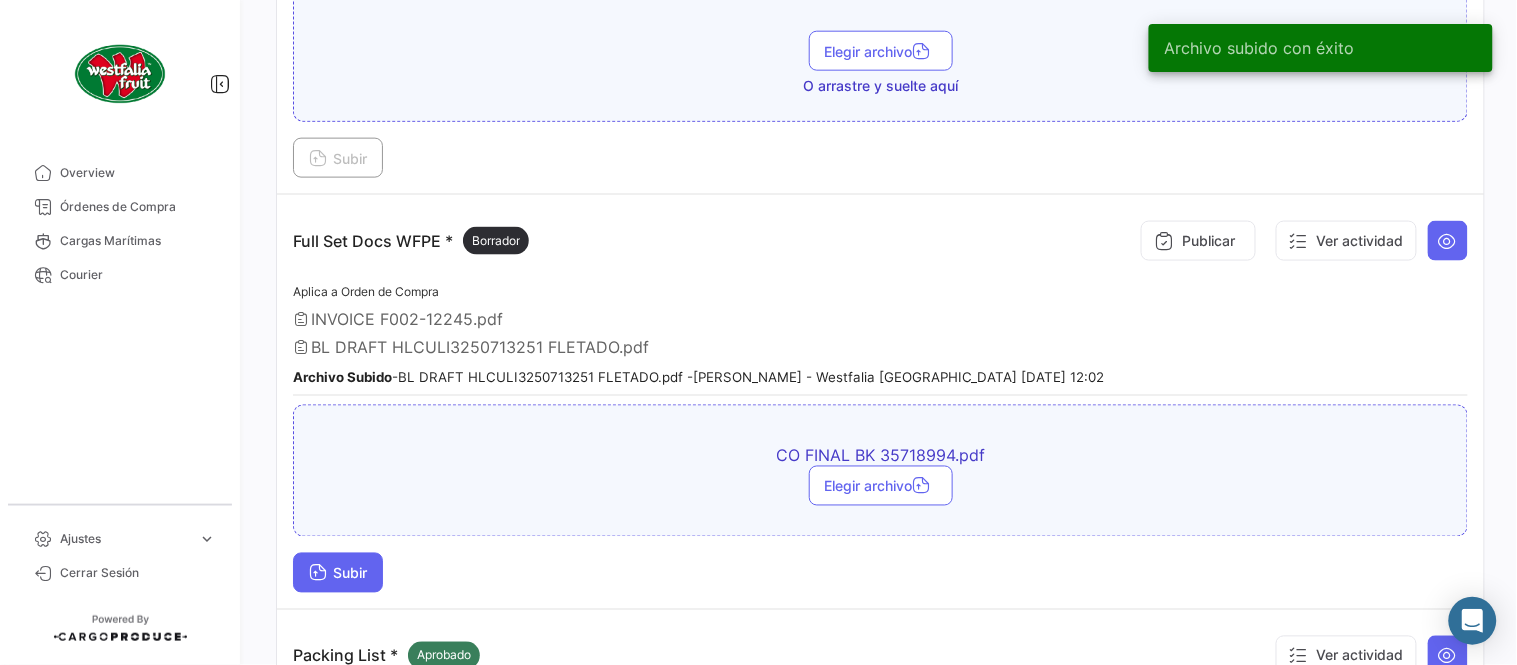 click on "Subir" at bounding box center [338, 573] 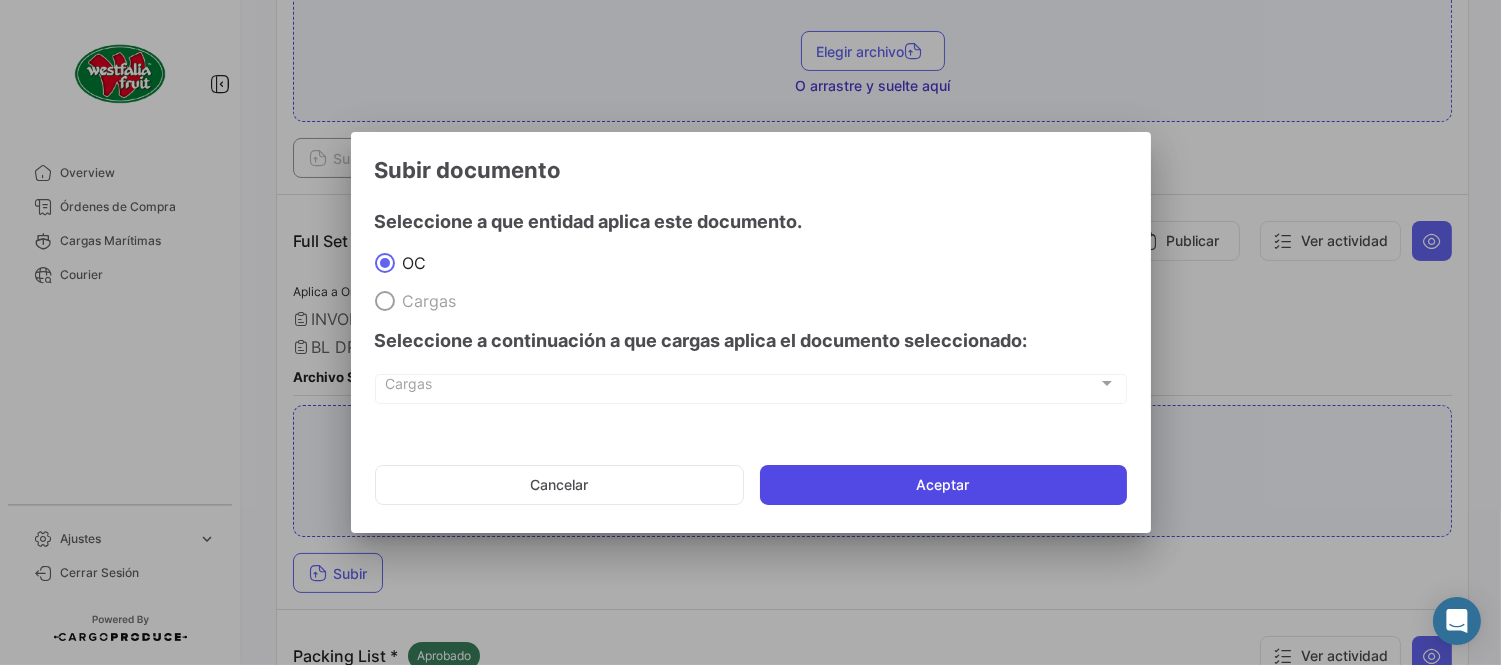 click on "Aceptar" 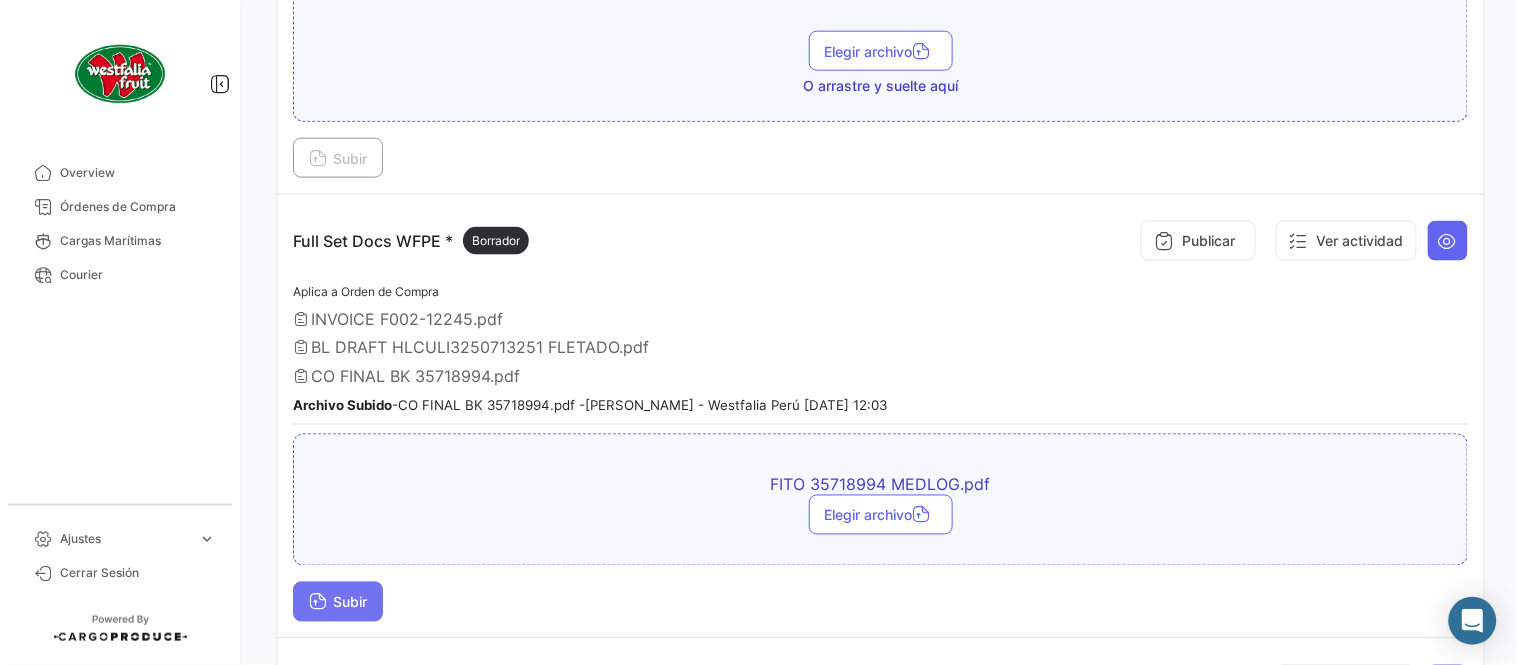 click on "Subir" at bounding box center [338, 602] 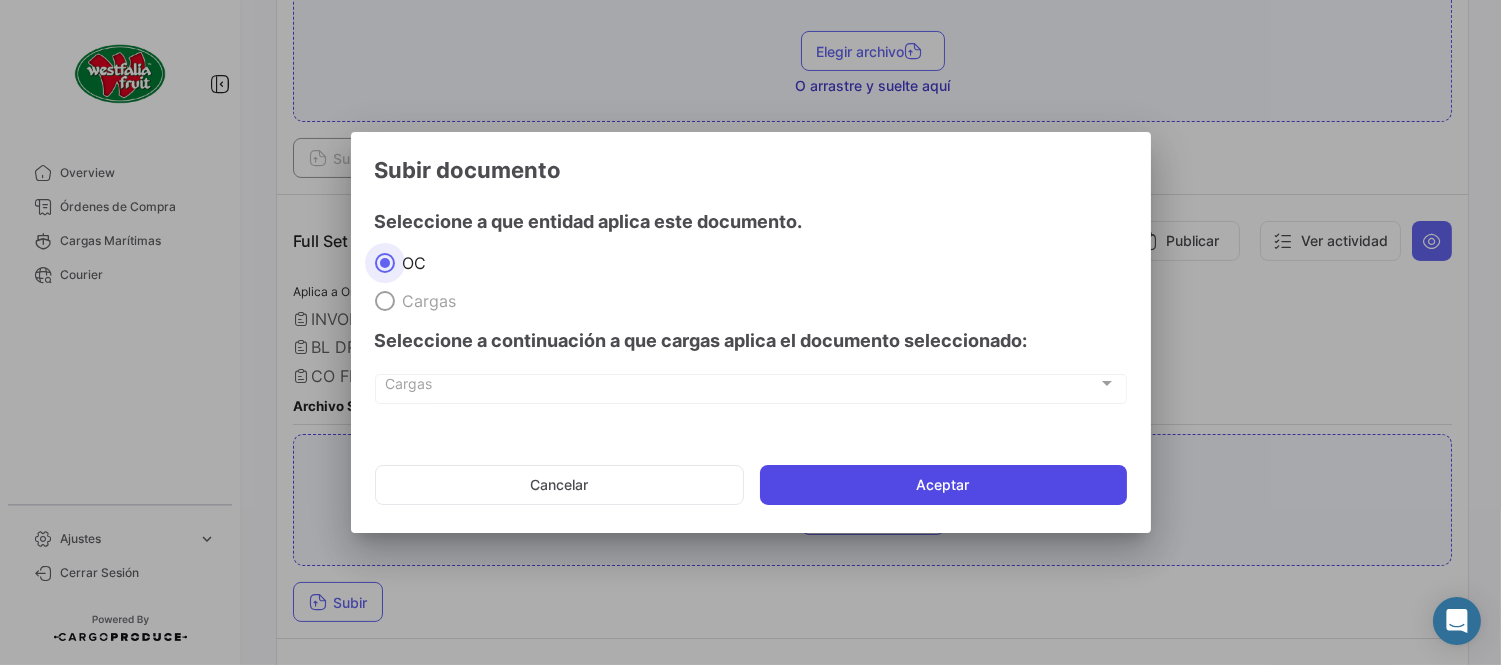 click on "Aceptar" 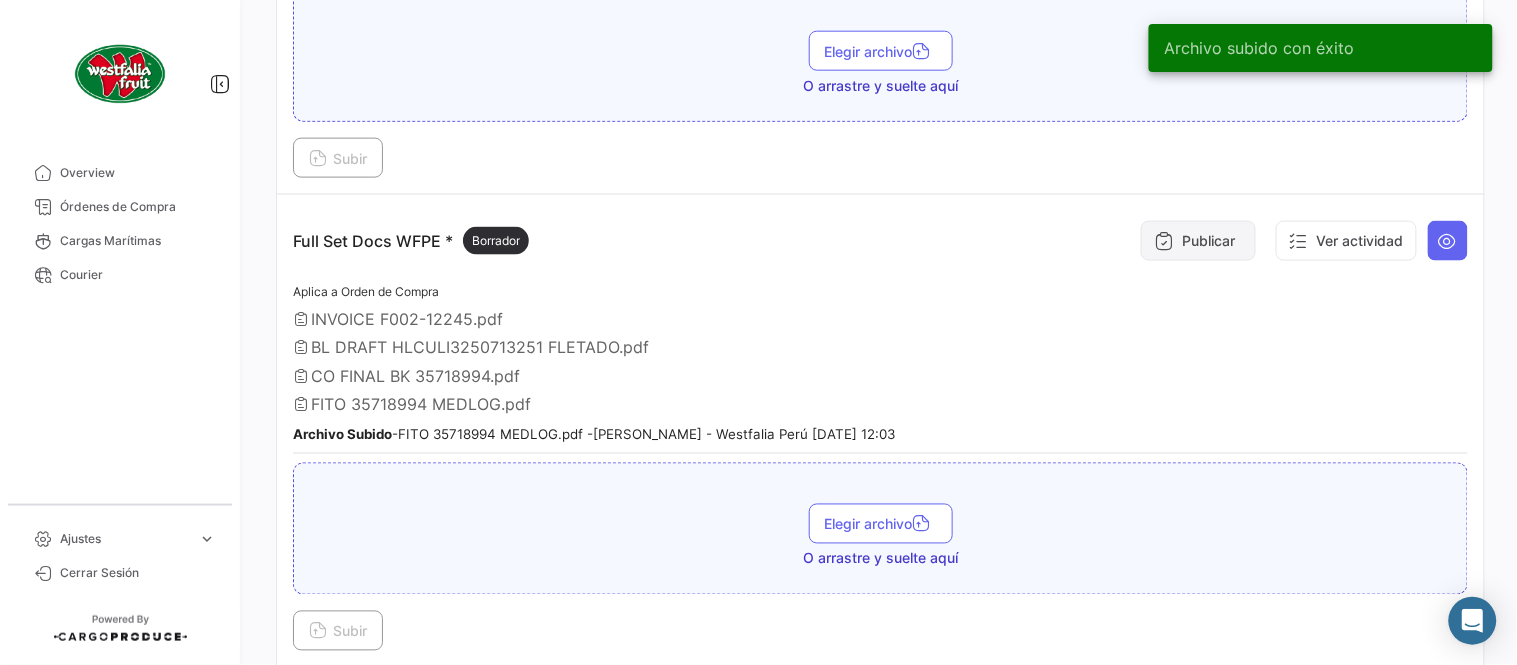 click on "Publicar" at bounding box center (1198, 241) 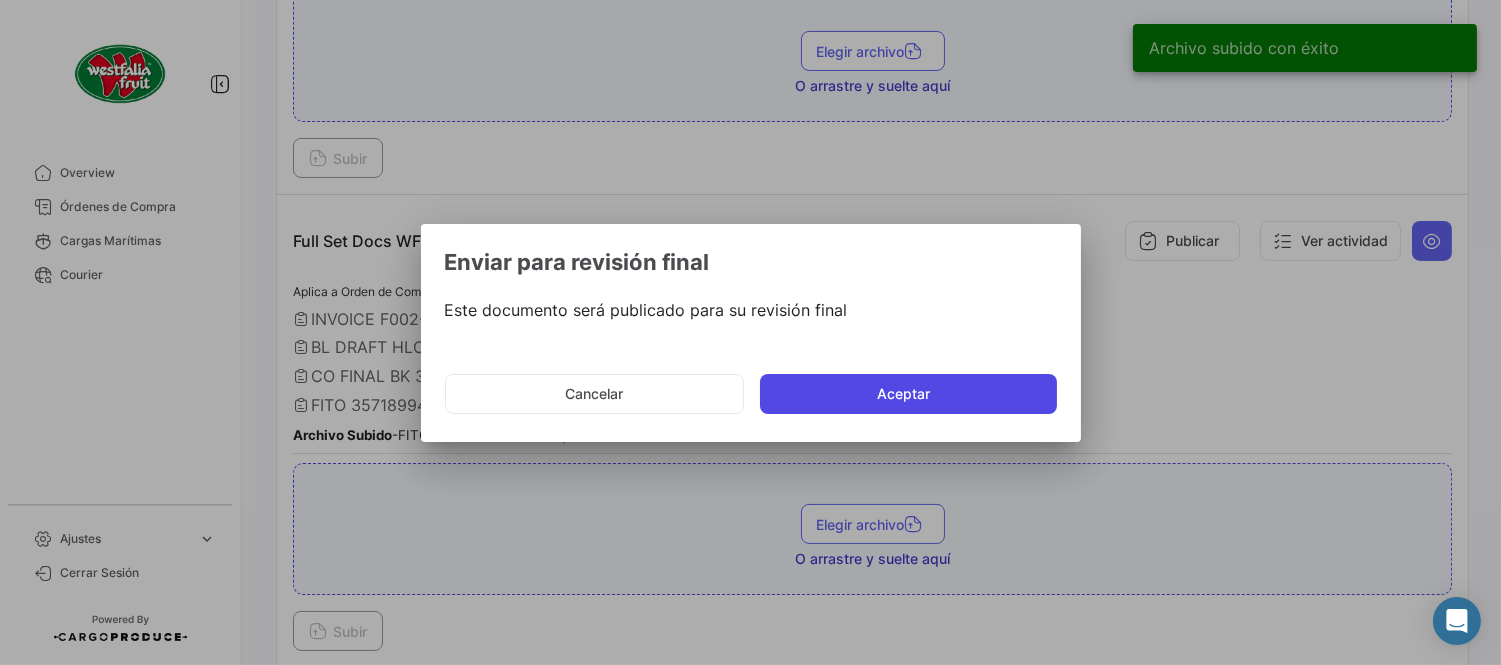 click on "Aceptar" 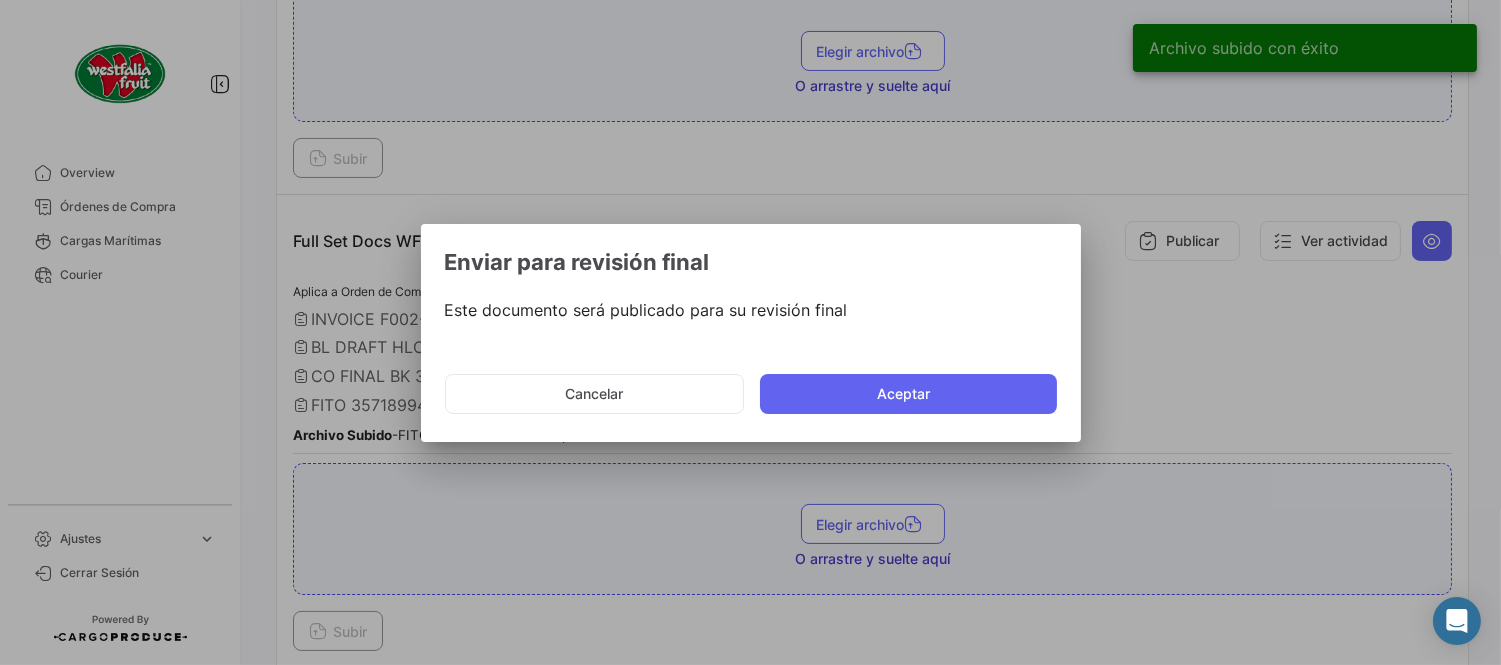 type 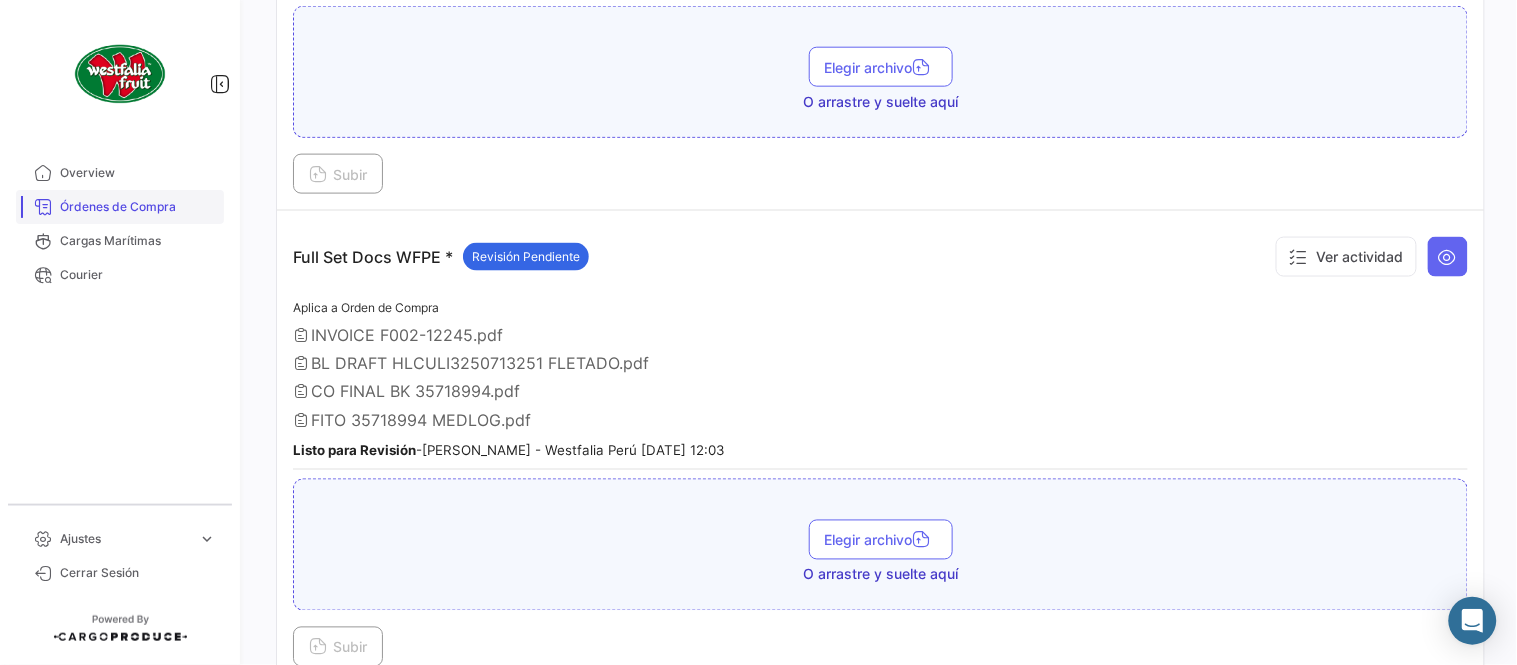 click on "Órdenes de Compra" at bounding box center (138, 207) 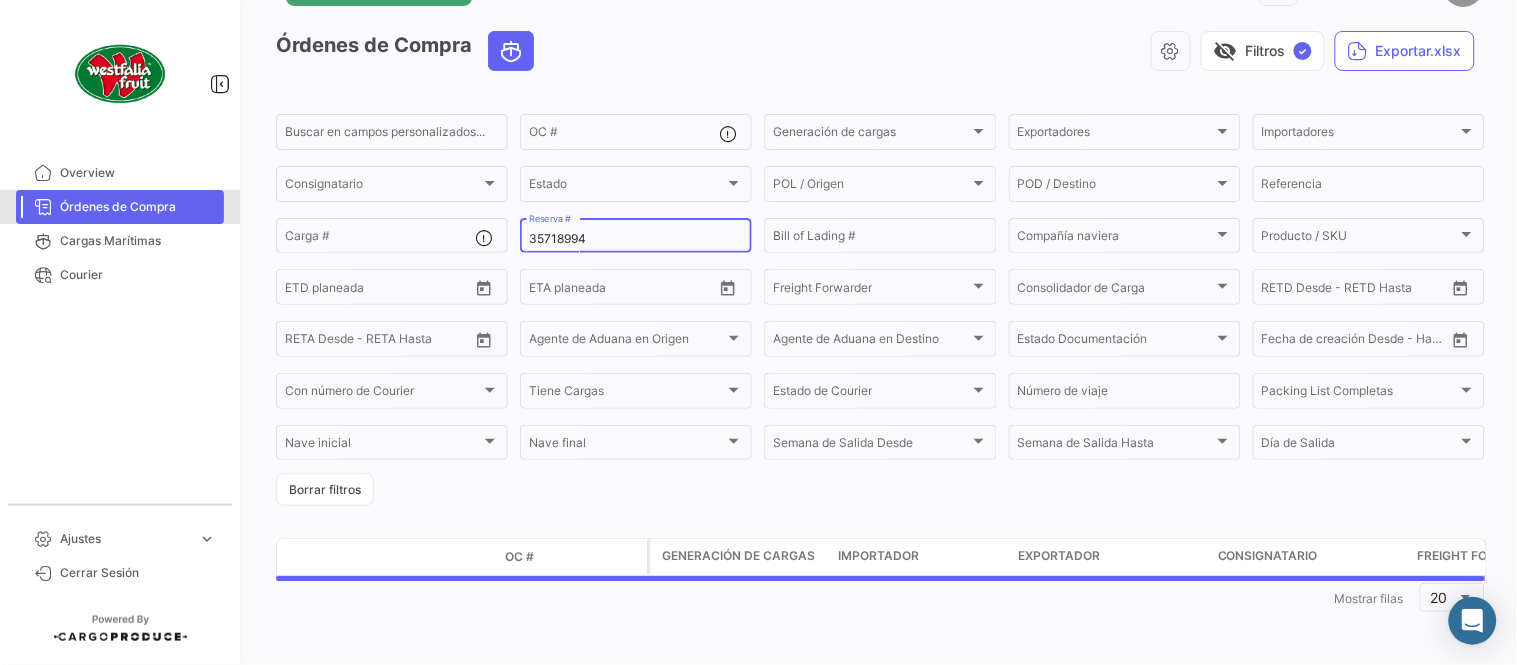 scroll, scrollTop: 0, scrollLeft: 0, axis: both 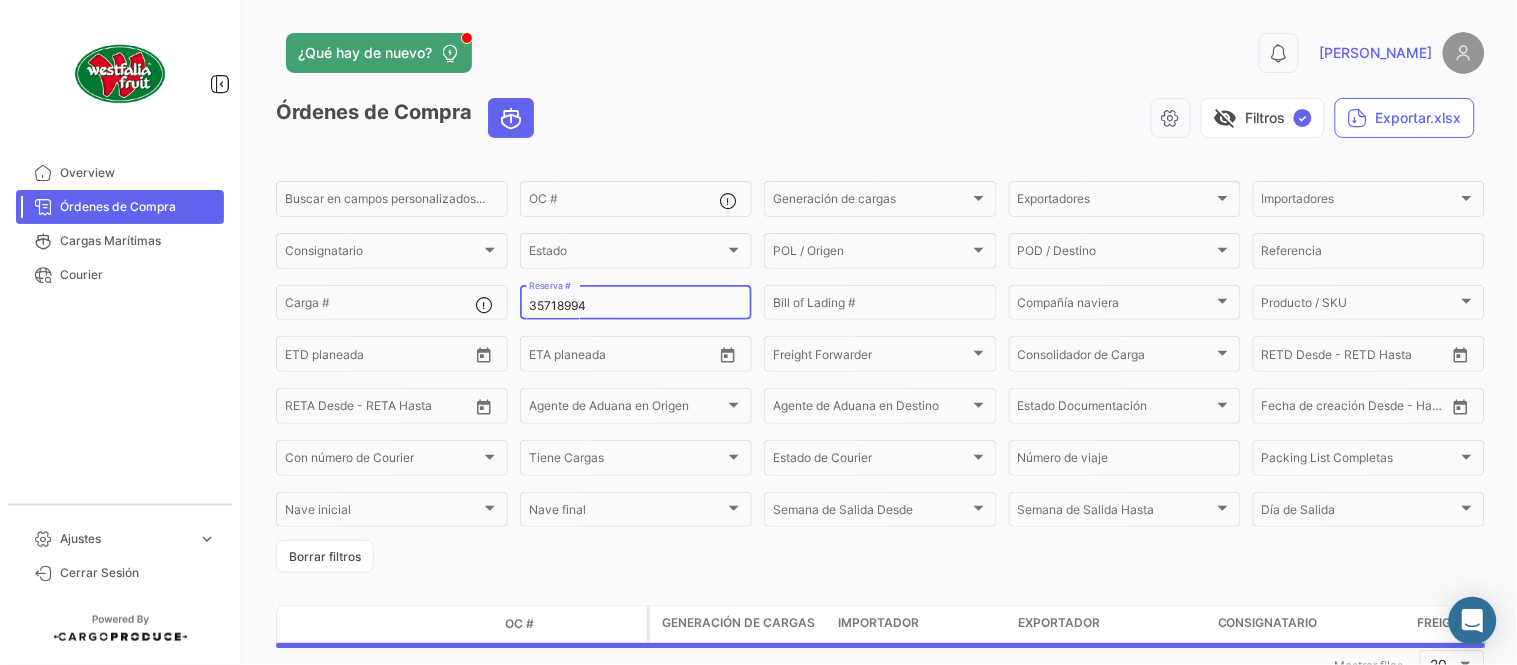 click on "35718994" at bounding box center (636, 306) 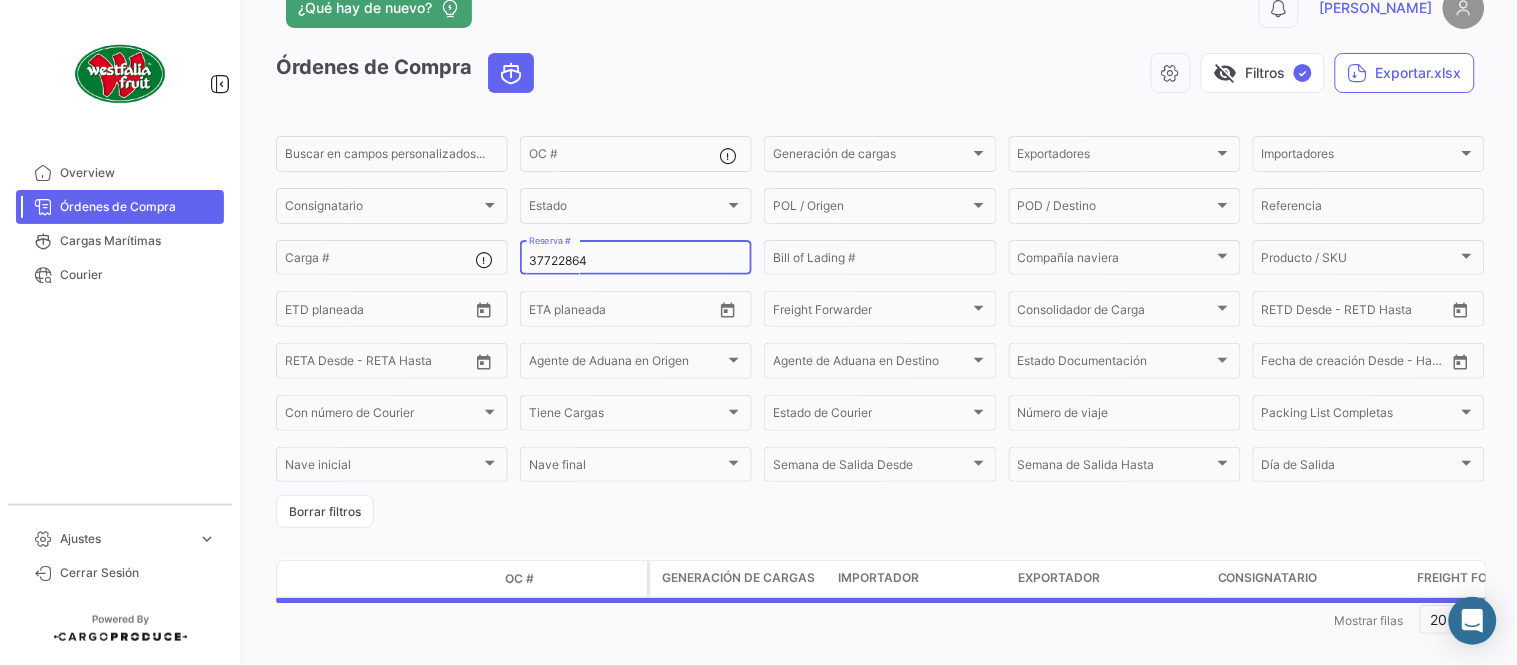scroll, scrollTop: 66, scrollLeft: 0, axis: vertical 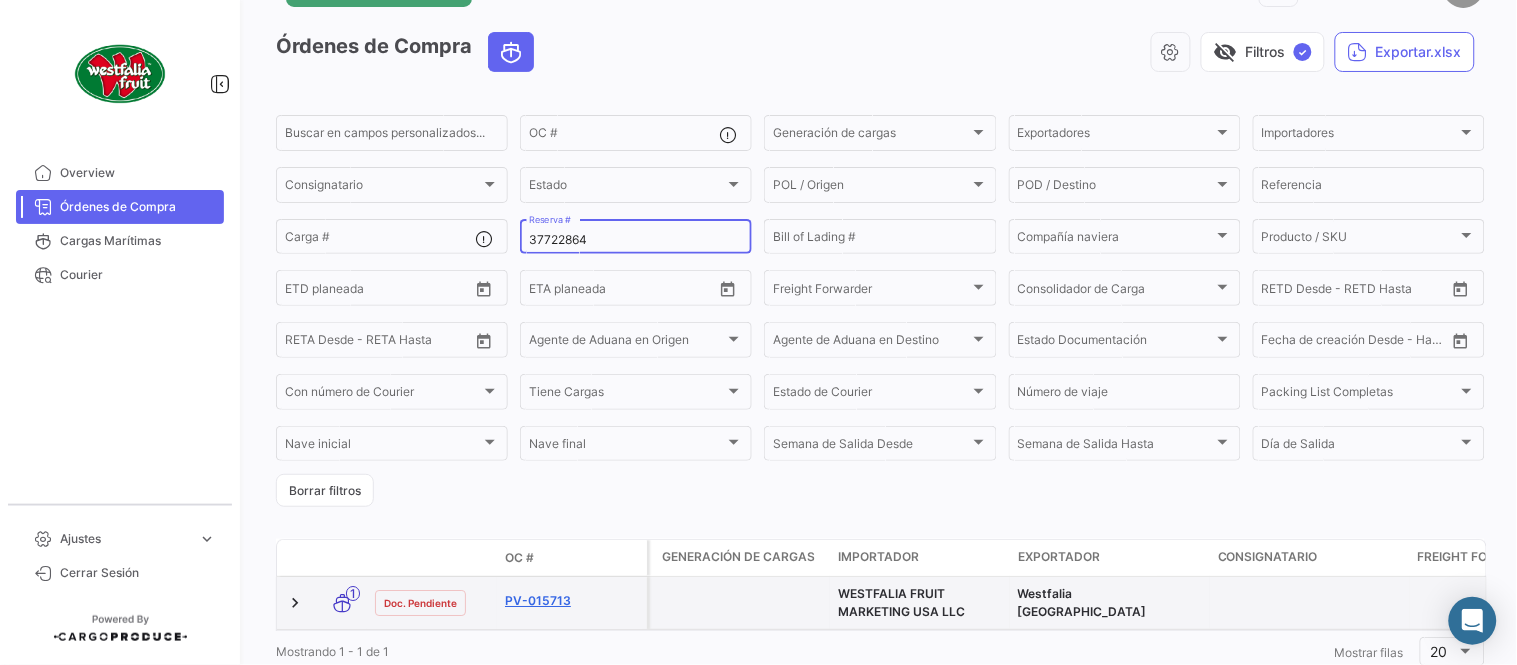 type on "37722864" 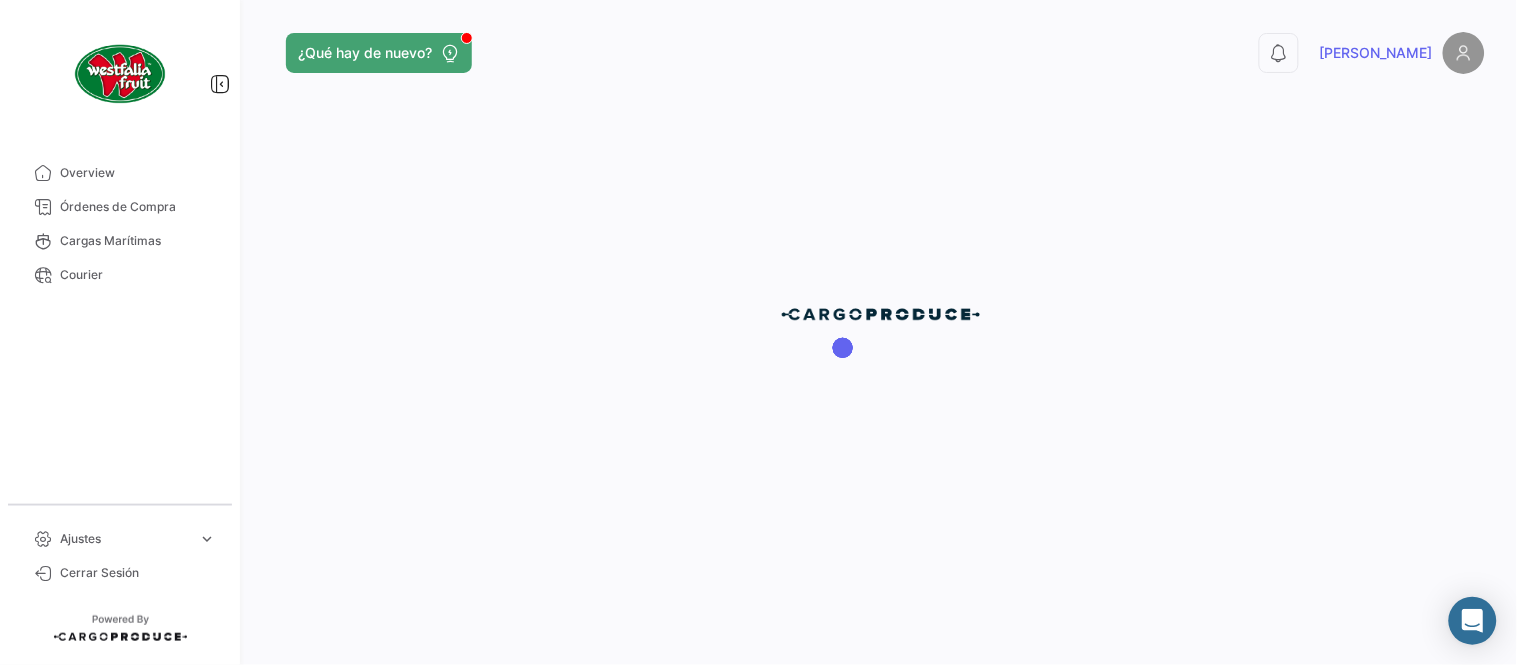 scroll, scrollTop: 0, scrollLeft: 0, axis: both 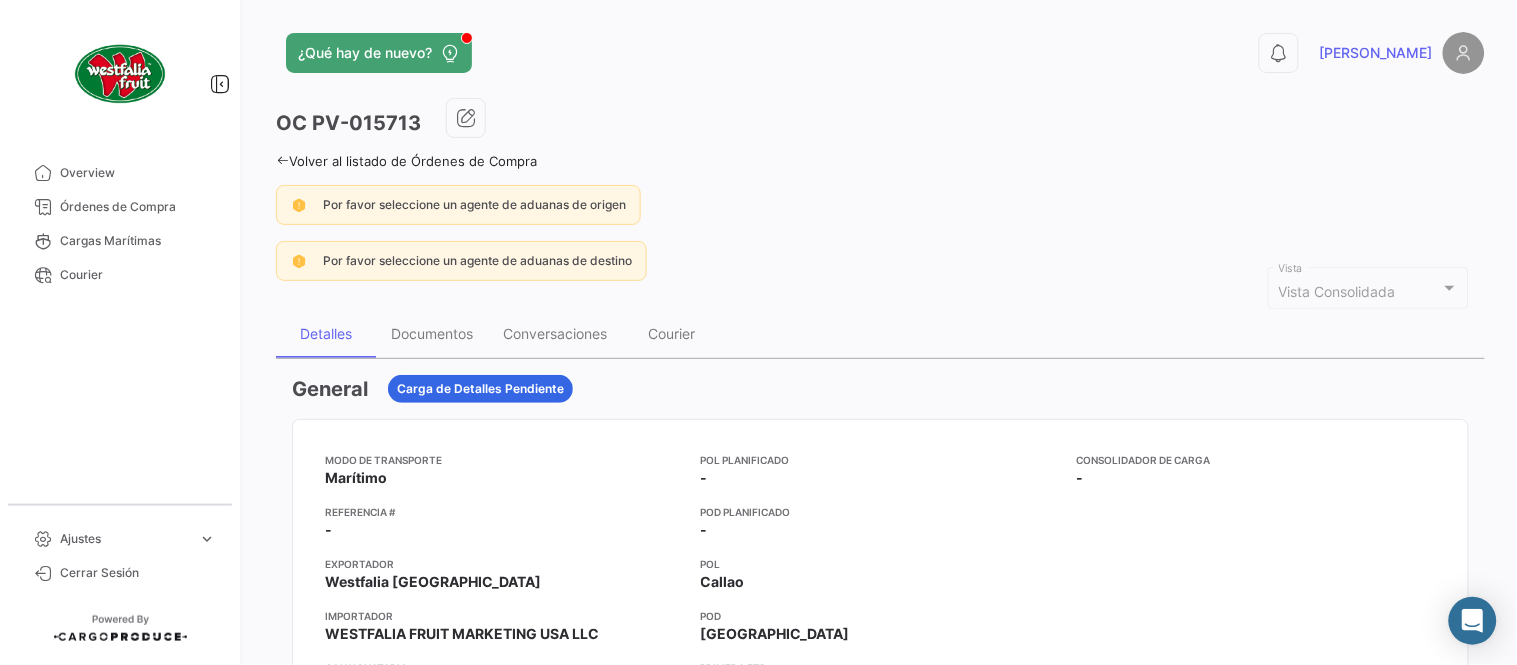 click on "¿Qué hay de nuevo?  0  [PERSON_NAME]" 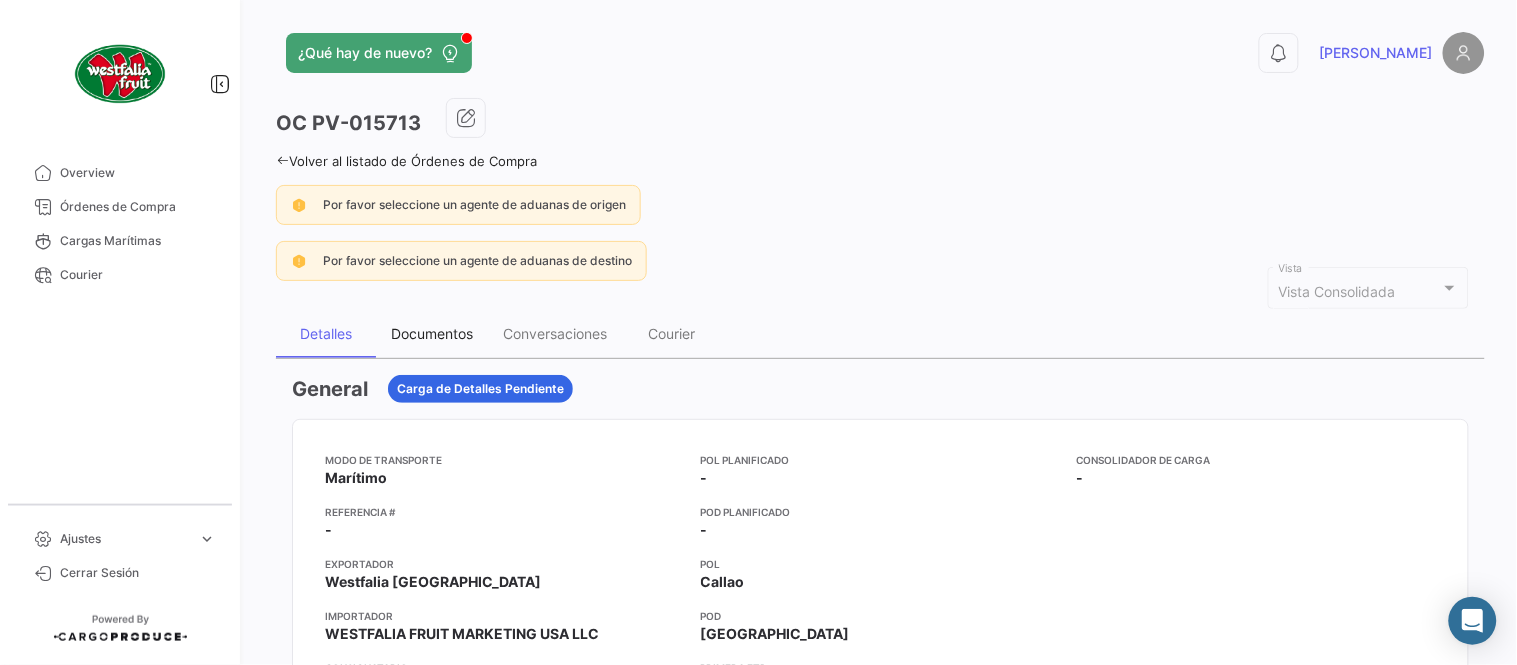 click on "Documentos" at bounding box center [432, 333] 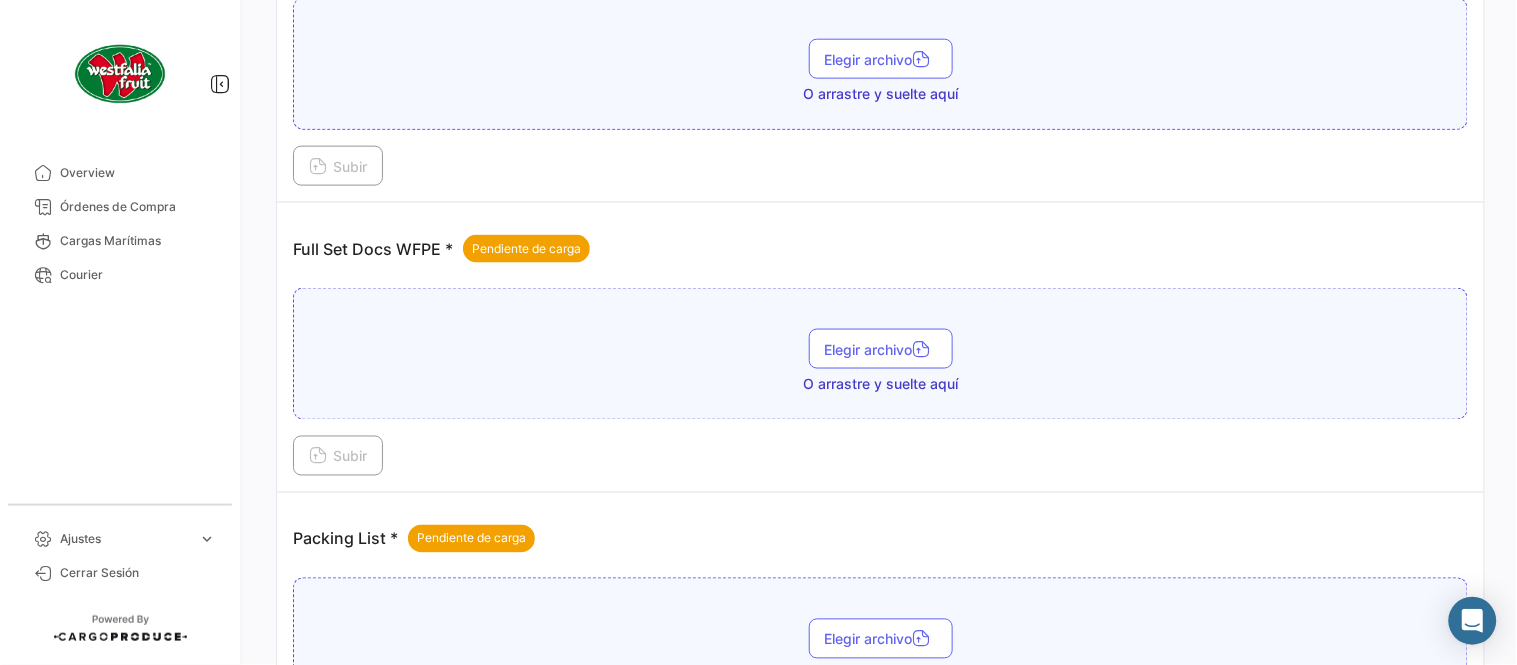 scroll, scrollTop: 806, scrollLeft: 0, axis: vertical 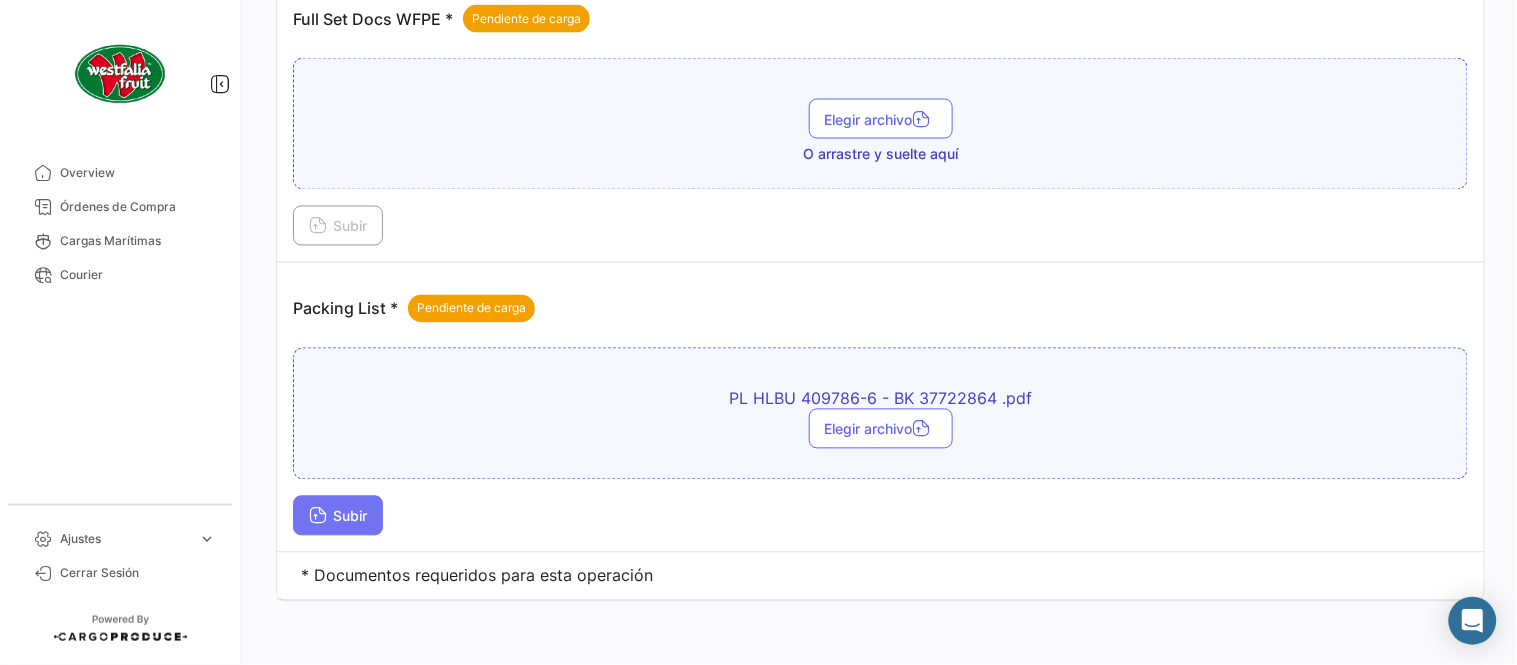 click on "Subir" at bounding box center [338, 516] 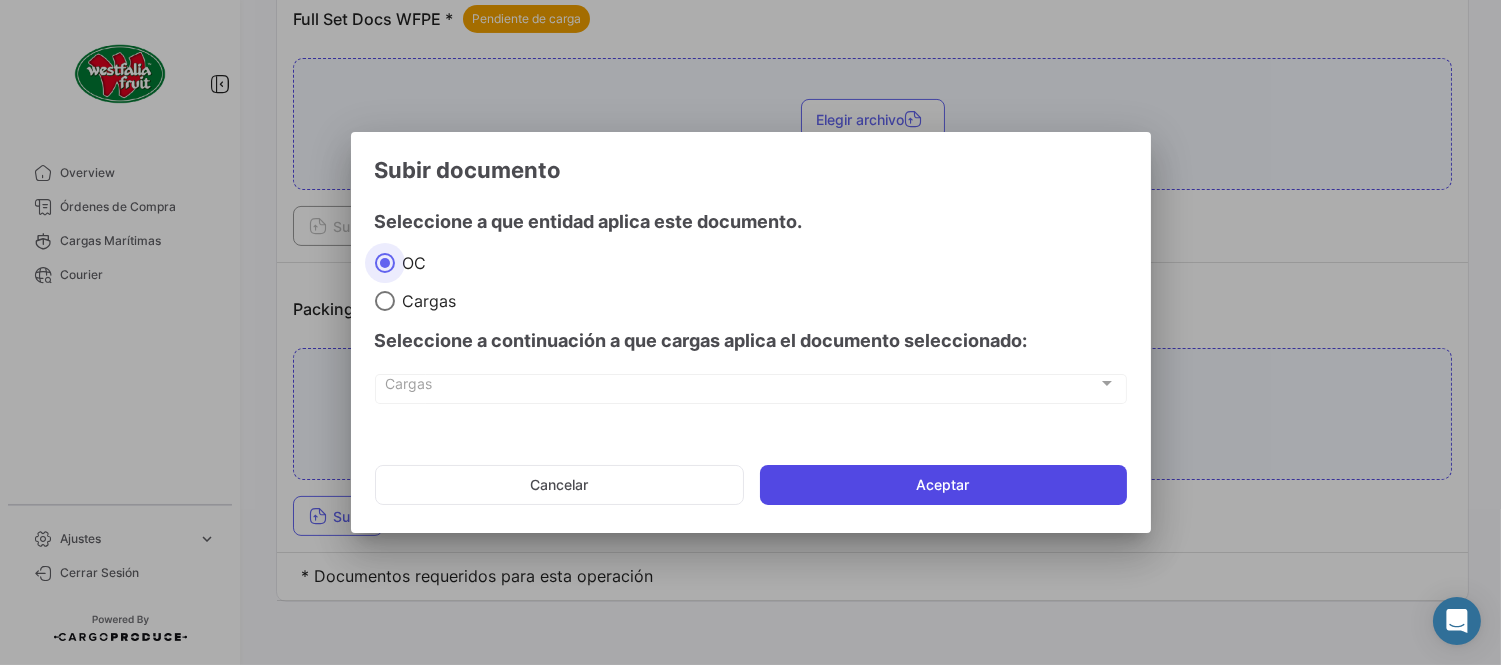 click on "Aceptar" 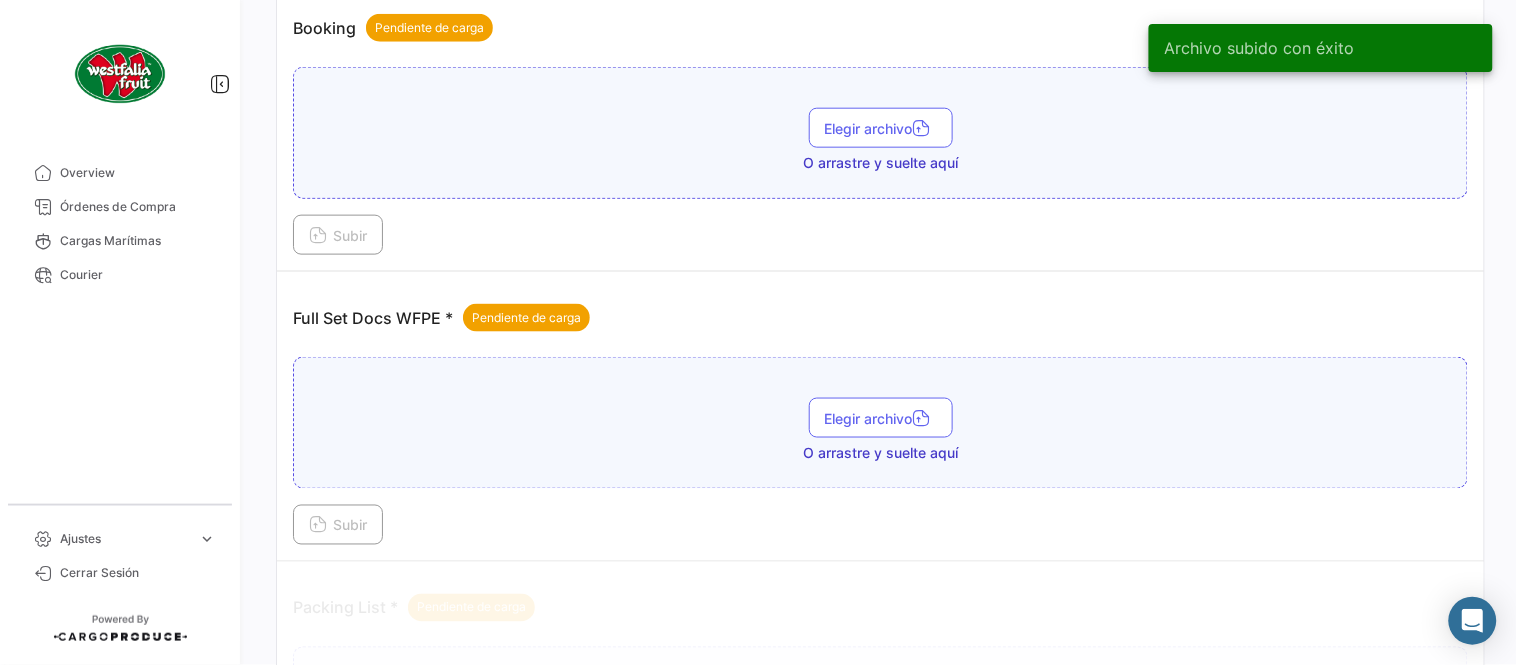 scroll, scrollTop: 473, scrollLeft: 0, axis: vertical 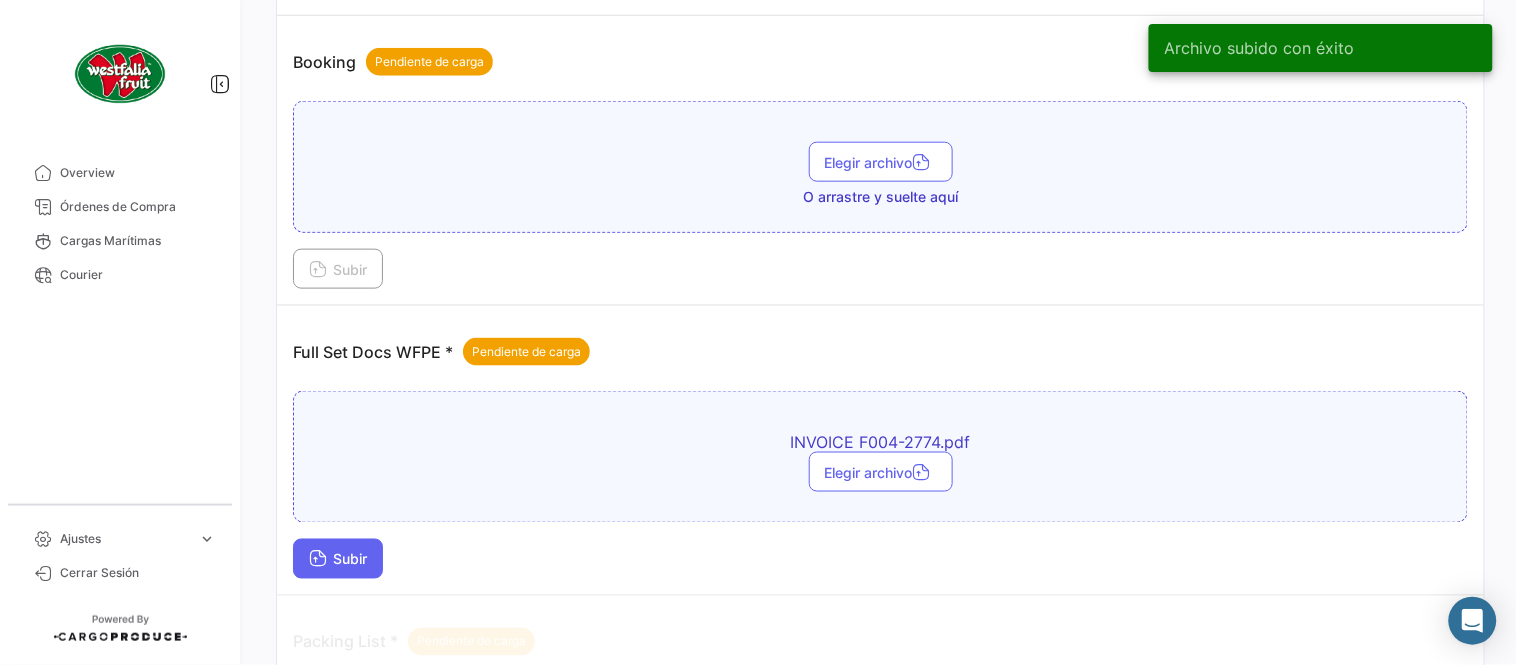 click on "Subir" at bounding box center (338, 559) 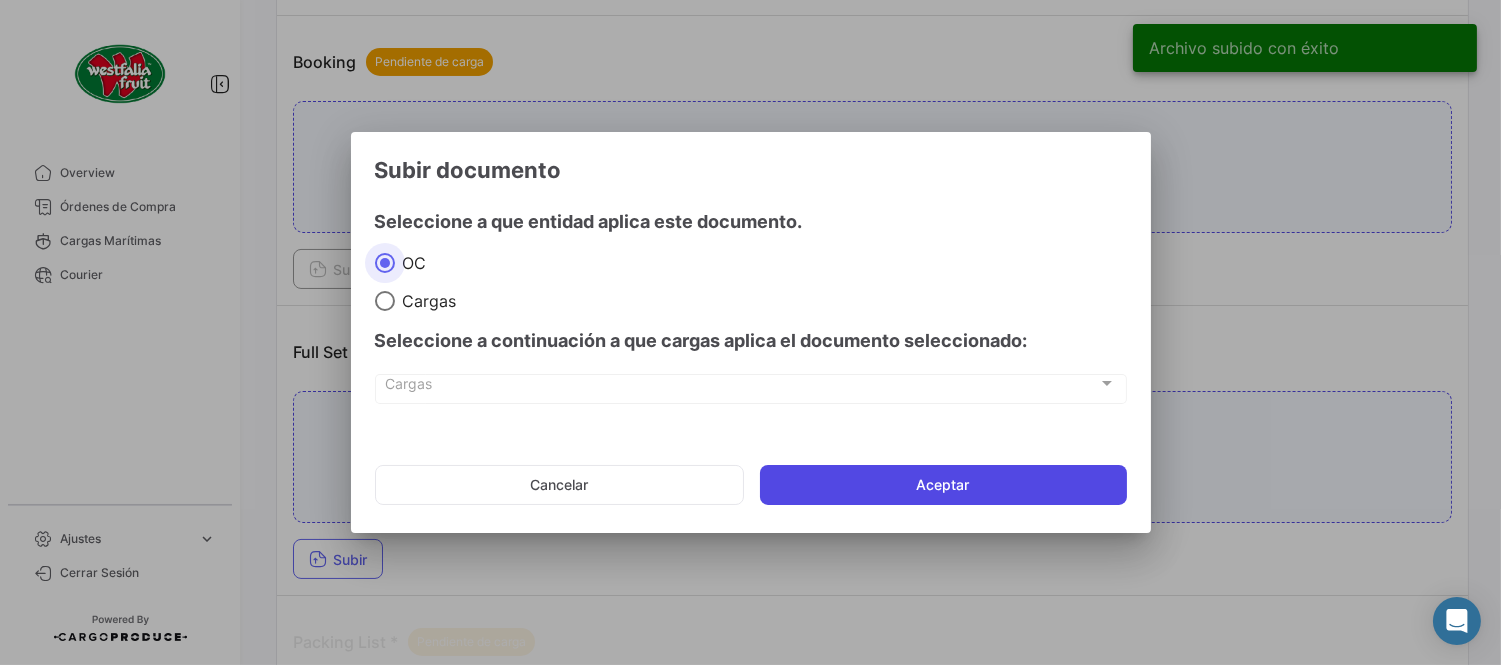 click on "Aceptar" 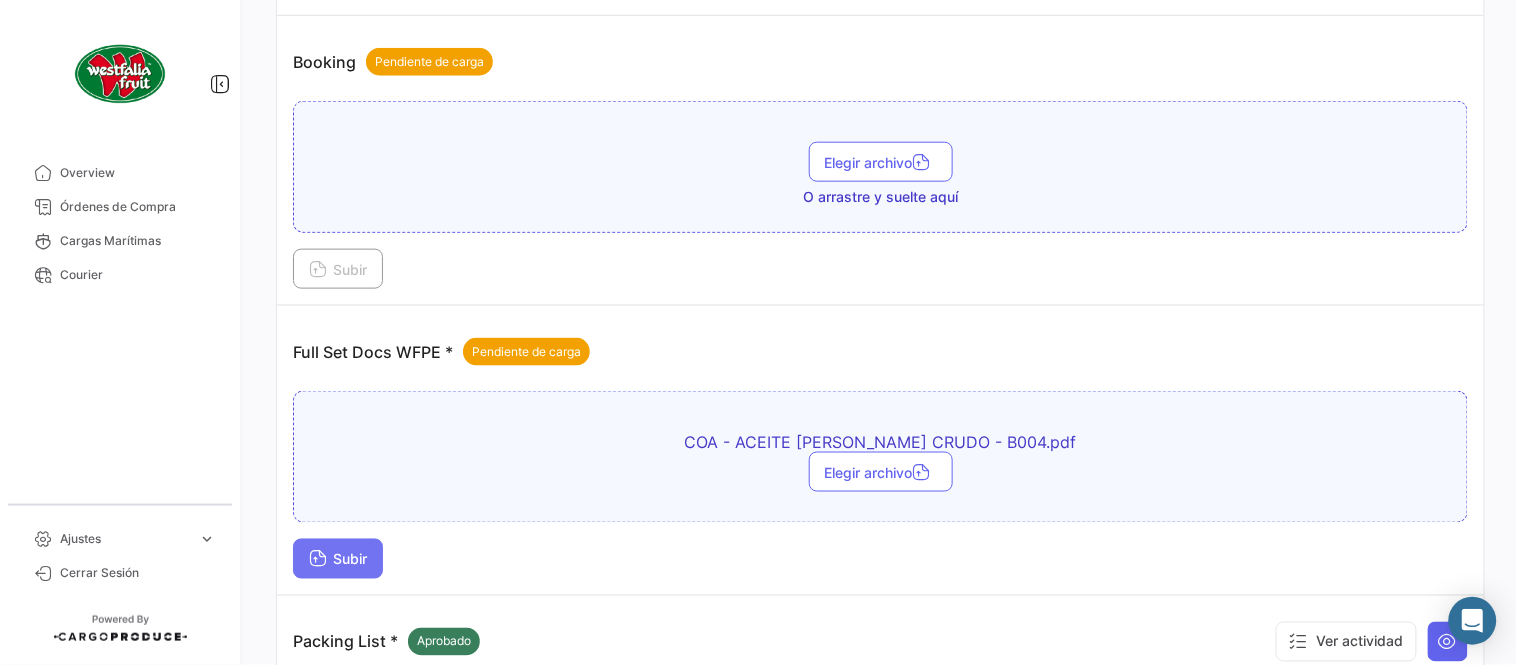click on "Subir" at bounding box center (338, 559) 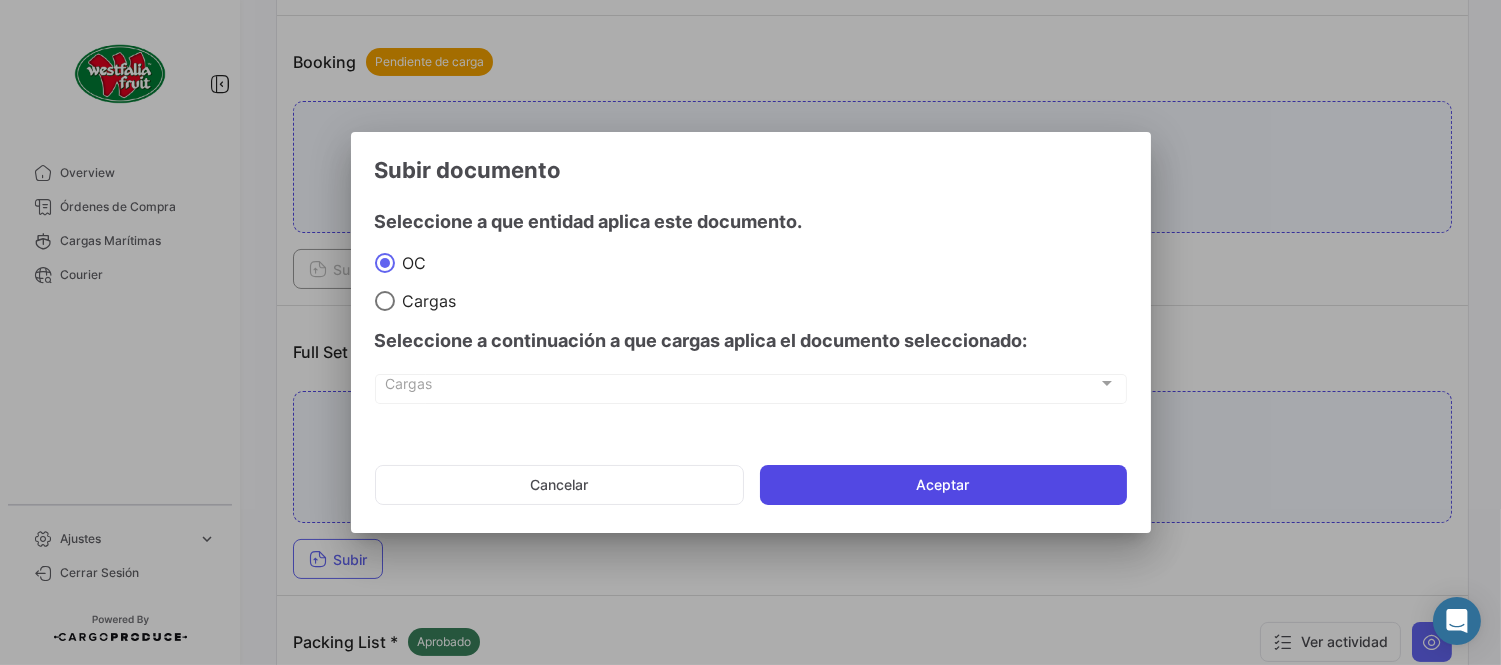 click on "Aceptar" 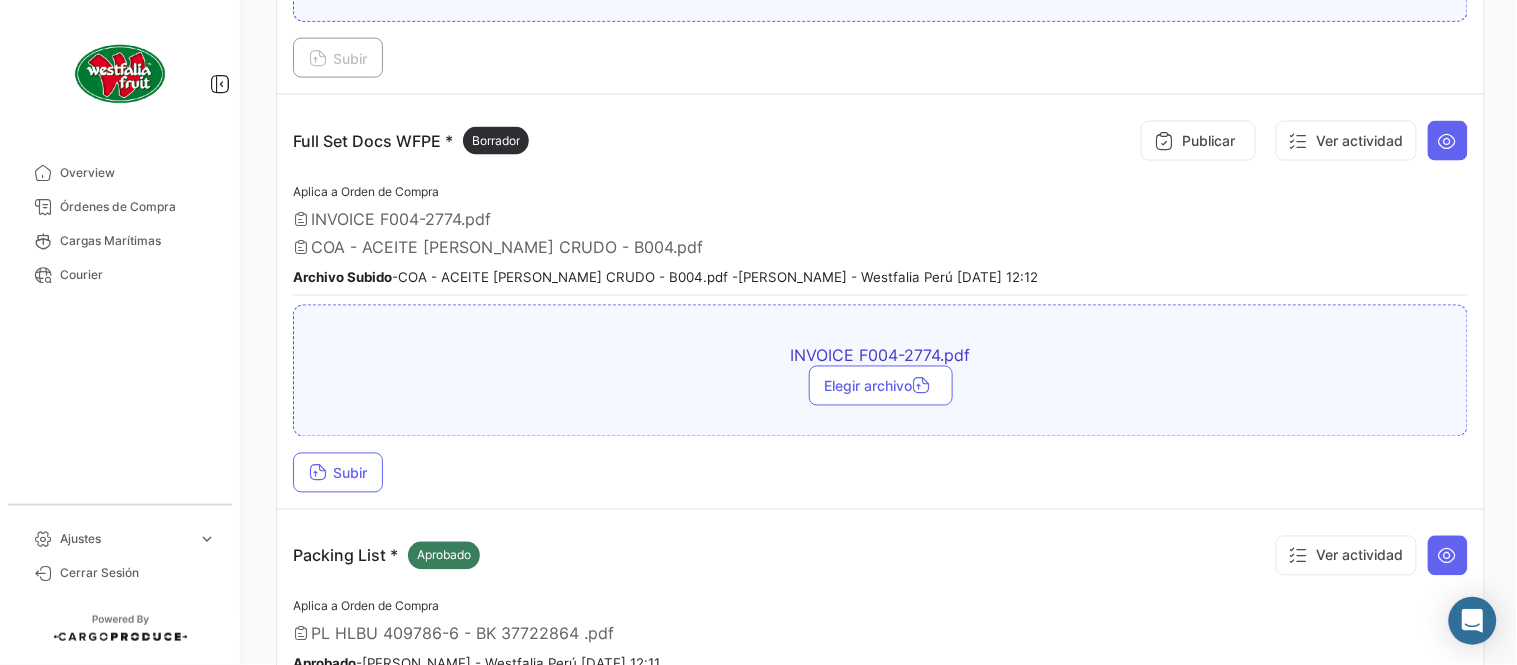 scroll, scrollTop: 677, scrollLeft: 0, axis: vertical 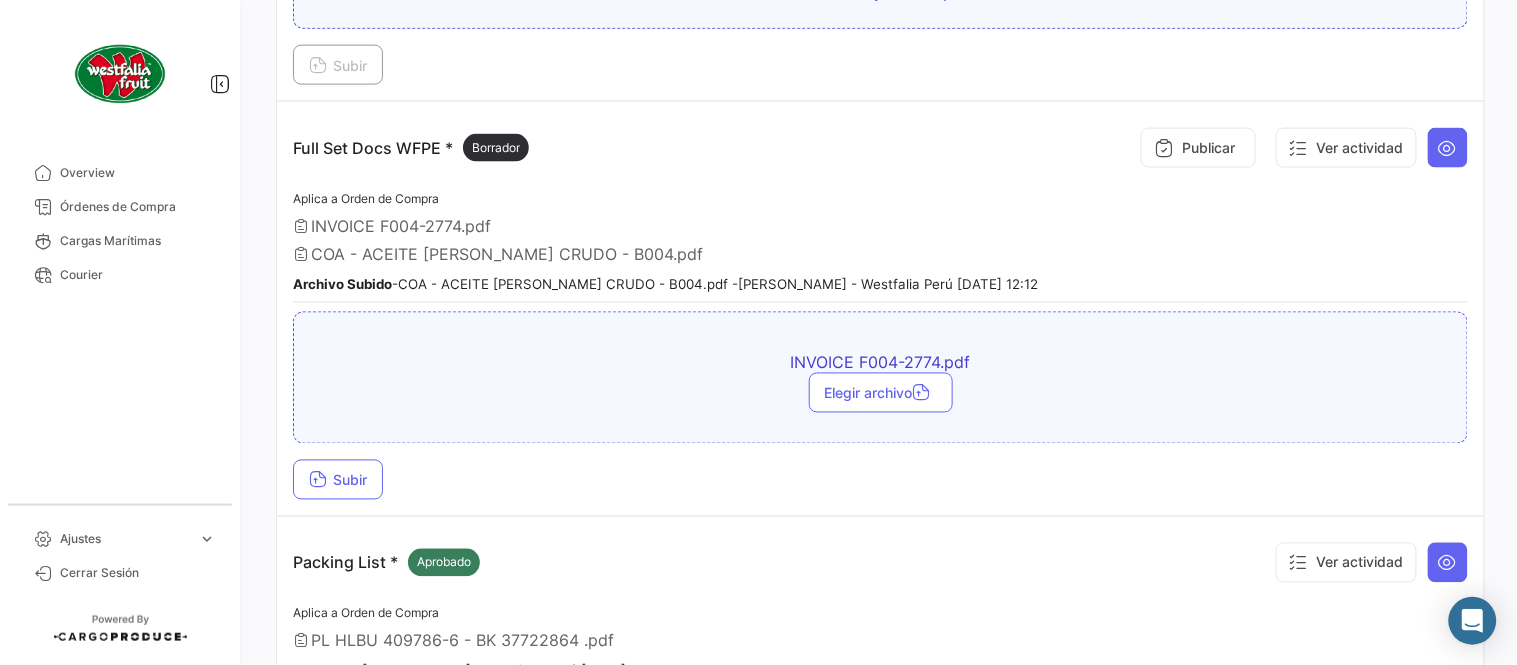 click on "COA - ACEITE [PERSON_NAME] CRUDO - B004.pdf" at bounding box center (880, 254) 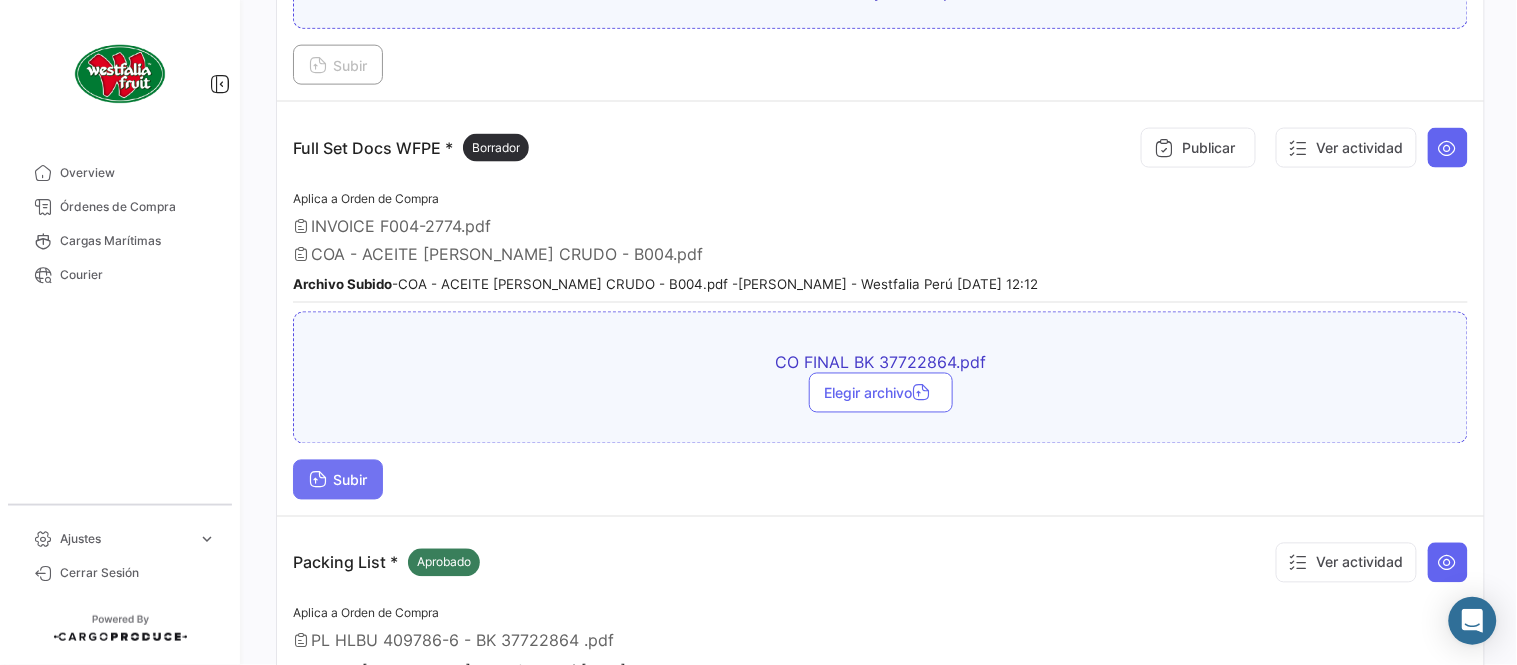click on "Subir" at bounding box center (338, 480) 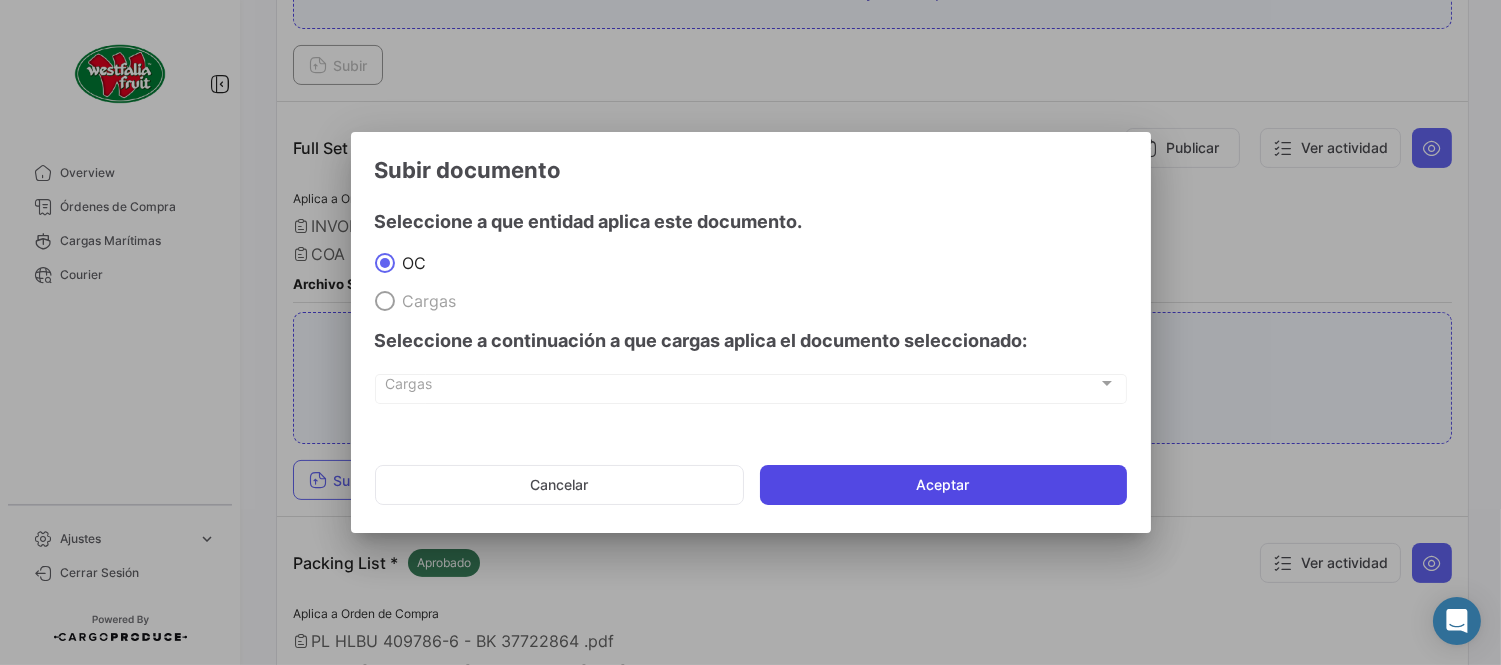 click on "Aceptar" 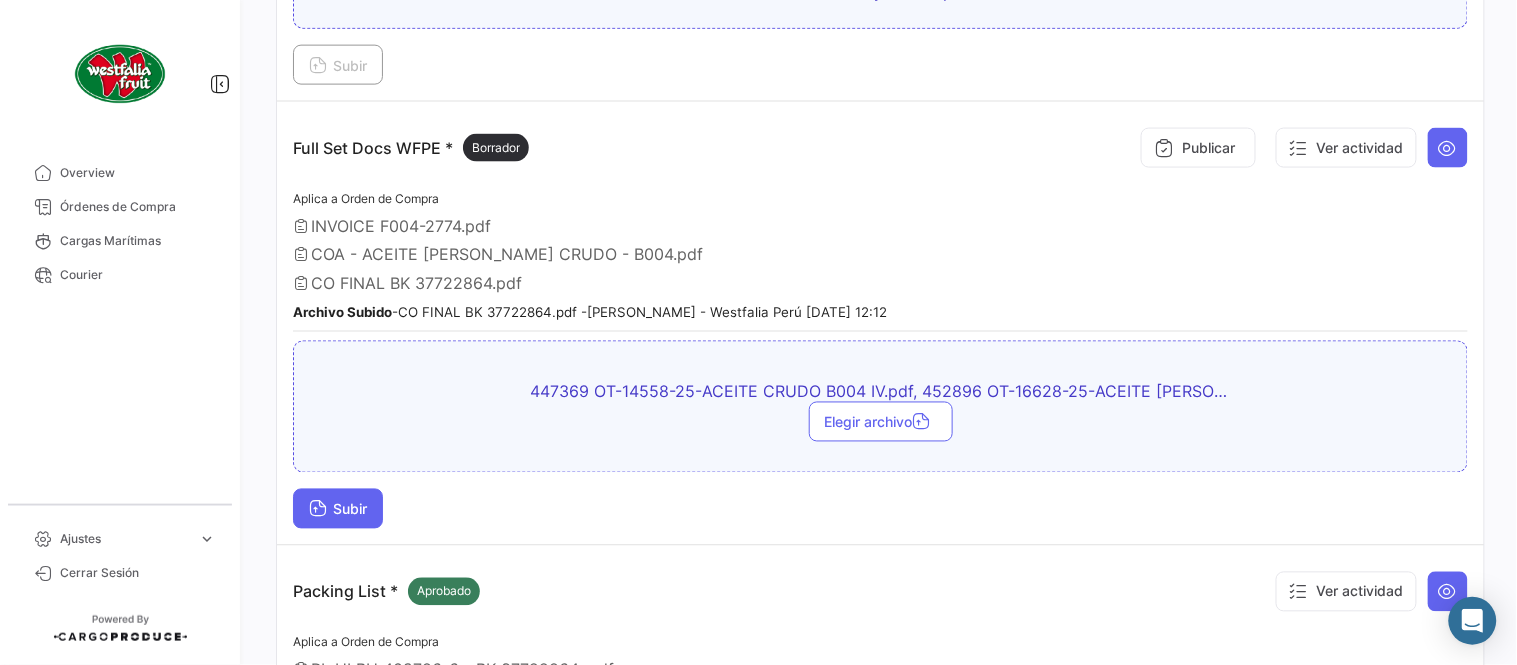 click on "Subir" at bounding box center [338, 509] 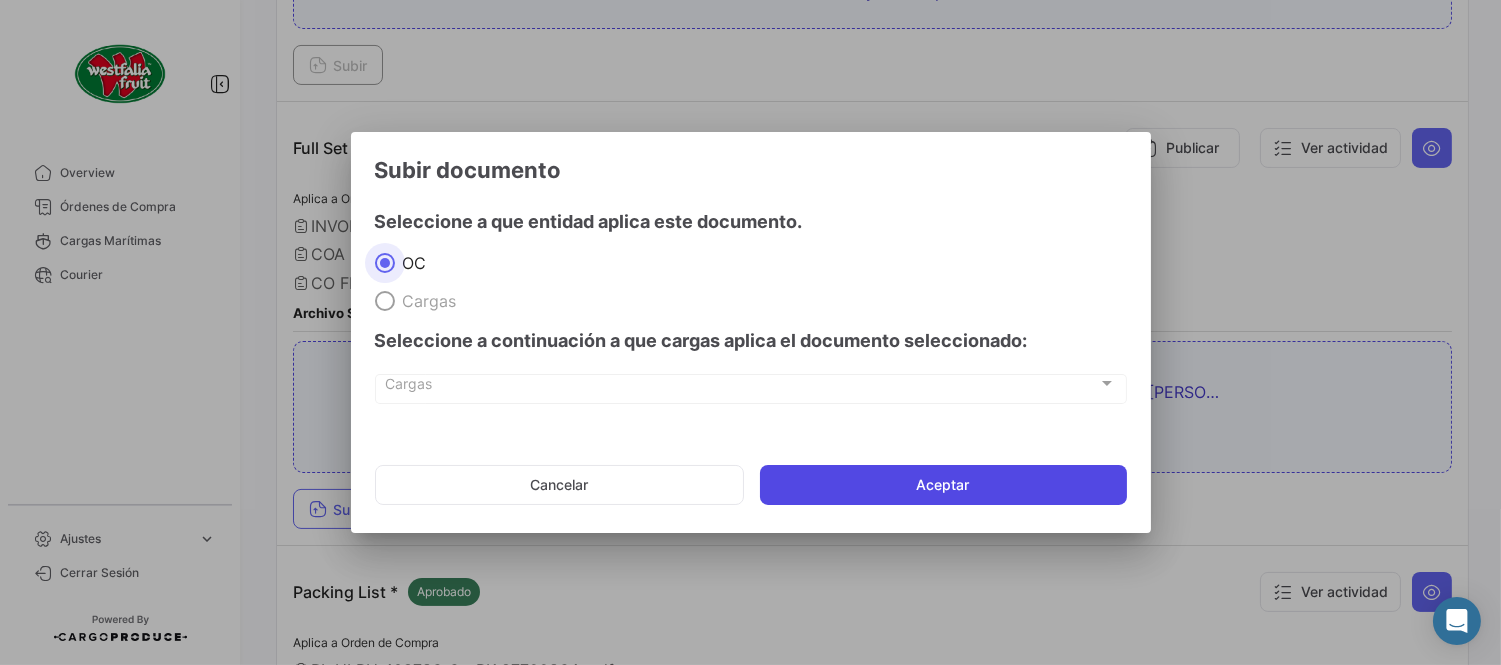 click on "Aceptar" 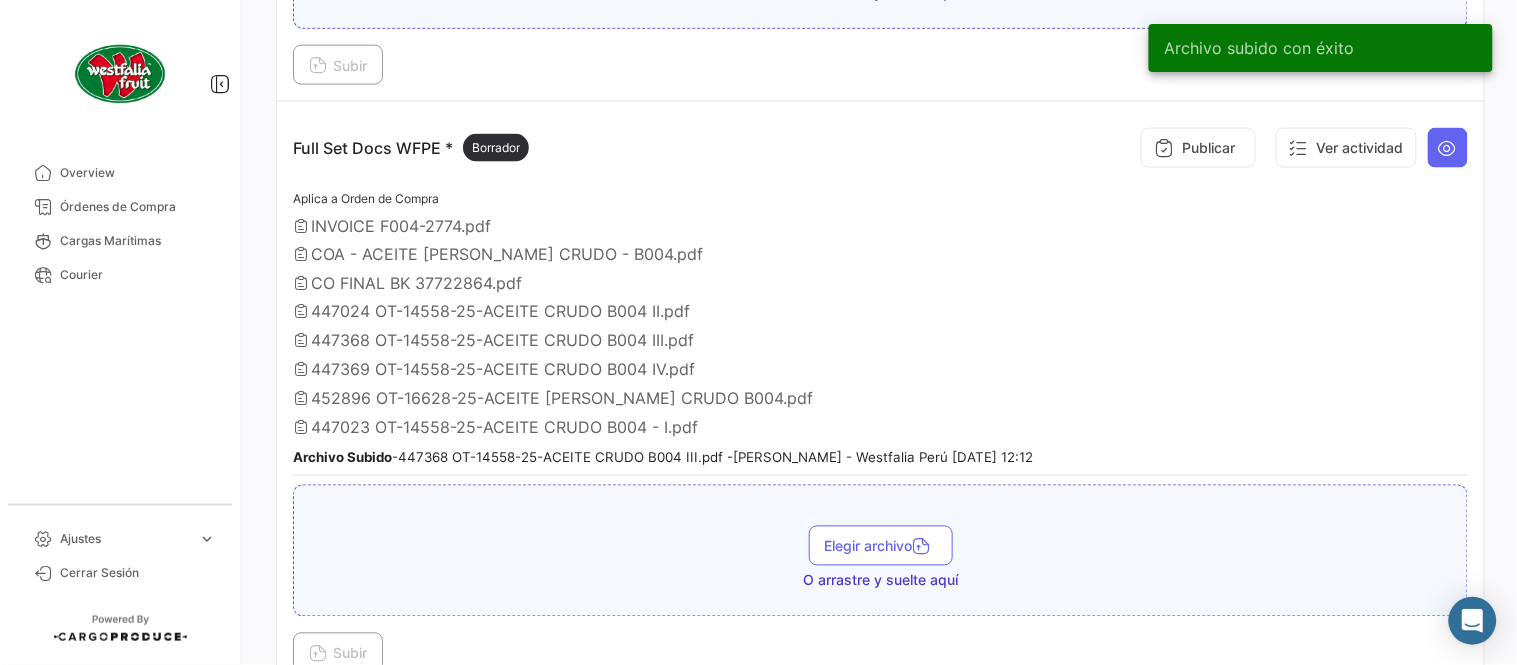 click on "Full Set Docs WFPE *   Borrador   Publicar   Ver actividad" at bounding box center [880, 148] 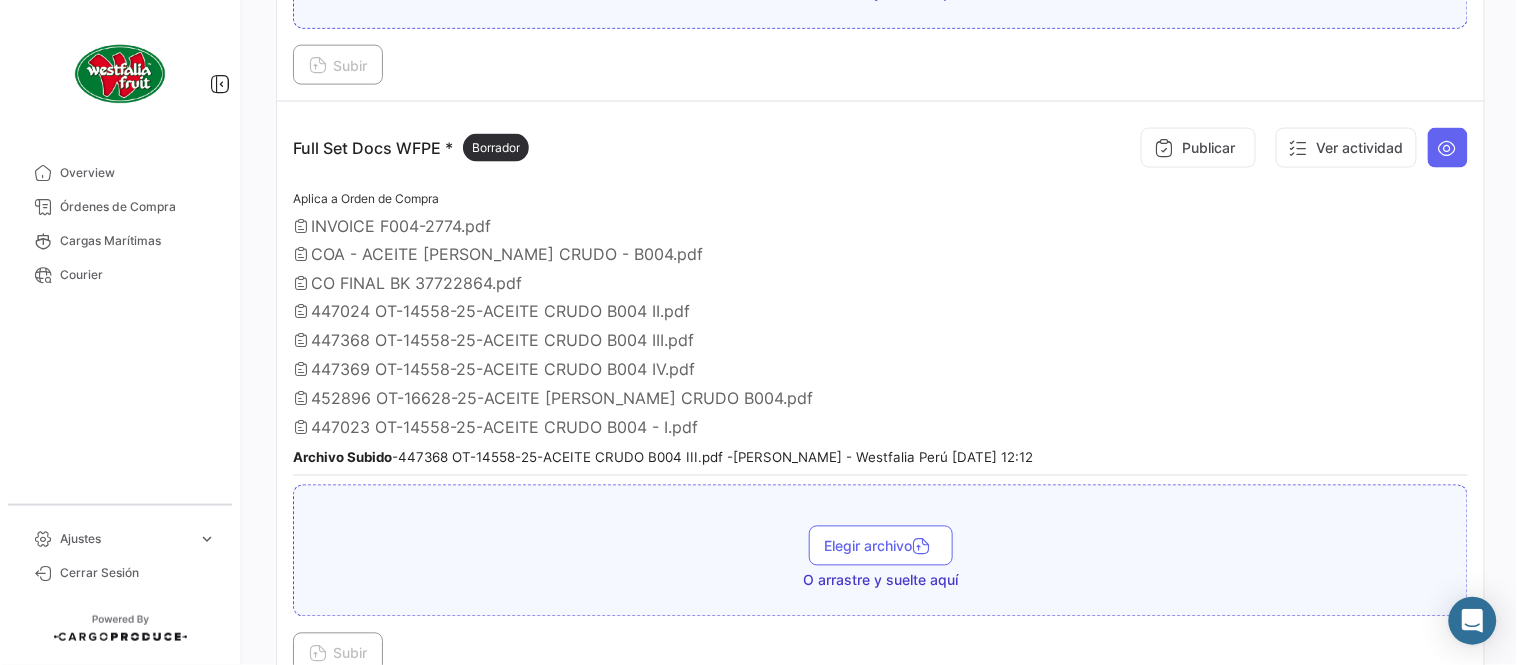 click on "Aplica a Orden de Compra   INVOICE F004-2774.pdf   COA - ACEITE [PERSON_NAME] CRUDO - B004.pdf   CO FINAL BK 37722864.pdf   447024 OT-14558-25-ACEITE  CRUDO B004 II.pdf   447368 OT-14558-25-ACEITE  CRUDO B004 III.pdf   447369 OT-14558-25-ACEITE  CRUDO B004 IV.pdf   452896 OT-16628-25-ACEITE [PERSON_NAME] CRUDO B004.pdf   447023 OT-14558-25-ACEITE CRUDO B004 - I.pdf  Archivo Subido  -   447368 OT-14558-25-ACEITE  CRUDO B004 III.pdf -   [PERSON_NAME]  - Westfalia Perú [DATE] 12:12" at bounding box center [880, 332] 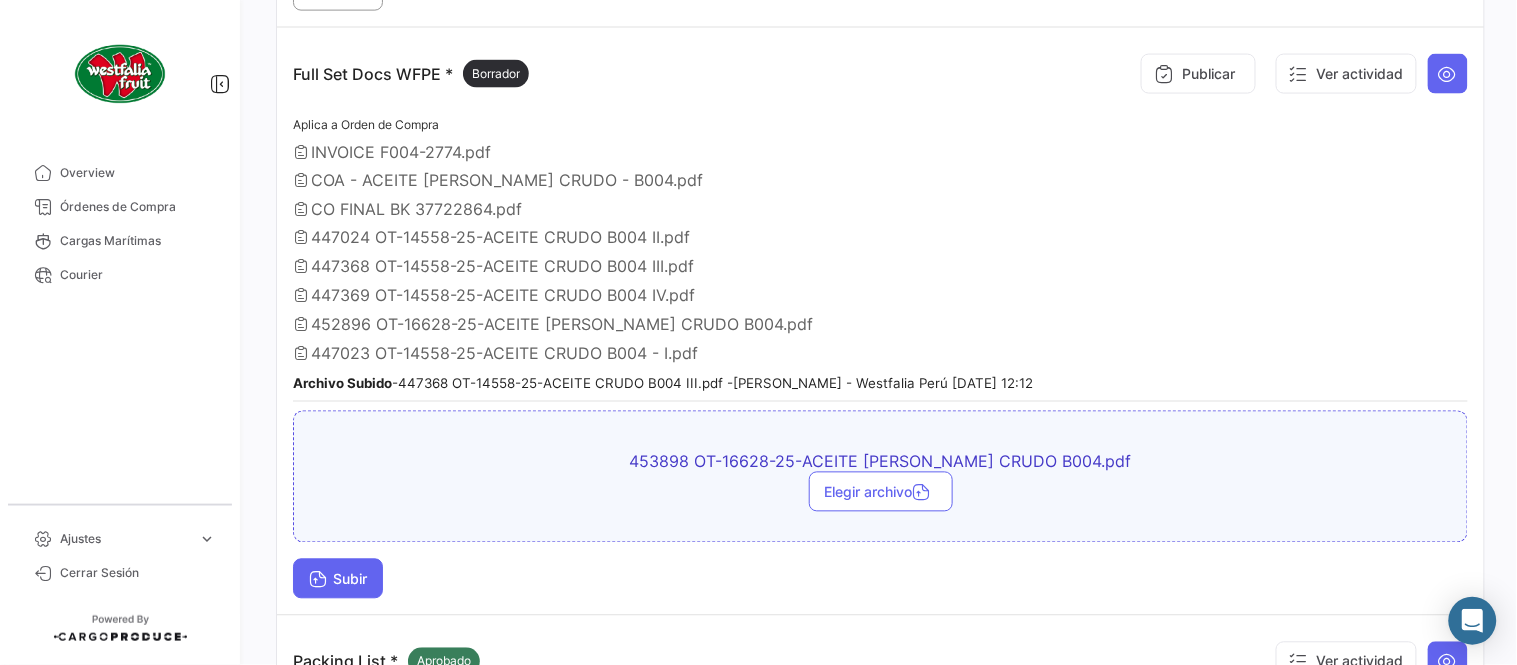 scroll, scrollTop: 788, scrollLeft: 0, axis: vertical 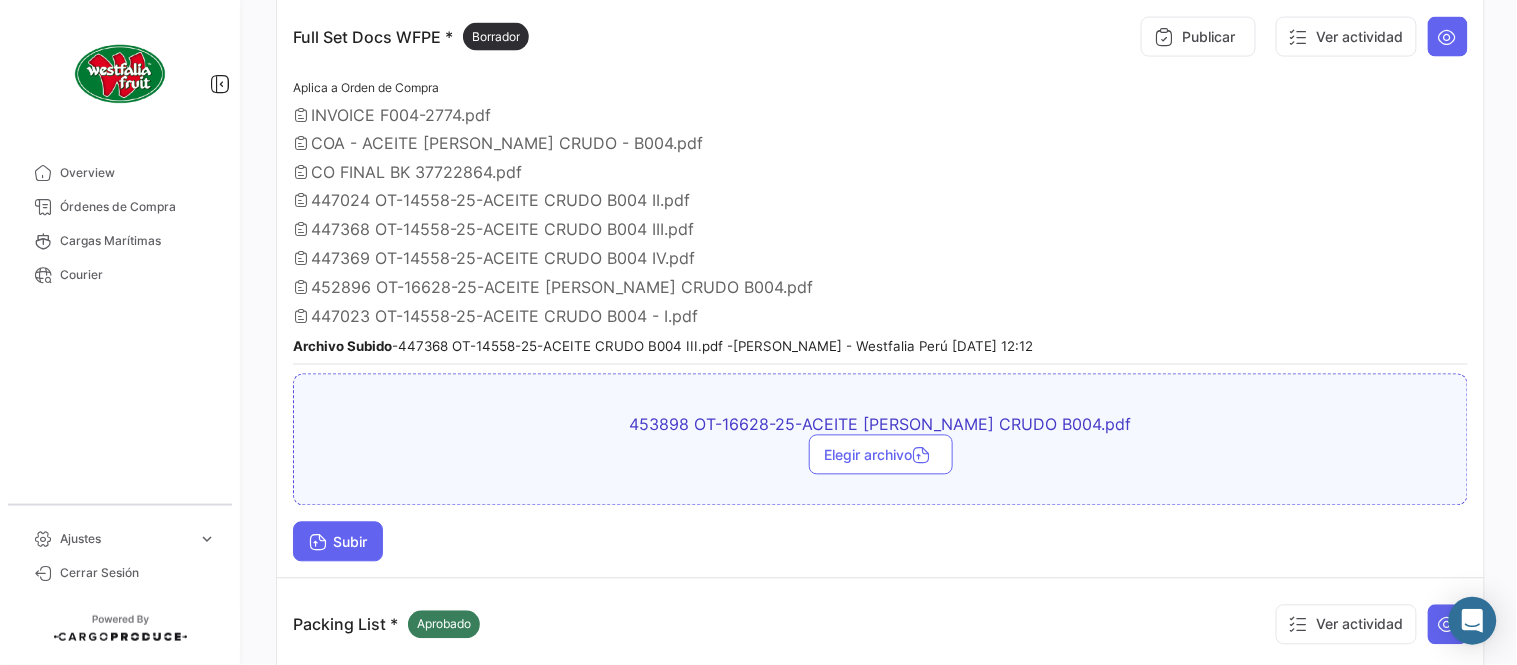 click on "Subir" at bounding box center [338, 542] 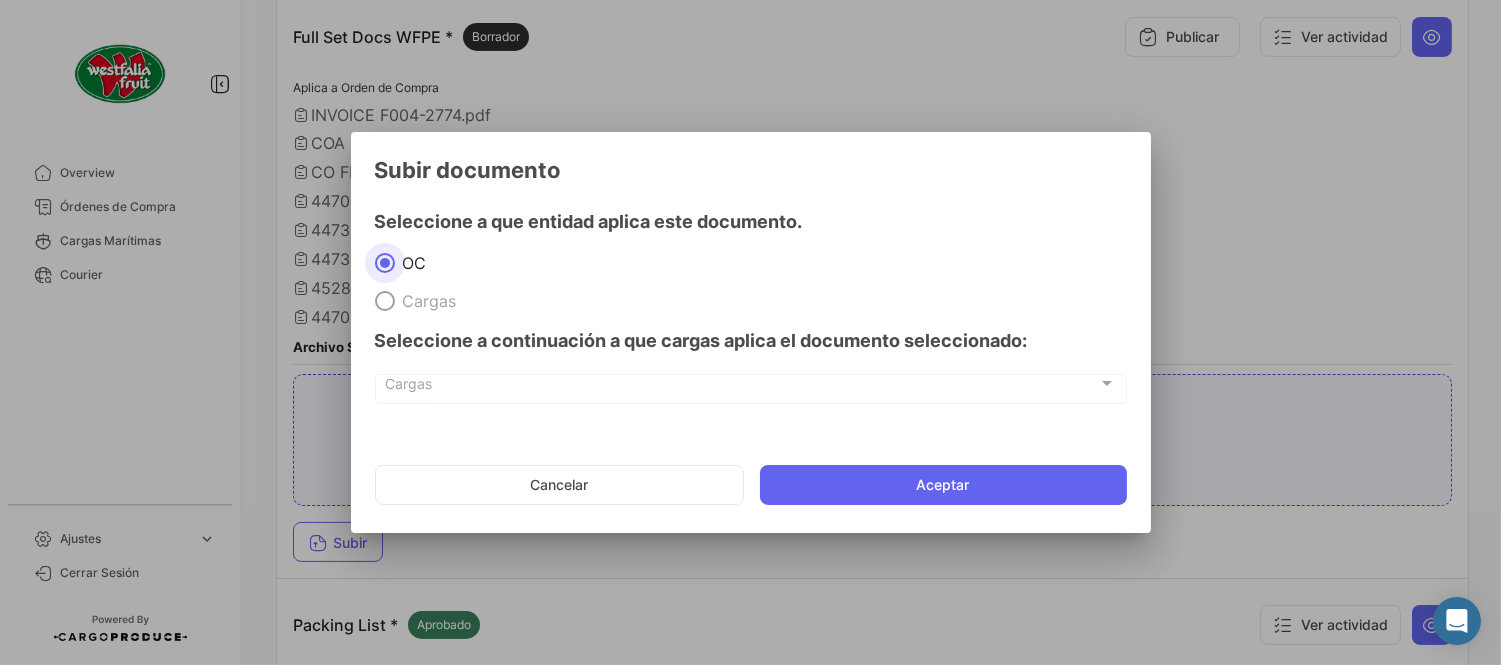 drag, startPoint x: 900, startPoint y: 478, endPoint x: 887, endPoint y: 481, distance: 13.341664 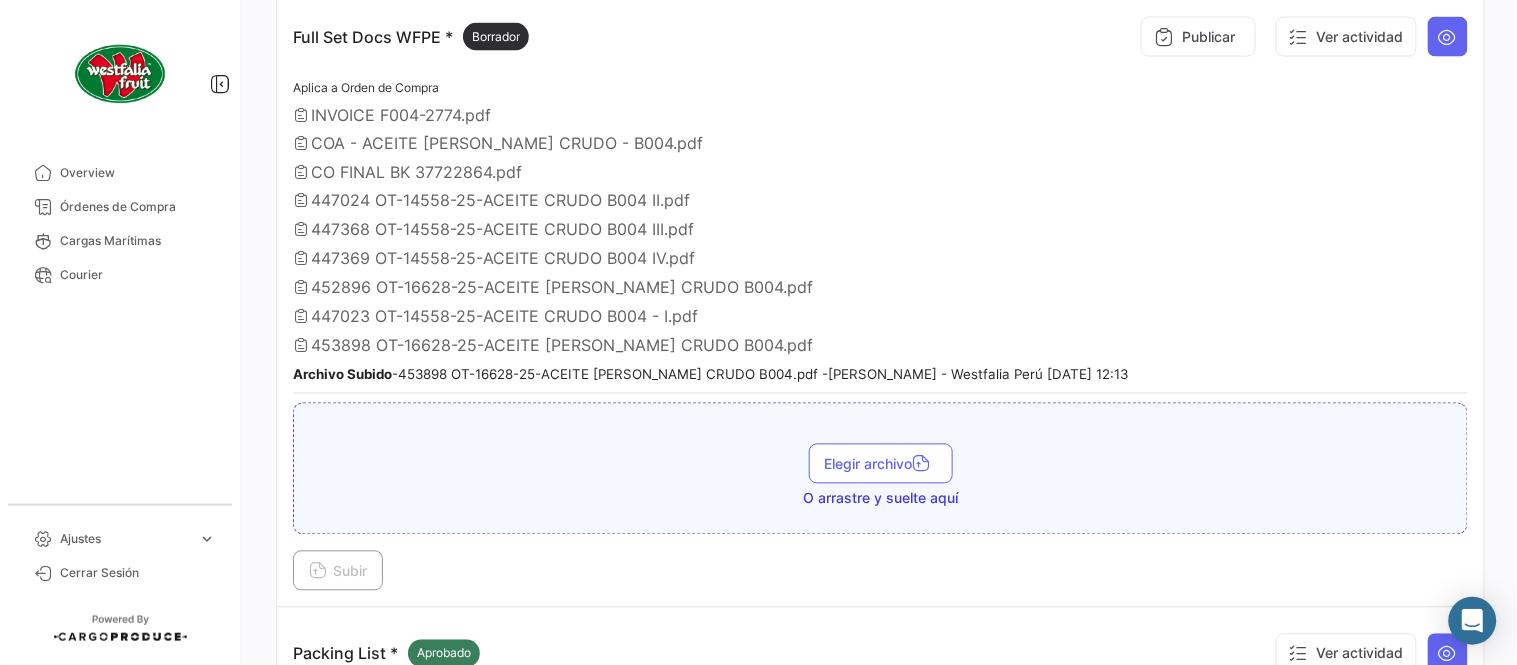 click on "Aplica a Orden de Compra   INVOICE F004-2774.pdf   COA - ACEITE [PERSON_NAME] CRUDO - B004.pdf   CO FINAL BK 37722864.pdf   447024 OT-14558-25-ACEITE  CRUDO B004 II.pdf   447368 OT-14558-25-ACEITE  CRUDO B004 III.pdf   447369 OT-14558-25-ACEITE  CRUDO B004 IV.pdf   452896 OT-16628-25-ACEITE [PERSON_NAME] CRUDO B004.pdf   447023 OT-14558-25-ACEITE CRUDO B004 - I.pdf   453898 OT-16628-25-ACEITE [PERSON_NAME] CRUDO B004.pdf  Archivo Subido  -   453898 OT-16628-25-ACEITE [PERSON_NAME] CRUDO B004.pdf -   [PERSON_NAME]  - Westfalia [GEOGRAPHIC_DATA] [DATE] 12:13" at bounding box center (880, 235) 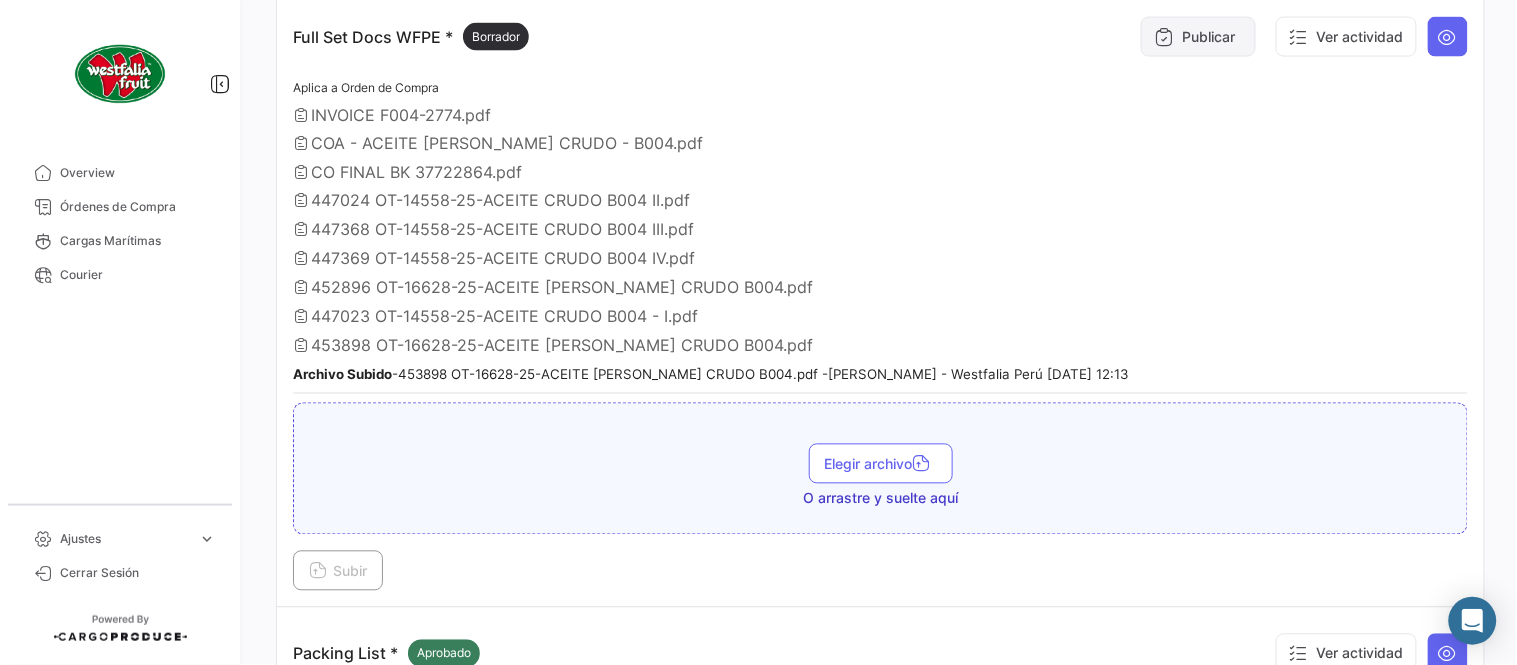 click on "Publicar" at bounding box center [1198, 37] 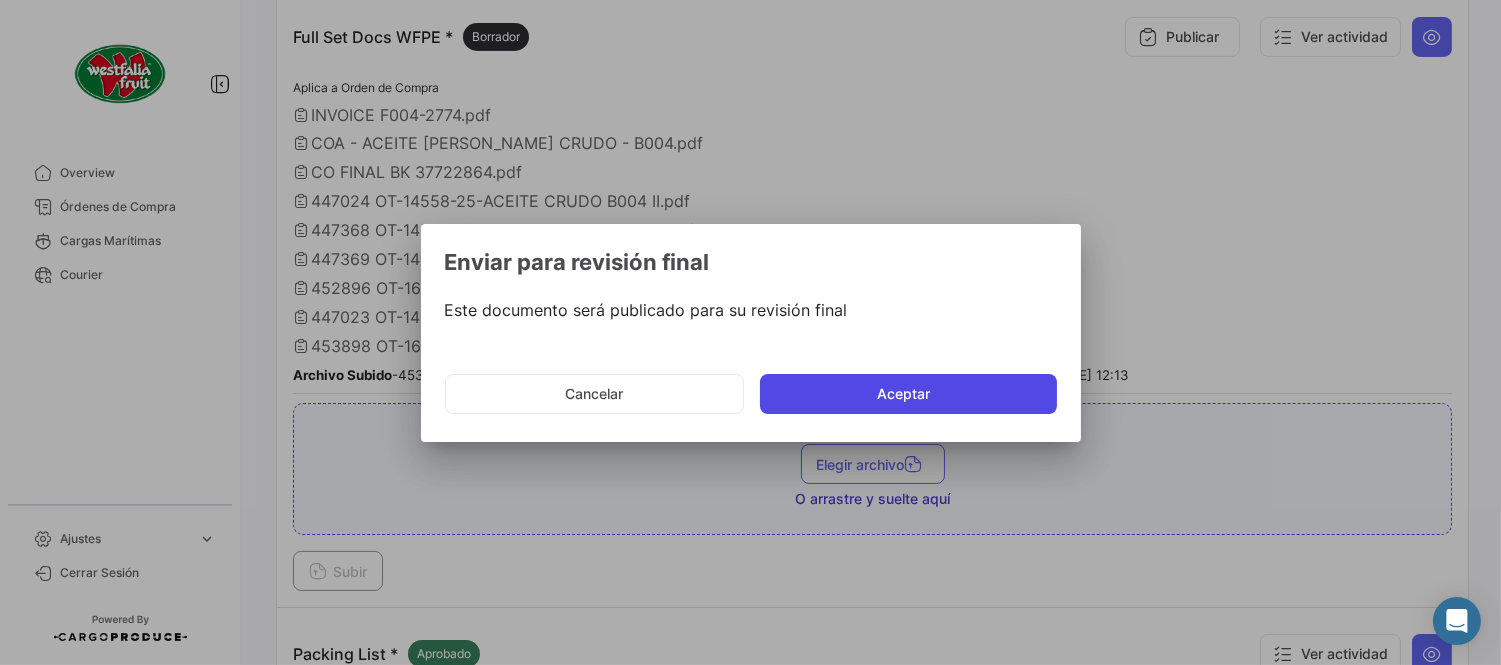 click on "Aceptar" 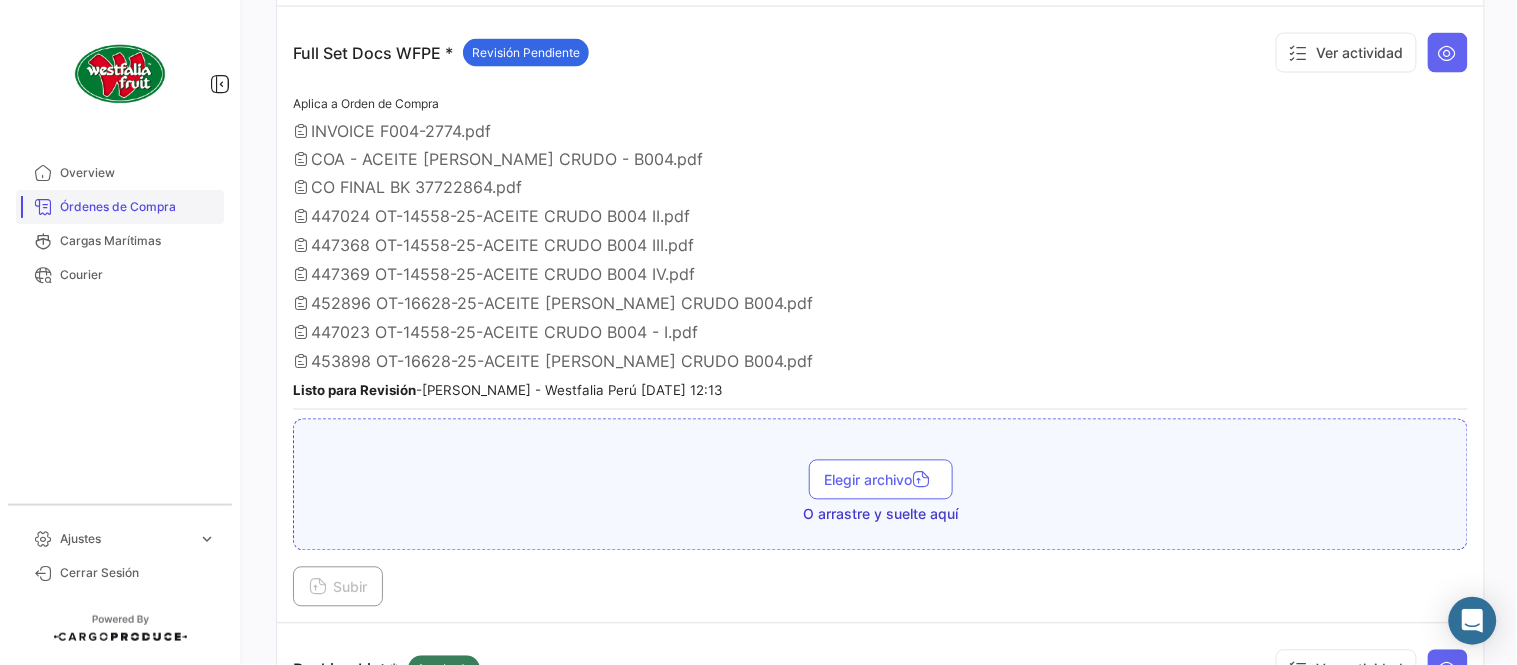 click on "Órdenes de Compra" at bounding box center (138, 207) 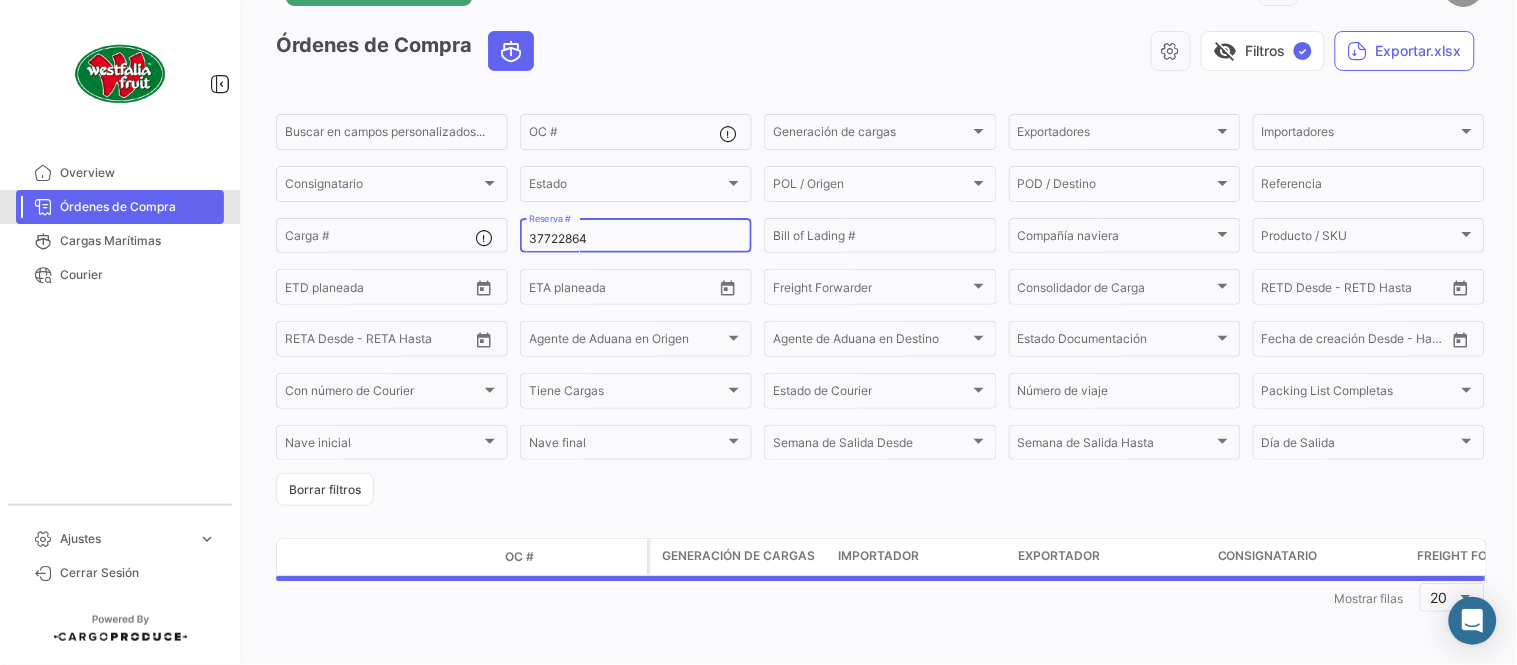 scroll, scrollTop: 0, scrollLeft: 0, axis: both 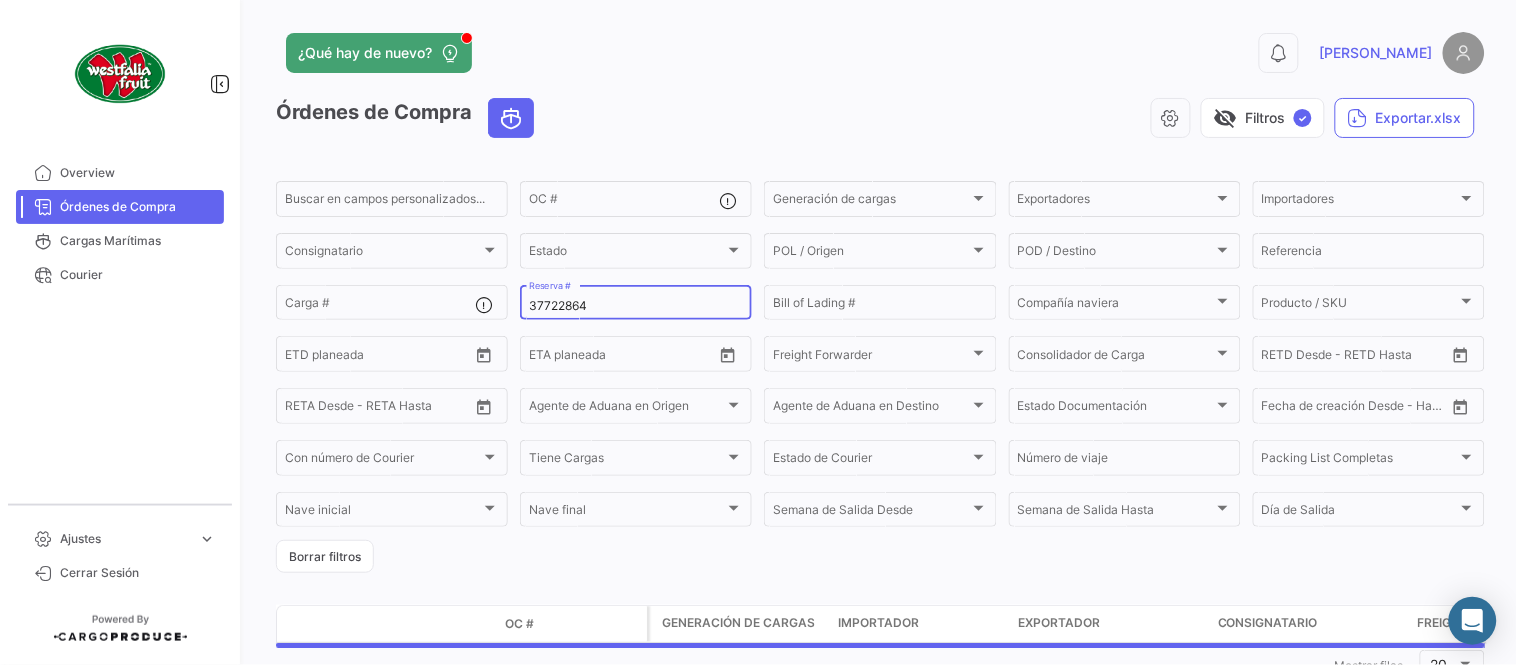 click on "37722864" at bounding box center (636, 306) 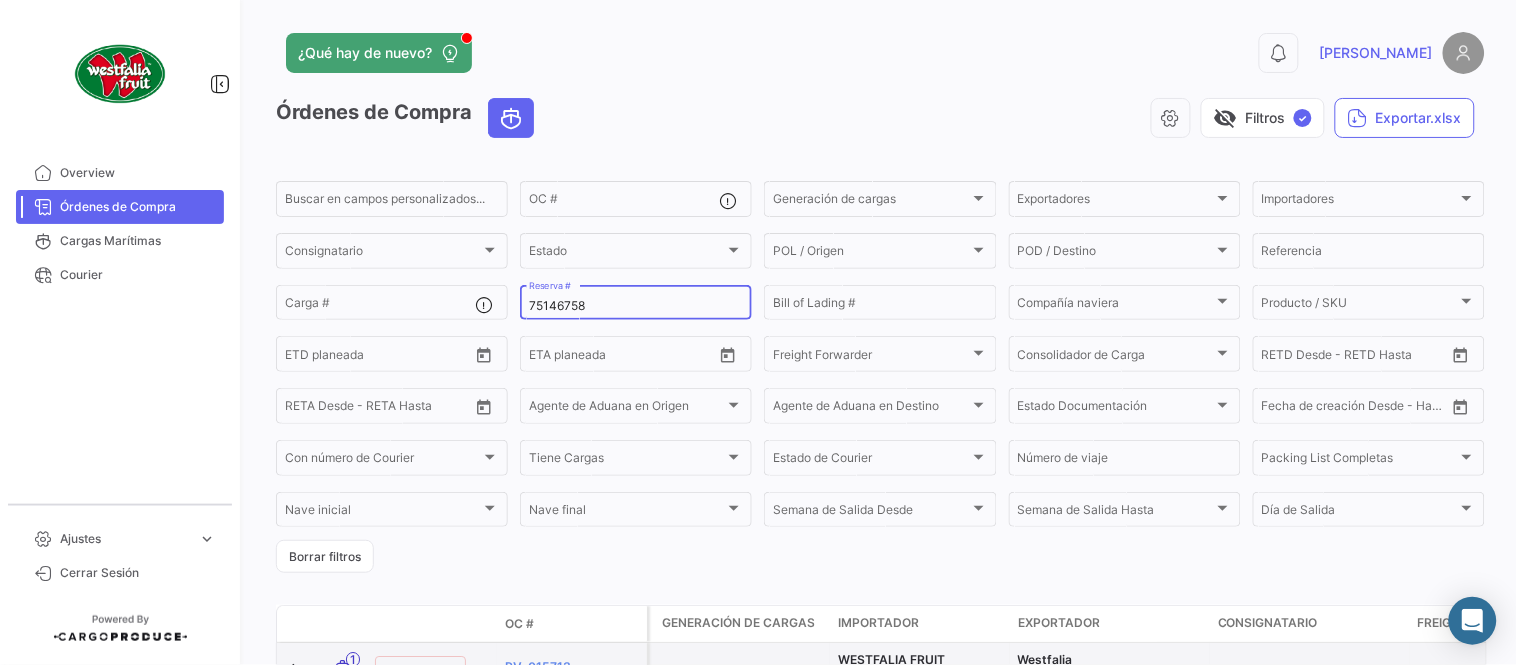type on "75146758" 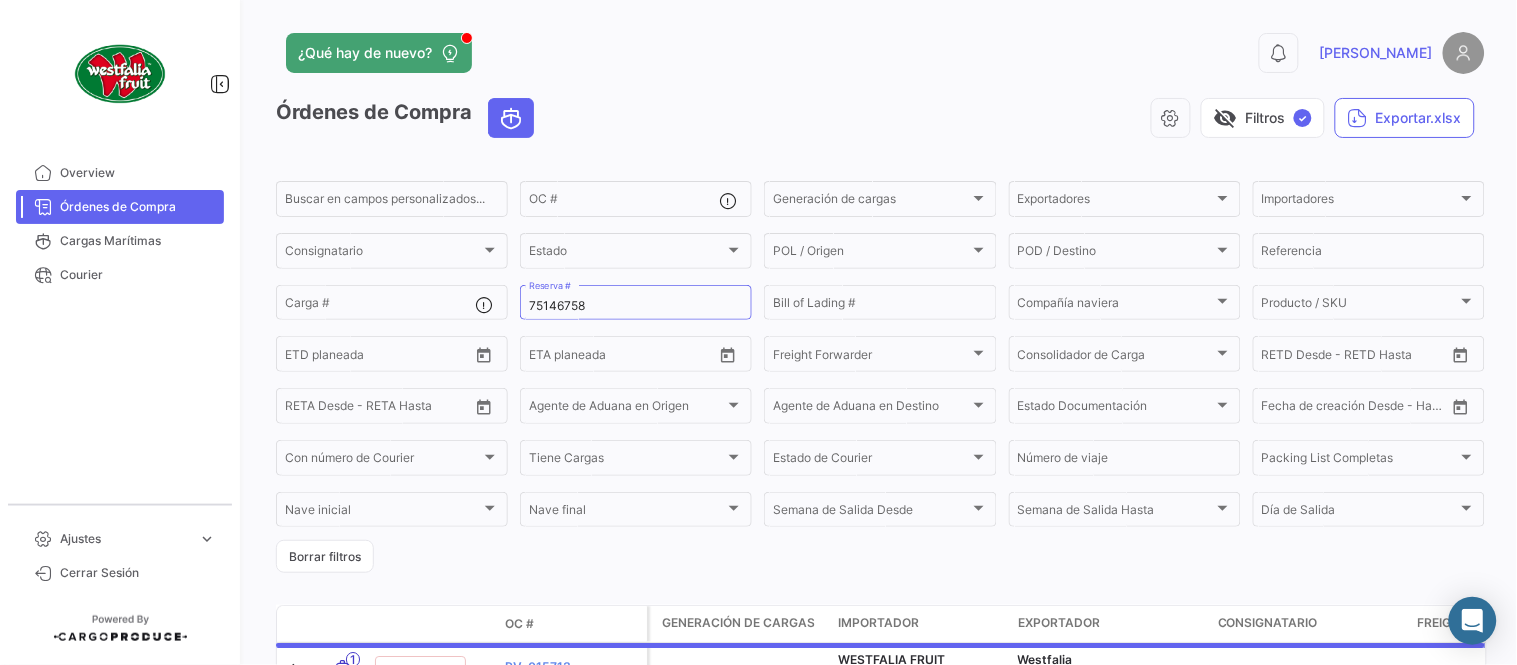 drag, startPoint x: 915, startPoint y: 63, endPoint x: 897, endPoint y: 65, distance: 18.110771 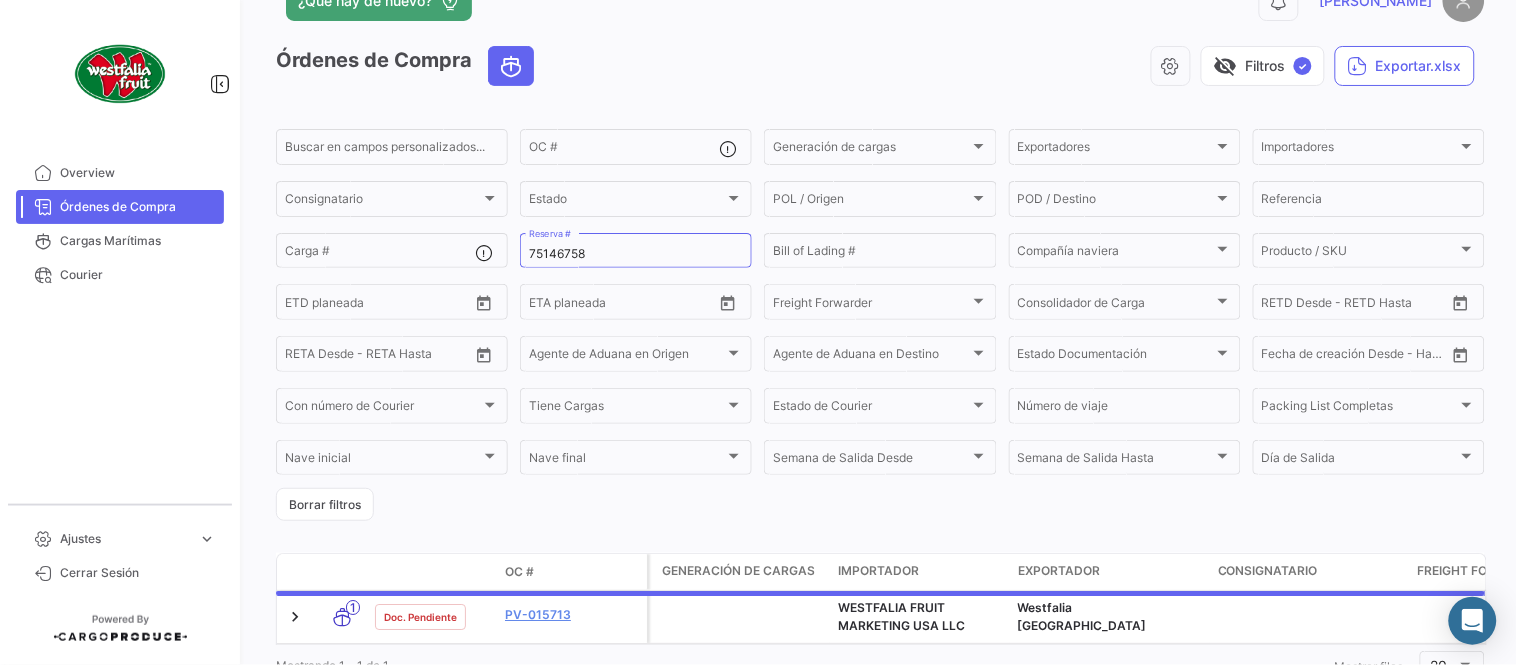 scroll, scrollTop: 136, scrollLeft: 0, axis: vertical 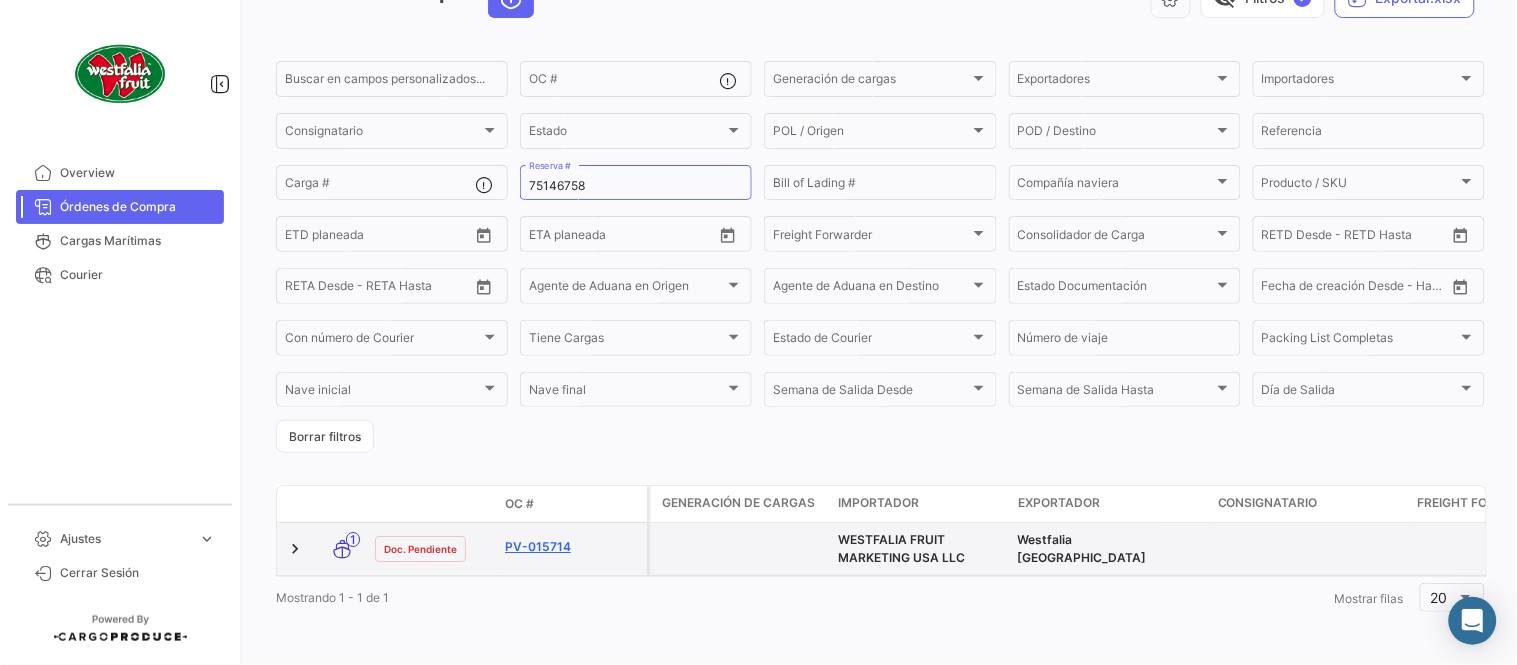 click on "PV-015714" 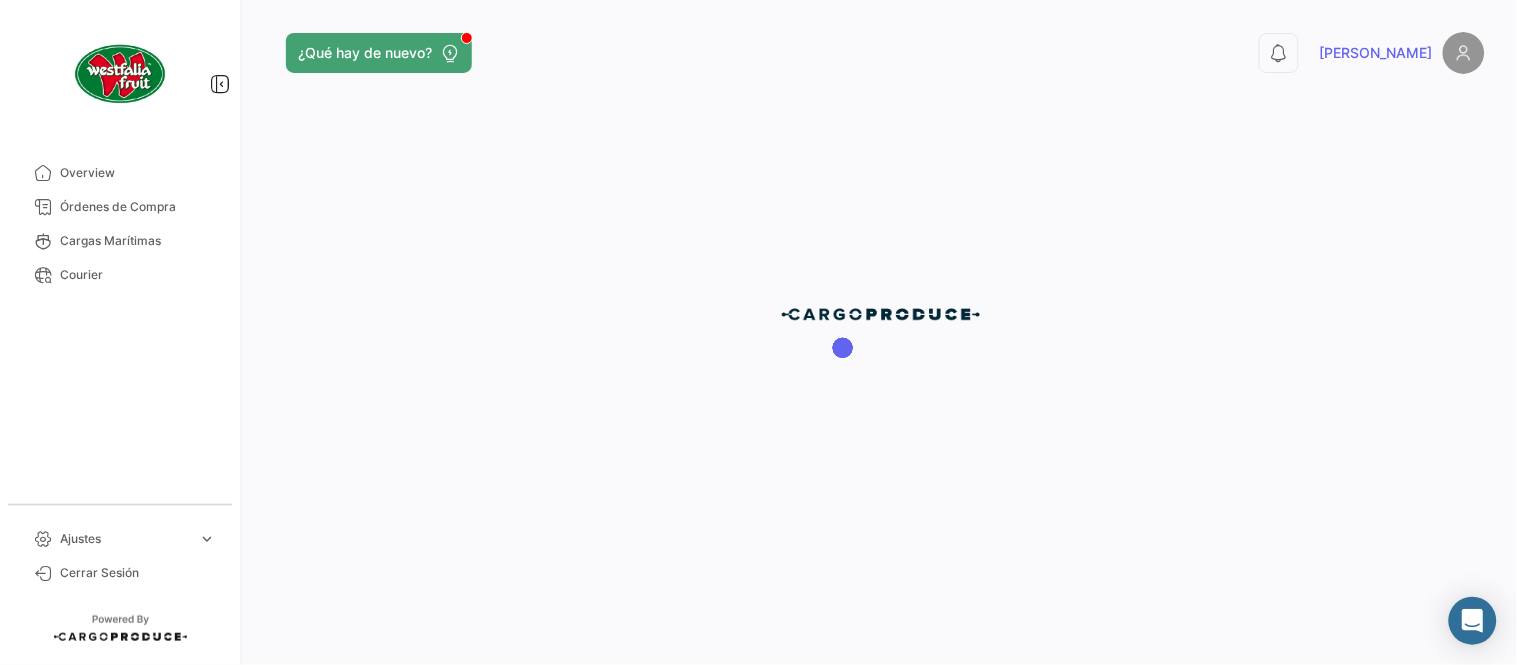 scroll, scrollTop: 0, scrollLeft: 0, axis: both 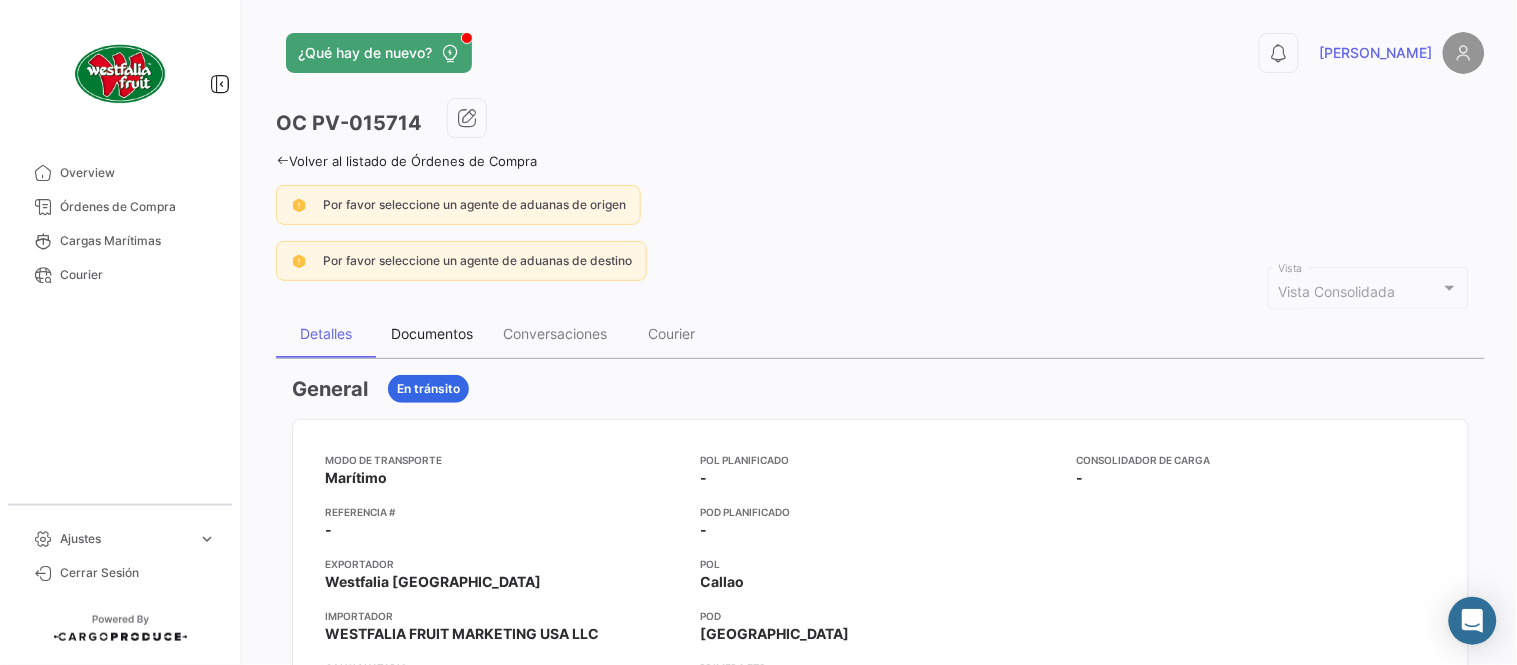 click on "Documentos" at bounding box center [432, 333] 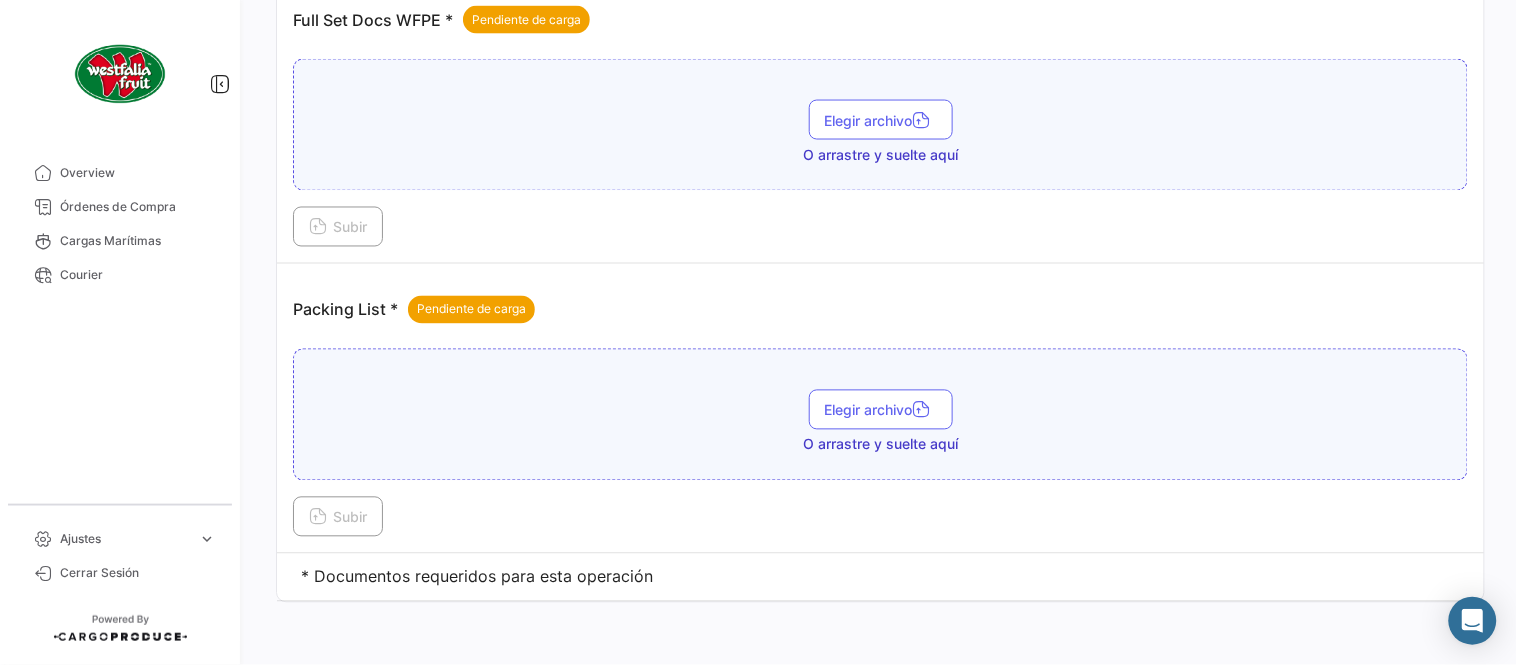 scroll, scrollTop: 806, scrollLeft: 0, axis: vertical 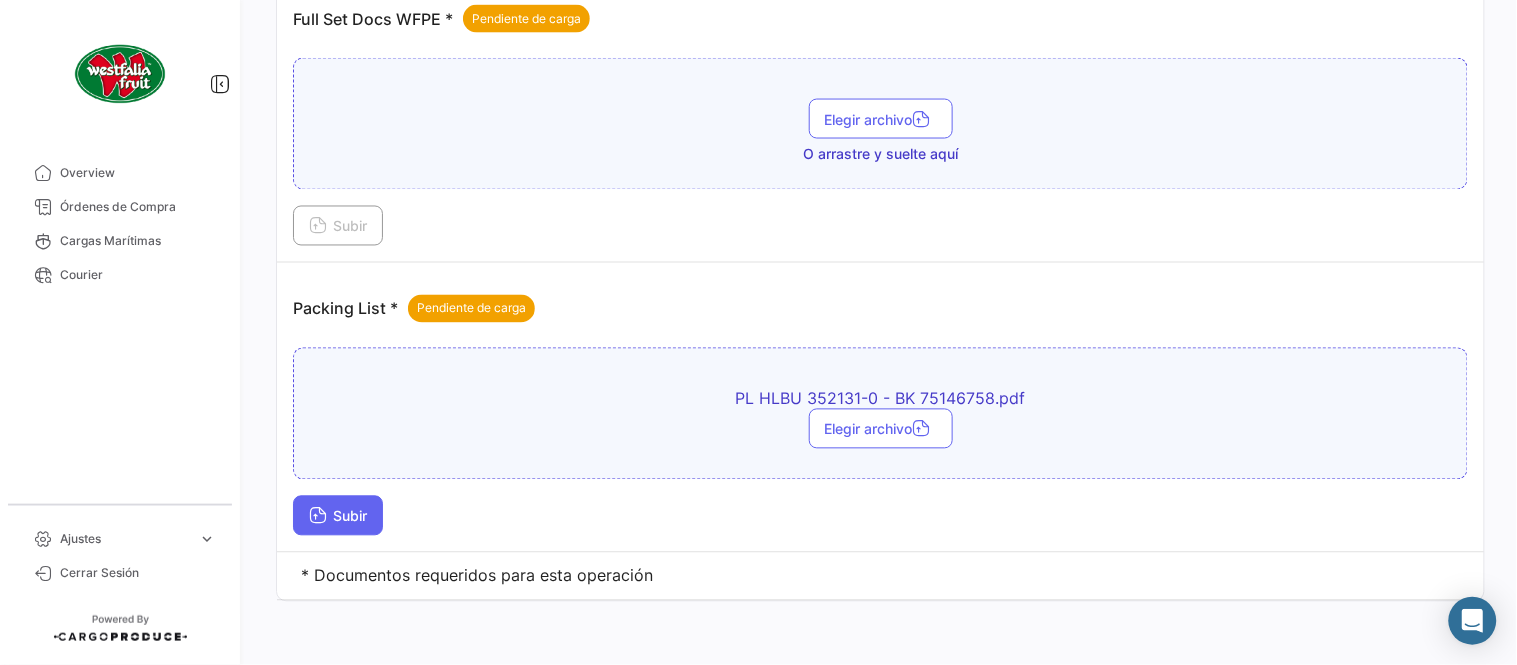 click on "Subir" at bounding box center [338, 516] 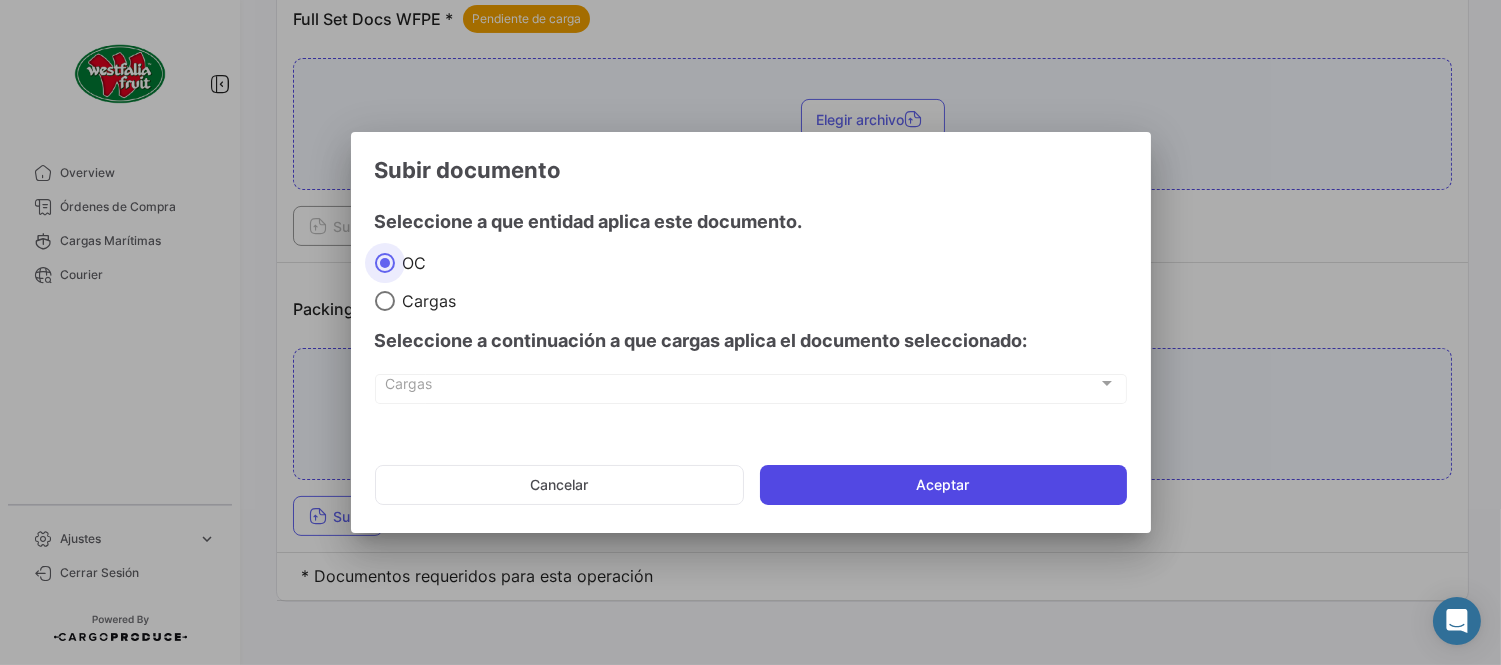 click on "Aceptar" 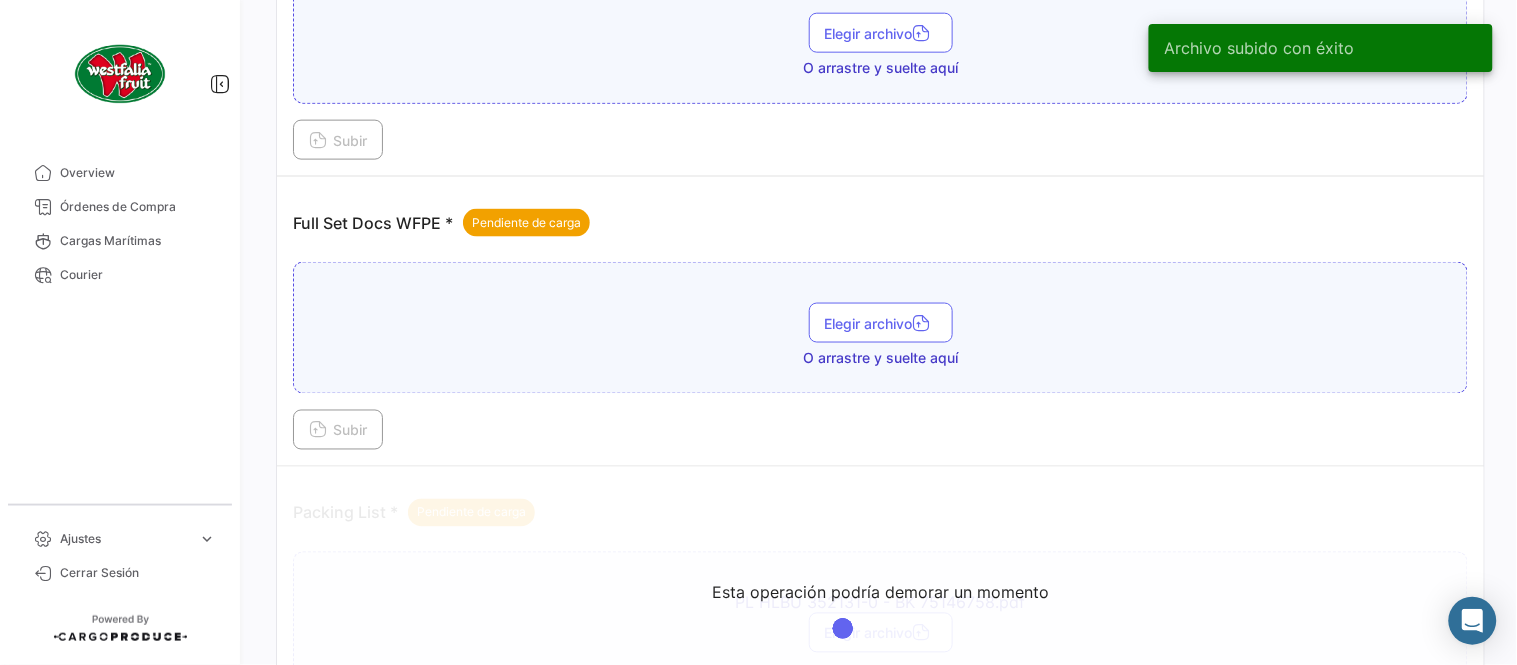 scroll, scrollTop: 584, scrollLeft: 0, axis: vertical 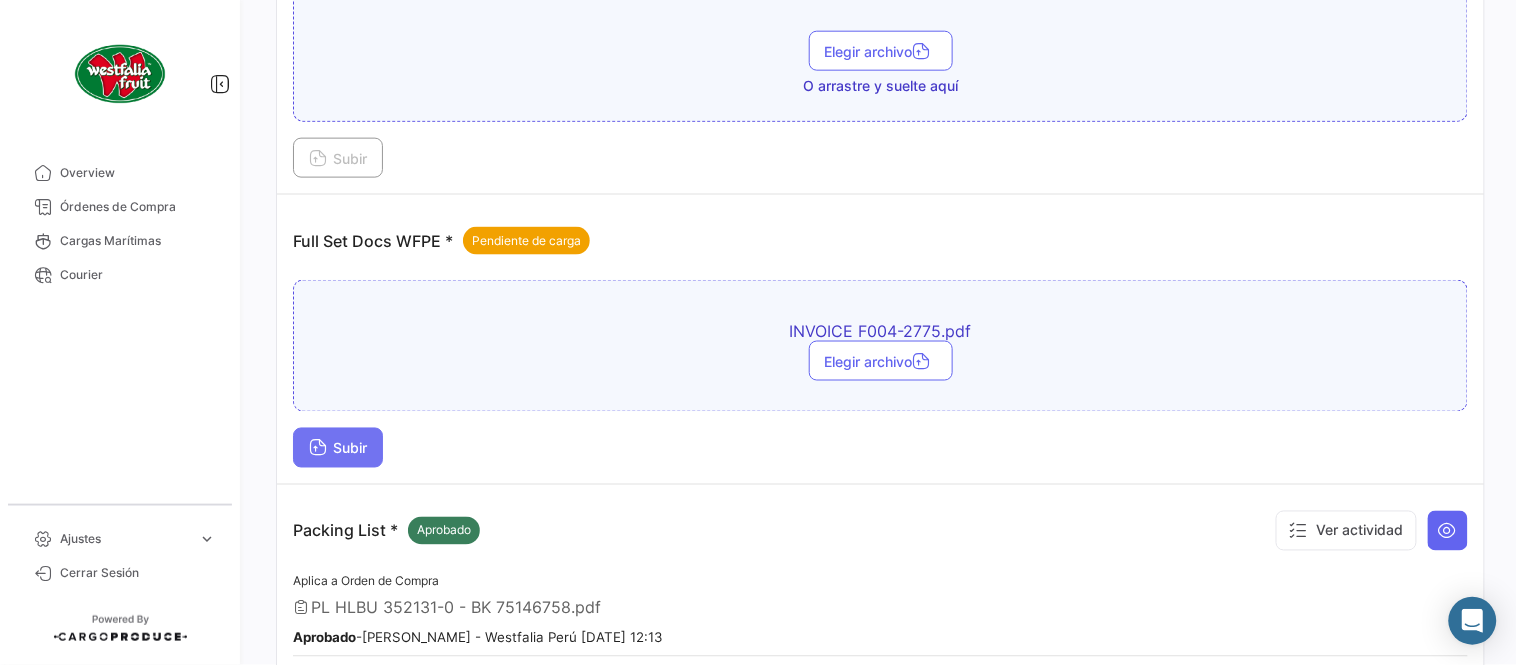 click on "Subir" at bounding box center [338, 448] 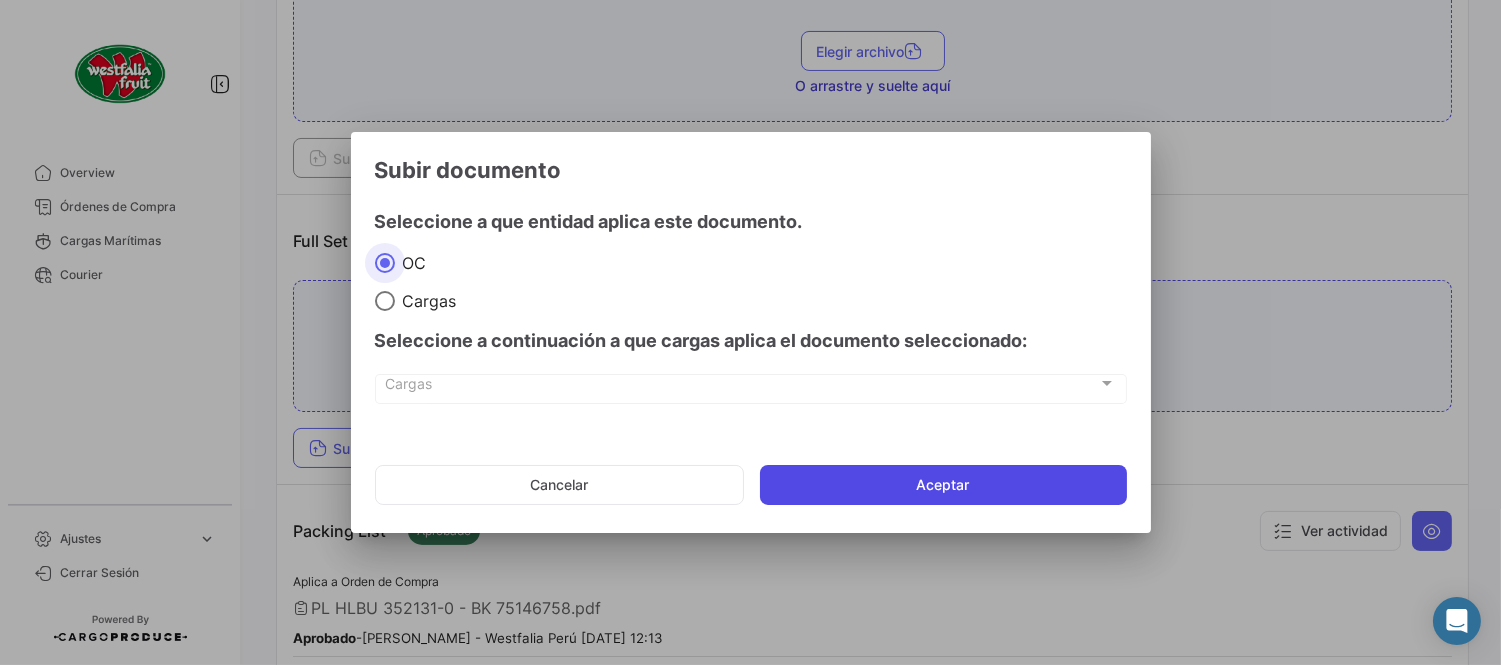 click on "Aceptar" 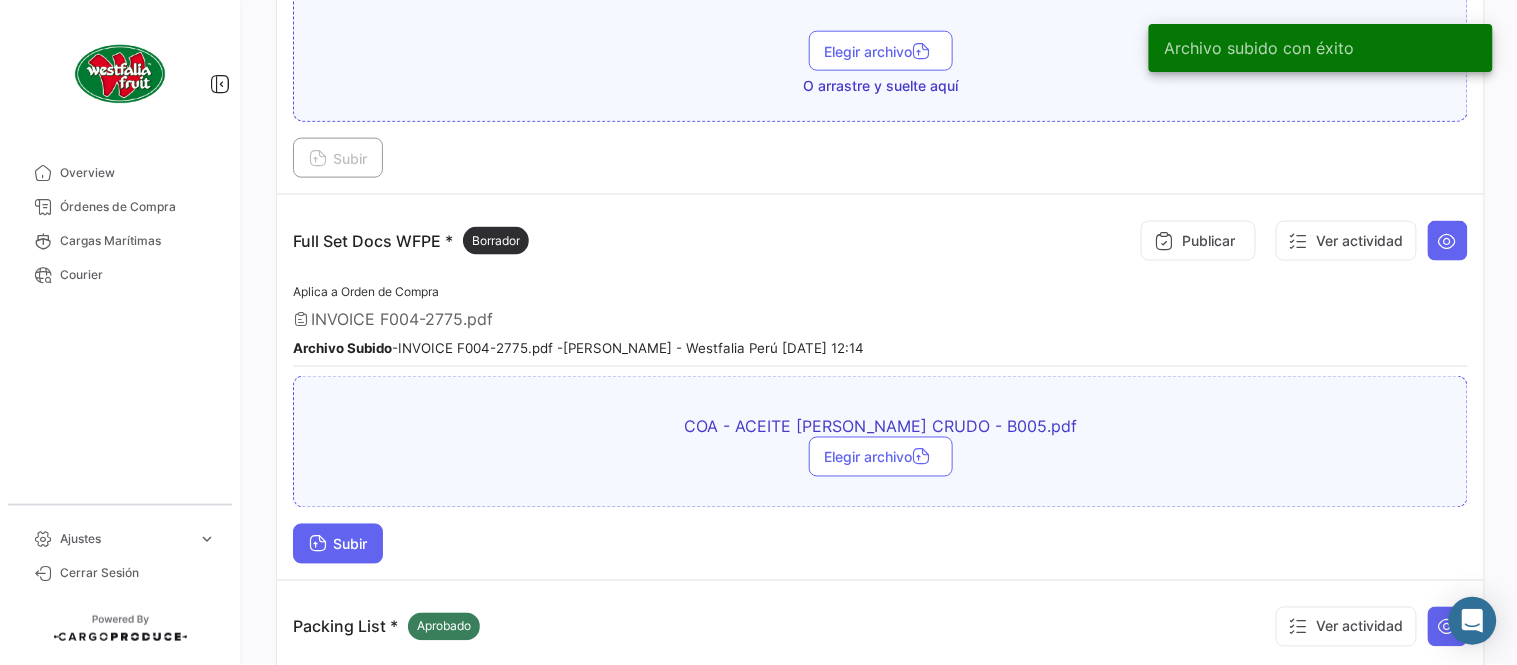 click on "Subir" at bounding box center (338, 544) 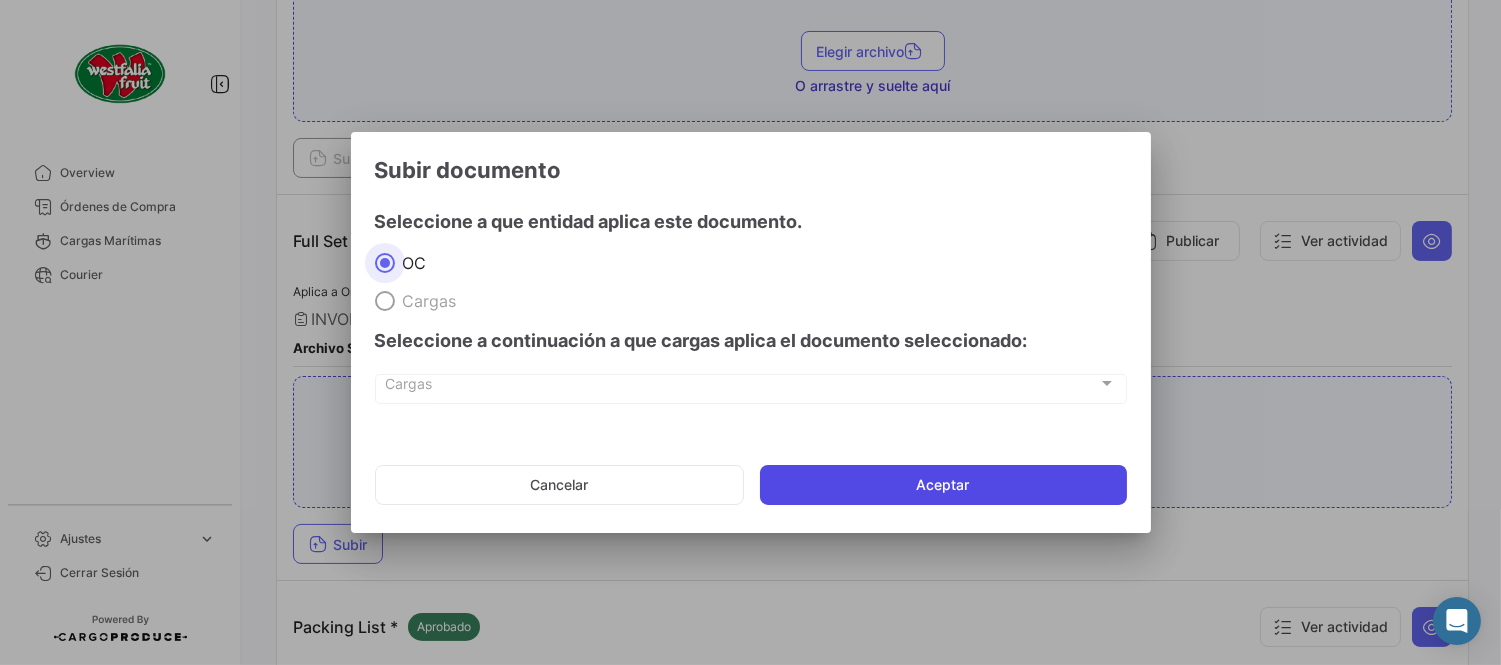 drag, startPoint x: 866, startPoint y: 490, endPoint x: 852, endPoint y: 520, distance: 33.105892 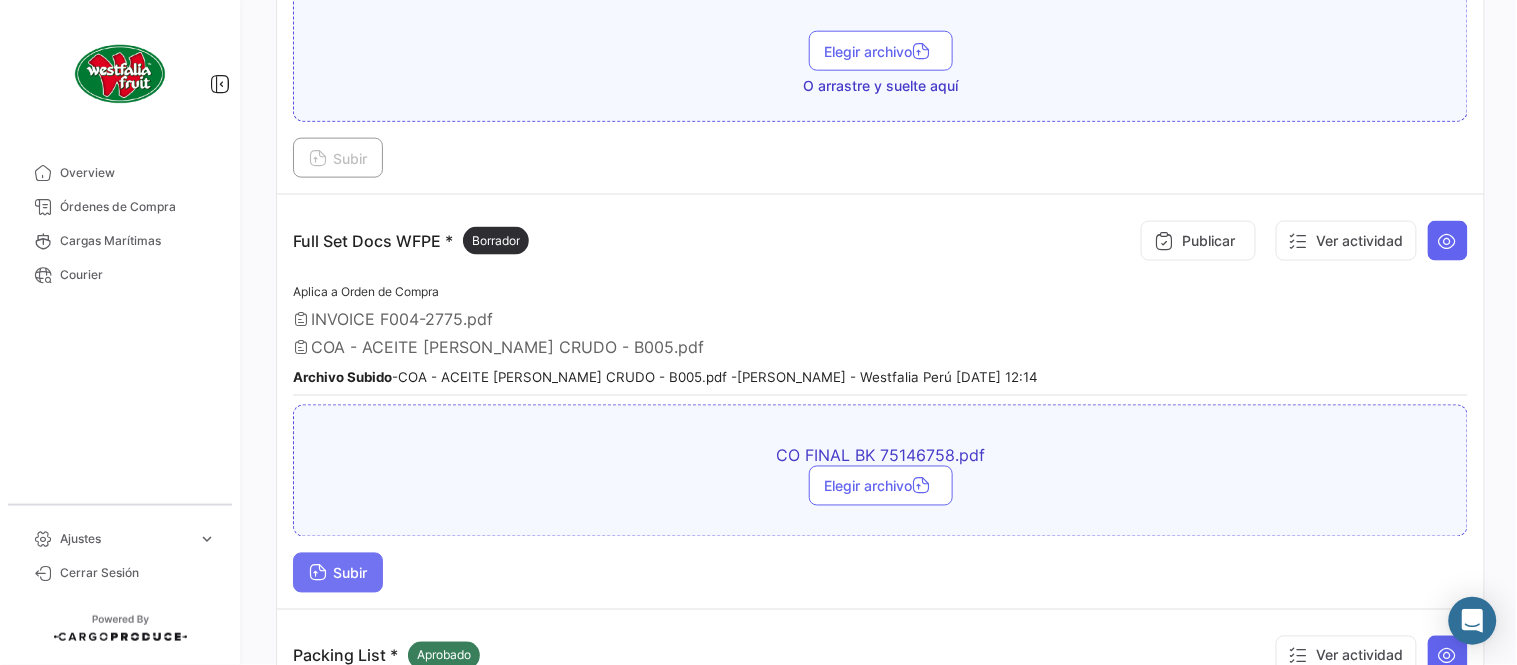 click on "Subir" at bounding box center (338, 573) 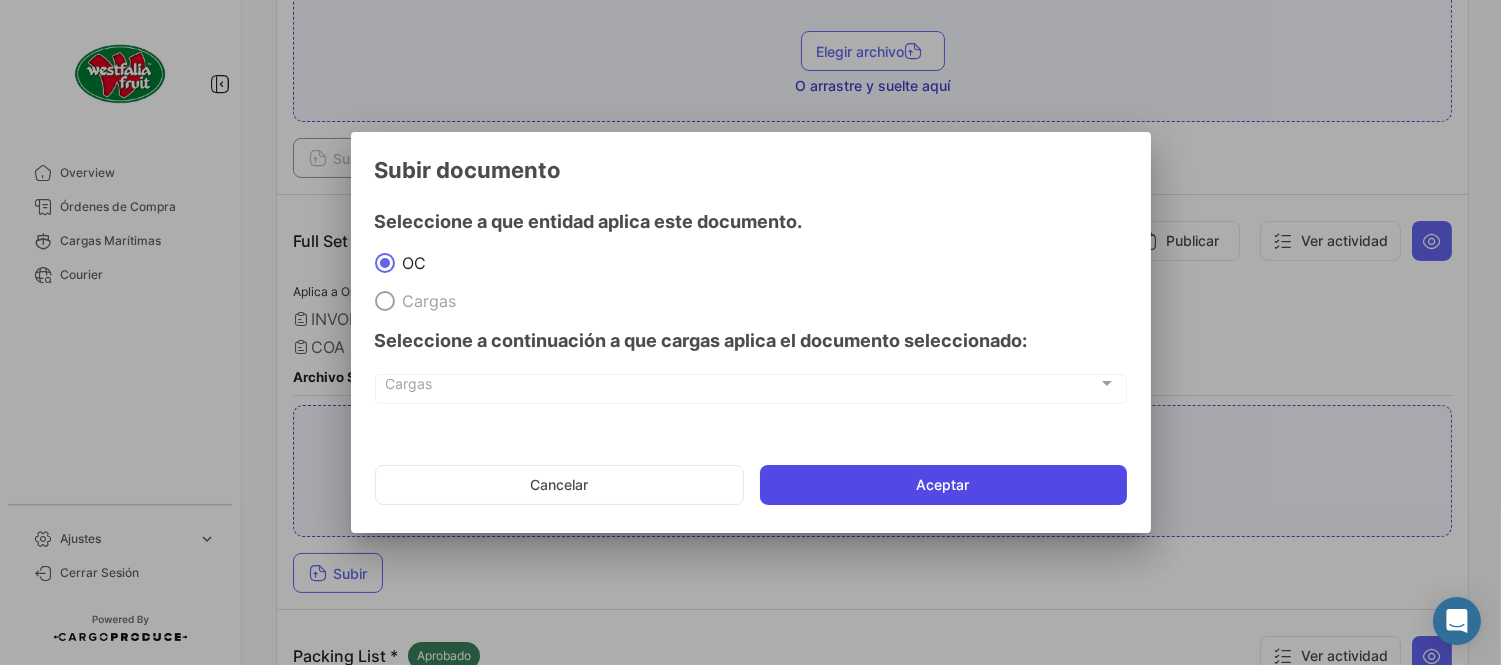 click on "Aceptar" 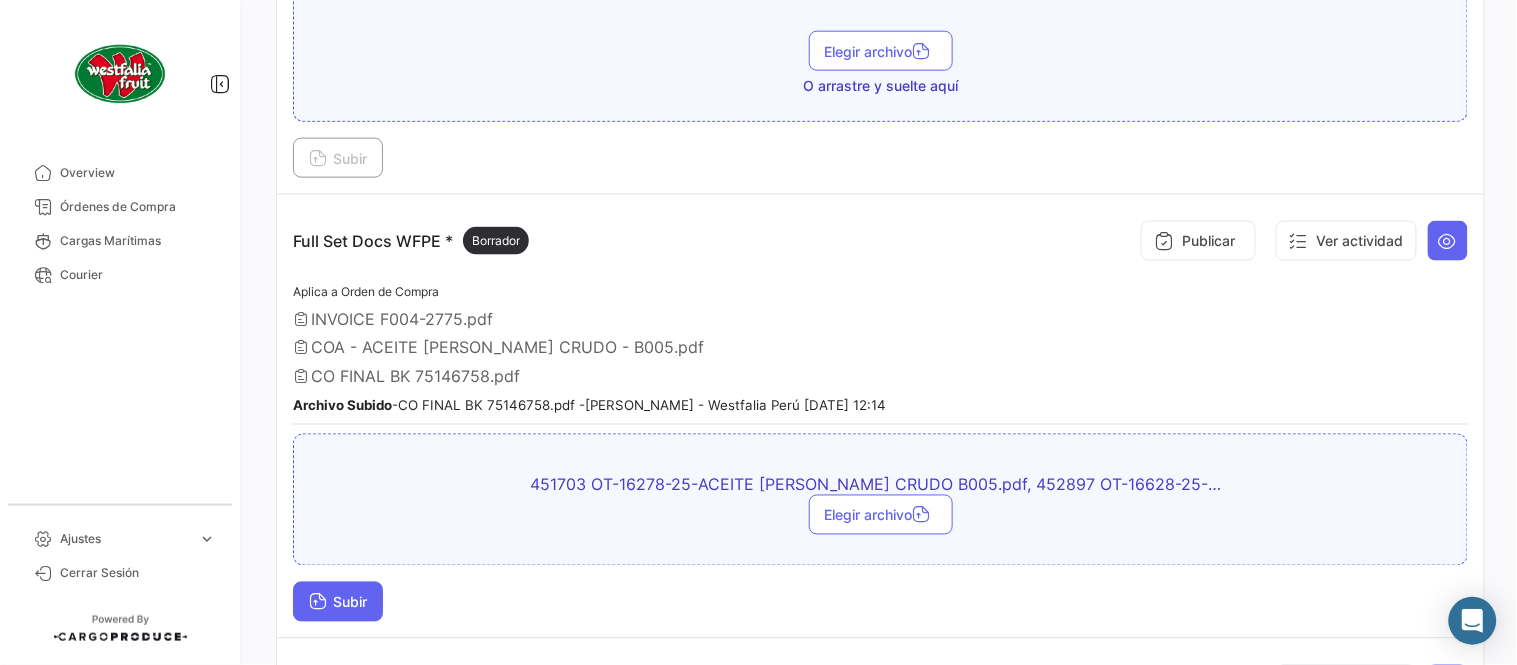 click on "Subir" at bounding box center (338, 602) 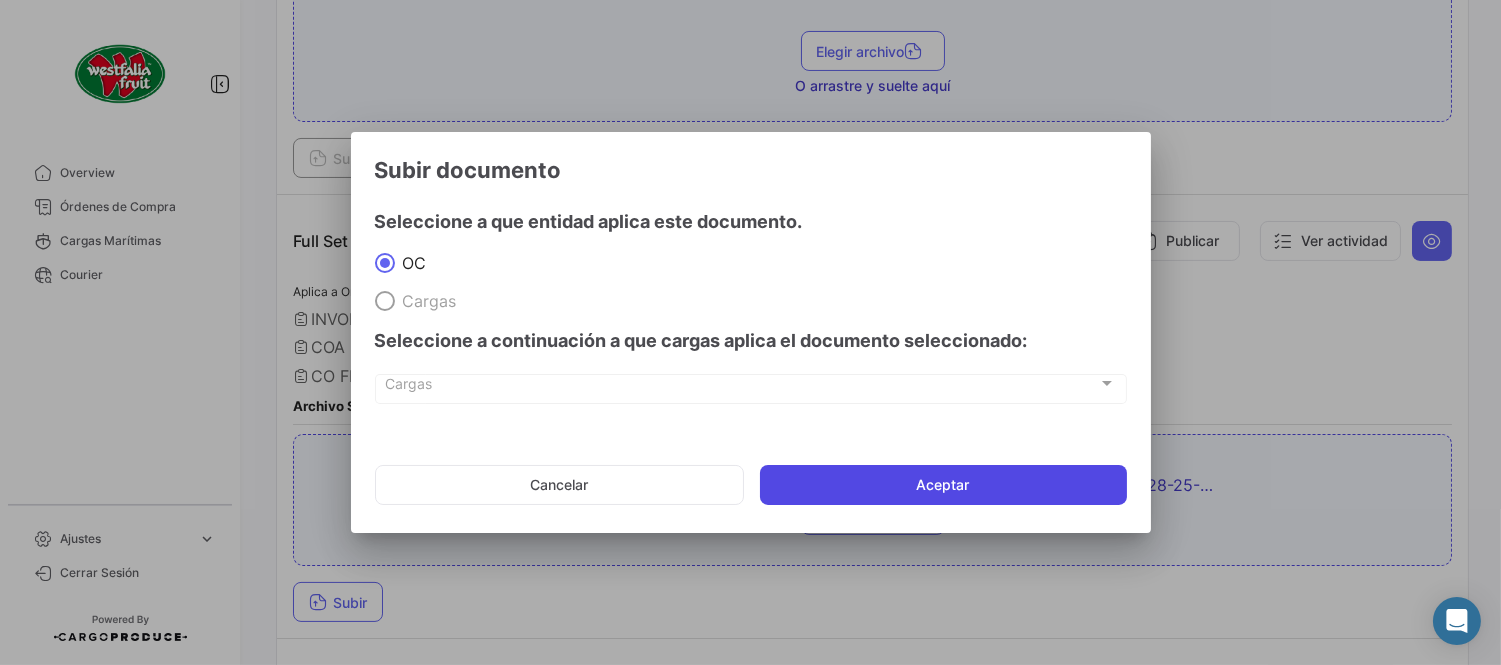 click on "Aceptar" 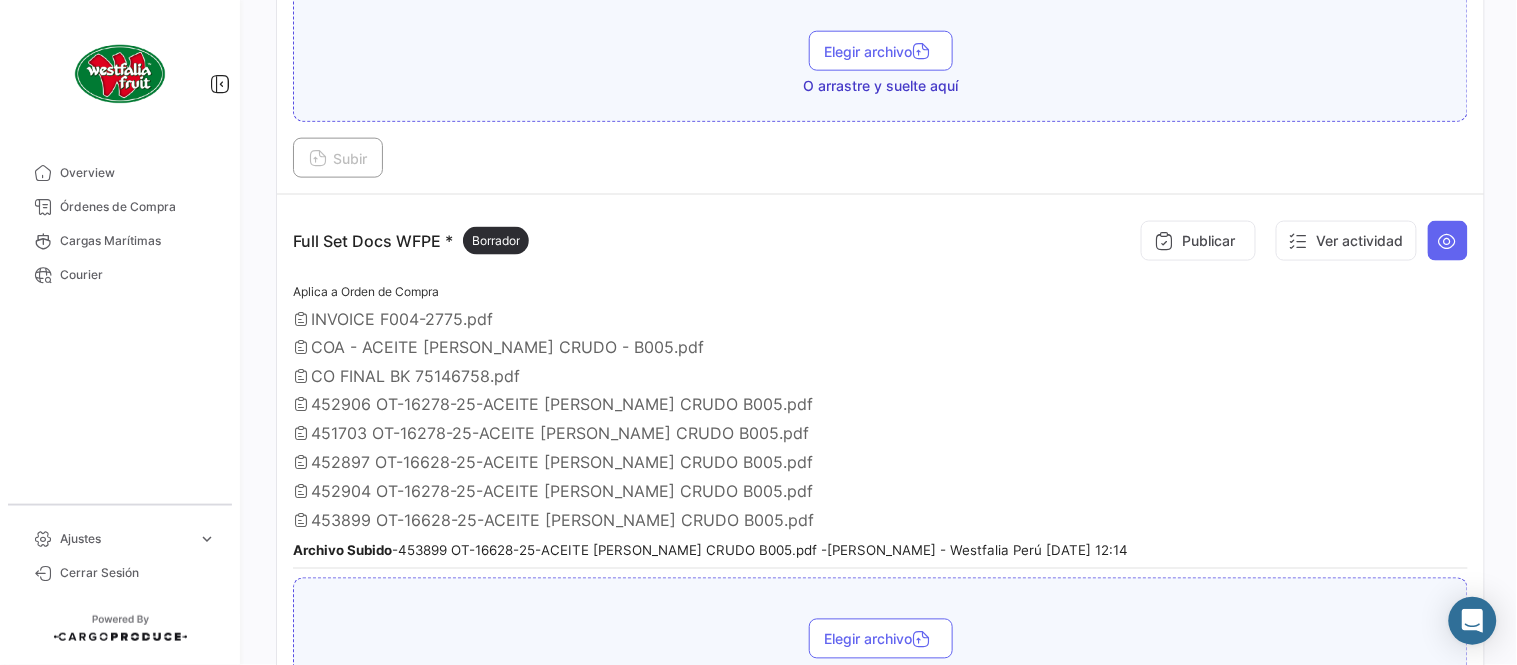 click on "Aplica a Orden de Compra   INVOICE F004-2775.pdf   COA - ACEITE [PERSON_NAME] CRUDO - B005.pdf   CO FINAL BK 75146758.pdf   452906 OT-16278-25-ACEITE [PERSON_NAME] CRUDO B005.pdf   451703 OT-16278-25-ACEITE [PERSON_NAME] CRUDO B005.pdf   452897 OT-16628-25-ACEITE [PERSON_NAME] CRUDO B005.pdf   452904 OT-16278-25-ACEITE [PERSON_NAME] CRUDO B005.pdf   453899 OT-16628-25-ACEITE [PERSON_NAME] CRUDO B005.pdf  Archivo Subido  -   453899 OT-16628-25-ACEITE [PERSON_NAME] CRUDO B005.pdf -   [PERSON_NAME]  - Westfalia Perú [DATE] 12:14" at bounding box center (880, 425) 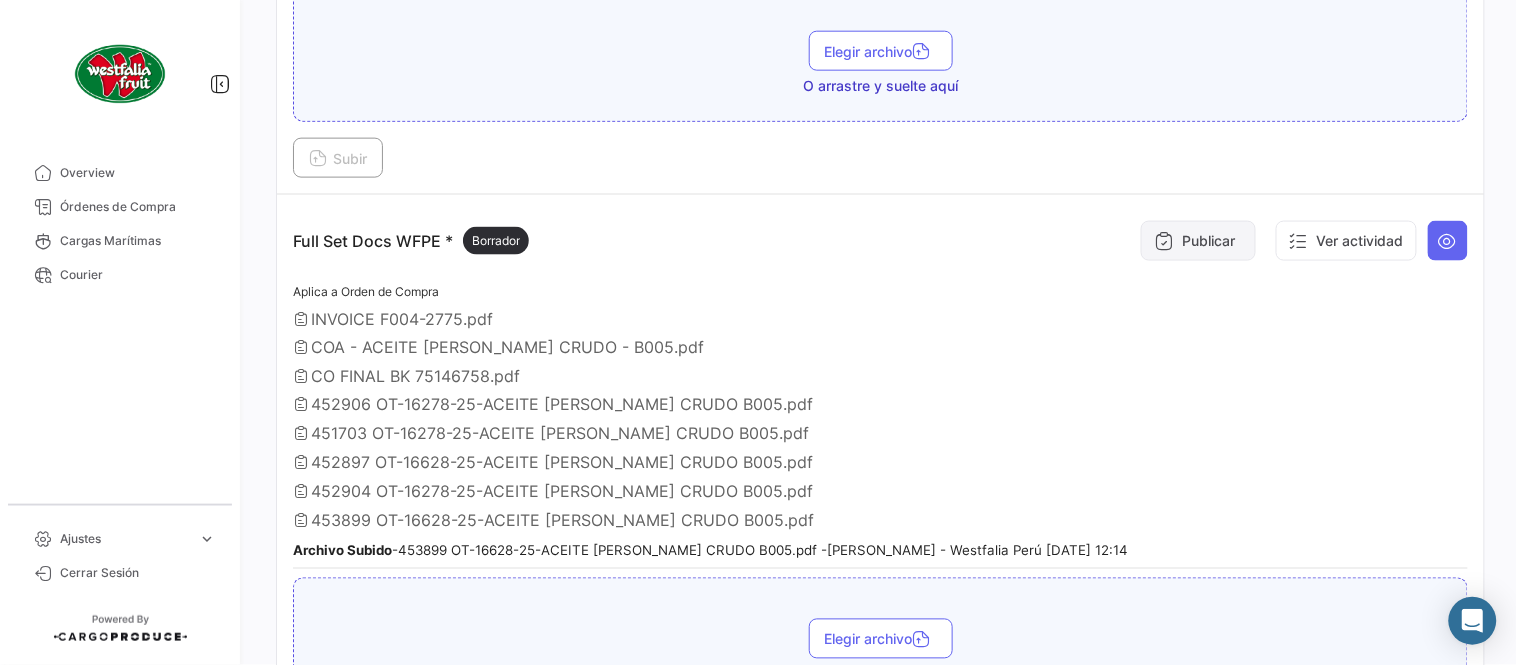 click on "Publicar" at bounding box center [1198, 241] 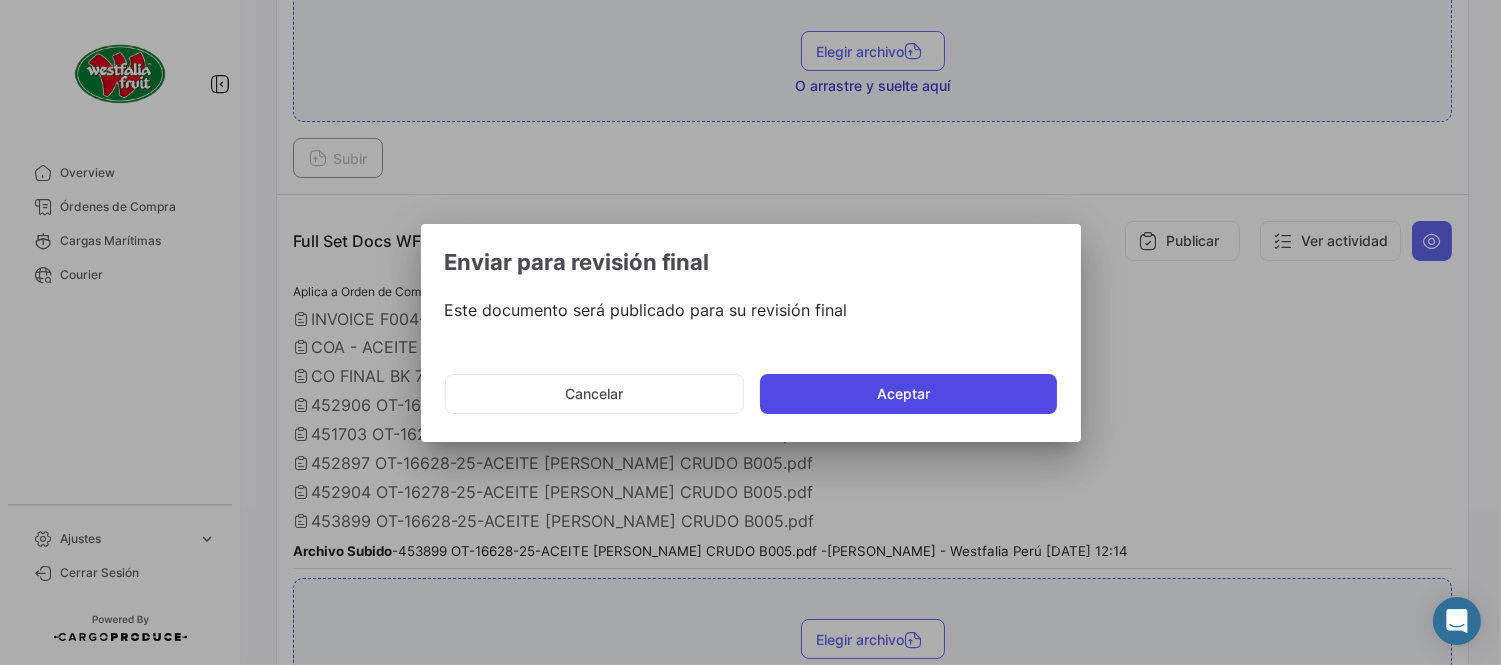 click on "Aceptar" 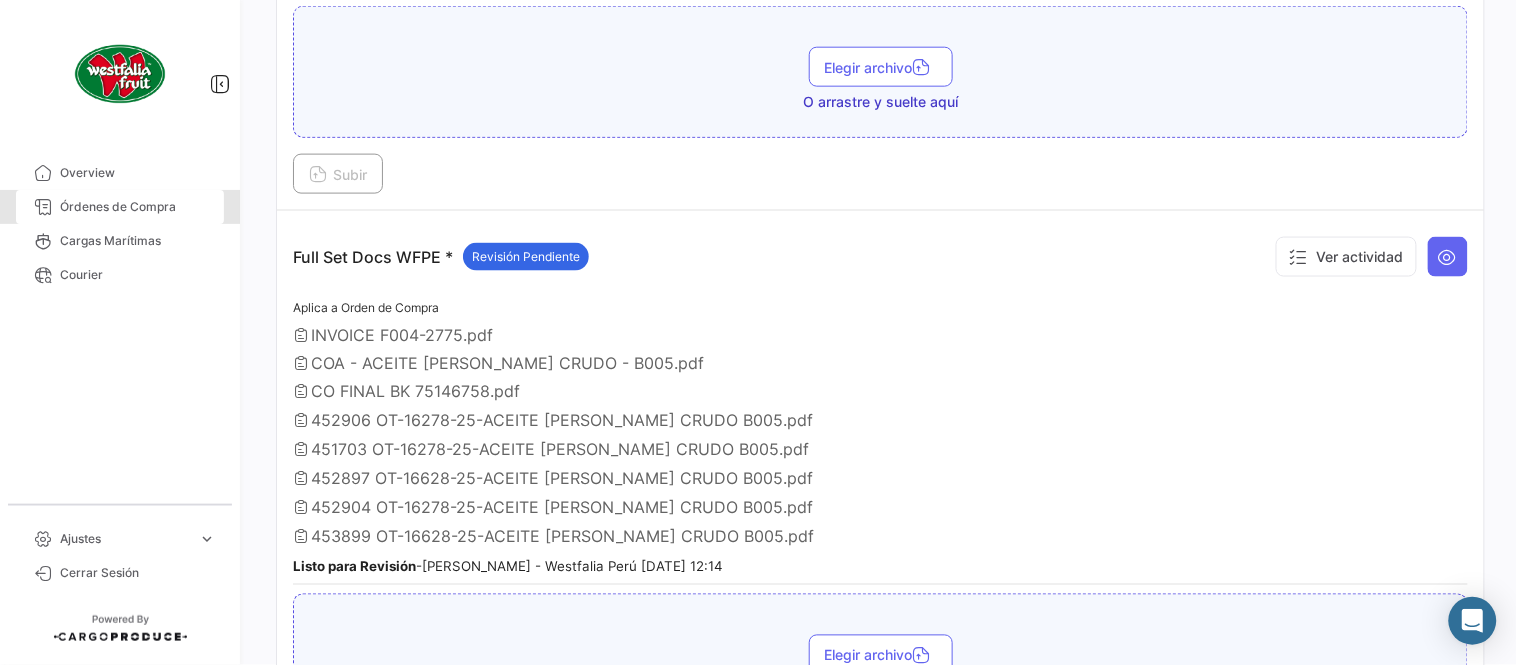 drag, startPoint x: 196, startPoint y: 208, endPoint x: 224, endPoint y: 205, distance: 28.160255 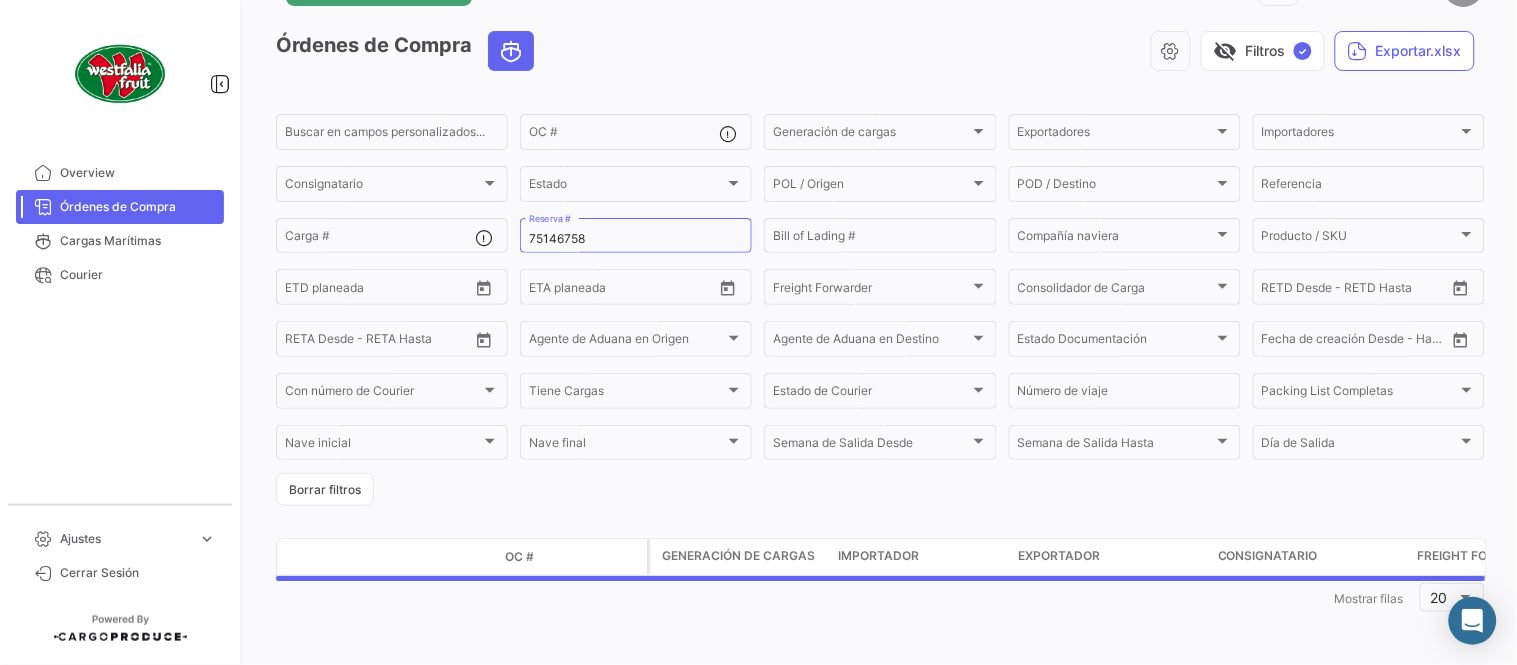 scroll, scrollTop: 0, scrollLeft: 0, axis: both 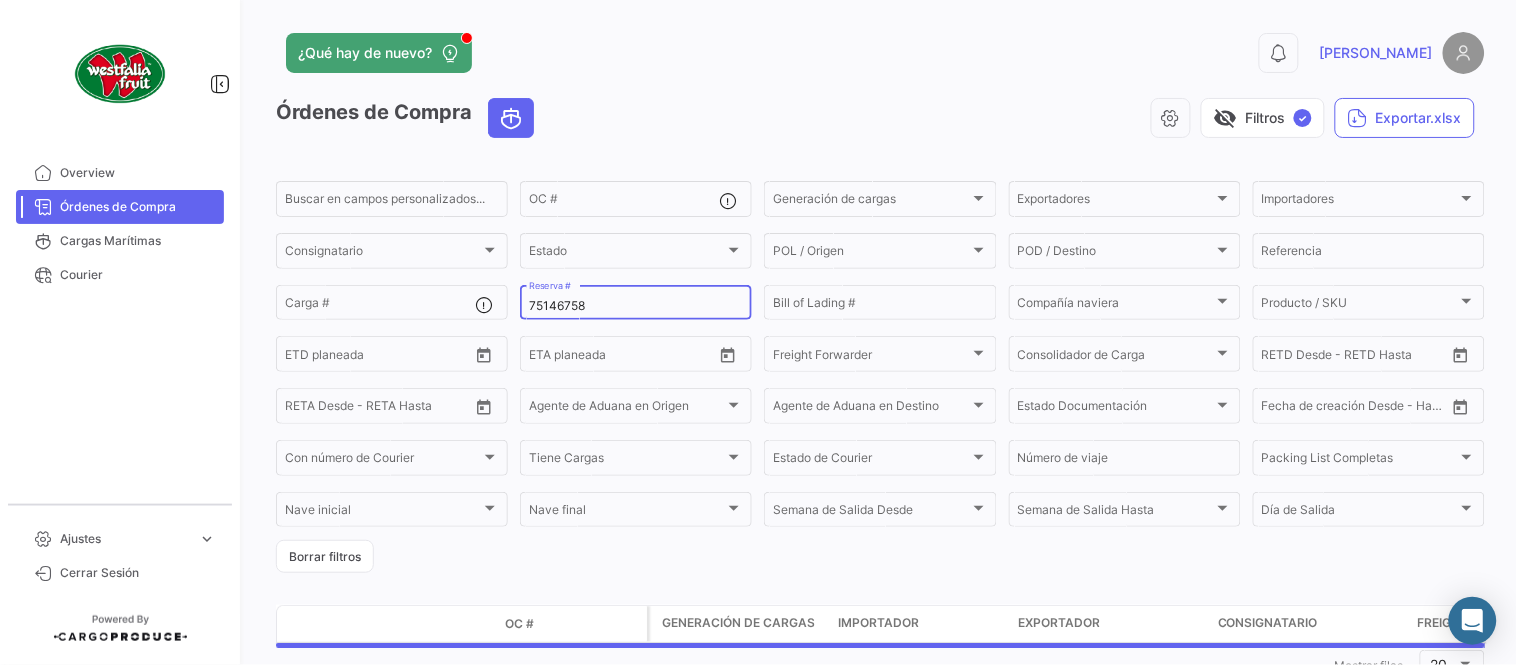 click on "75146758 Reserva #" 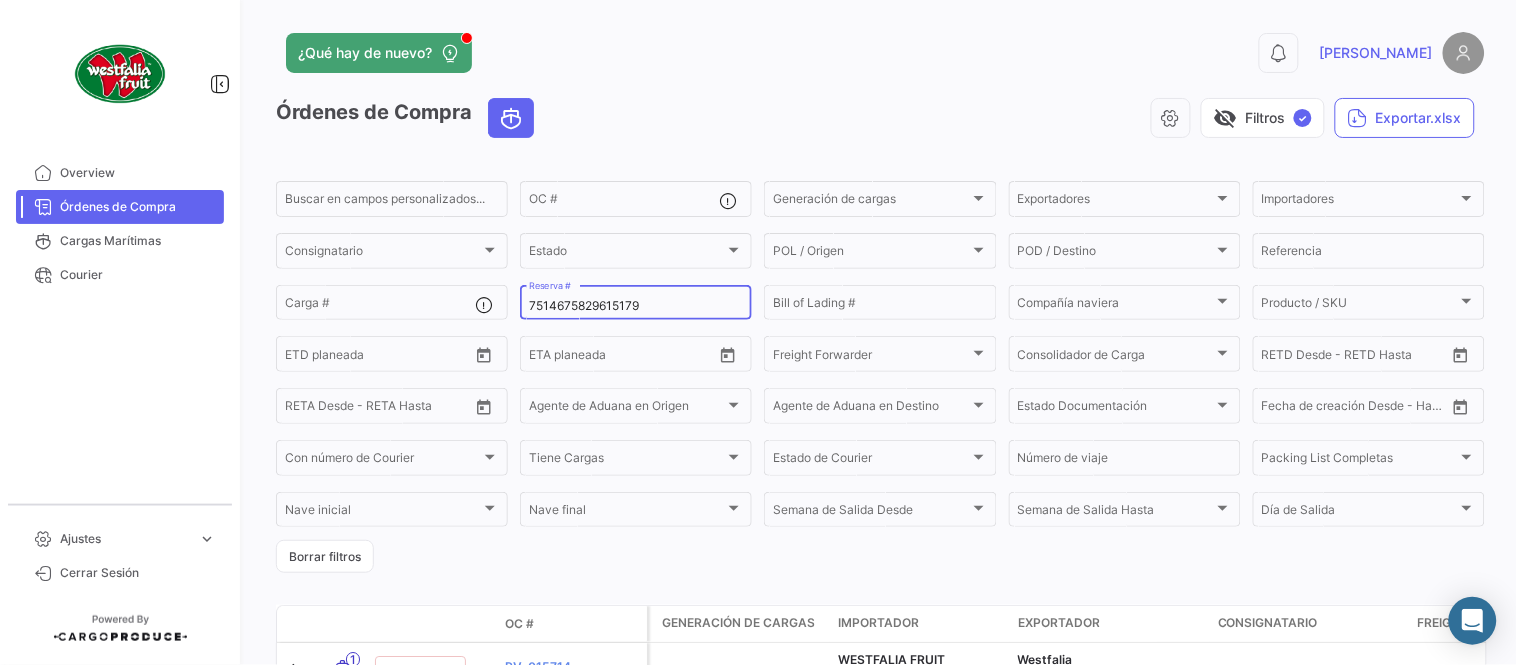 click on "7514675829615179 Reserva #" 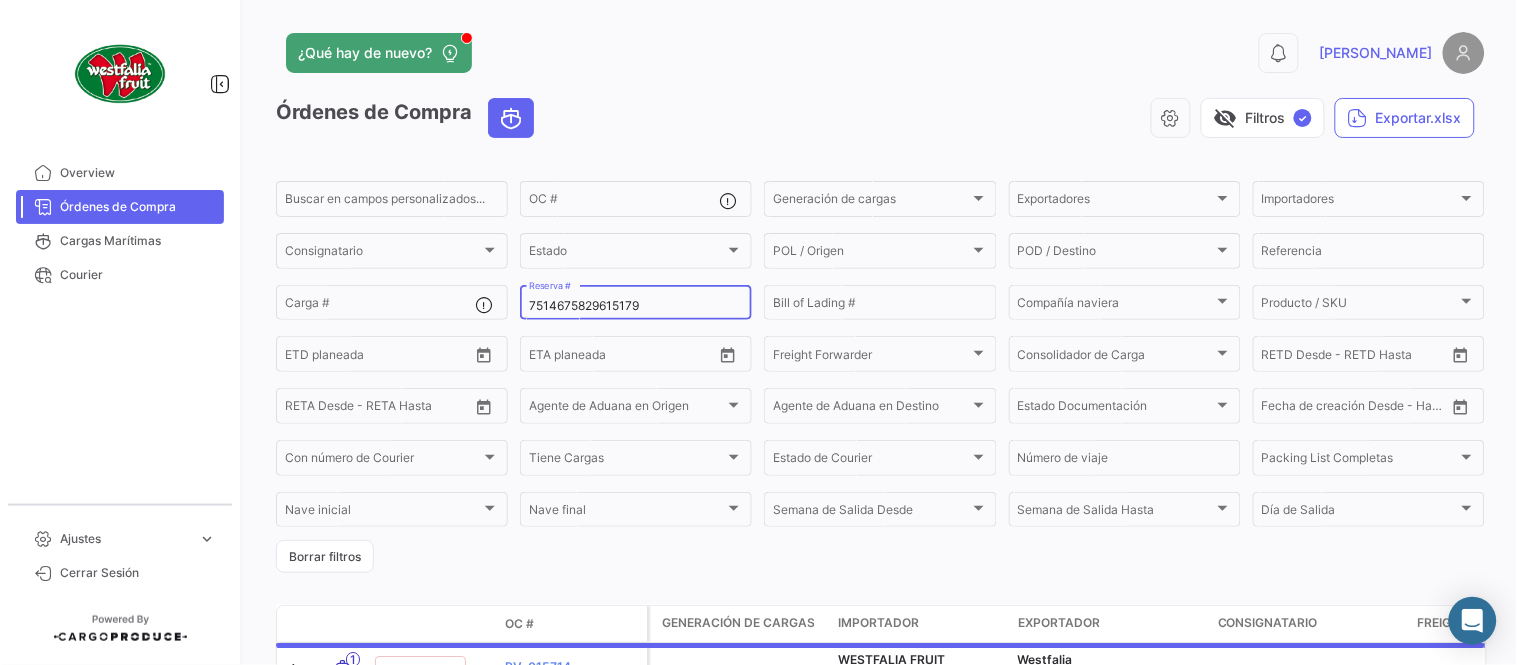 click on "7514675829615179" at bounding box center [636, 306] 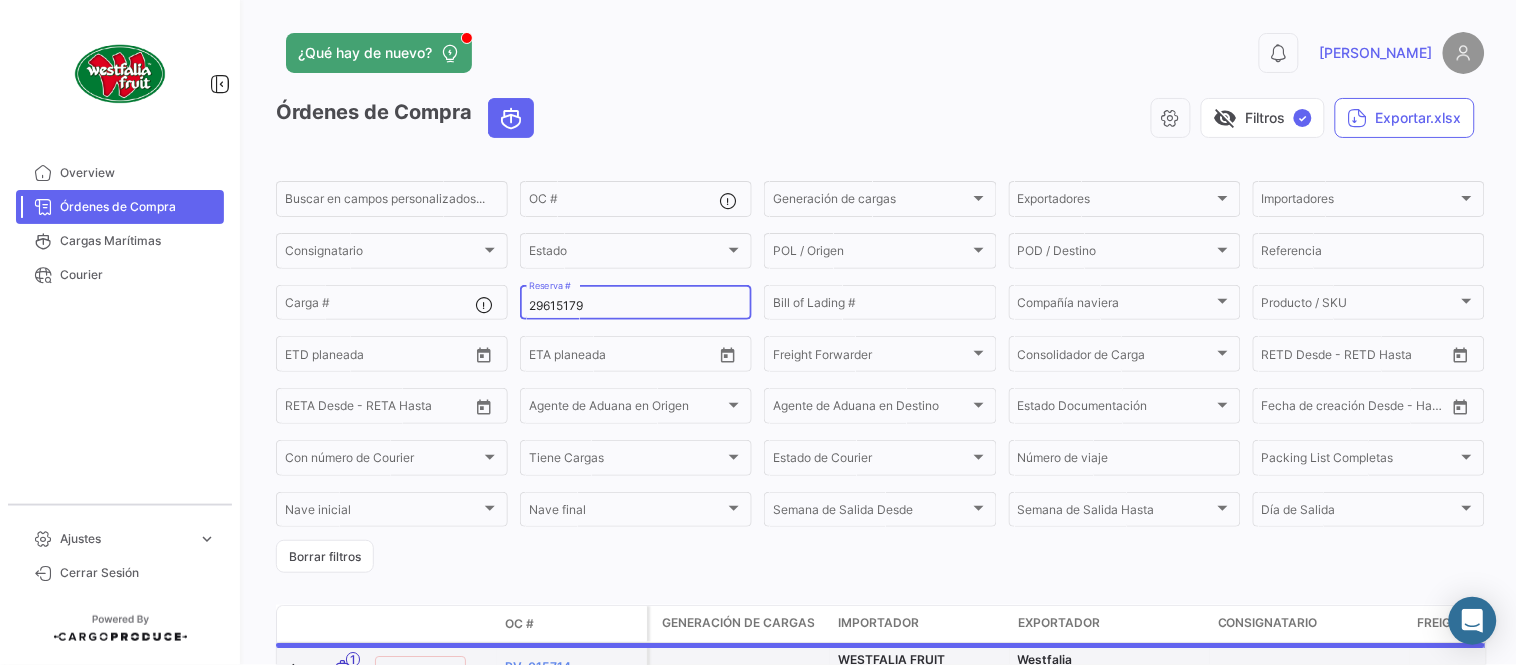 type on "29615179" 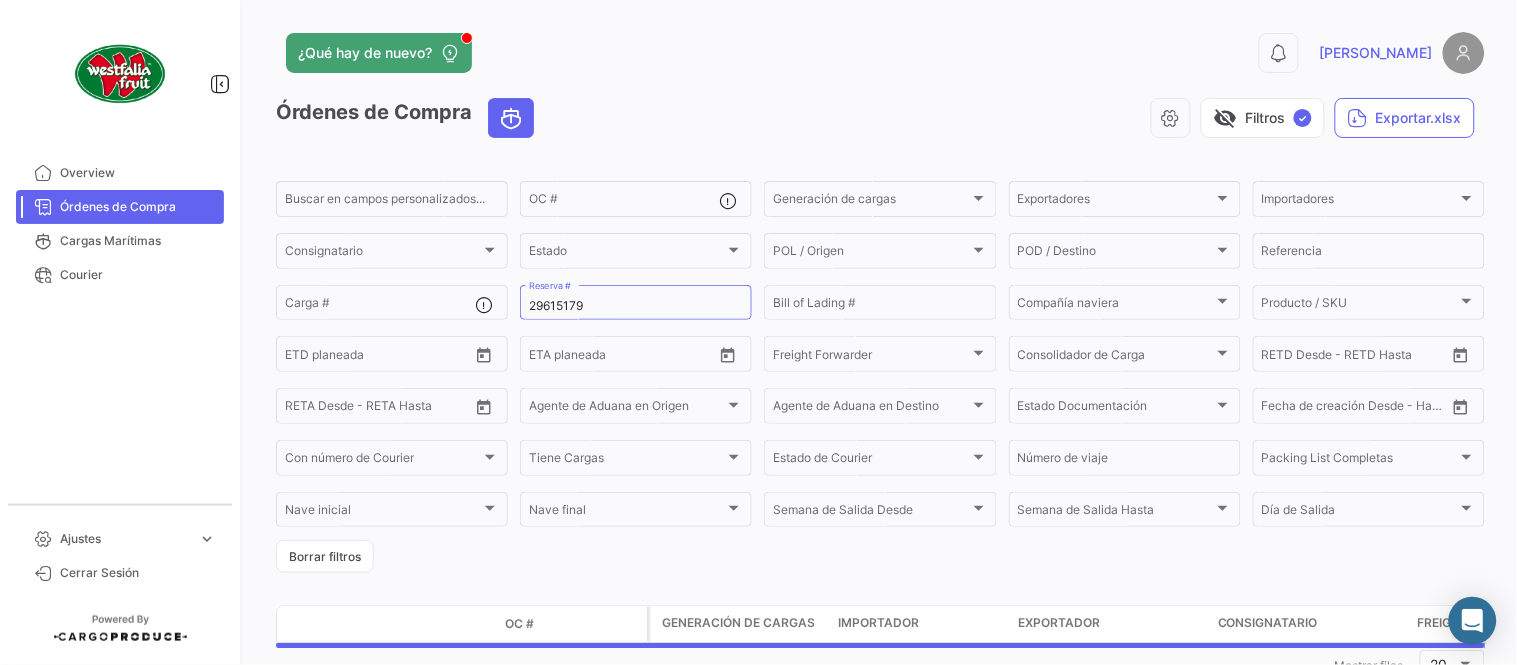 click on "¿Qué hay de nuevo?" 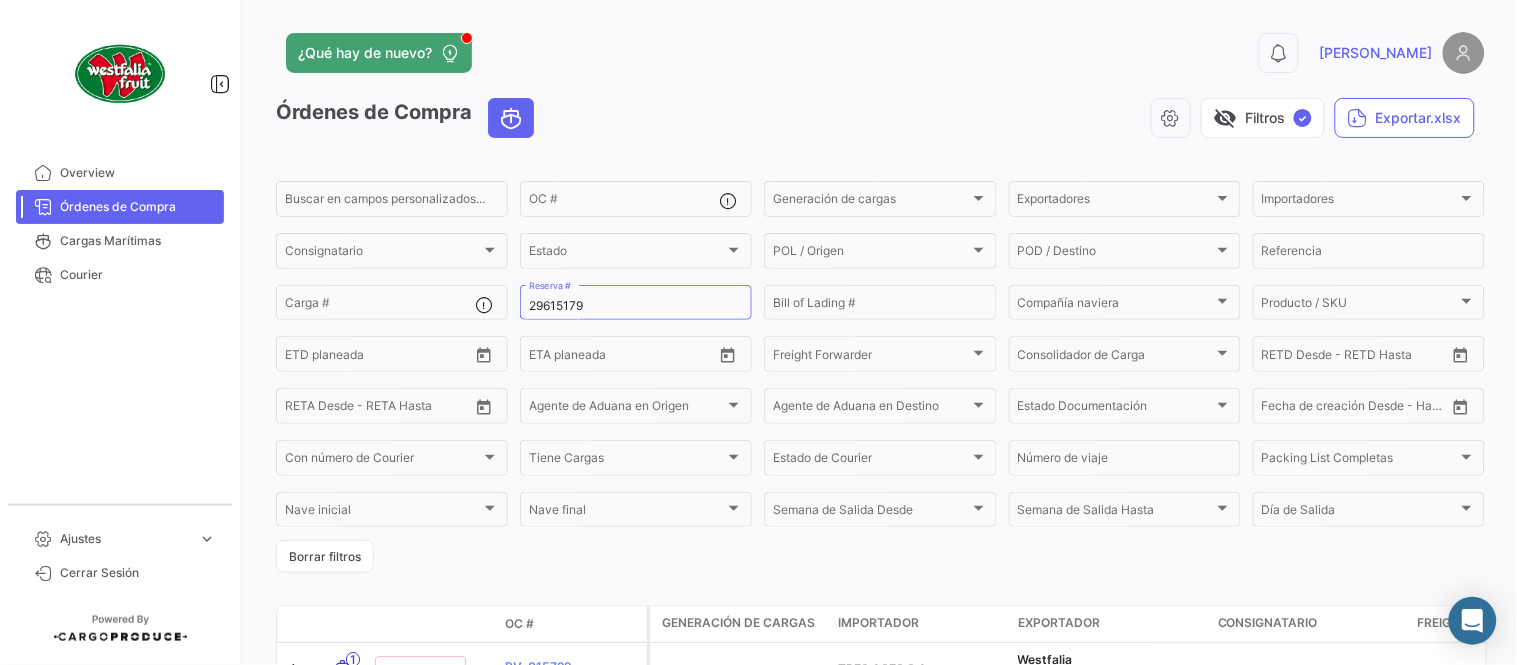 scroll, scrollTop: 128, scrollLeft: 0, axis: vertical 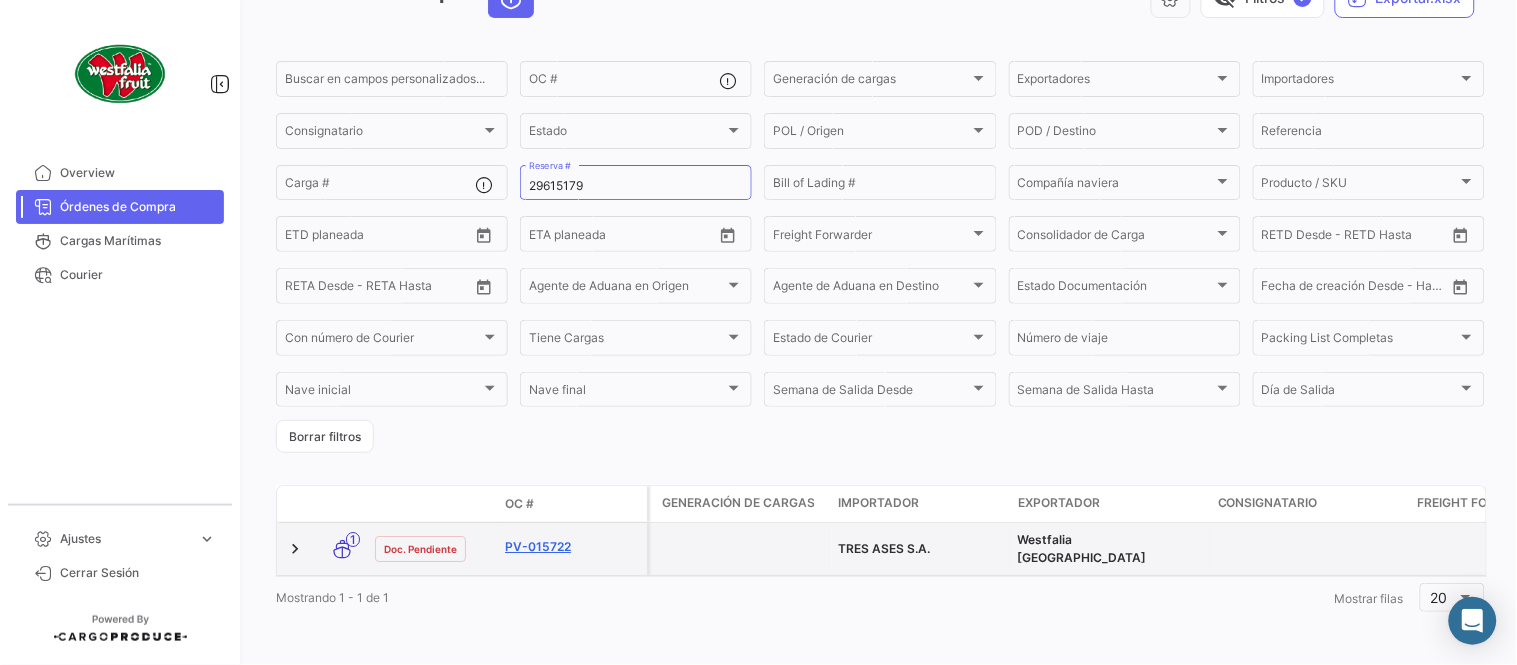 click on "PV-015722" 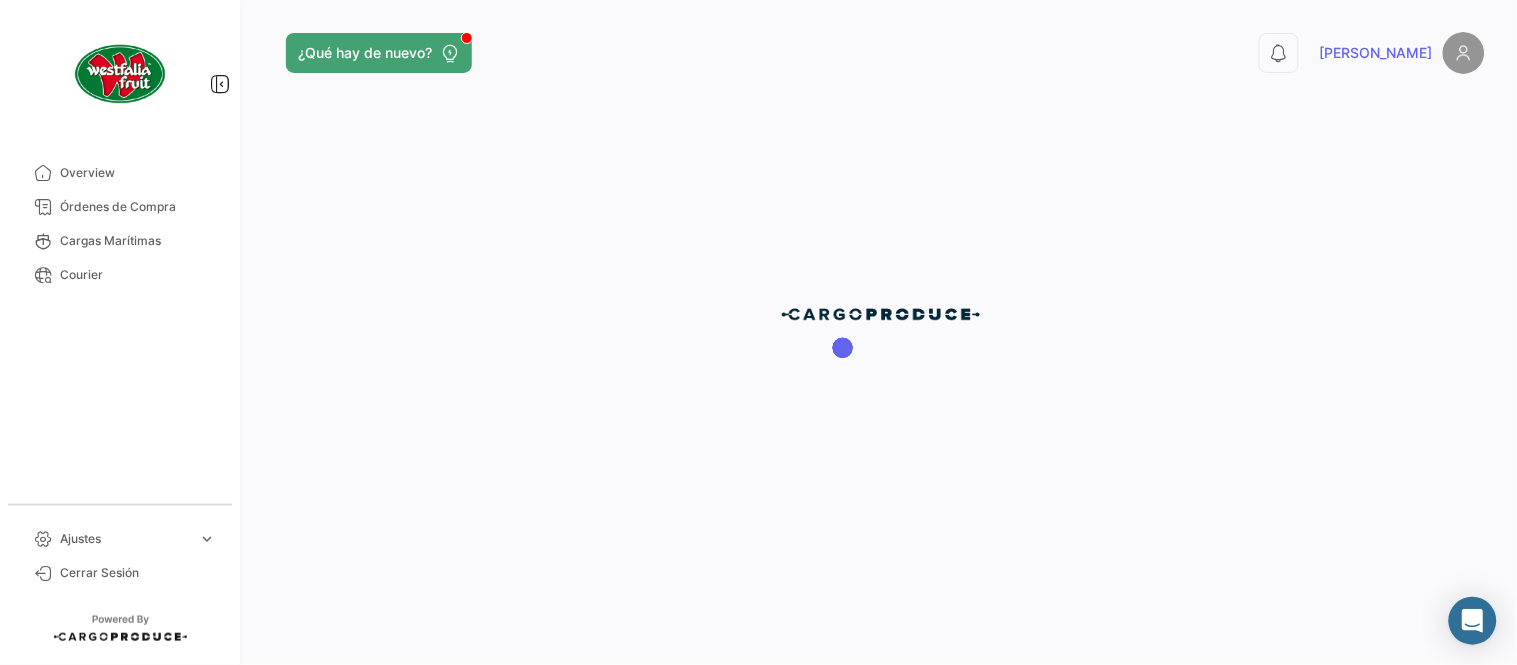scroll, scrollTop: 0, scrollLeft: 0, axis: both 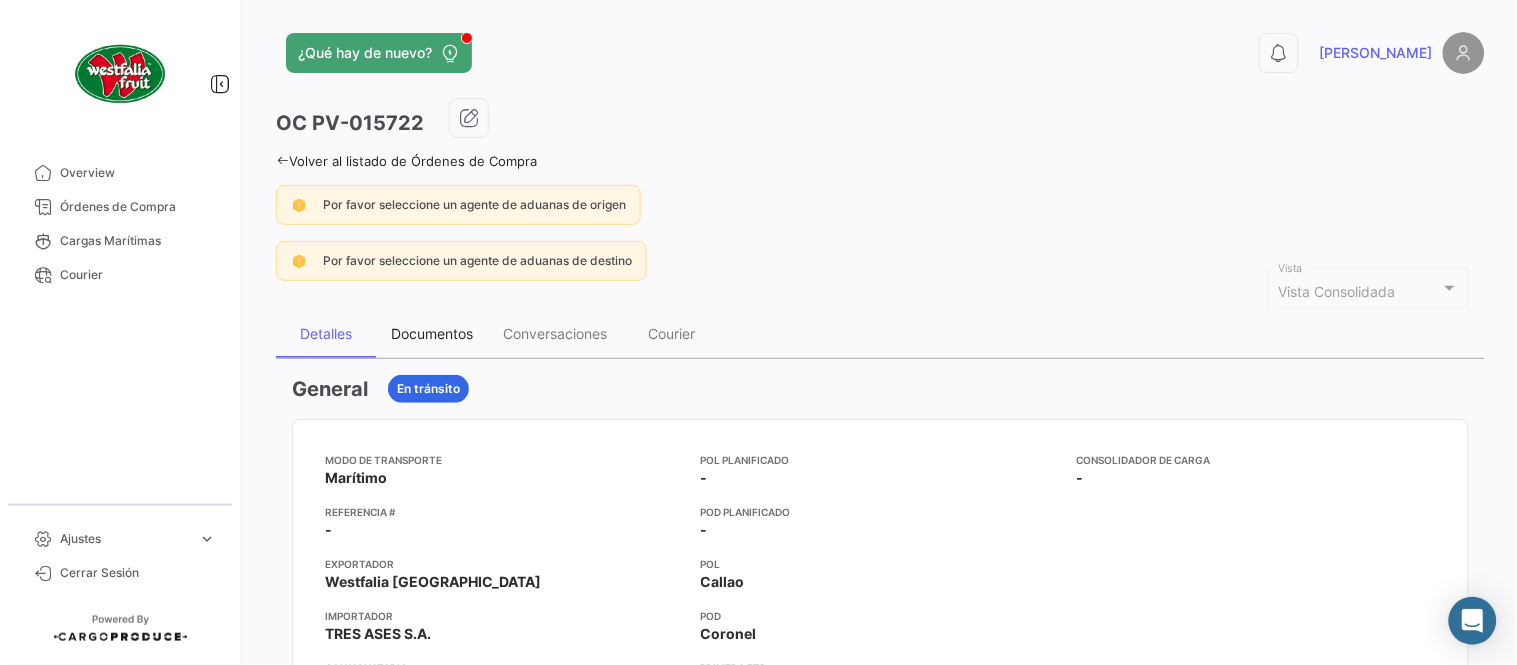 click on "Documentos" at bounding box center [432, 334] 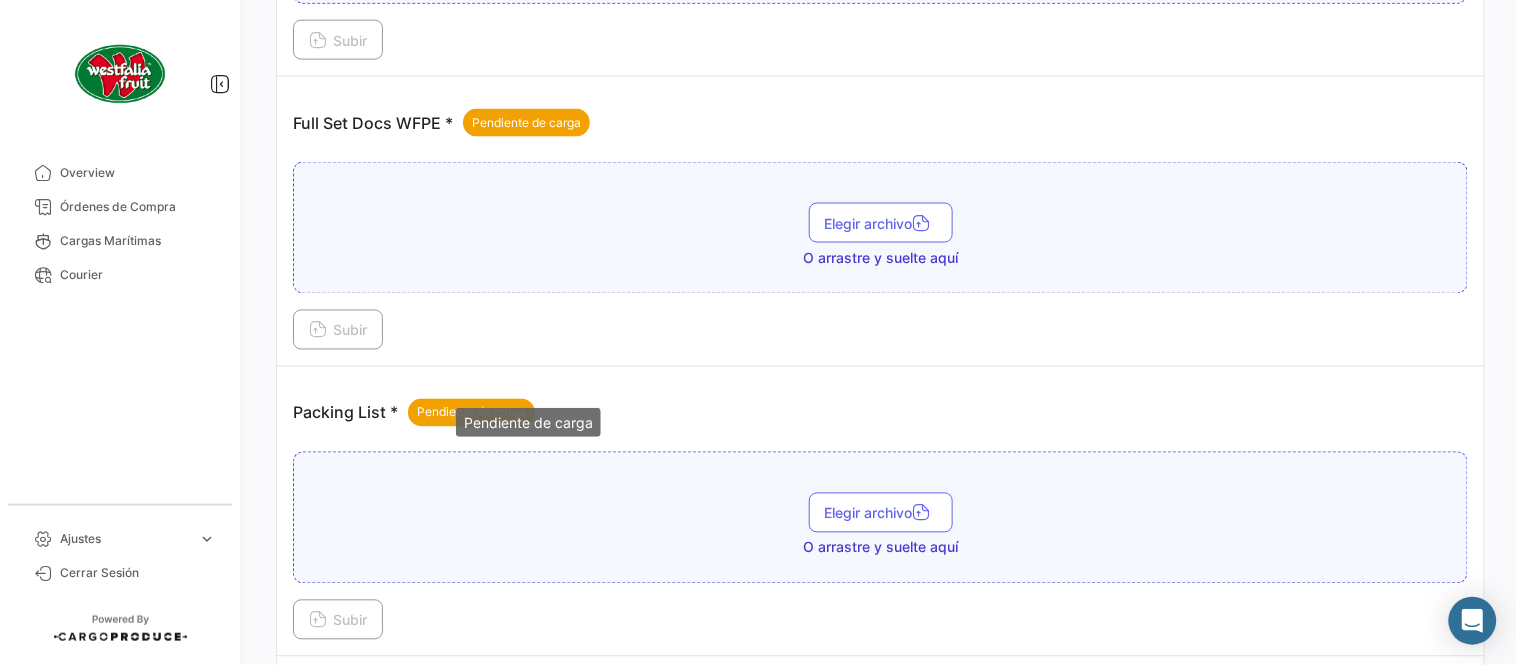 scroll, scrollTop: 806, scrollLeft: 0, axis: vertical 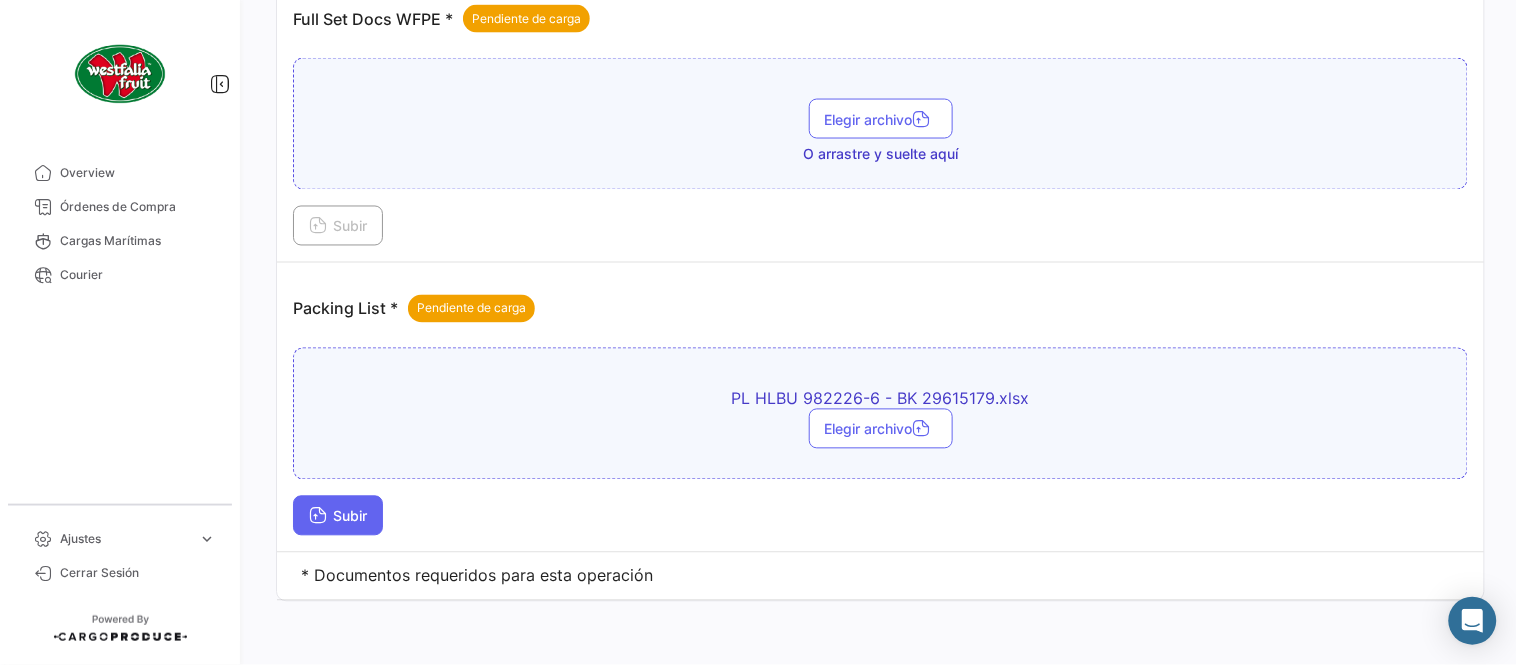 click on "Subir" at bounding box center [338, 516] 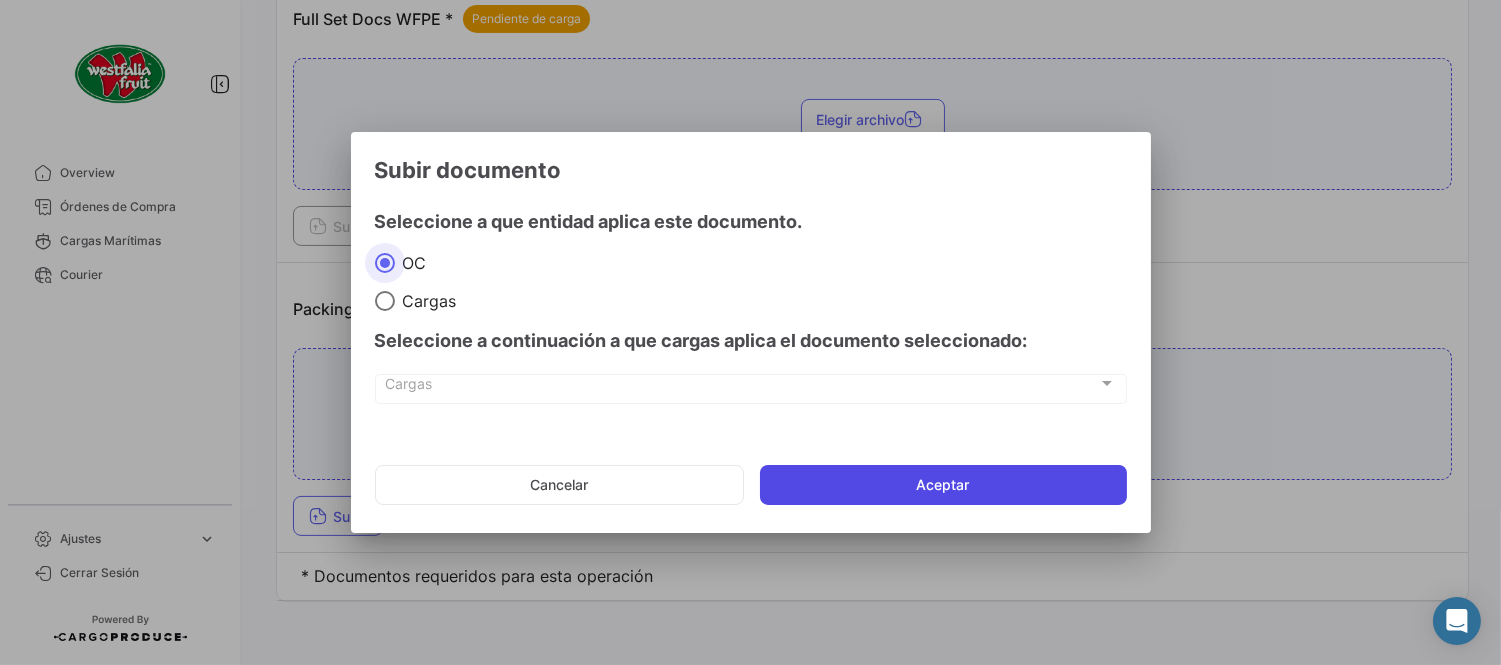 click on "Aceptar" 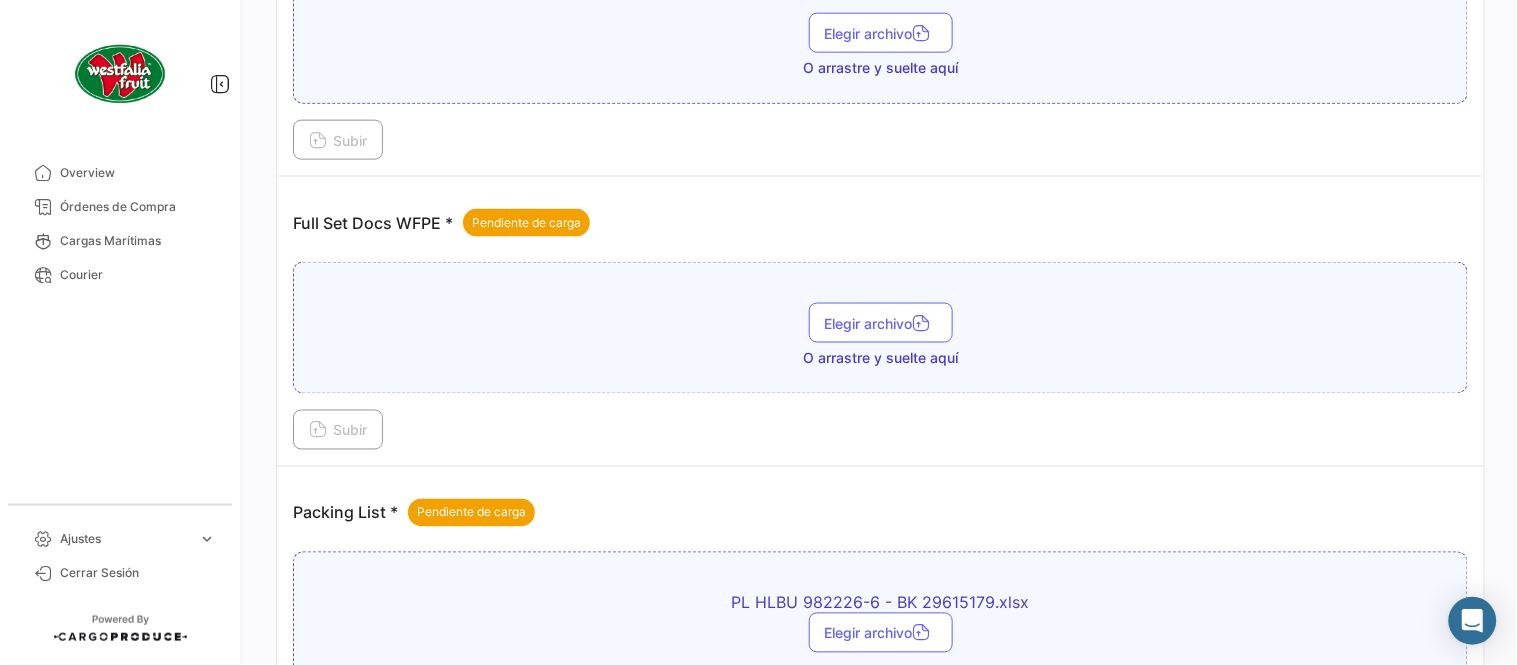scroll, scrollTop: 584, scrollLeft: 0, axis: vertical 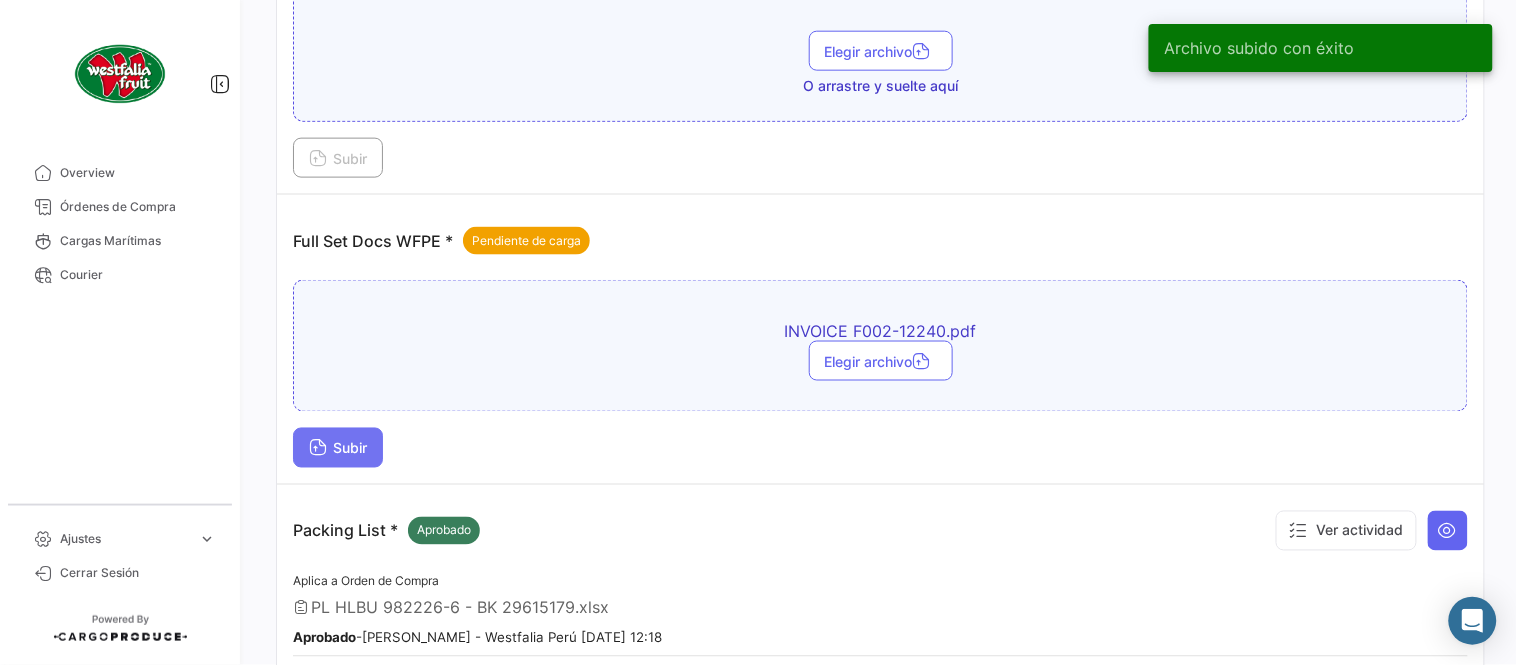 click on "Subir" at bounding box center [338, 448] 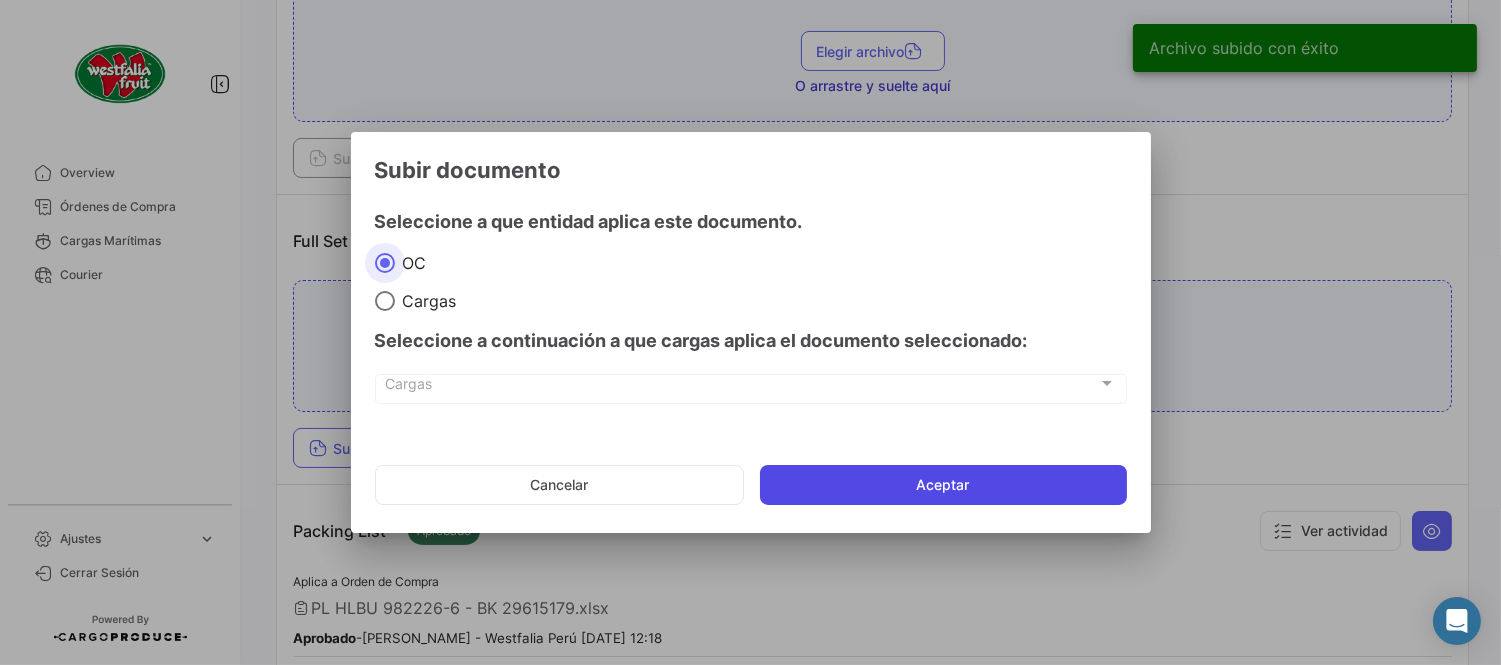 click on "Aceptar" 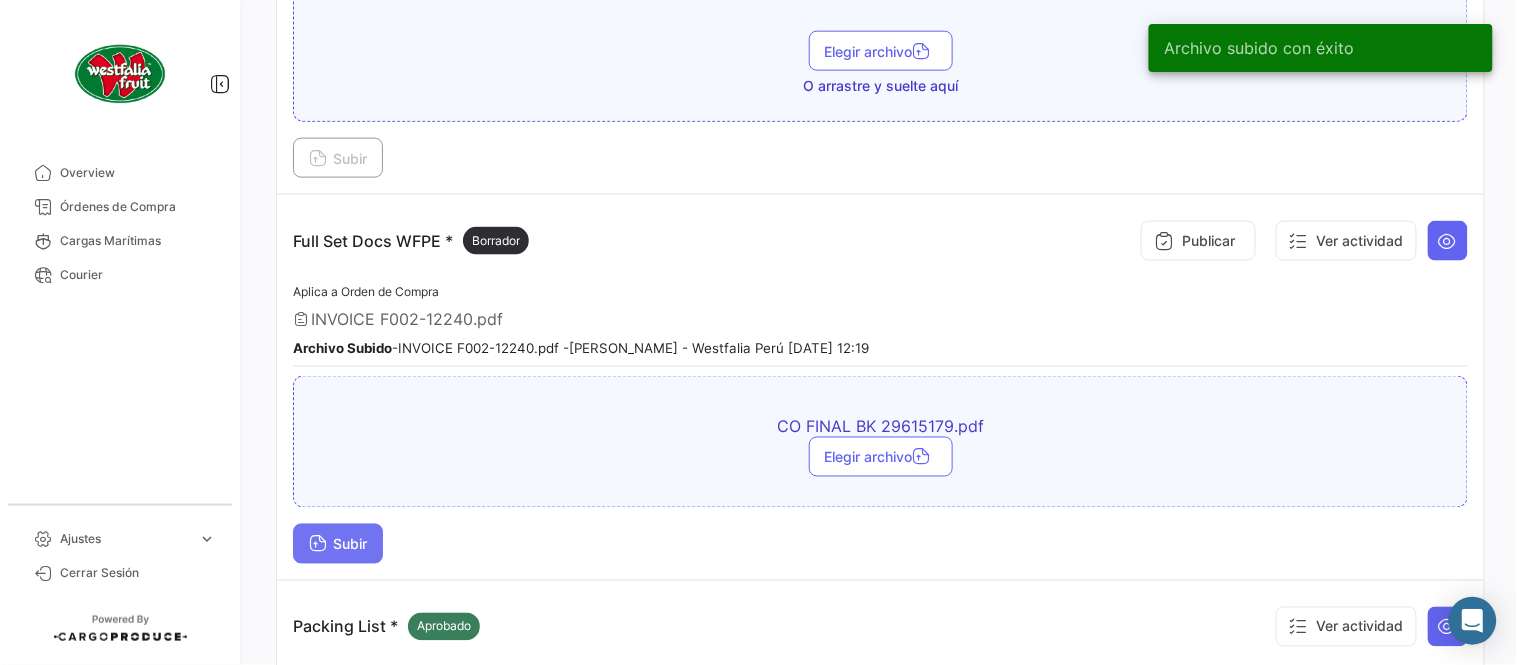 click on "Subir" at bounding box center [338, 544] 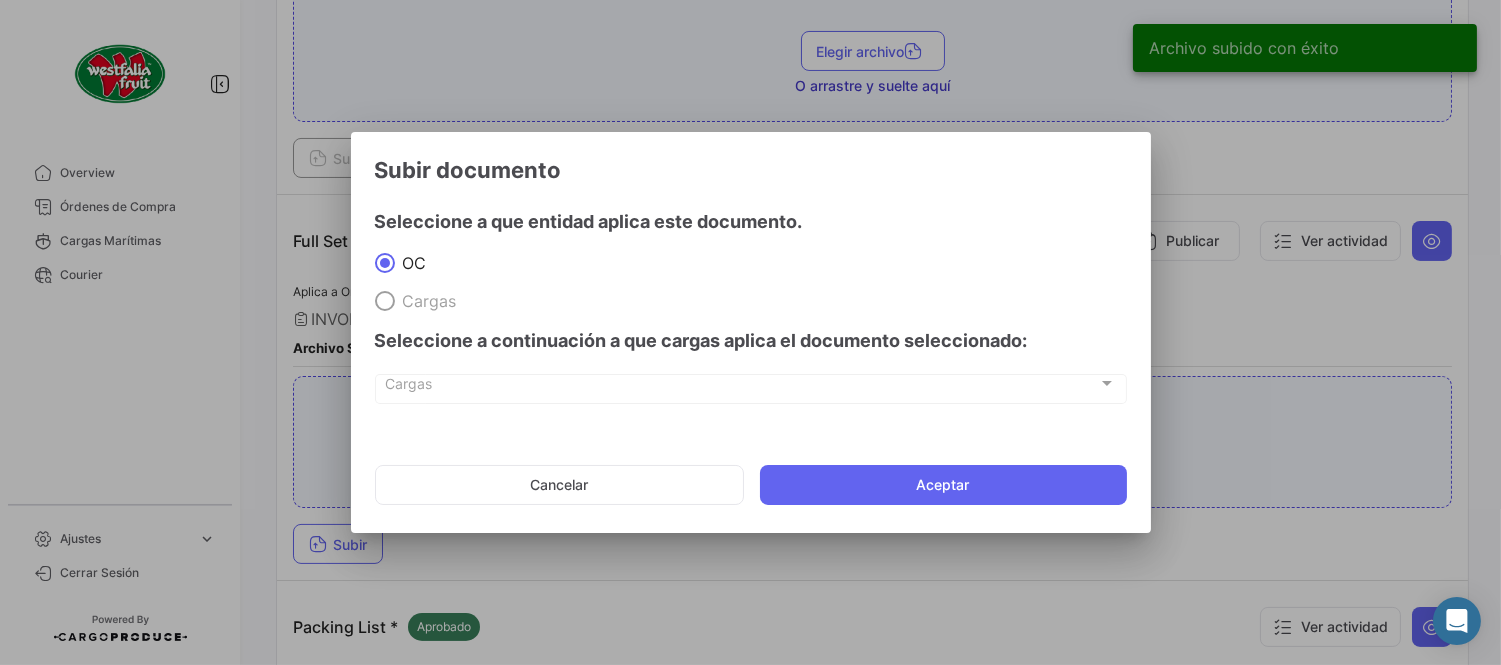 click on "Cancelar   Aceptar" 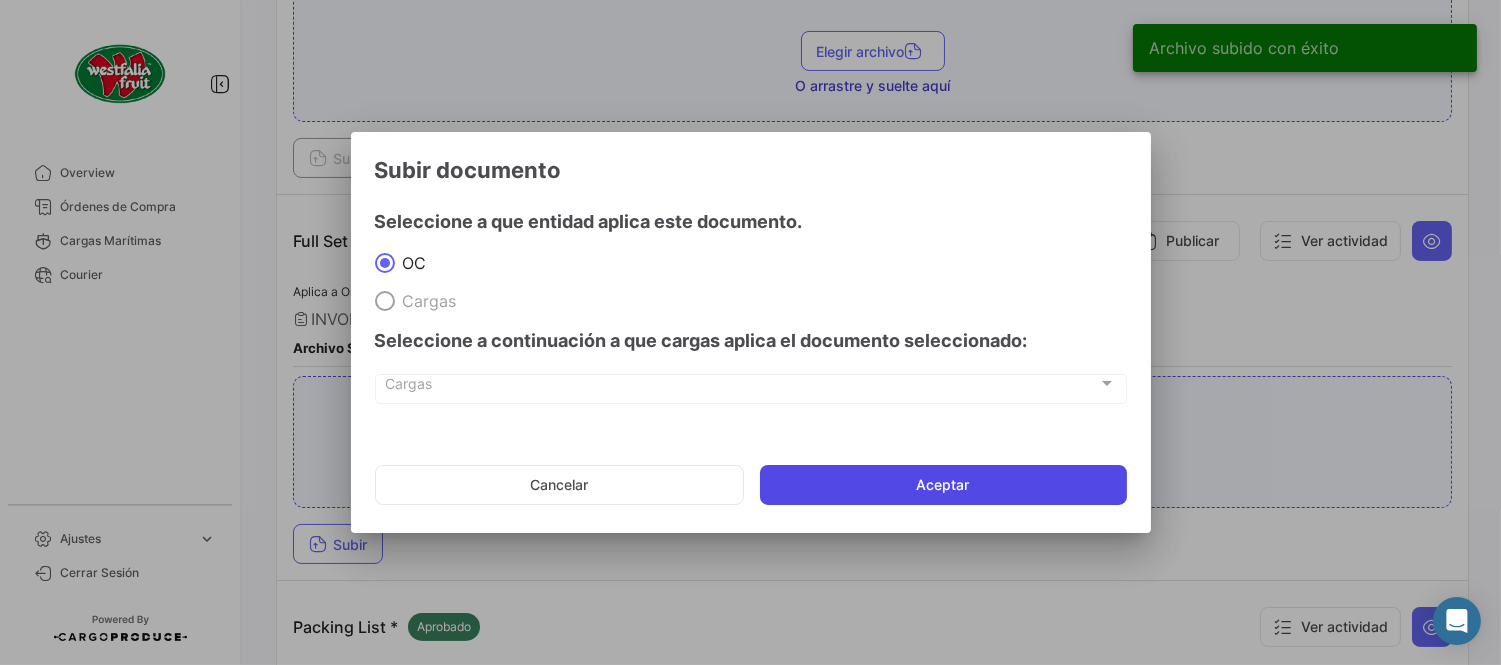 click on "Aceptar" 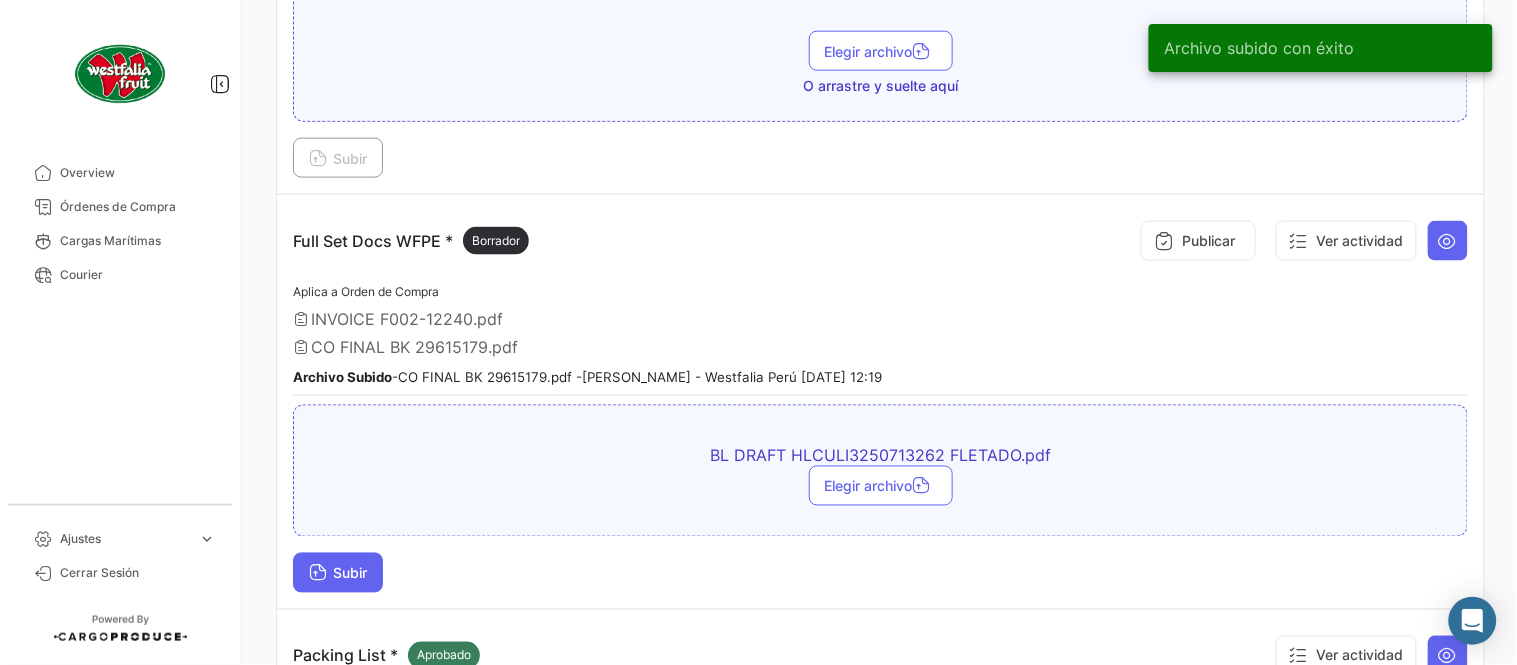 click on "Subir" at bounding box center (338, 573) 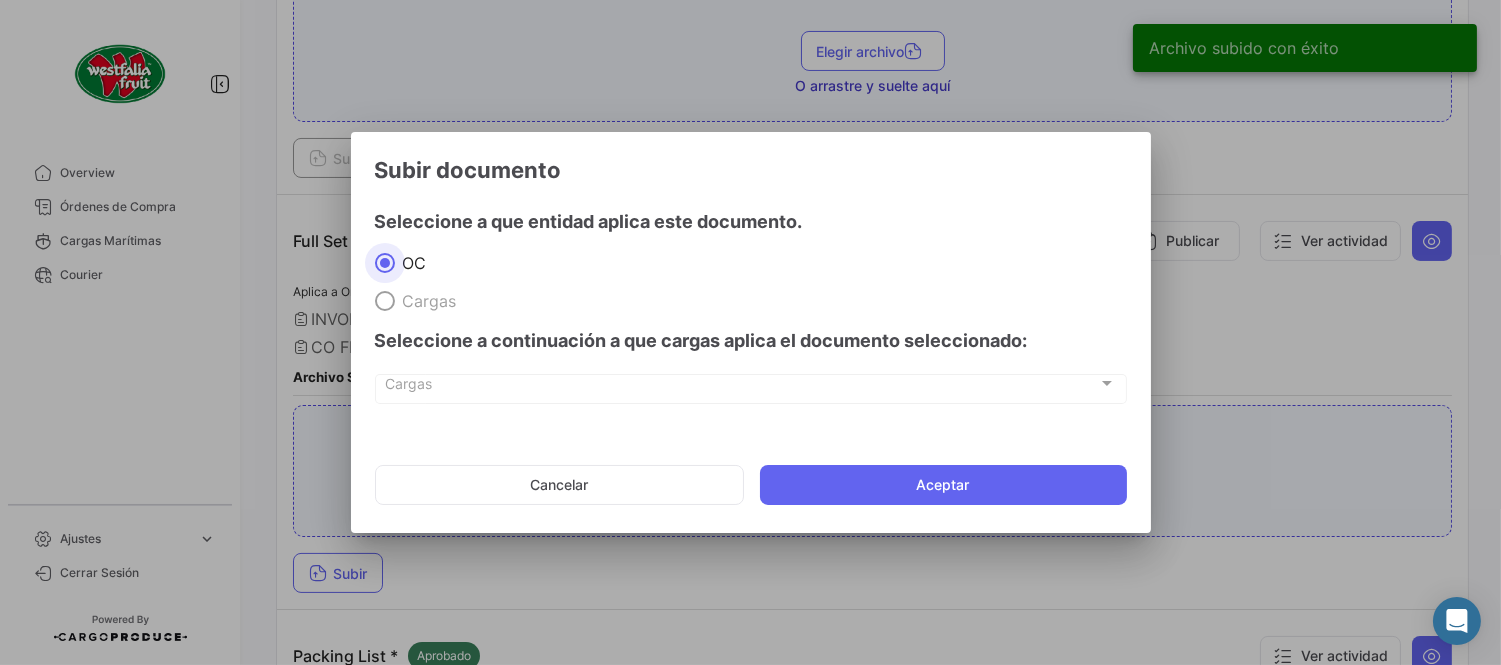 click on "Cancelar   Aceptar" 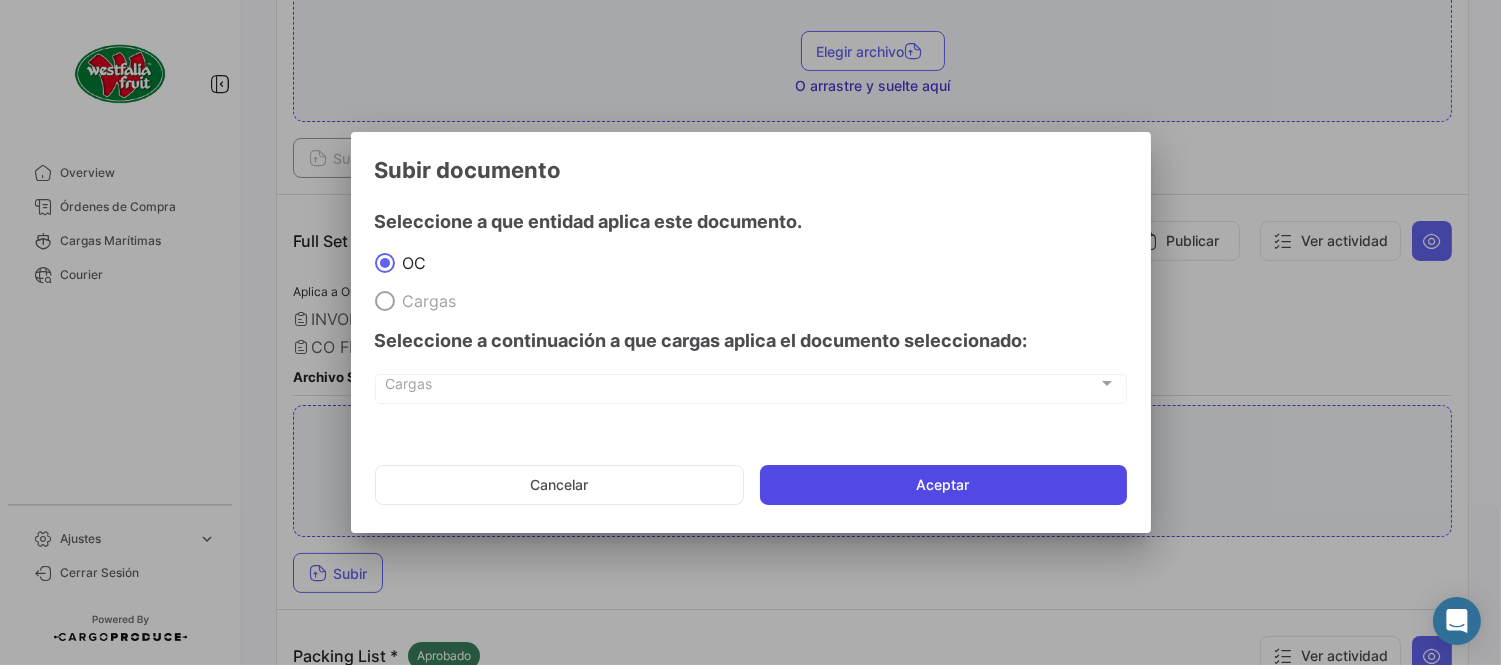 click on "Aceptar" 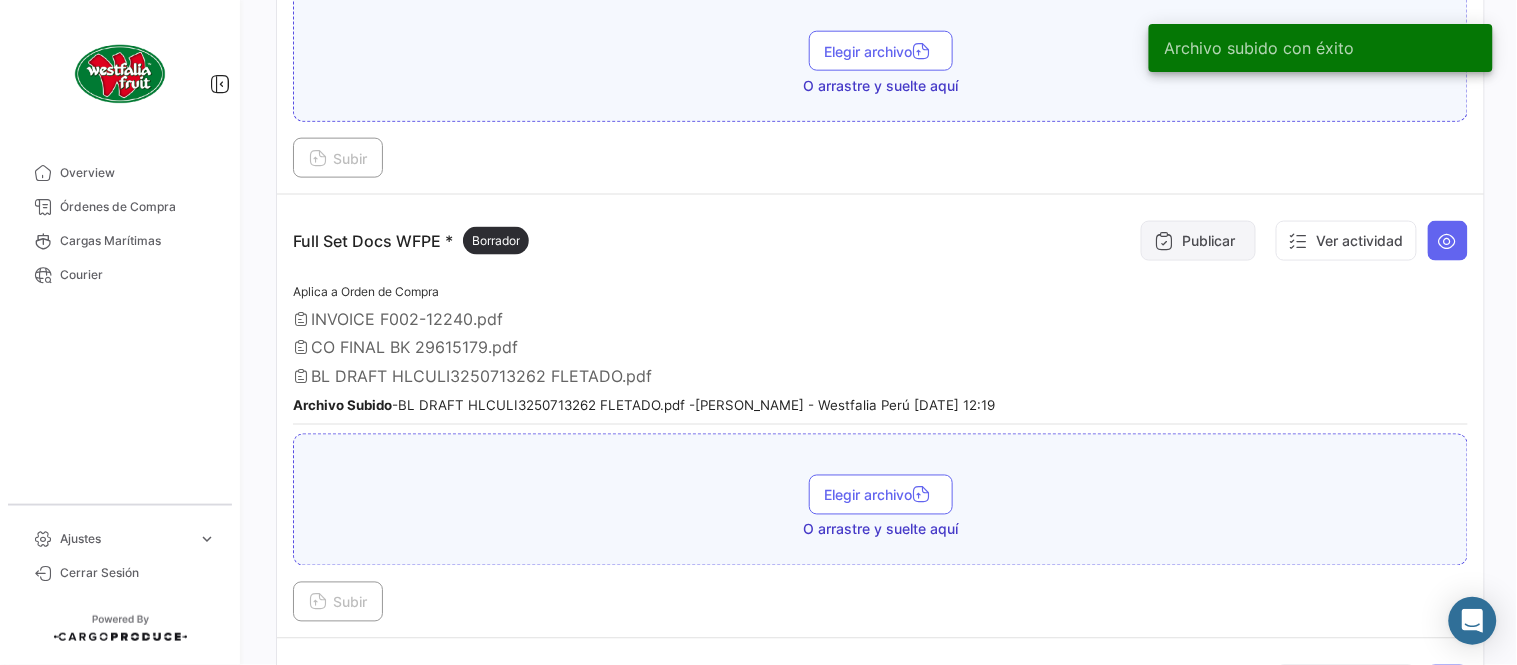 click on "Publicar" at bounding box center (1198, 241) 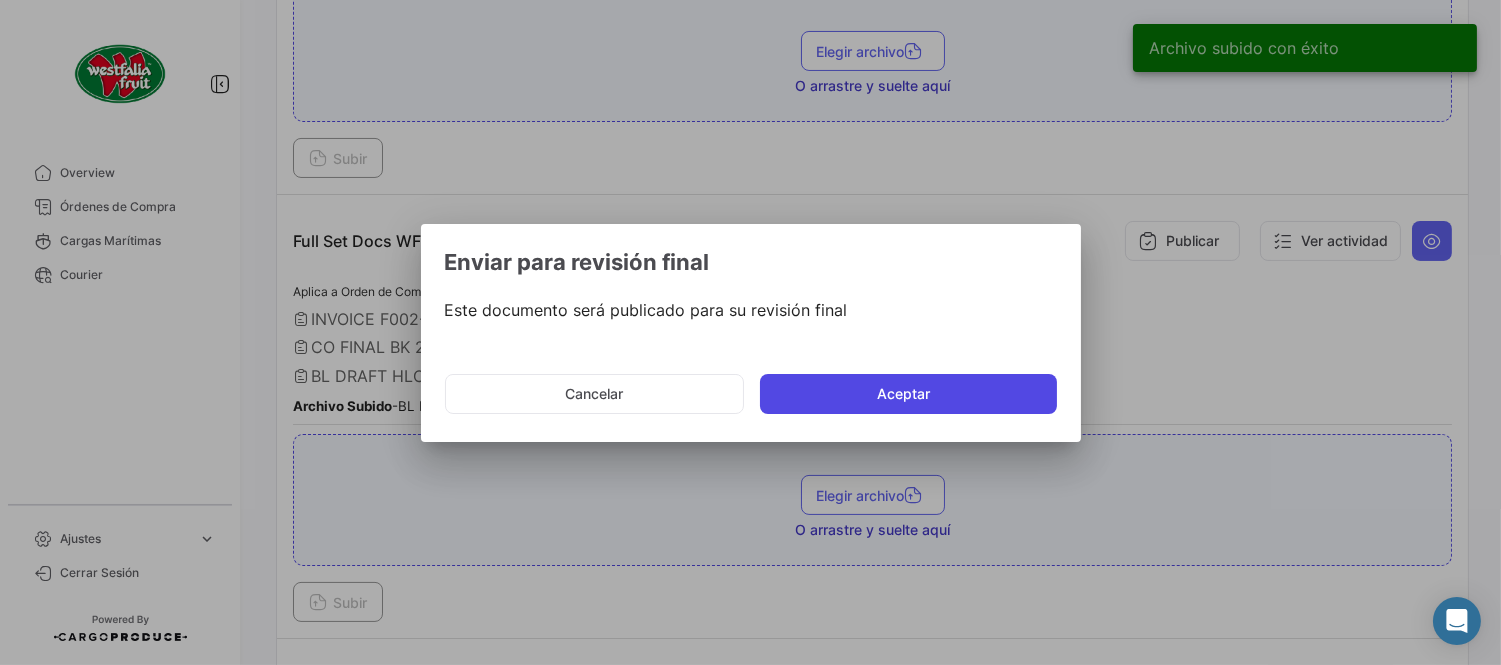 click on "Aceptar" 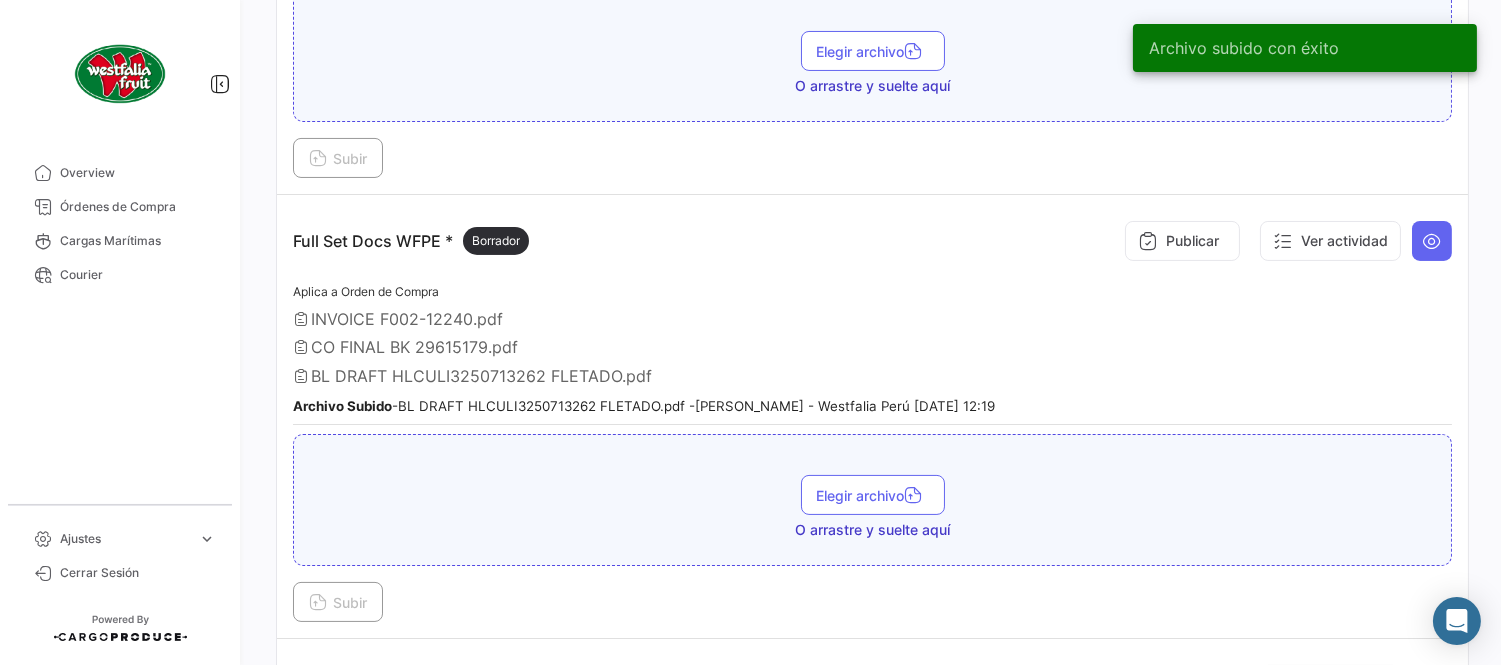 type 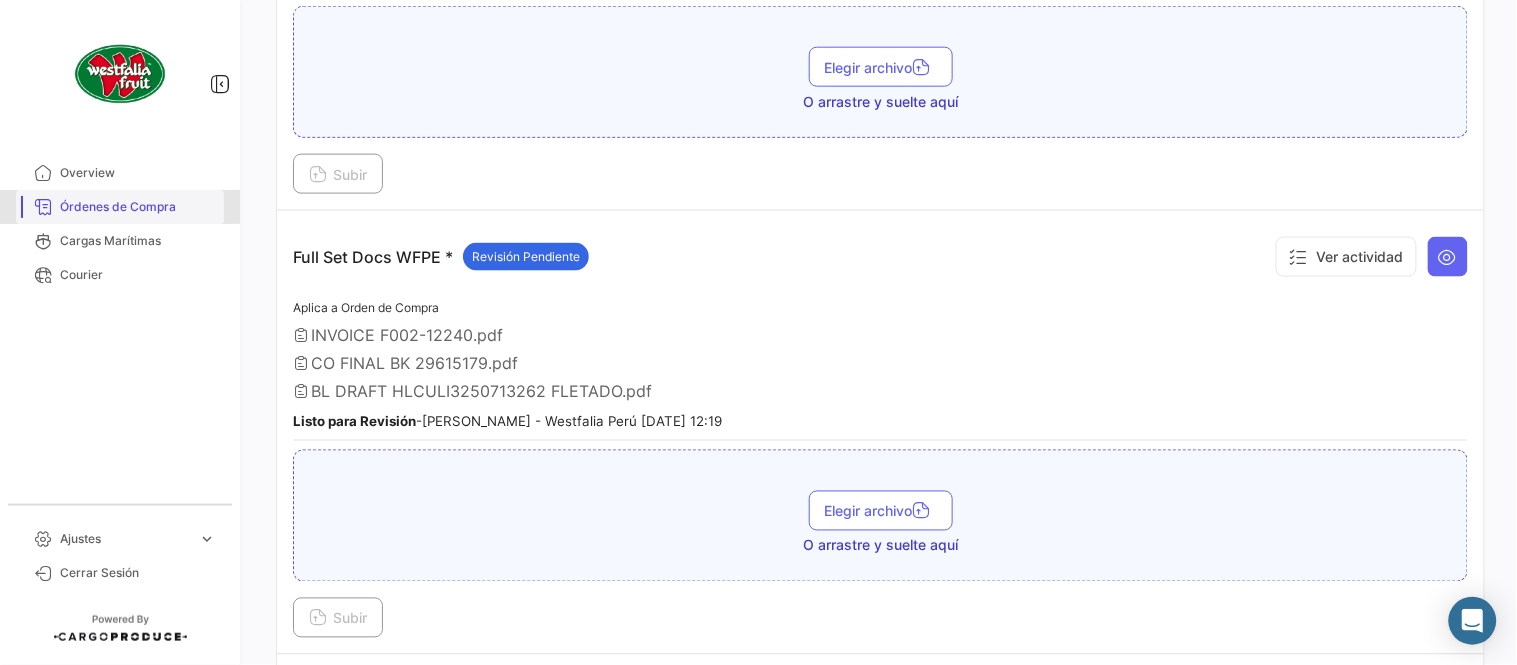 click on "Órdenes de Compra" at bounding box center [120, 207] 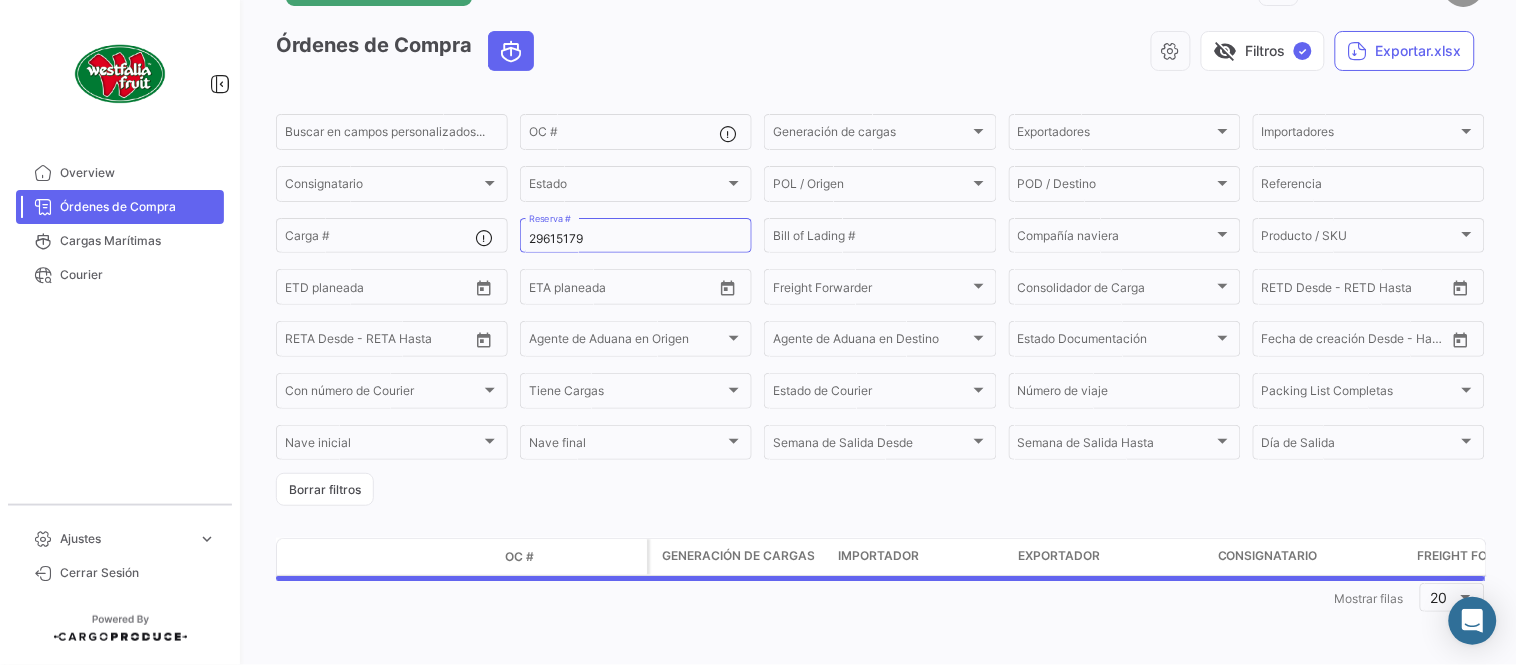 scroll, scrollTop: 0, scrollLeft: 0, axis: both 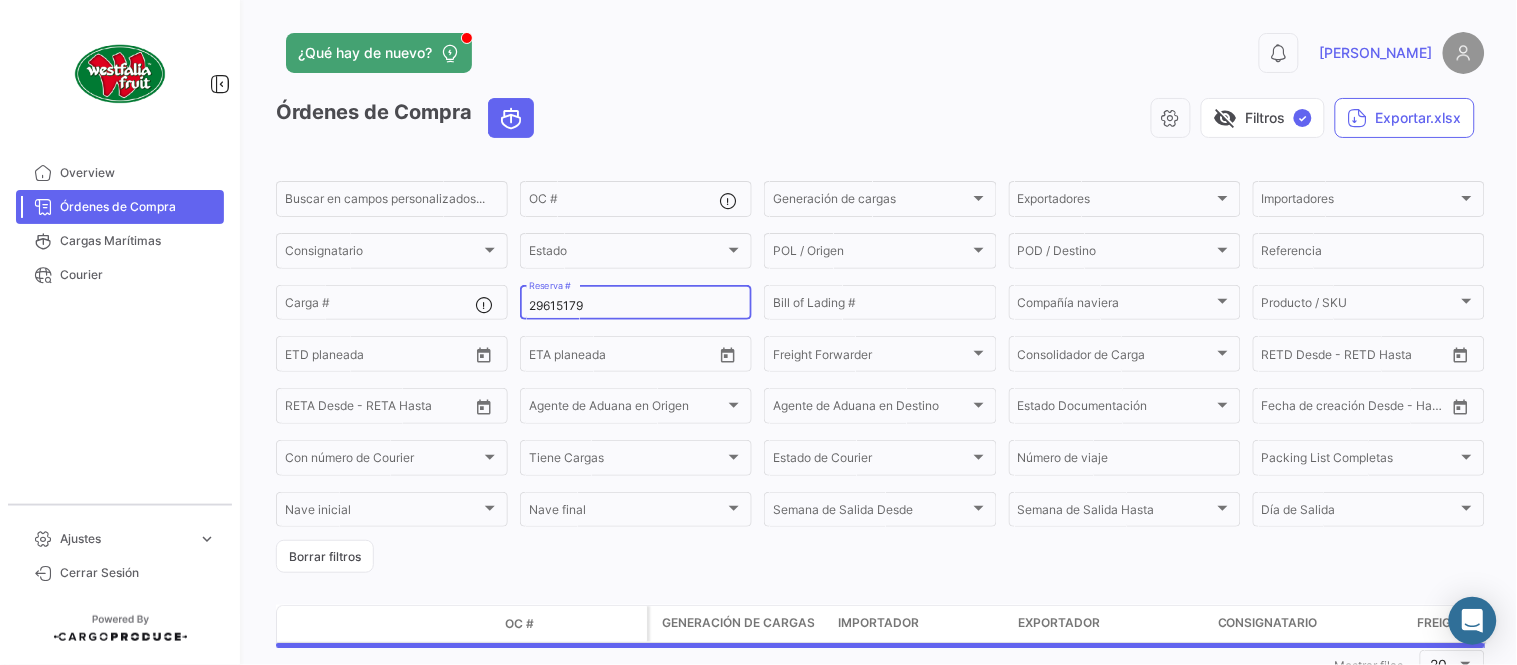 click on "29615179" at bounding box center (636, 306) 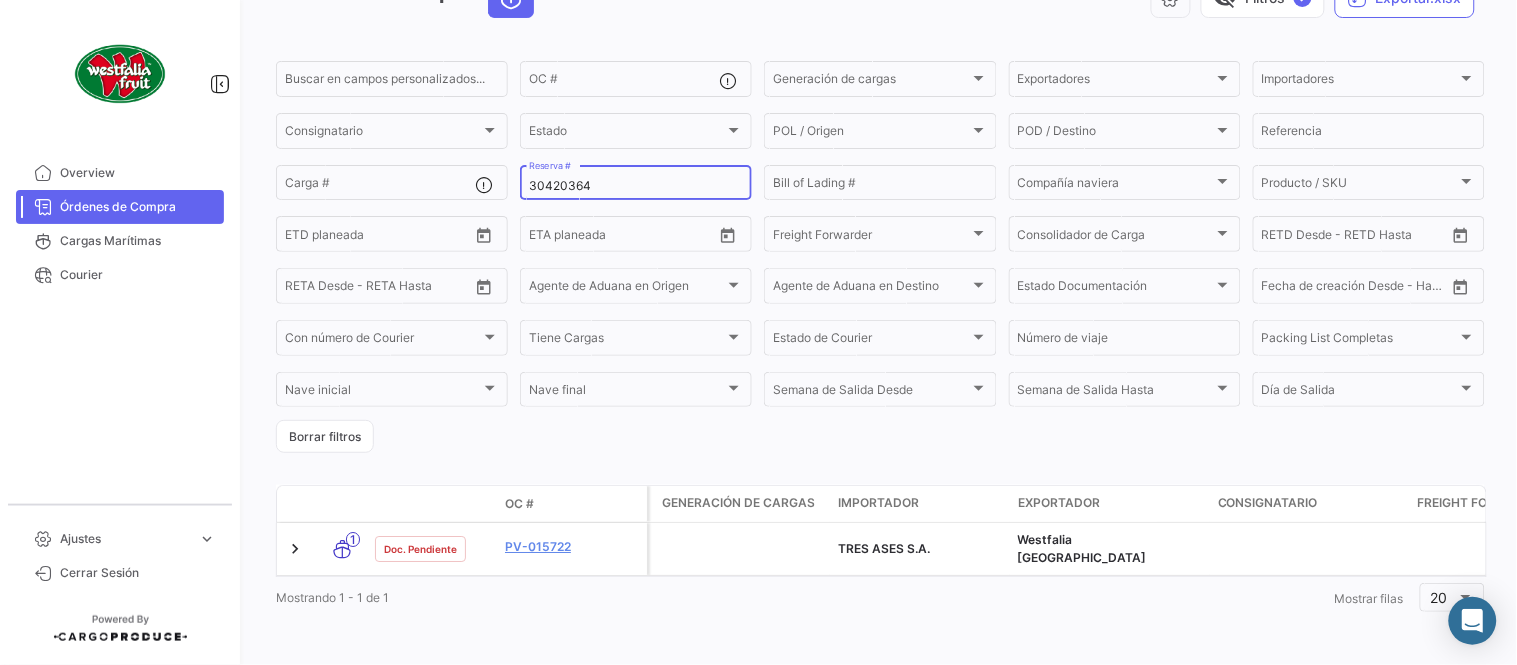 scroll, scrollTop: 128, scrollLeft: 0, axis: vertical 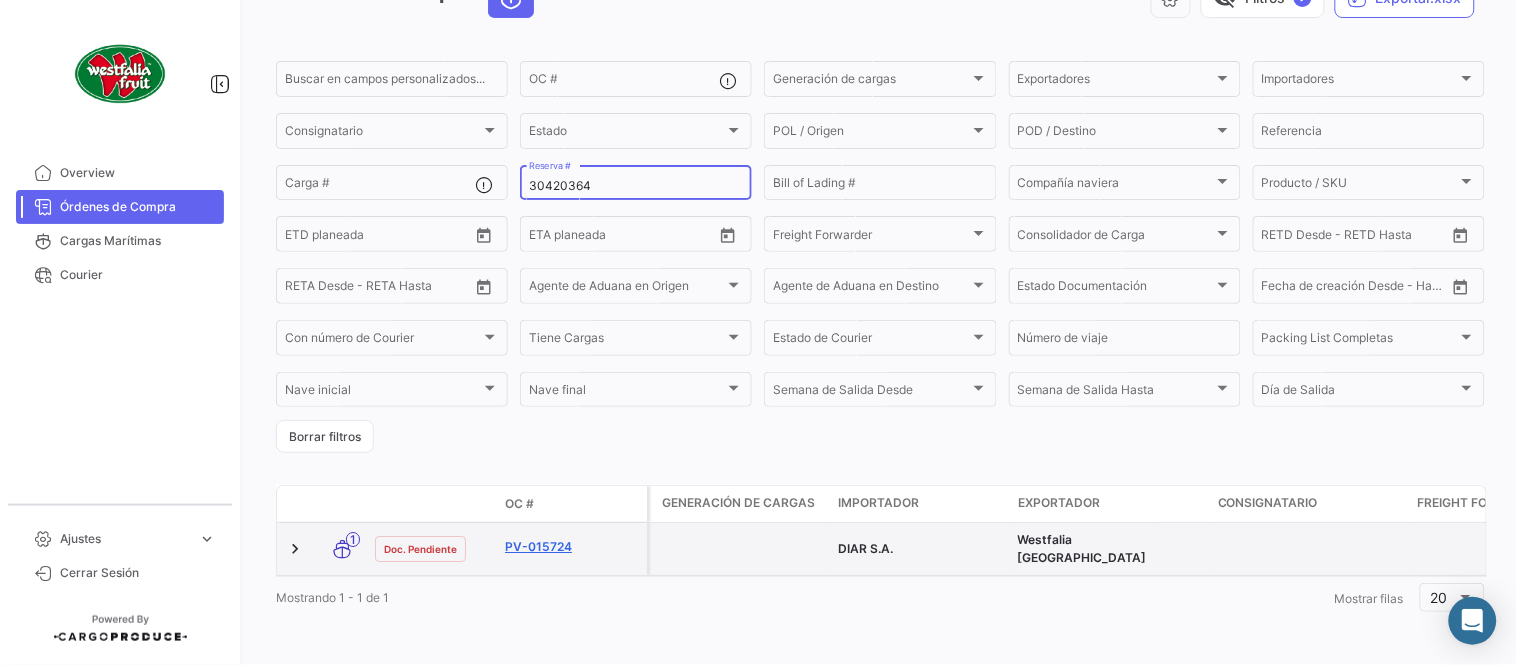 type on "30420364" 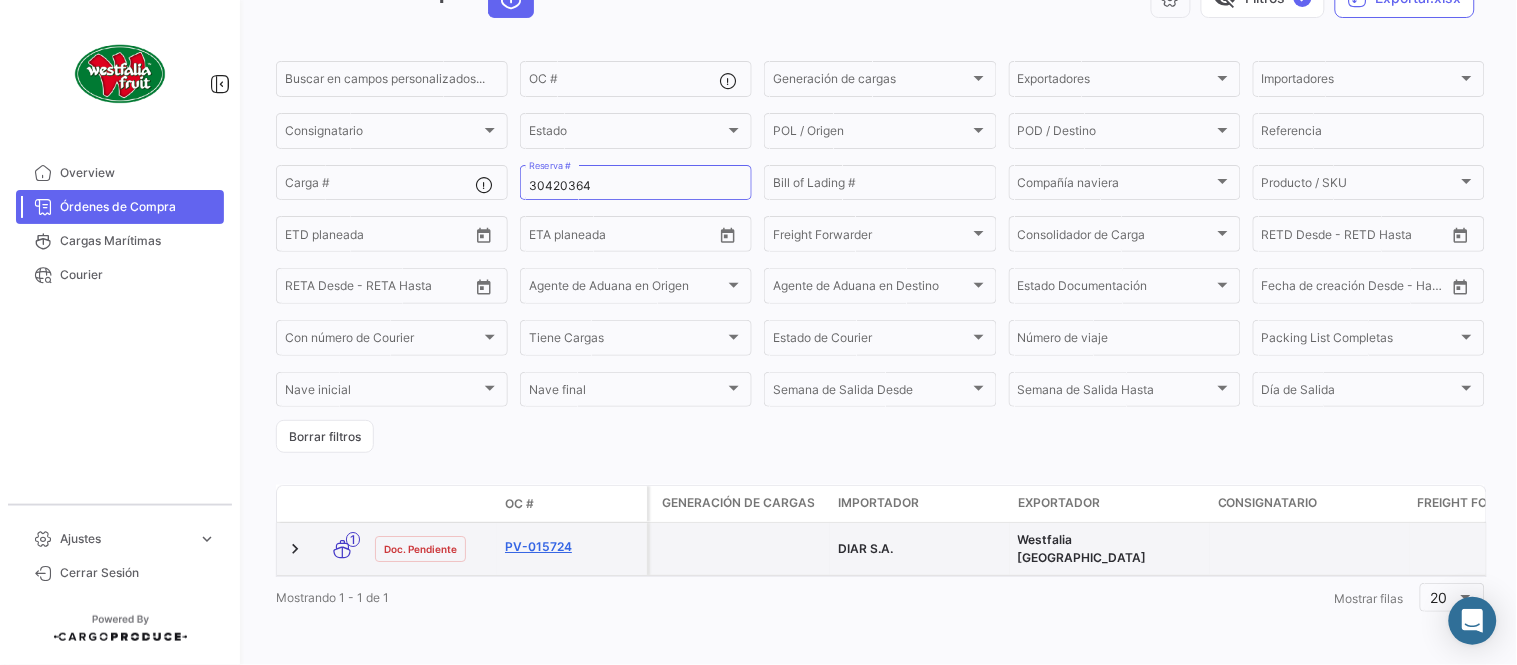 click on "PV-015724" 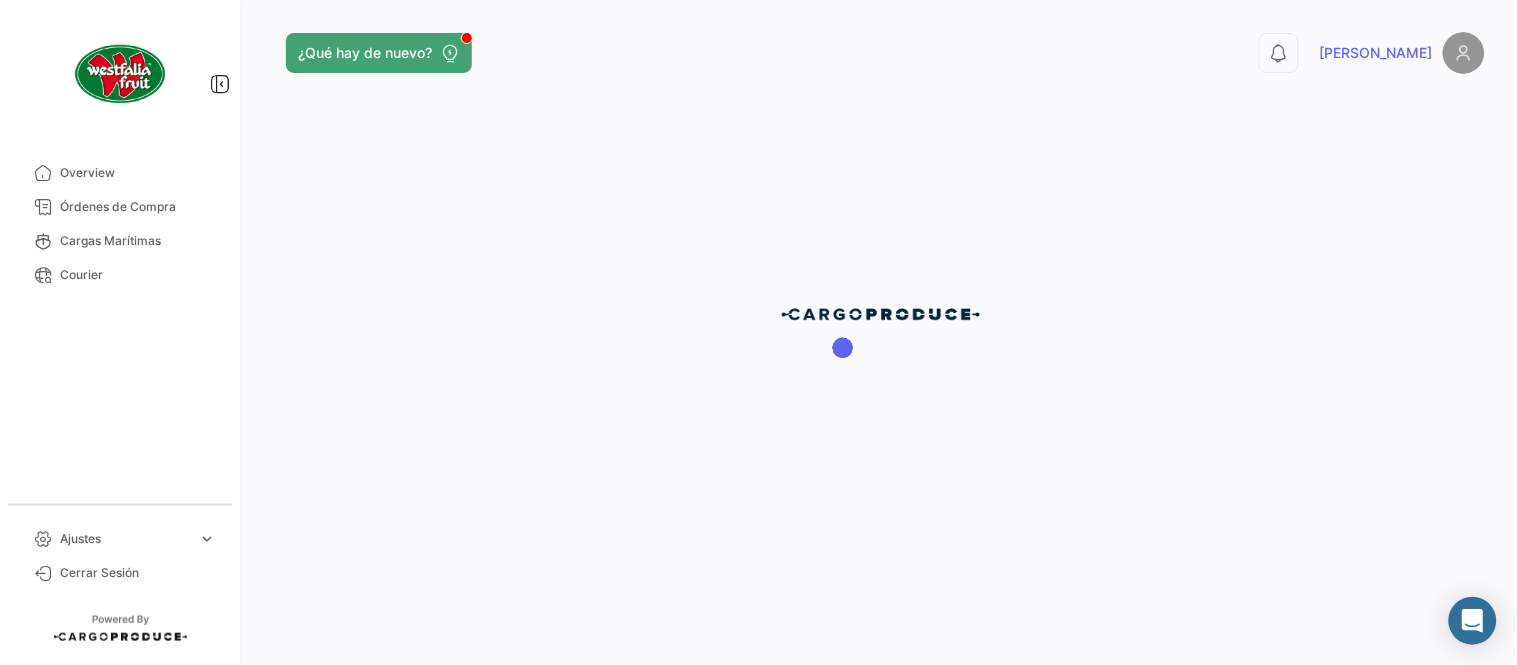 scroll, scrollTop: 0, scrollLeft: 0, axis: both 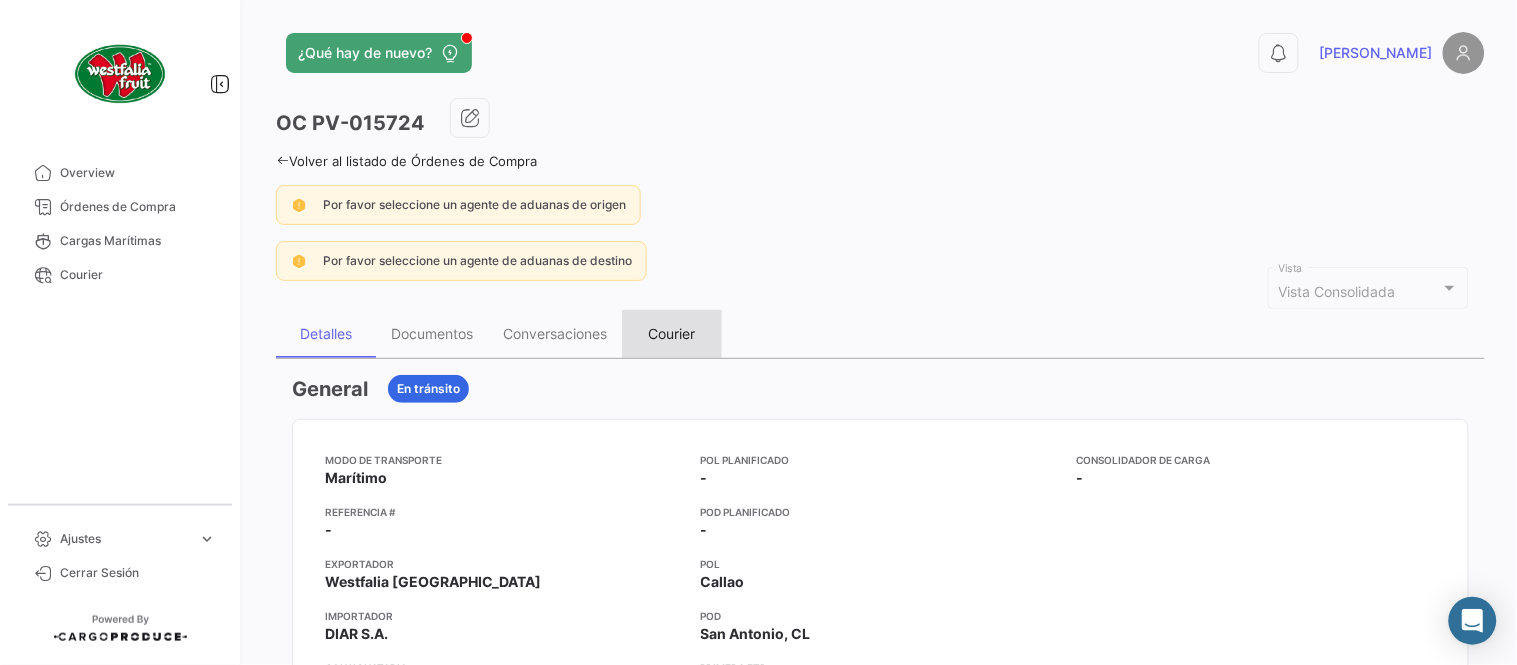 click on "Courier" at bounding box center [672, 333] 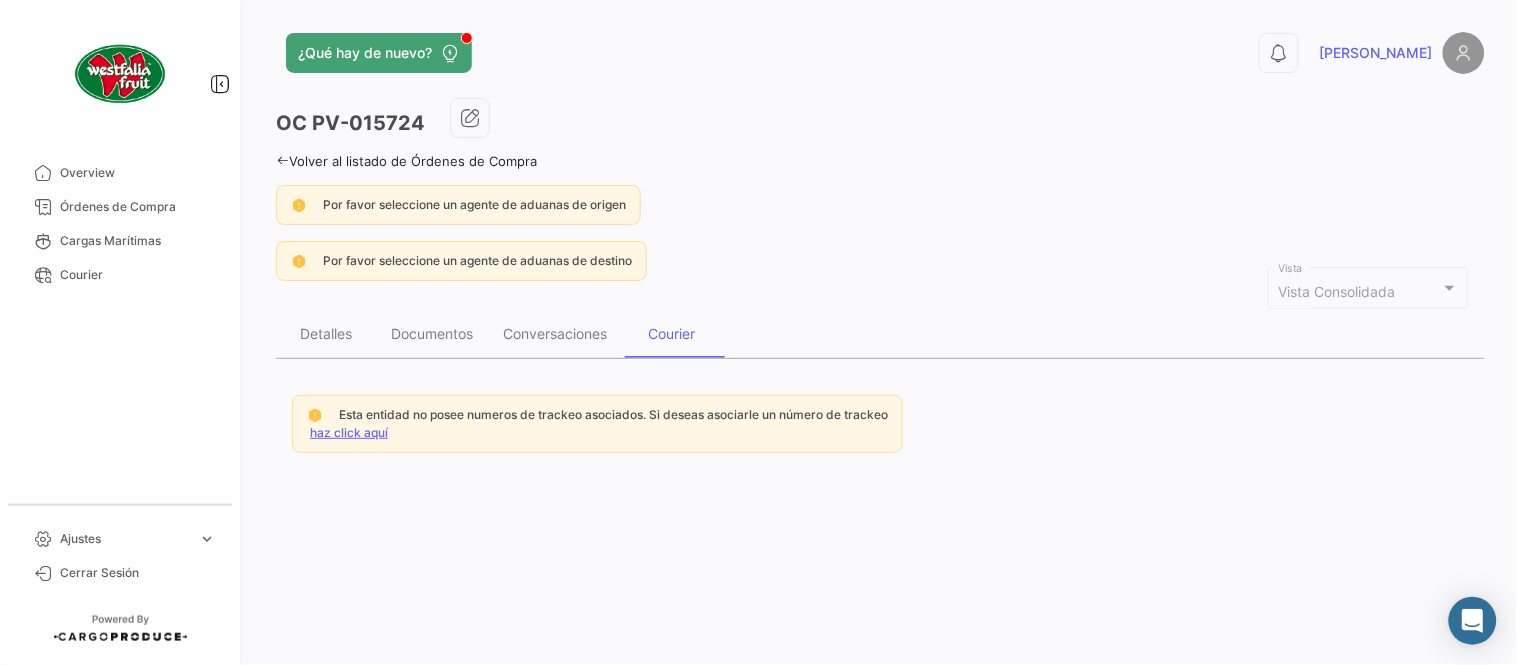 click on "haz click aquí" at bounding box center [349, 432] 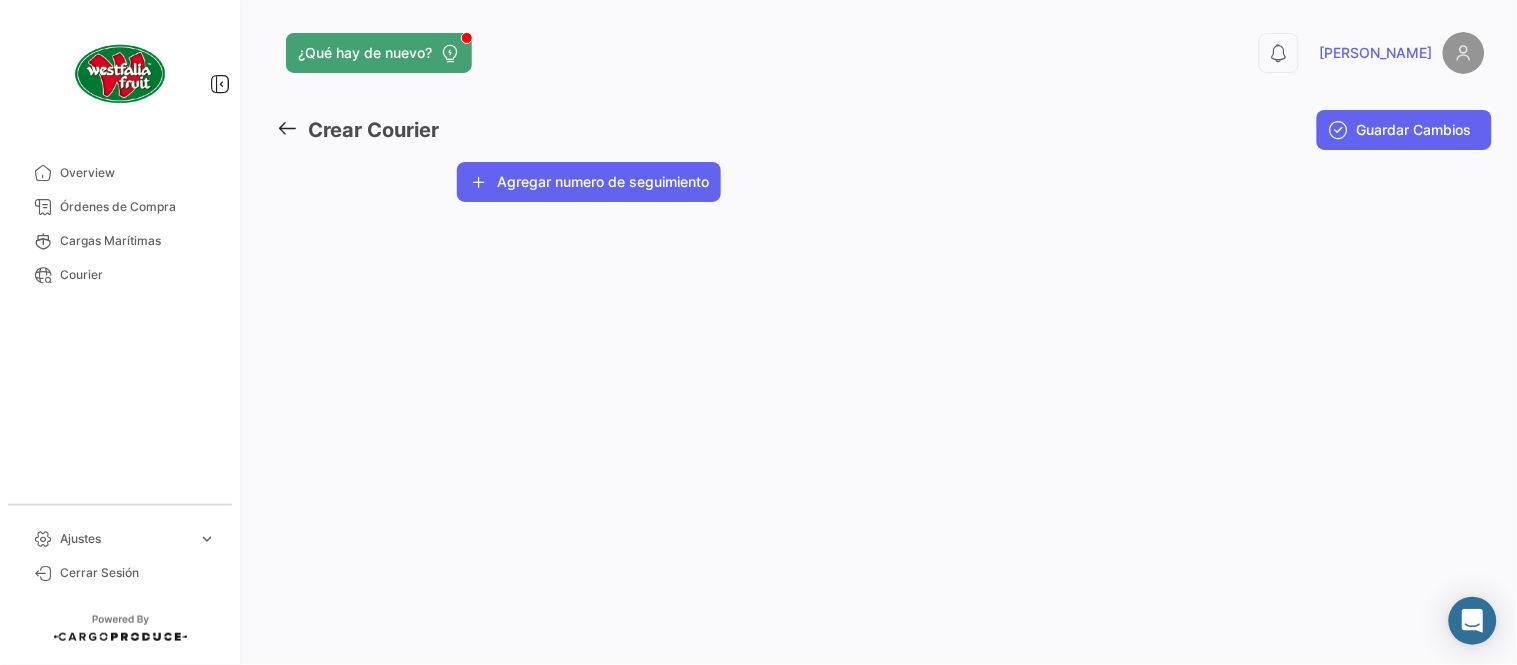 click on "Agregar numero de seguimiento" 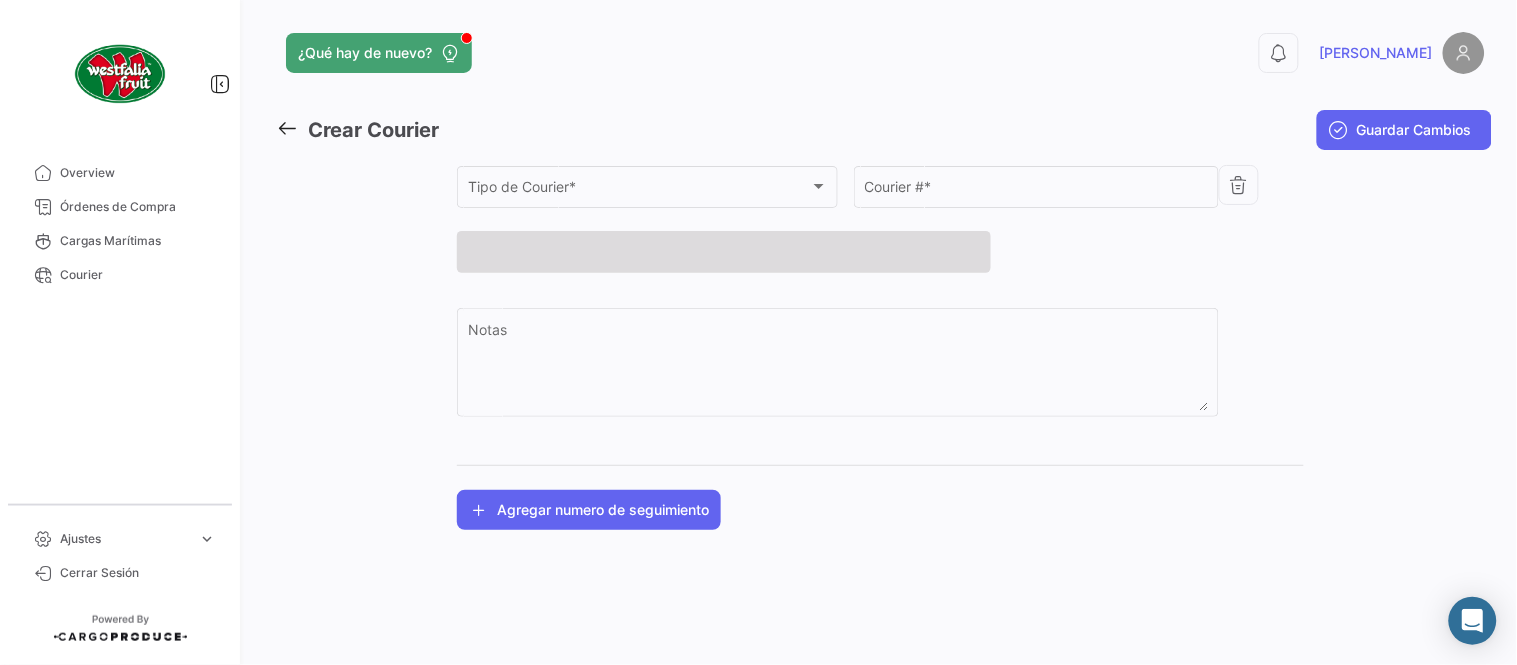 click on "Tipo de Courier * Tipo de Courier  *" 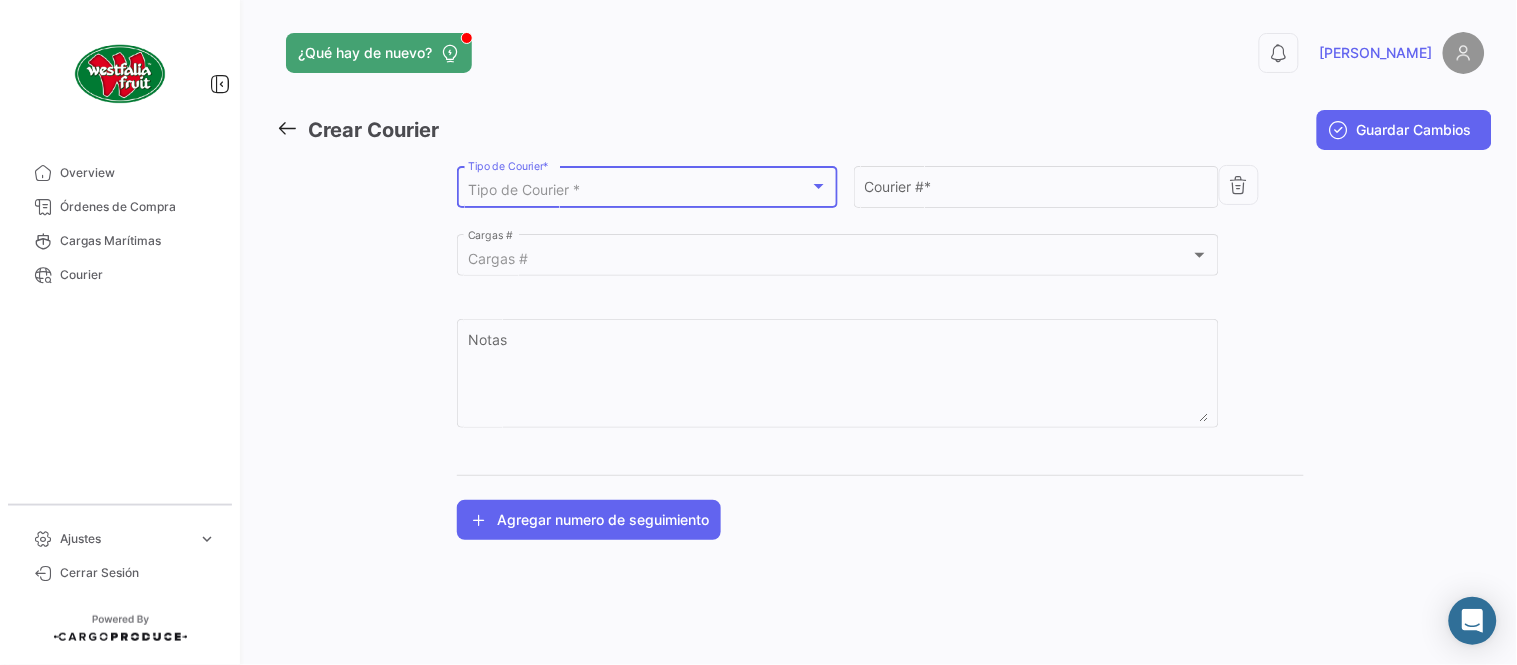 click on "Tipo de Courier *" at bounding box center (524, 189) 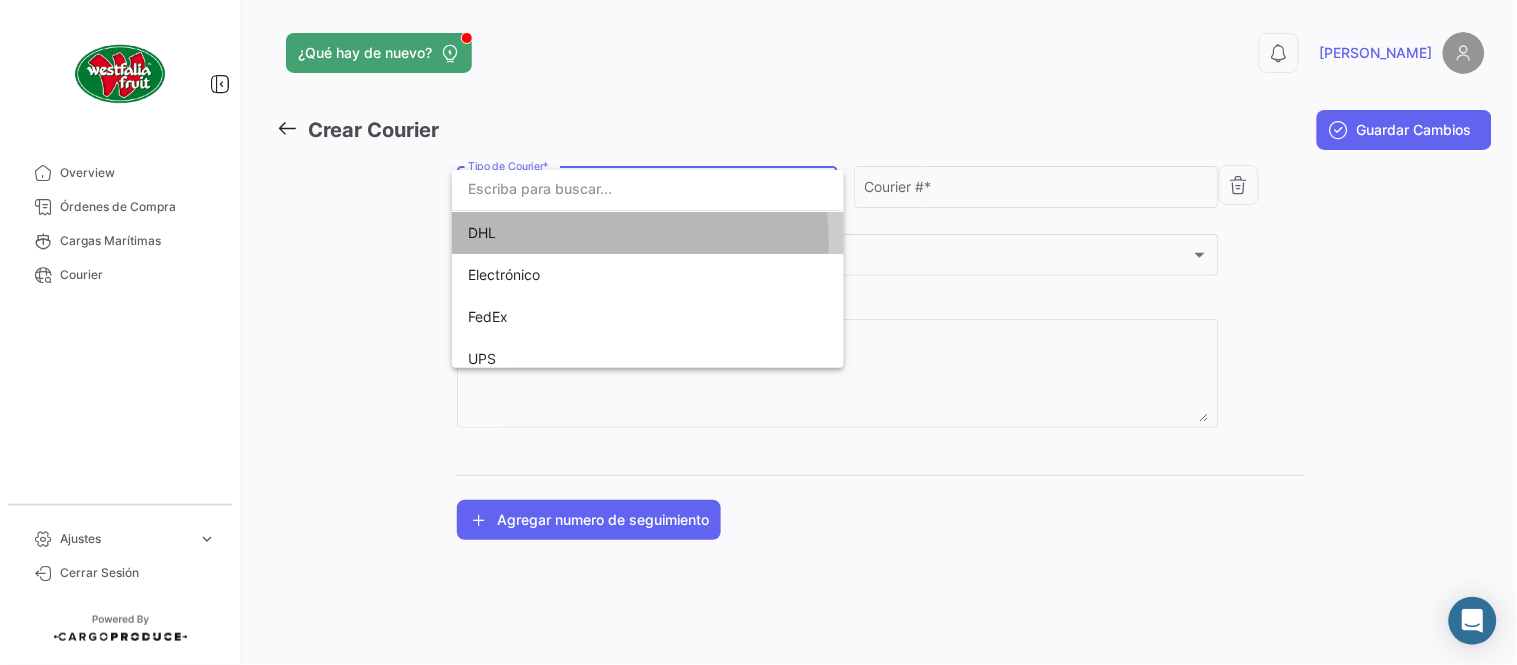 click on "DHL" at bounding box center [608, 233] 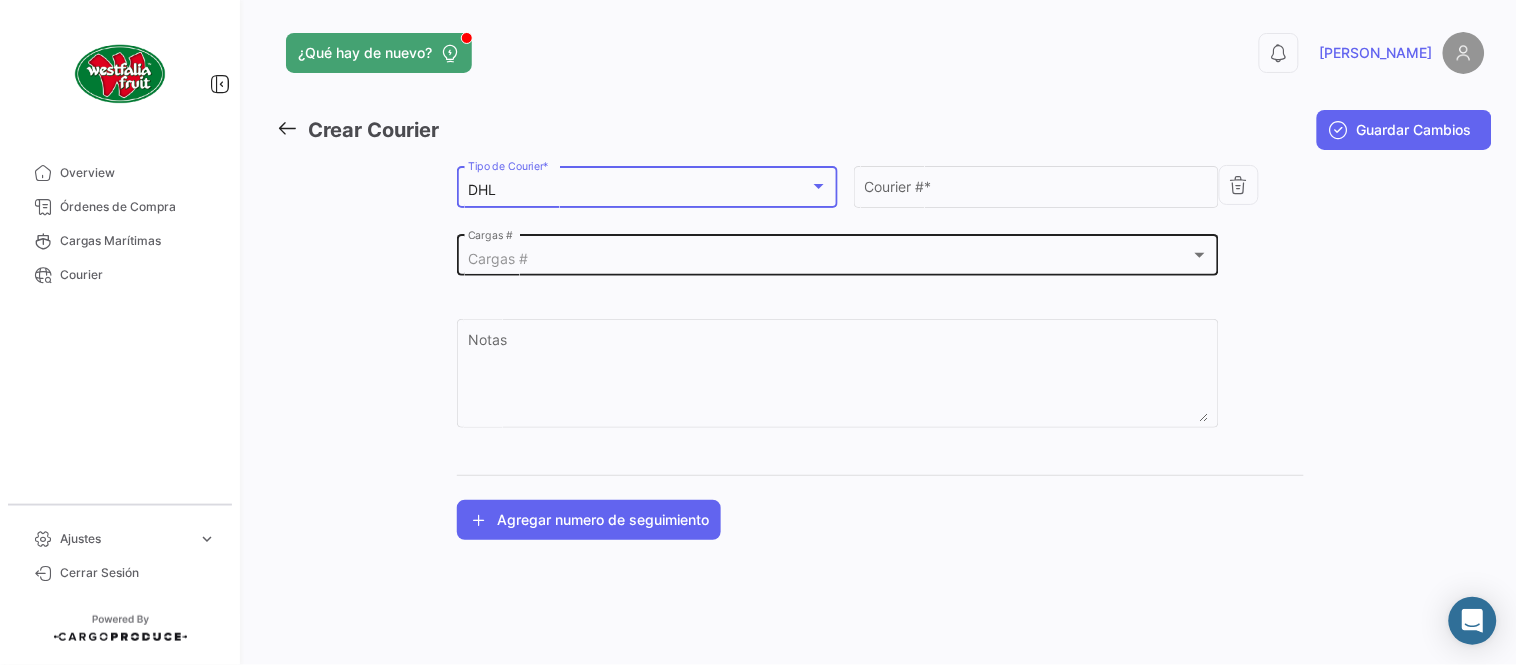 click on "Cargas #  Cargas #" 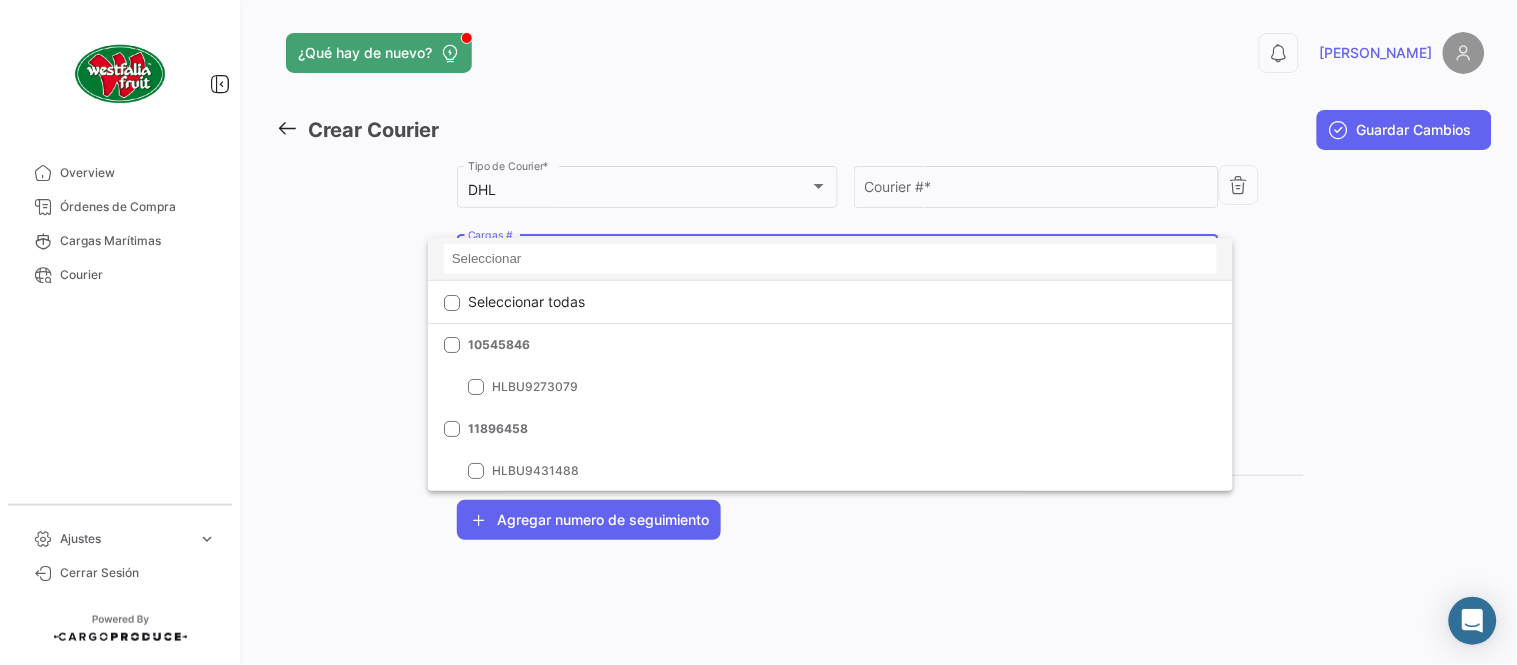 click at bounding box center [830, 259] 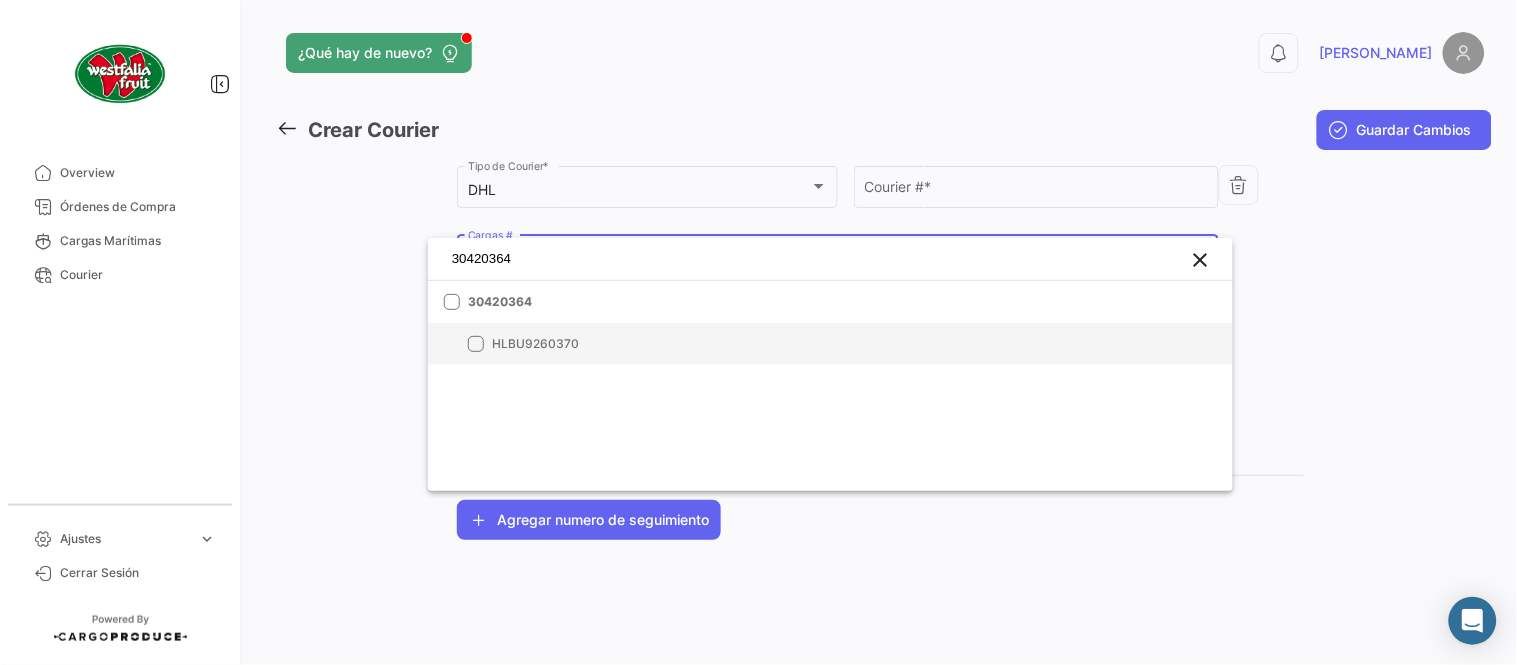 type on "30420364" 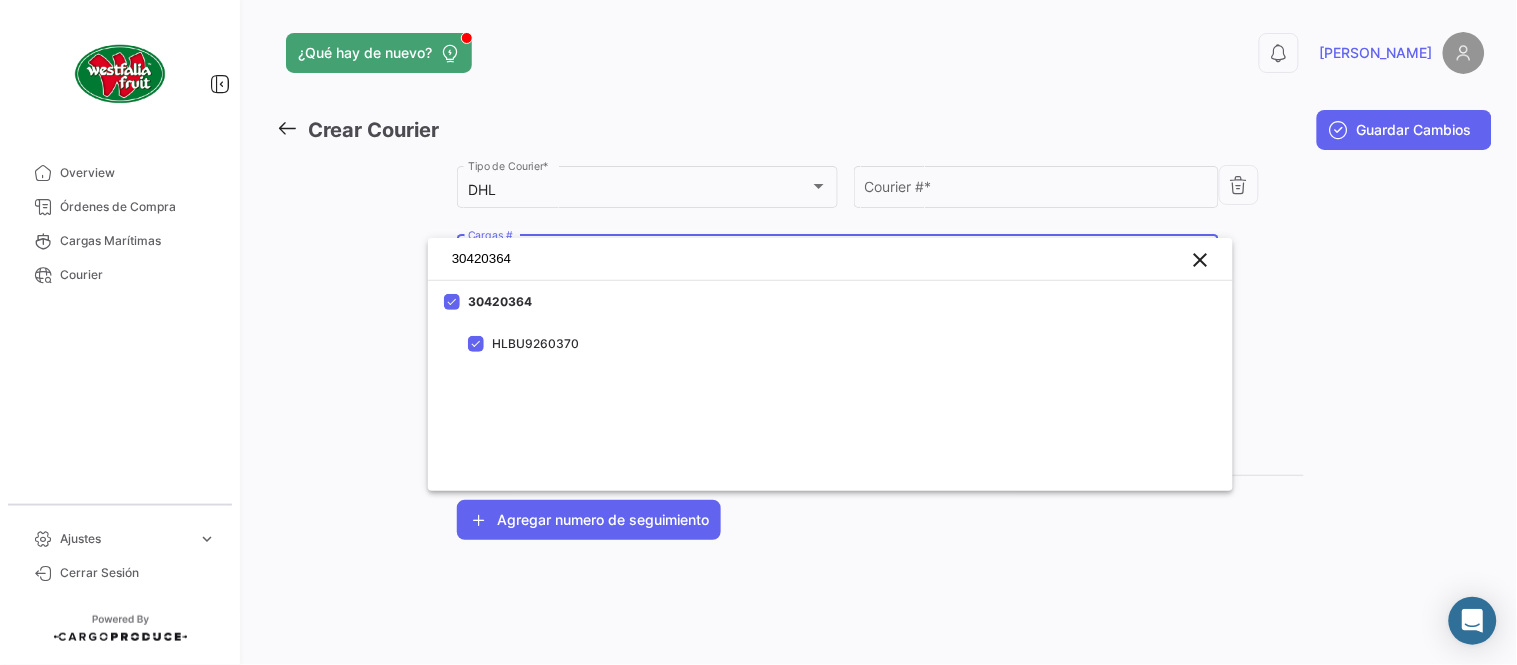 click at bounding box center (758, 332) 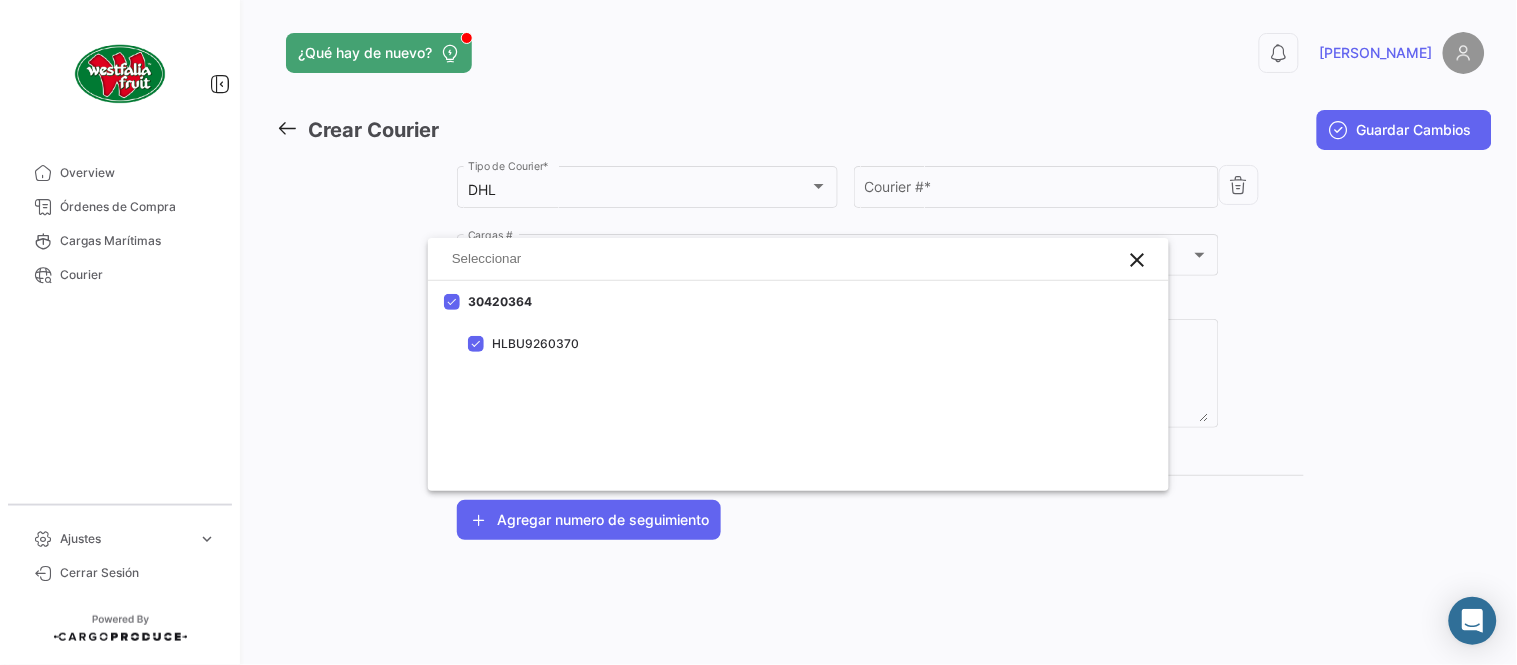 click on "Courier #  *" 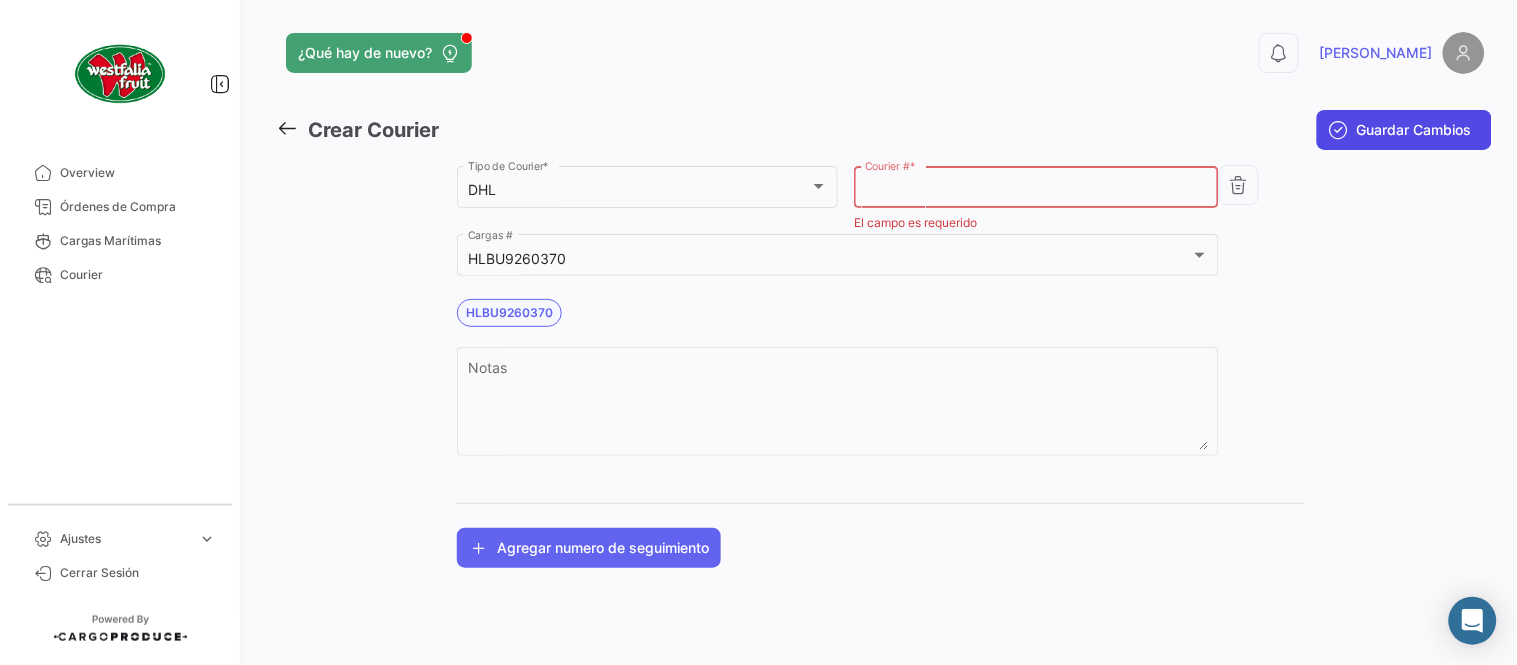 paste on "4320697544" 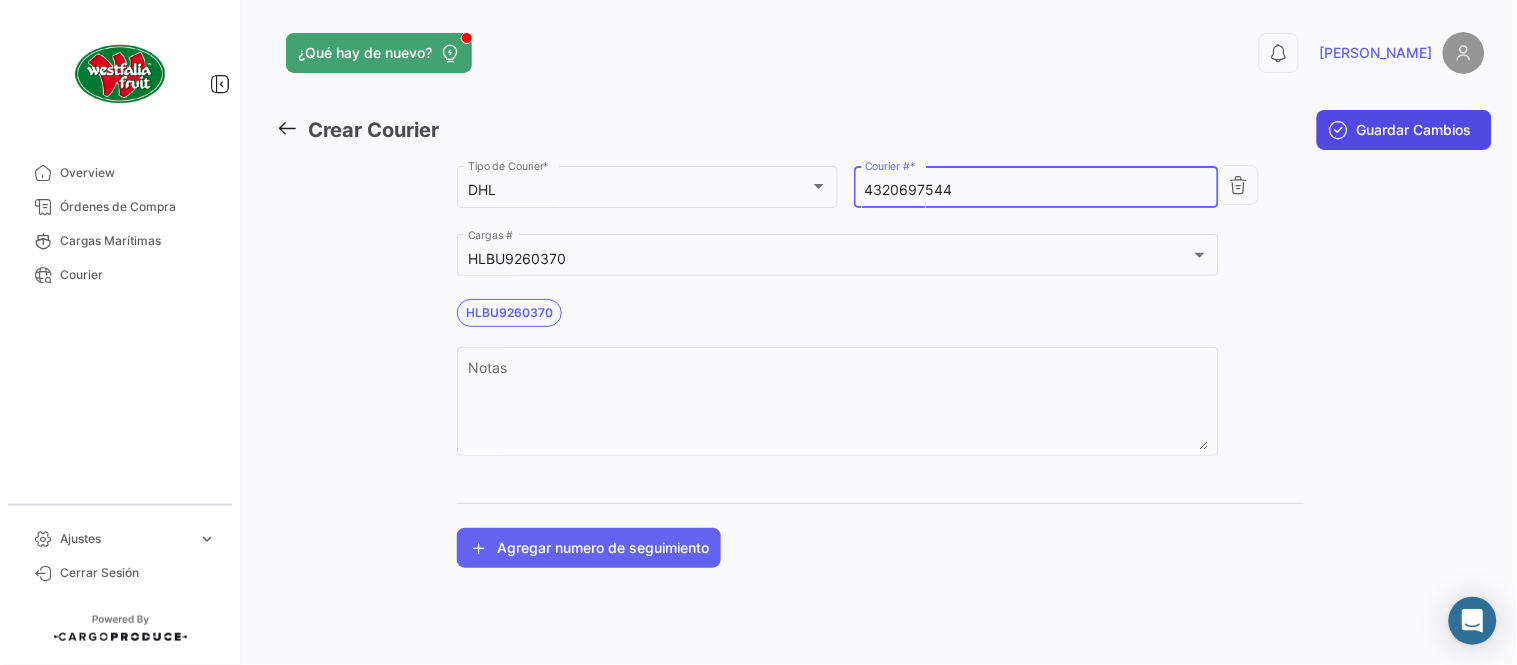 type on "4320697544" 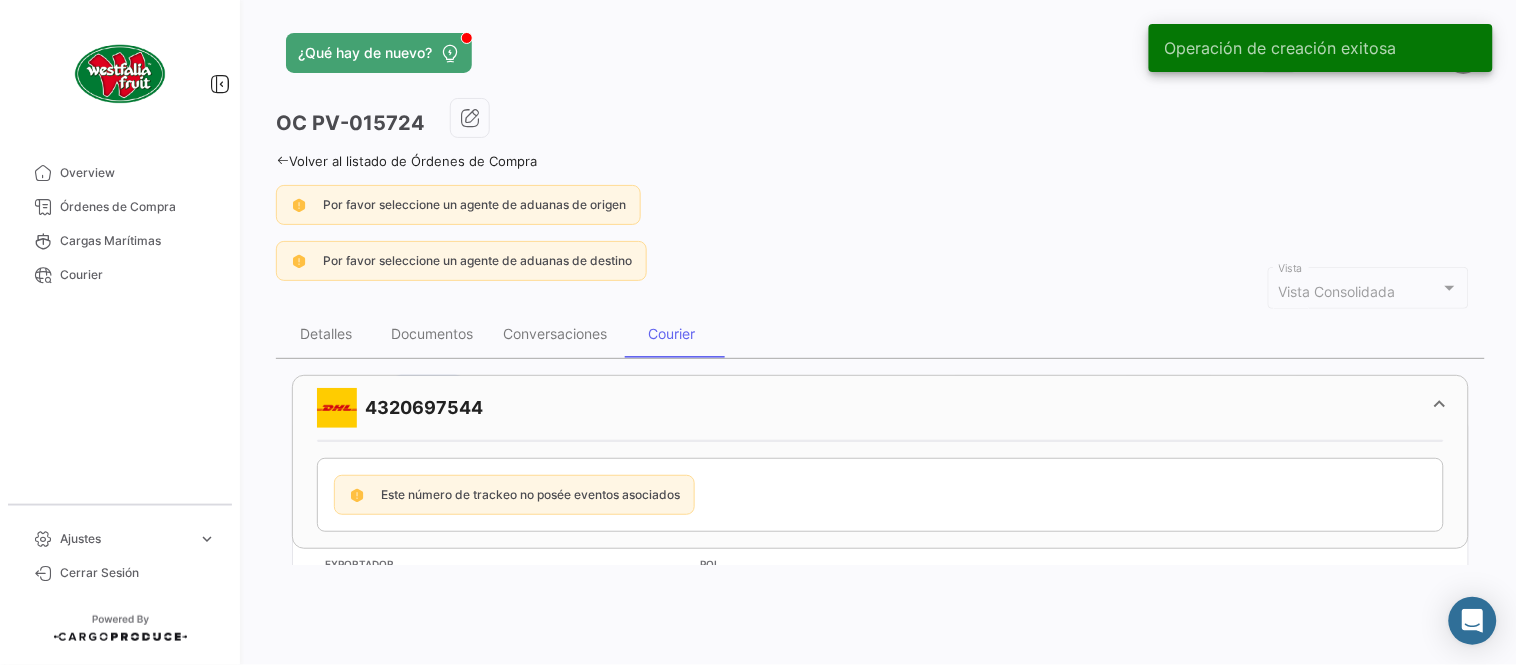 scroll, scrollTop: 0, scrollLeft: 0, axis: both 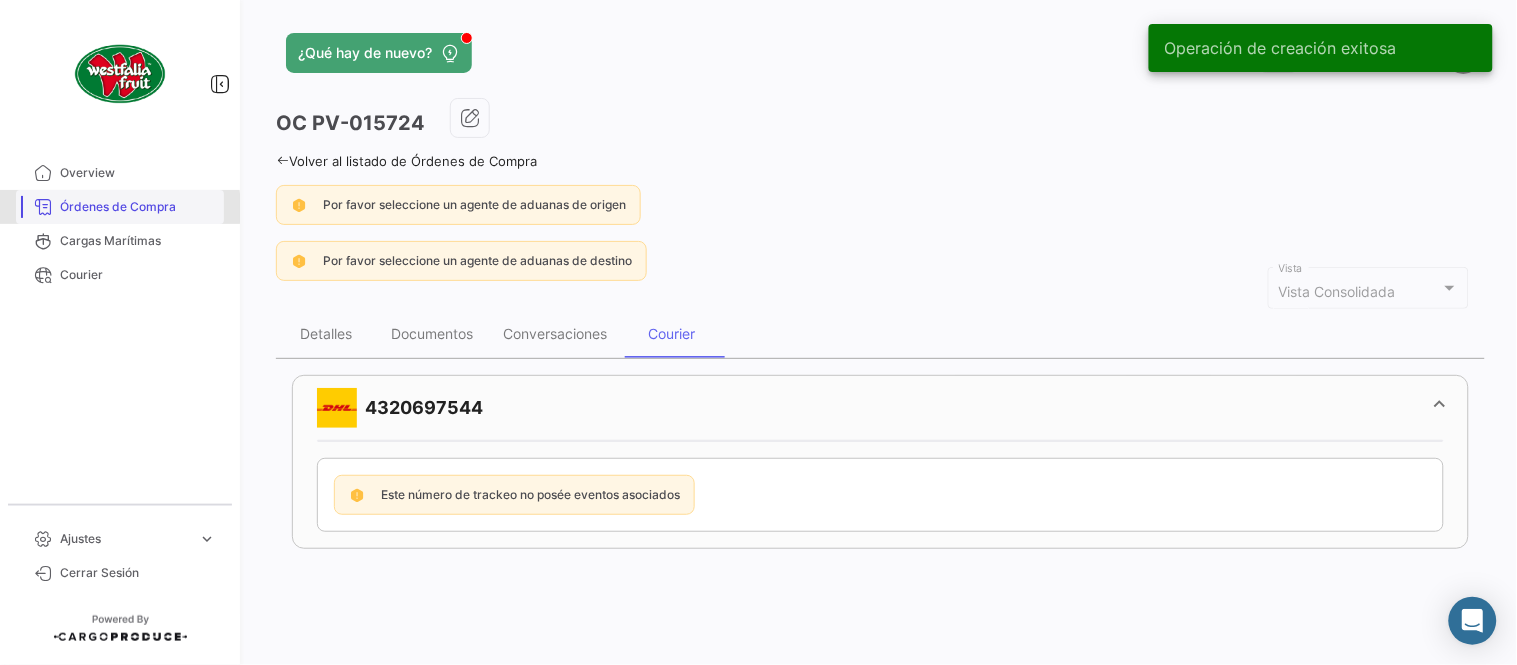 click on "Órdenes de Compra" at bounding box center (138, 207) 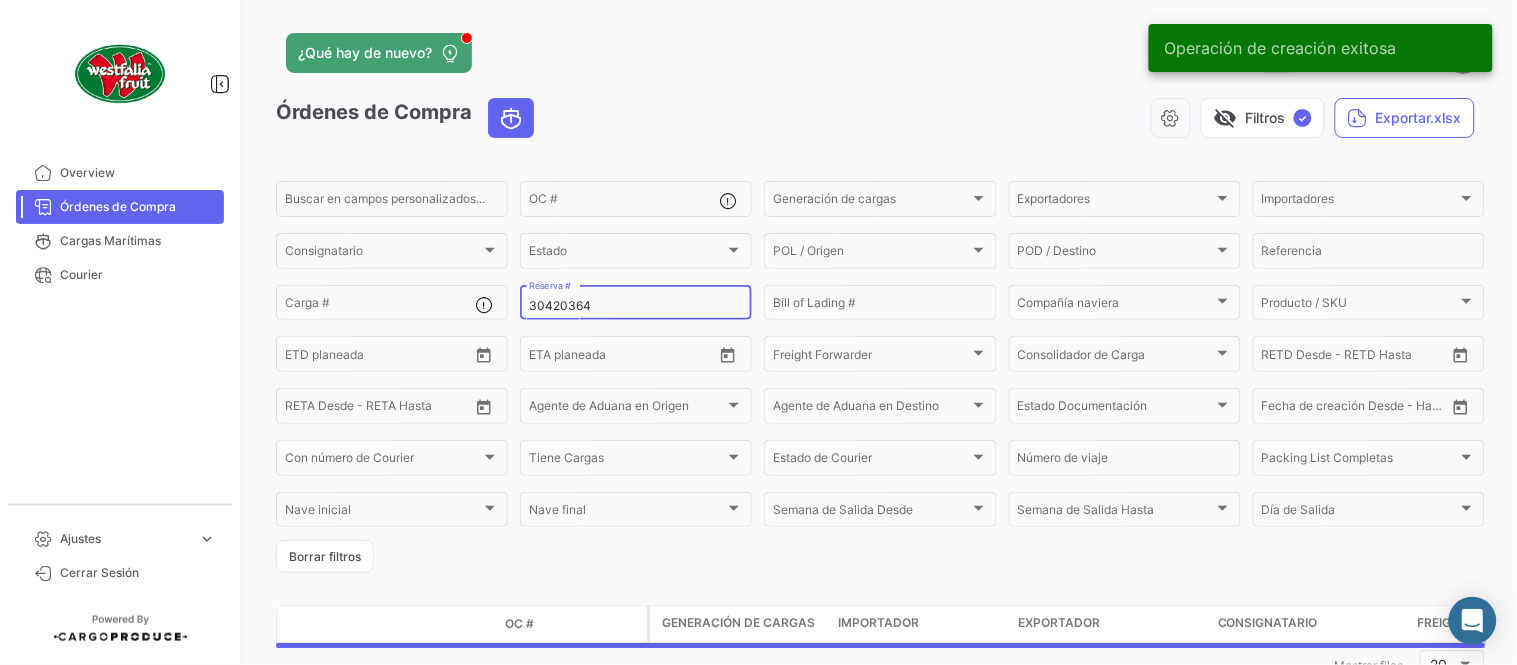 click on "30420364" at bounding box center [636, 306] 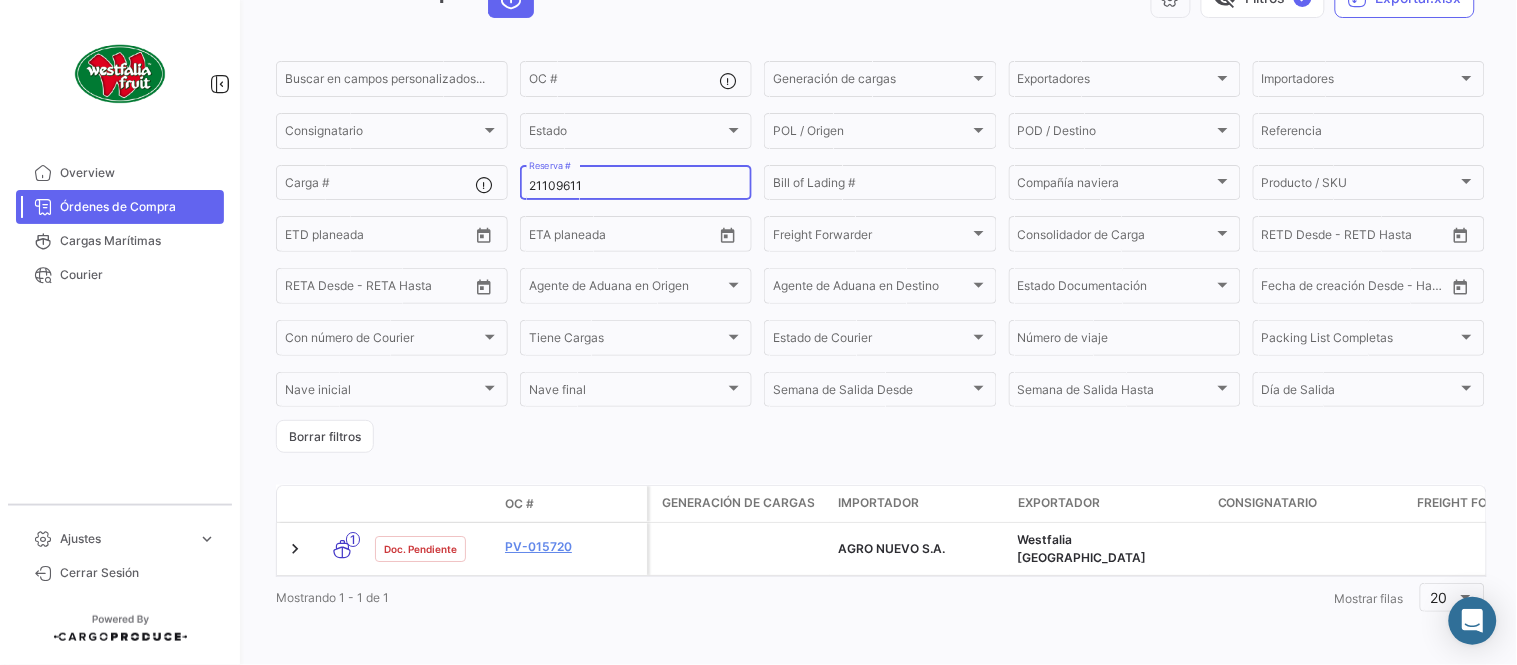scroll, scrollTop: 128, scrollLeft: 0, axis: vertical 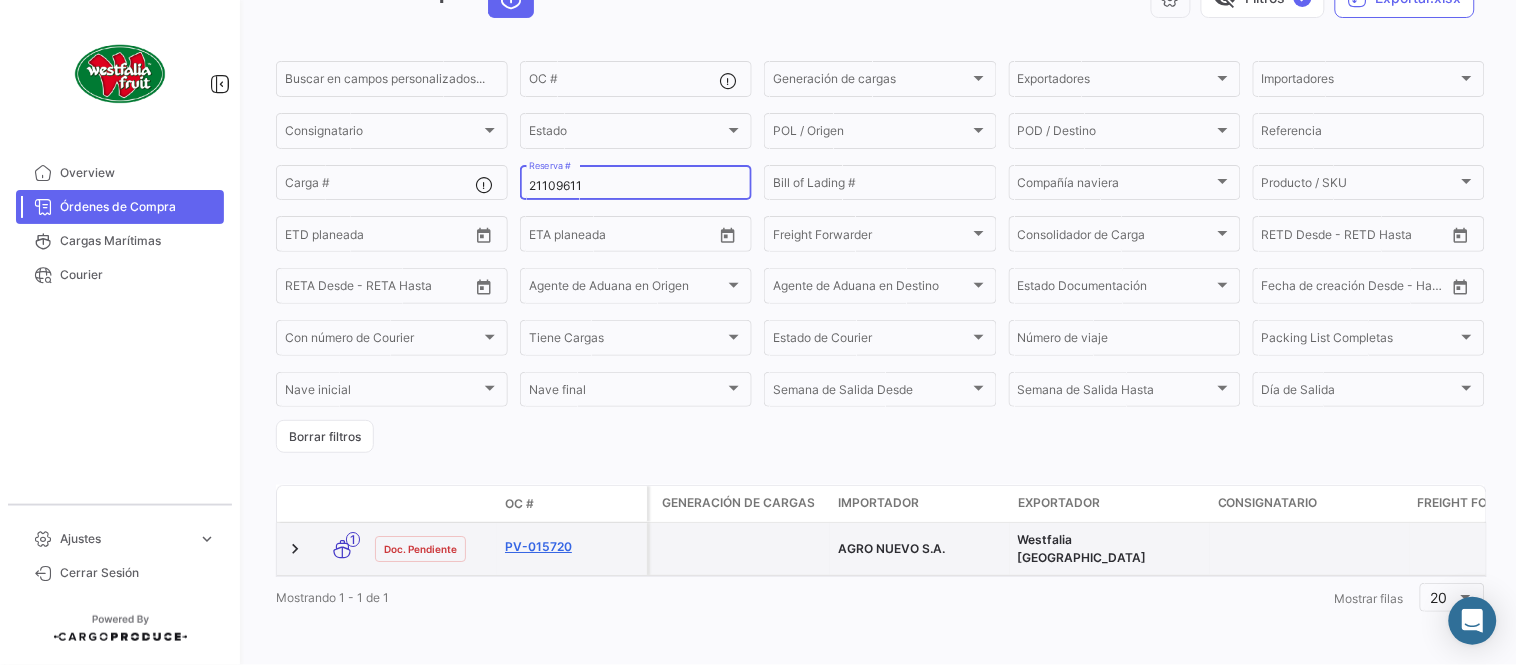 type on "21109611" 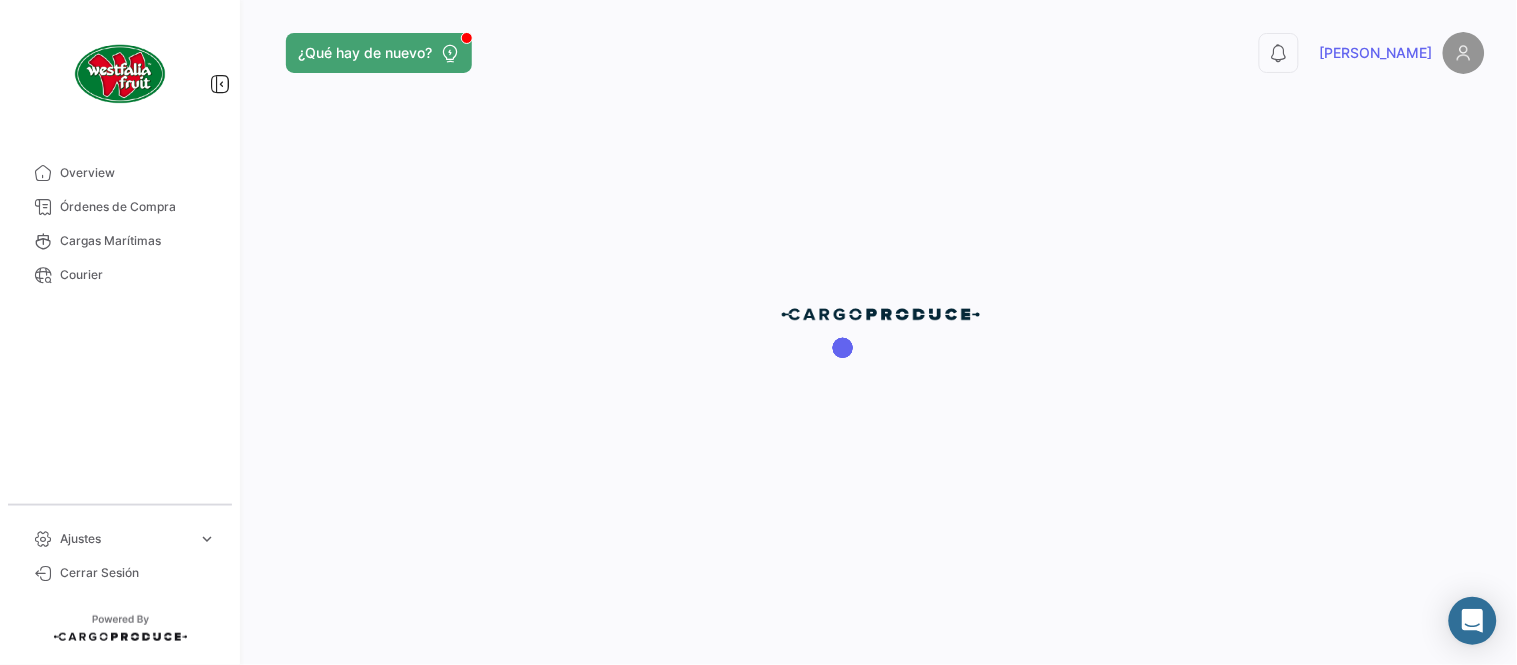 scroll, scrollTop: 0, scrollLeft: 0, axis: both 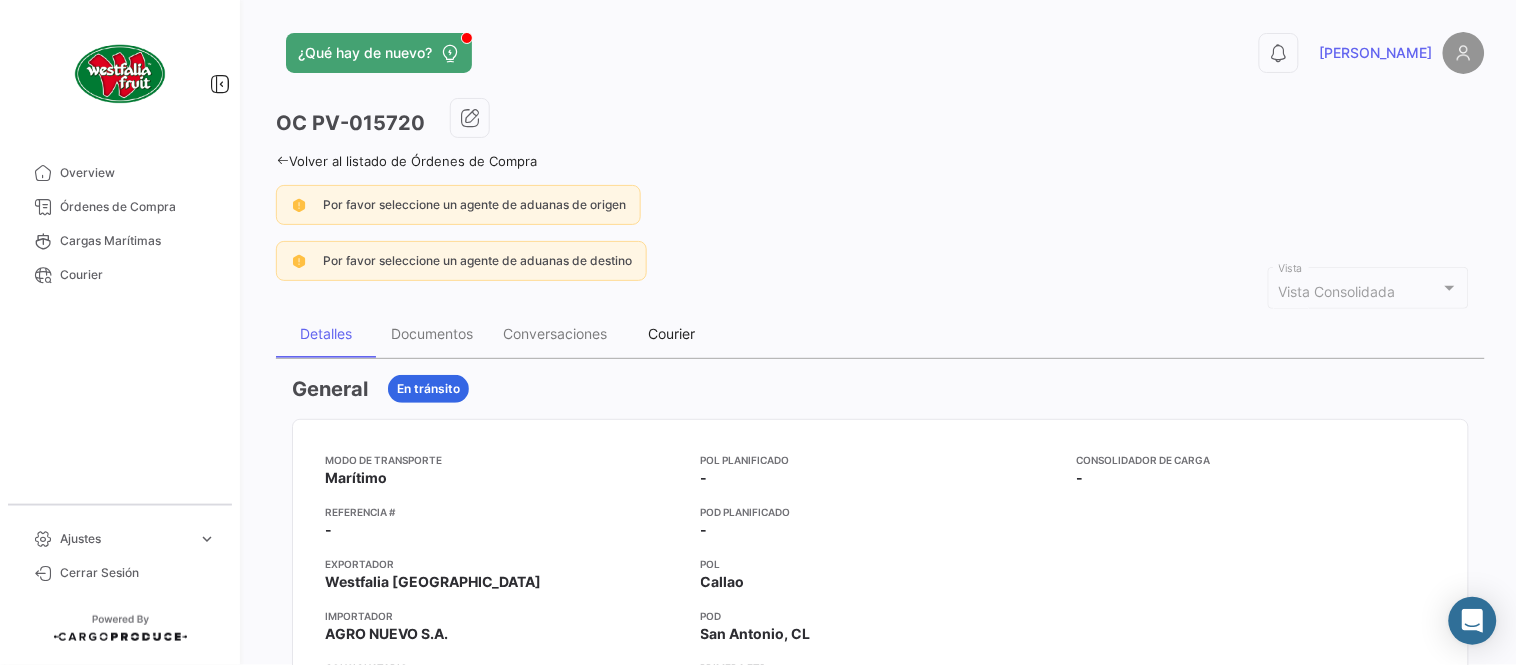 click on "Courier" at bounding box center [672, 333] 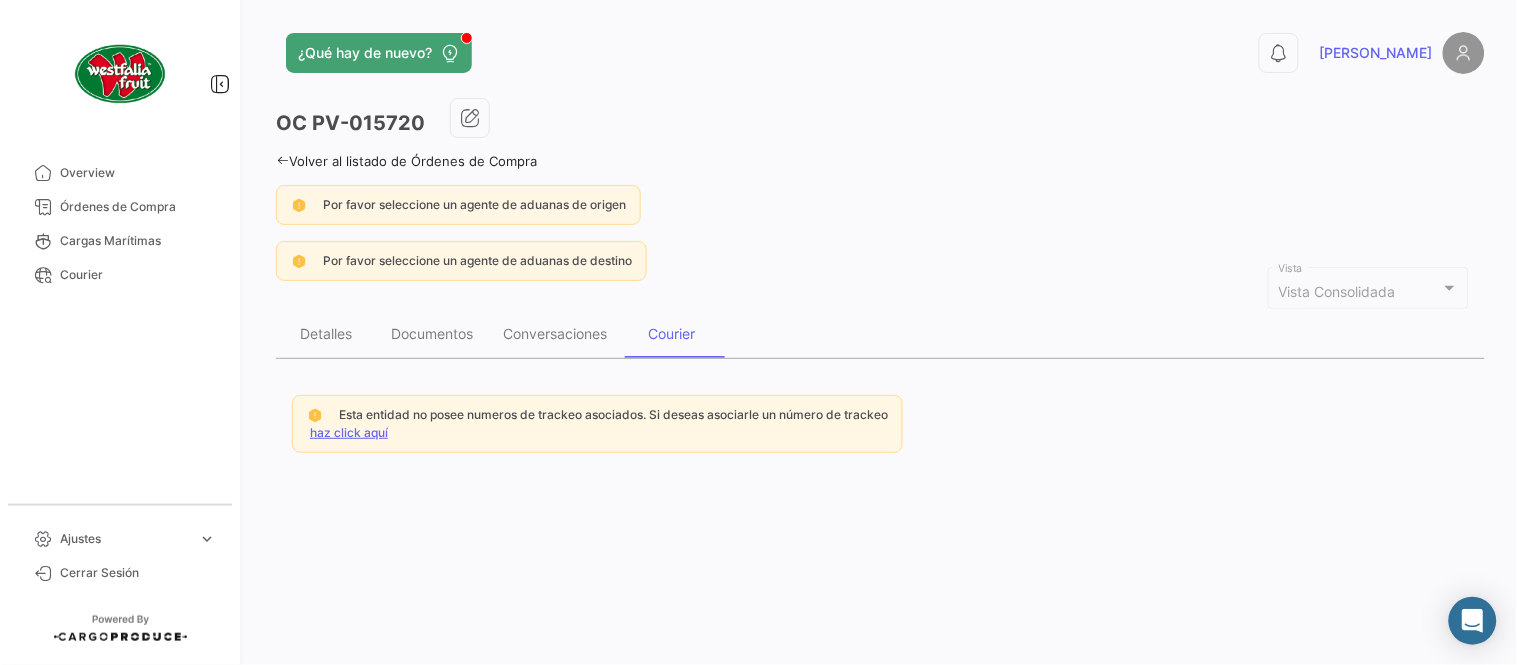 click on "haz click aquí" at bounding box center (349, 432) 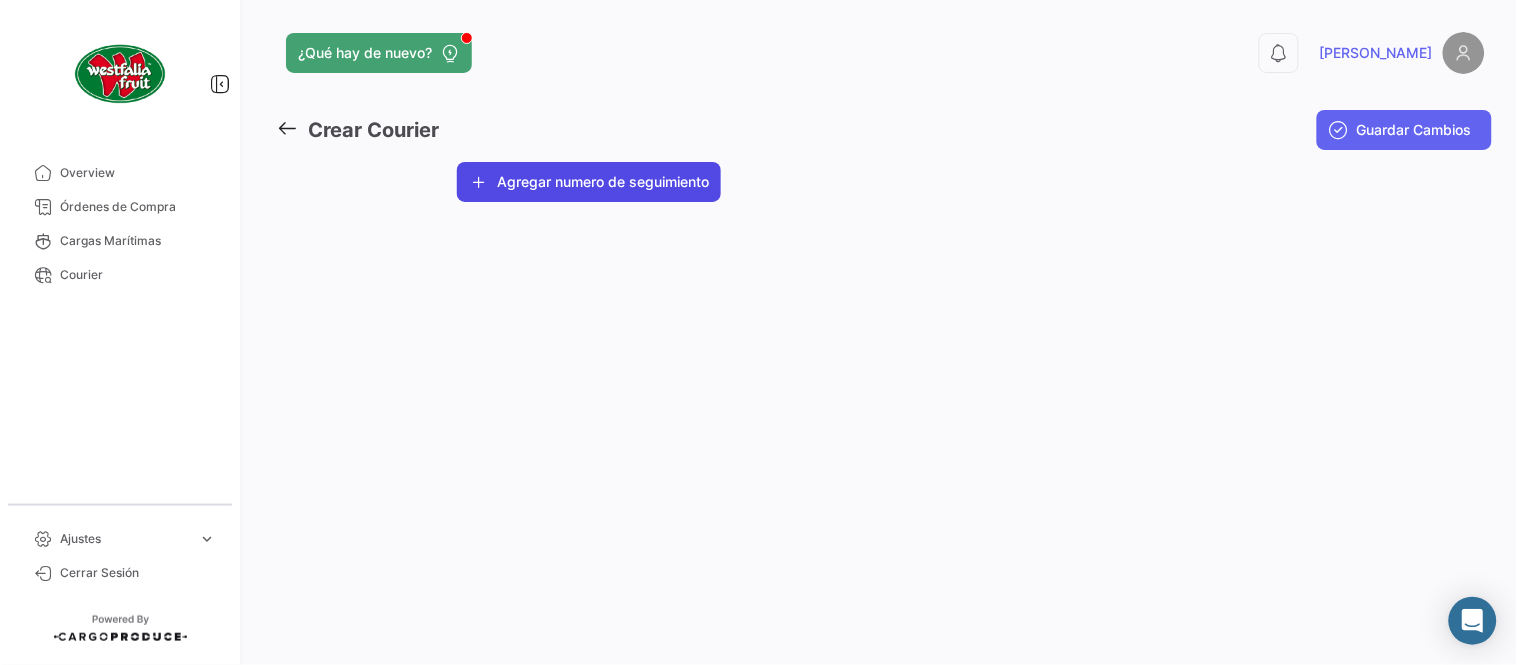 click on "Agregar numero de seguimiento" 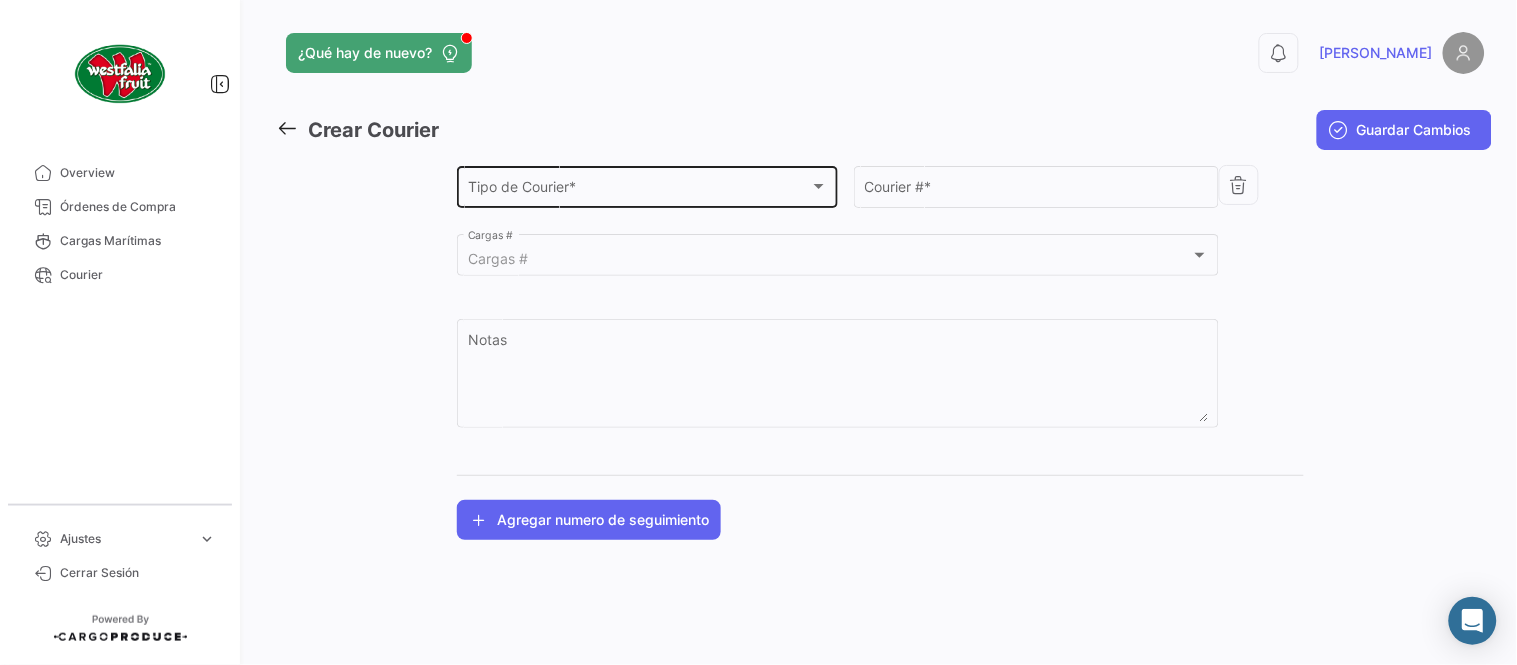 click on "Tipo de Courier * Tipo de Courier  *" 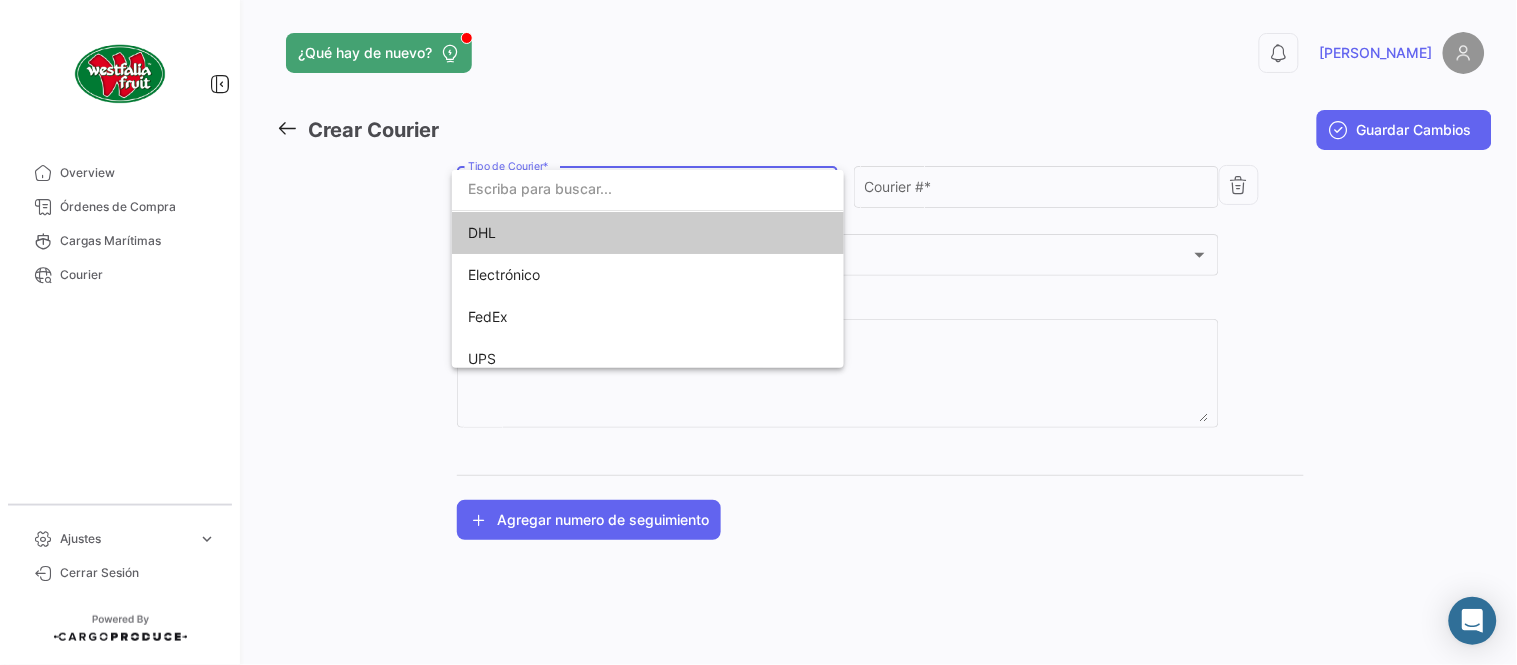click on "DHL" at bounding box center [608, 233] 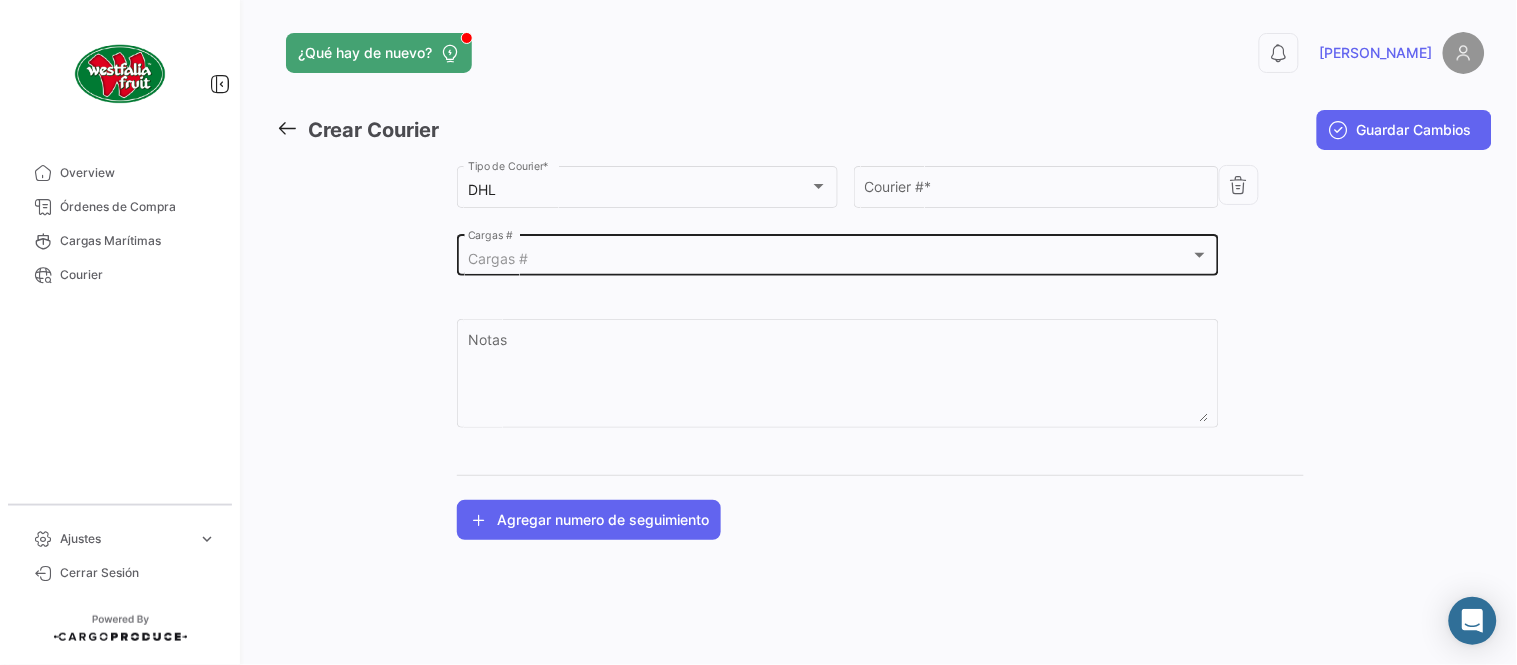 click on "Cargas #  Cargas #" 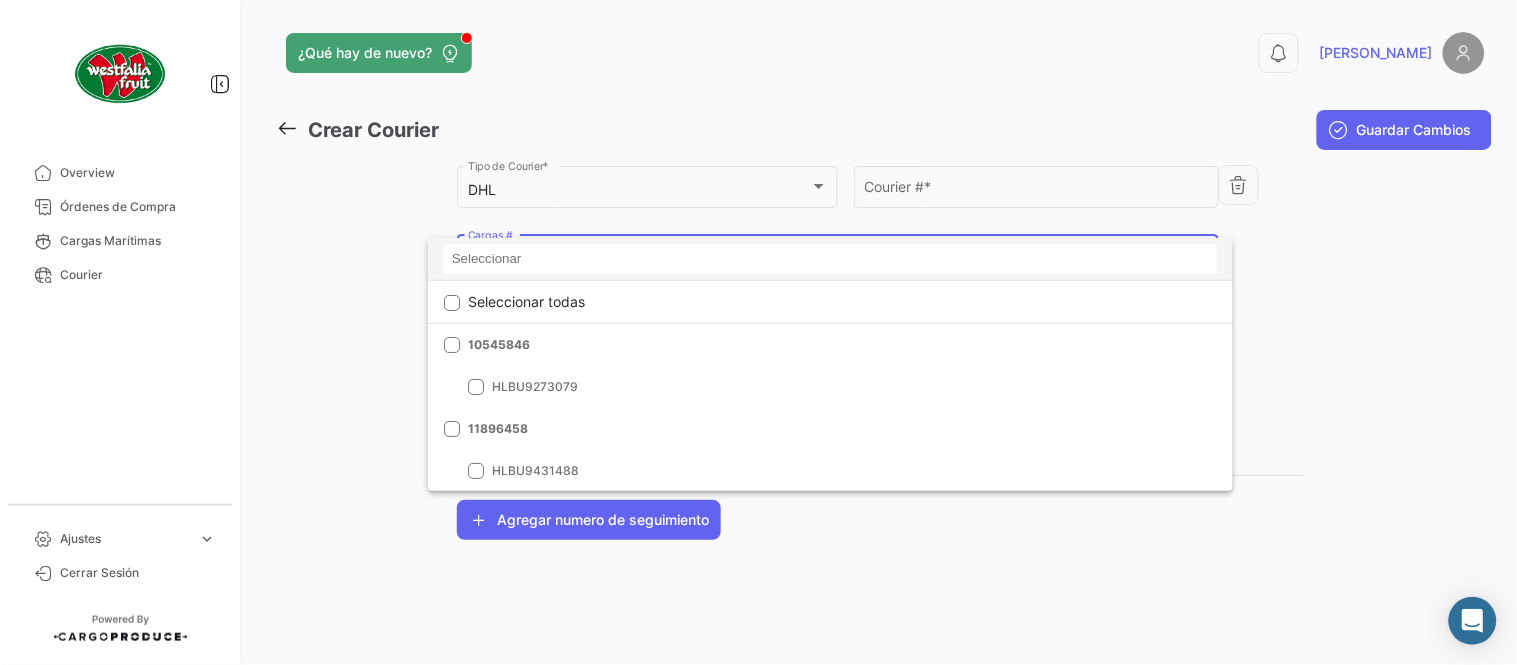 click at bounding box center (830, 259) 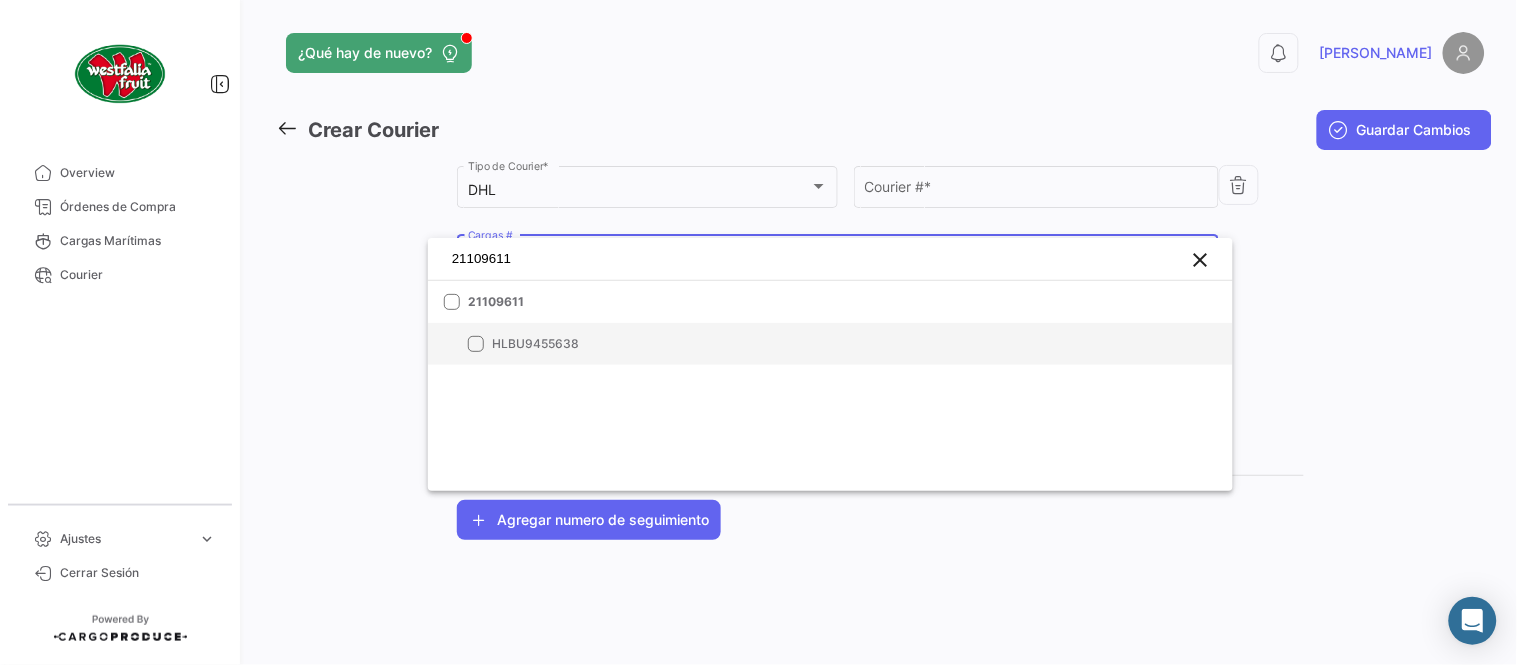 type on "21109611" 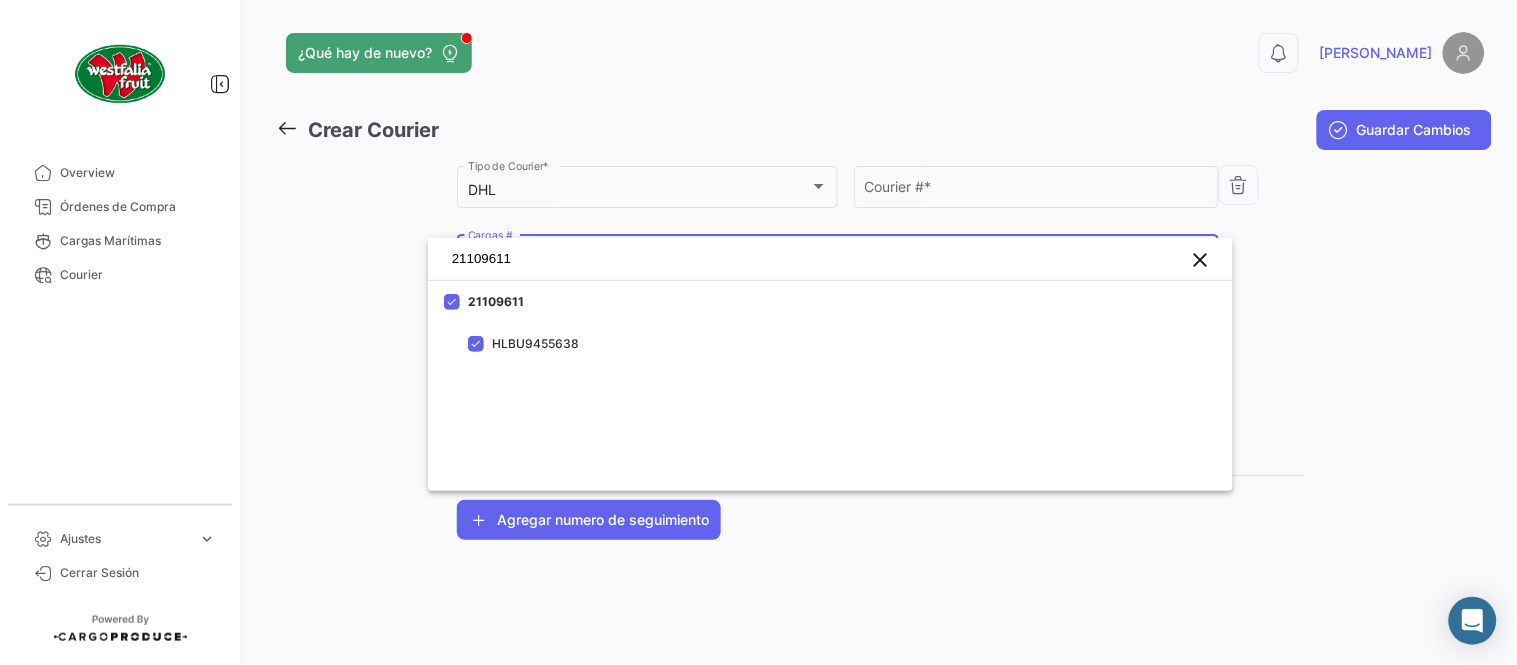 click at bounding box center [758, 332] 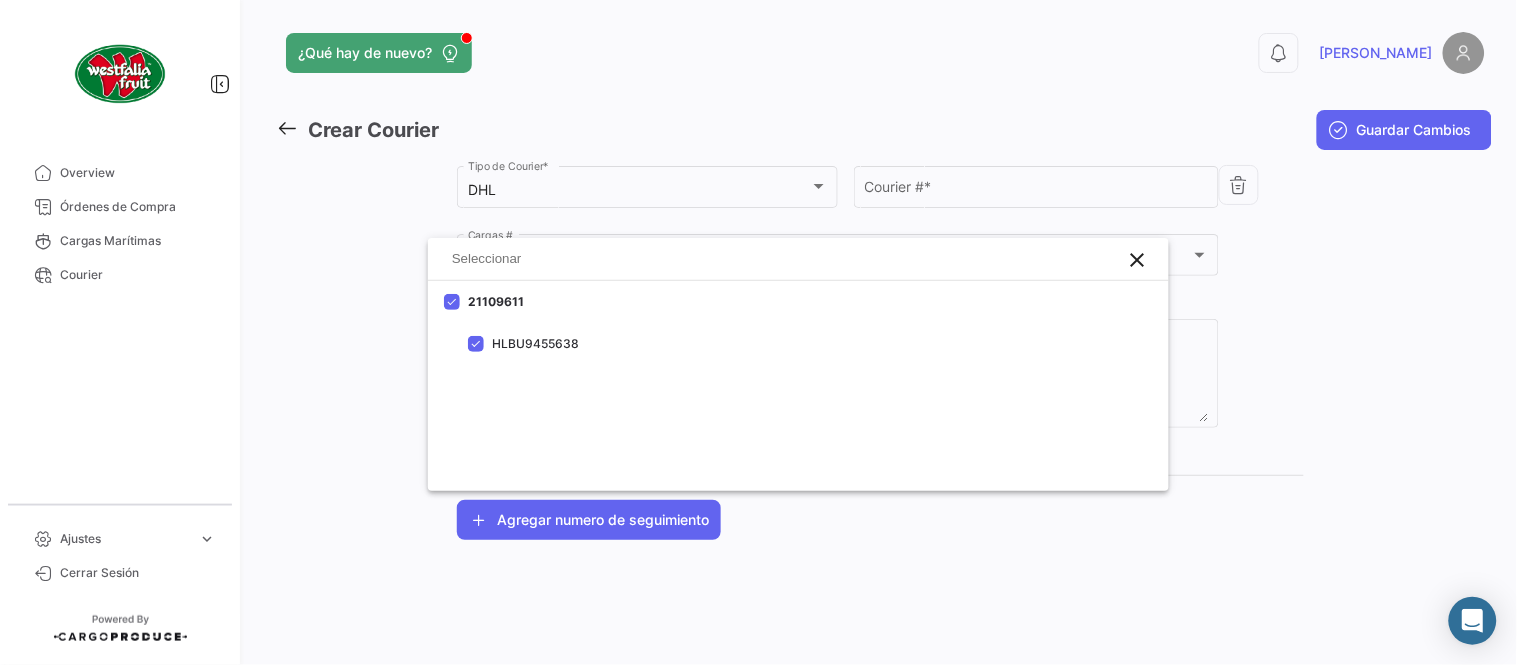 click on "Courier #  *" at bounding box center (1037, 190) 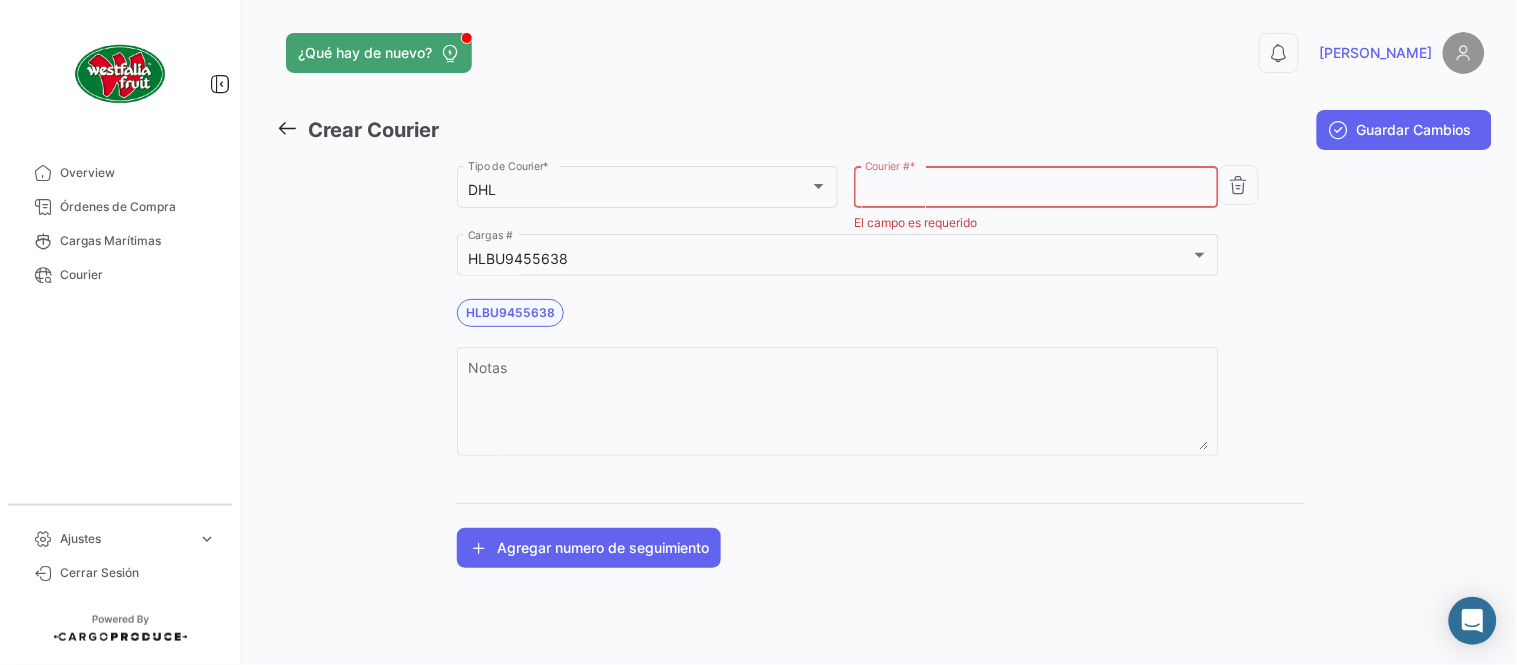 paste on "5340969675" 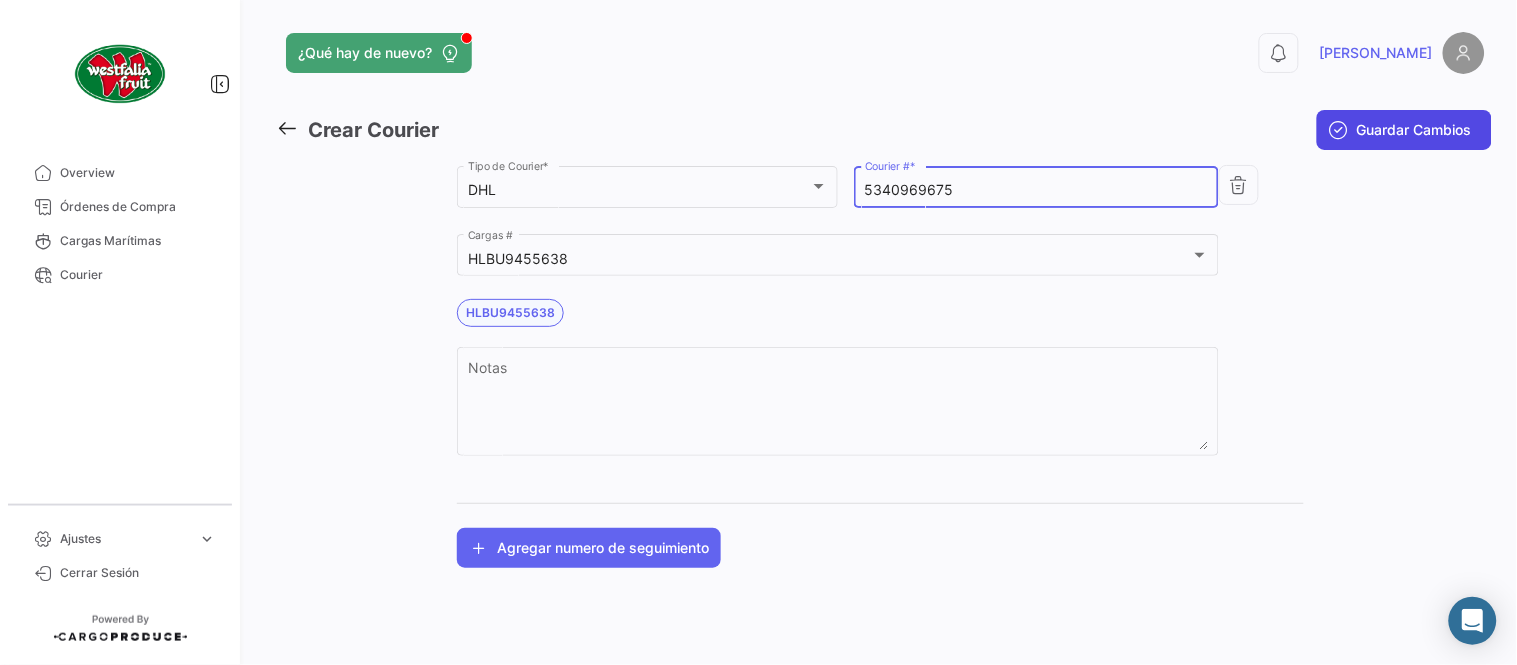 type on "5340969675" 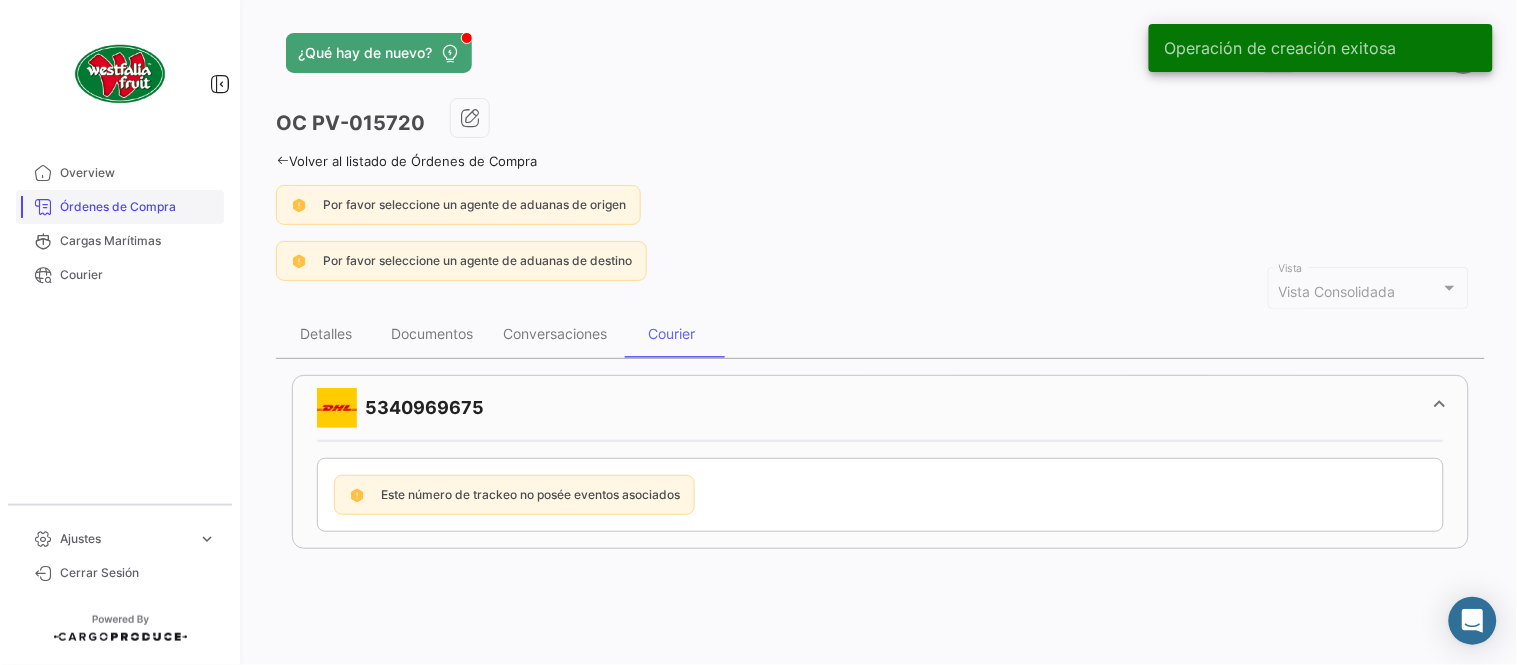 click on "Órdenes de Compra" at bounding box center (138, 207) 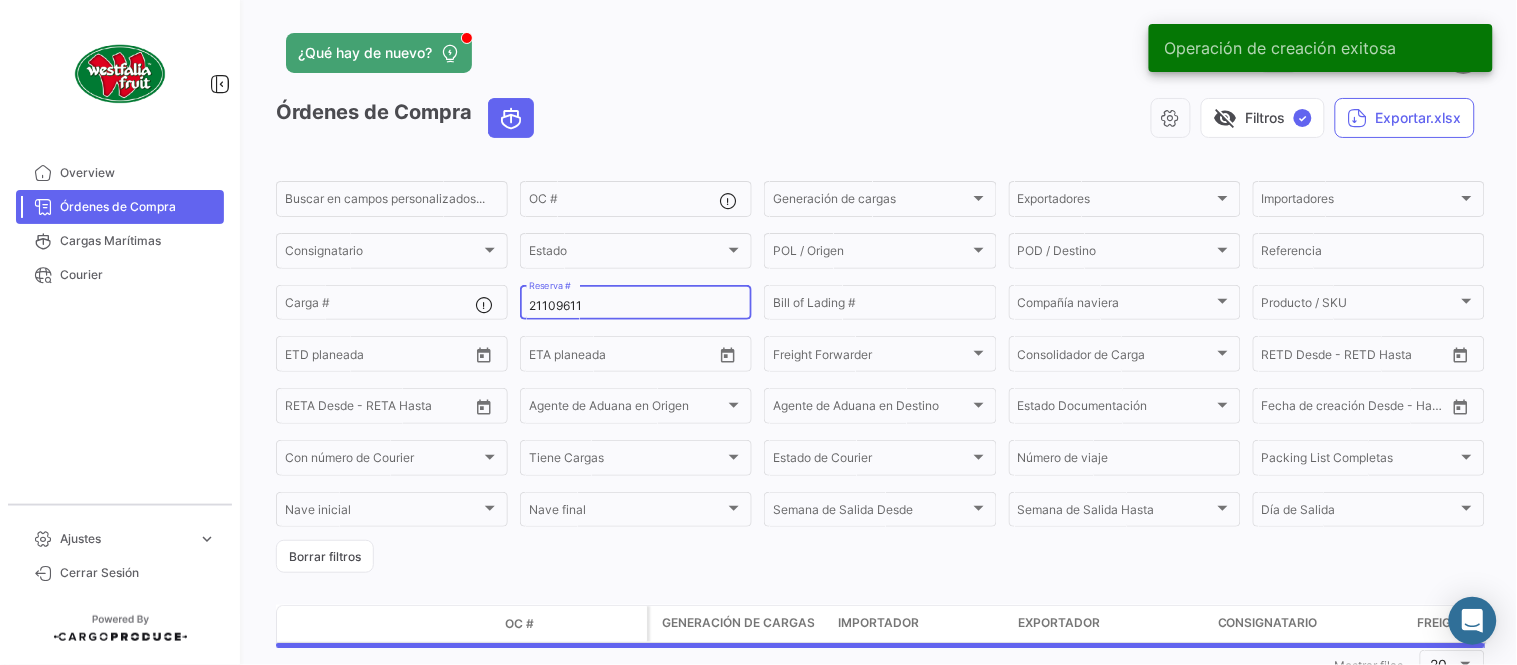 click on "21109611 Reserva #" 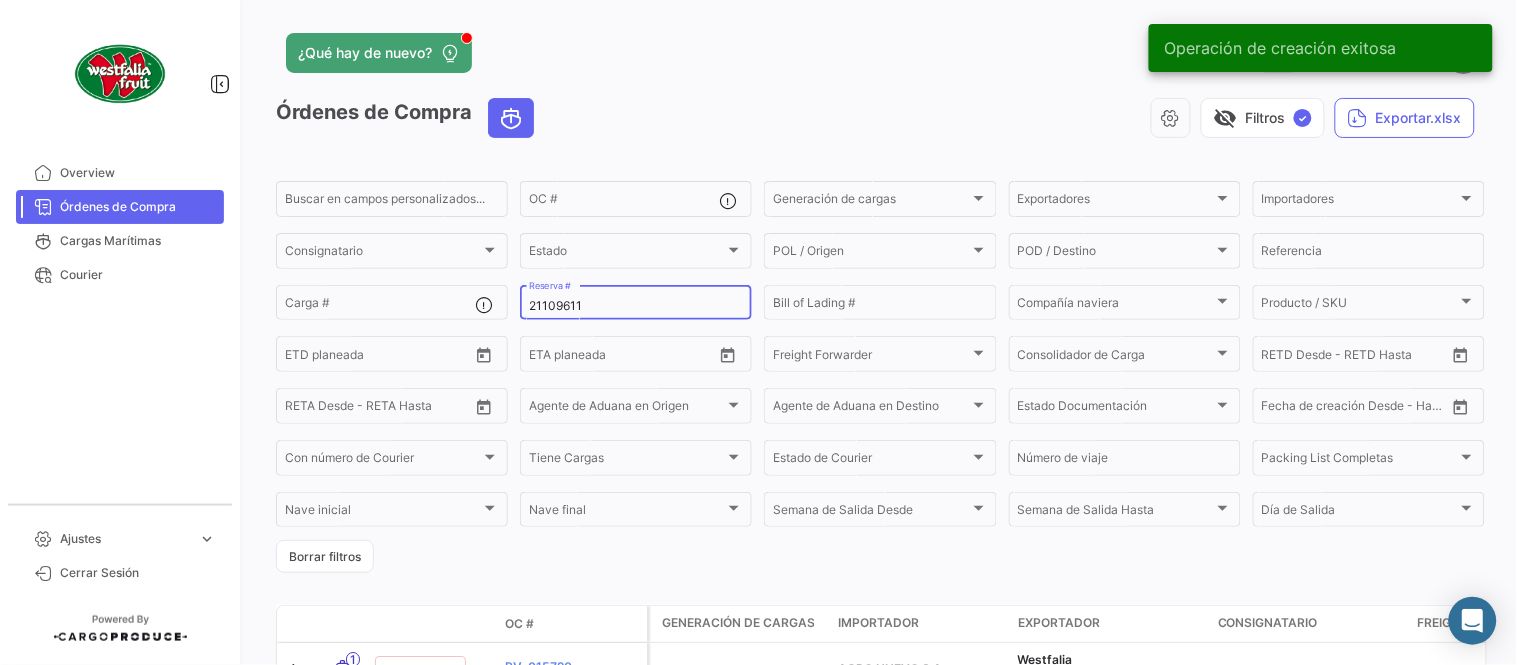 click on "21109611" at bounding box center [636, 306] 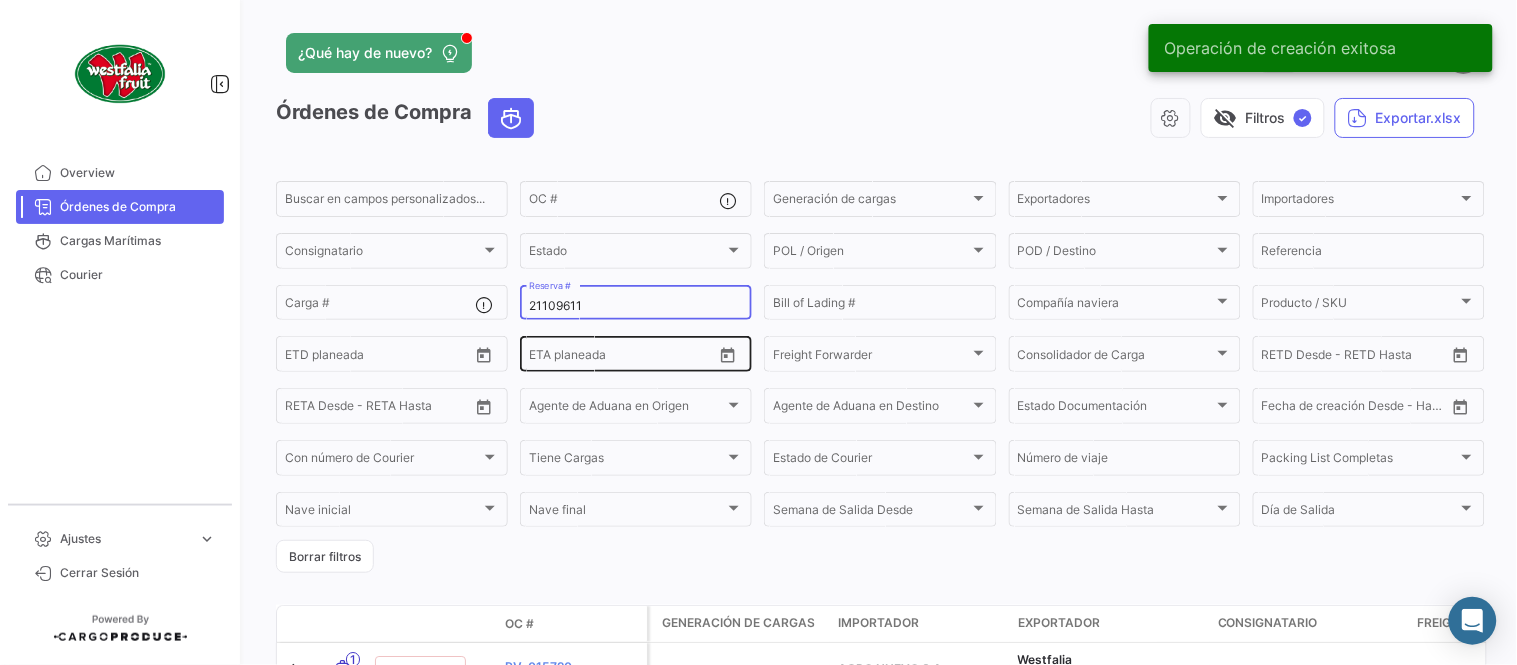 paste on "MBM230046402" 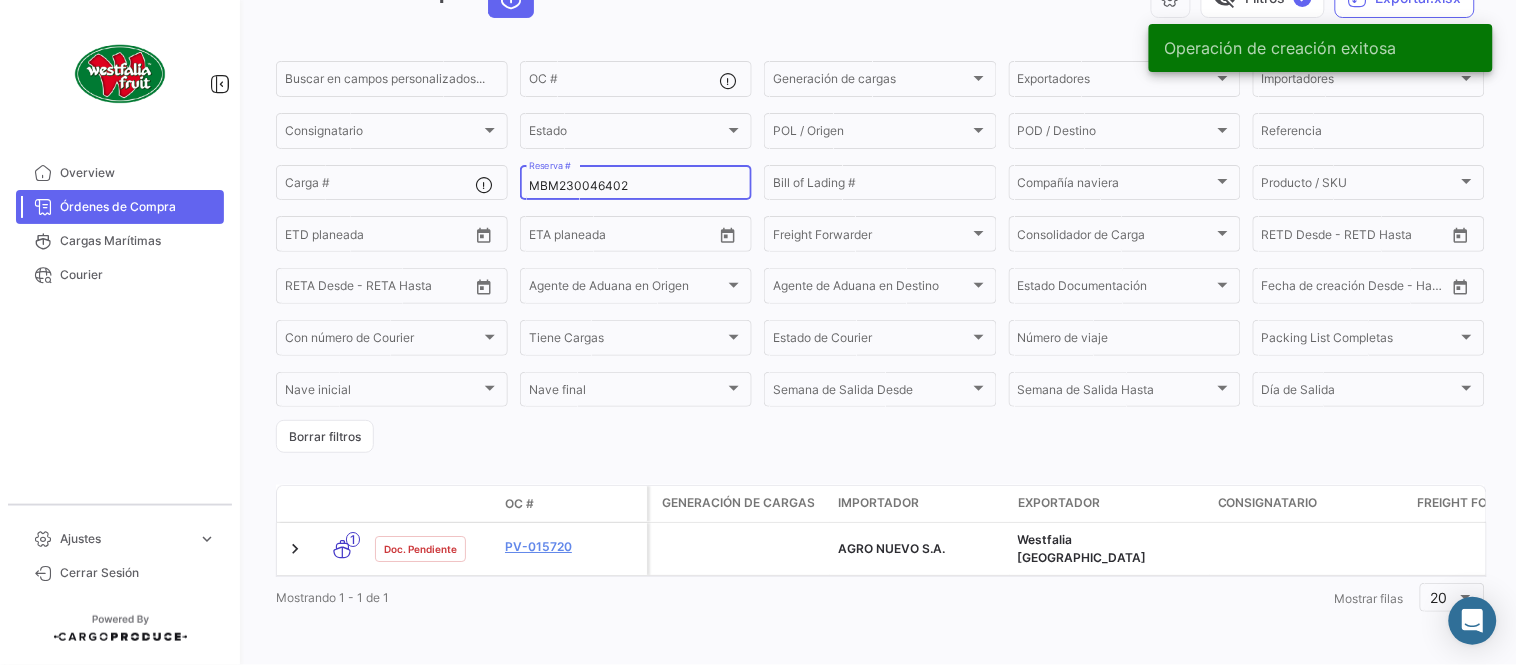 scroll, scrollTop: 128, scrollLeft: 0, axis: vertical 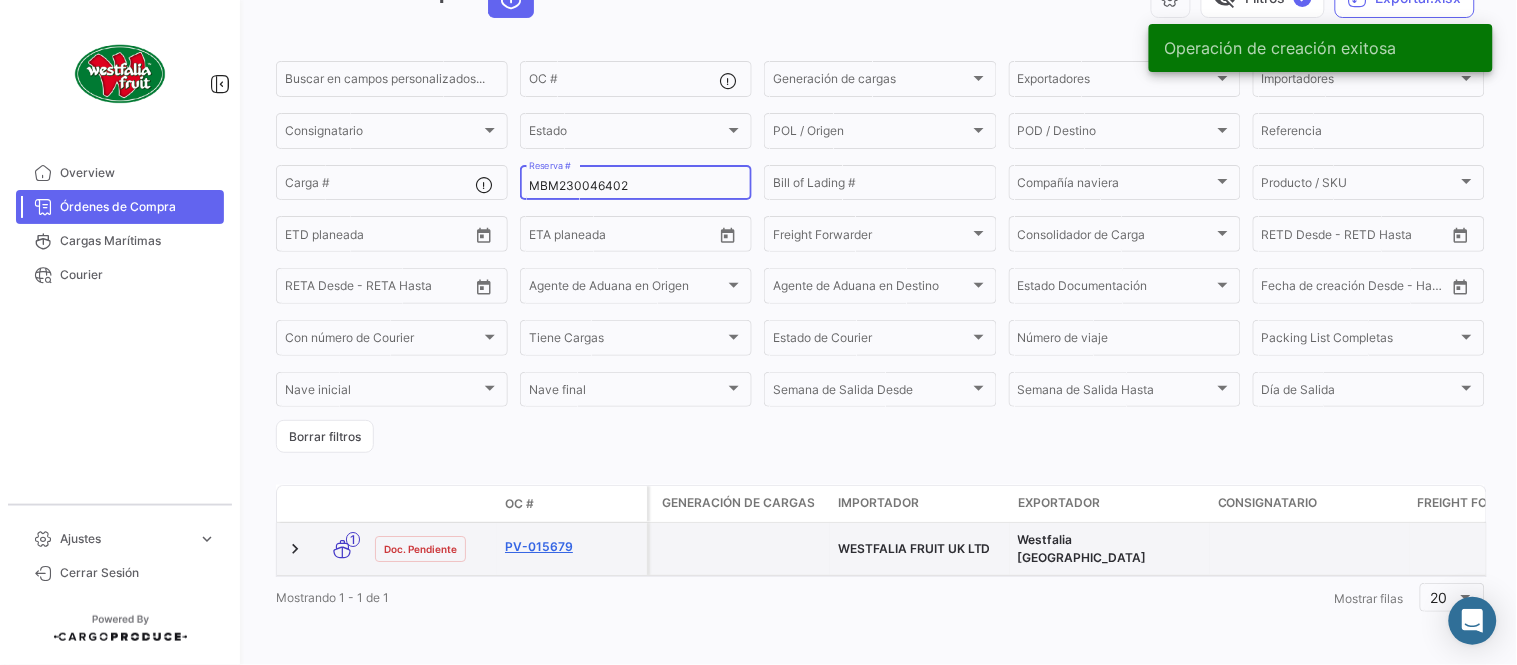 type on "MBM230046402" 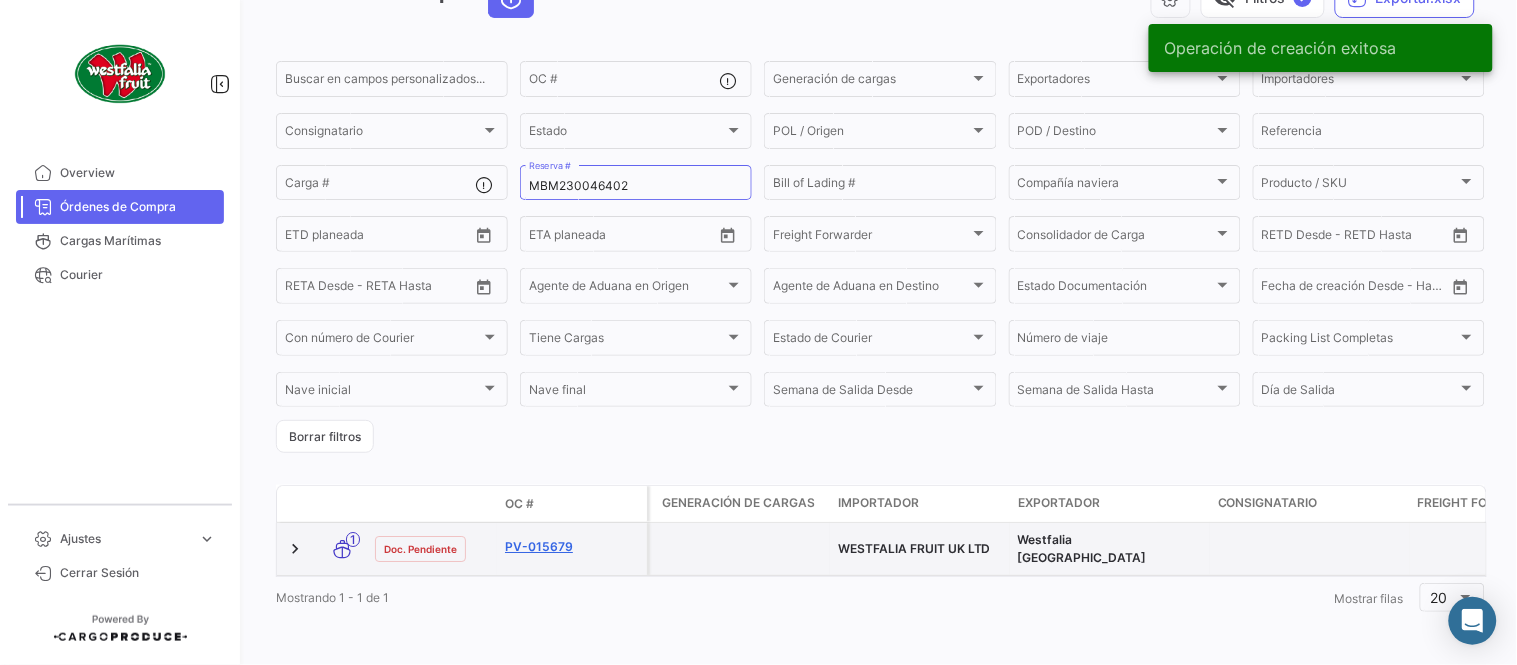 click on "PV-015679" 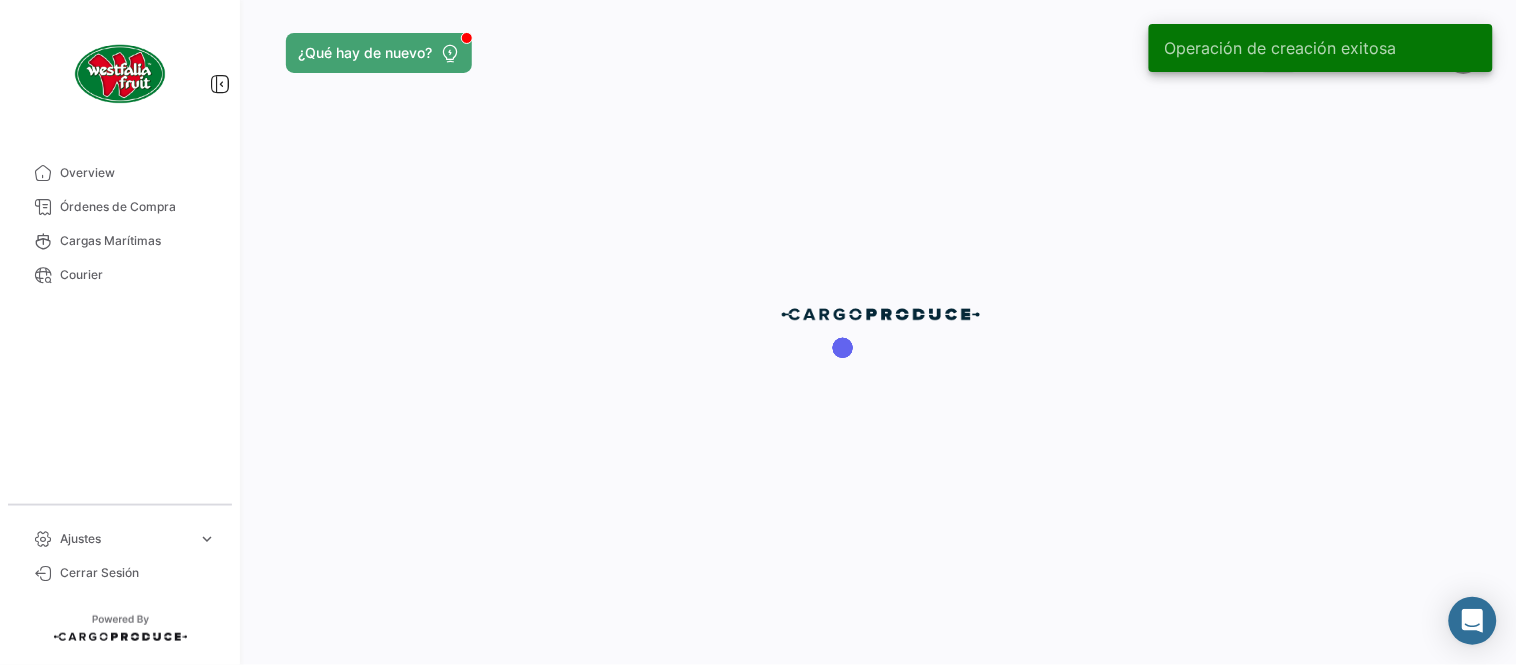 scroll, scrollTop: 0, scrollLeft: 0, axis: both 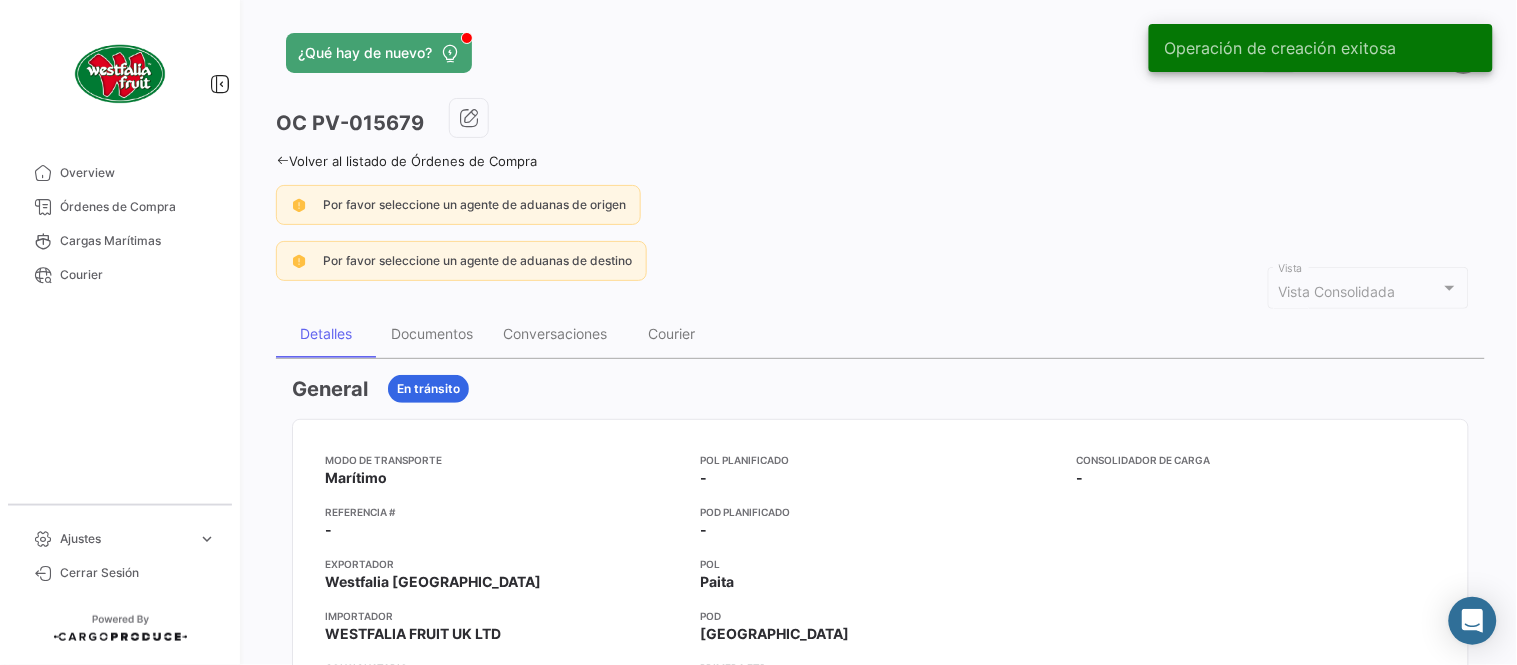 click on "Por favor seleccione un agente de aduanas de origen" 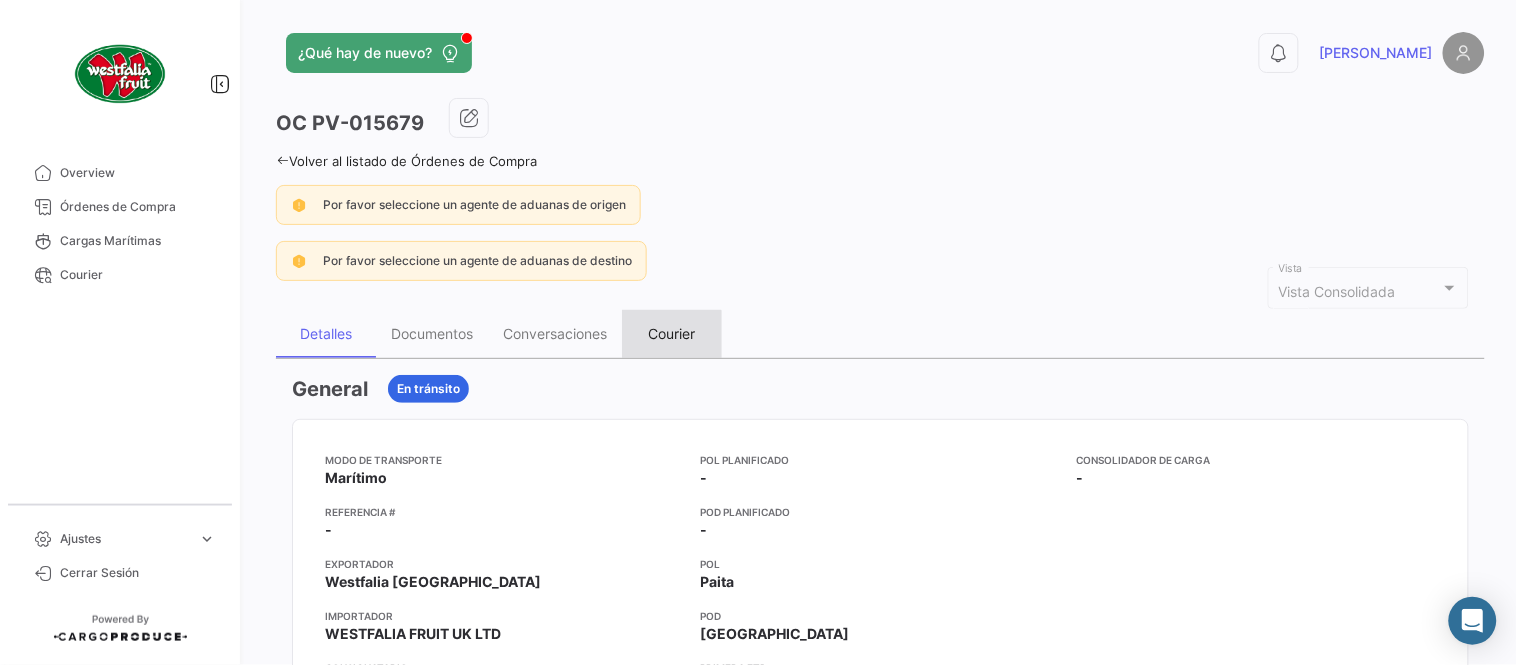 click on "Courier" at bounding box center (672, 333) 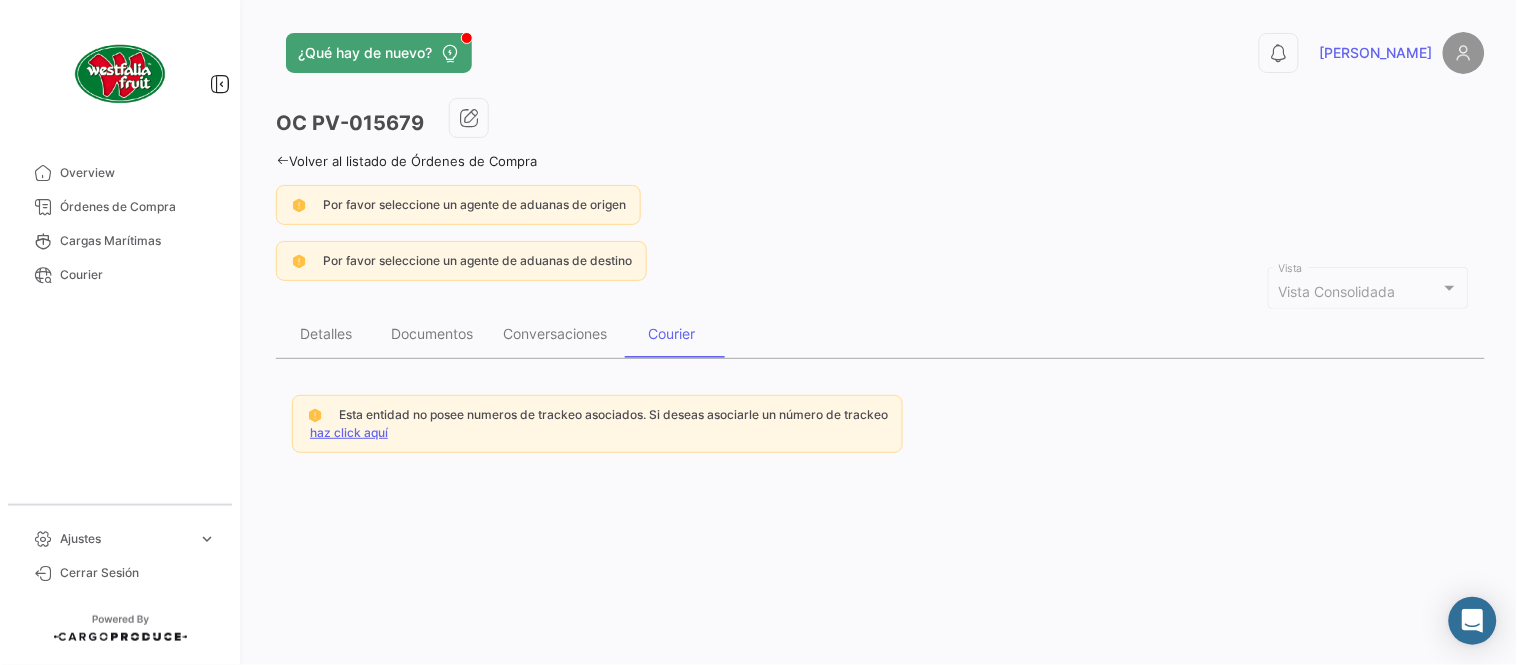 click on "haz click aquí" at bounding box center [349, 432] 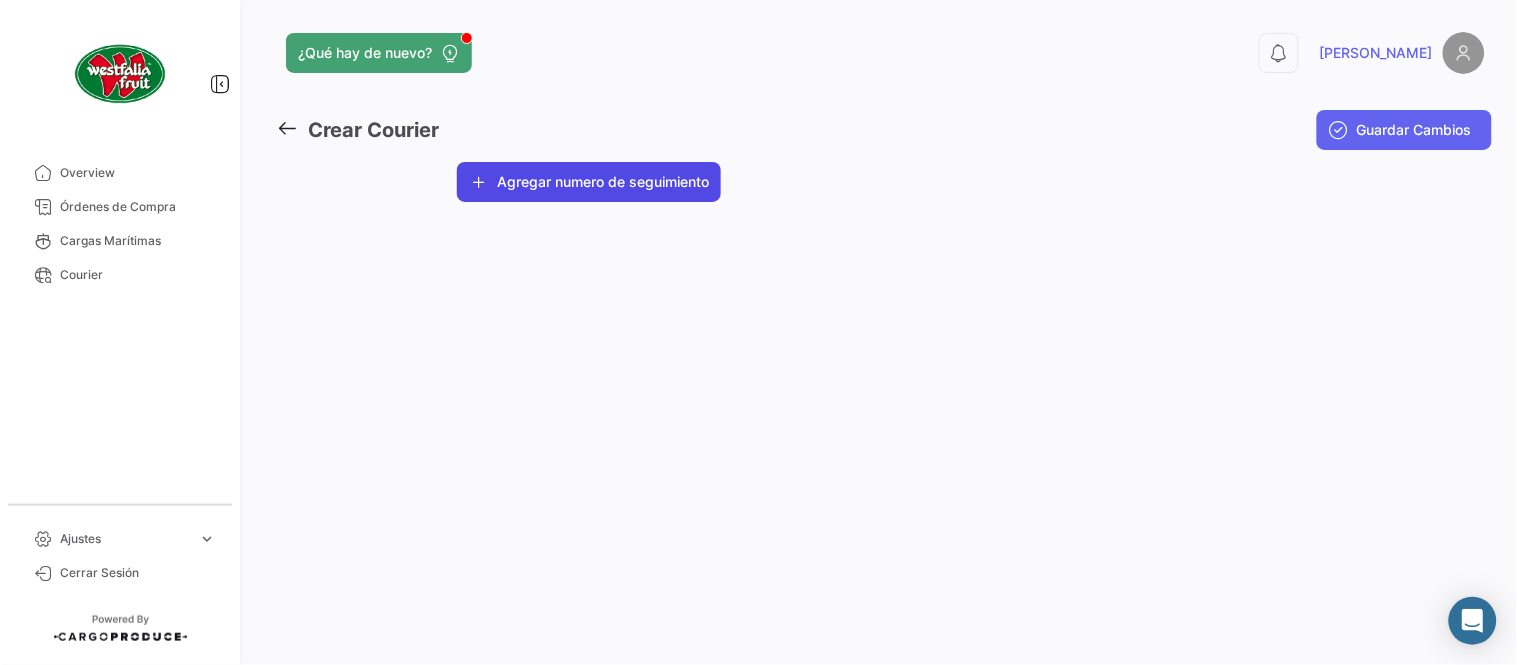 click on "Agregar numero de seguimiento" 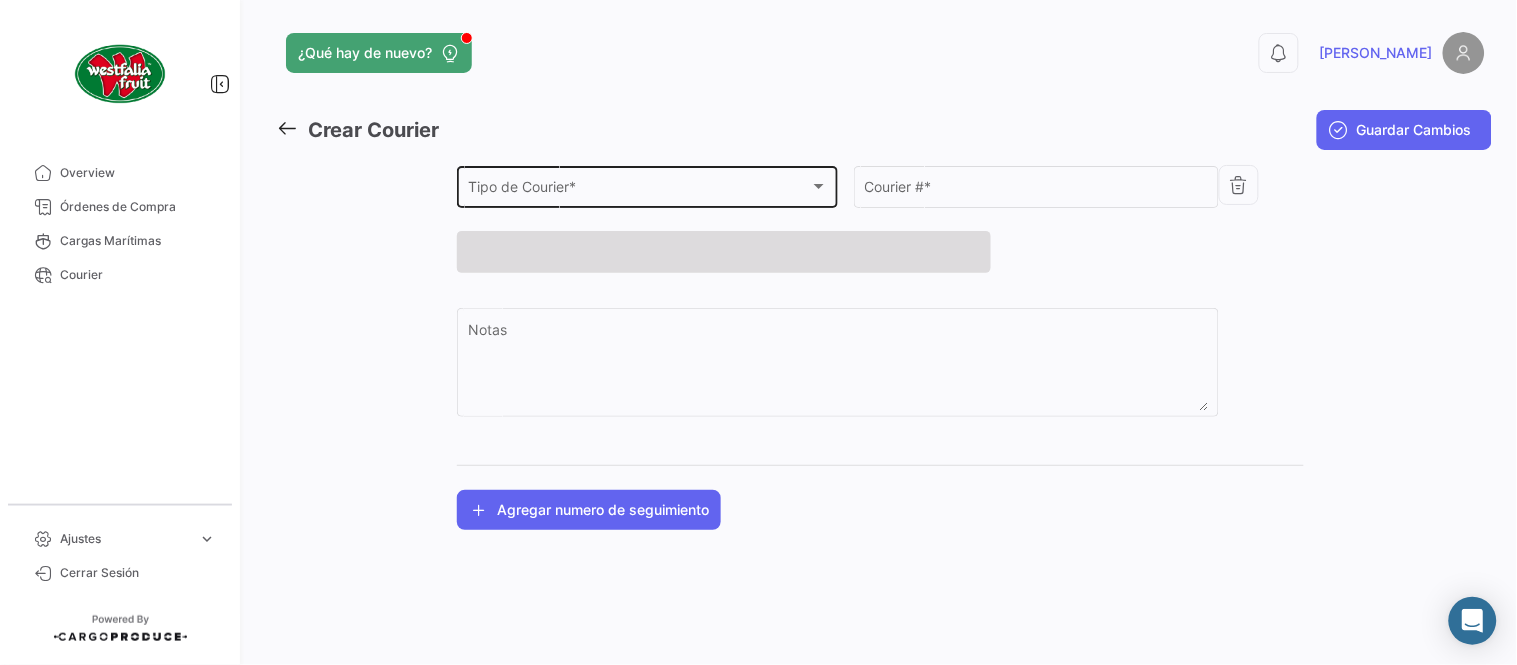 click on "Tipo de Courier * Tipo de Courier  *" 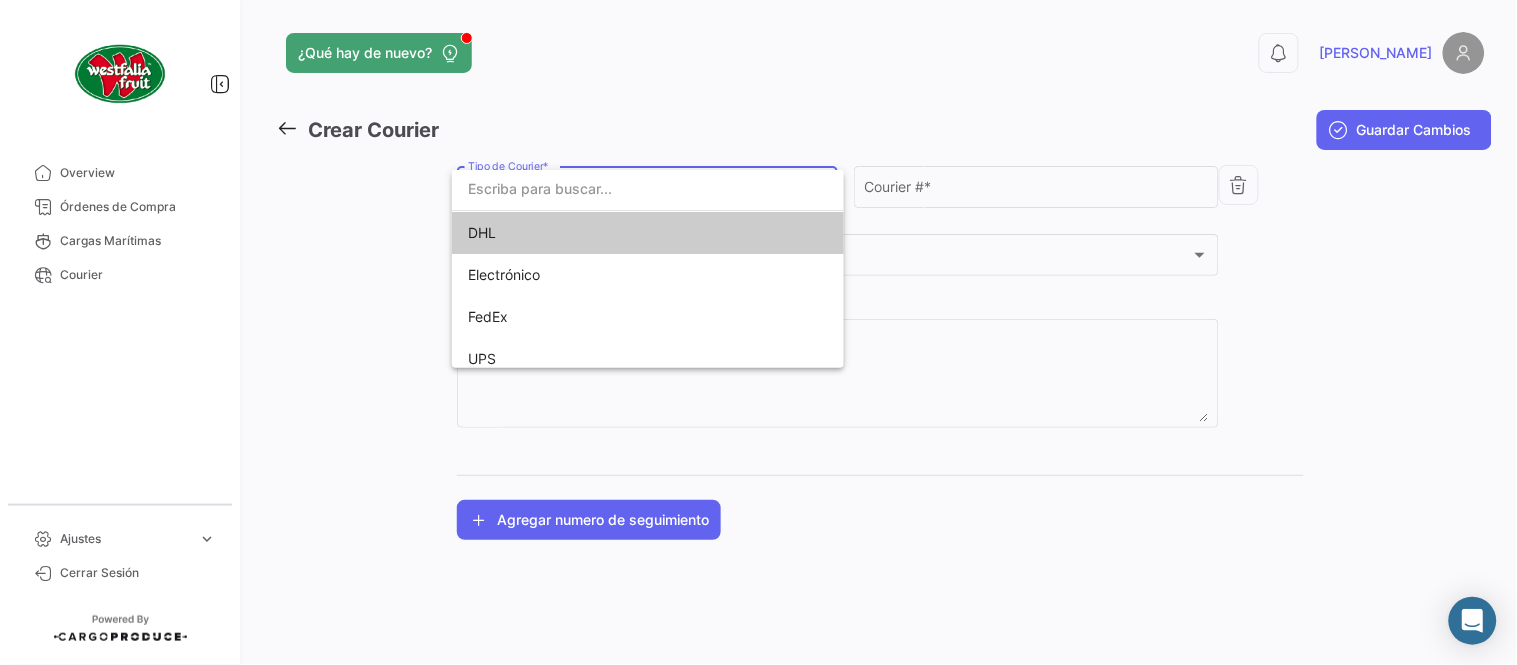 click on "DHL" at bounding box center (608, 233) 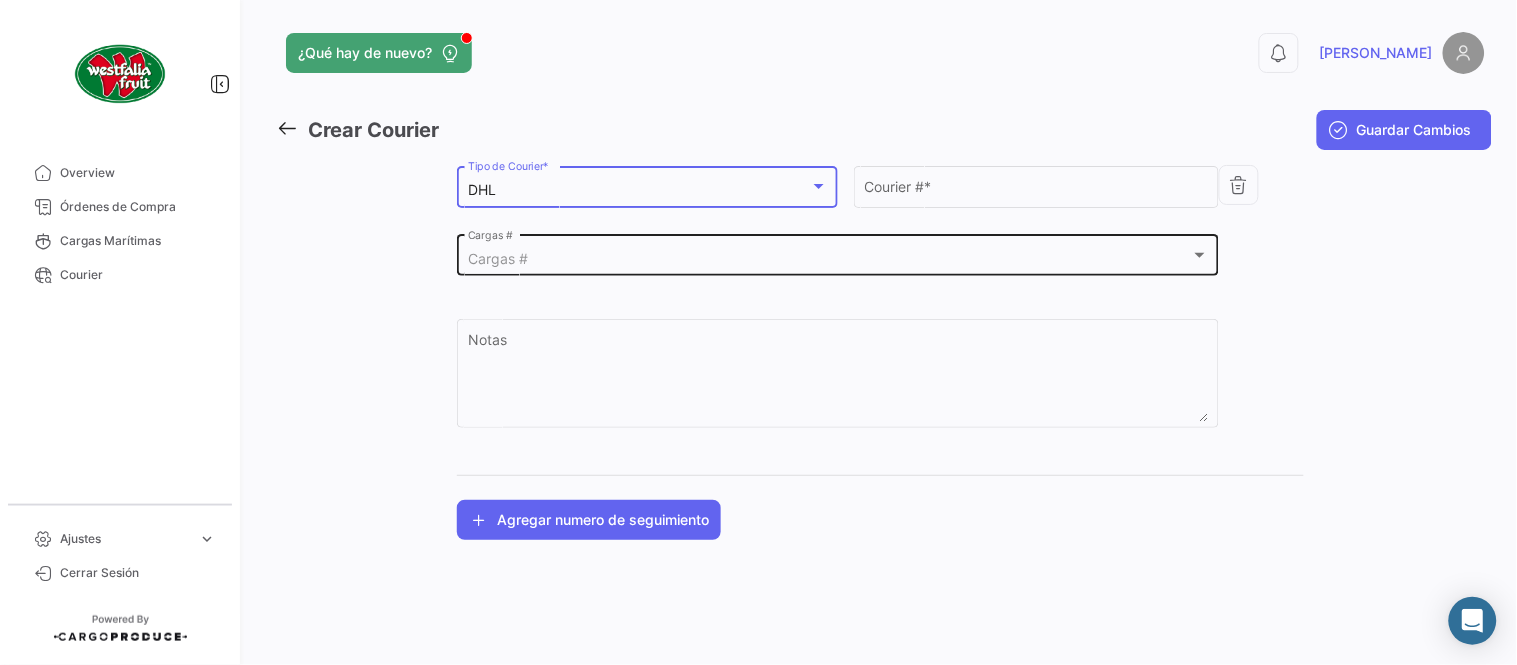 click on "Cargas #  Cargas #" 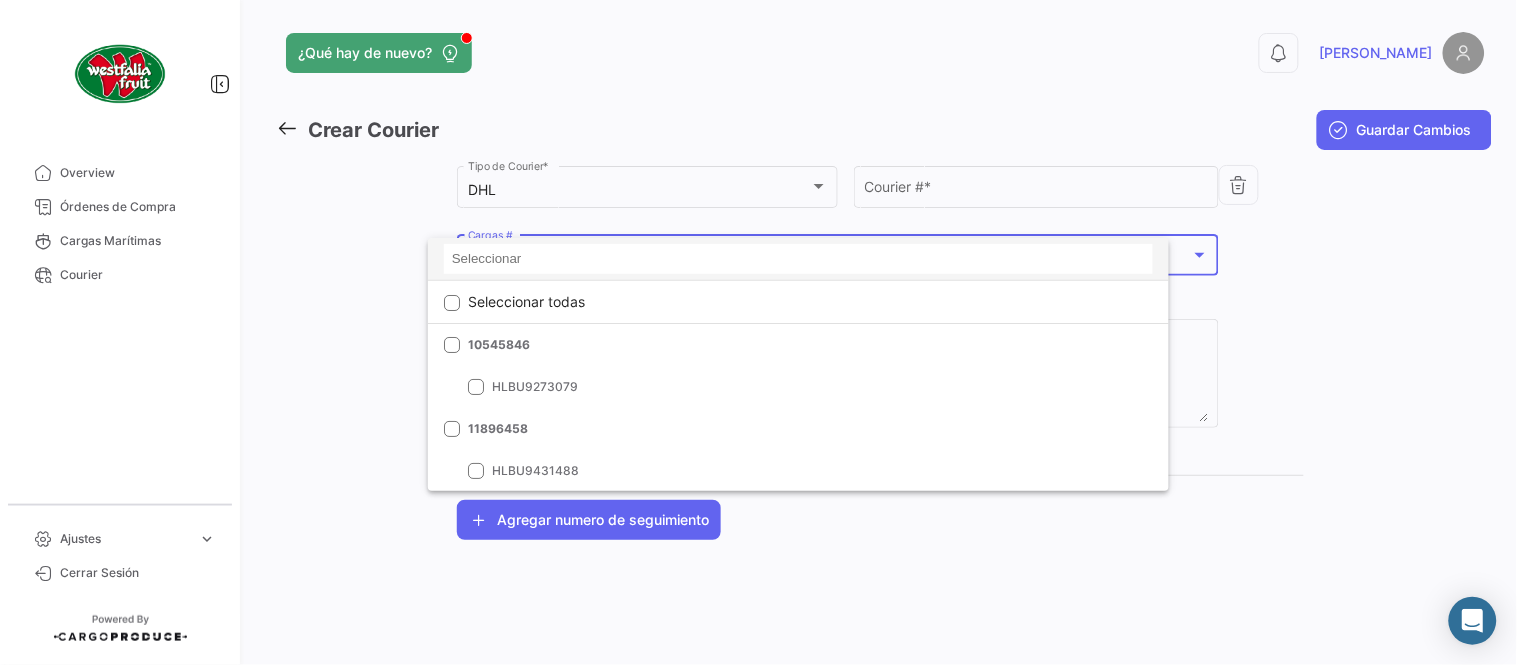 click at bounding box center [798, 259] 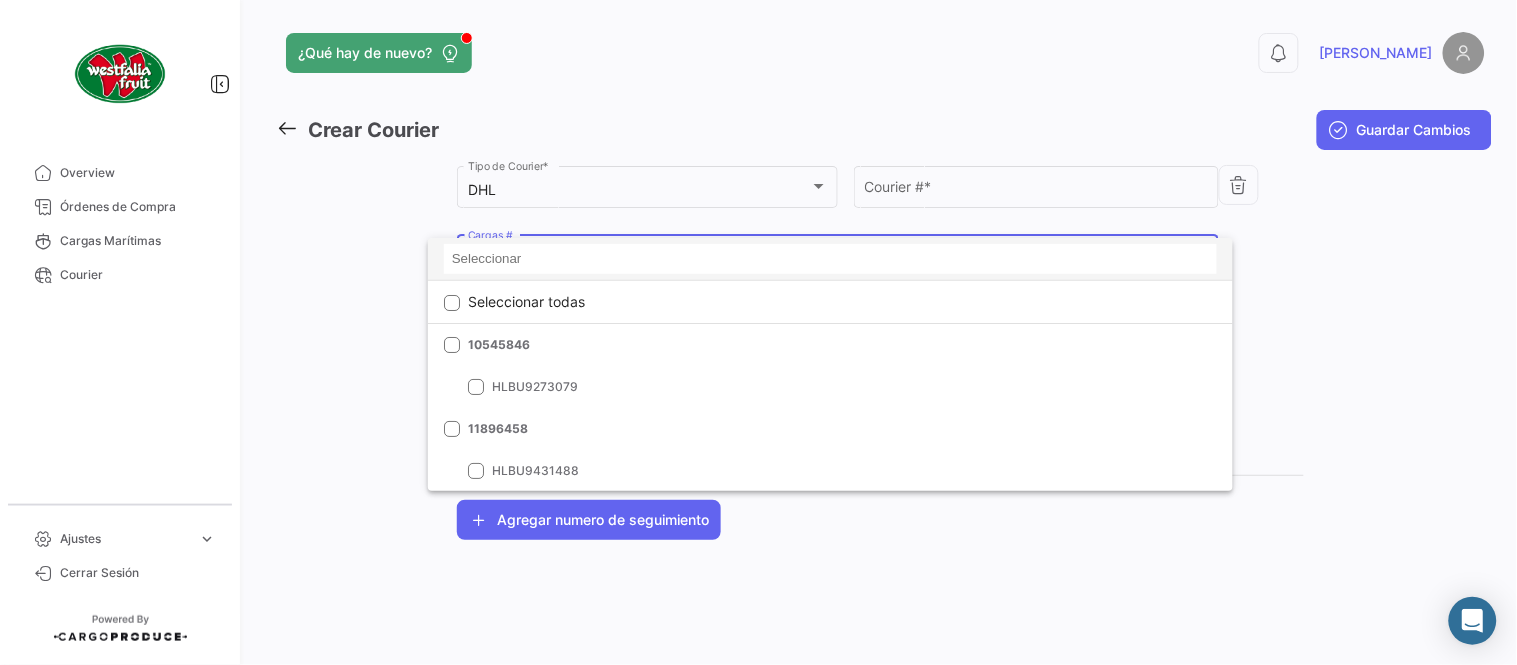 paste on "MBM230046402" 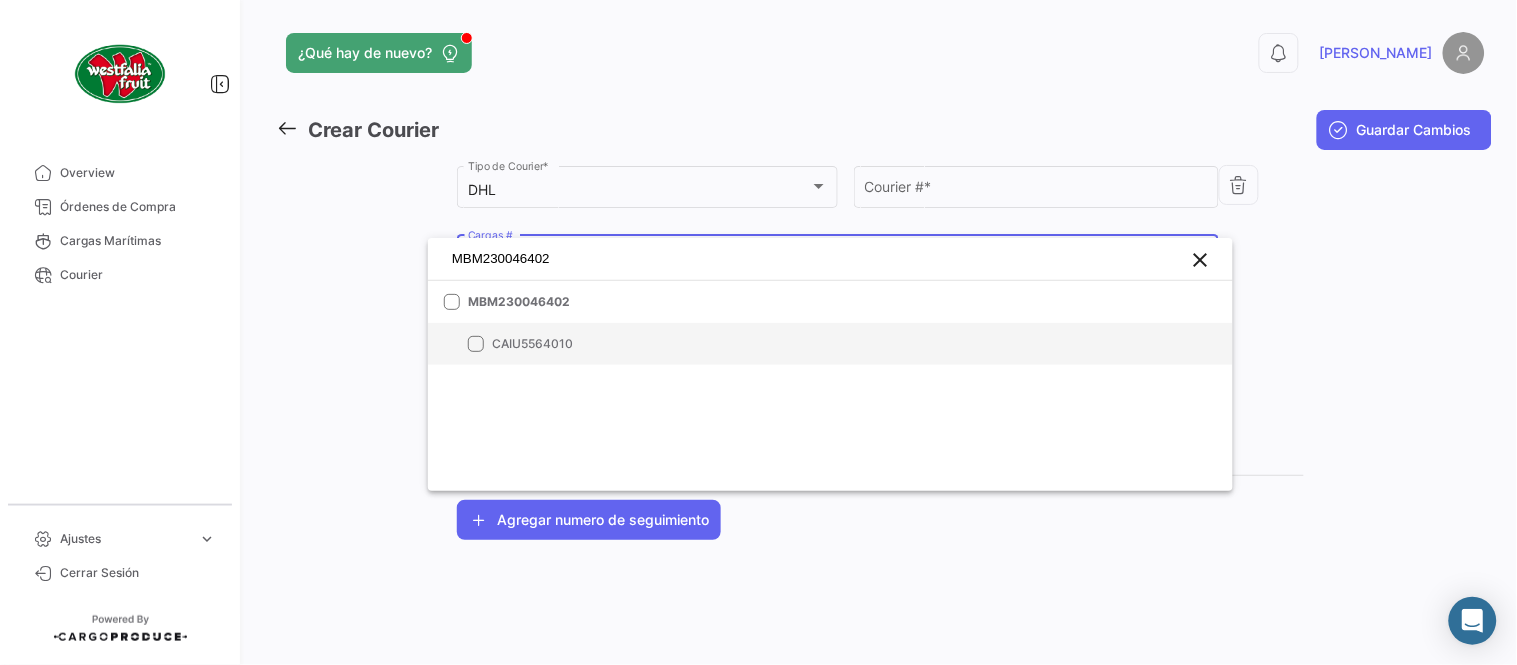 type on "MBM230046402" 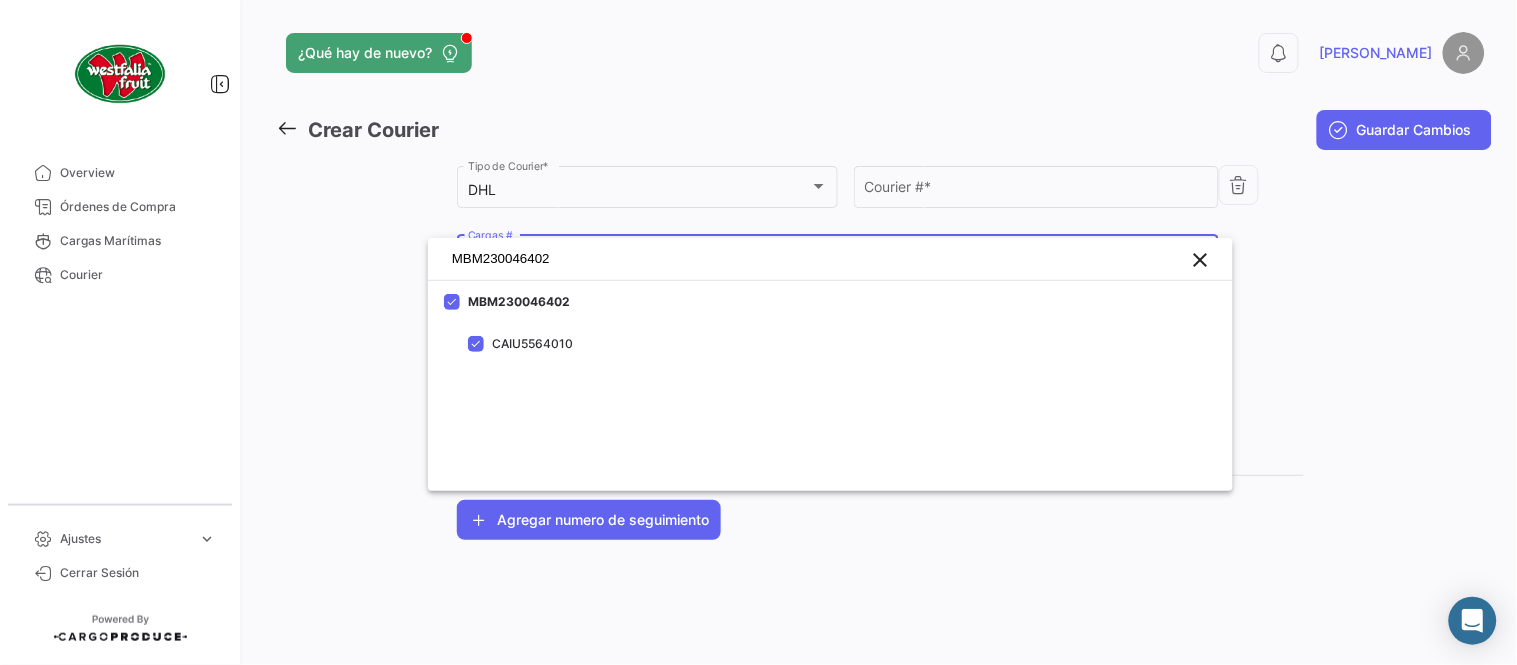 click at bounding box center [758, 332] 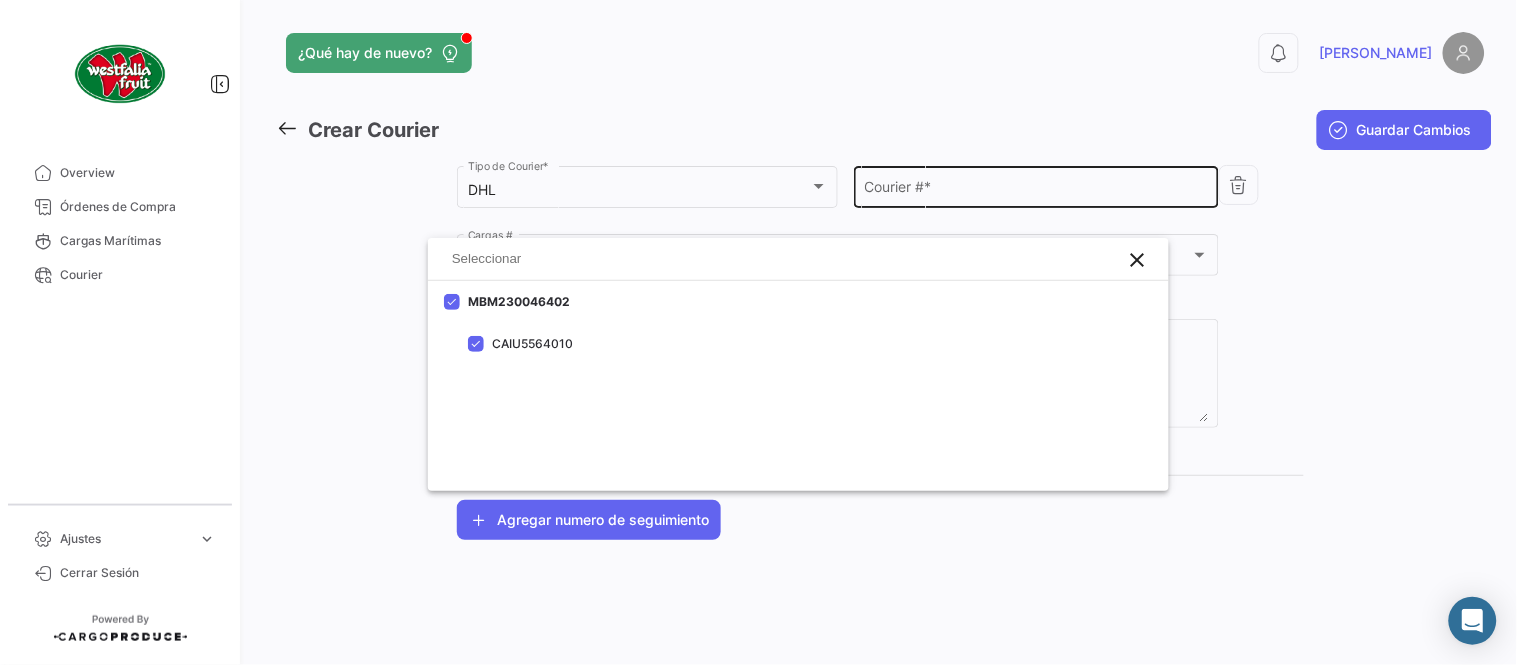 click on "Courier #  *" at bounding box center (1037, 190) 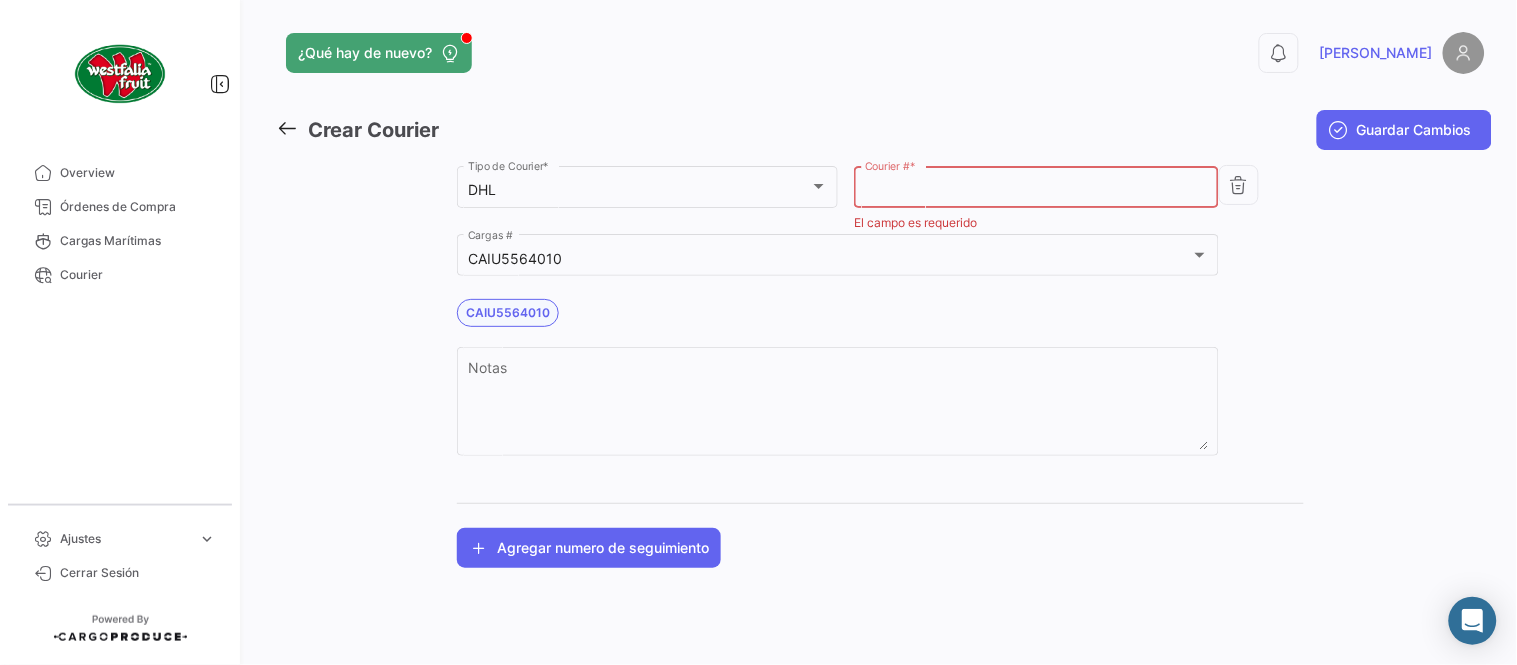 paste on "7573924142" 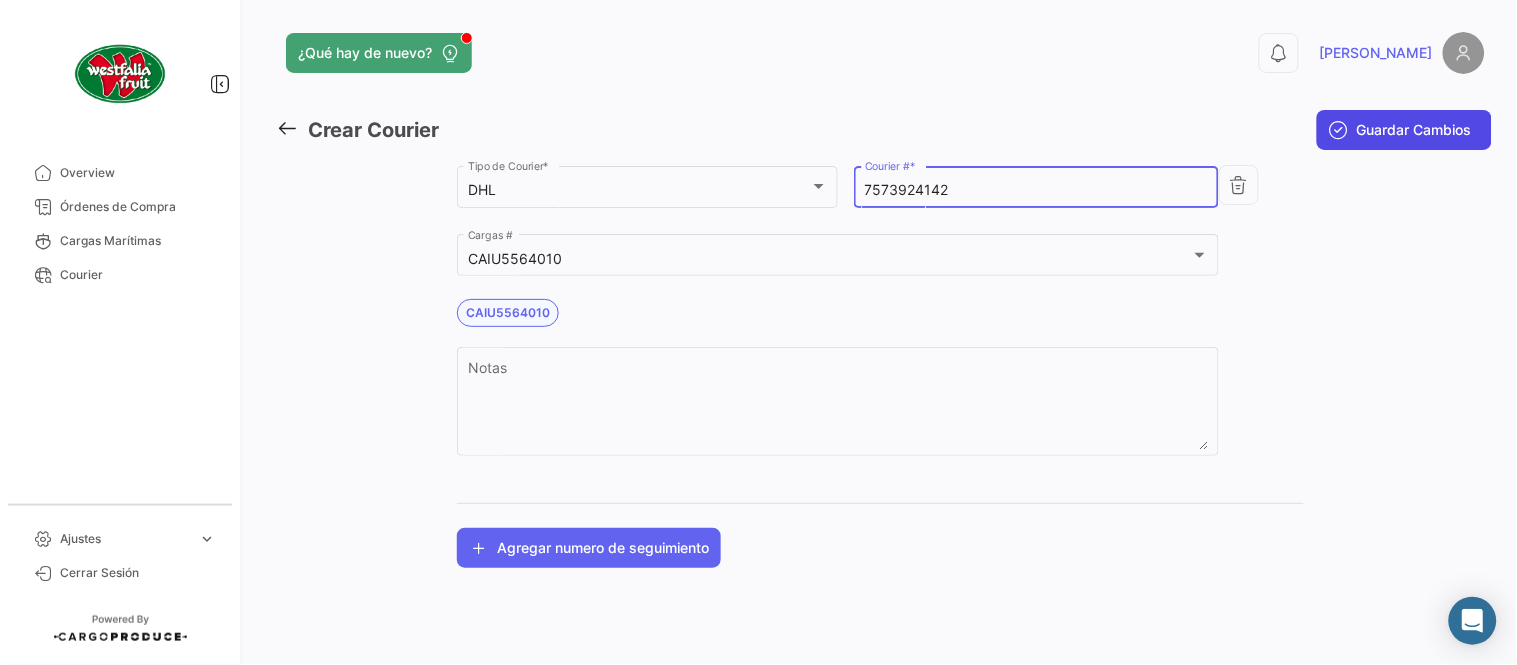 type on "7573924142" 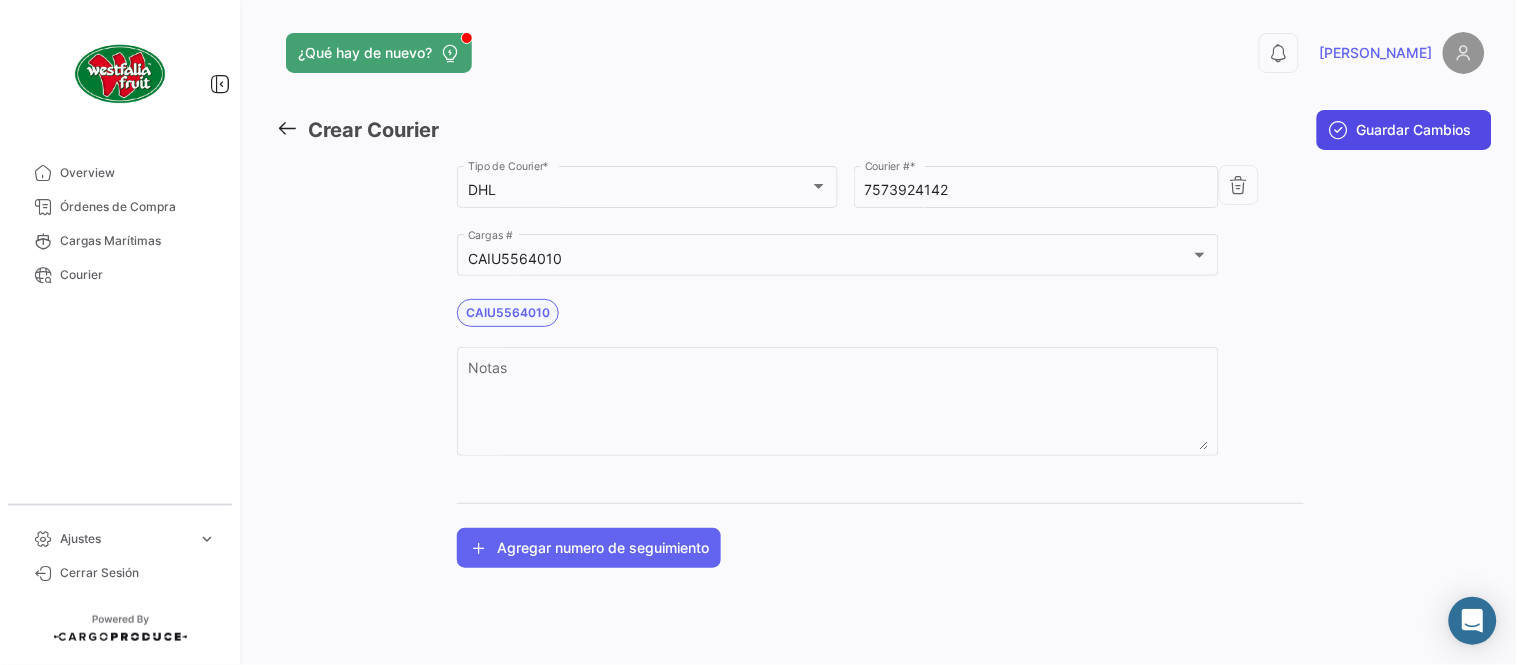 click on "Guardar Cambios" 